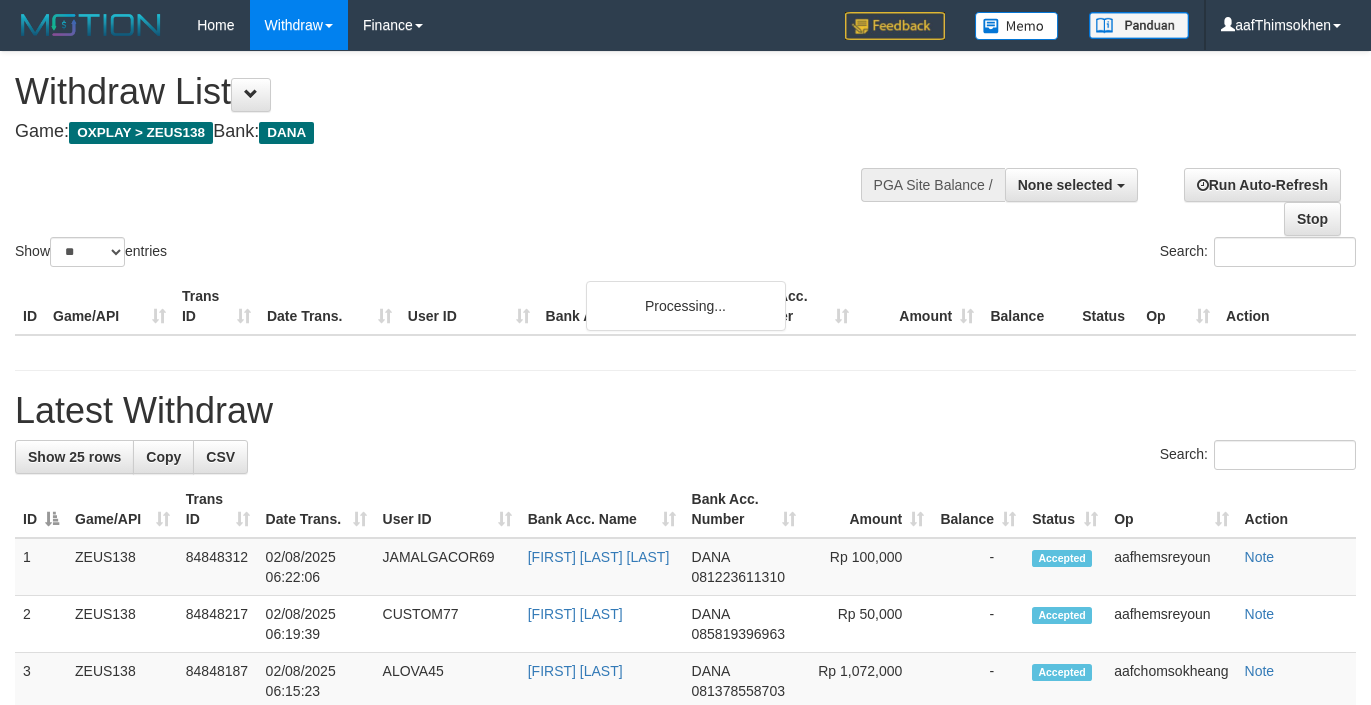 select 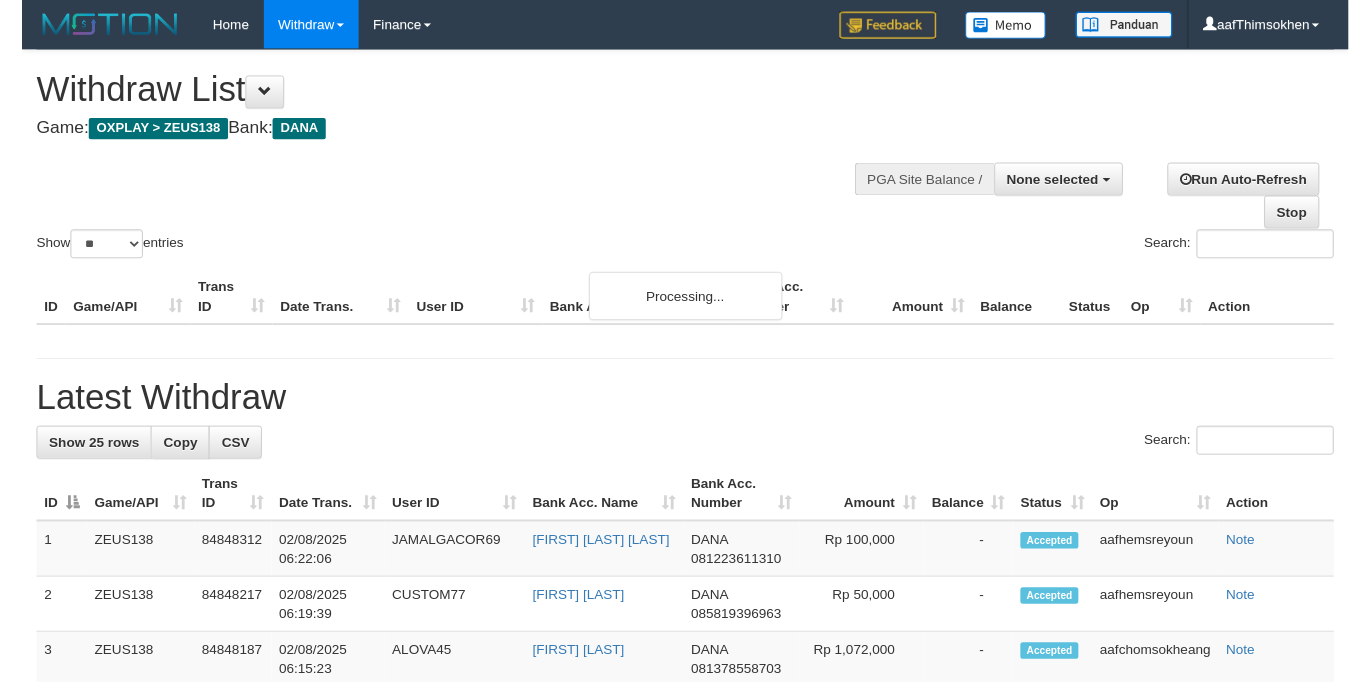 scroll, scrollTop: 349, scrollLeft: 0, axis: vertical 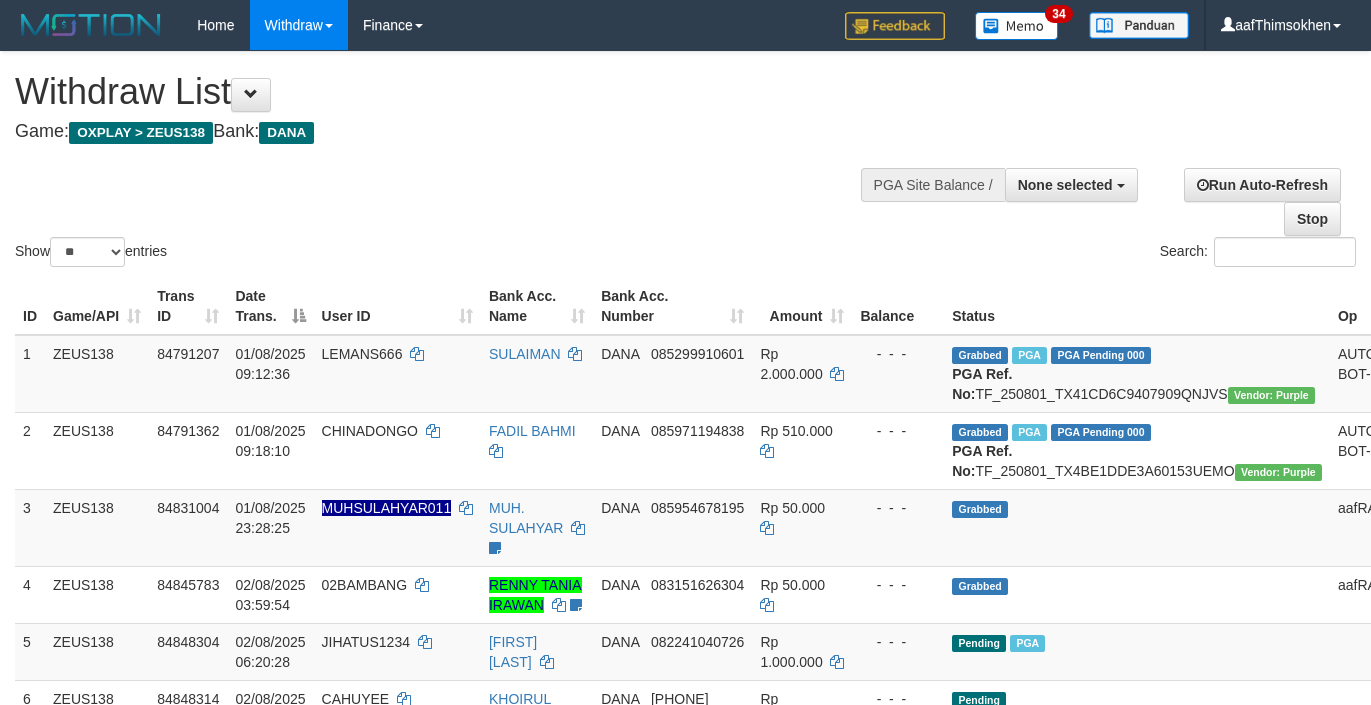 select 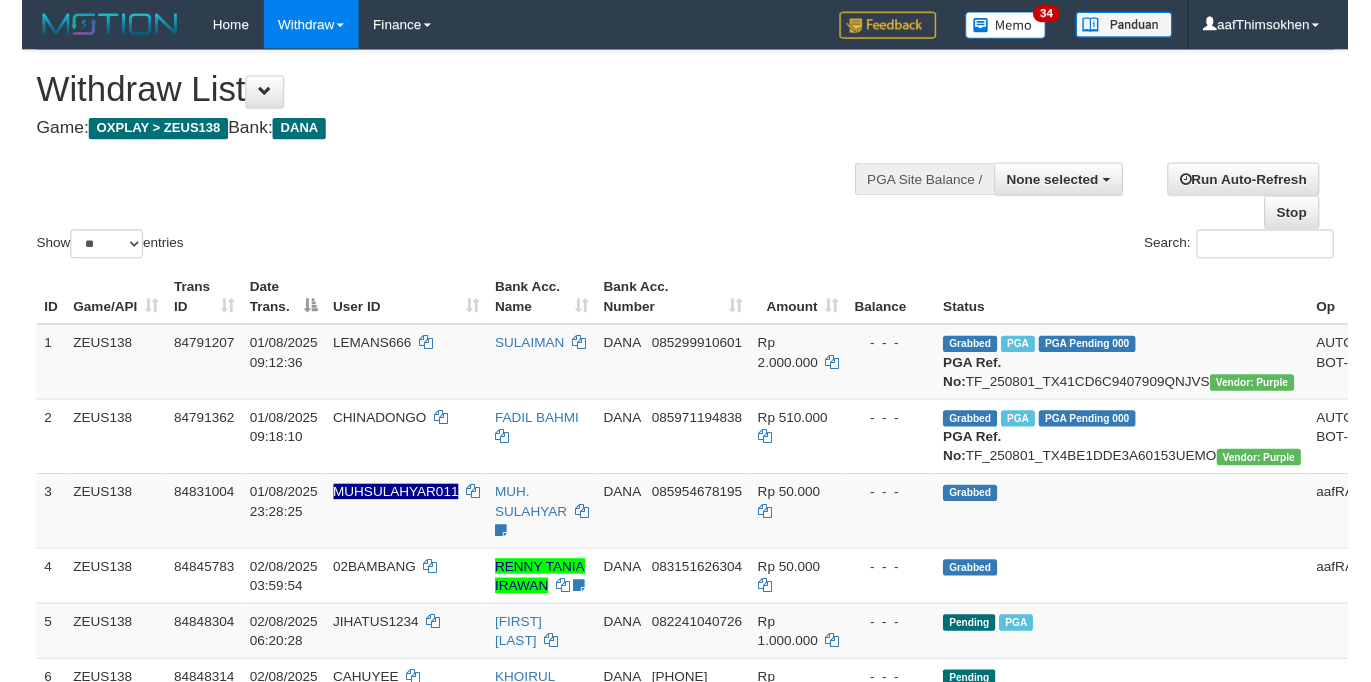 scroll, scrollTop: 349, scrollLeft: 0, axis: vertical 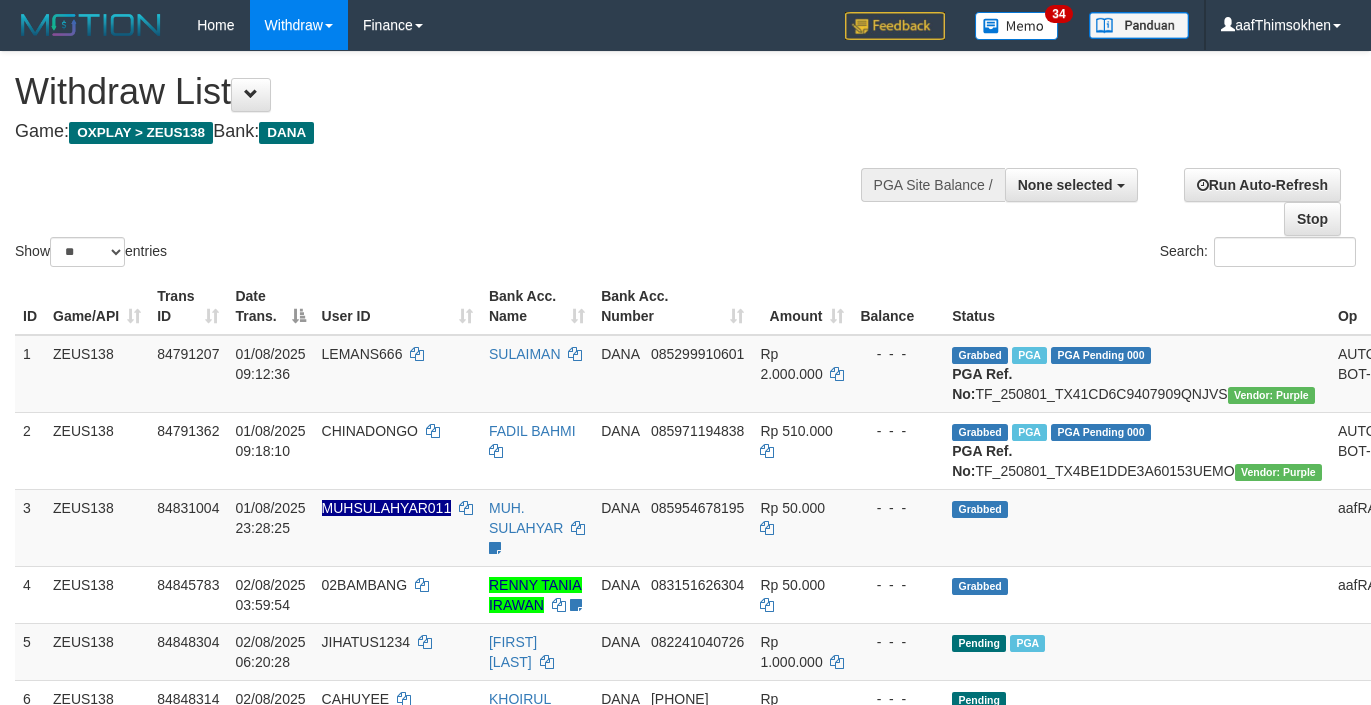 select 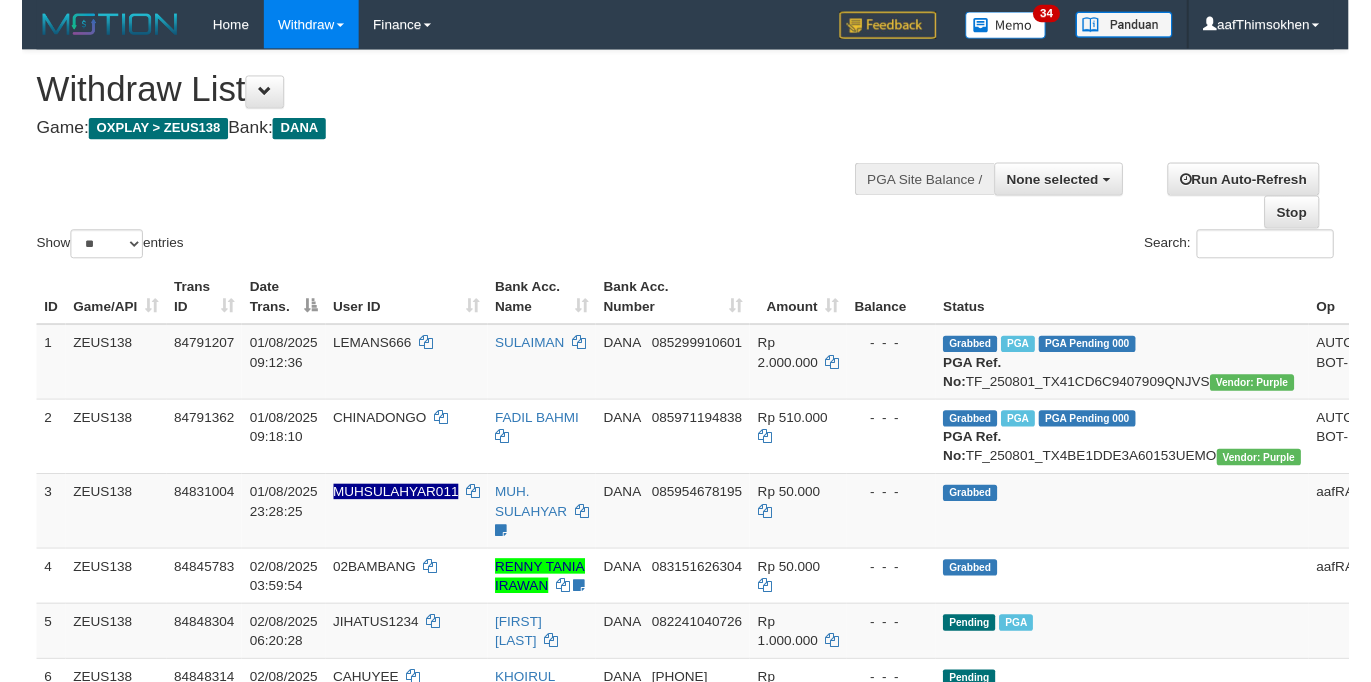 scroll, scrollTop: 349, scrollLeft: 0, axis: vertical 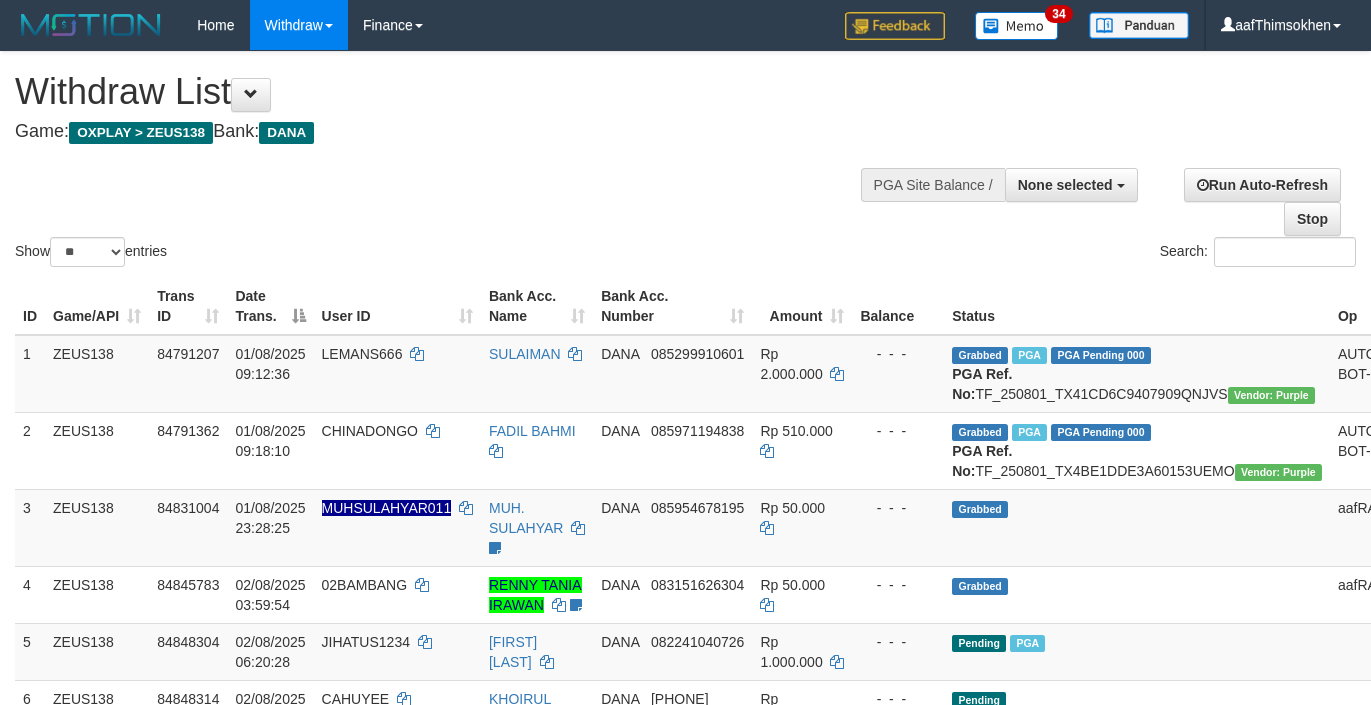 select 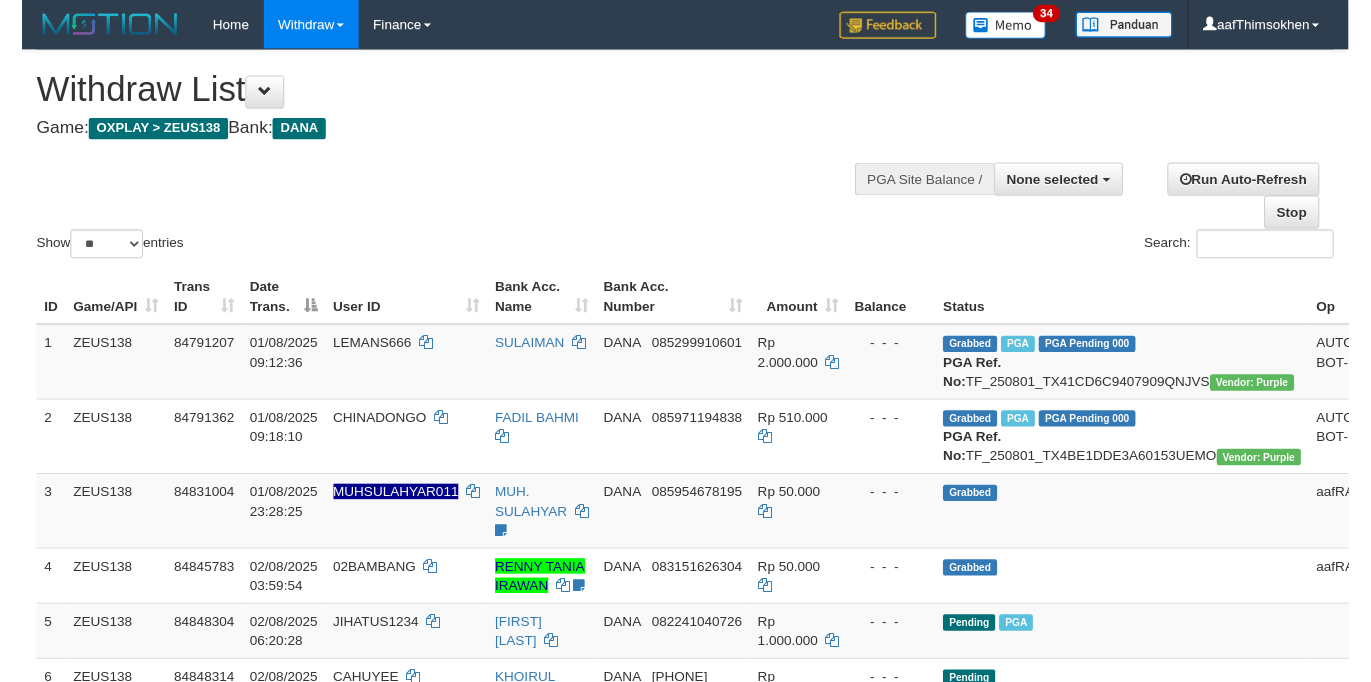scroll, scrollTop: 349, scrollLeft: 0, axis: vertical 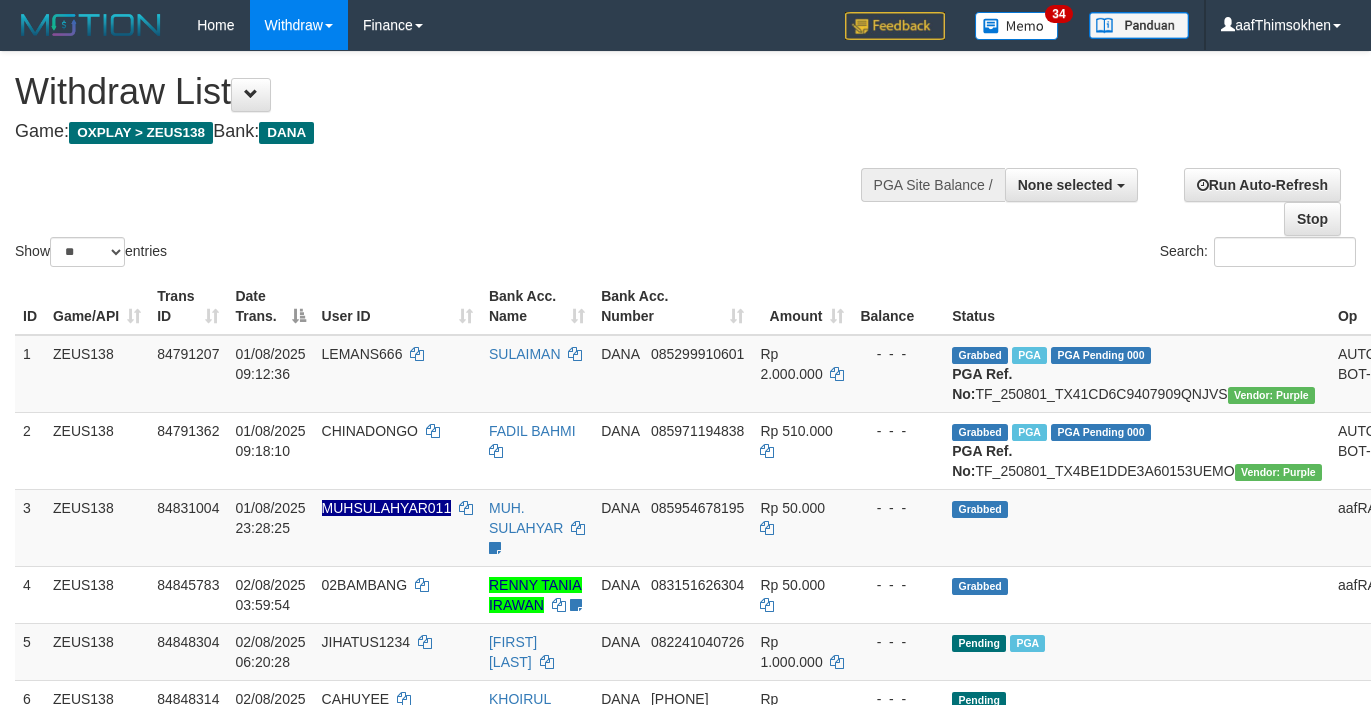 select 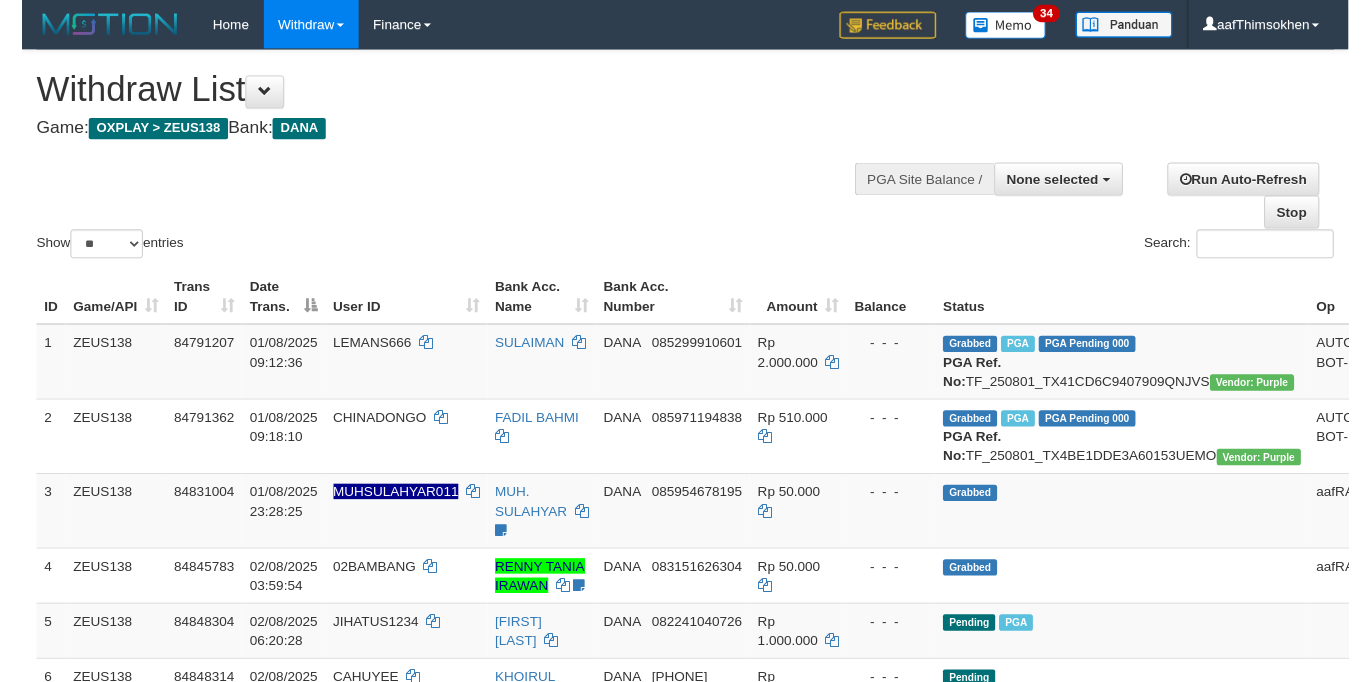 scroll, scrollTop: 349, scrollLeft: 0, axis: vertical 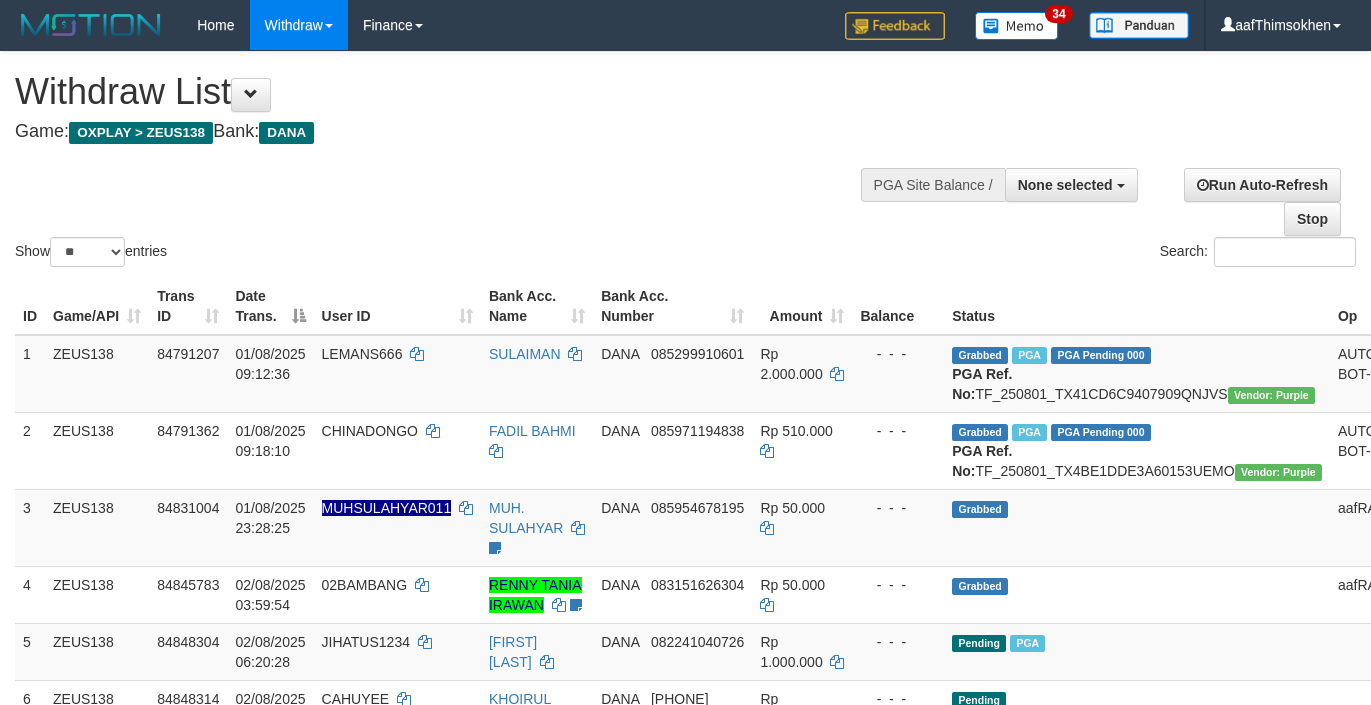 select 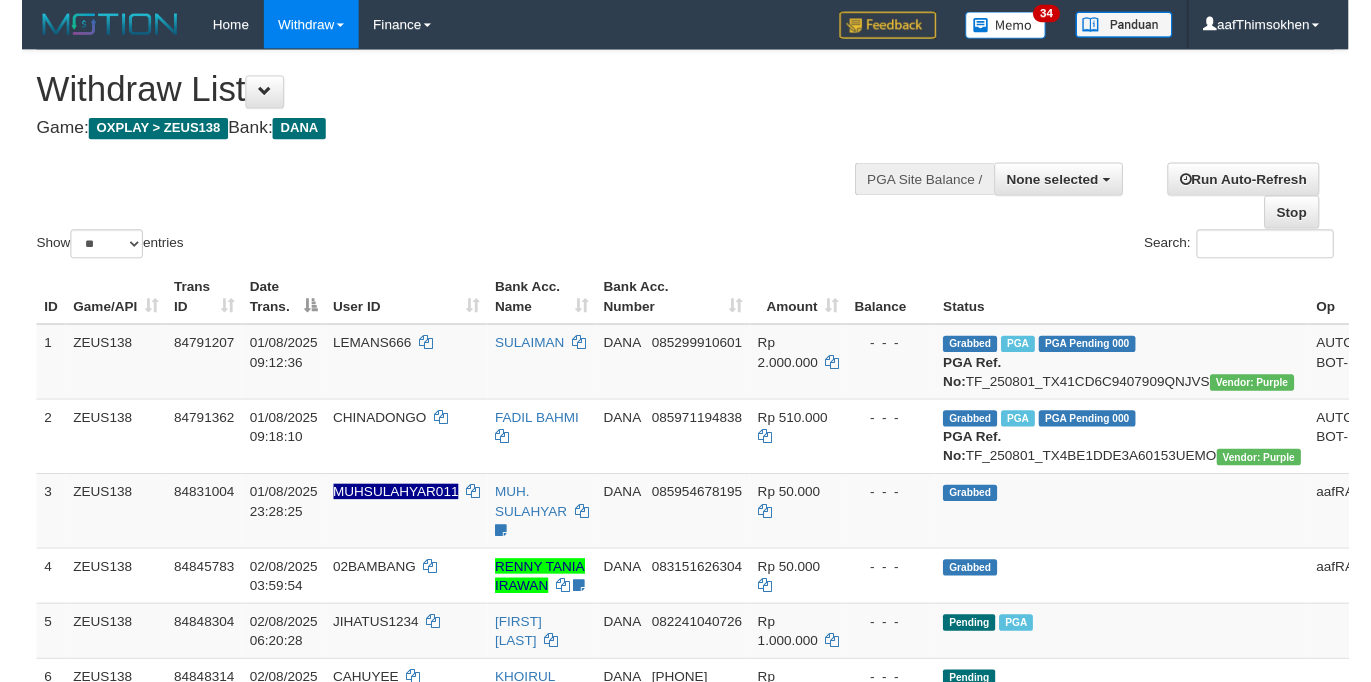 scroll, scrollTop: 349, scrollLeft: 0, axis: vertical 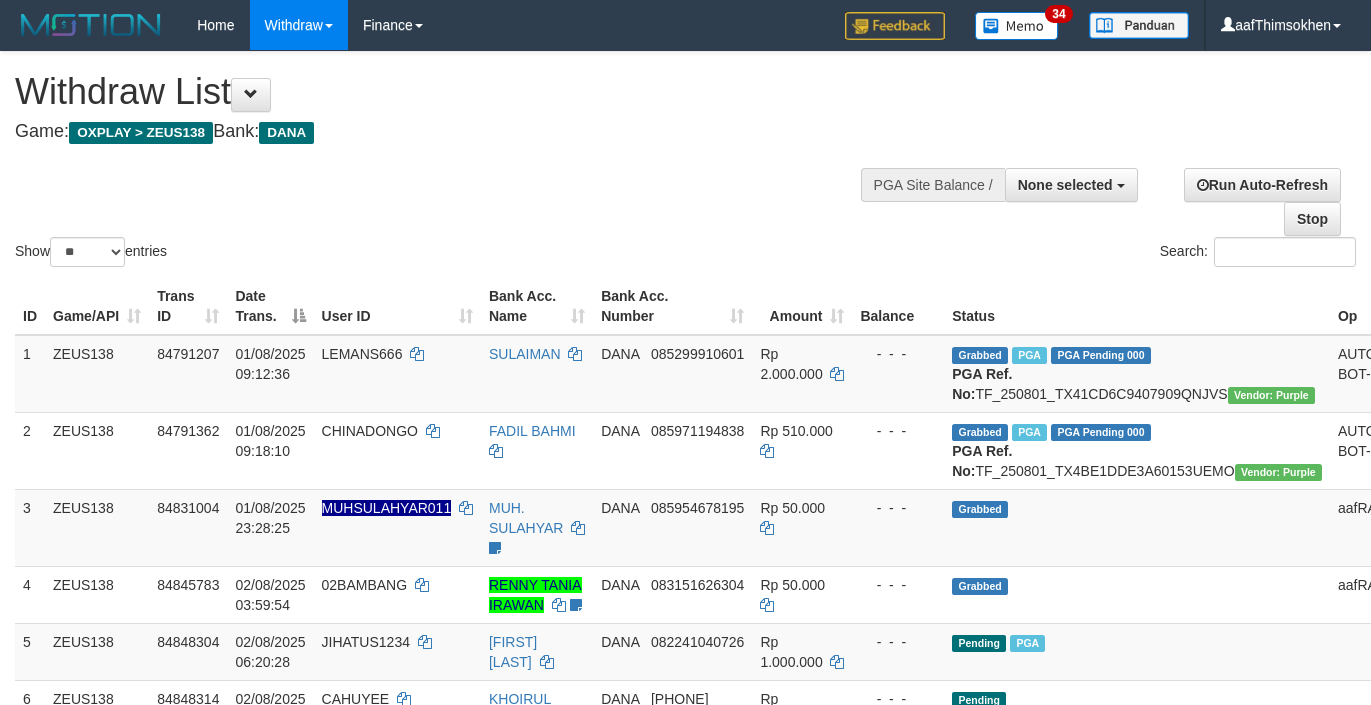 select 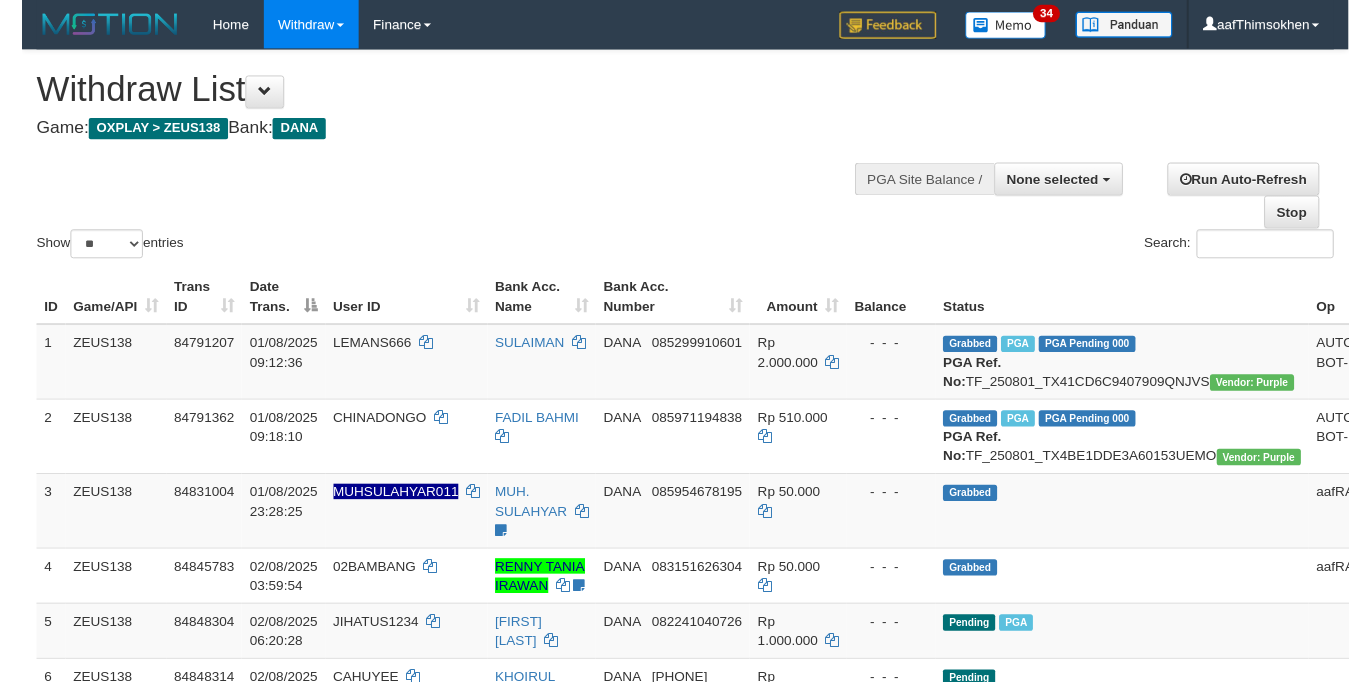 scroll, scrollTop: 349, scrollLeft: 0, axis: vertical 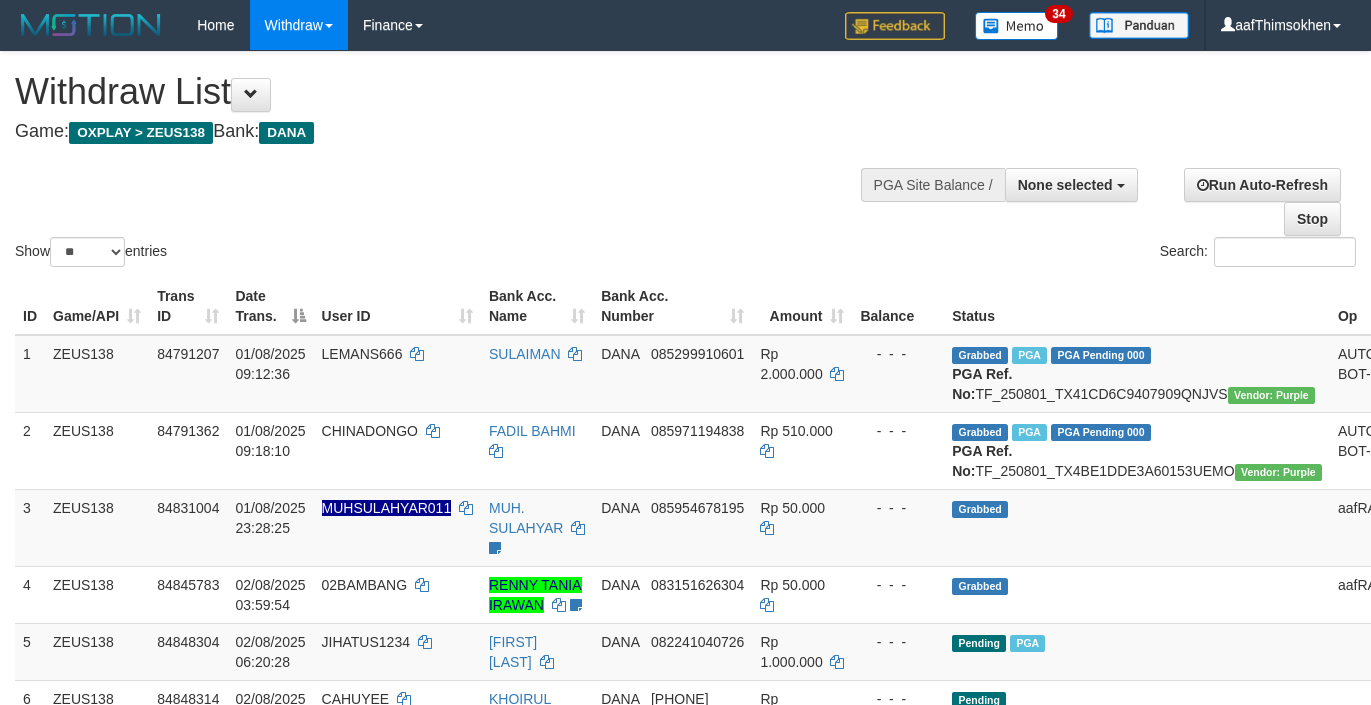 select 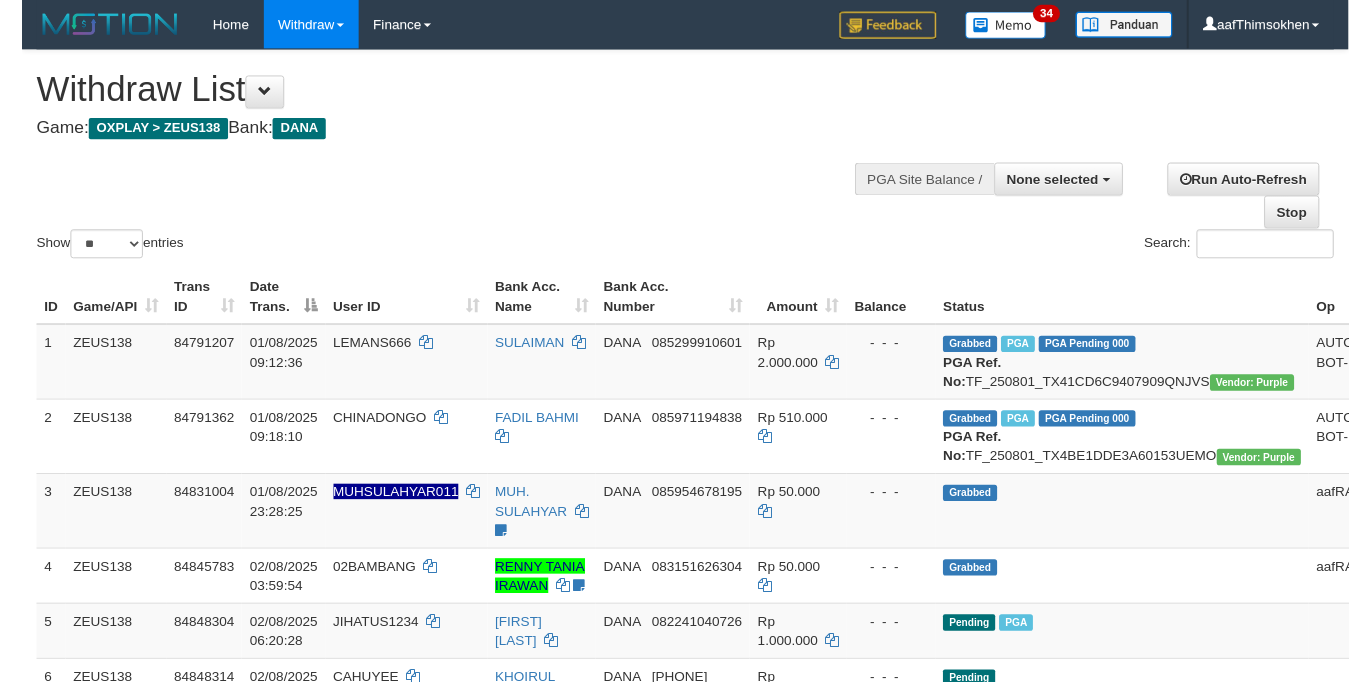 scroll, scrollTop: 349, scrollLeft: 0, axis: vertical 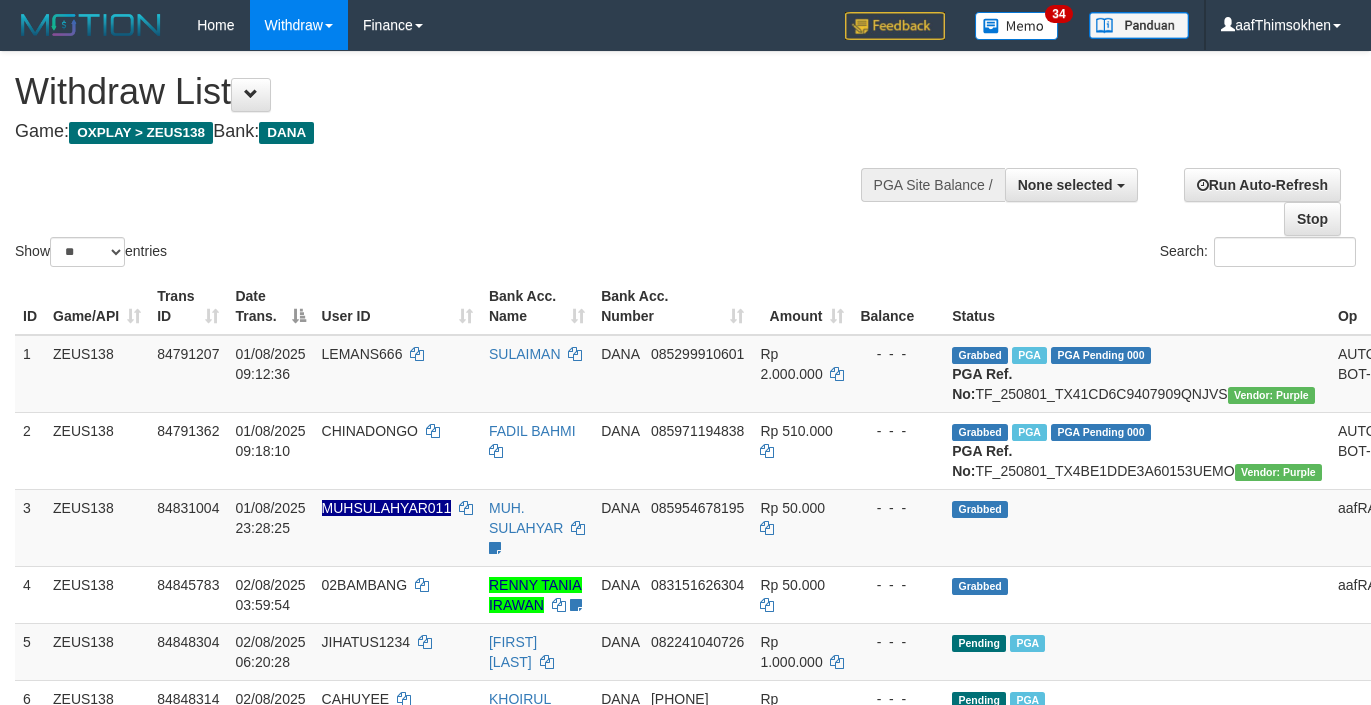 select 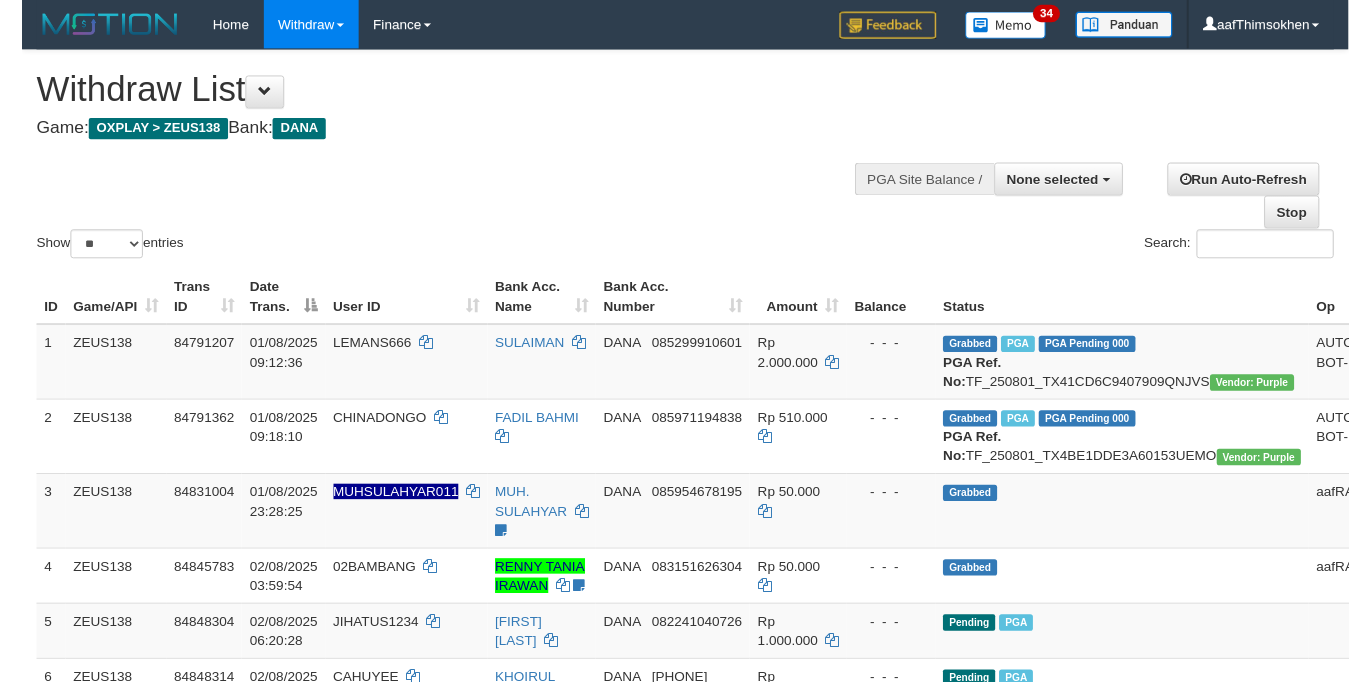 scroll, scrollTop: 349, scrollLeft: 0, axis: vertical 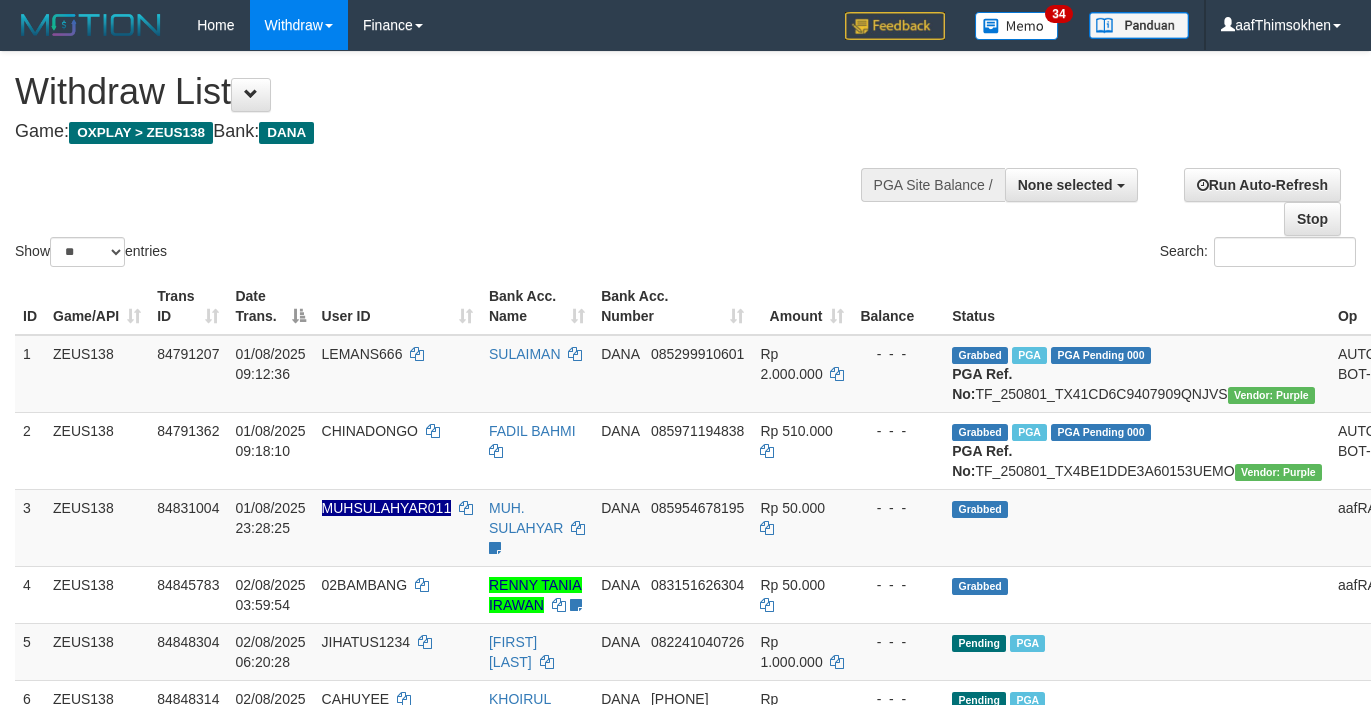 select 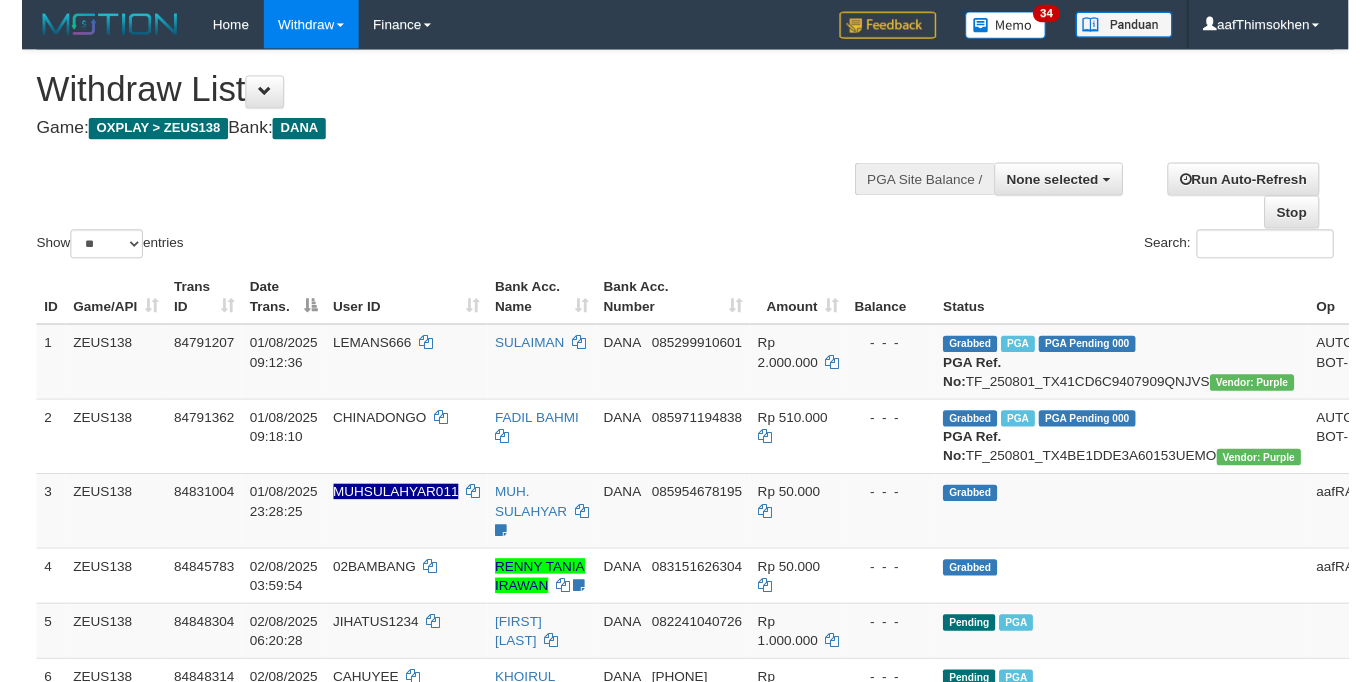 scroll, scrollTop: 349, scrollLeft: 0, axis: vertical 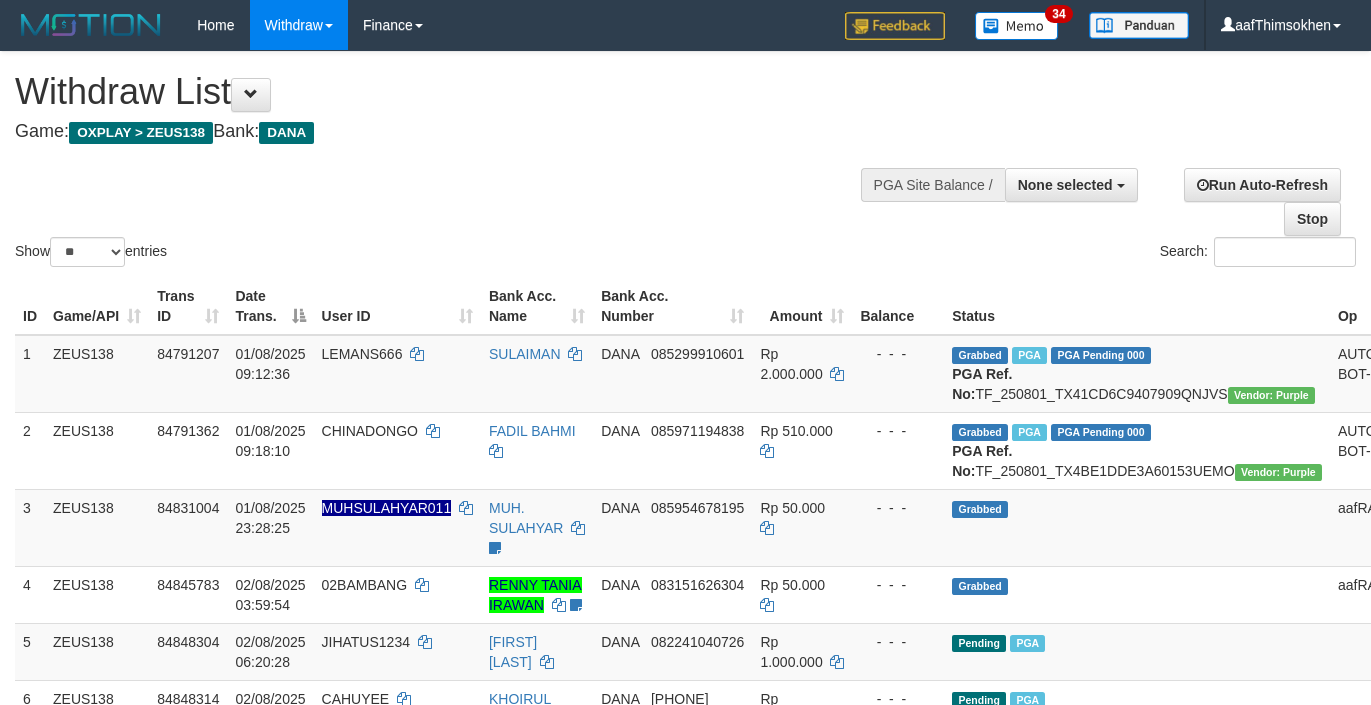 select 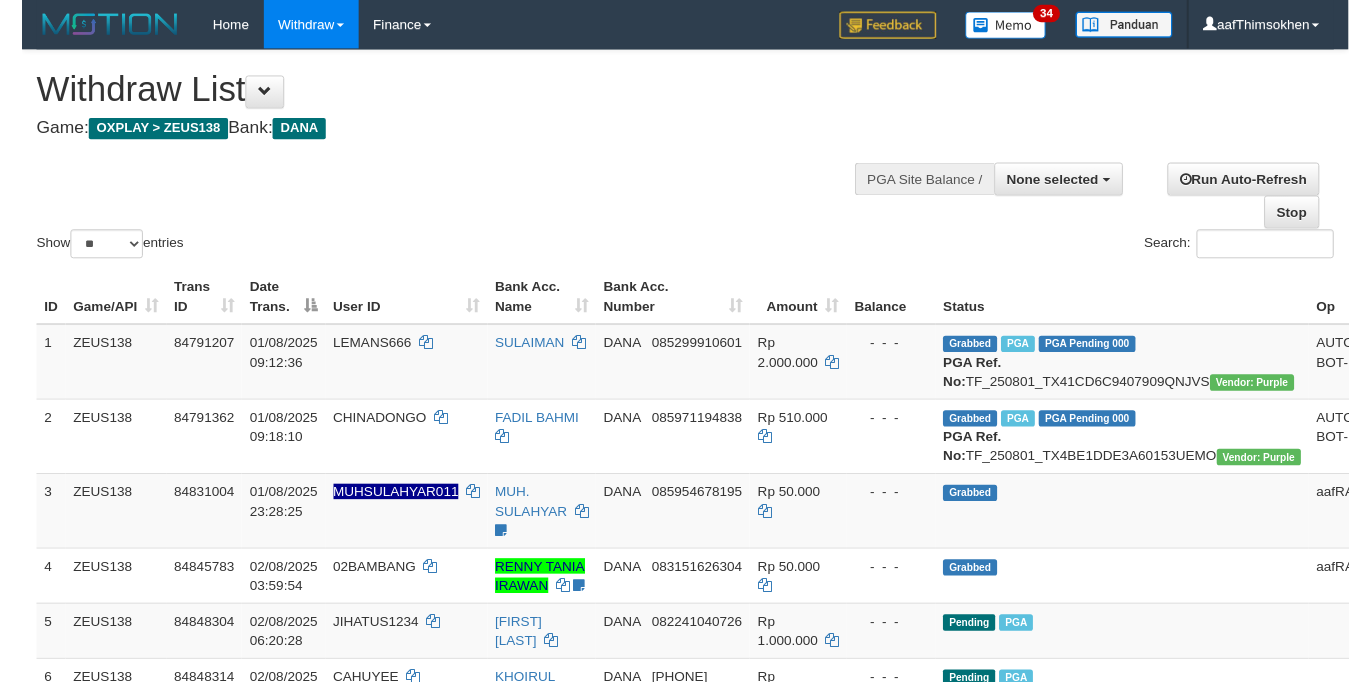 scroll, scrollTop: 349, scrollLeft: 0, axis: vertical 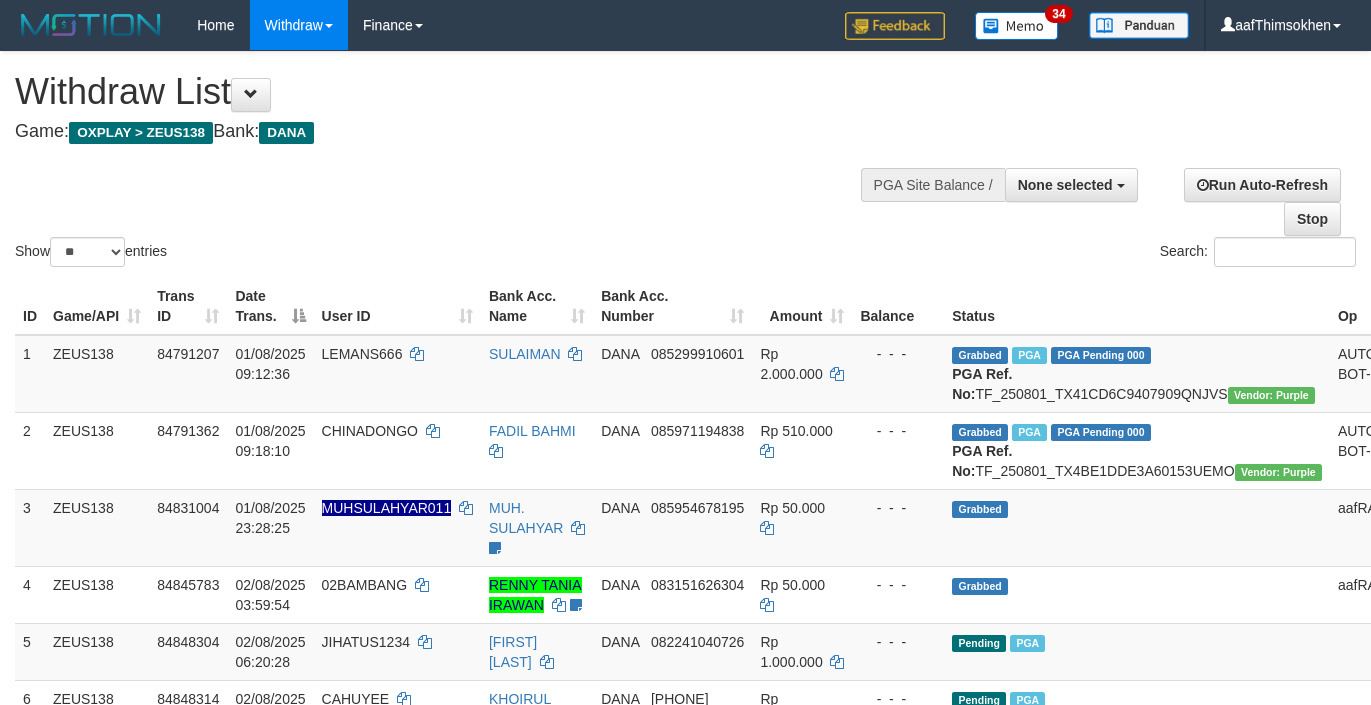 select 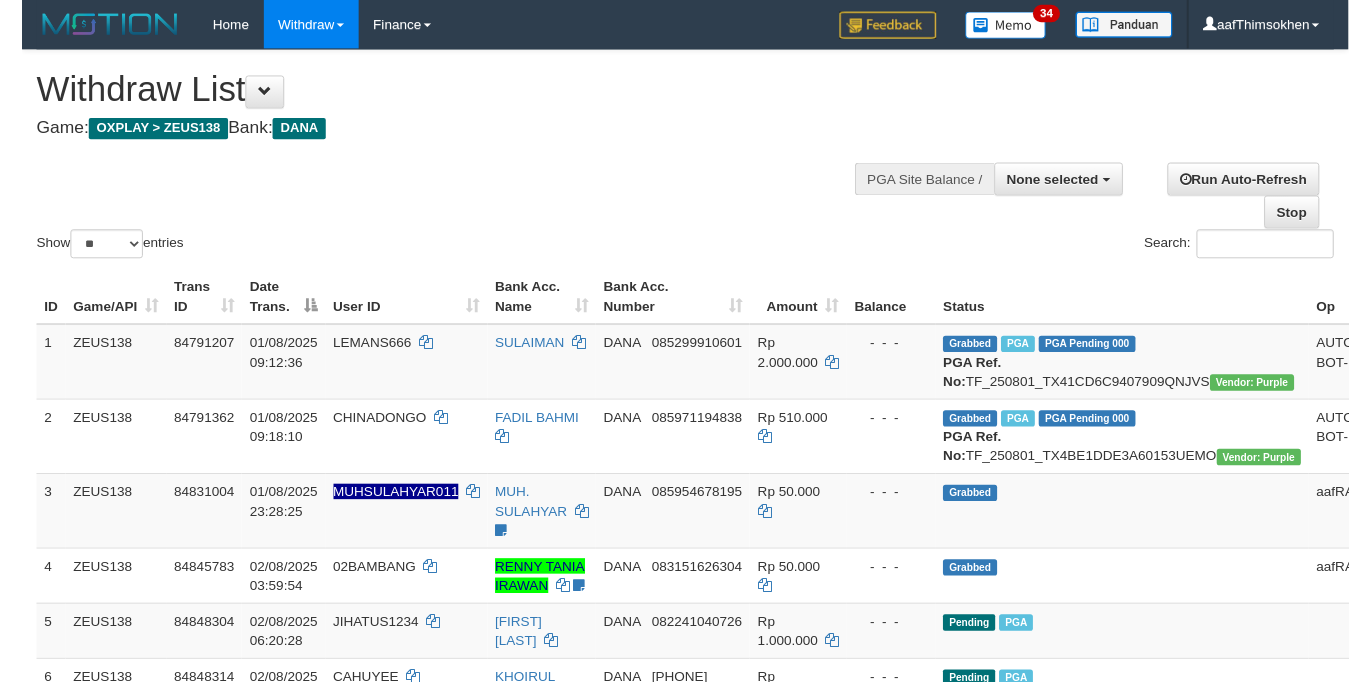 scroll, scrollTop: 349, scrollLeft: 0, axis: vertical 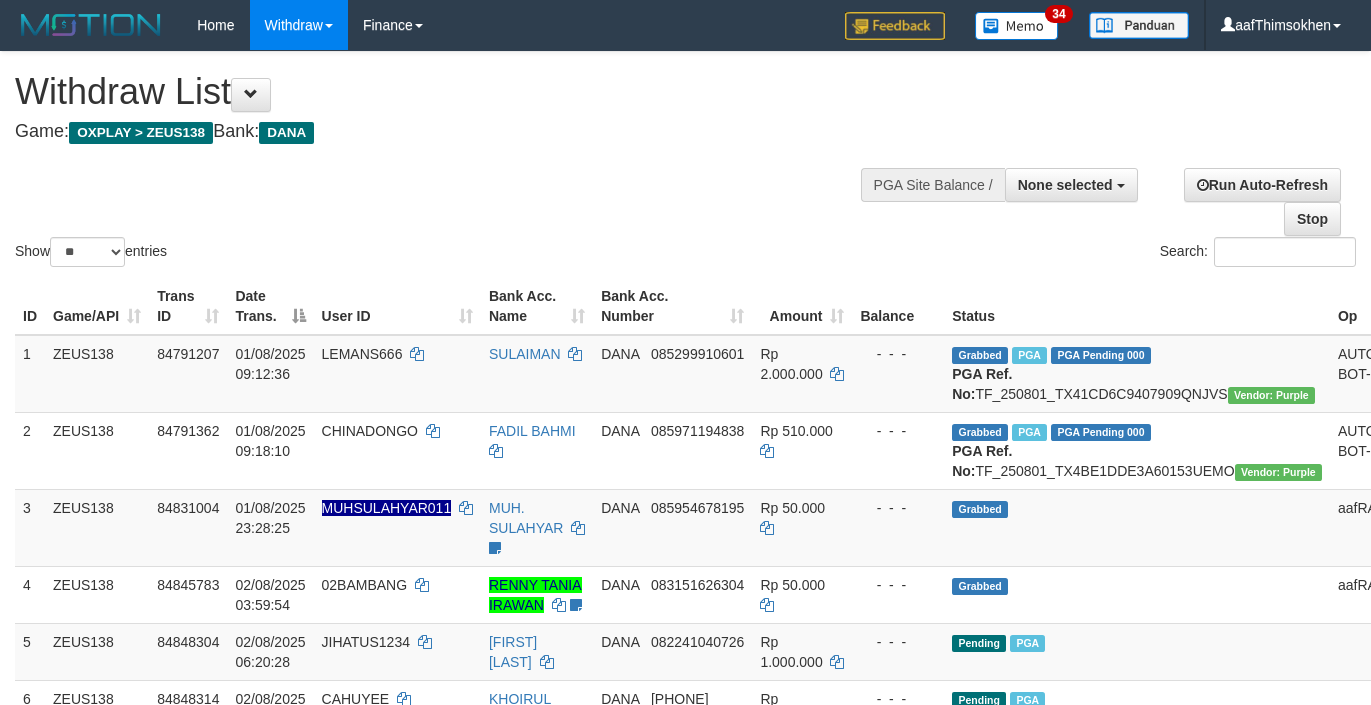 select 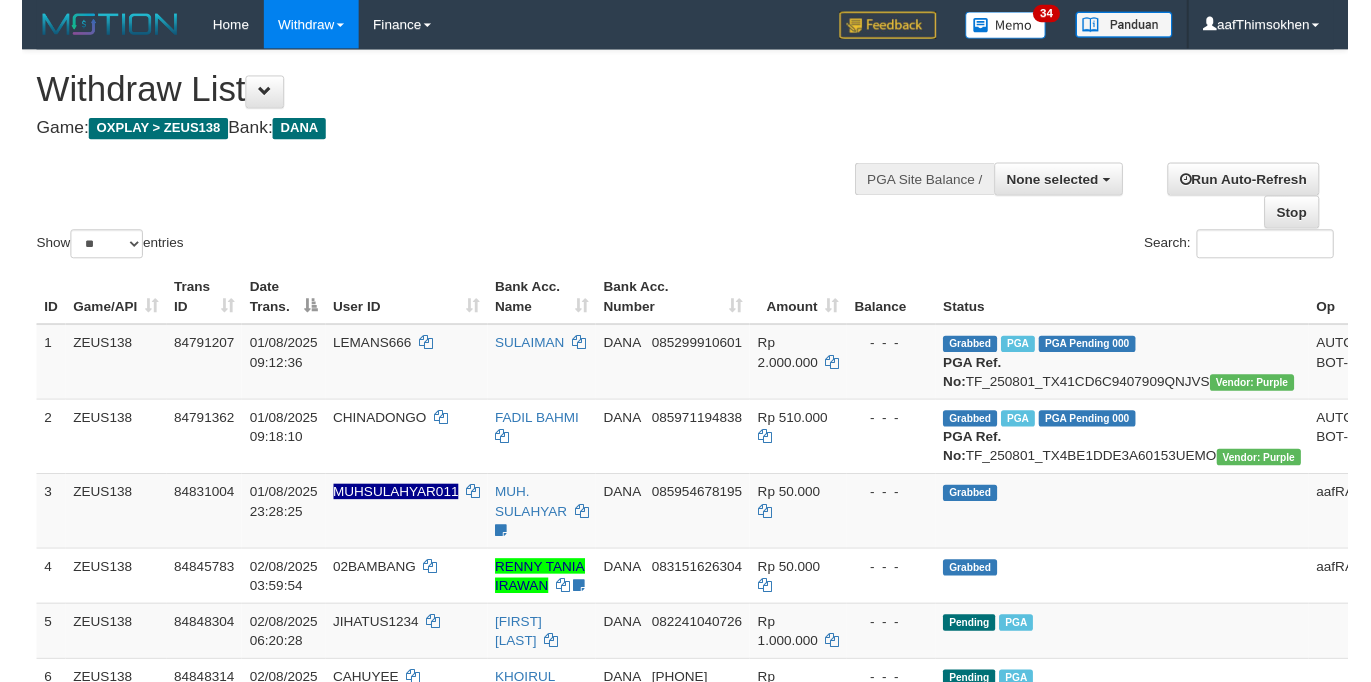 scroll, scrollTop: 349, scrollLeft: 0, axis: vertical 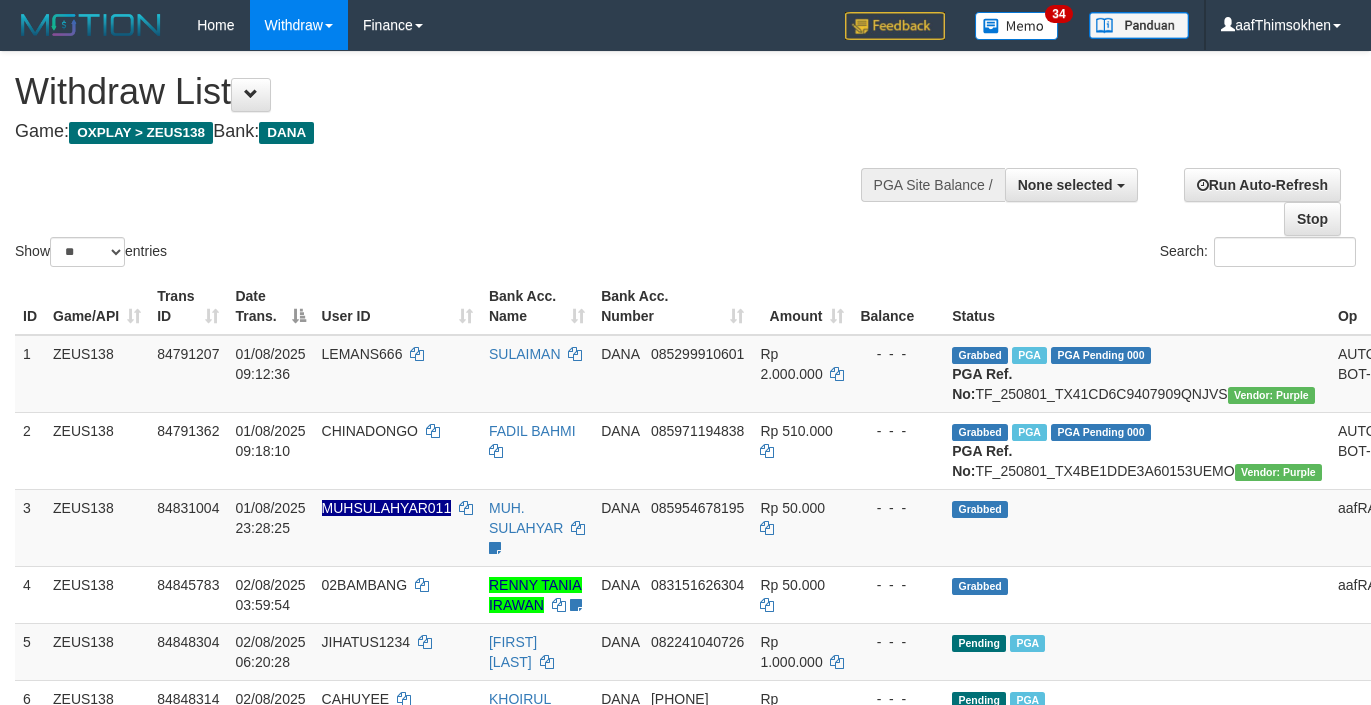 select 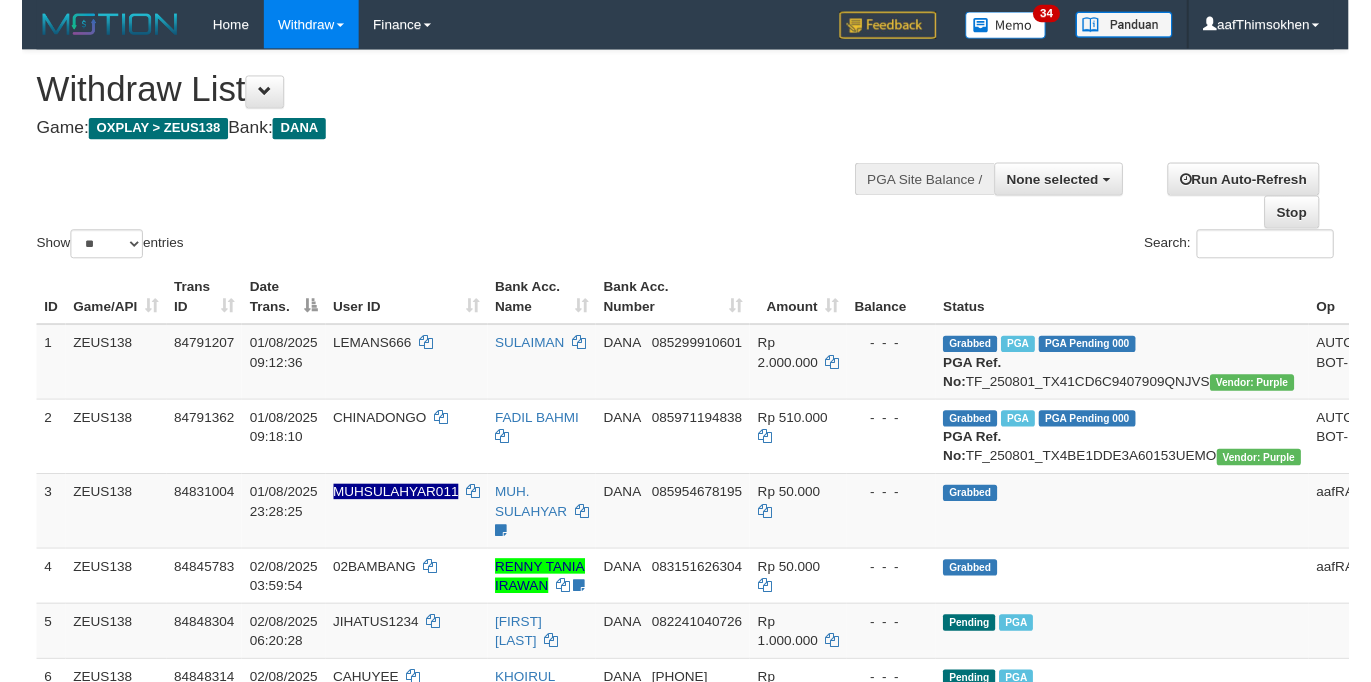 scroll, scrollTop: 349, scrollLeft: 0, axis: vertical 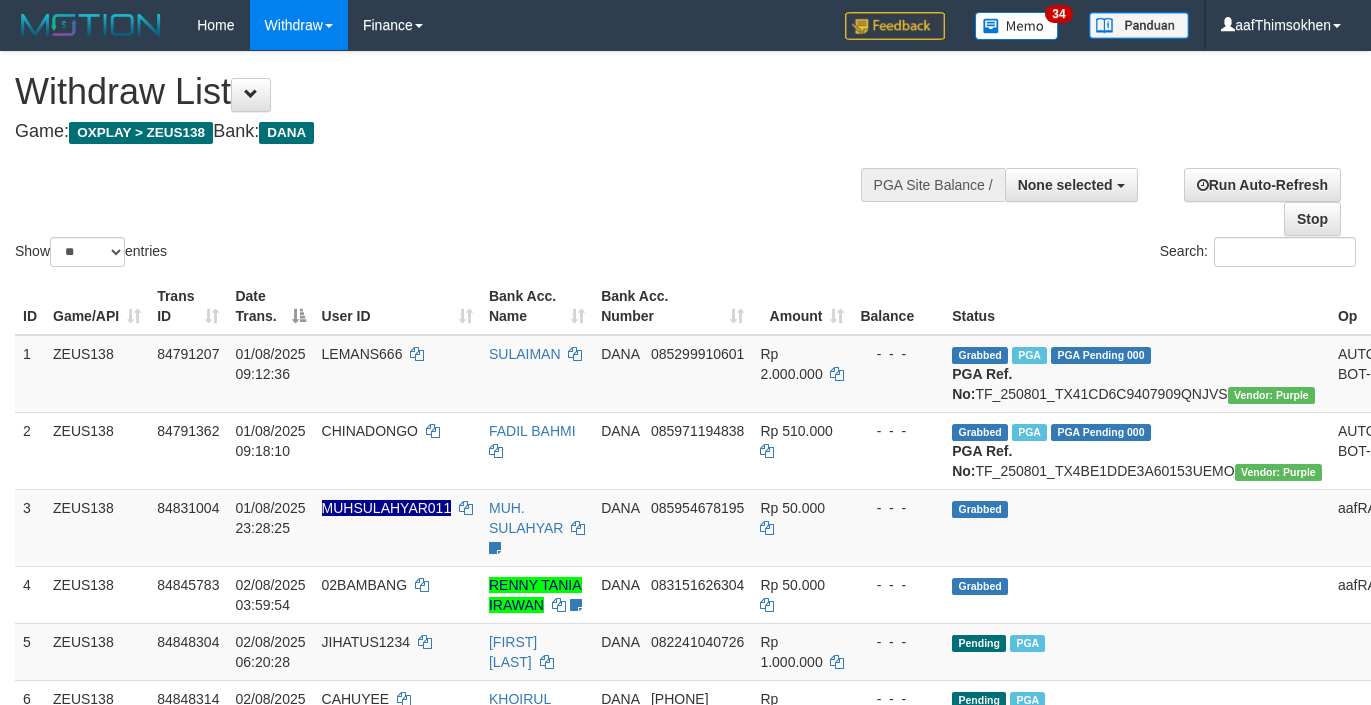 select 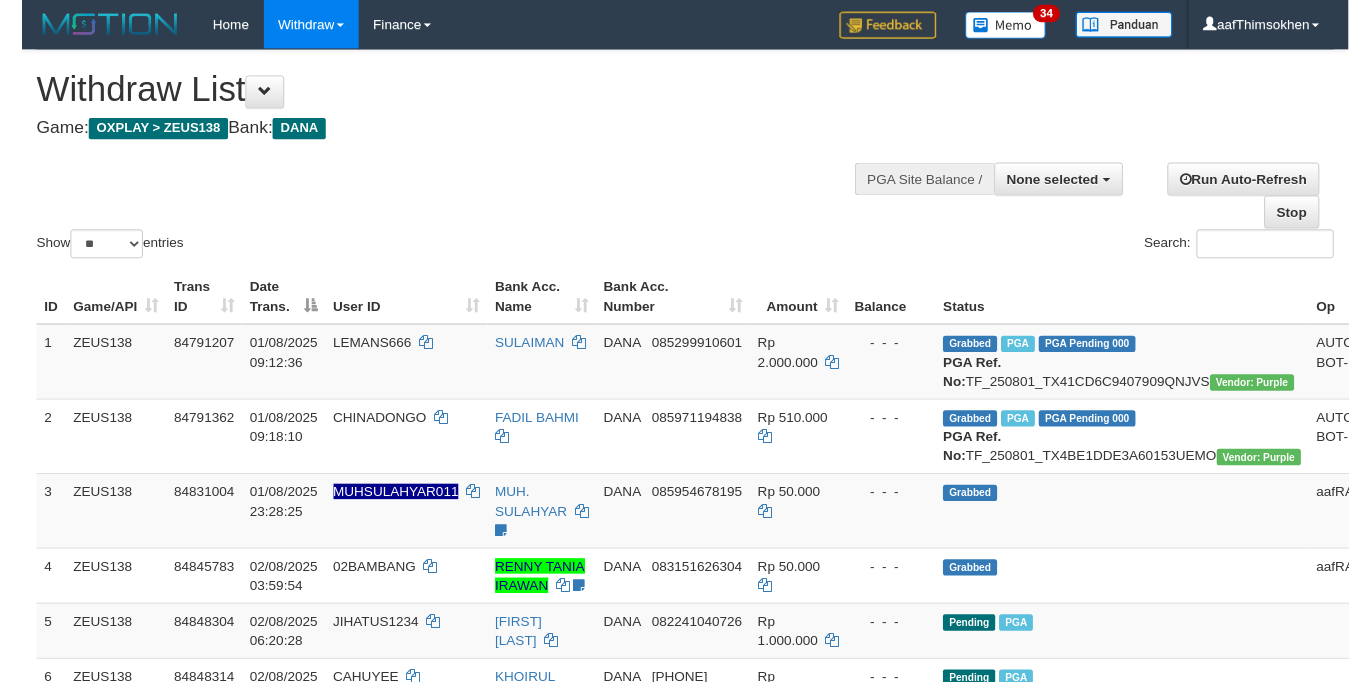 scroll, scrollTop: 349, scrollLeft: 0, axis: vertical 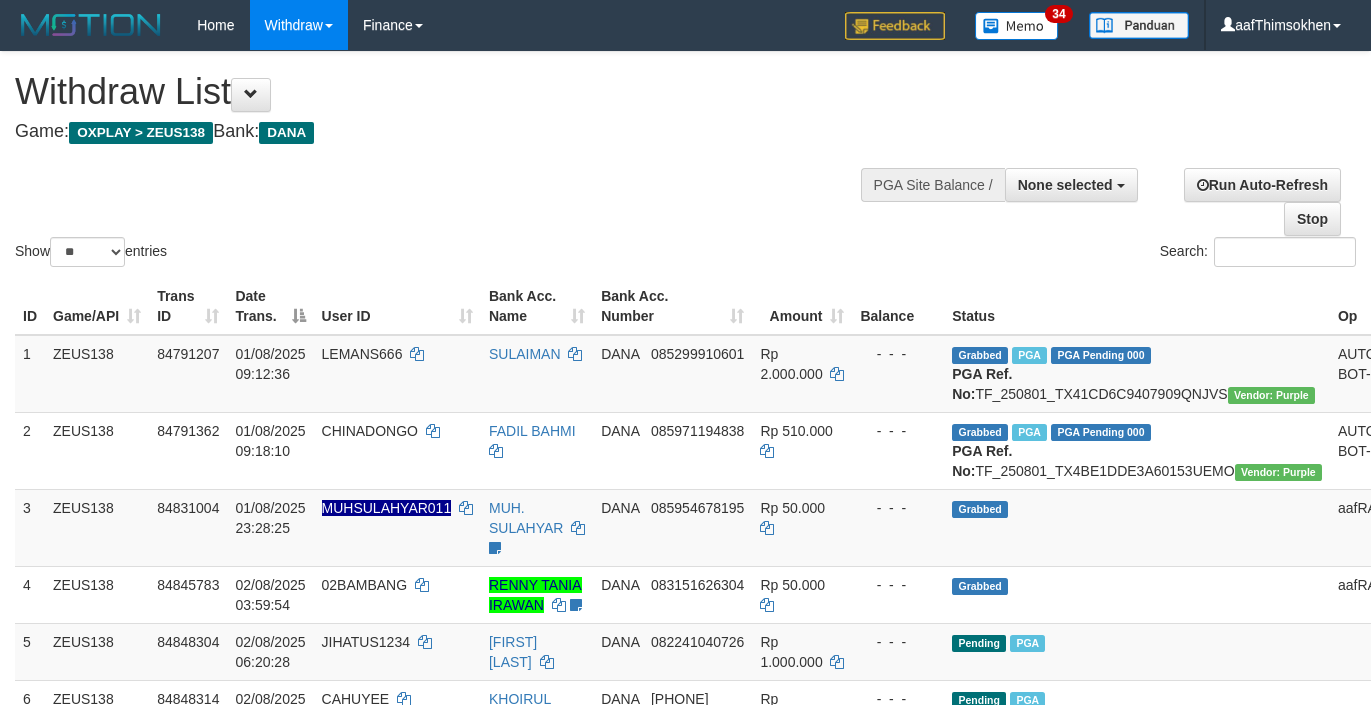 select 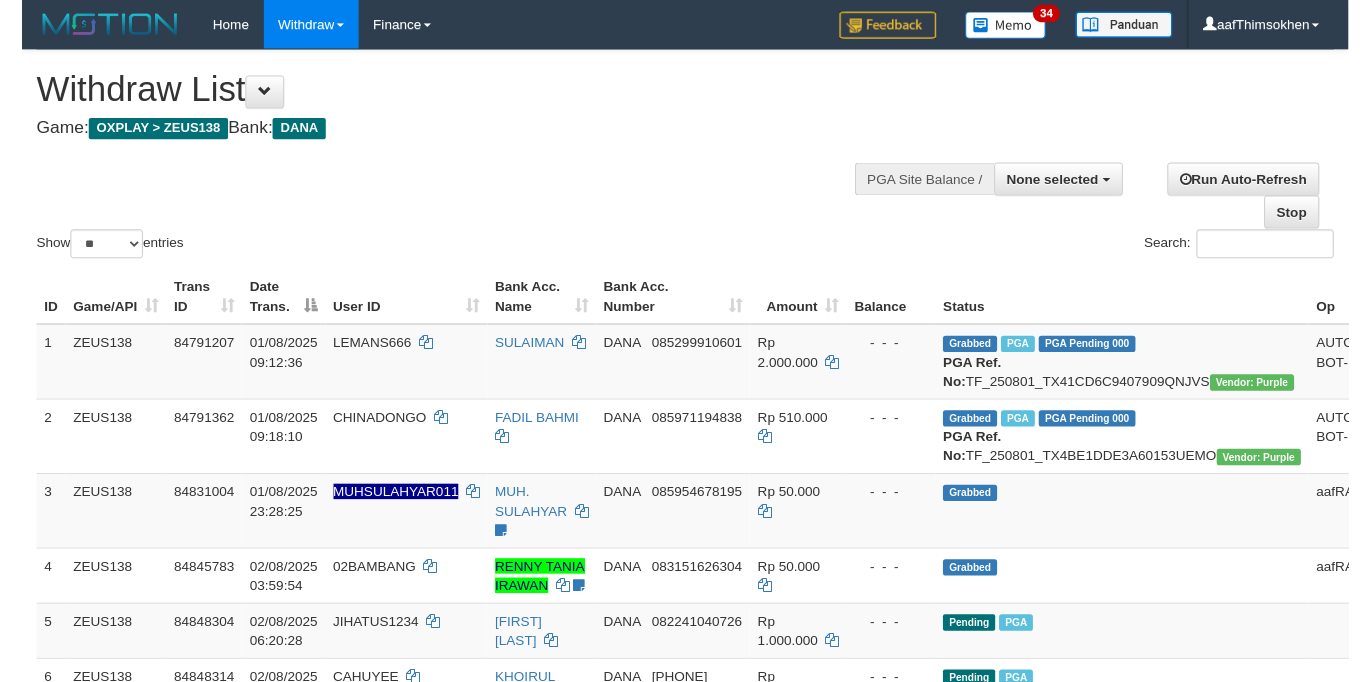scroll, scrollTop: 349, scrollLeft: 0, axis: vertical 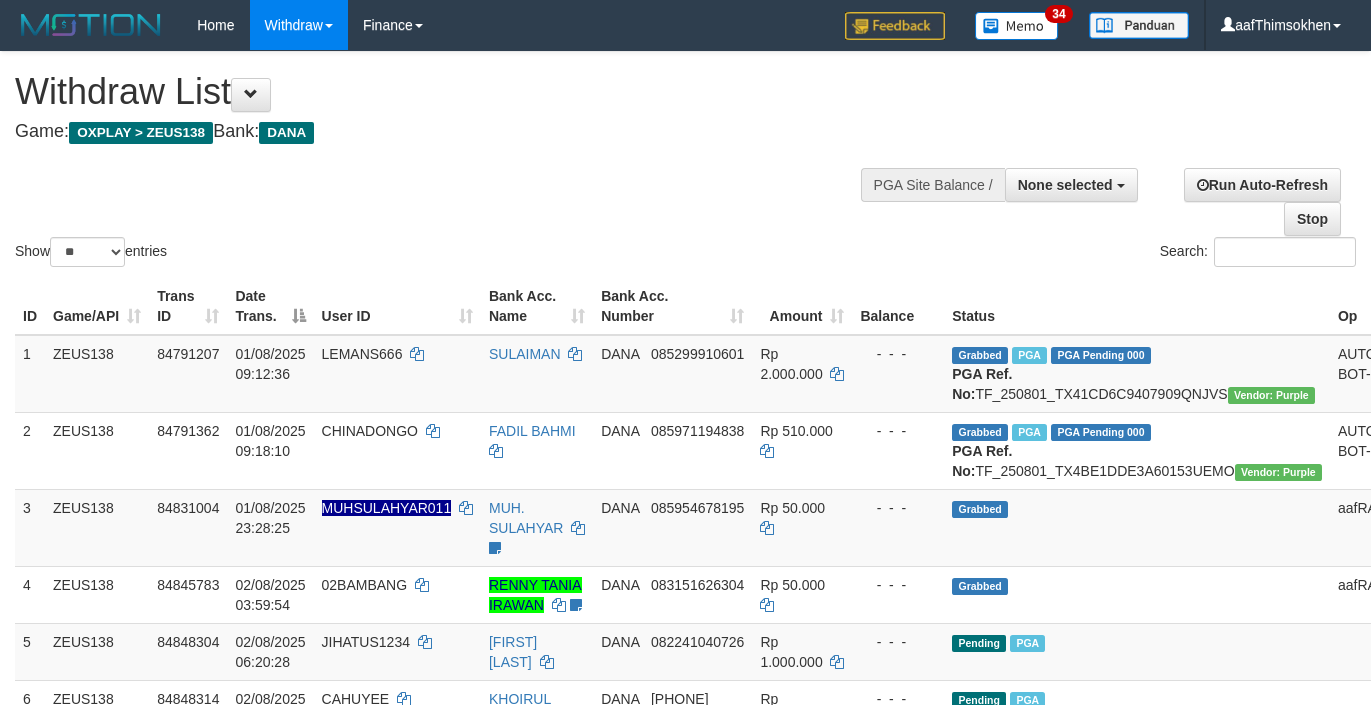 select 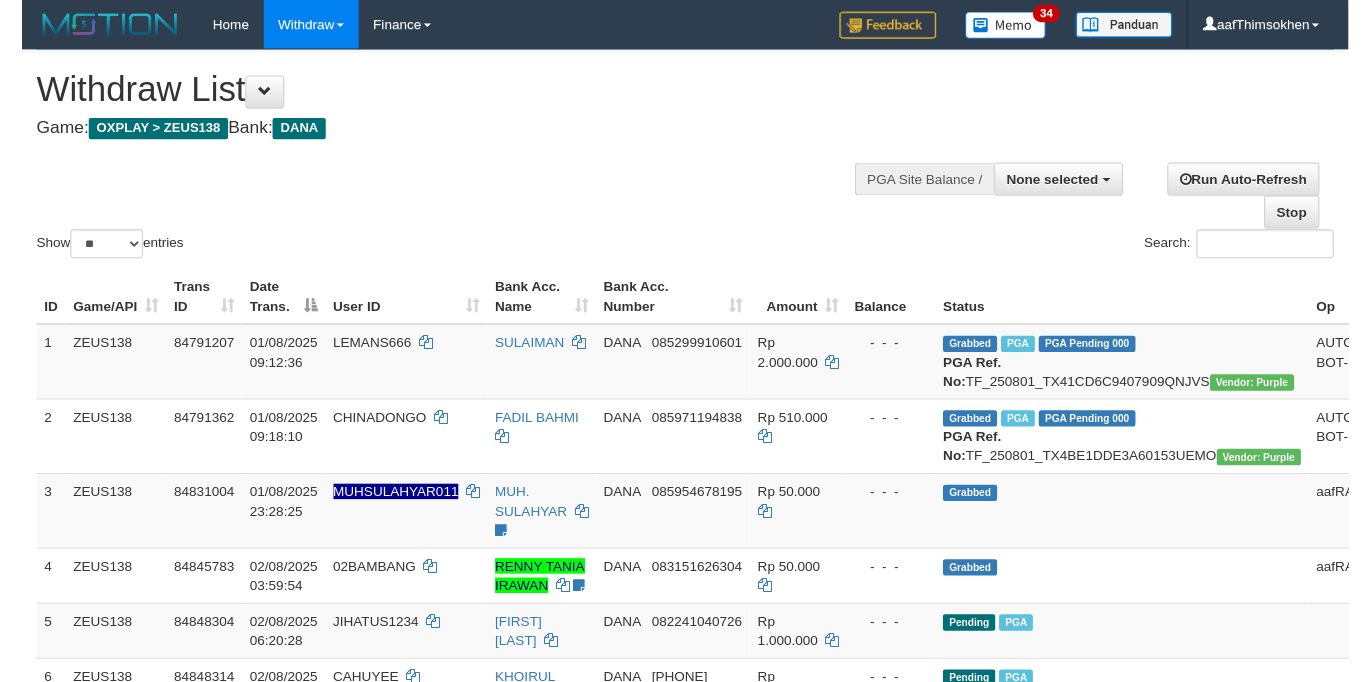 scroll, scrollTop: 349, scrollLeft: 0, axis: vertical 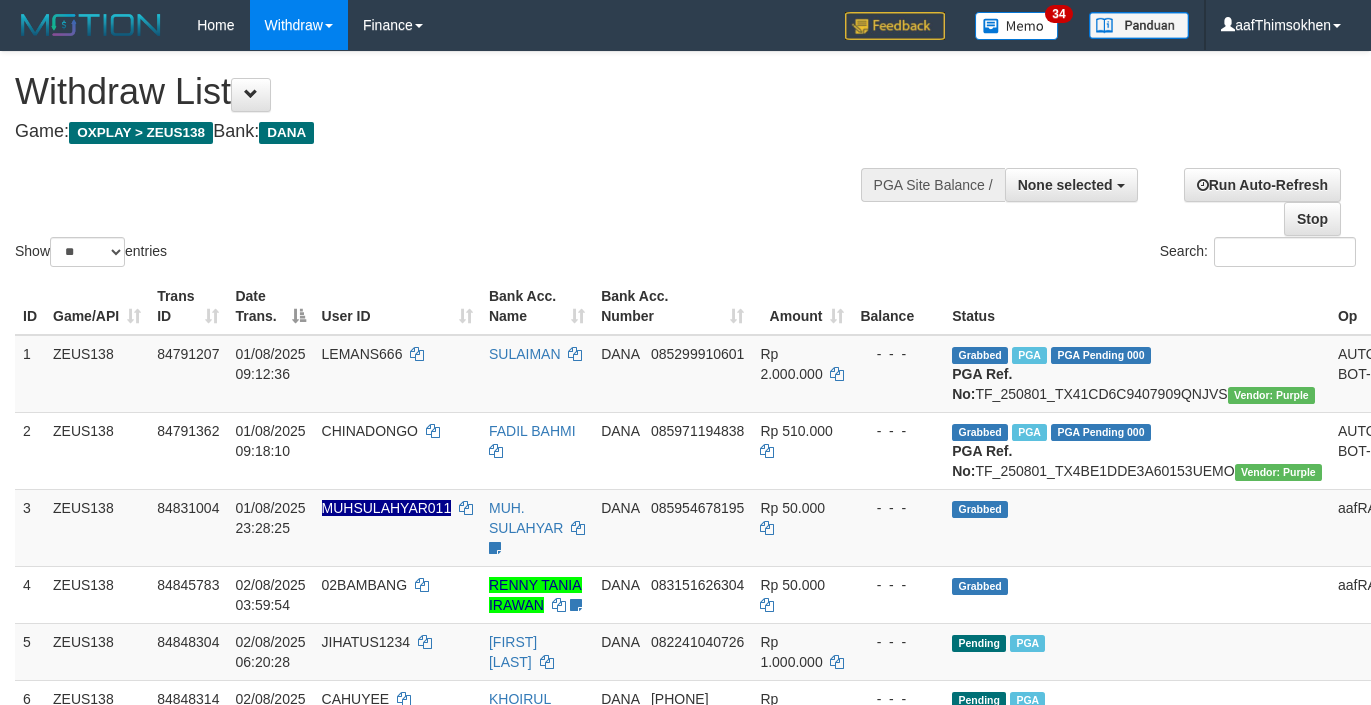 select 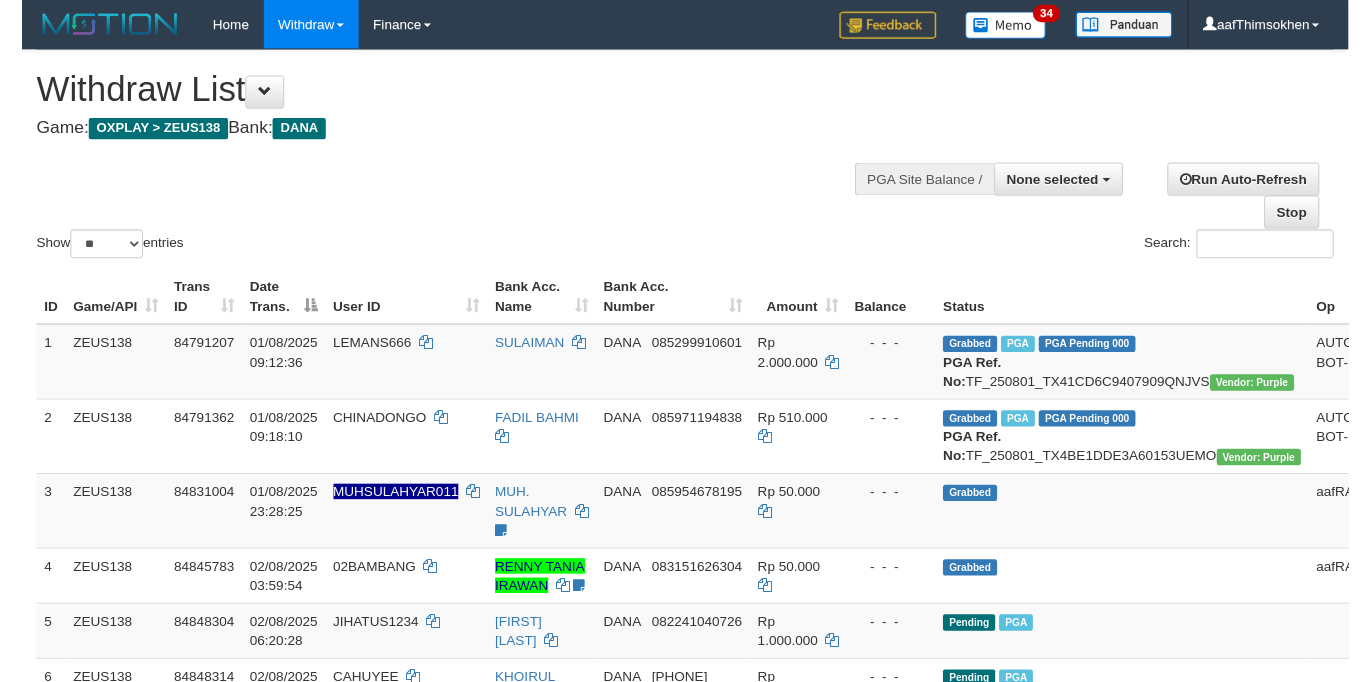 scroll, scrollTop: 349, scrollLeft: 0, axis: vertical 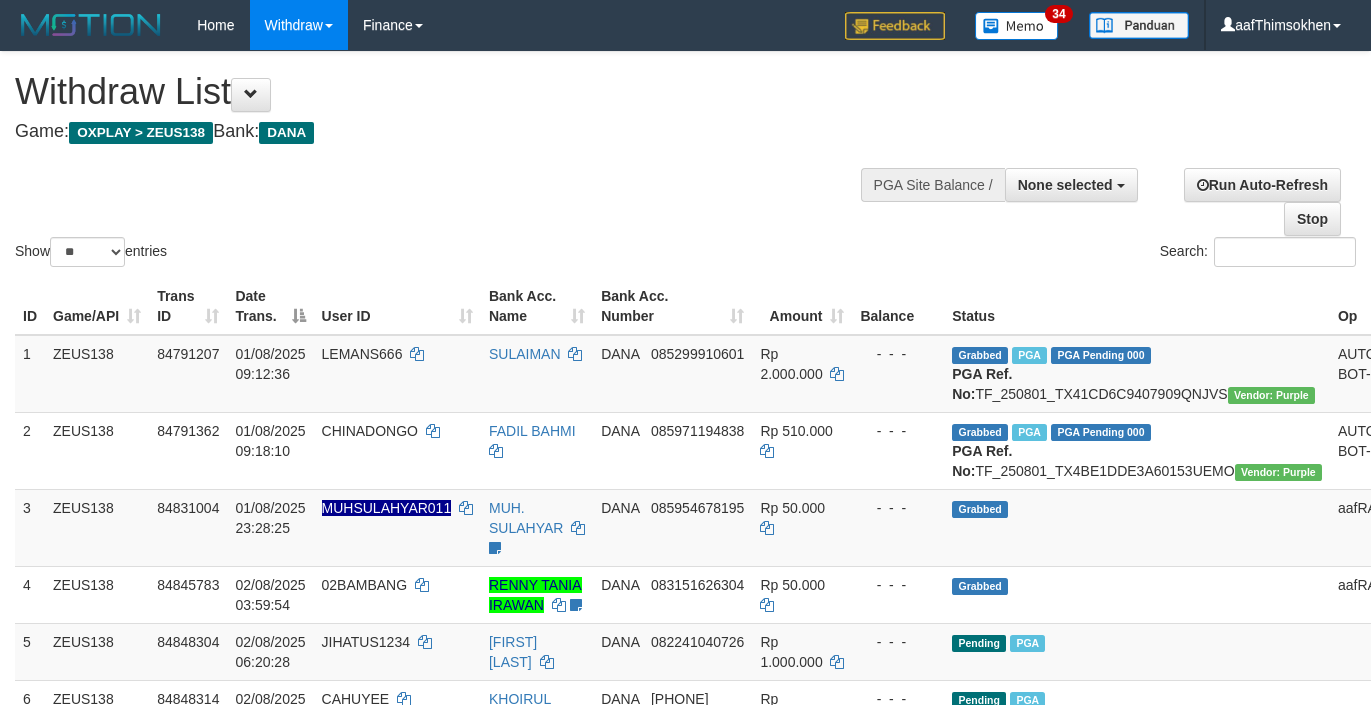 select 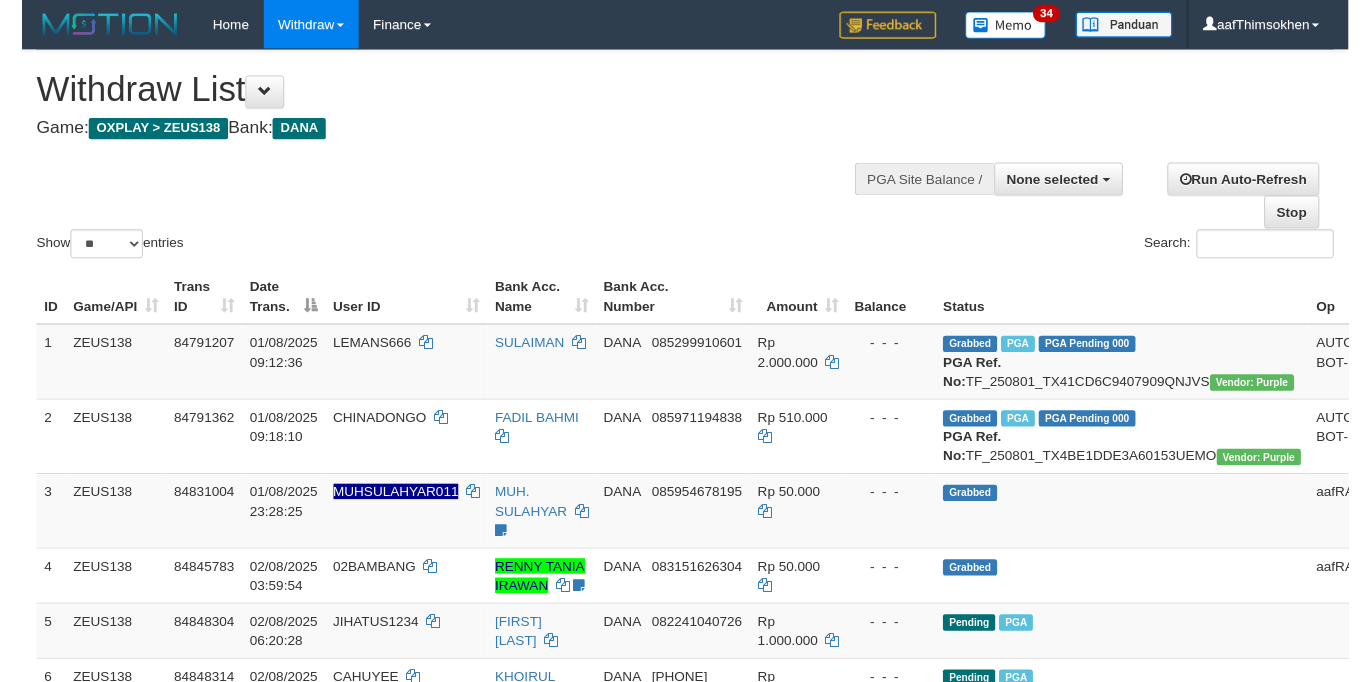 scroll, scrollTop: 349, scrollLeft: 0, axis: vertical 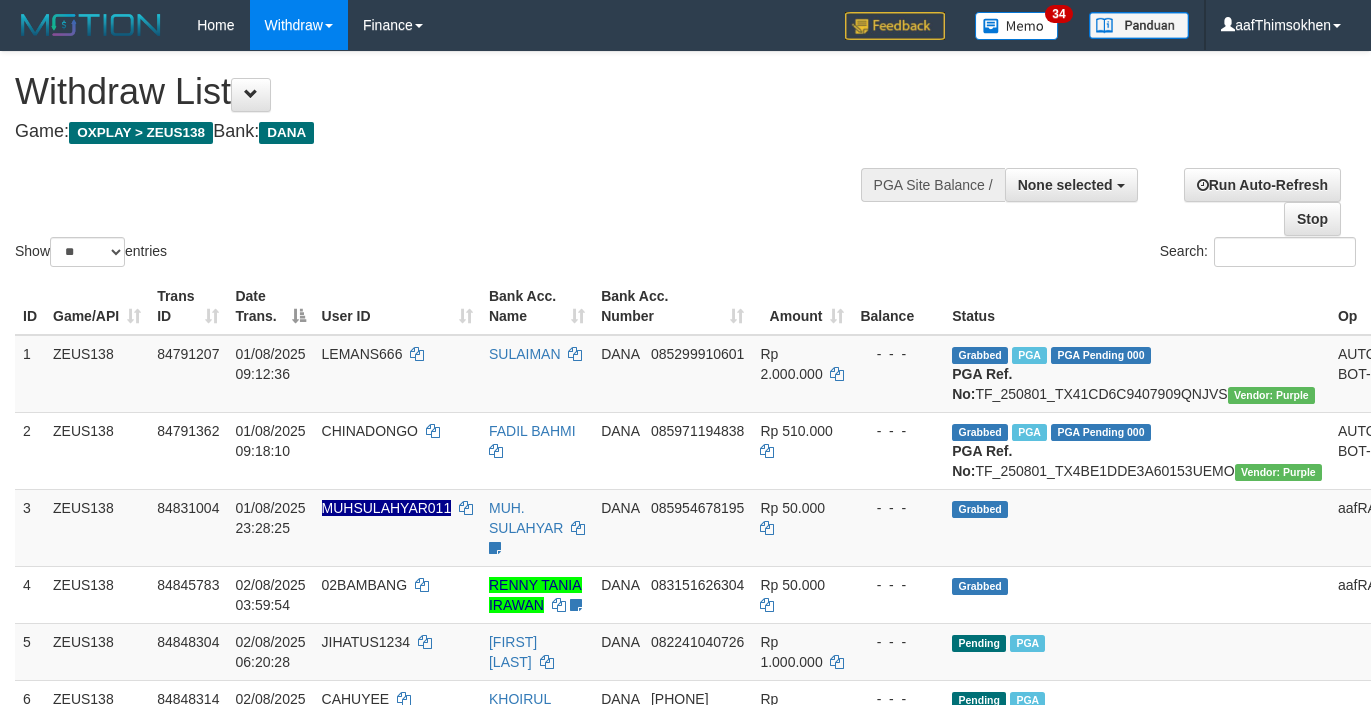 select 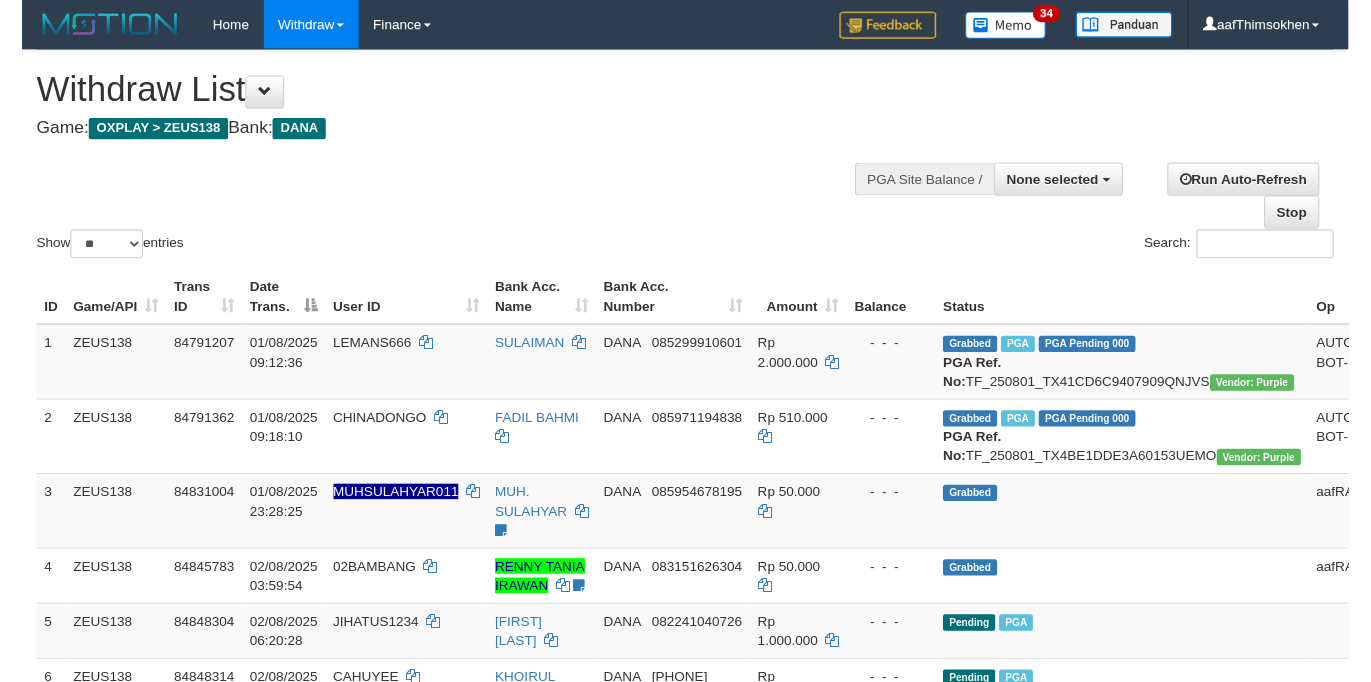 scroll, scrollTop: 349, scrollLeft: 0, axis: vertical 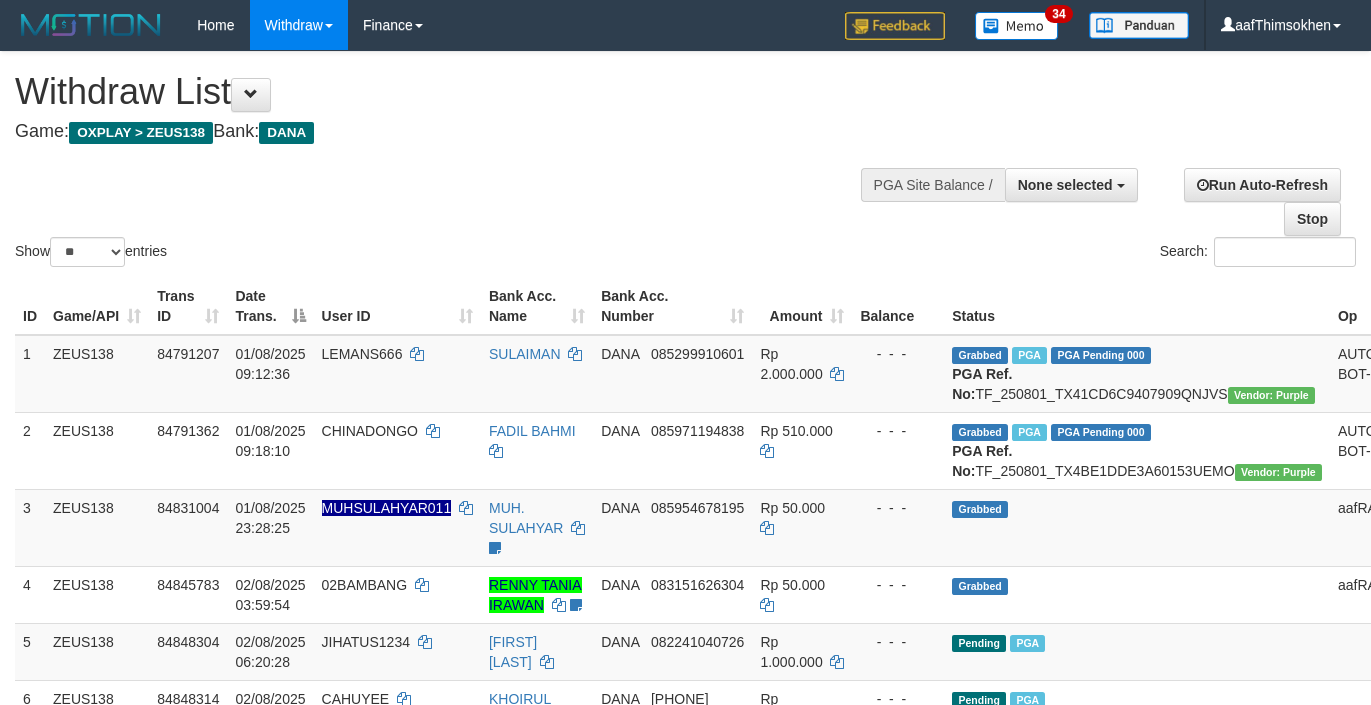 select 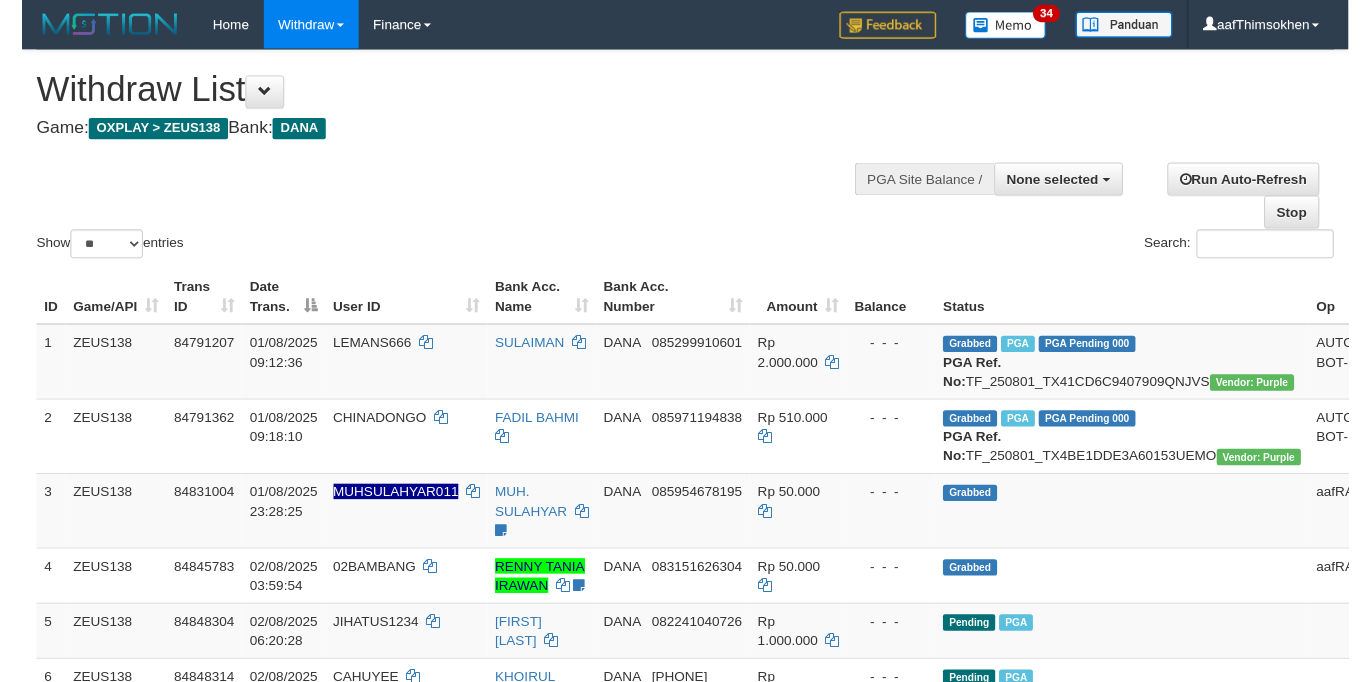 scroll, scrollTop: 349, scrollLeft: 0, axis: vertical 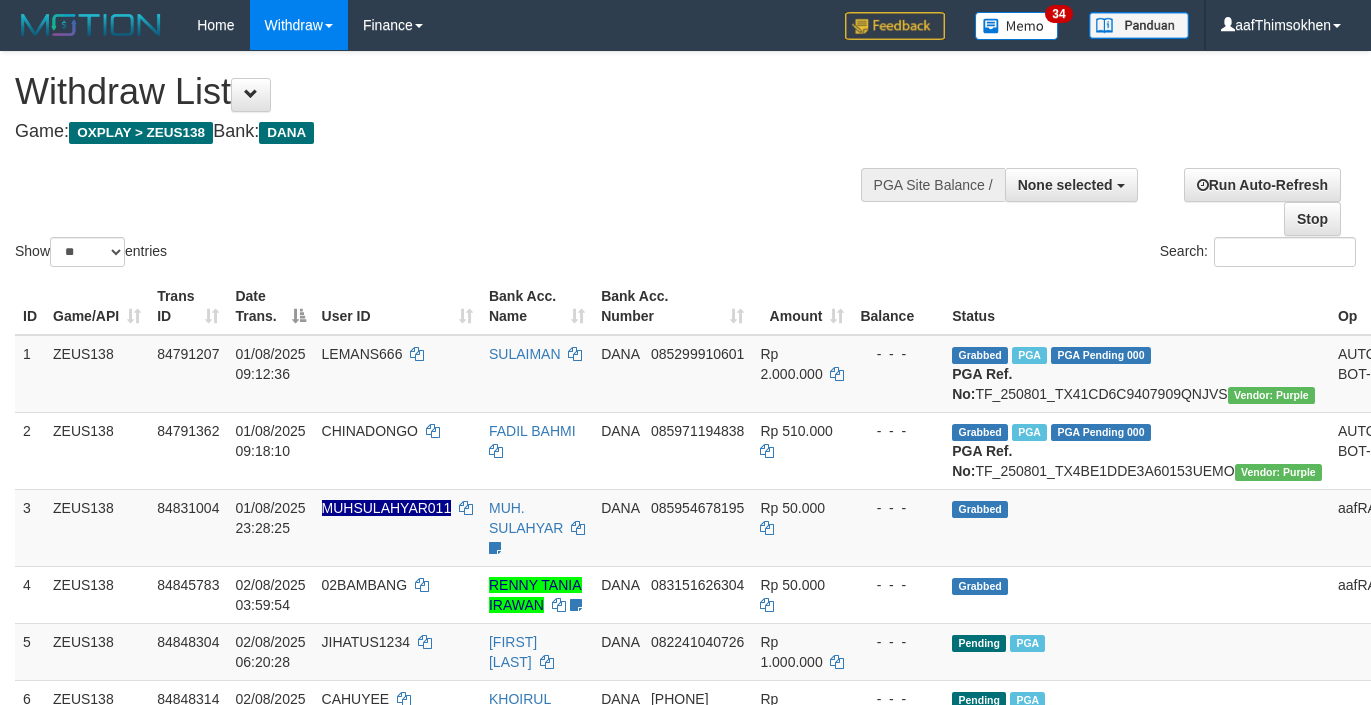 select 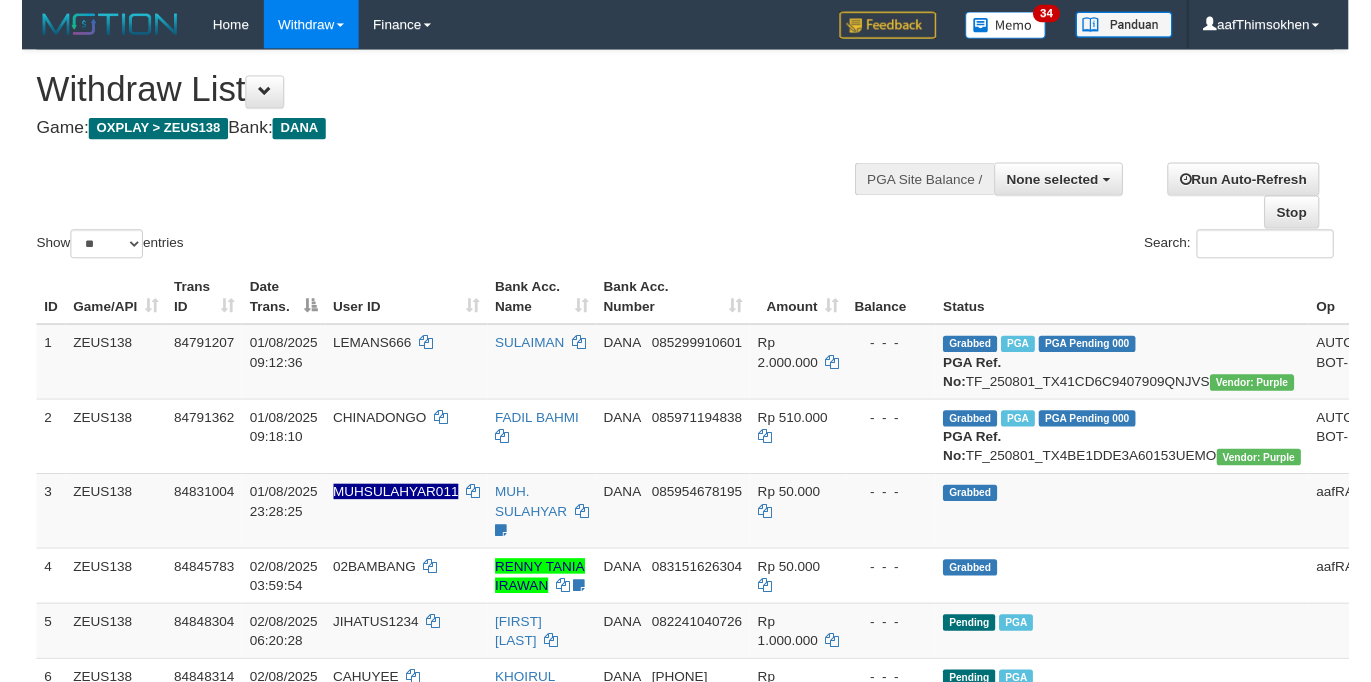scroll, scrollTop: 349, scrollLeft: 0, axis: vertical 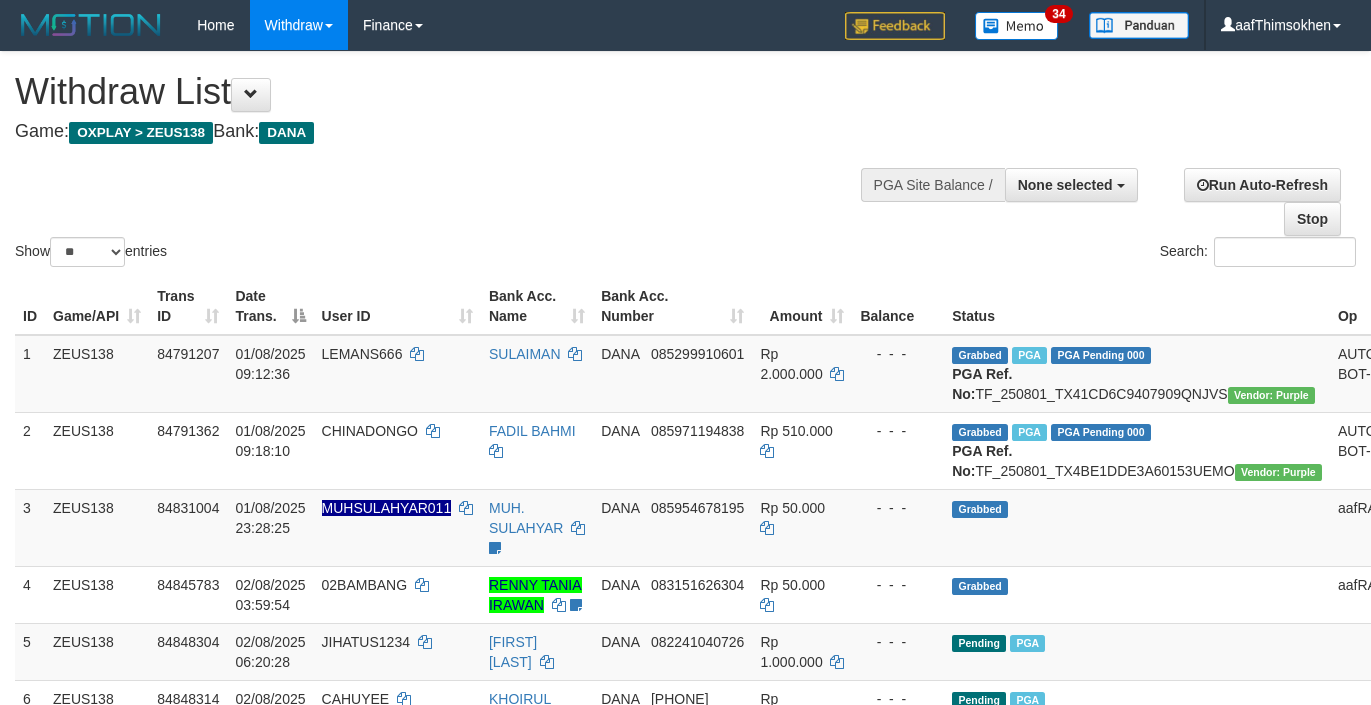 select 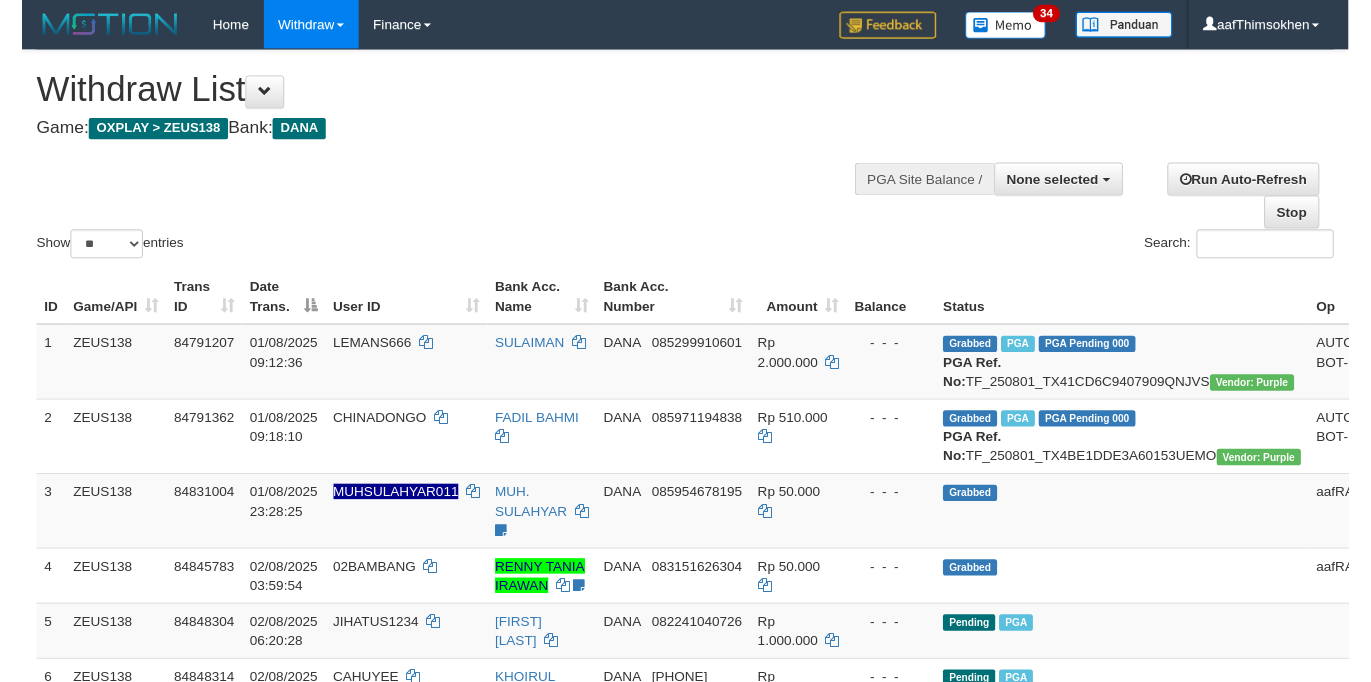 scroll, scrollTop: 349, scrollLeft: 0, axis: vertical 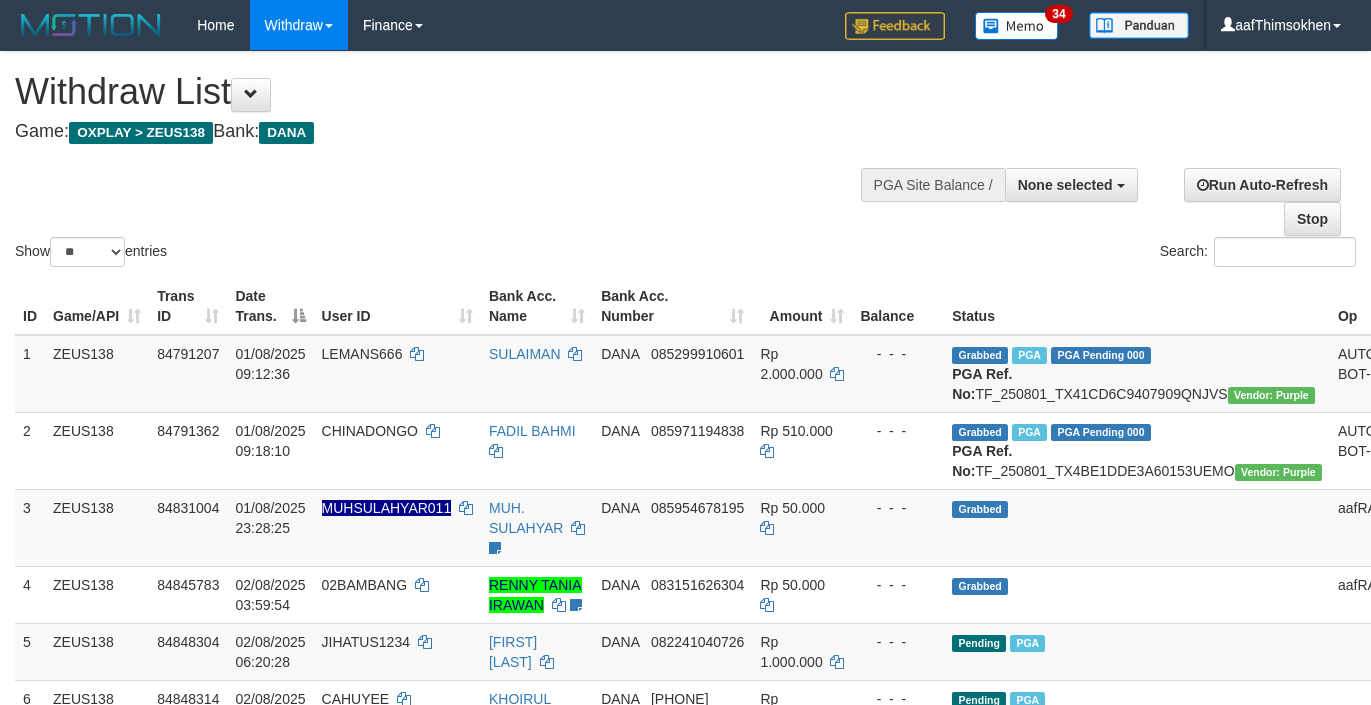 select 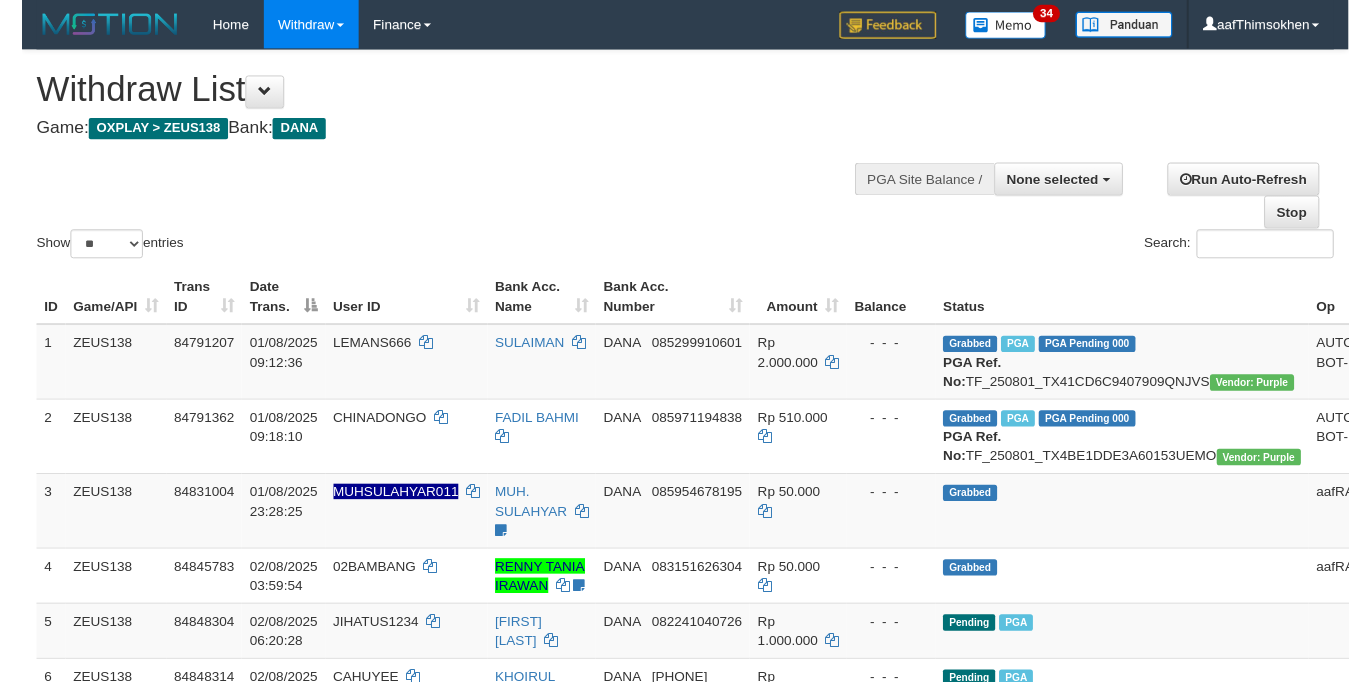 scroll, scrollTop: 349, scrollLeft: 0, axis: vertical 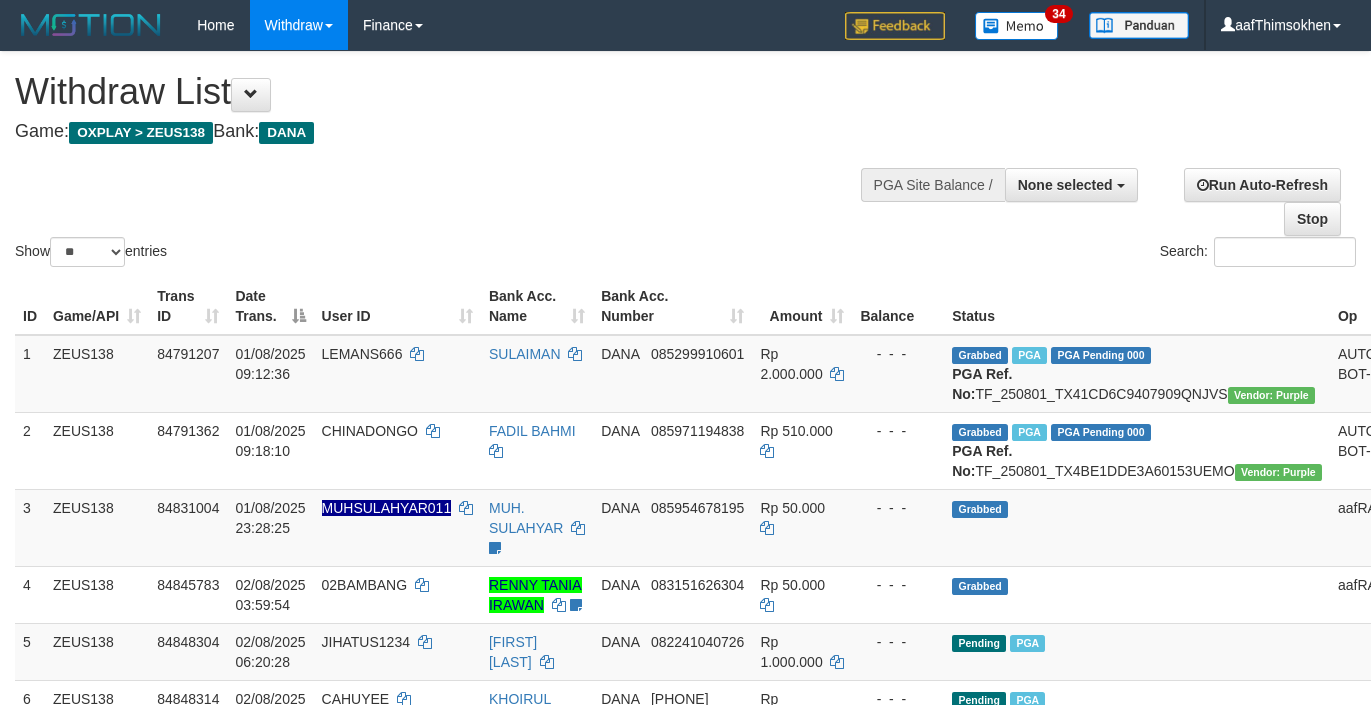 select 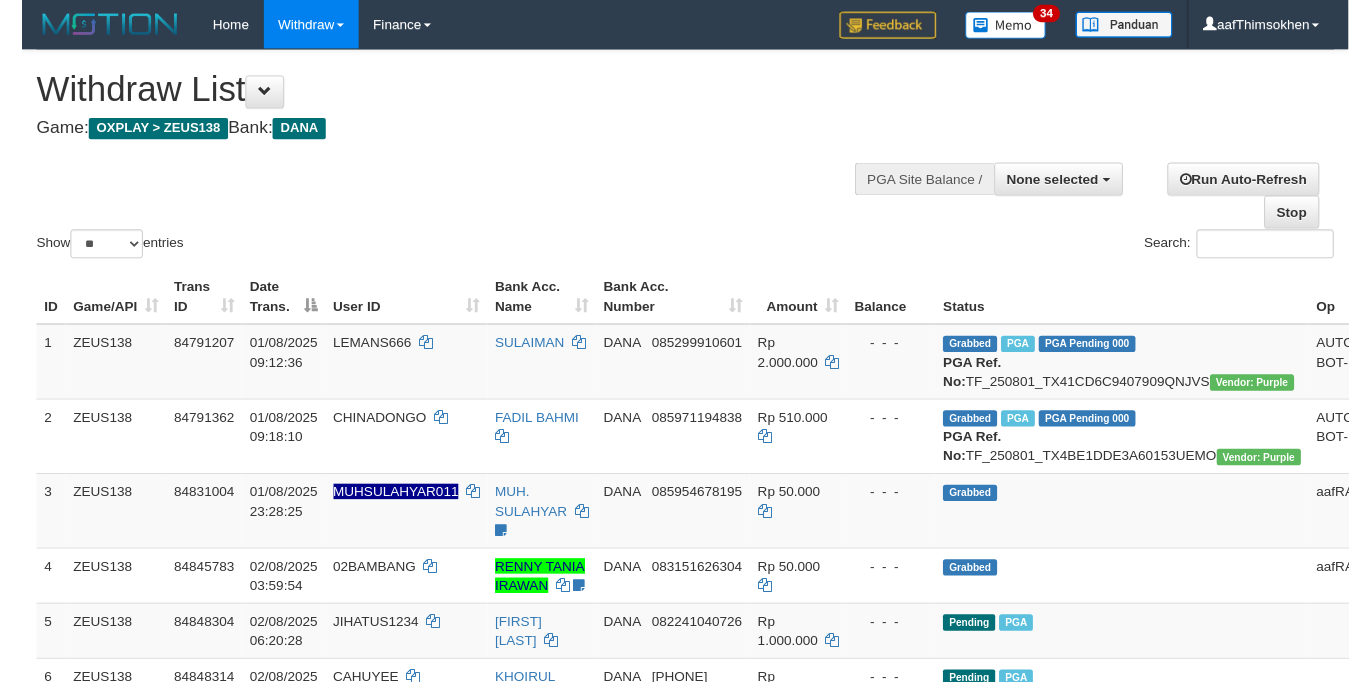 scroll, scrollTop: 349, scrollLeft: 0, axis: vertical 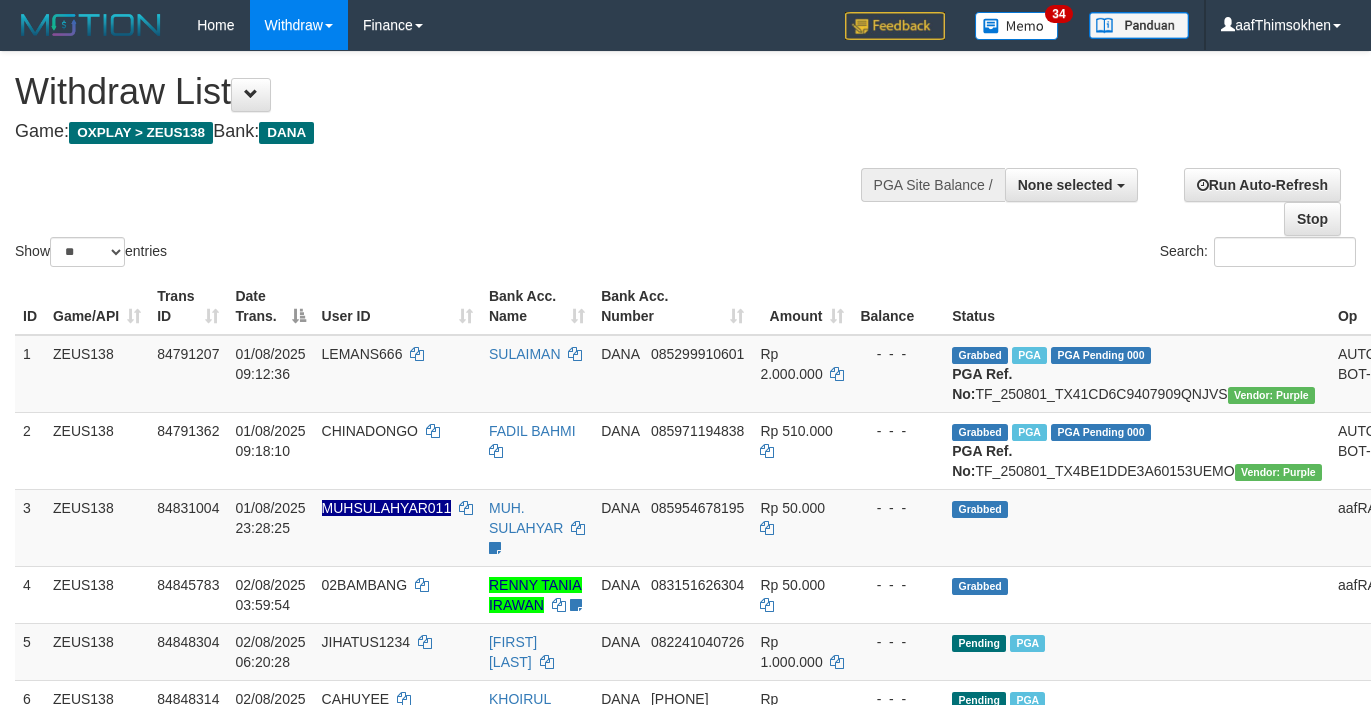 select 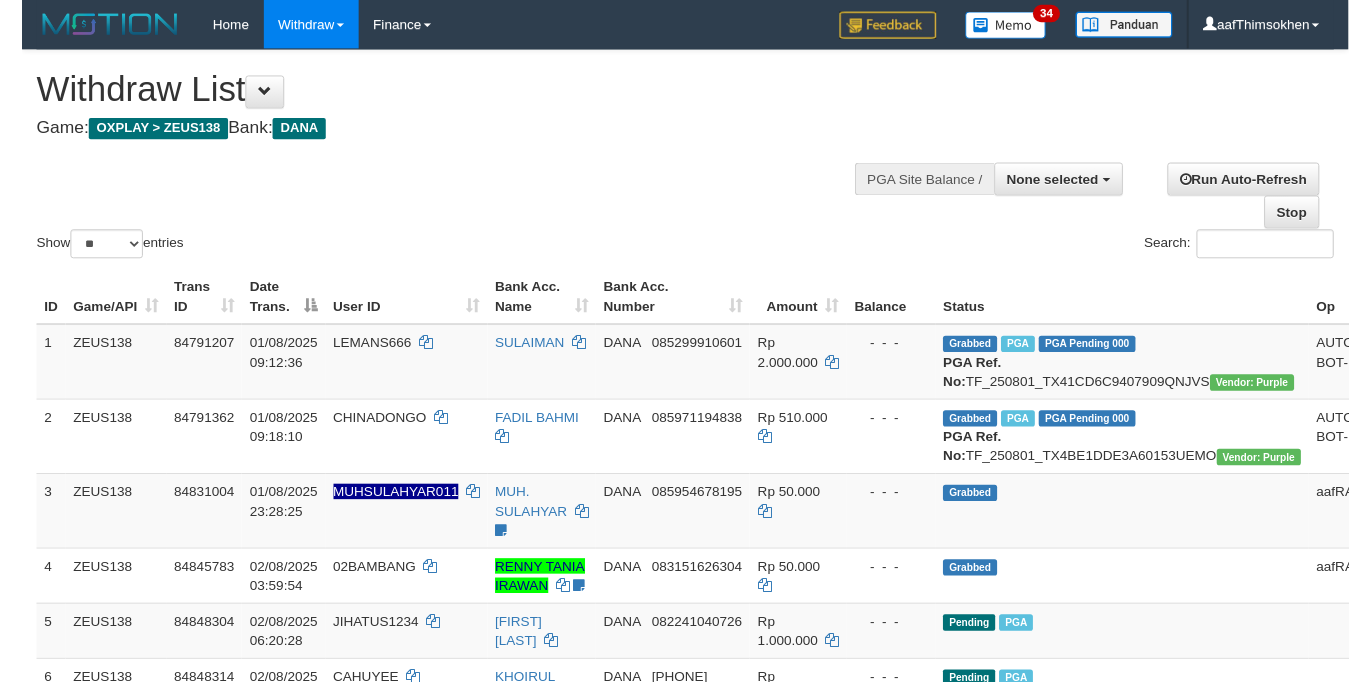 scroll, scrollTop: 349, scrollLeft: 0, axis: vertical 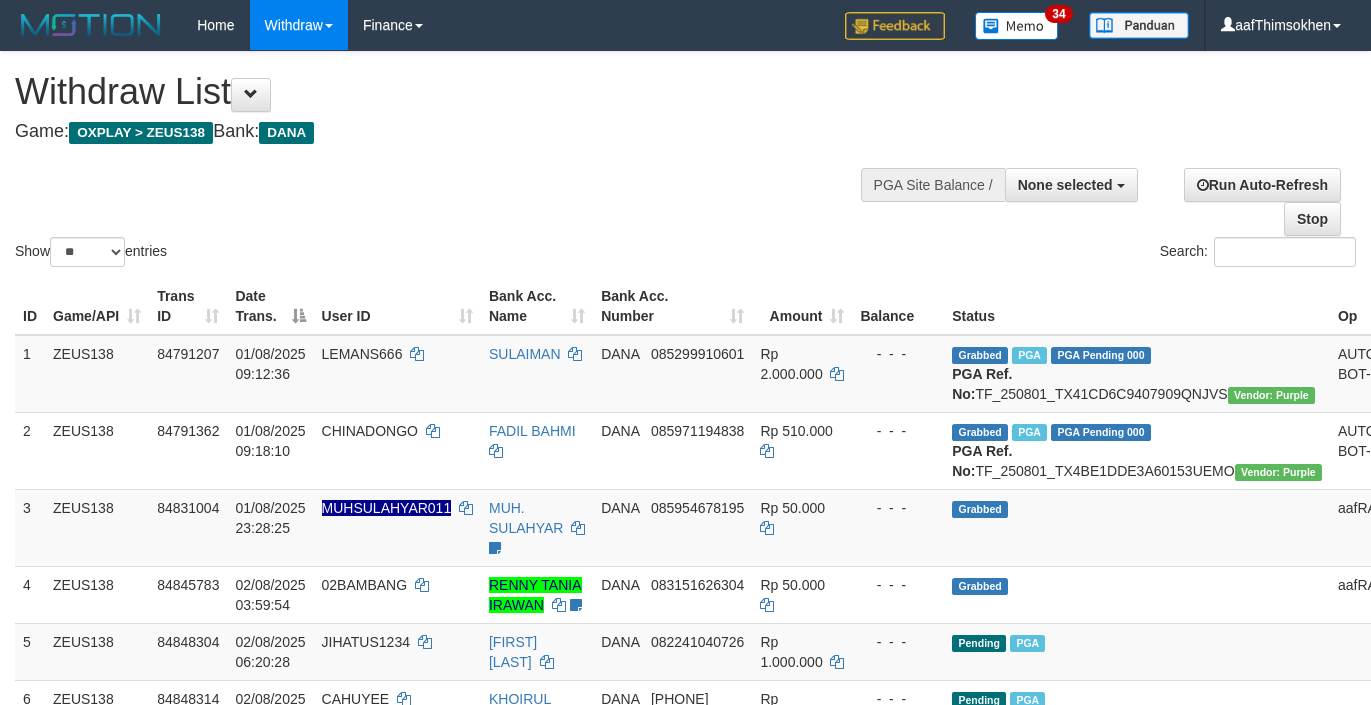select 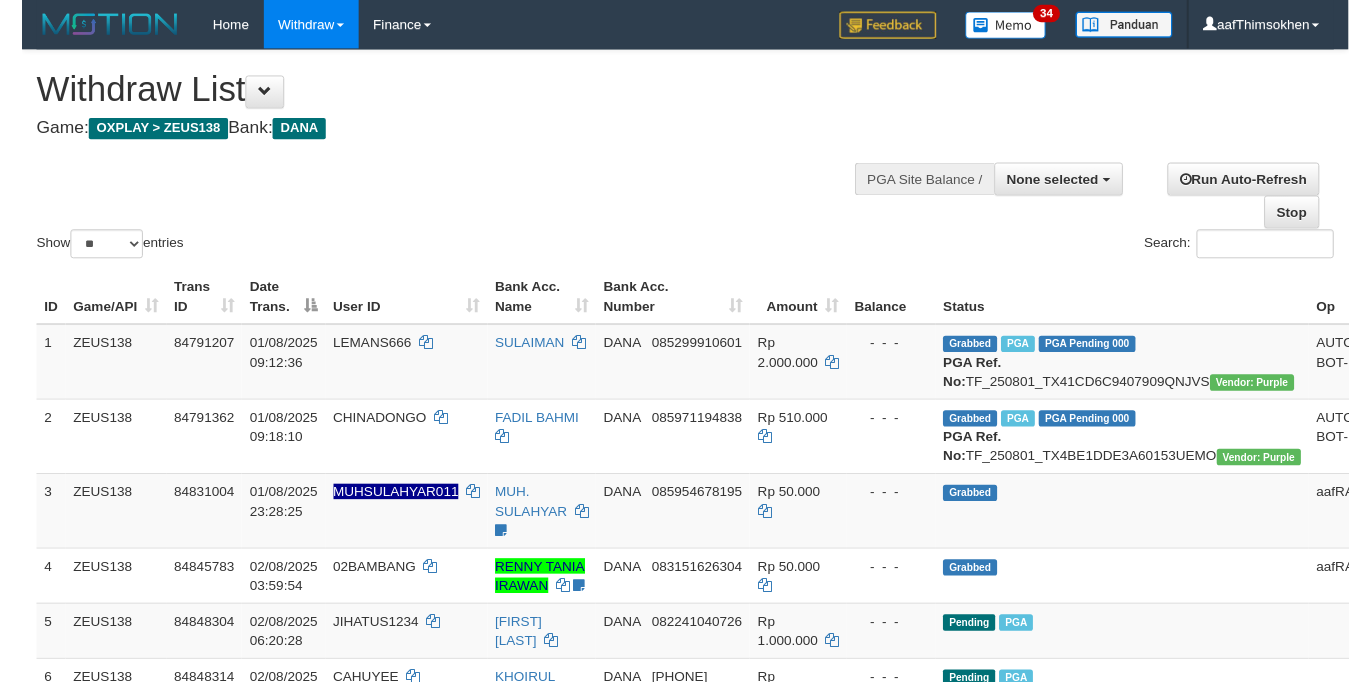 scroll, scrollTop: 349, scrollLeft: 0, axis: vertical 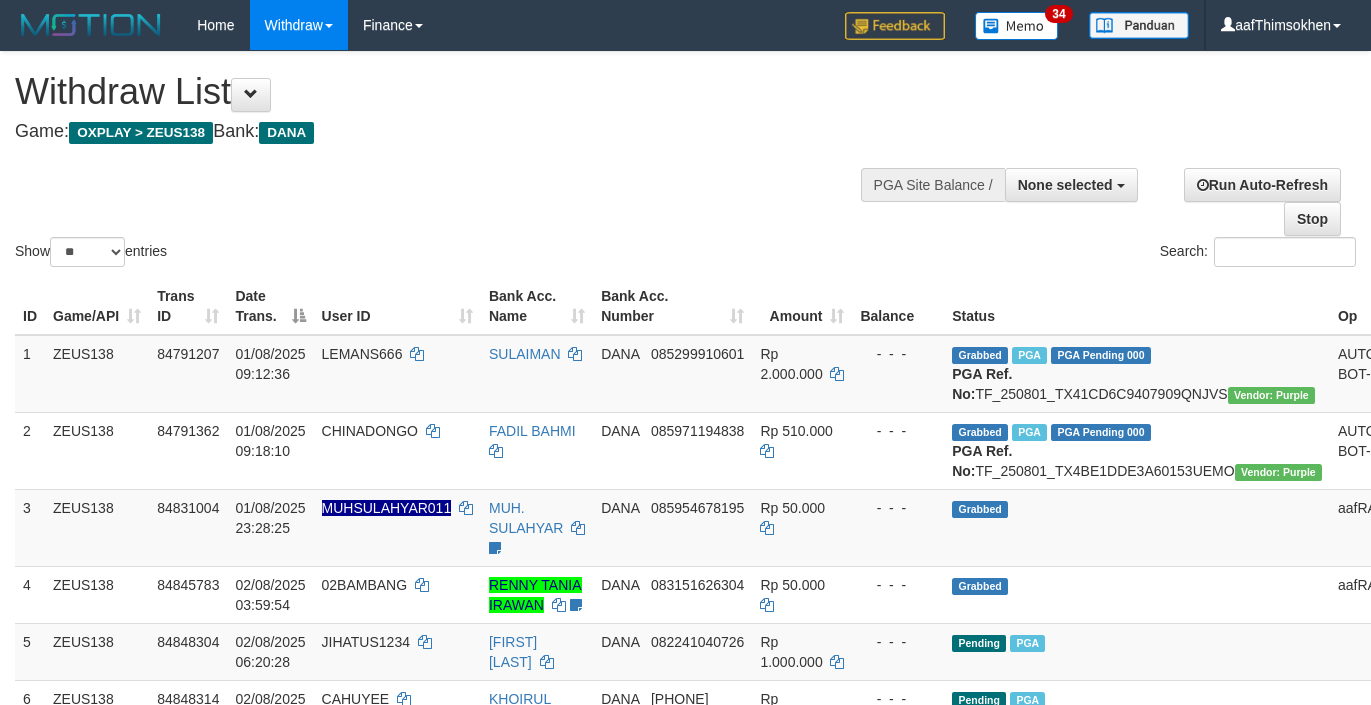 select 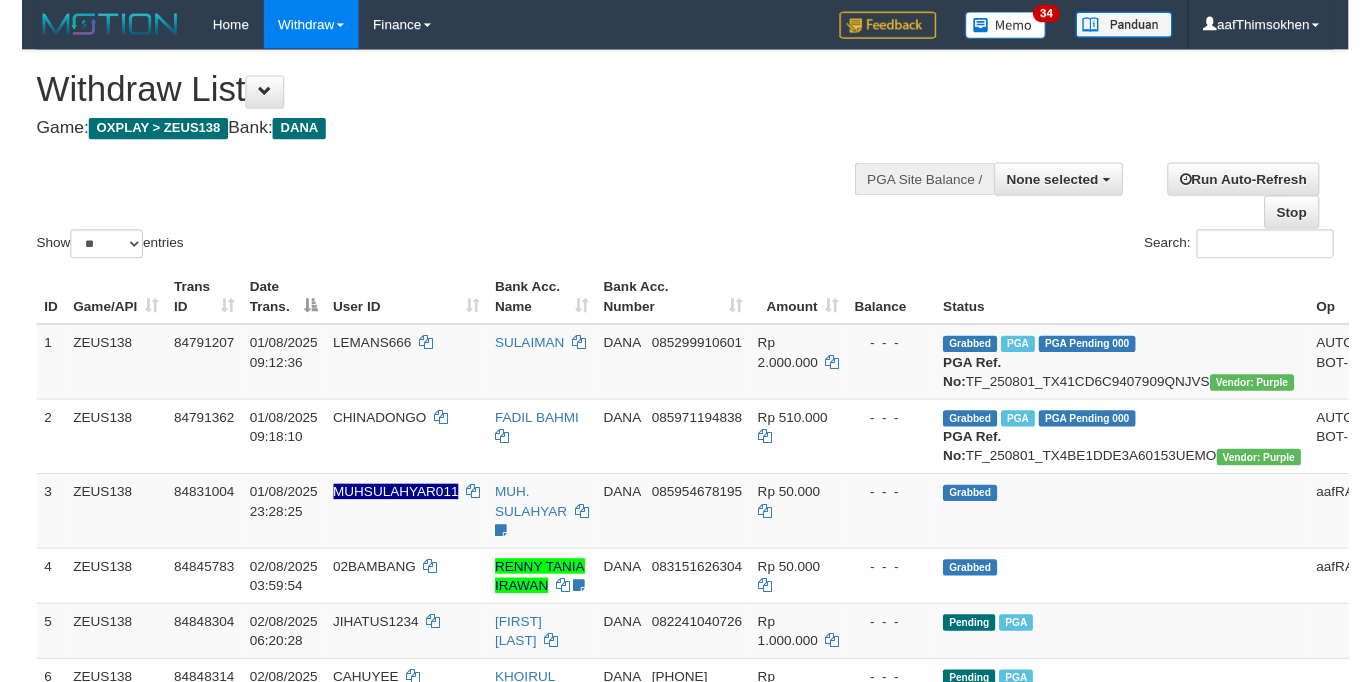scroll, scrollTop: 349, scrollLeft: 0, axis: vertical 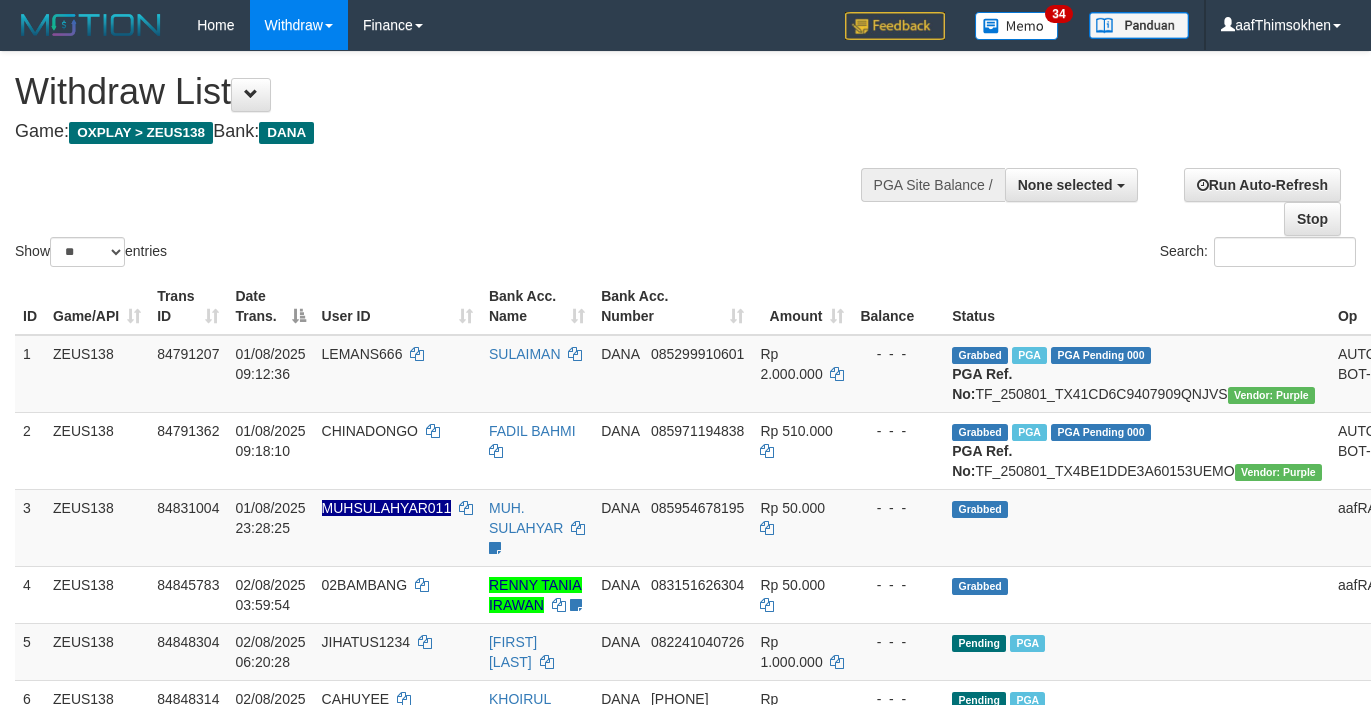 select 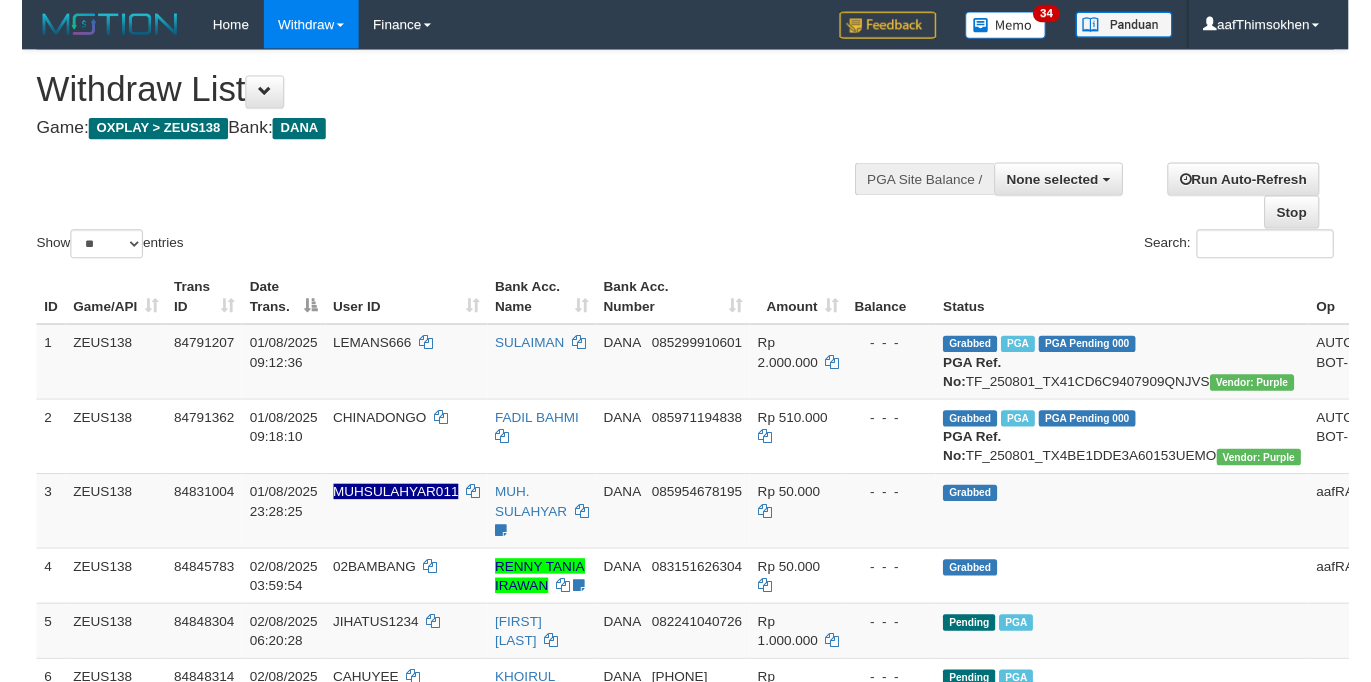 scroll, scrollTop: 349, scrollLeft: 0, axis: vertical 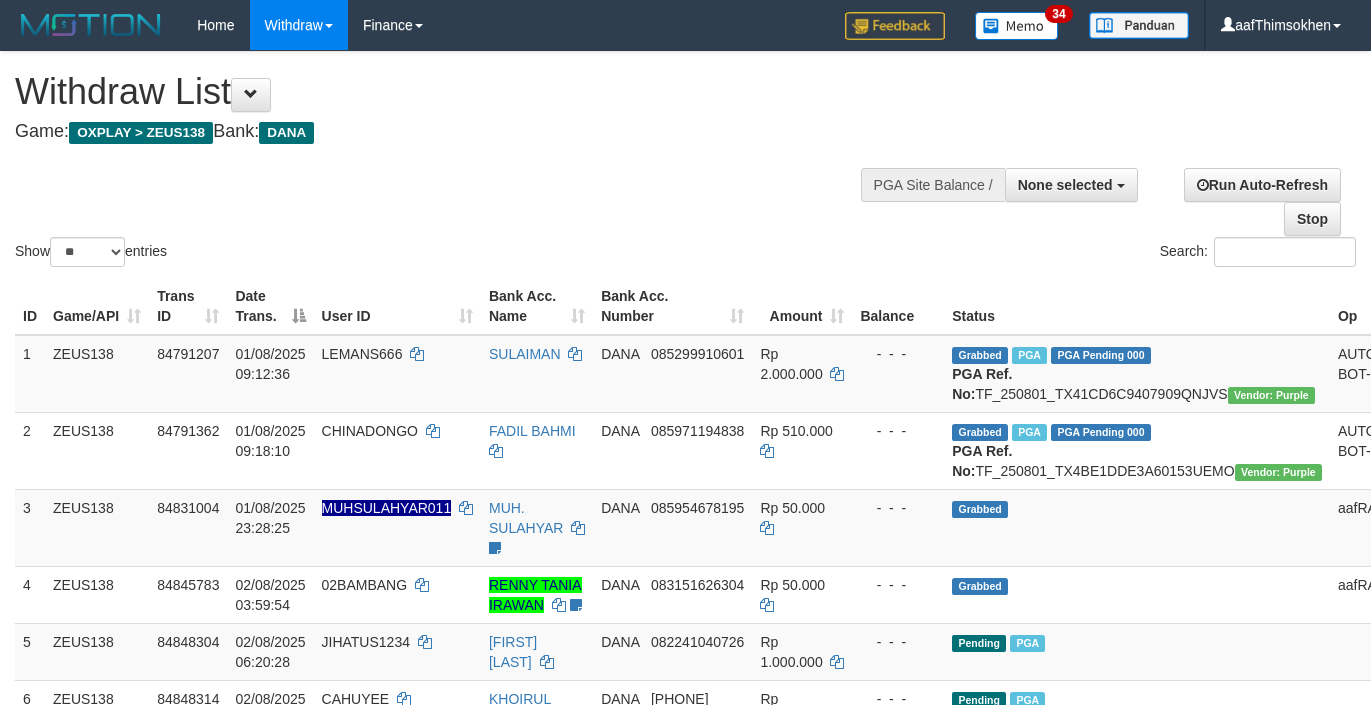 select 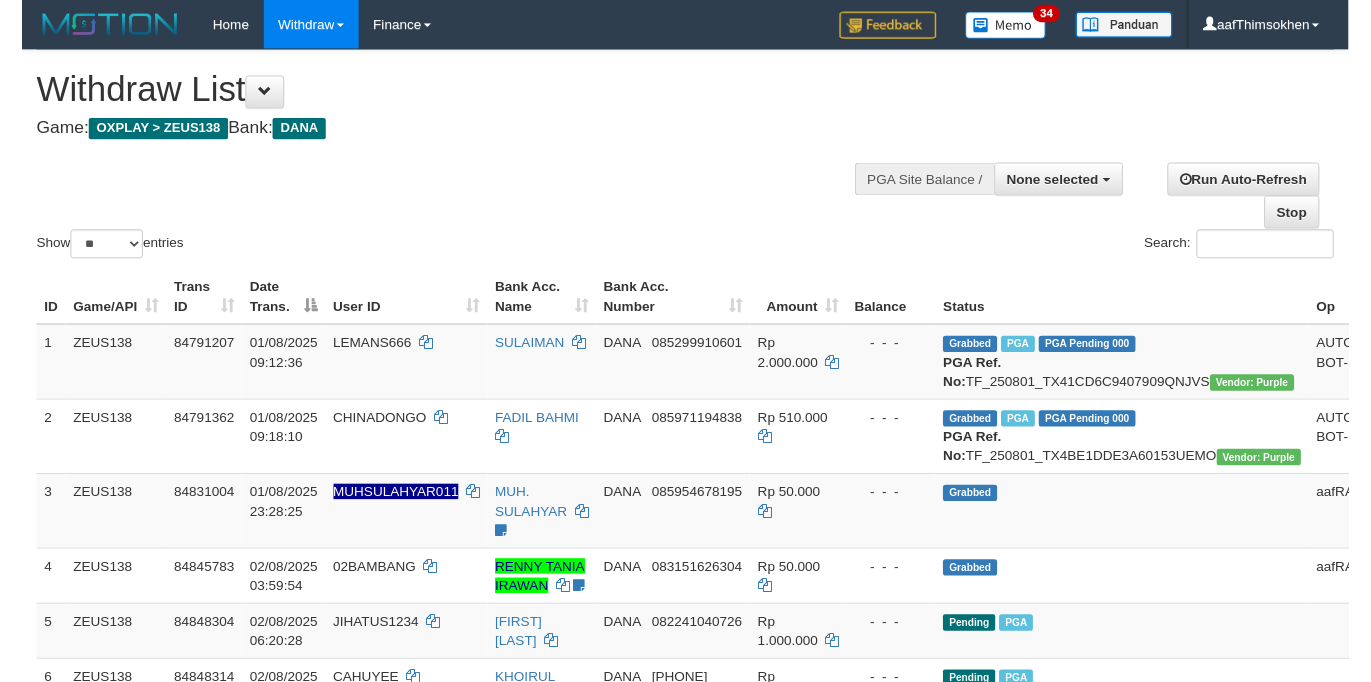 scroll, scrollTop: 349, scrollLeft: 0, axis: vertical 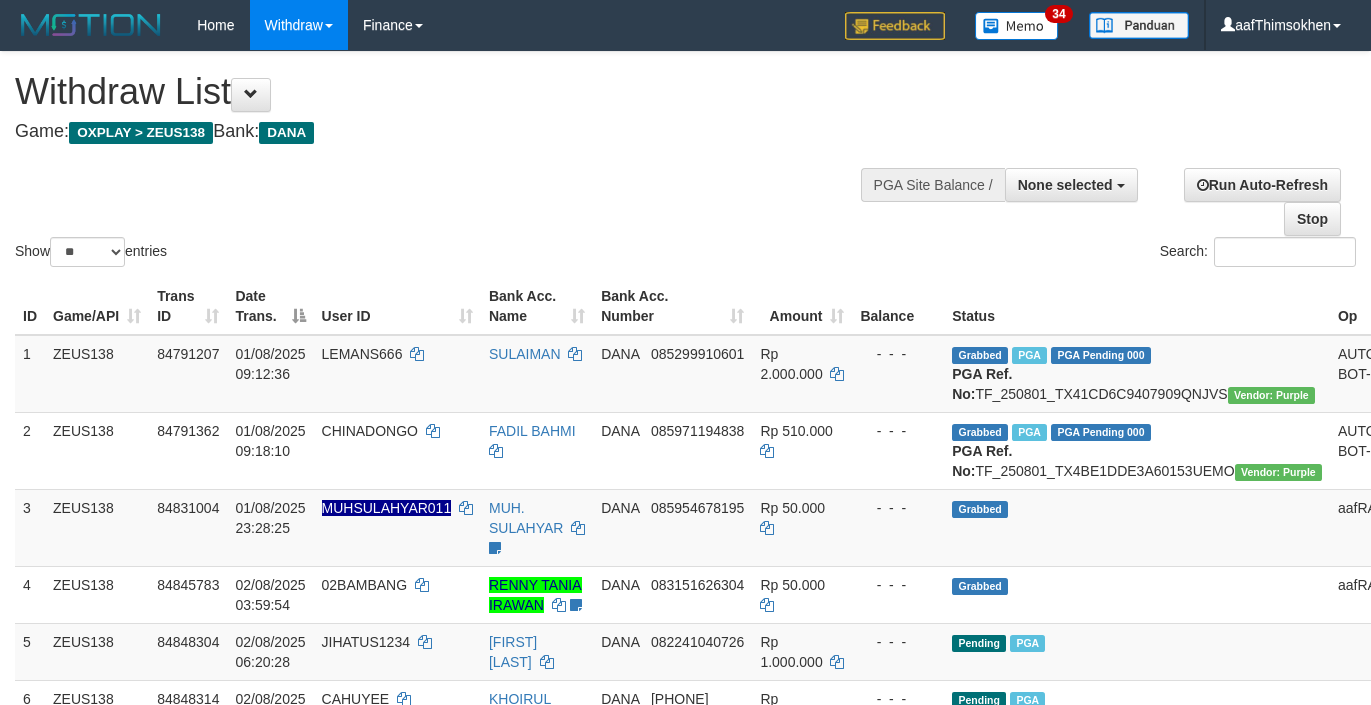 select 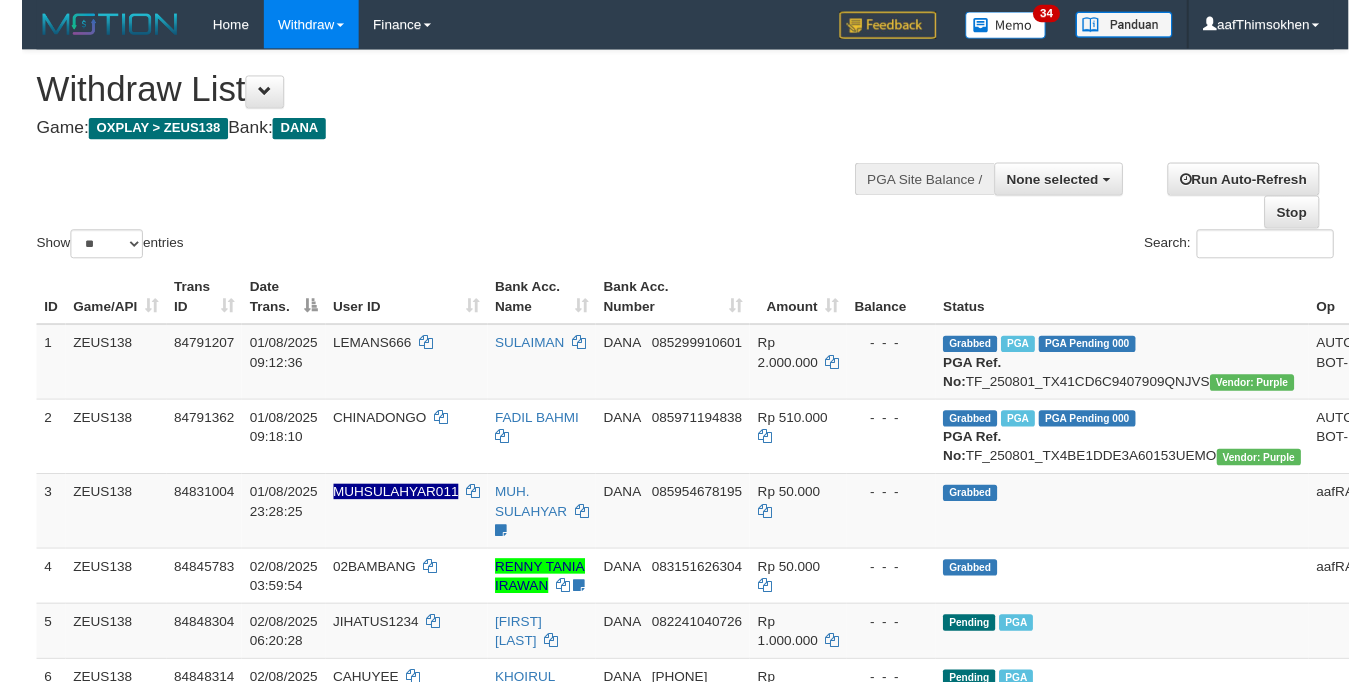 scroll, scrollTop: 349, scrollLeft: 0, axis: vertical 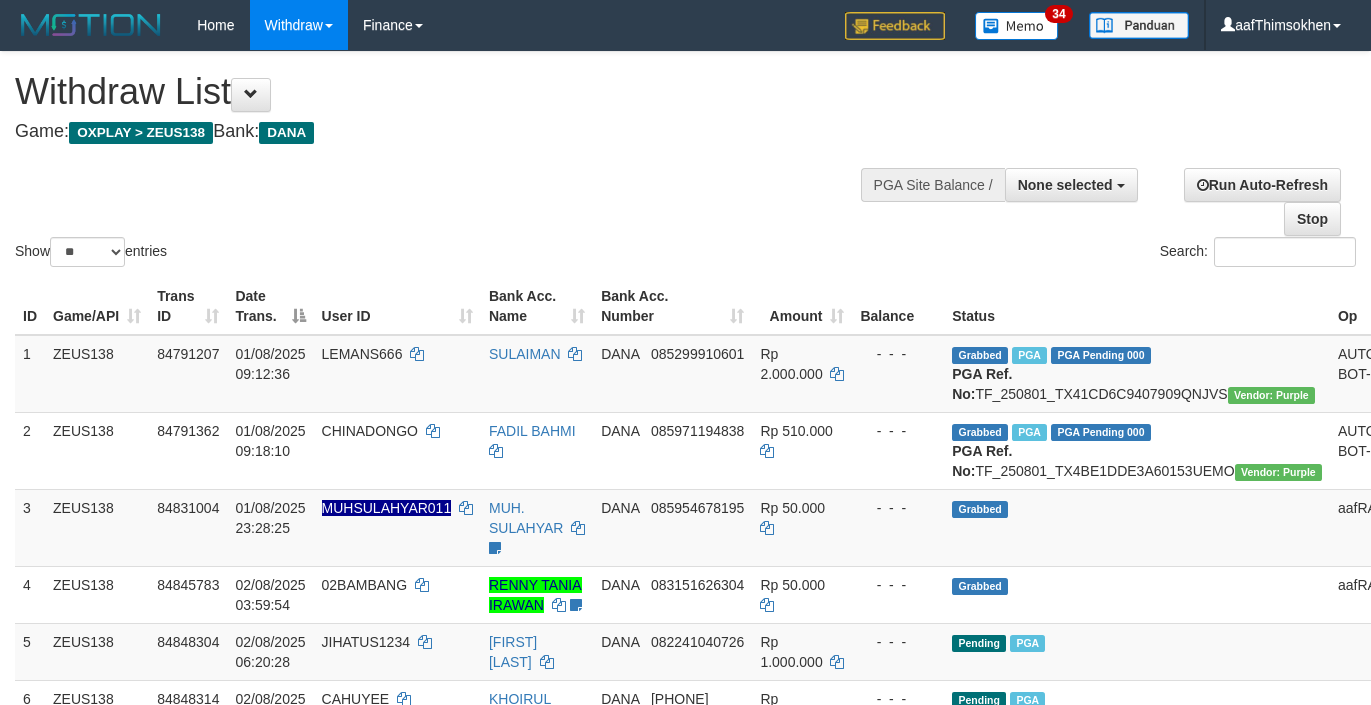 select 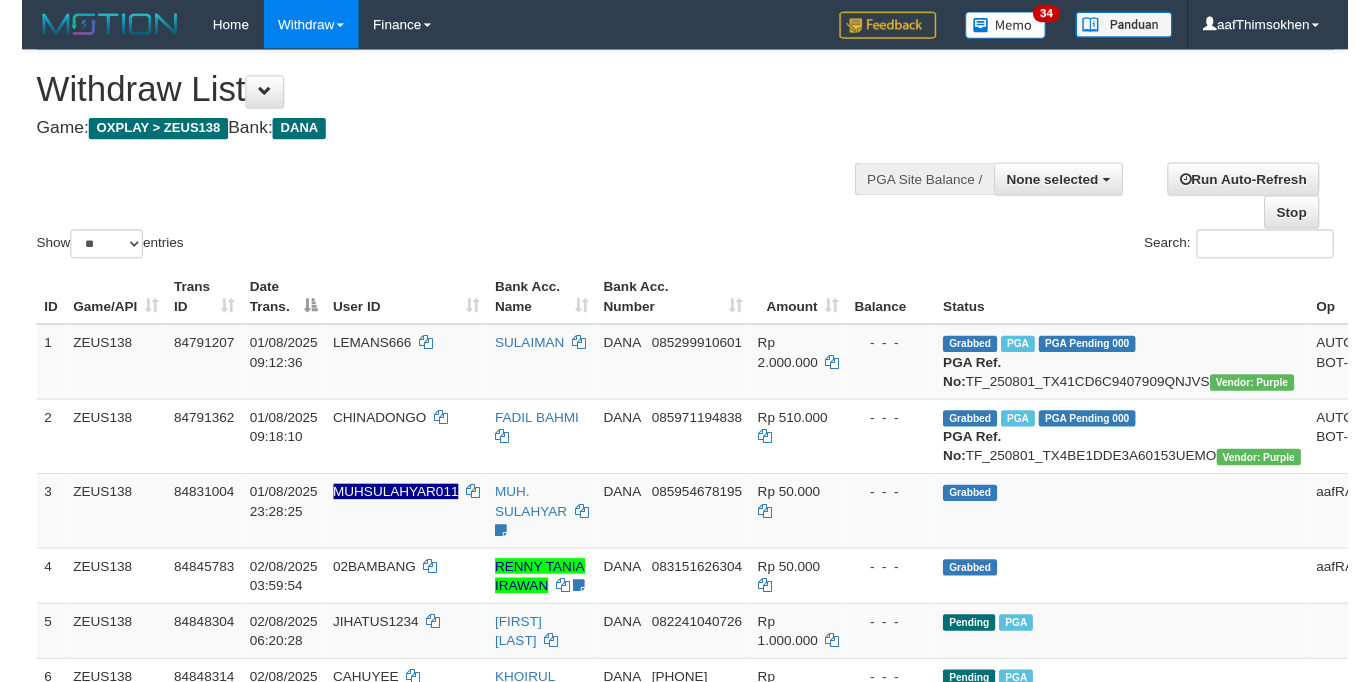 scroll, scrollTop: 349, scrollLeft: 0, axis: vertical 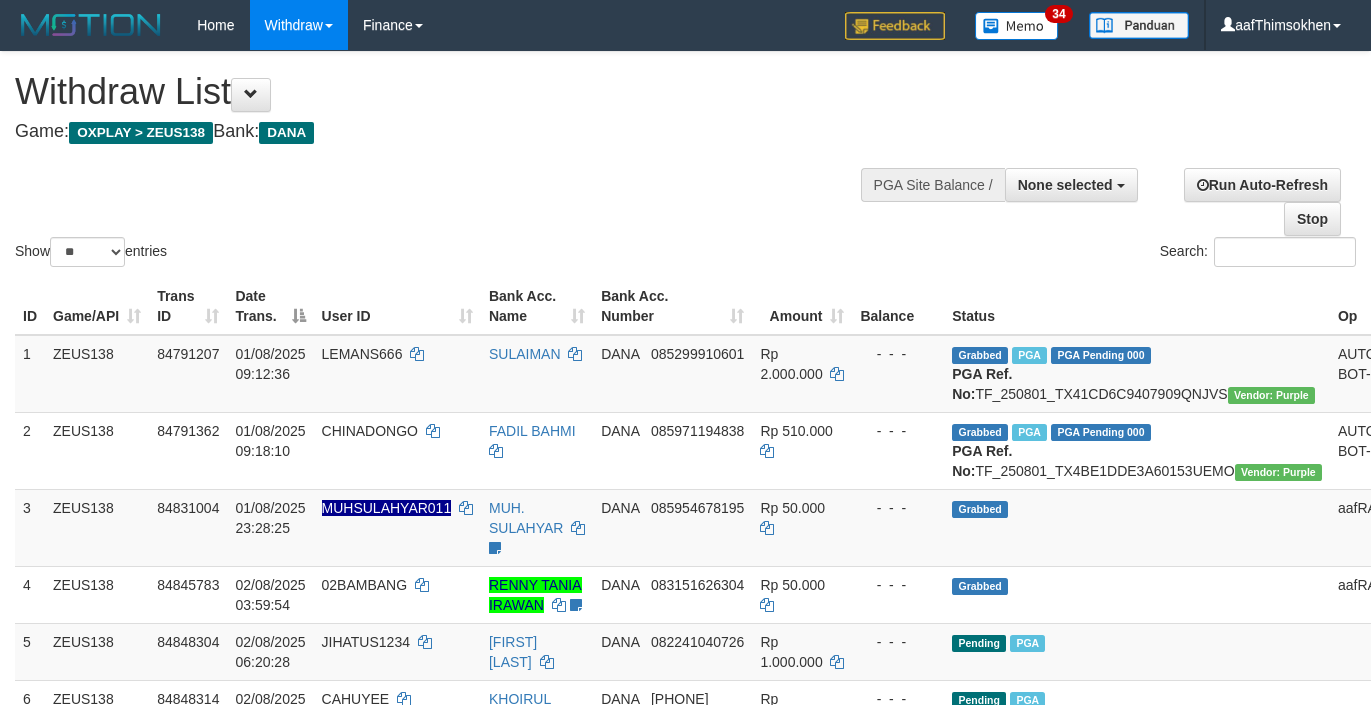 select 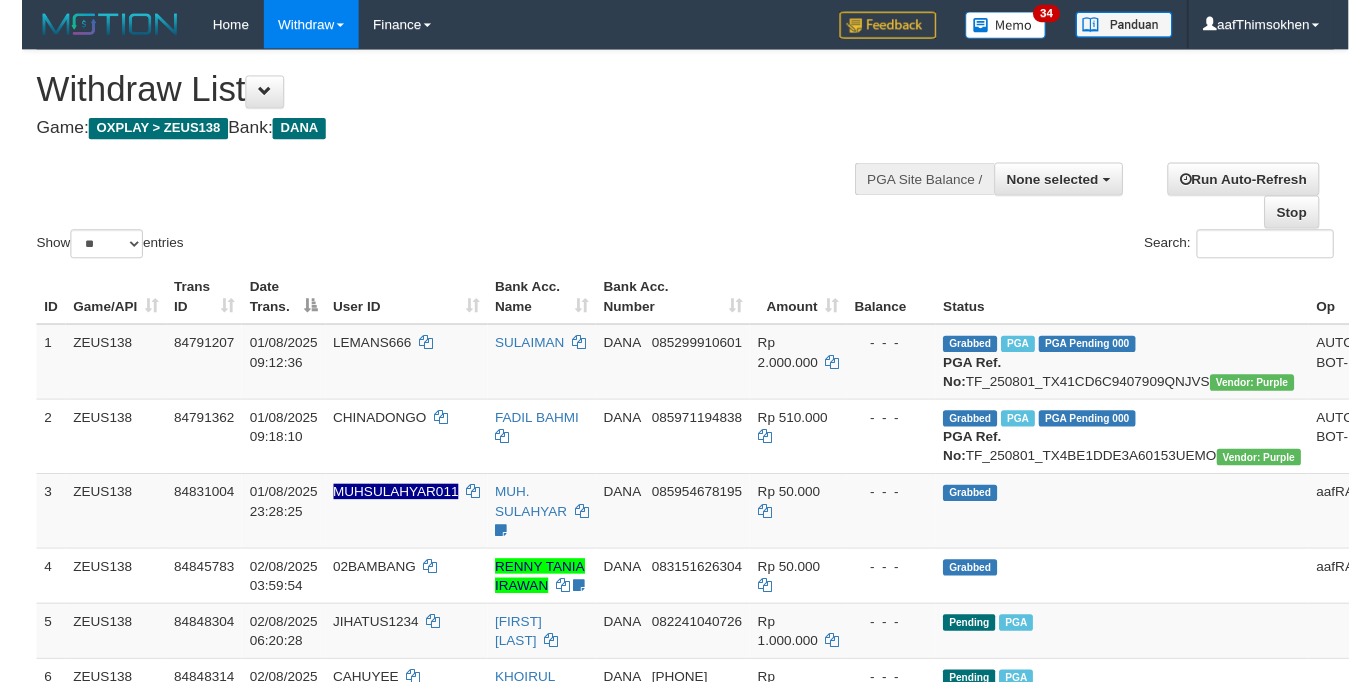 scroll, scrollTop: 349, scrollLeft: 0, axis: vertical 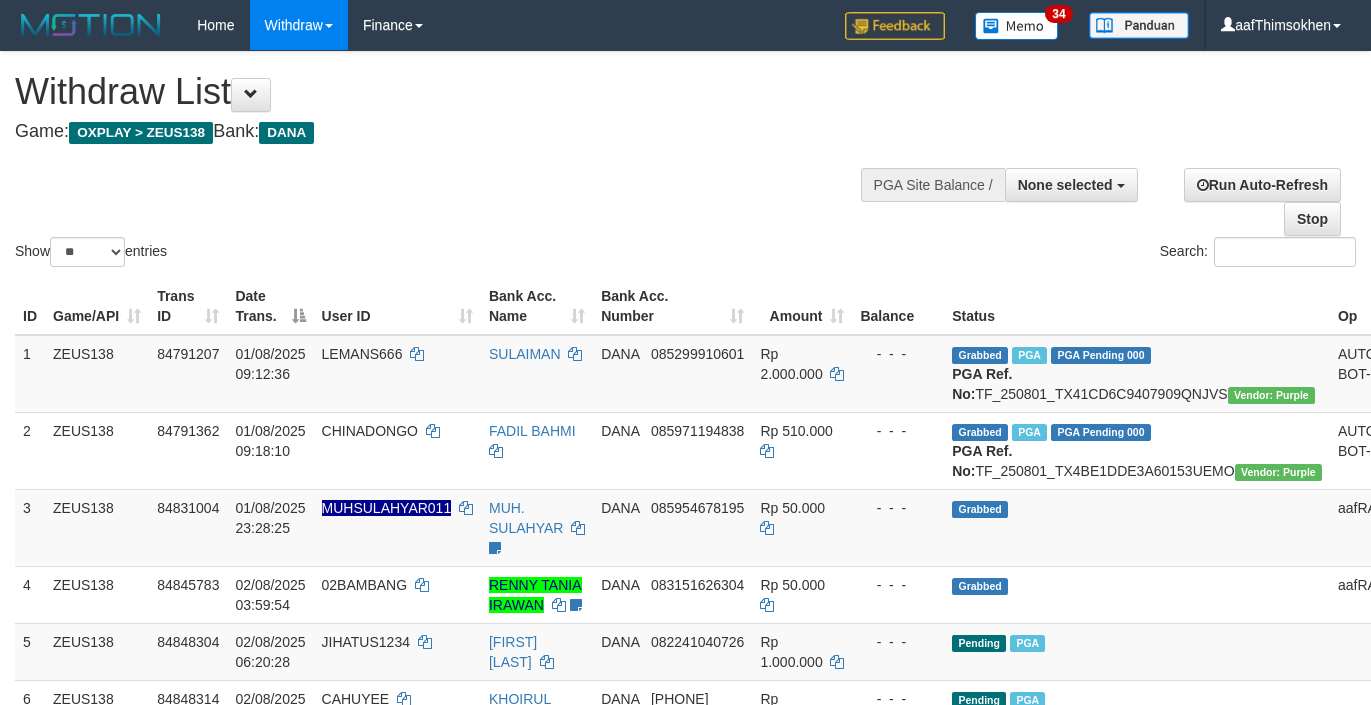 select 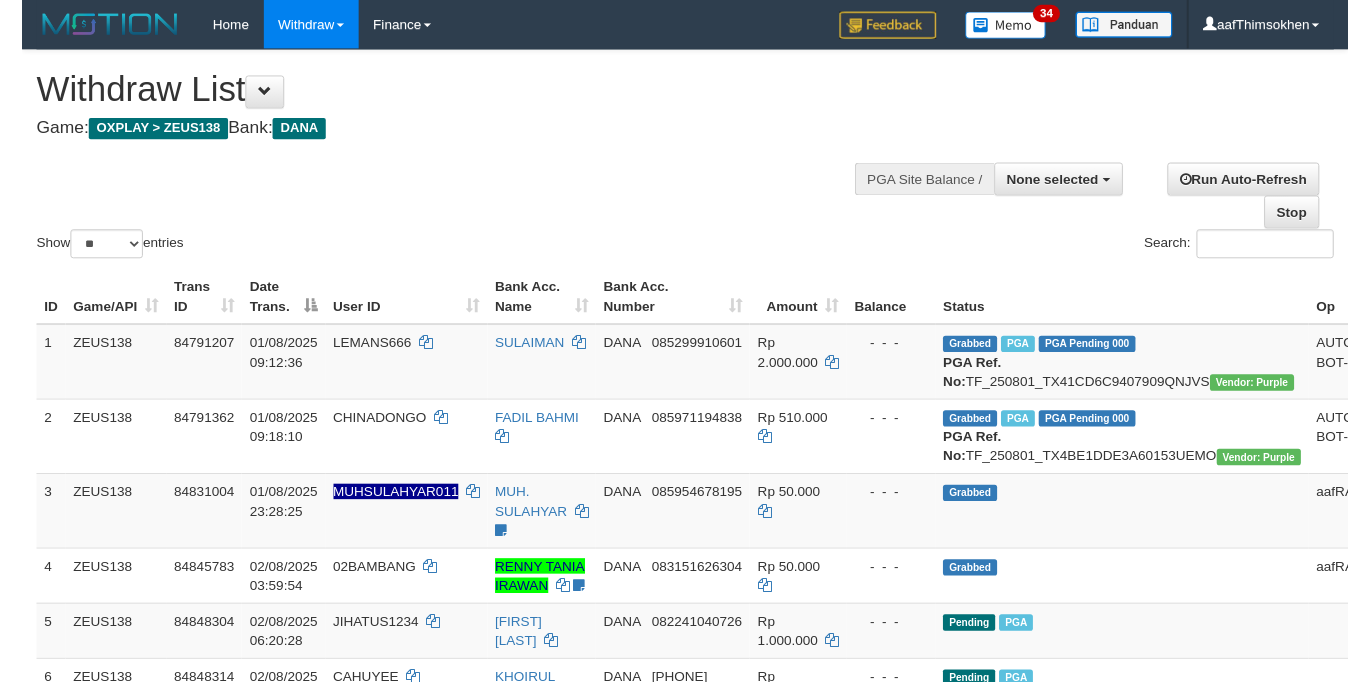 scroll, scrollTop: 349, scrollLeft: 0, axis: vertical 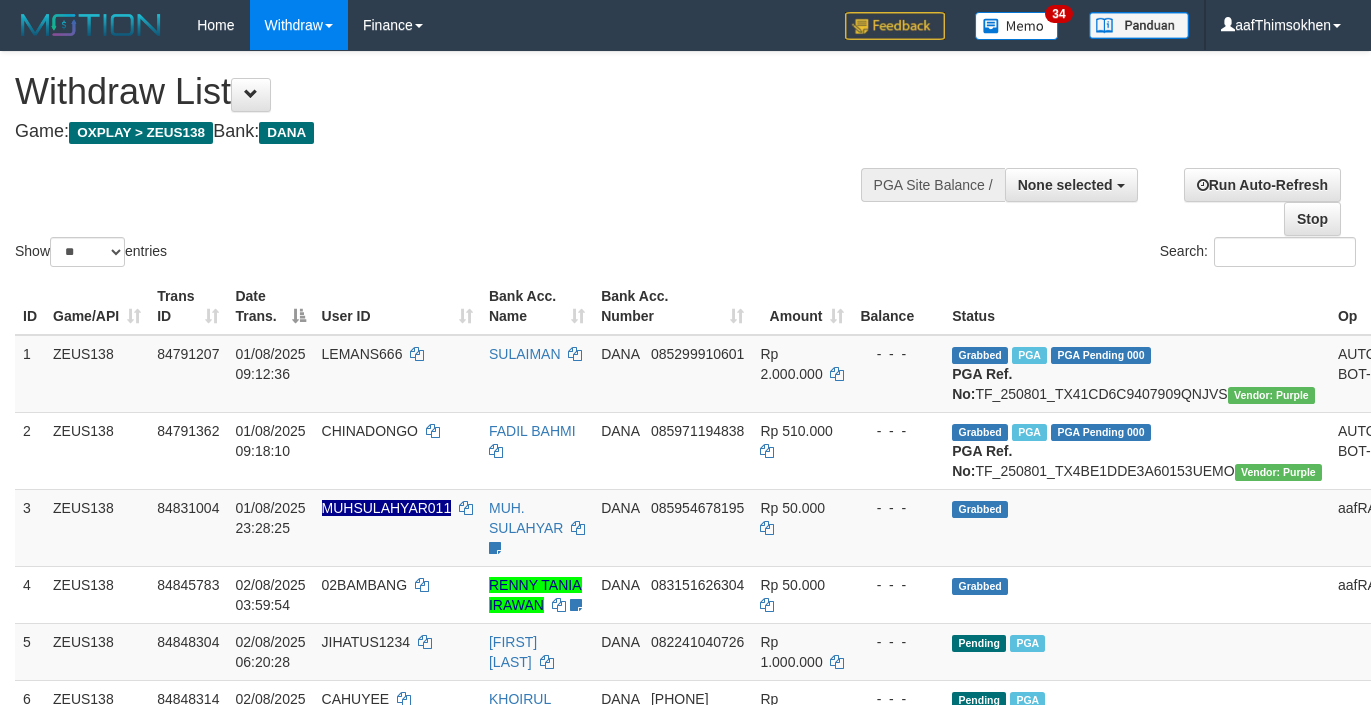 select 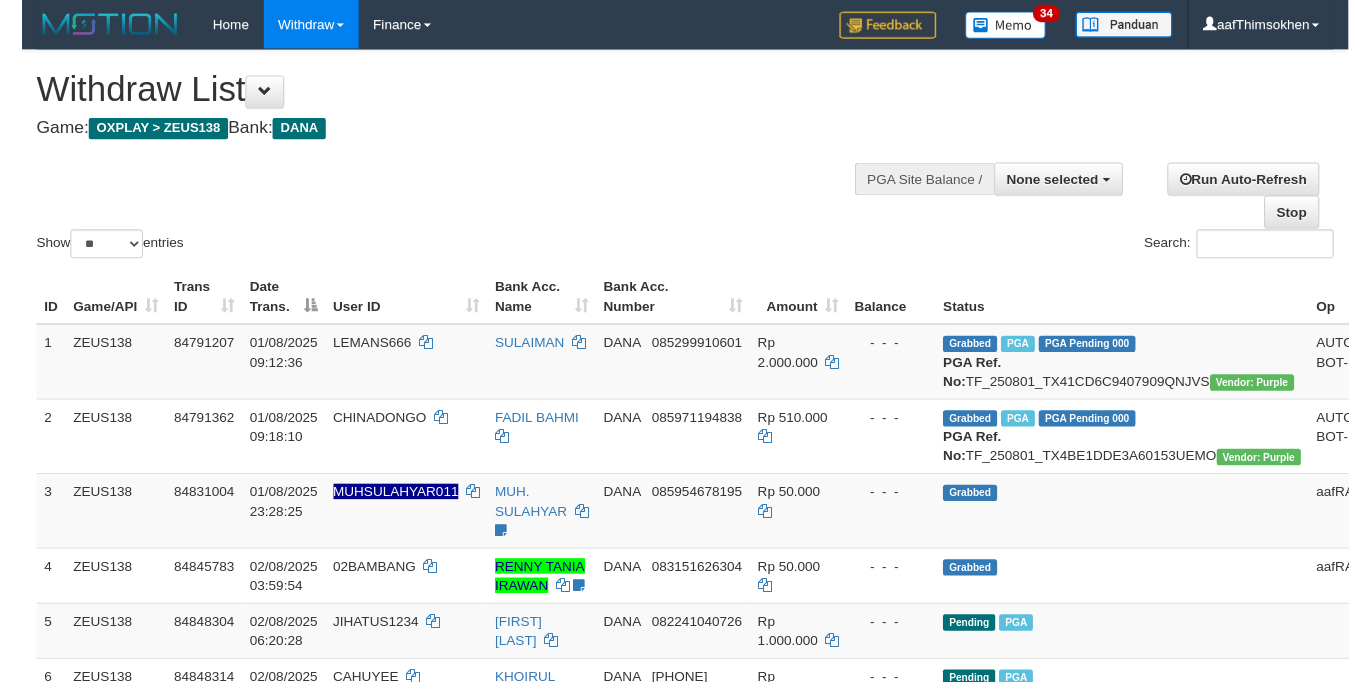 scroll, scrollTop: 349, scrollLeft: 0, axis: vertical 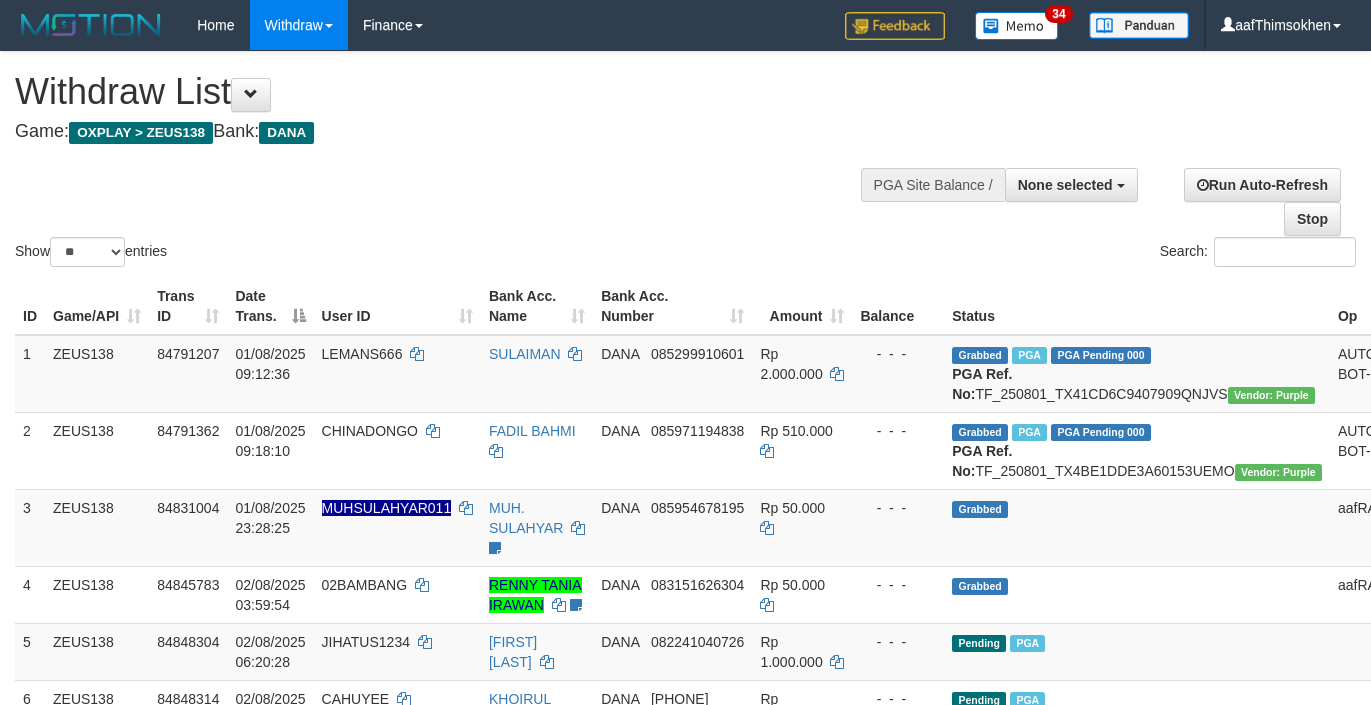 select 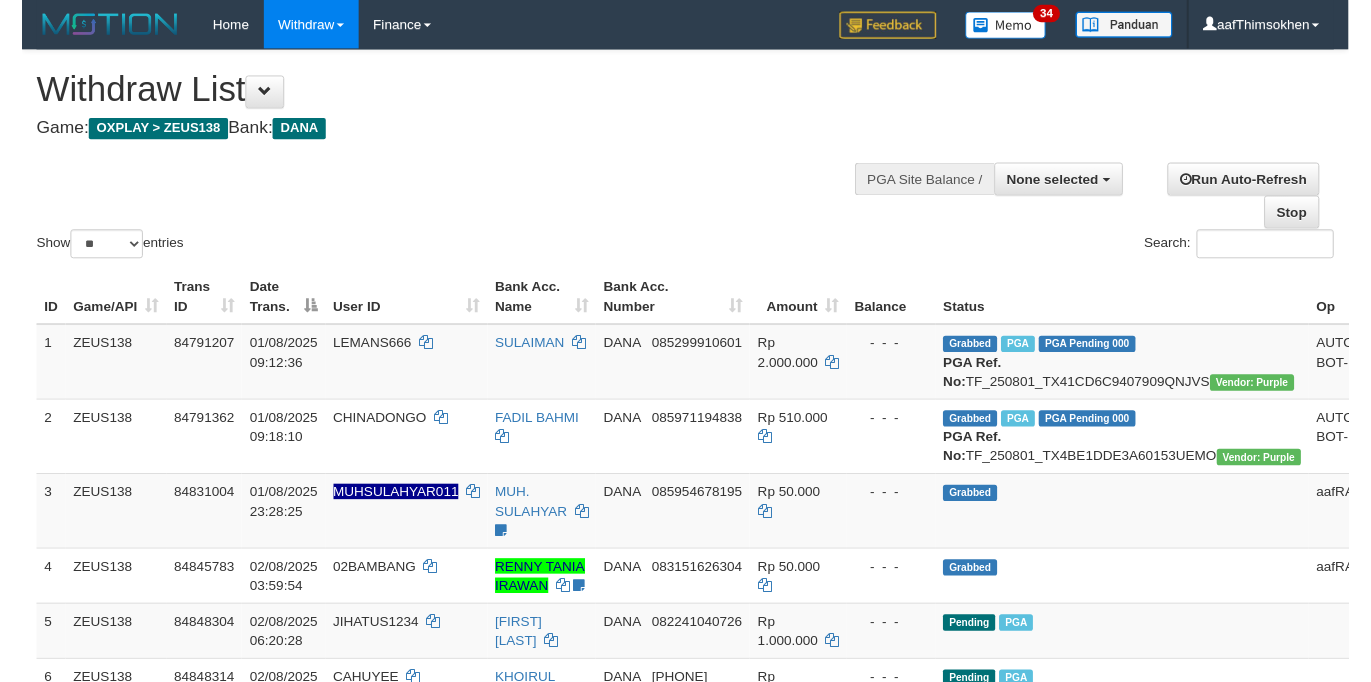 scroll, scrollTop: 349, scrollLeft: 0, axis: vertical 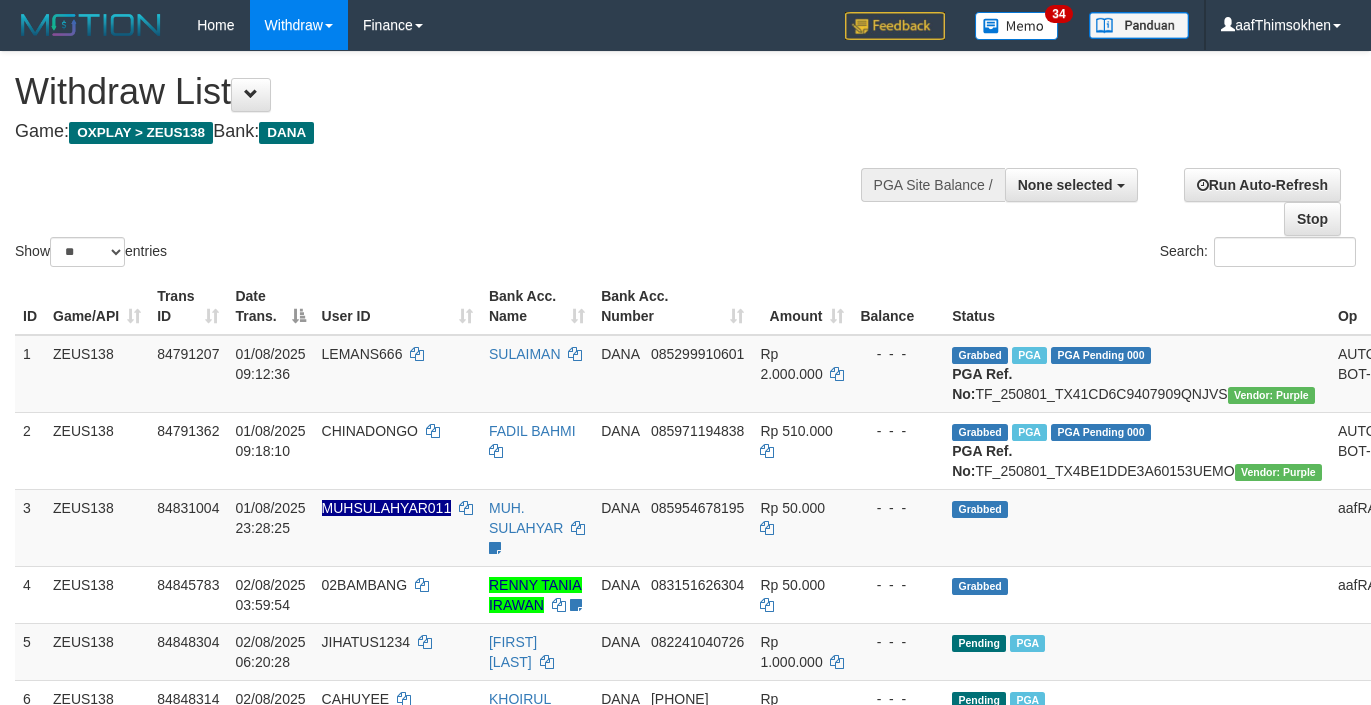 select 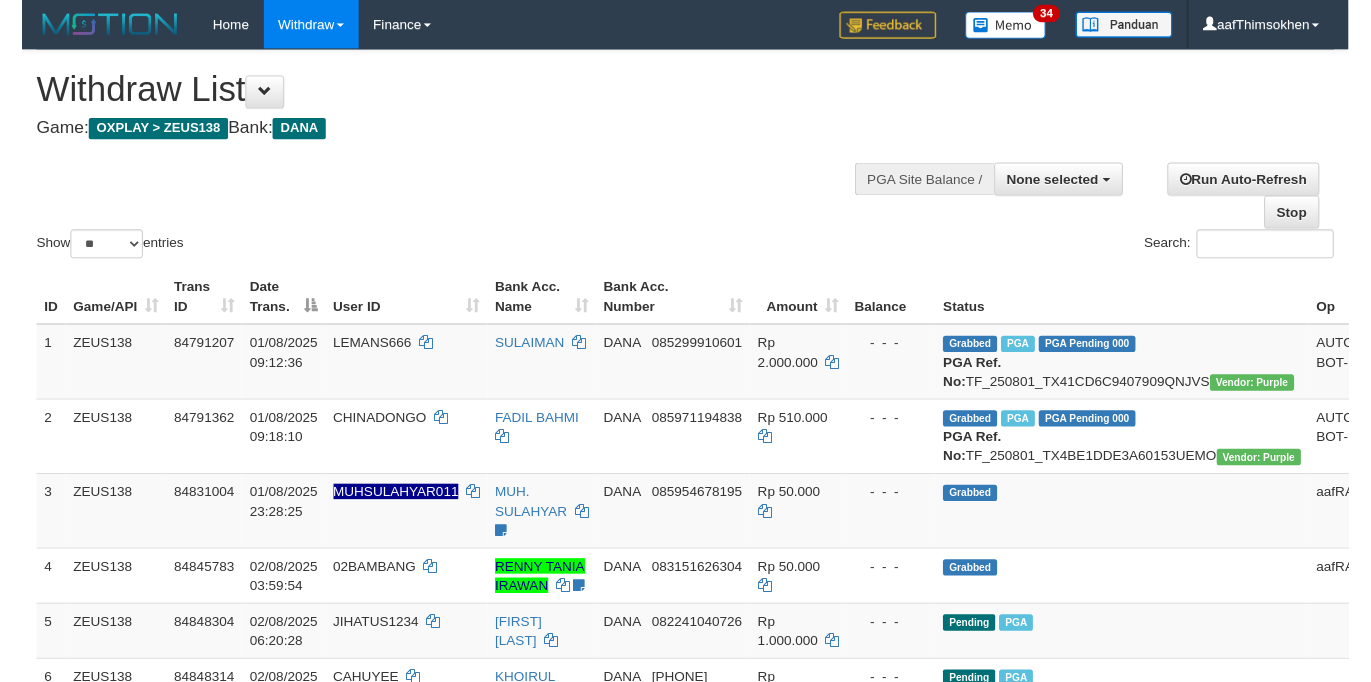 scroll, scrollTop: 349, scrollLeft: 0, axis: vertical 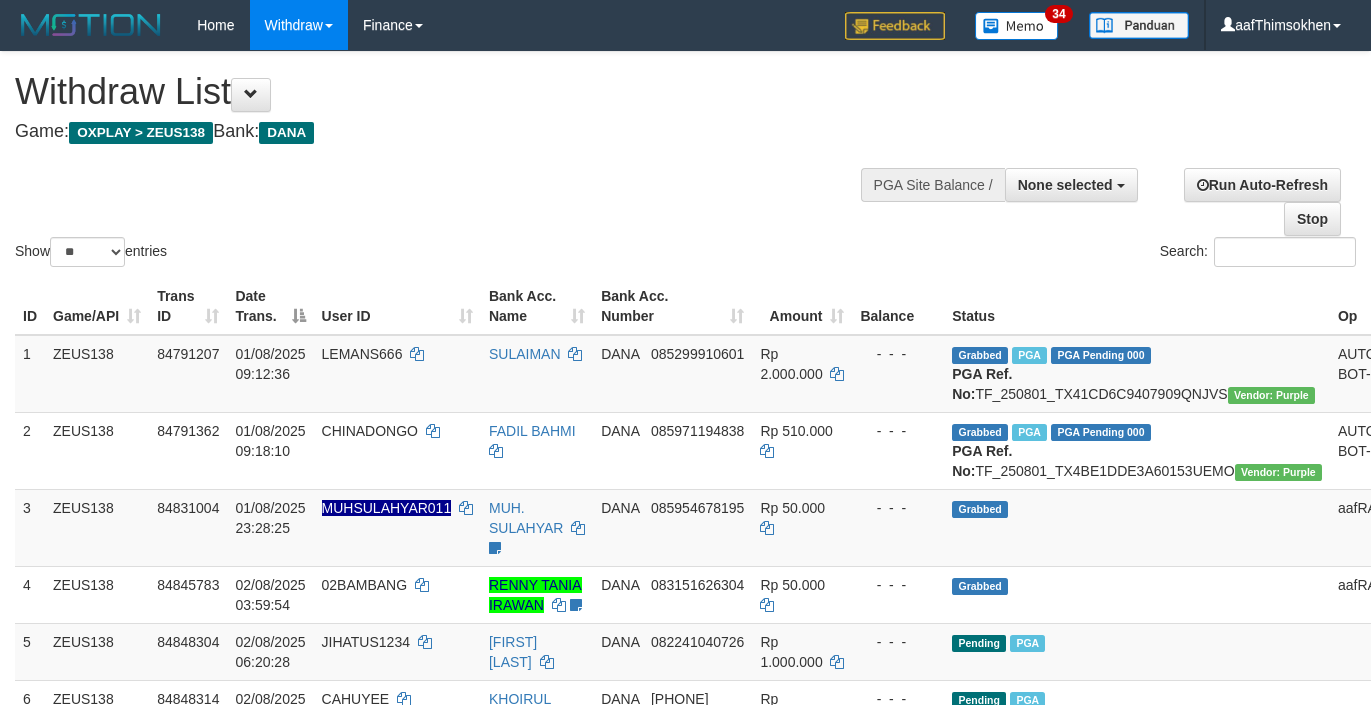 select 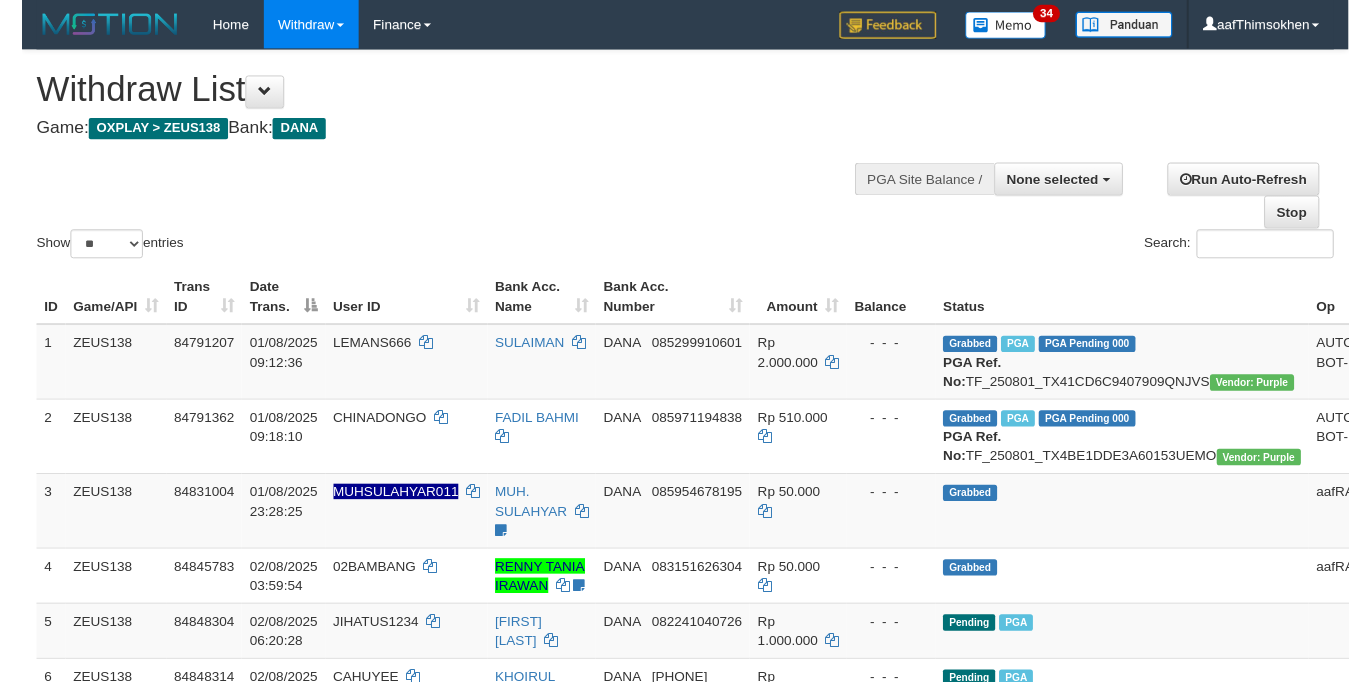scroll, scrollTop: 349, scrollLeft: 0, axis: vertical 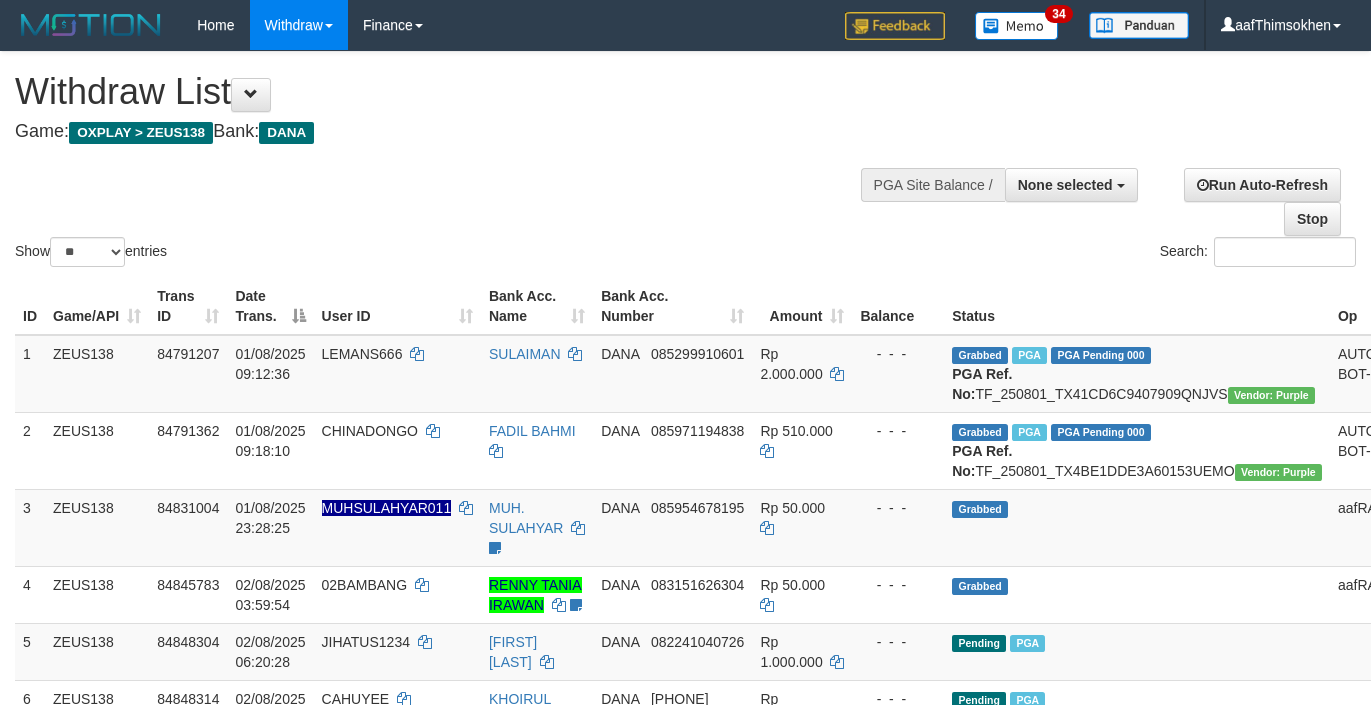 select 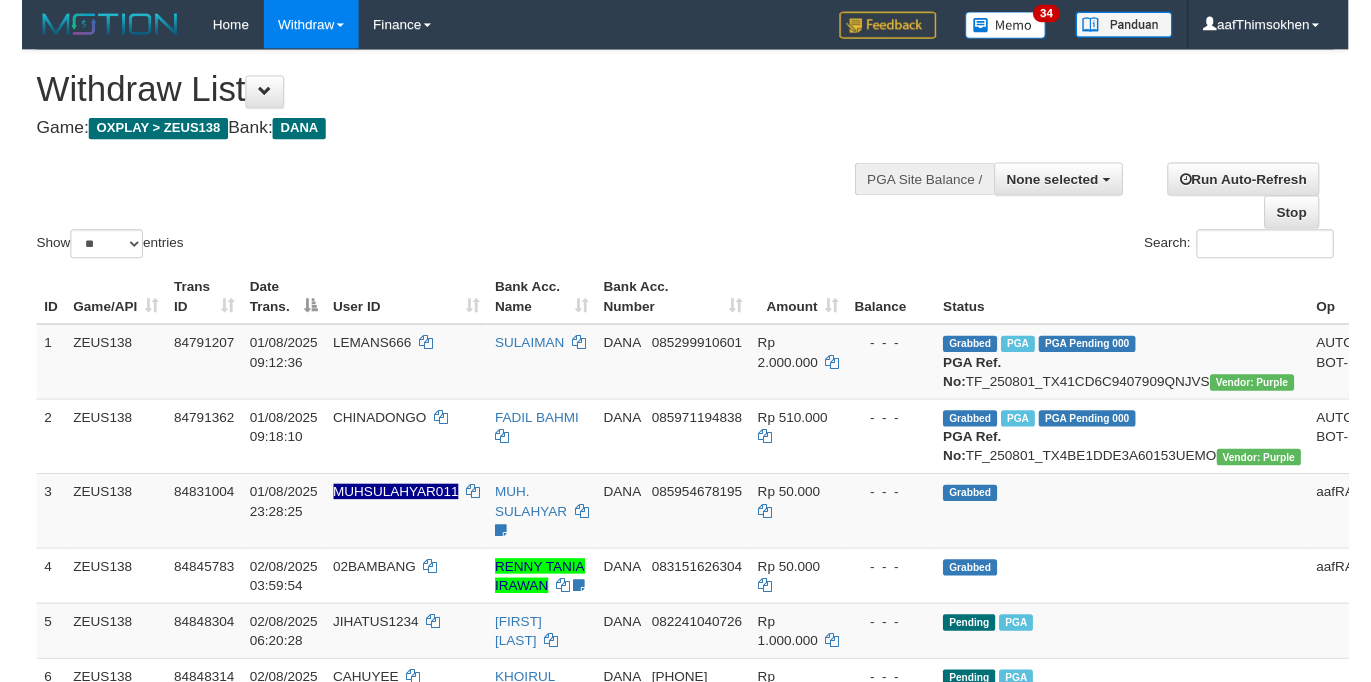 scroll, scrollTop: 349, scrollLeft: 0, axis: vertical 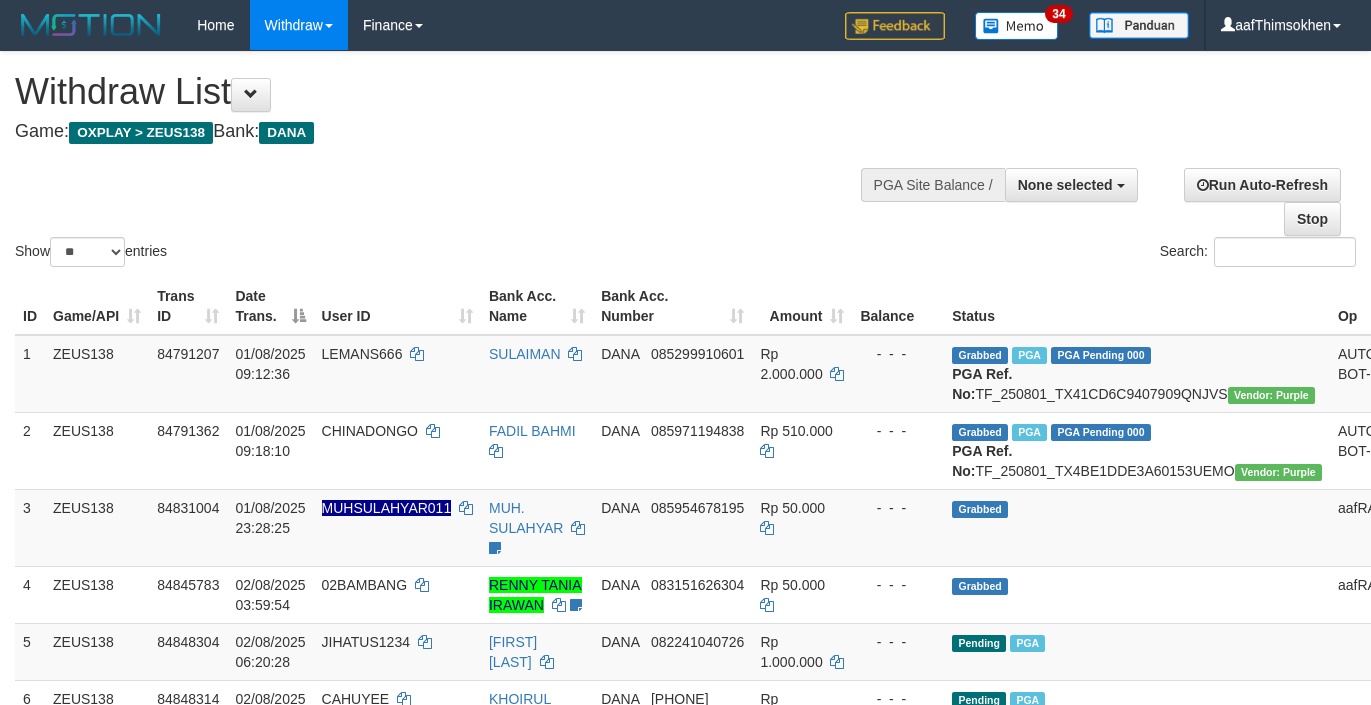 select 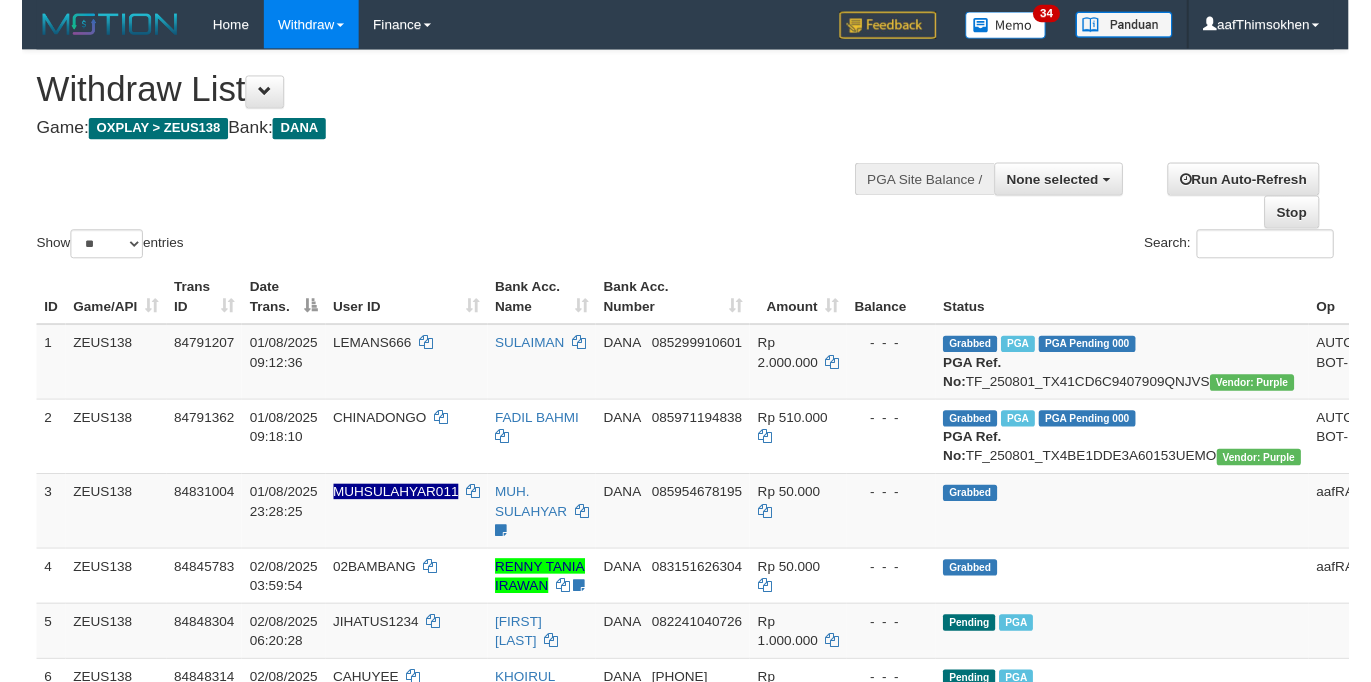 scroll, scrollTop: 349, scrollLeft: 0, axis: vertical 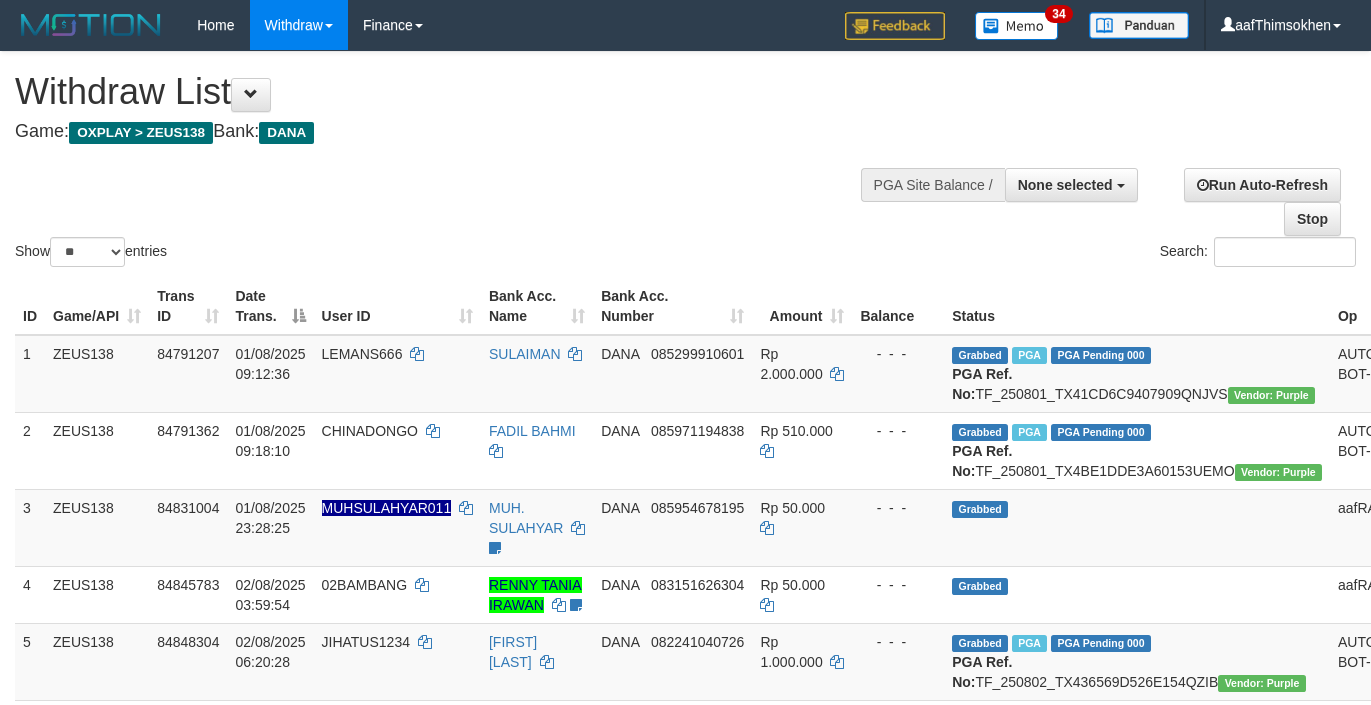 select 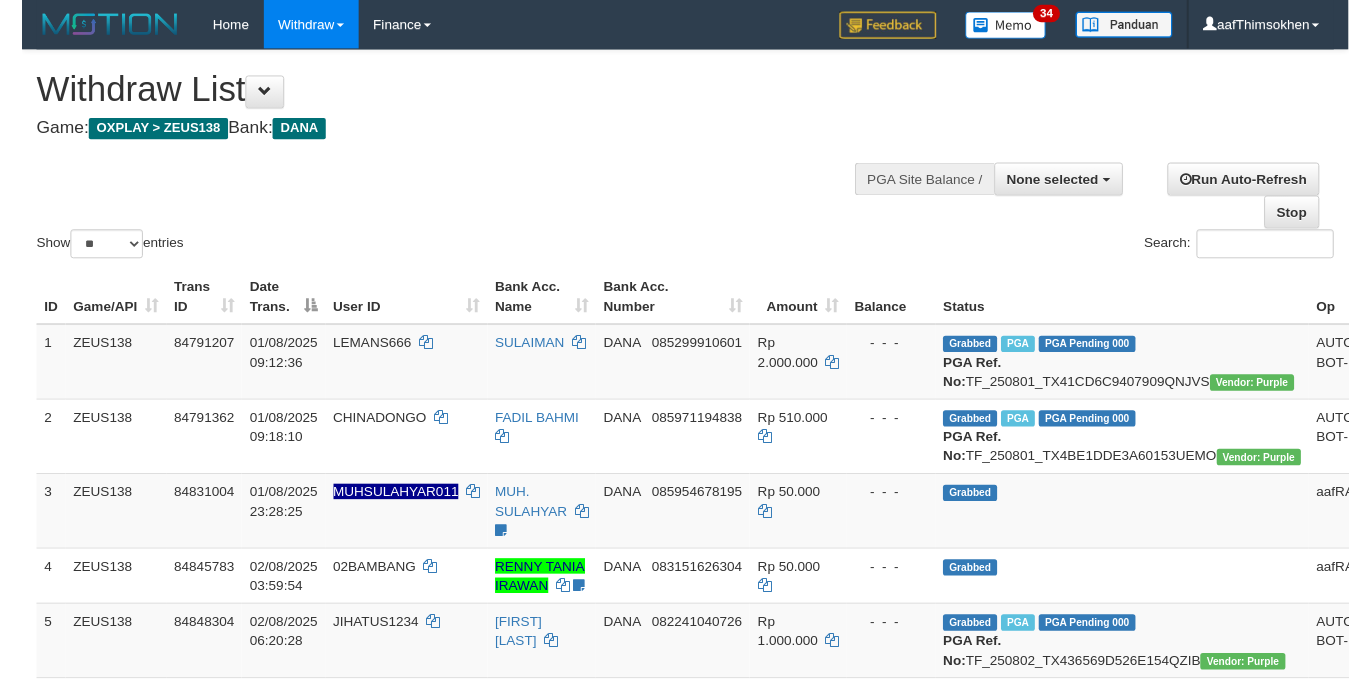 scroll, scrollTop: 349, scrollLeft: 0, axis: vertical 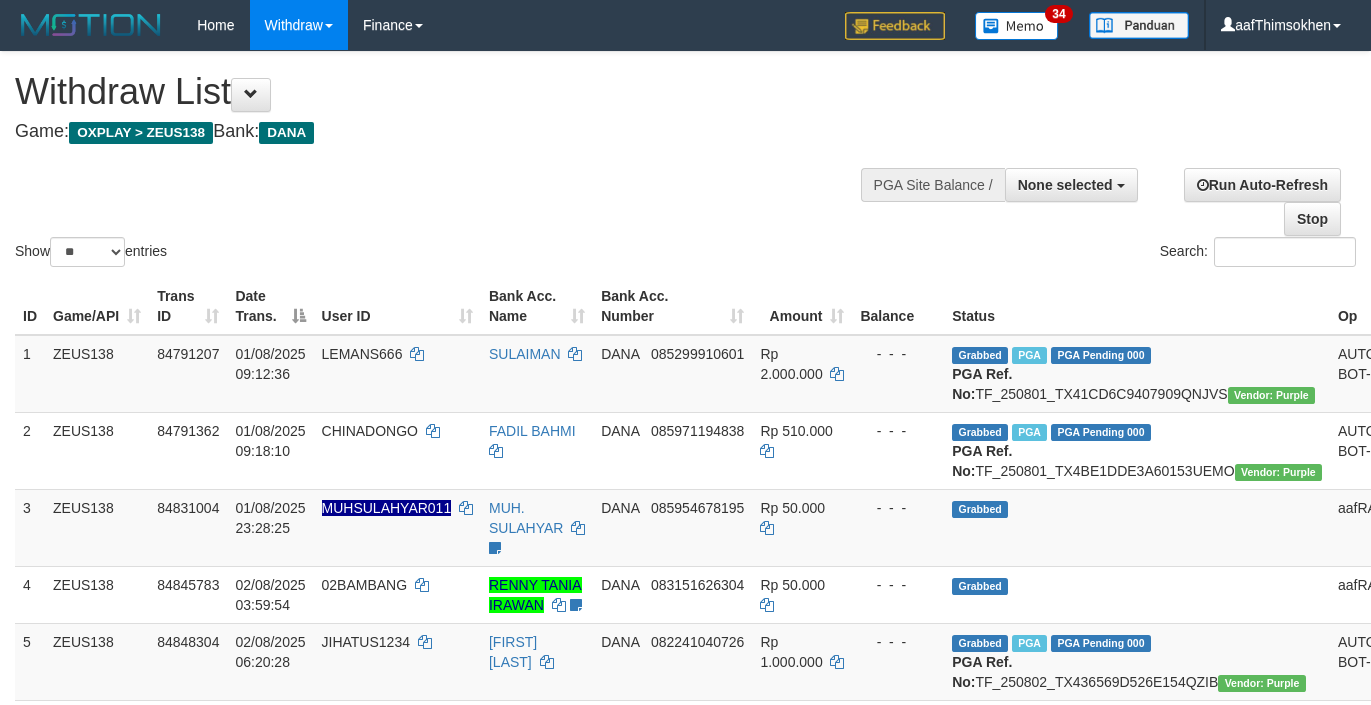 select 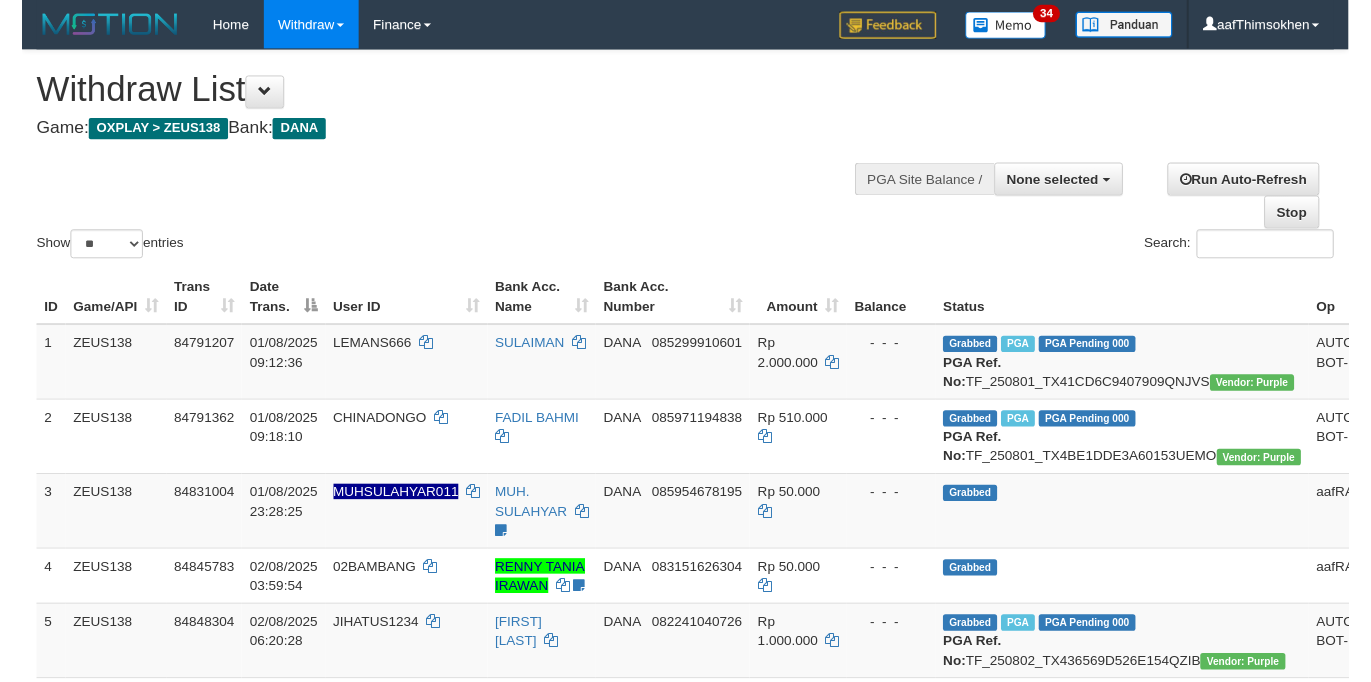 scroll, scrollTop: 349, scrollLeft: 0, axis: vertical 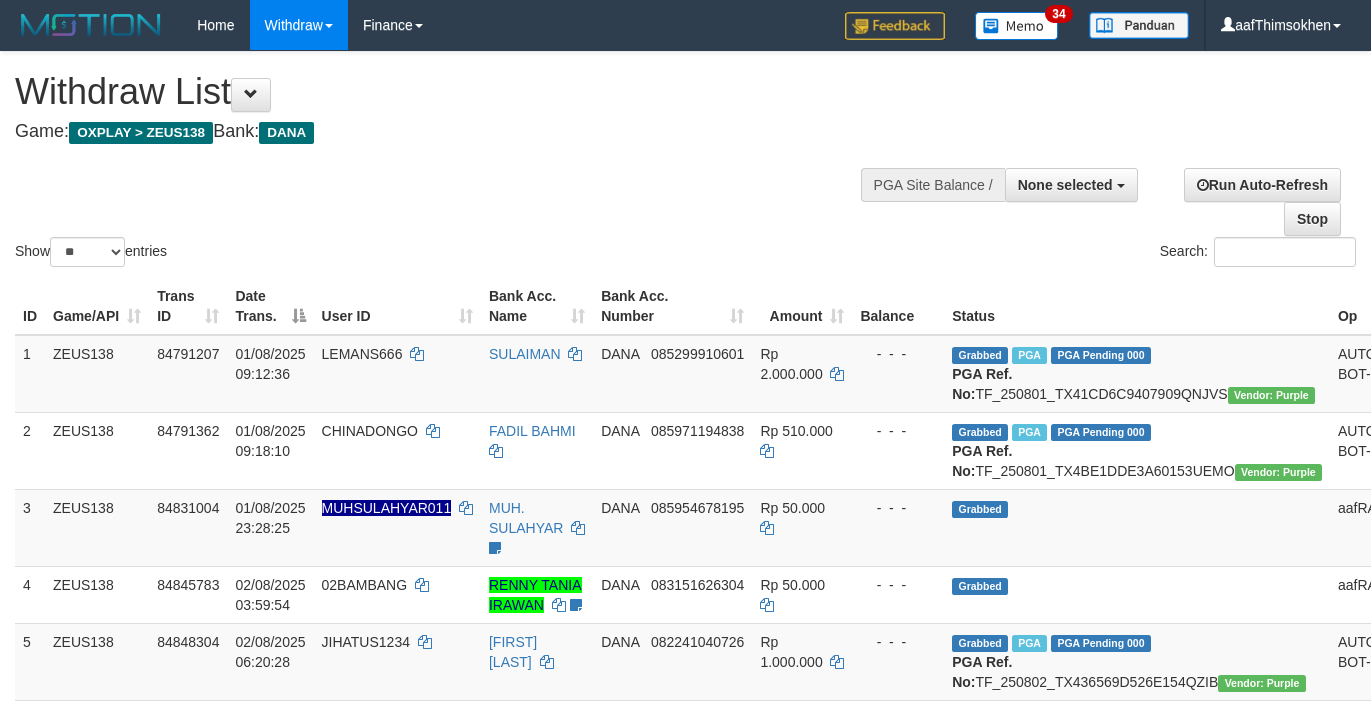 select 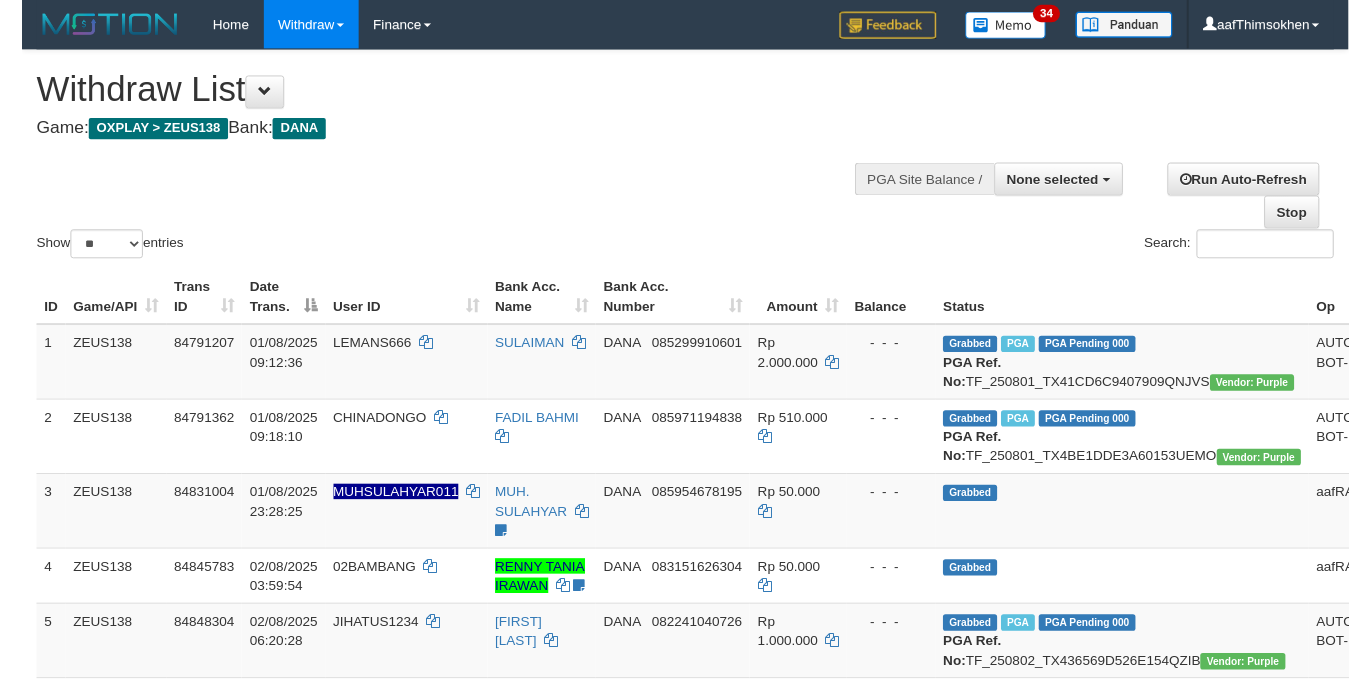 scroll, scrollTop: 349, scrollLeft: 0, axis: vertical 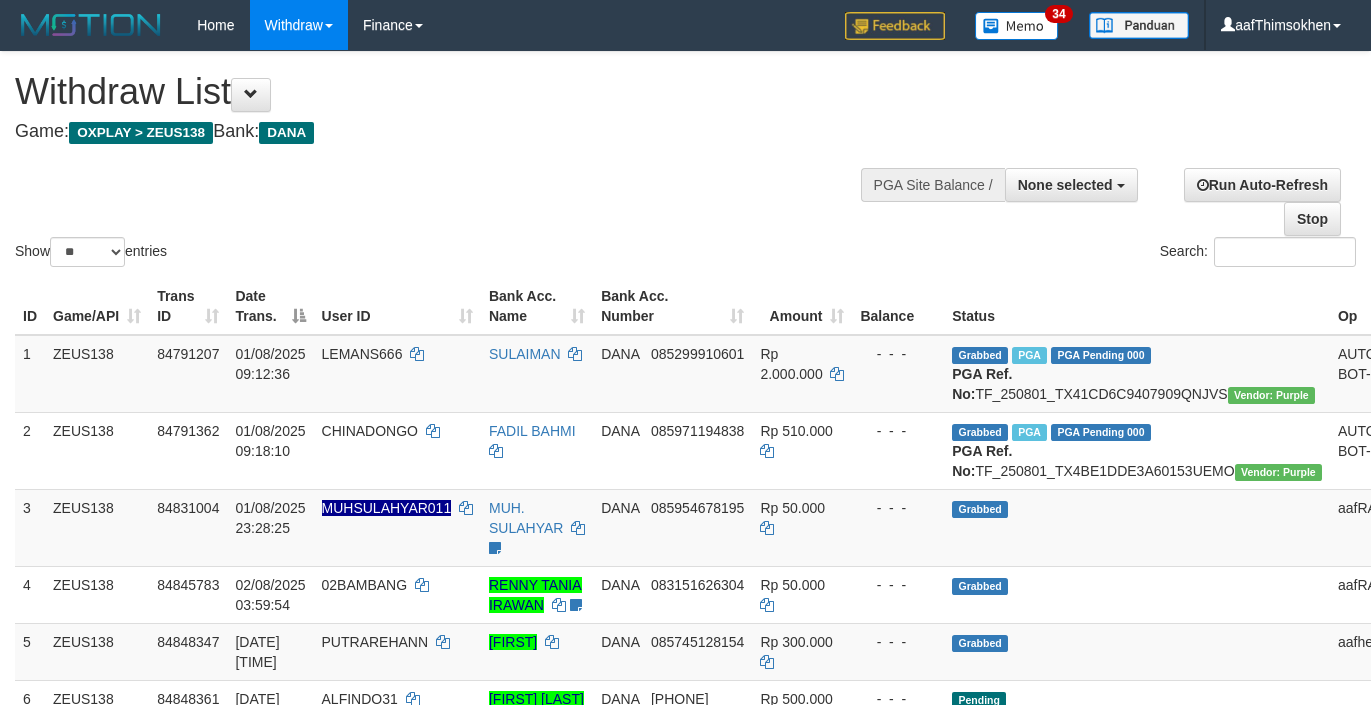 select 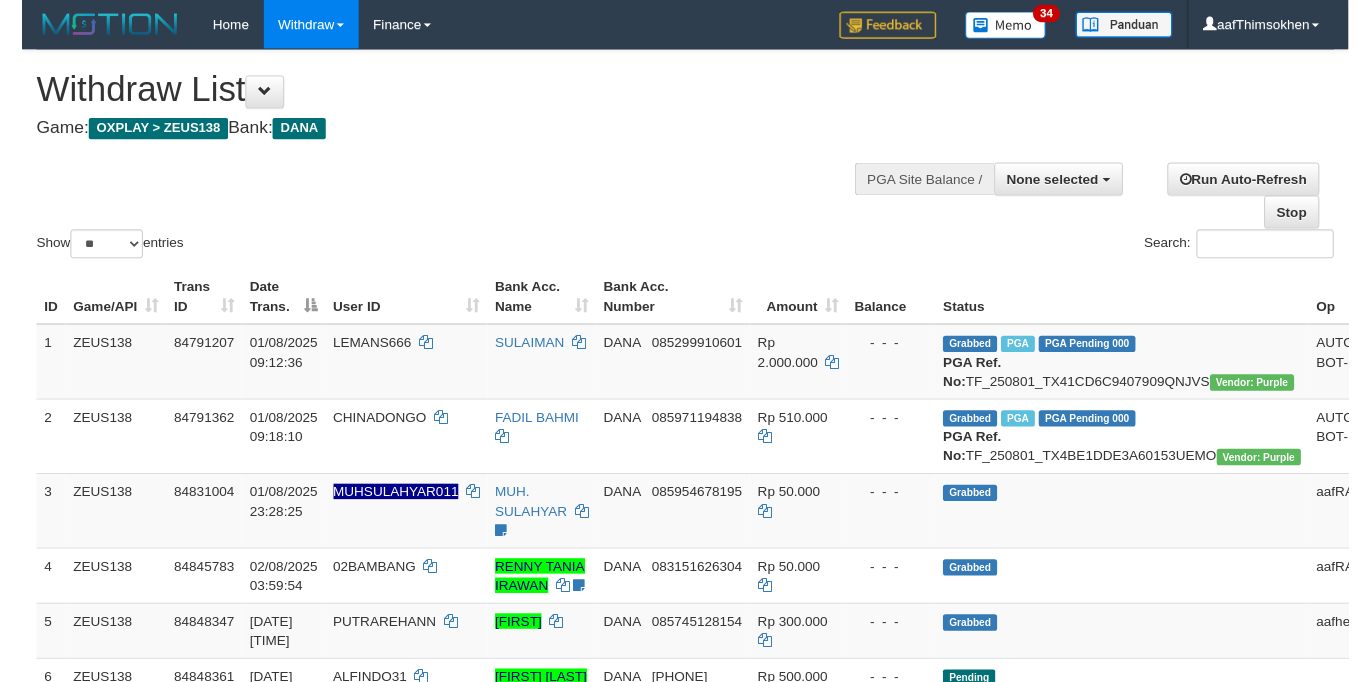 scroll, scrollTop: 349, scrollLeft: 0, axis: vertical 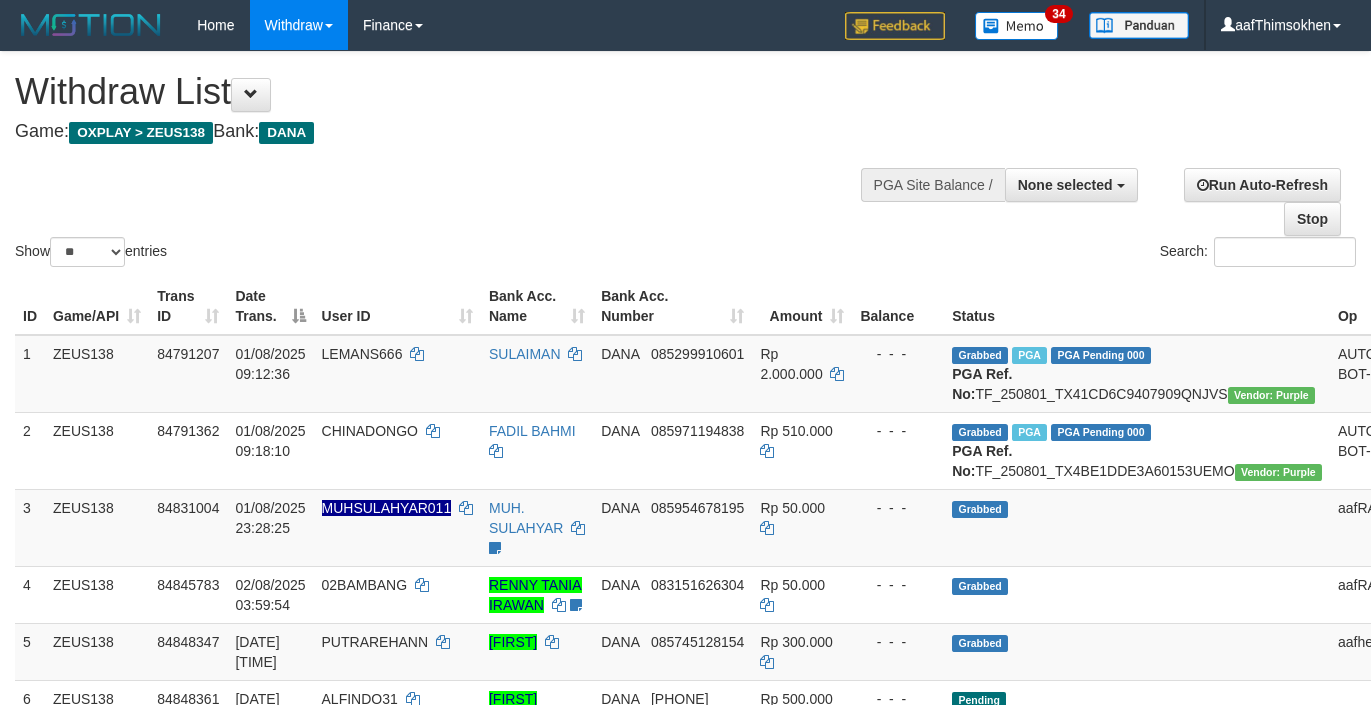 select 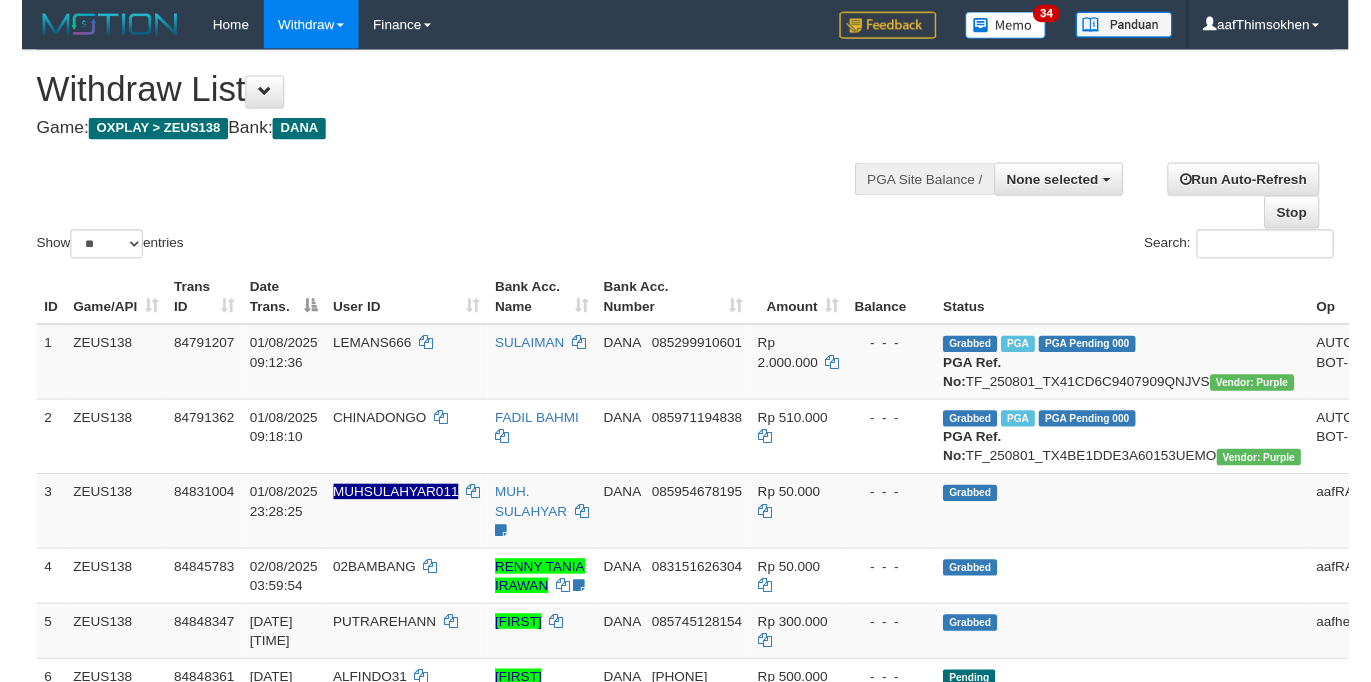 scroll, scrollTop: 349, scrollLeft: 0, axis: vertical 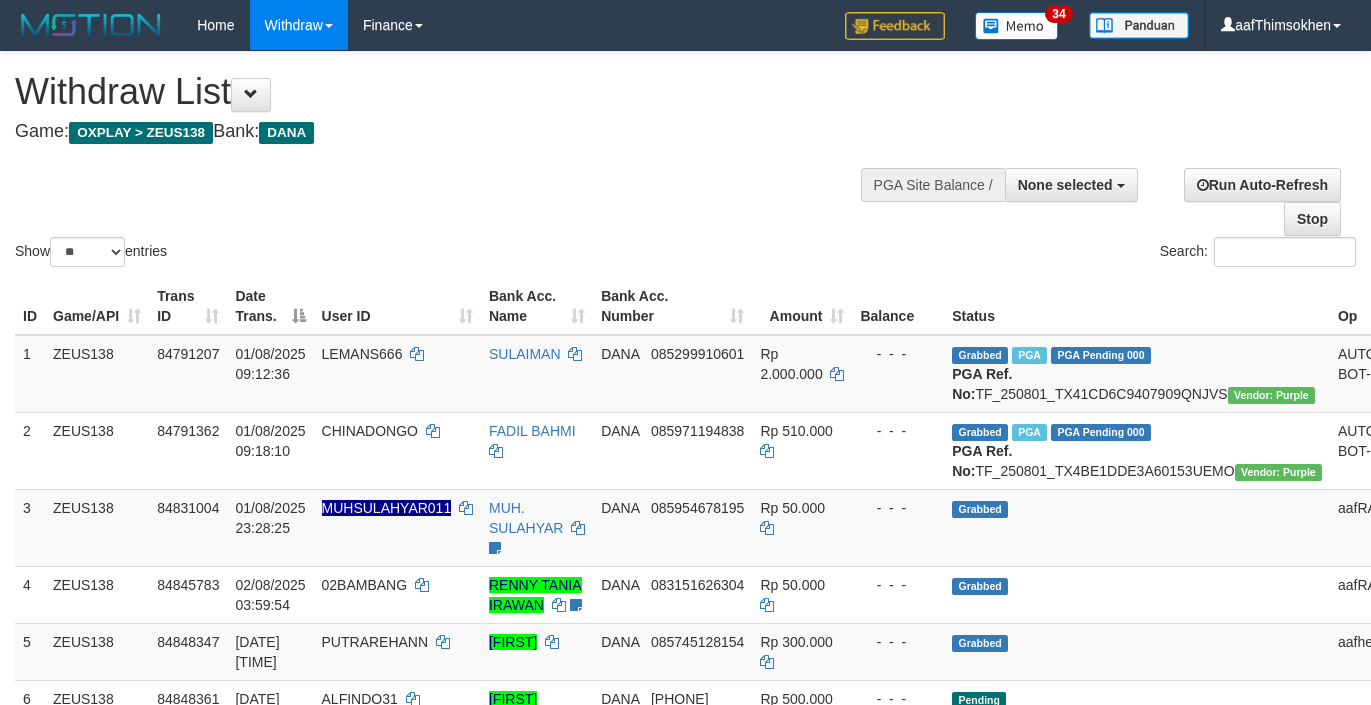 select 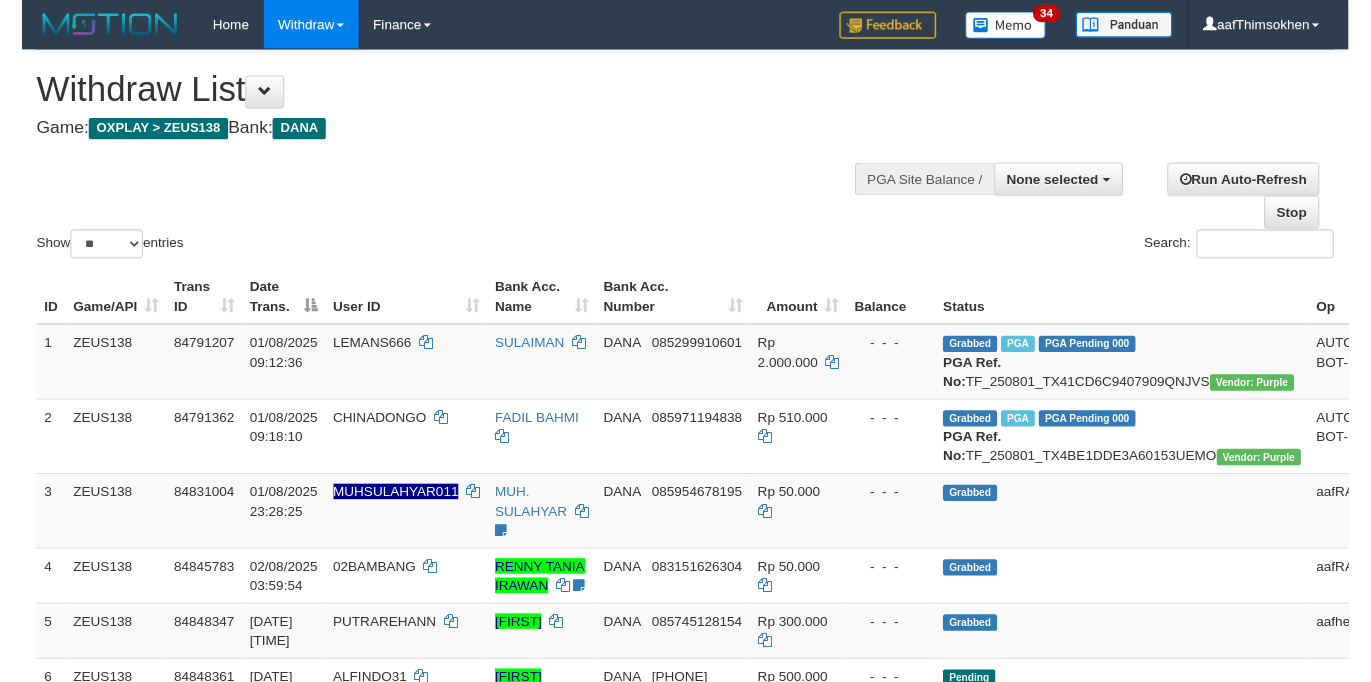 scroll, scrollTop: 349, scrollLeft: 0, axis: vertical 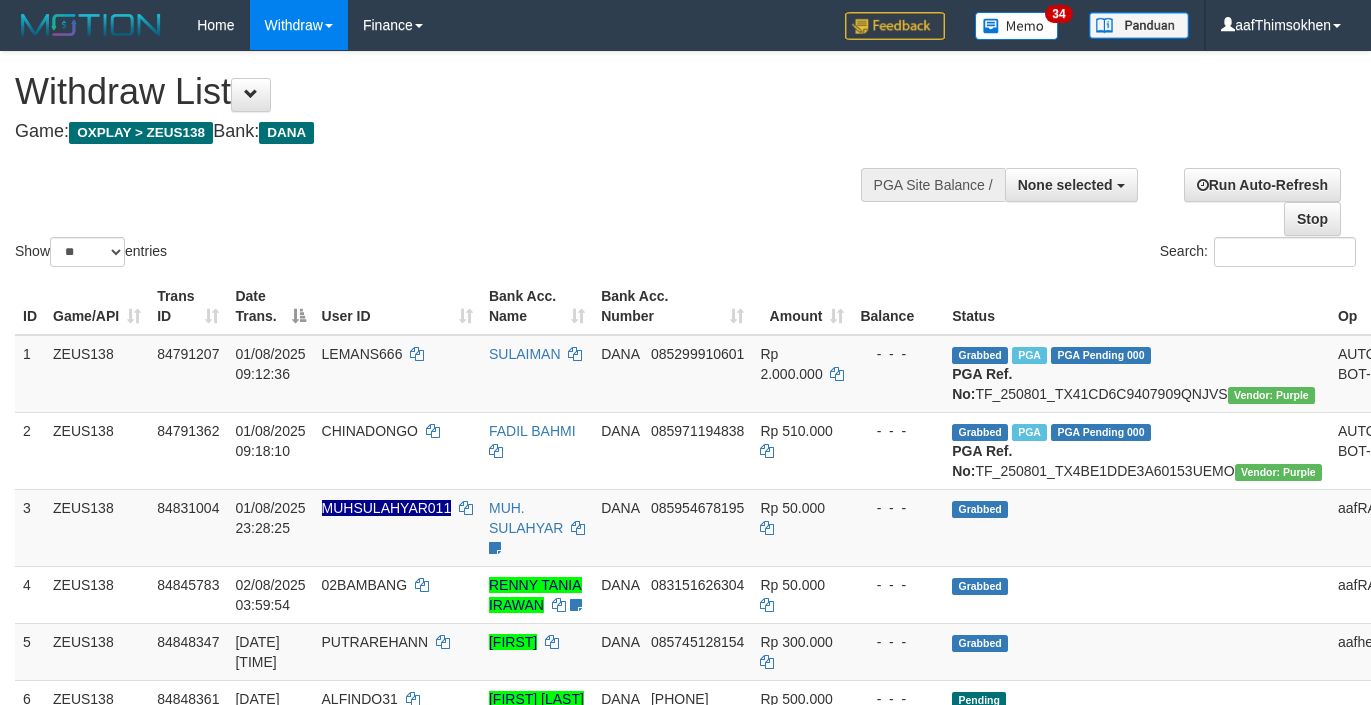 select 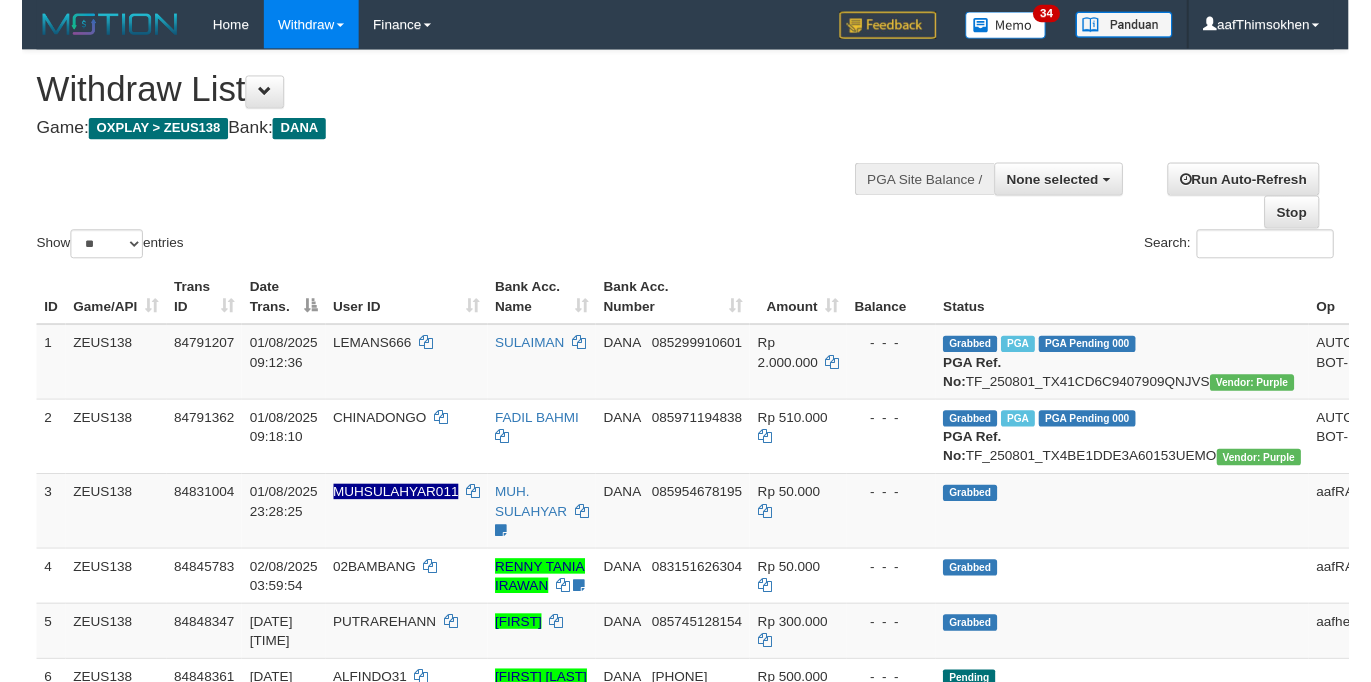 scroll, scrollTop: 349, scrollLeft: 0, axis: vertical 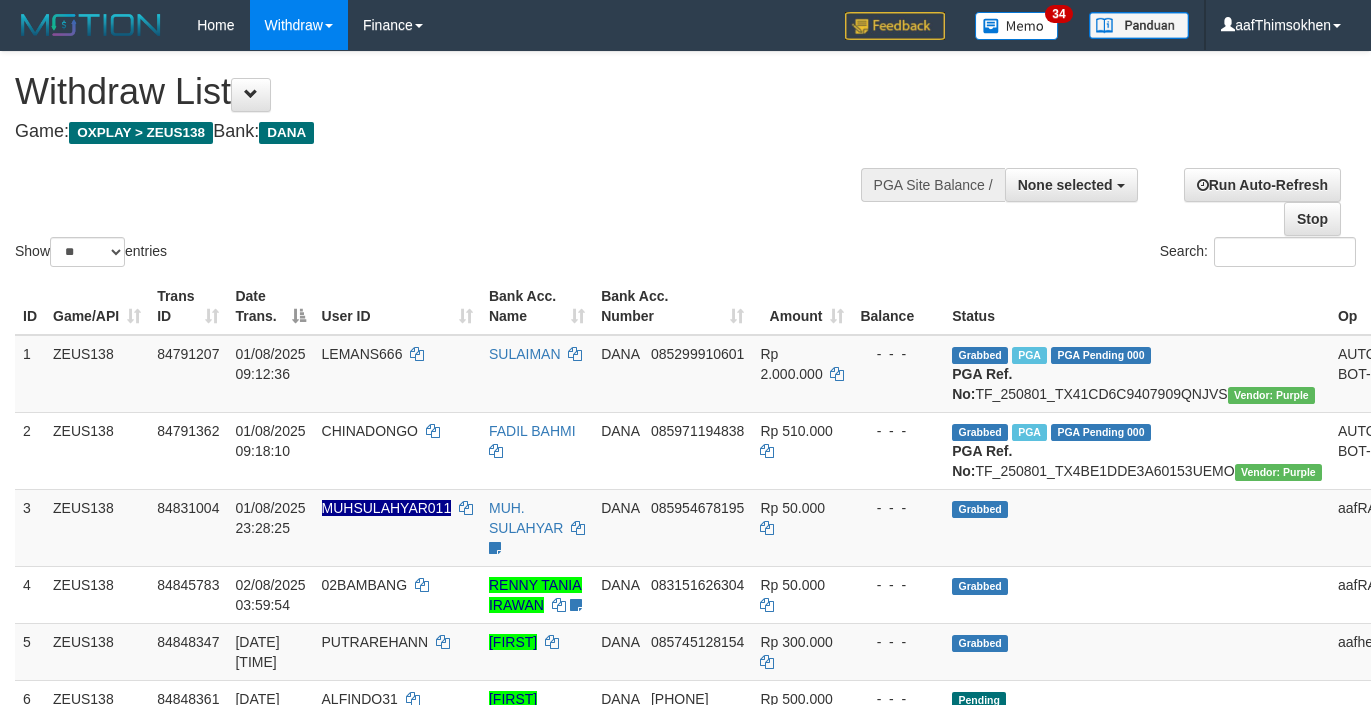 select 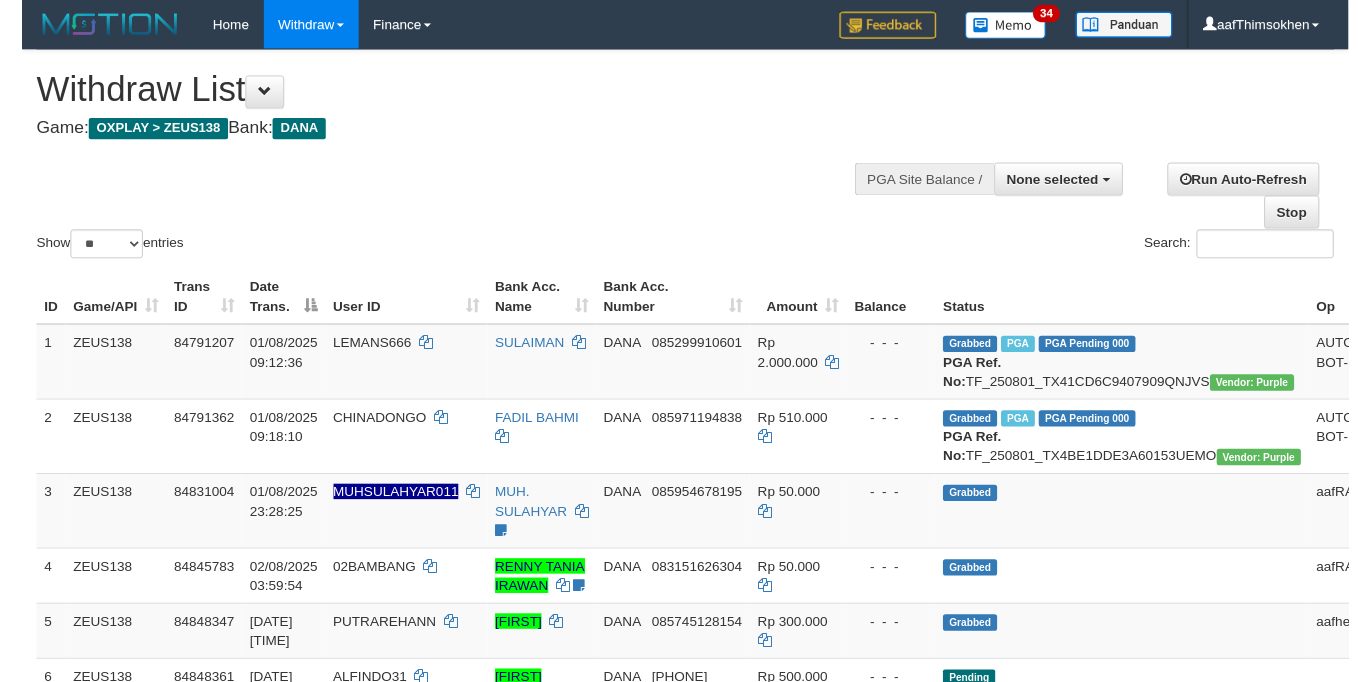 scroll, scrollTop: 349, scrollLeft: 0, axis: vertical 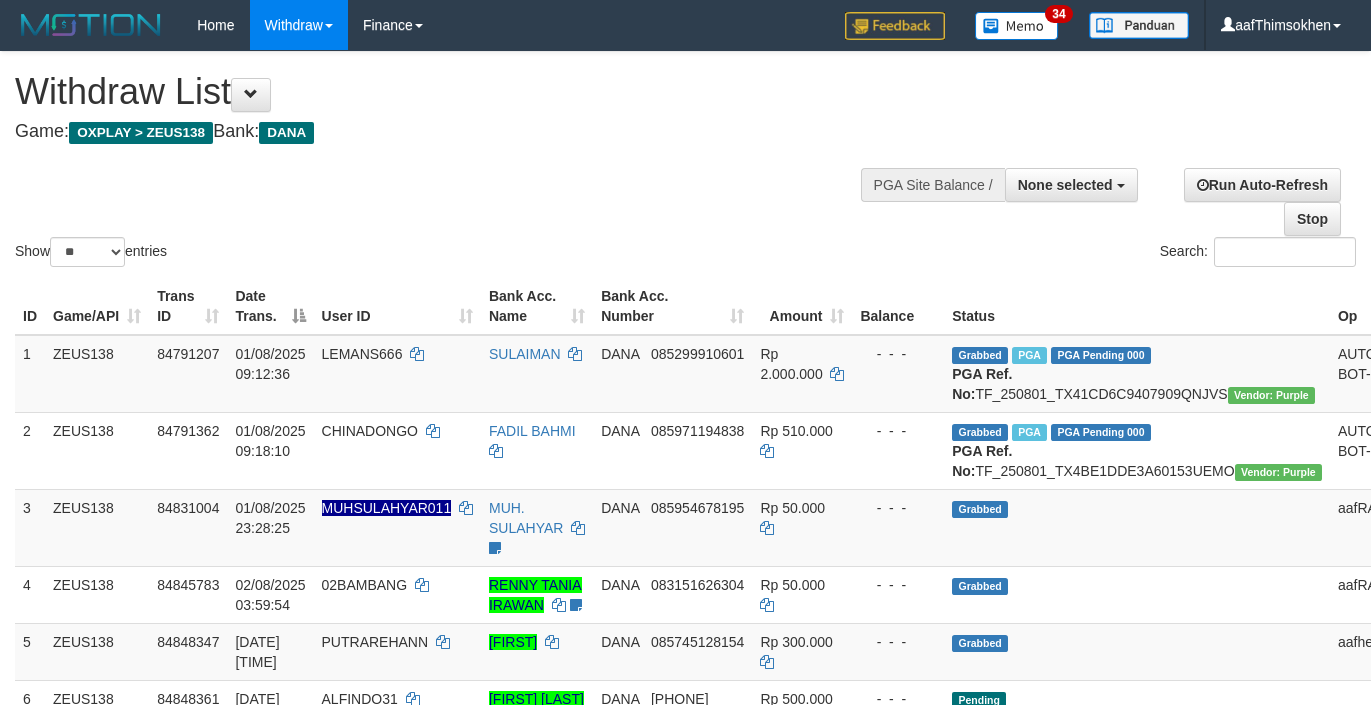 select 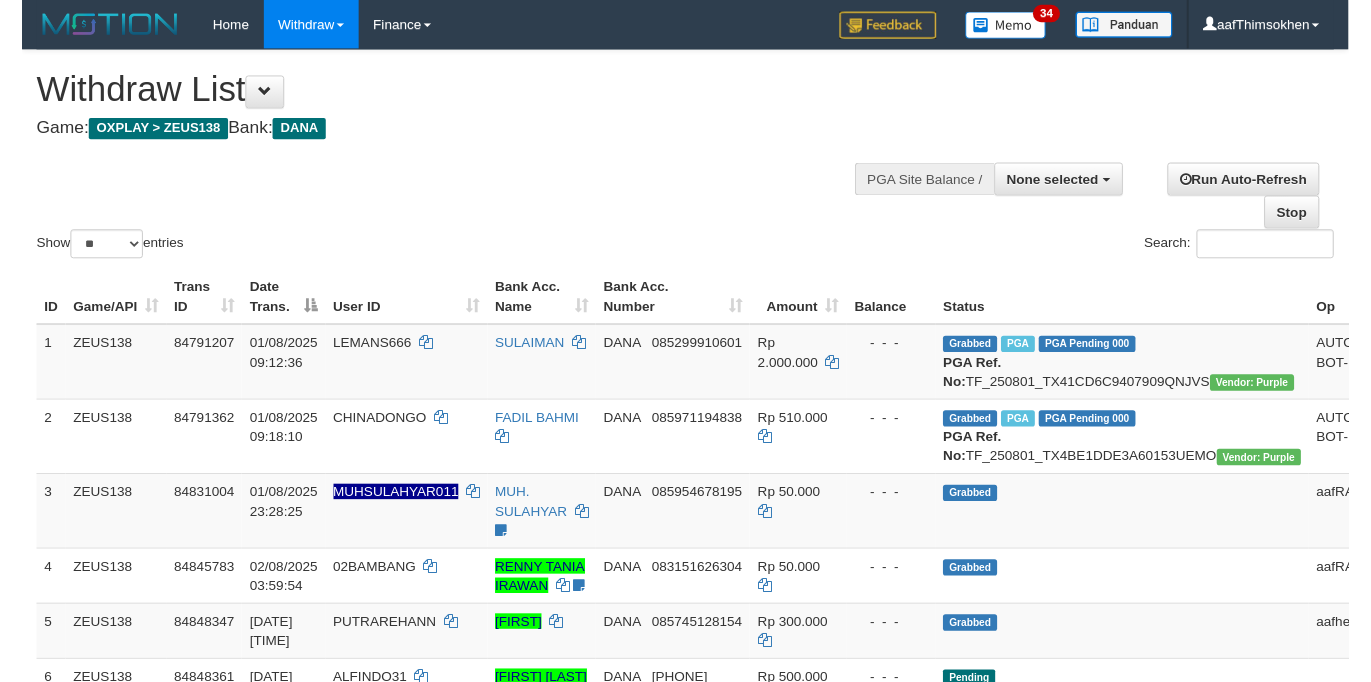 scroll, scrollTop: 349, scrollLeft: 0, axis: vertical 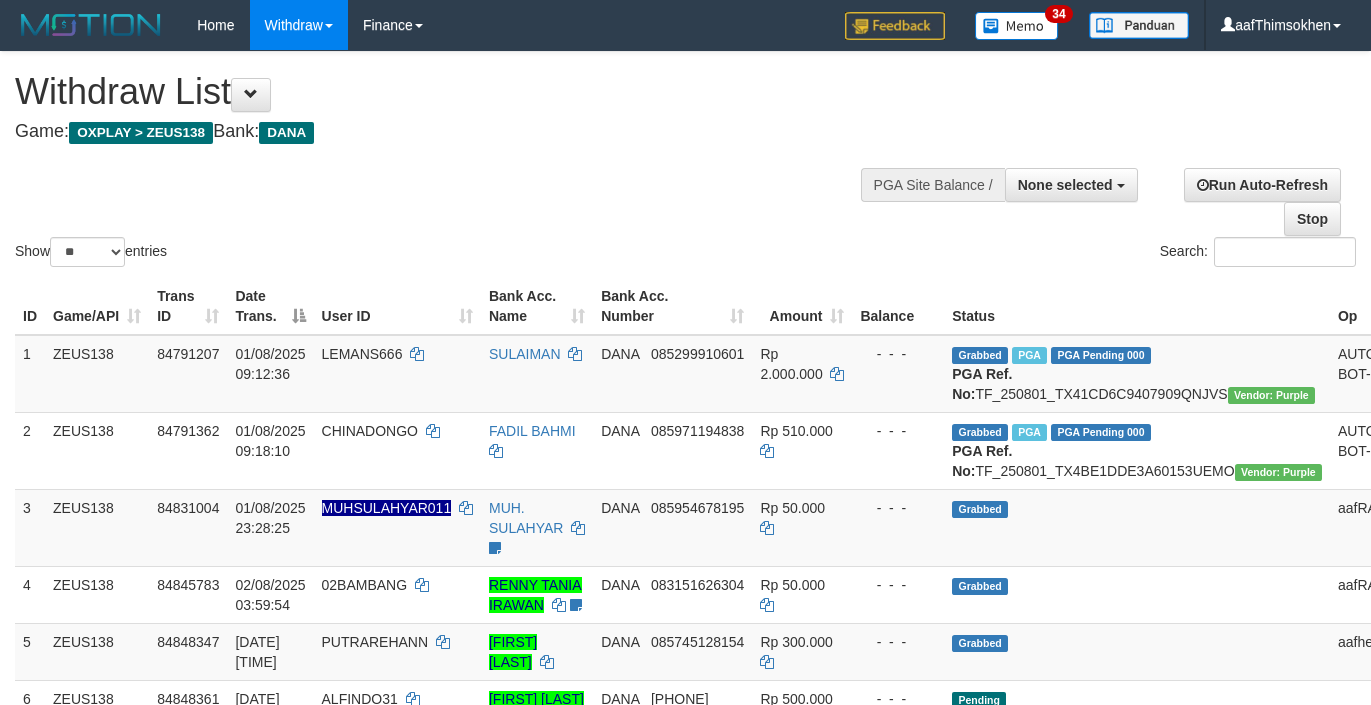 select 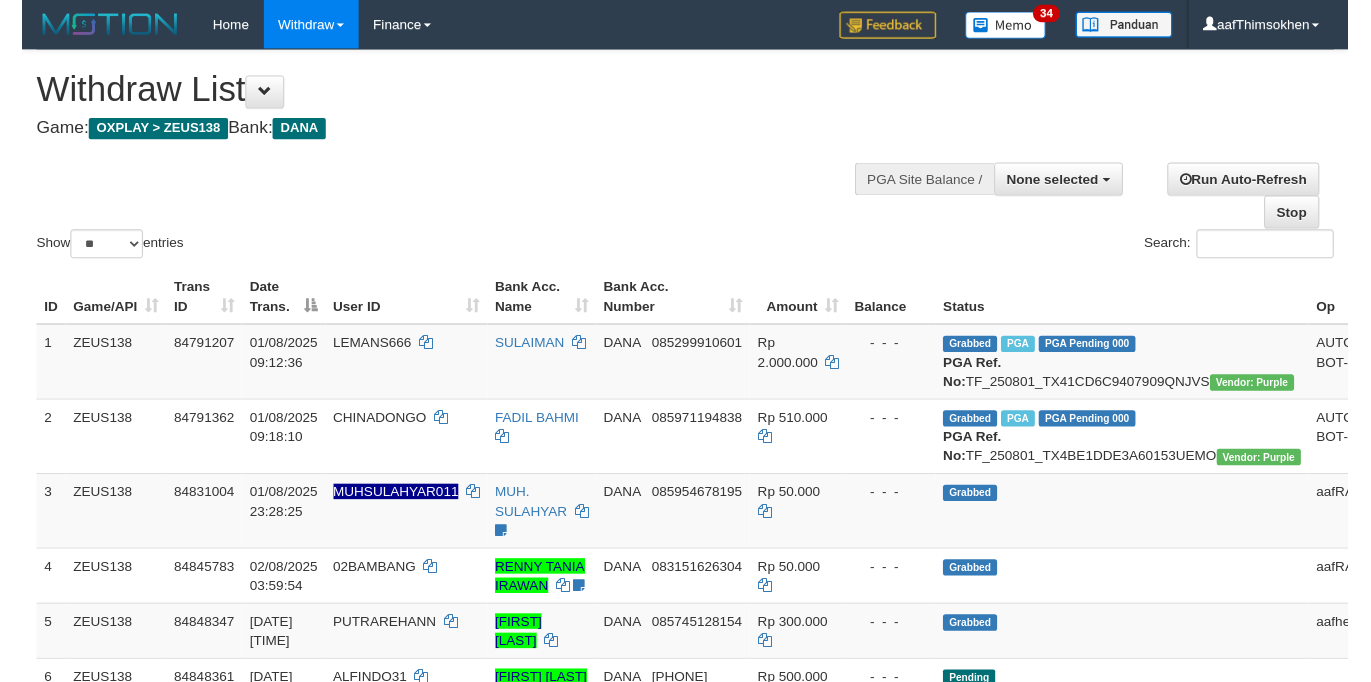 scroll, scrollTop: 349, scrollLeft: 0, axis: vertical 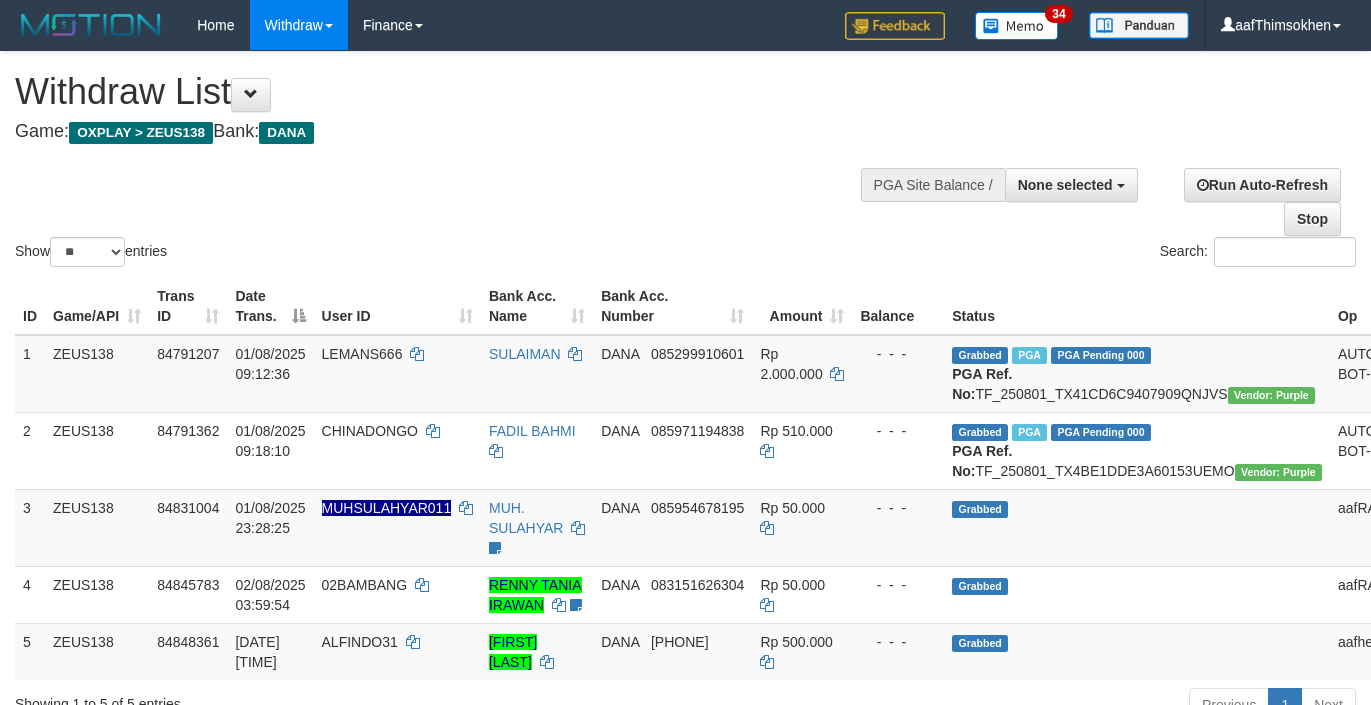 select 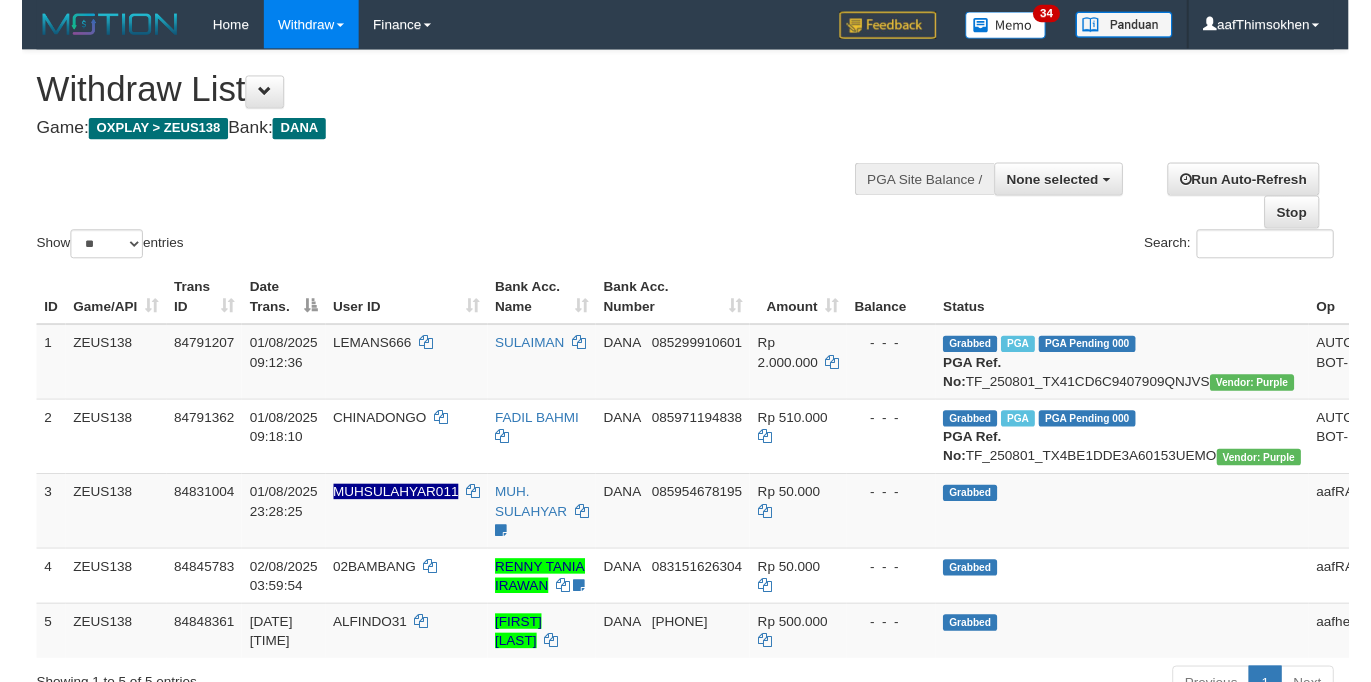 scroll, scrollTop: 349, scrollLeft: 0, axis: vertical 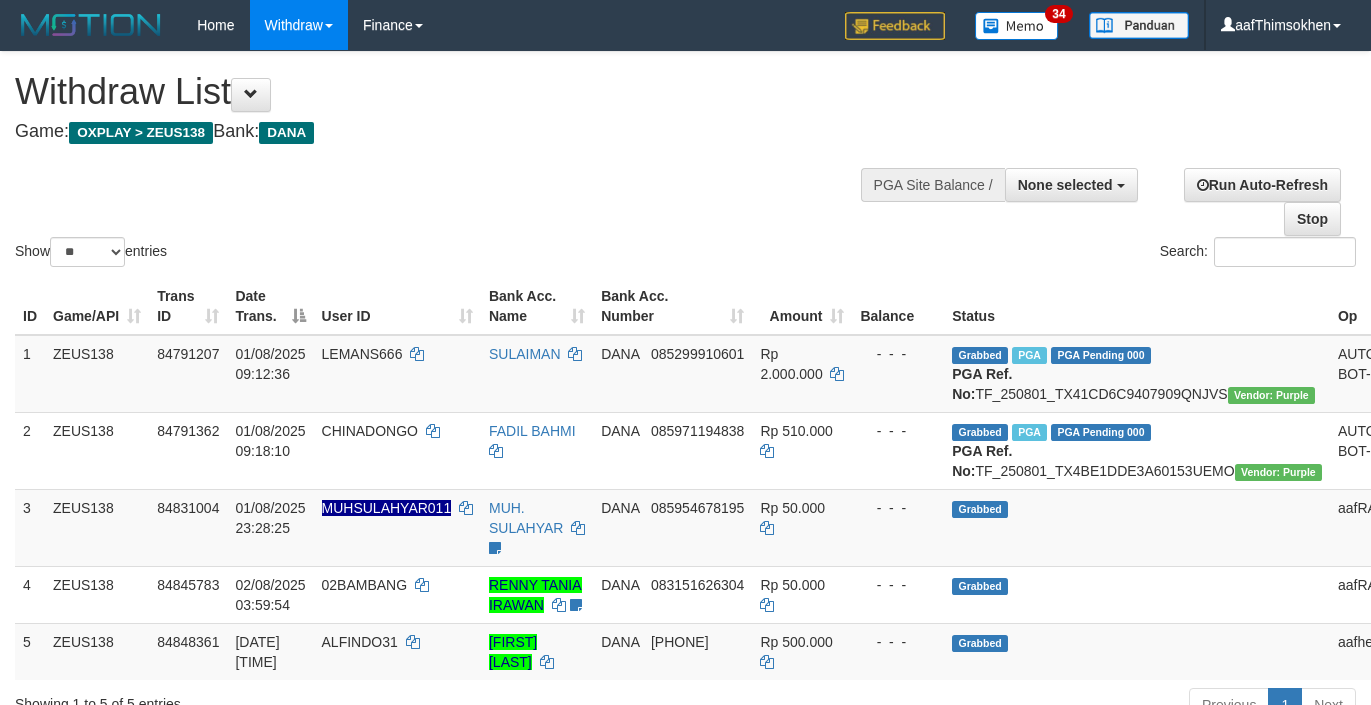 select 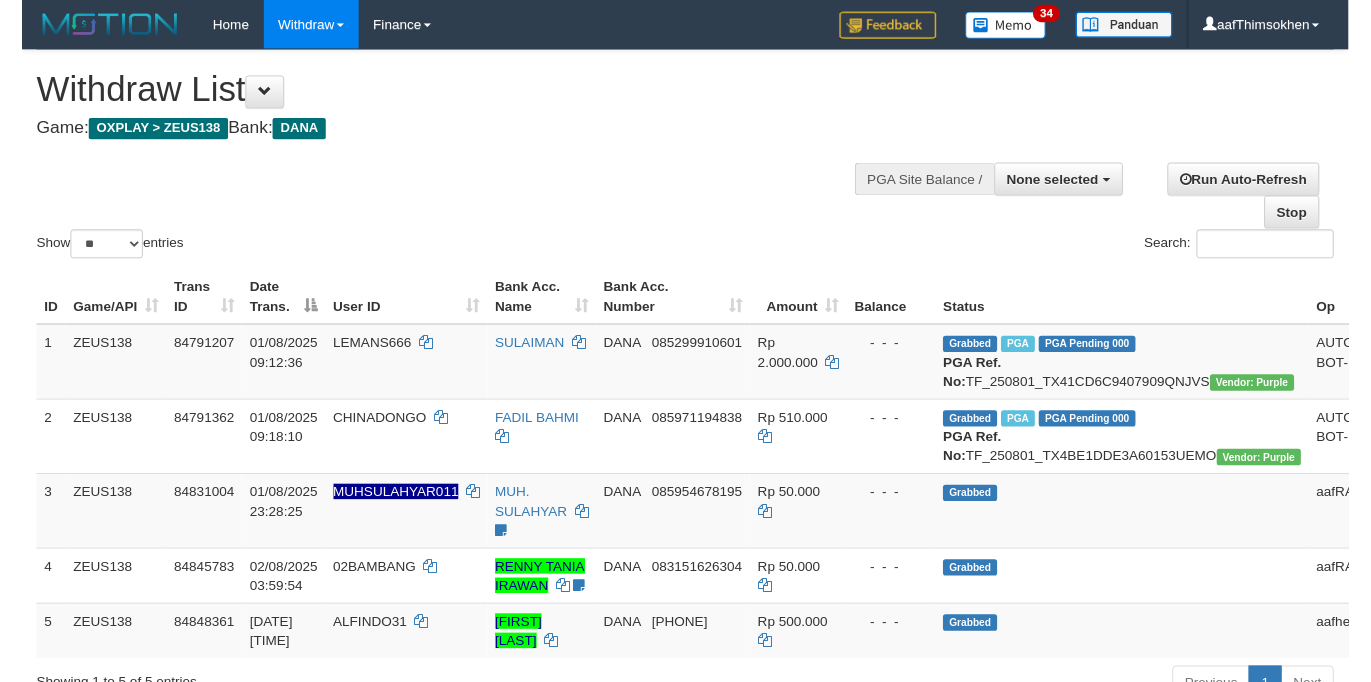 scroll, scrollTop: 349, scrollLeft: 0, axis: vertical 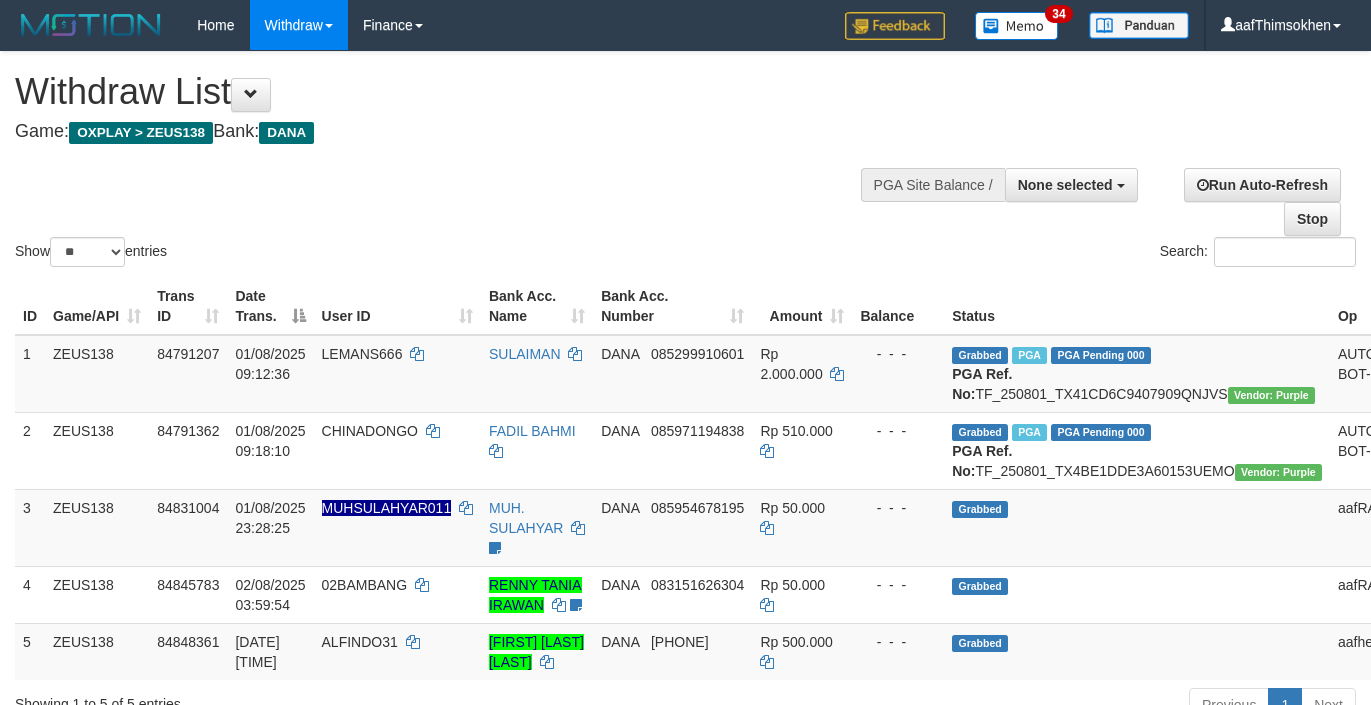 select 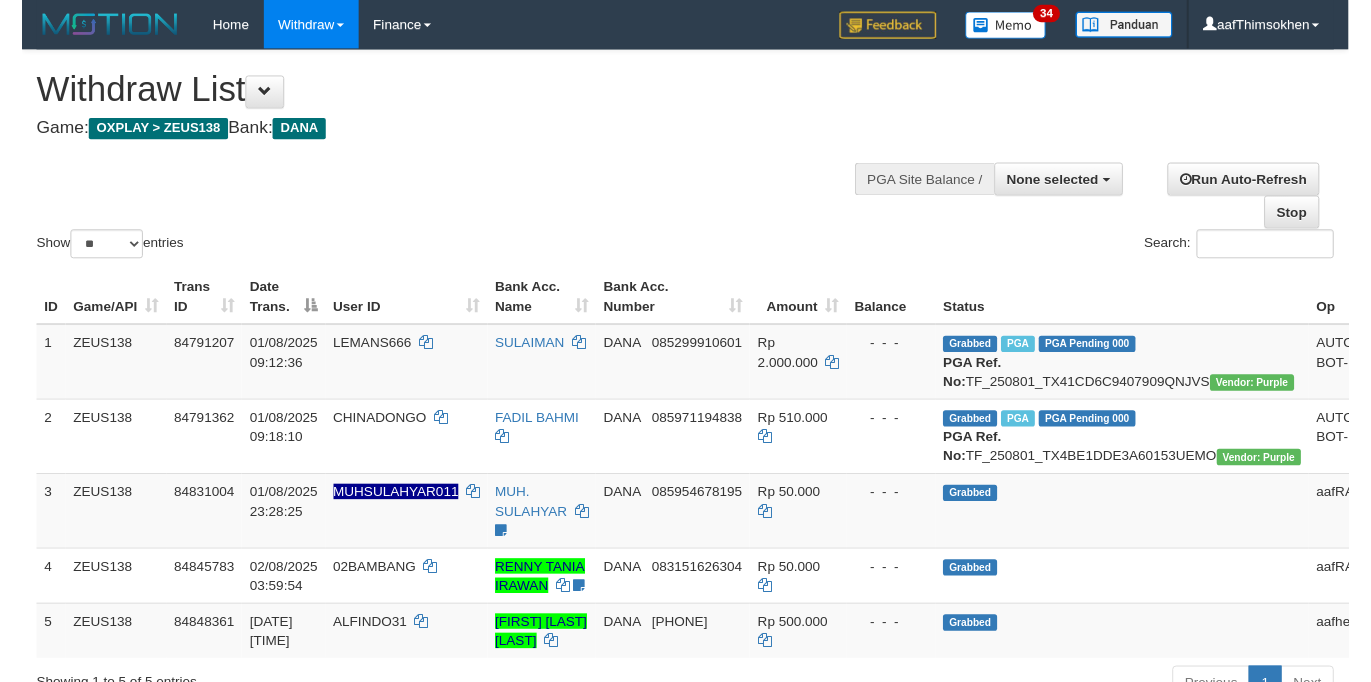 scroll, scrollTop: 349, scrollLeft: 0, axis: vertical 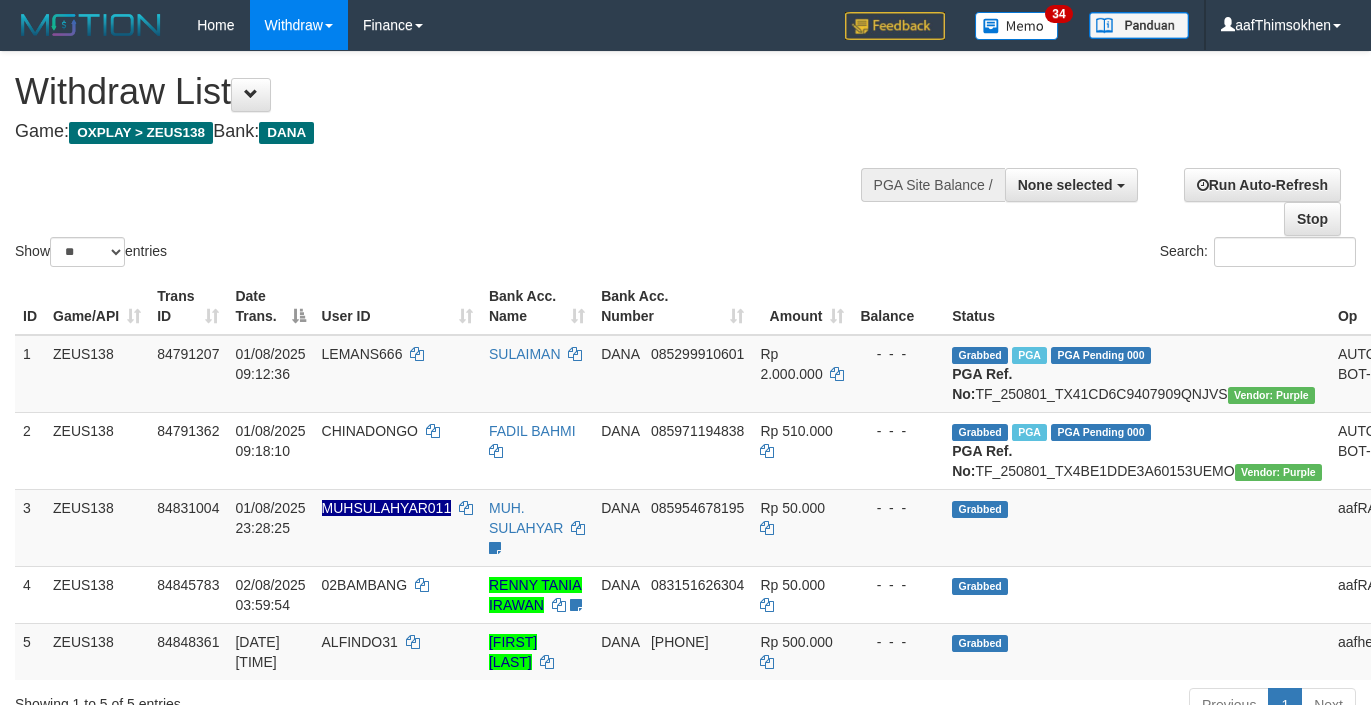 select 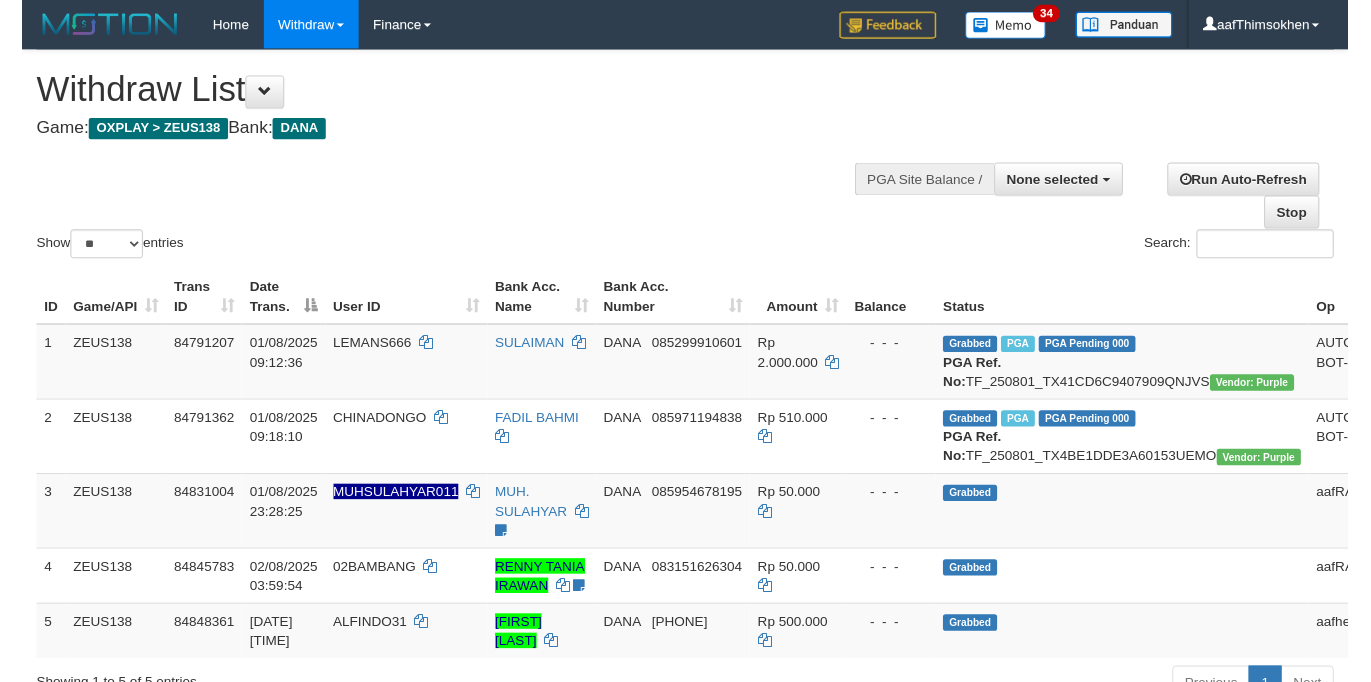 scroll, scrollTop: 349, scrollLeft: 0, axis: vertical 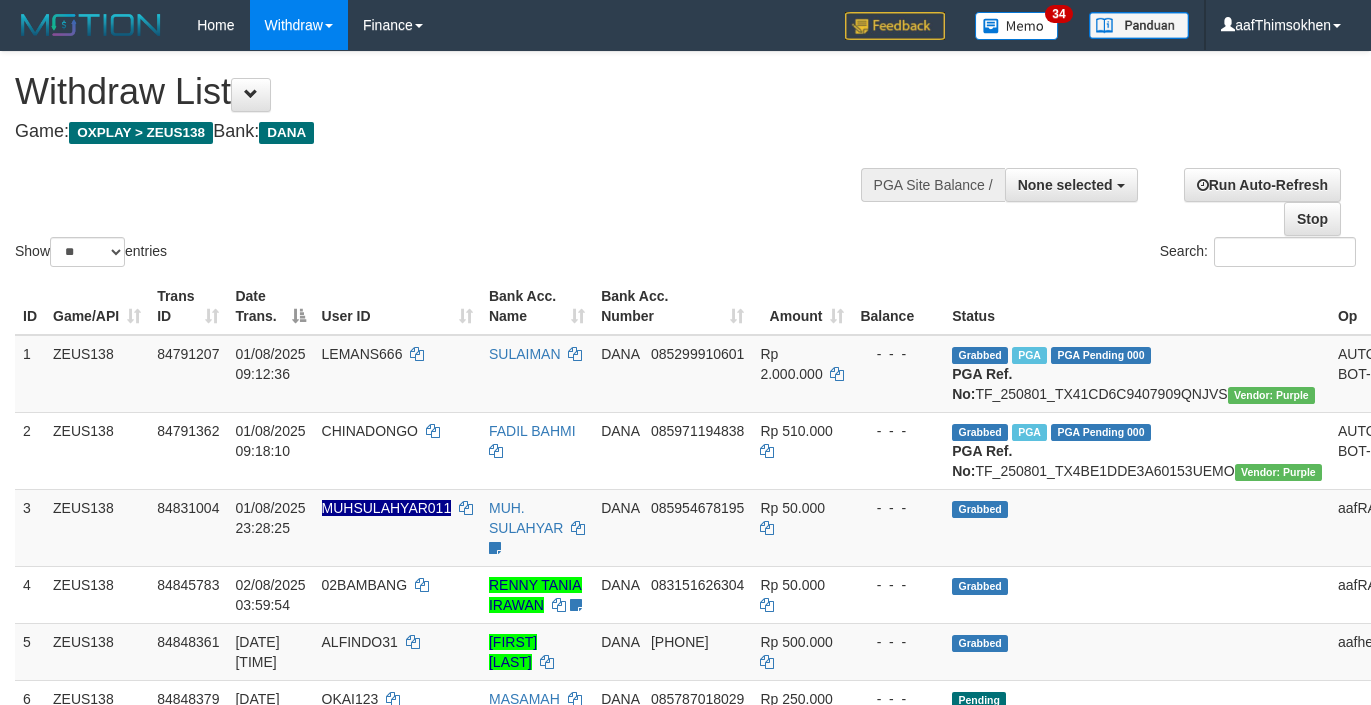select 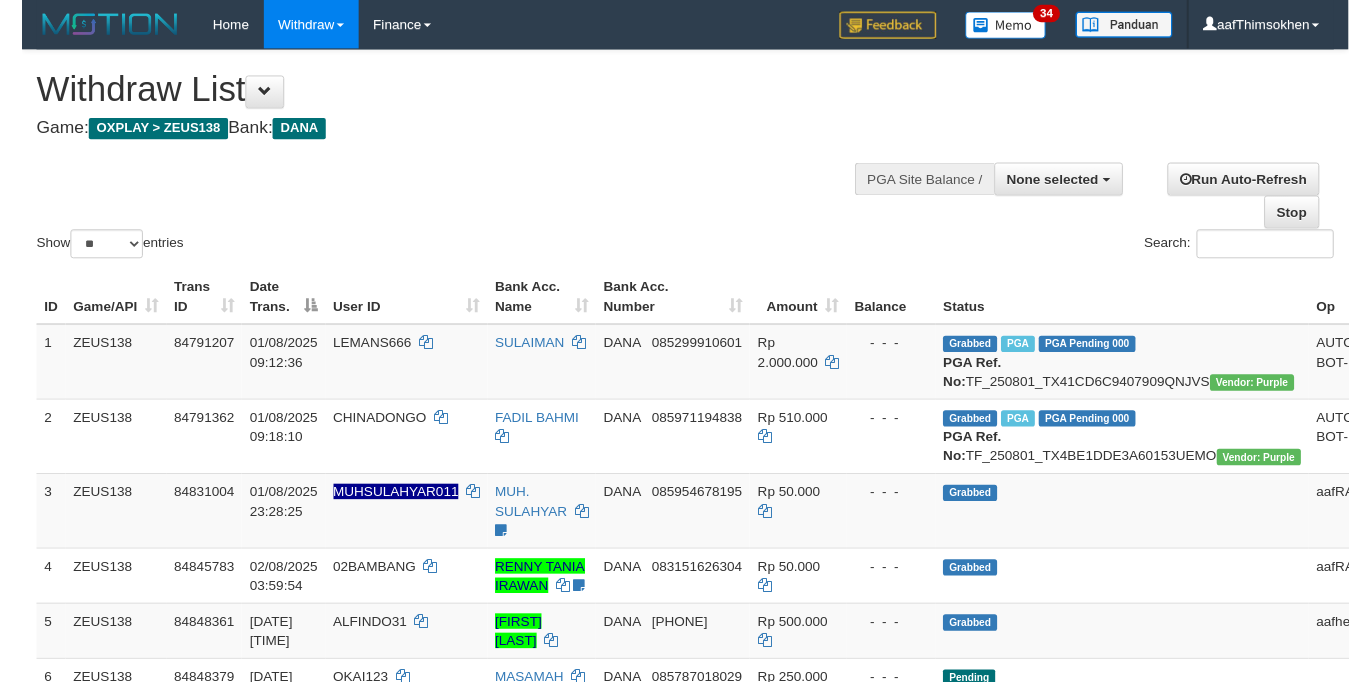 scroll, scrollTop: 349, scrollLeft: 0, axis: vertical 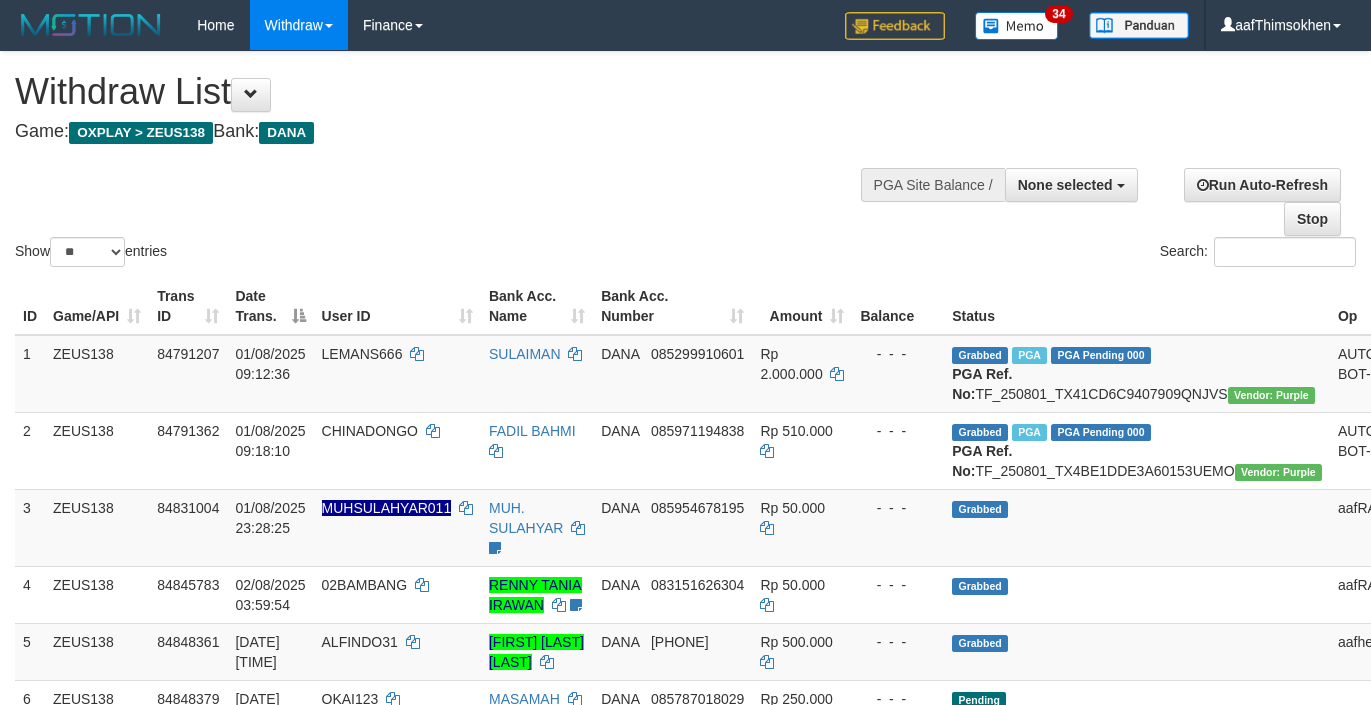 select 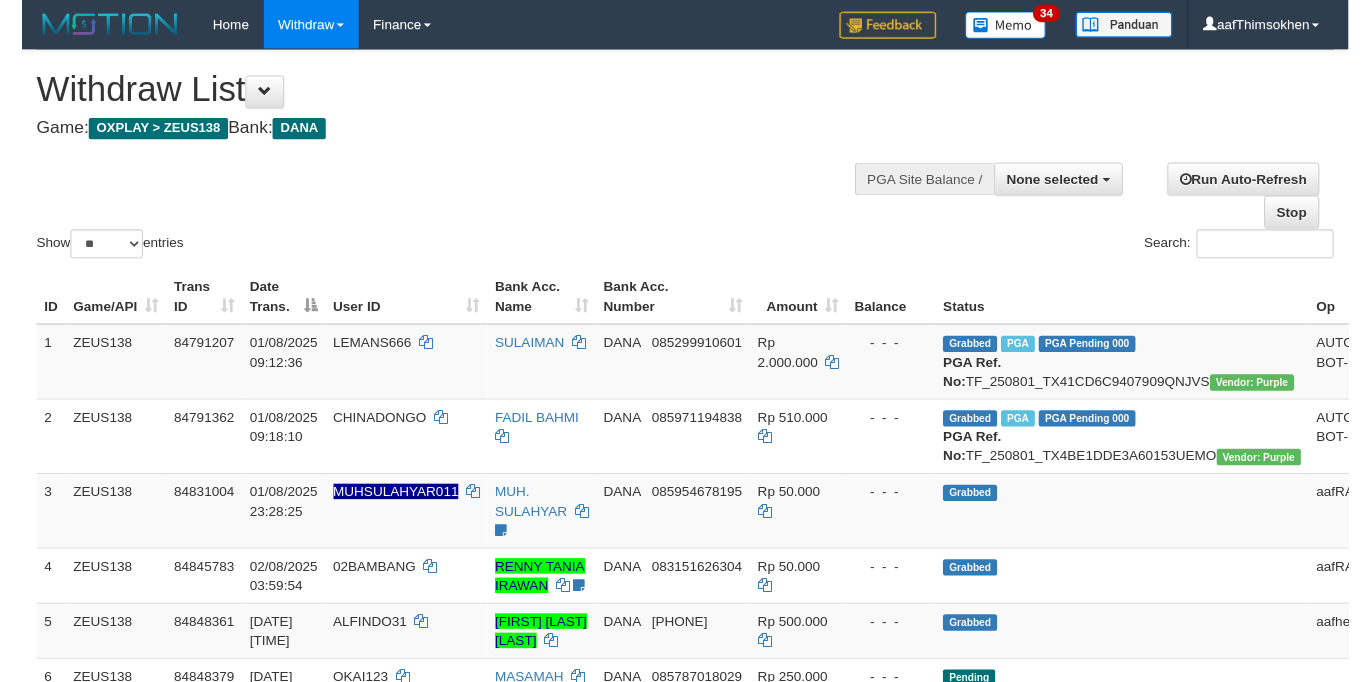 scroll, scrollTop: 349, scrollLeft: 0, axis: vertical 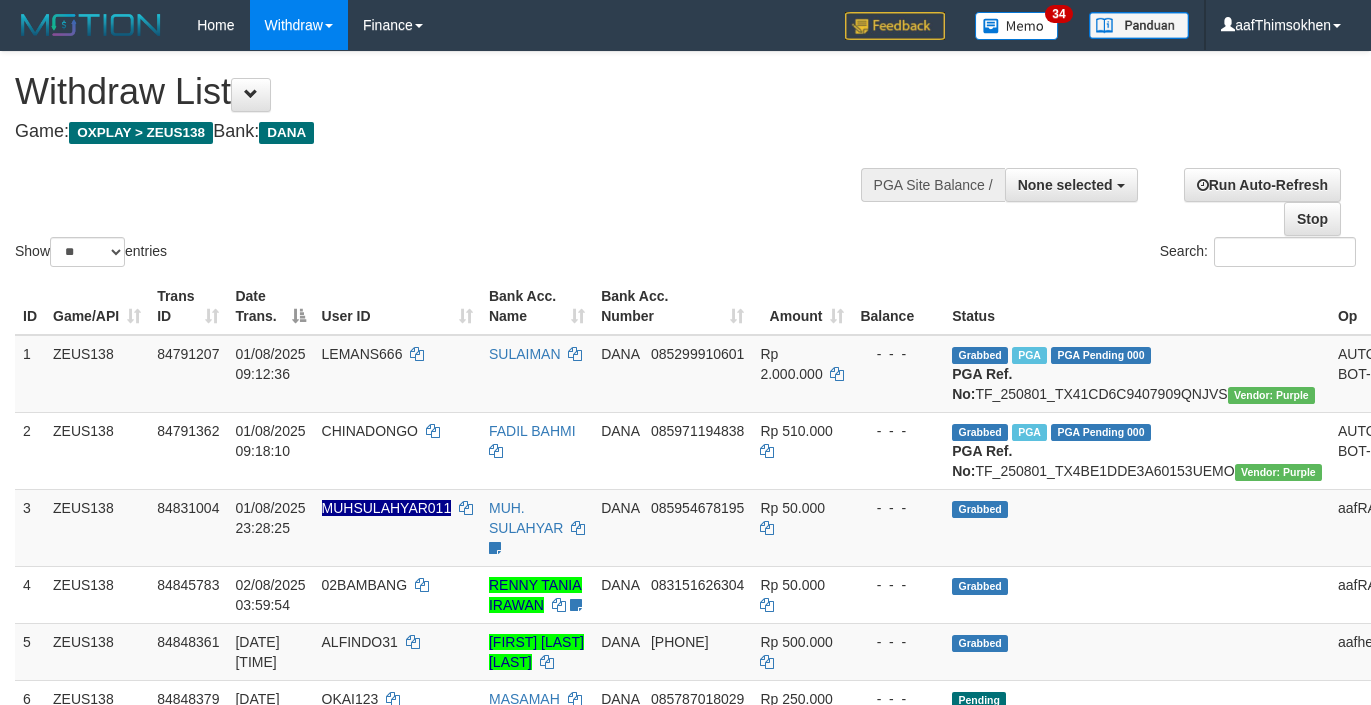 select 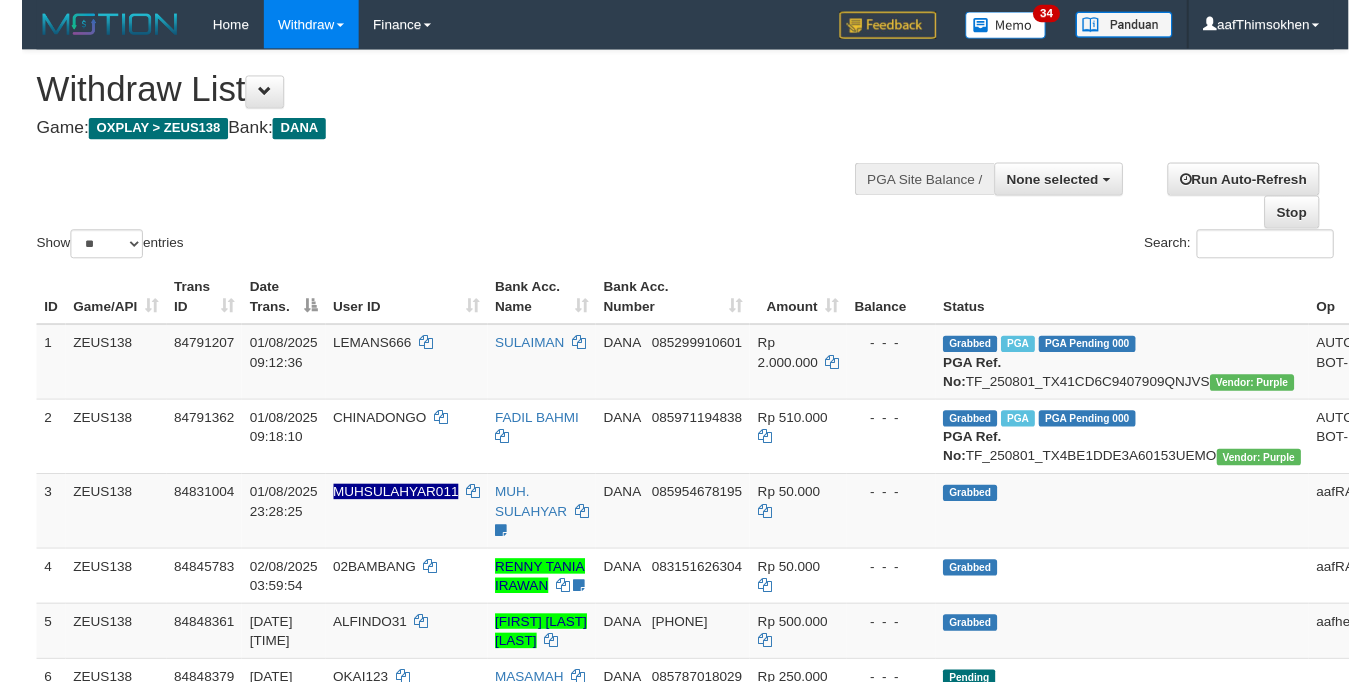 scroll, scrollTop: 349, scrollLeft: 0, axis: vertical 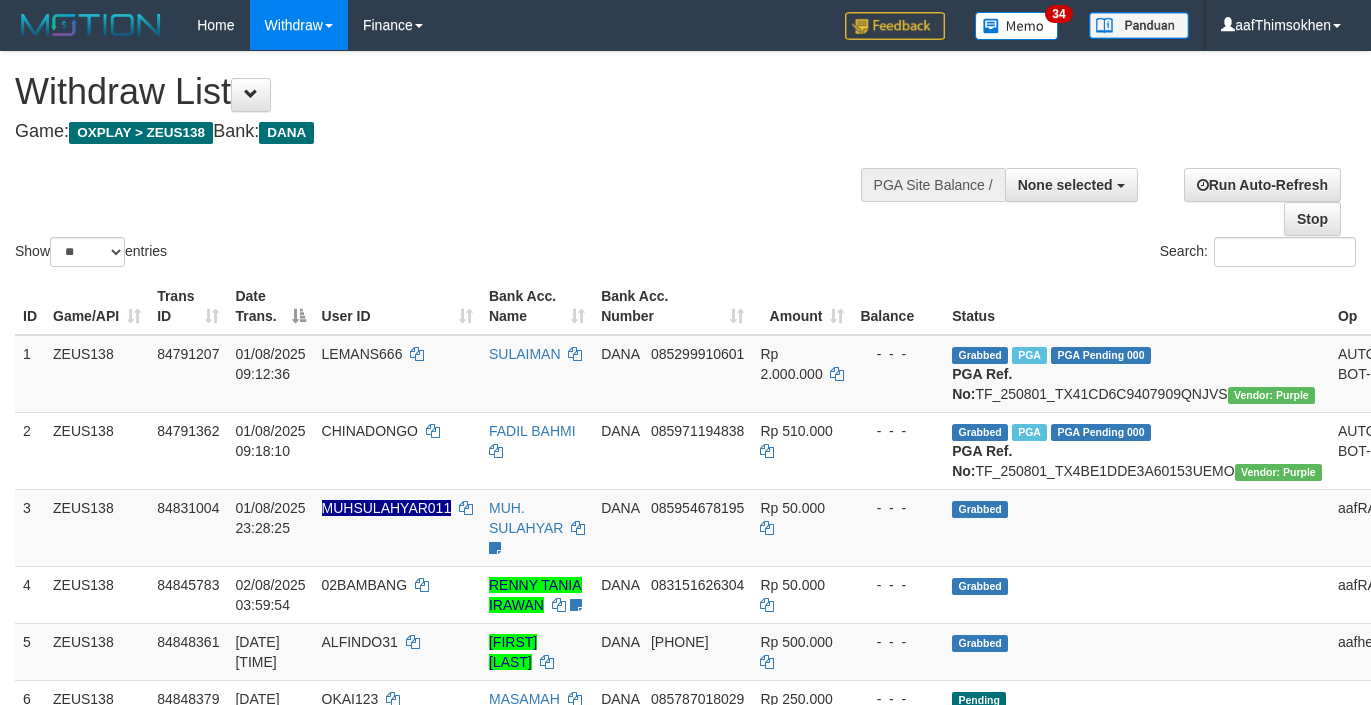 select 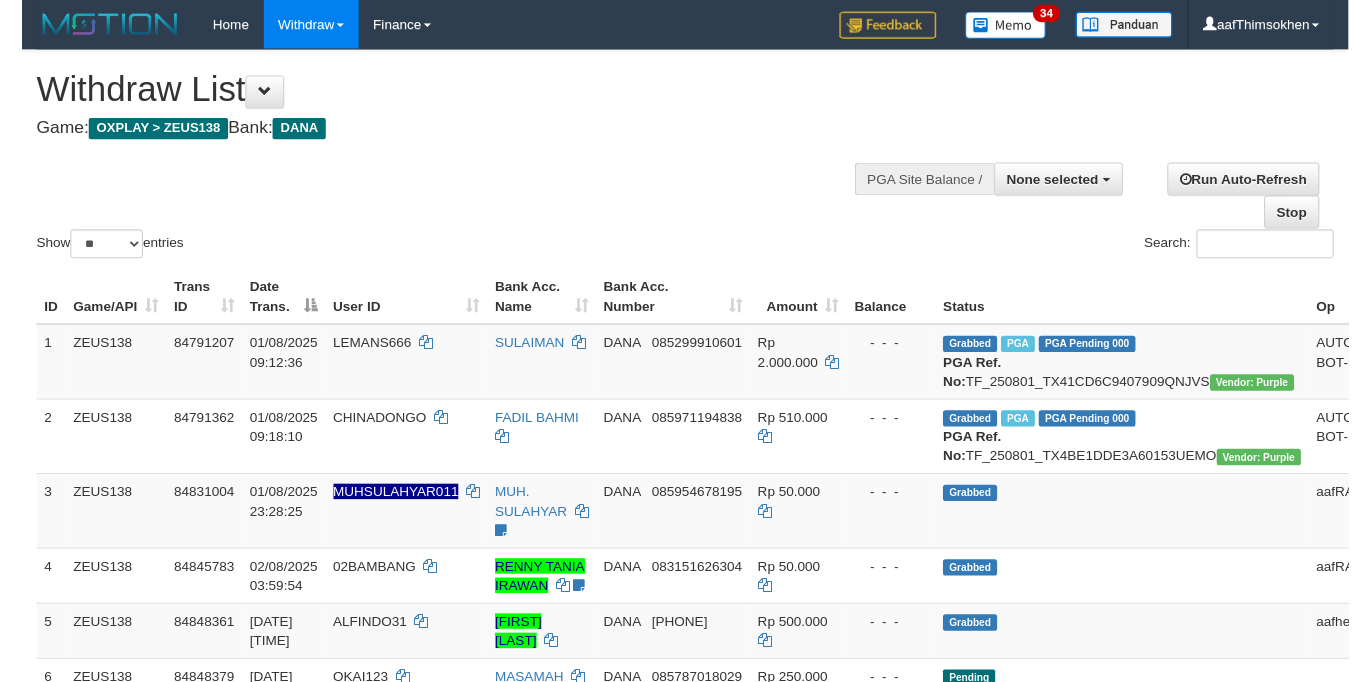 scroll, scrollTop: 349, scrollLeft: 0, axis: vertical 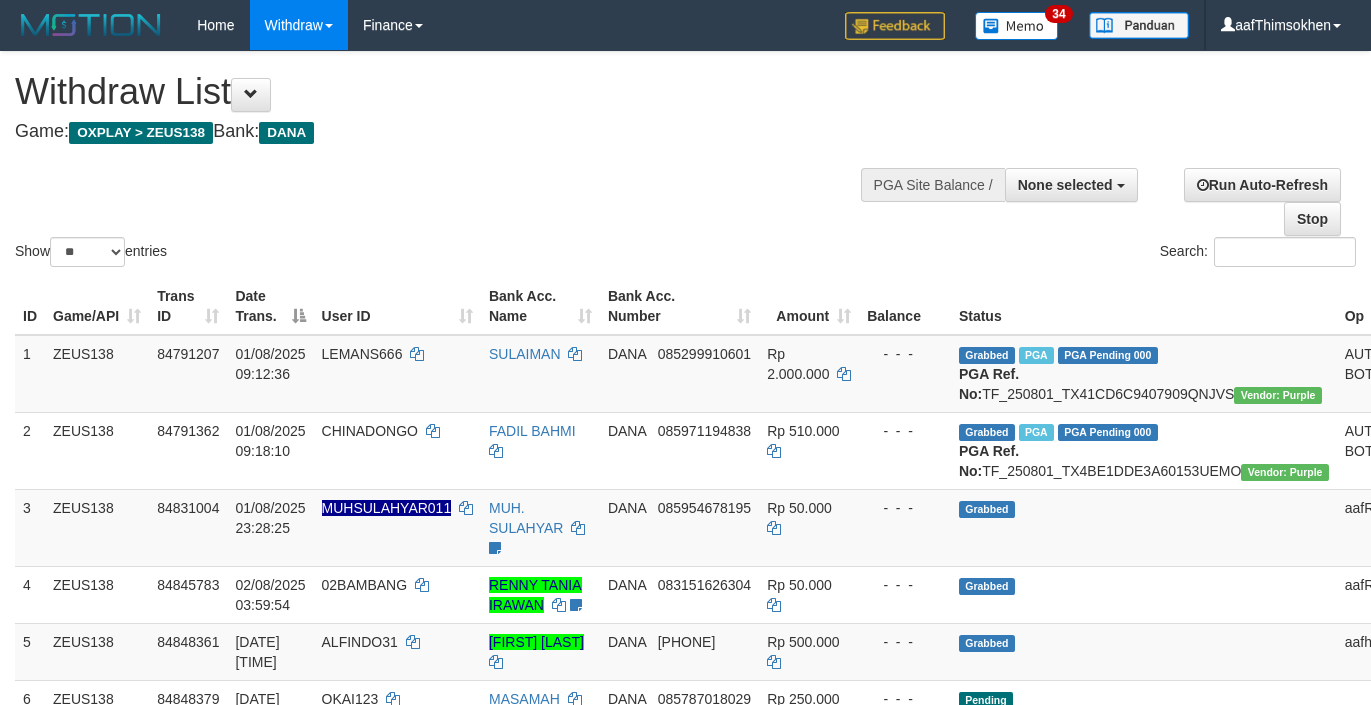 select 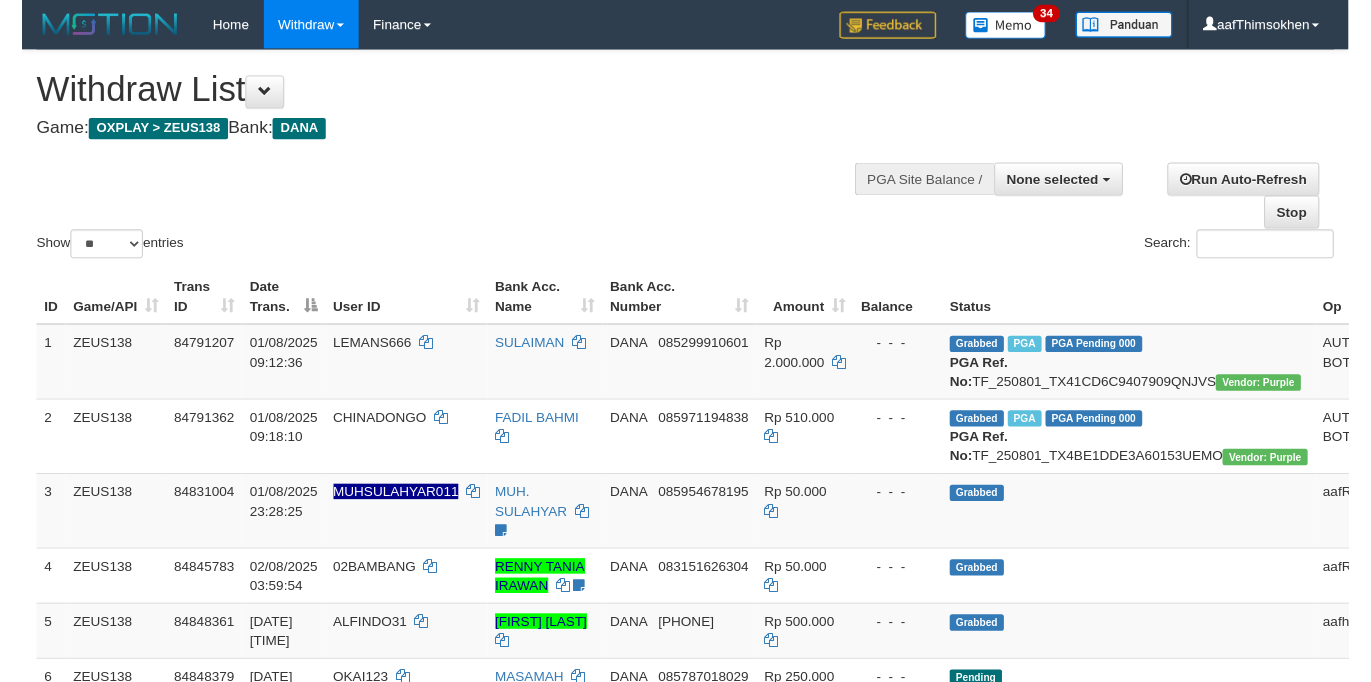 scroll, scrollTop: 349, scrollLeft: 0, axis: vertical 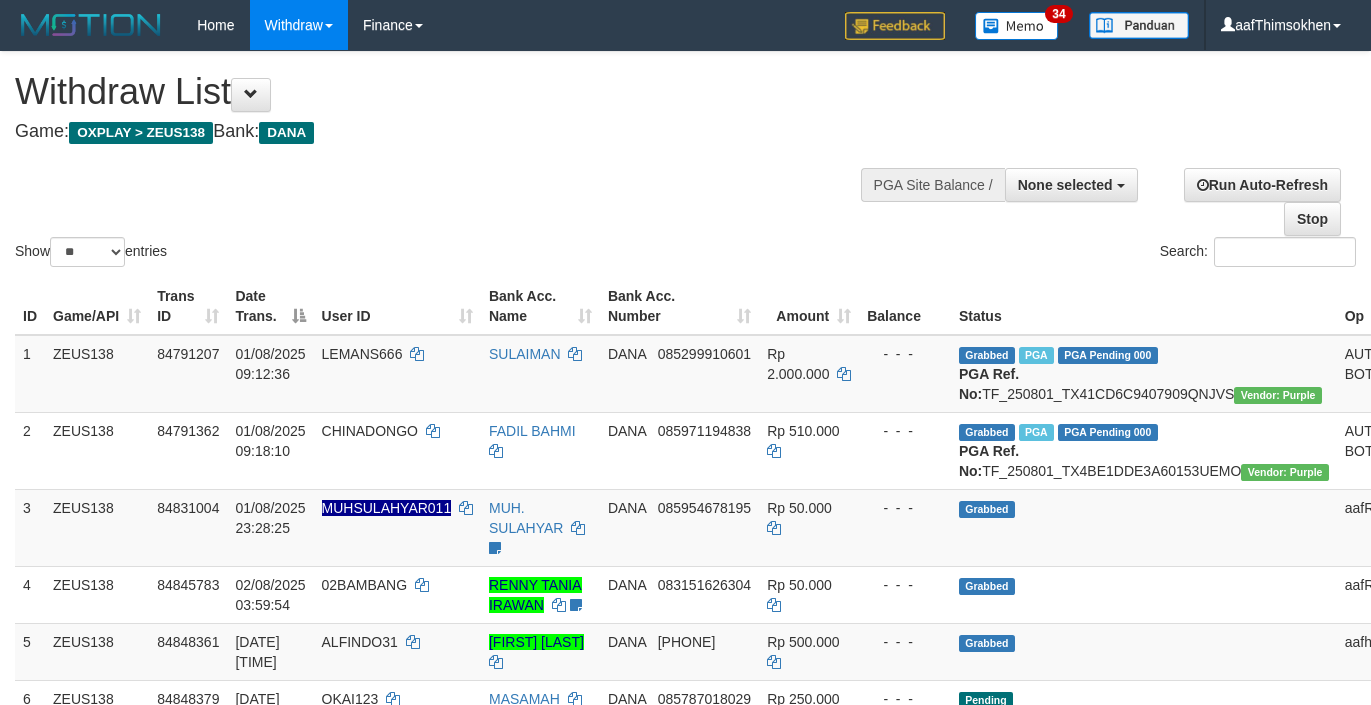 select 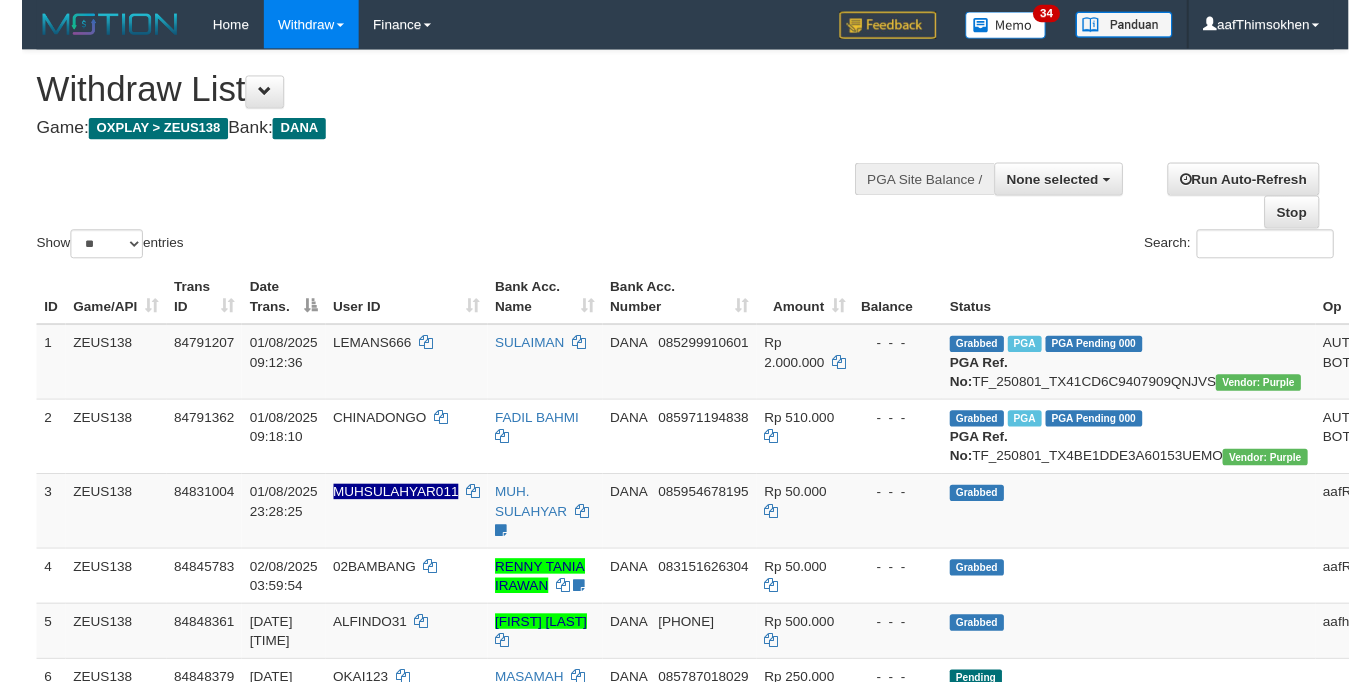 scroll, scrollTop: 349, scrollLeft: 0, axis: vertical 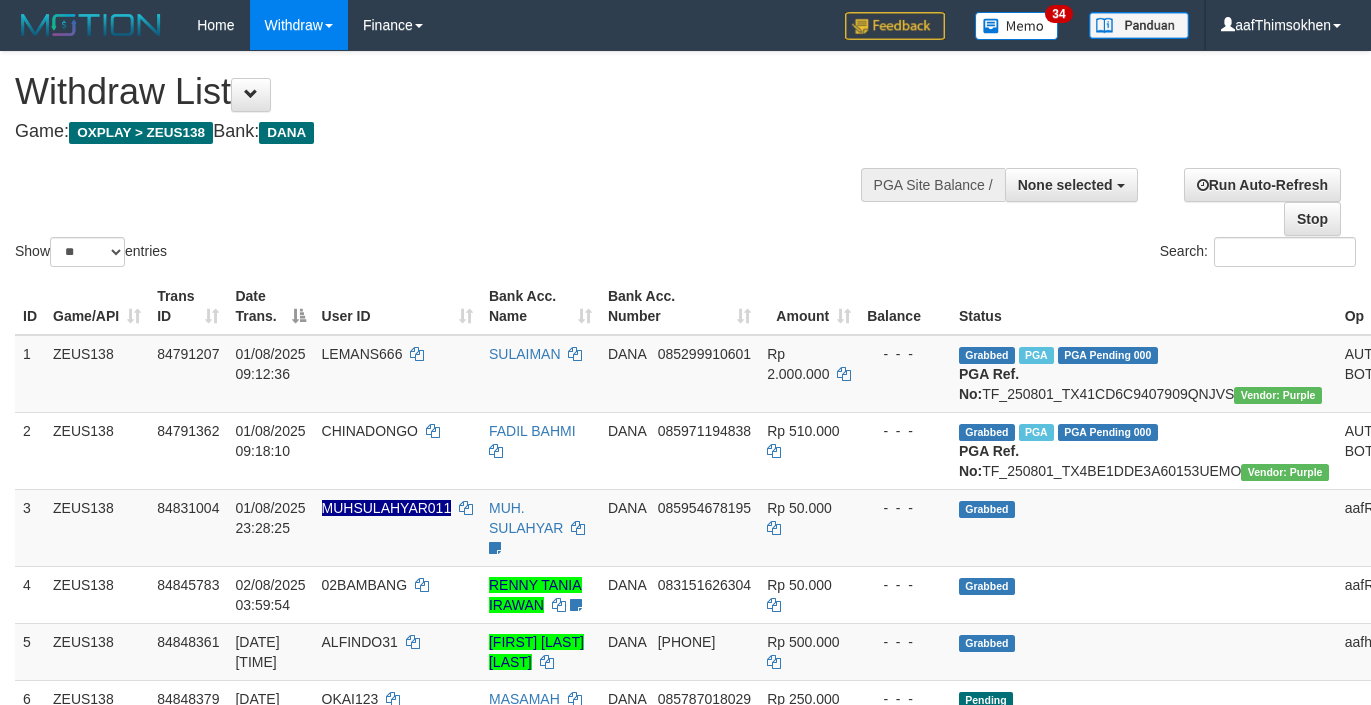 select 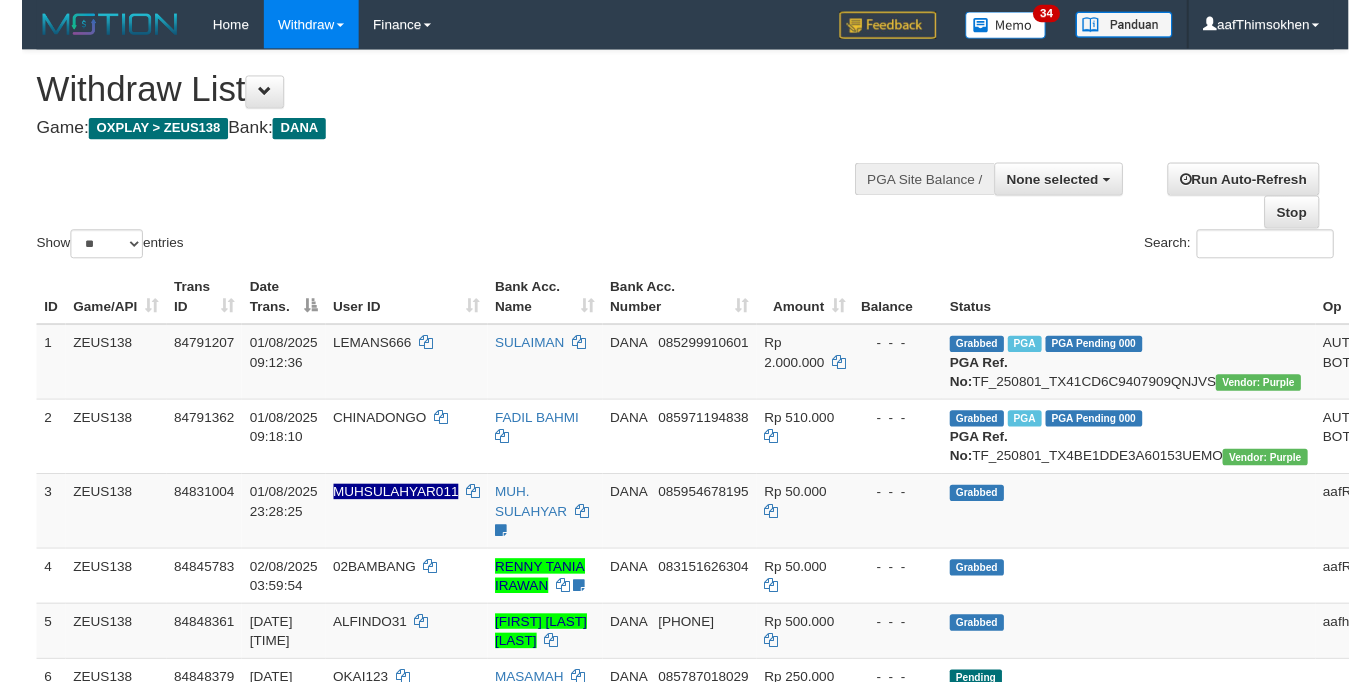 scroll, scrollTop: 349, scrollLeft: 0, axis: vertical 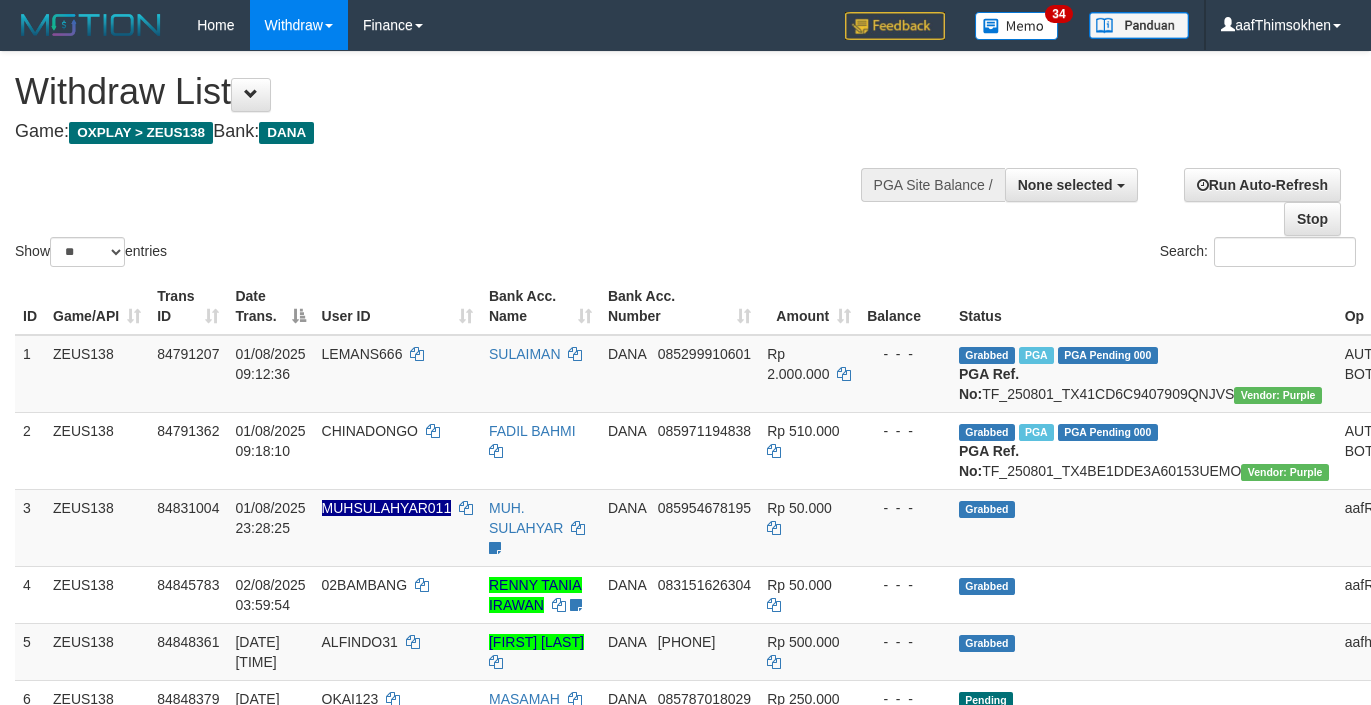 select 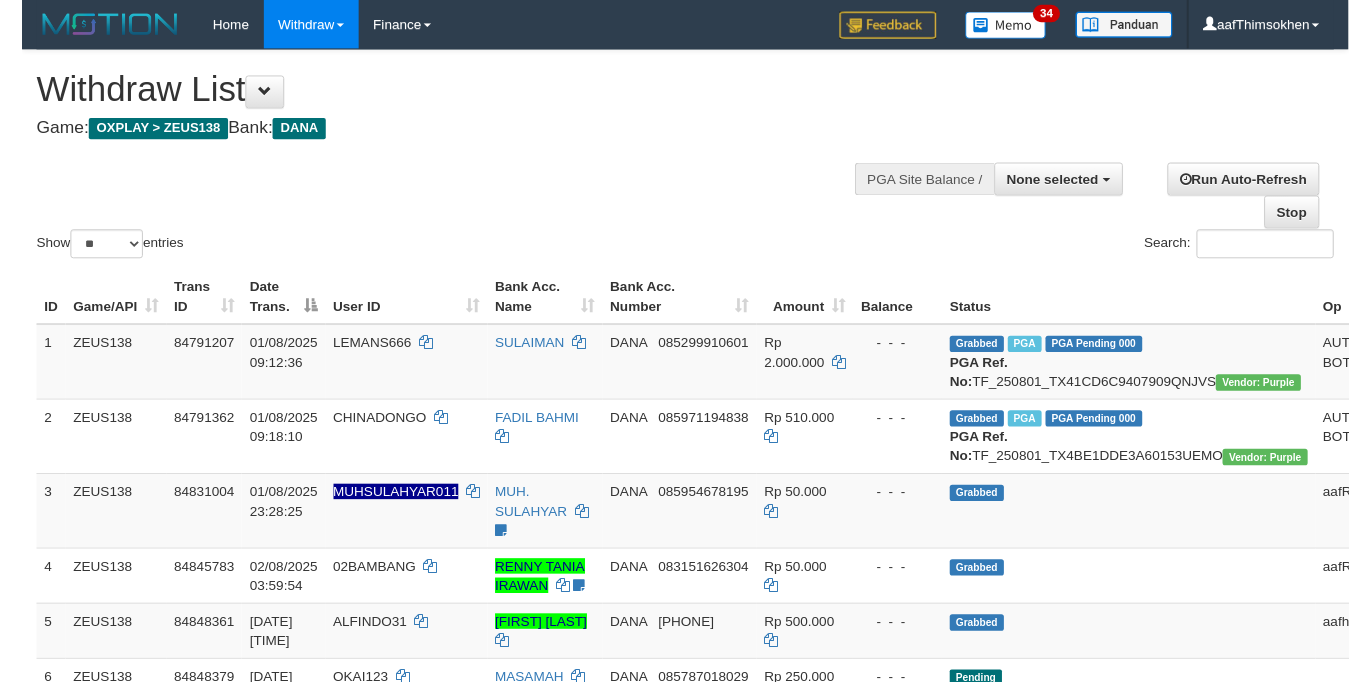 scroll, scrollTop: 349, scrollLeft: 0, axis: vertical 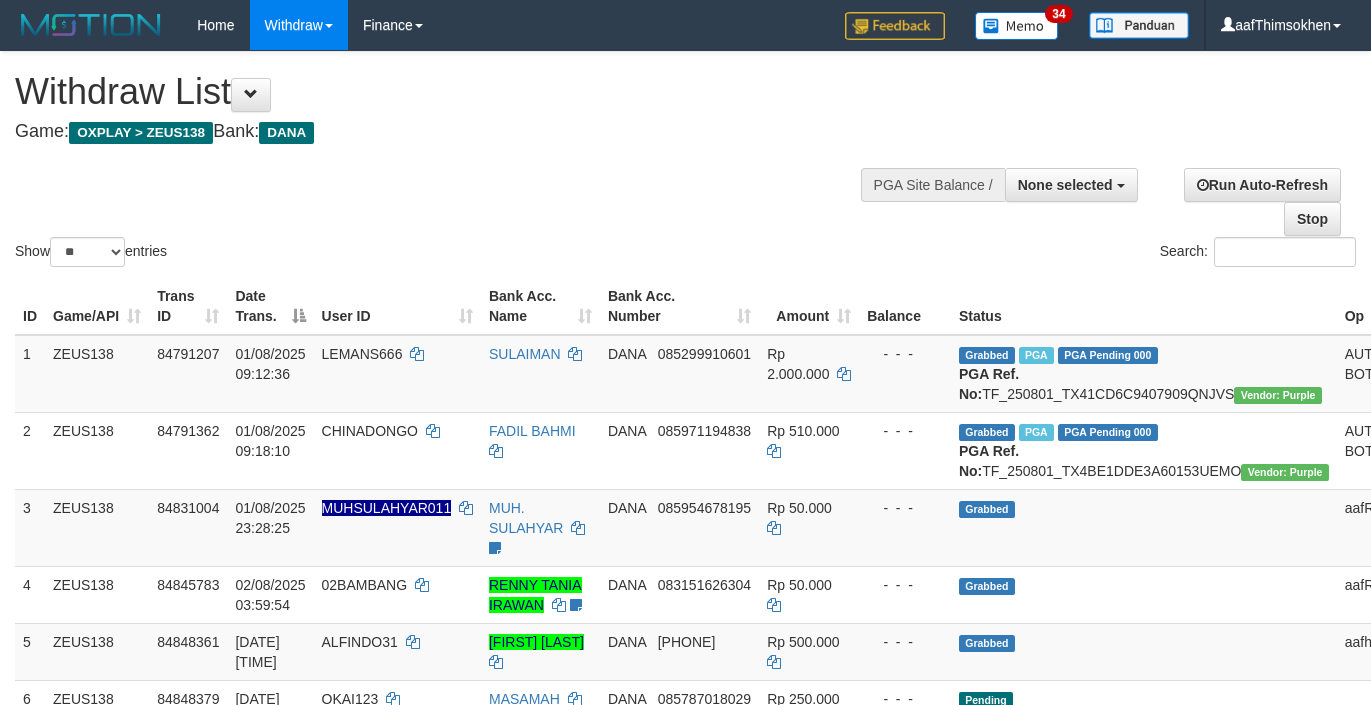 select 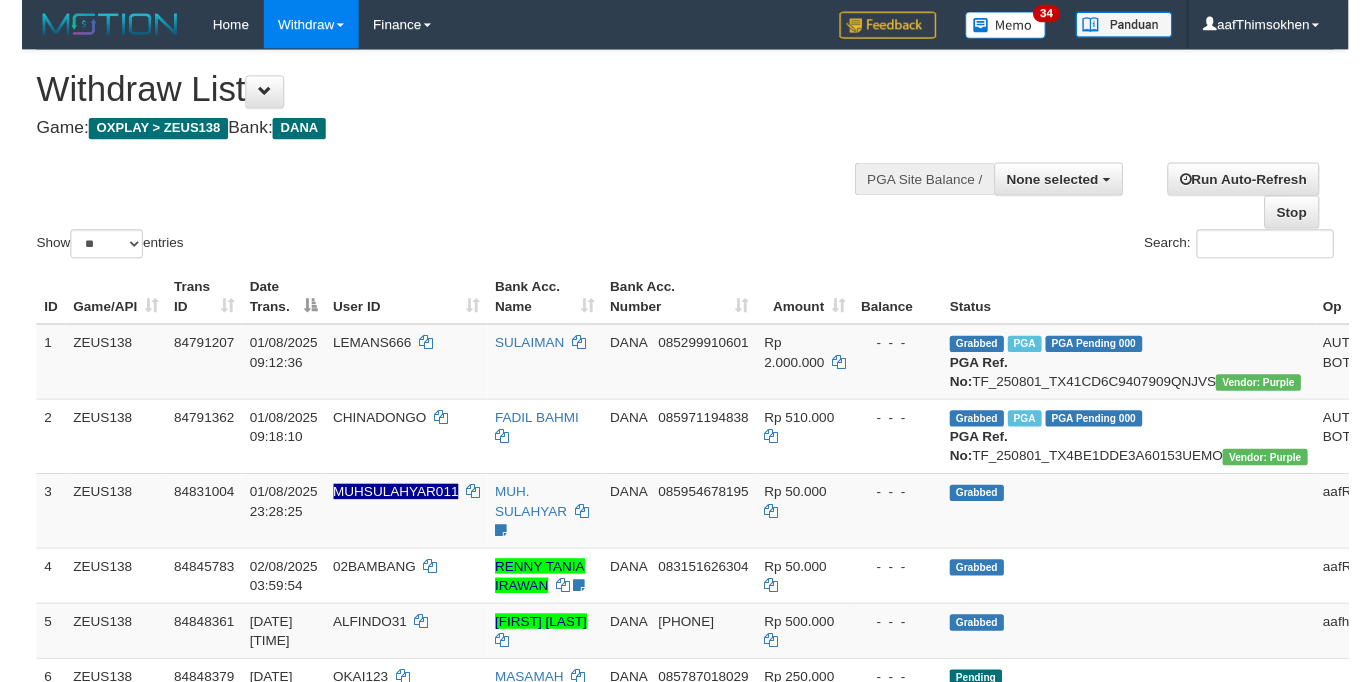 scroll, scrollTop: 349, scrollLeft: 0, axis: vertical 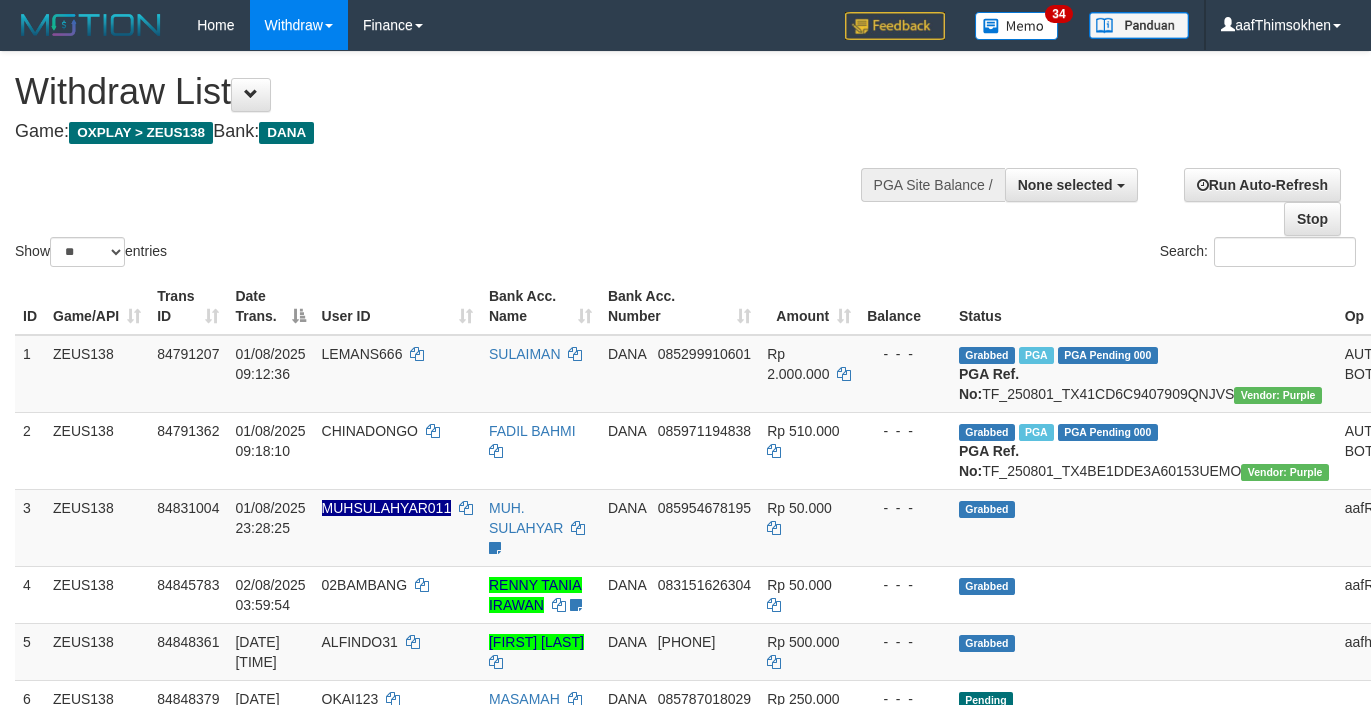 select 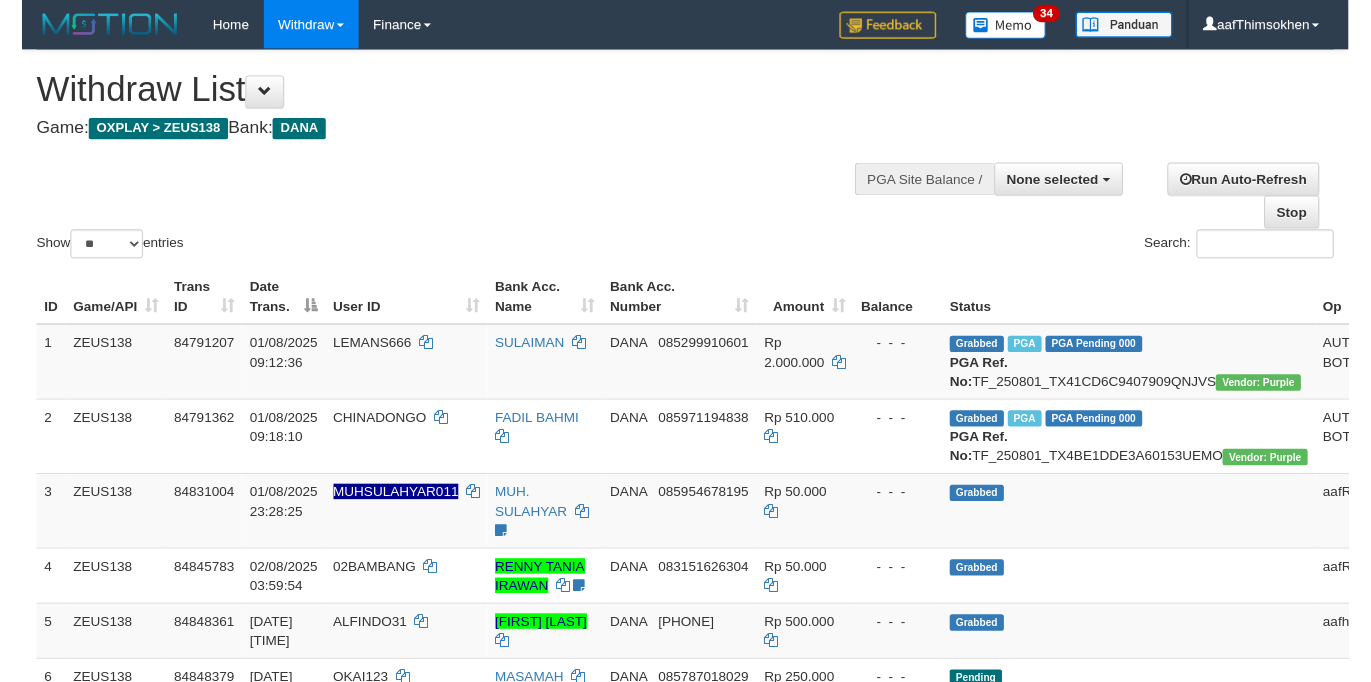 scroll, scrollTop: 349, scrollLeft: 0, axis: vertical 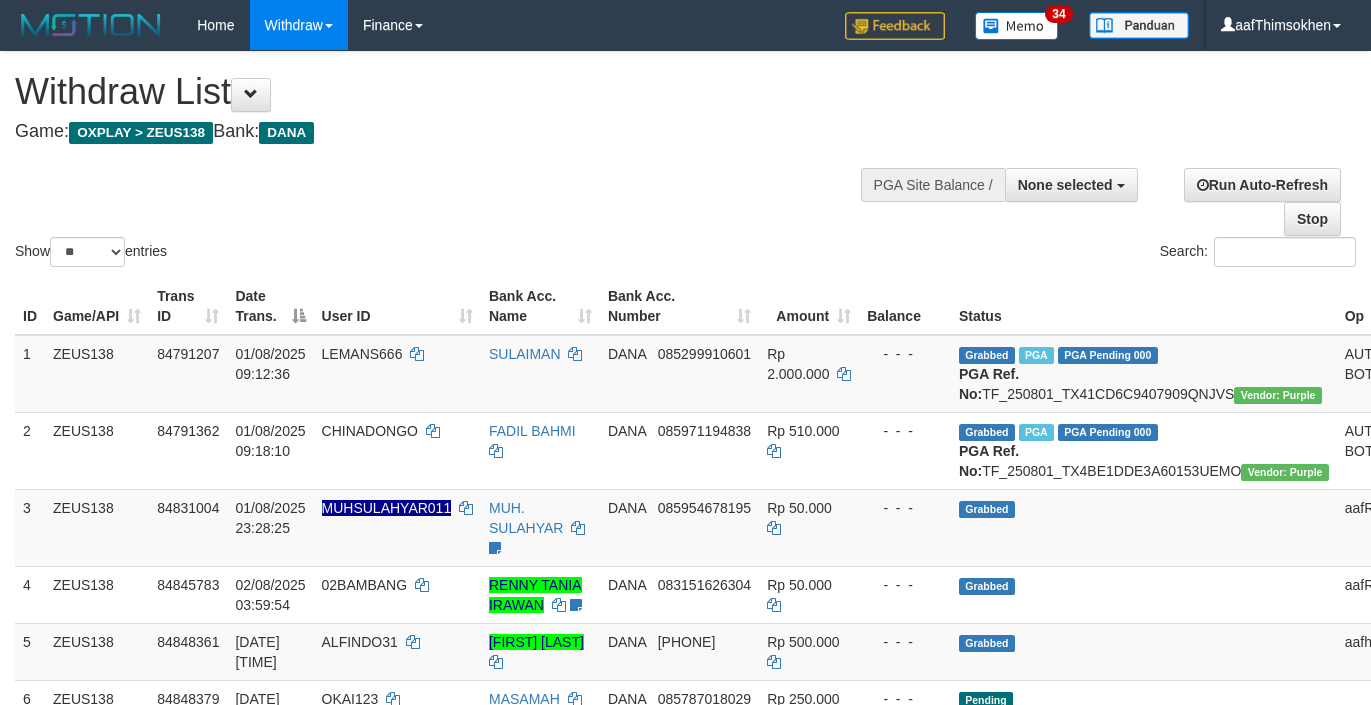 select 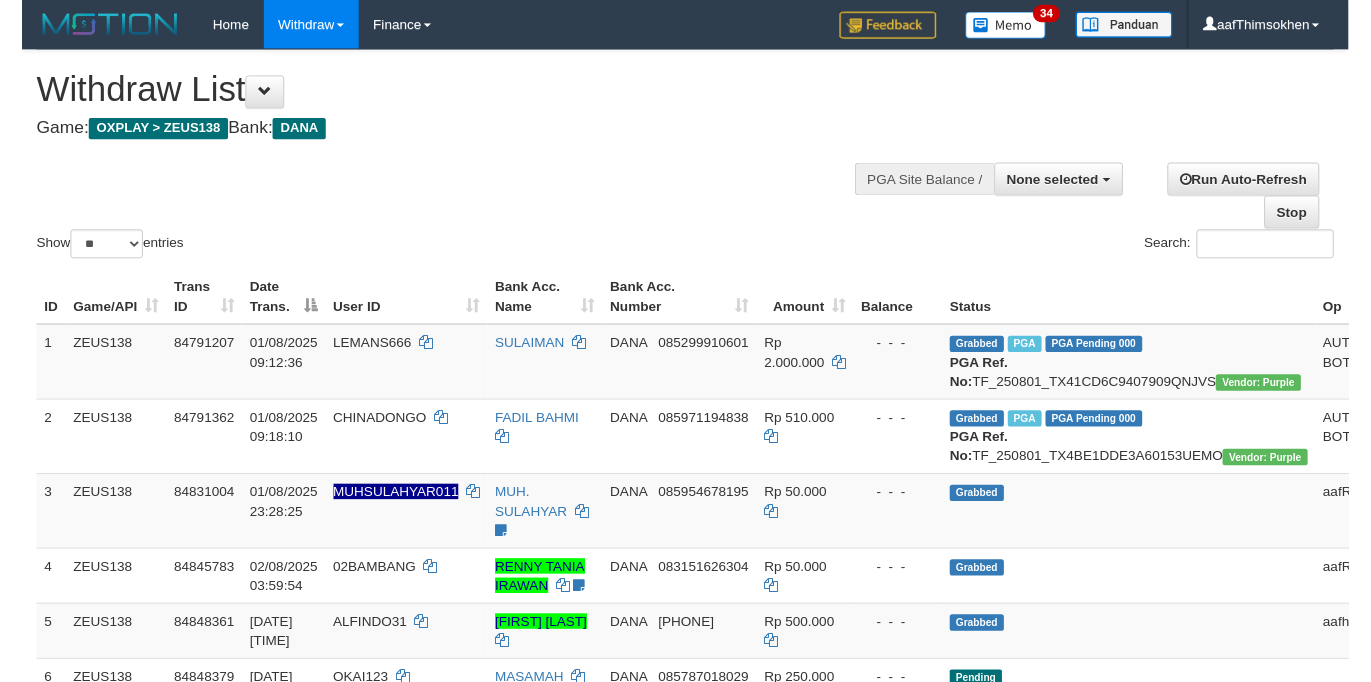 scroll, scrollTop: 349, scrollLeft: 0, axis: vertical 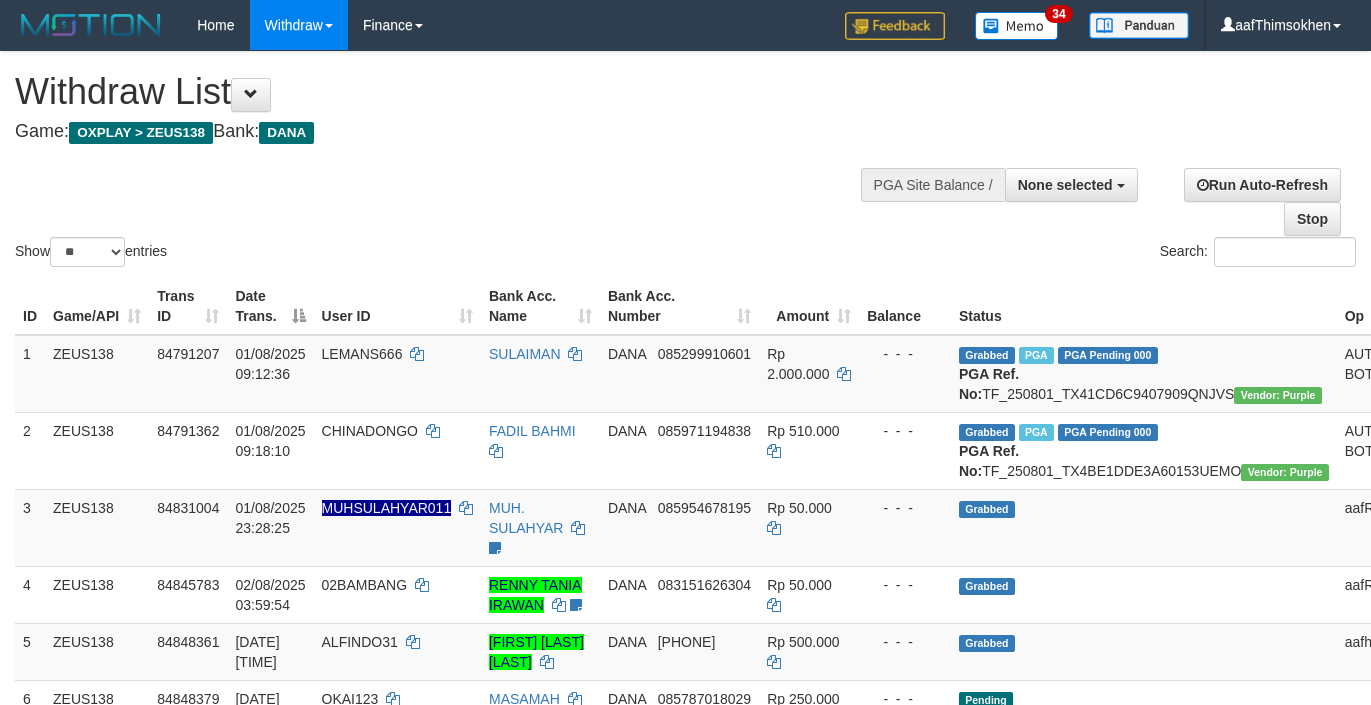 select 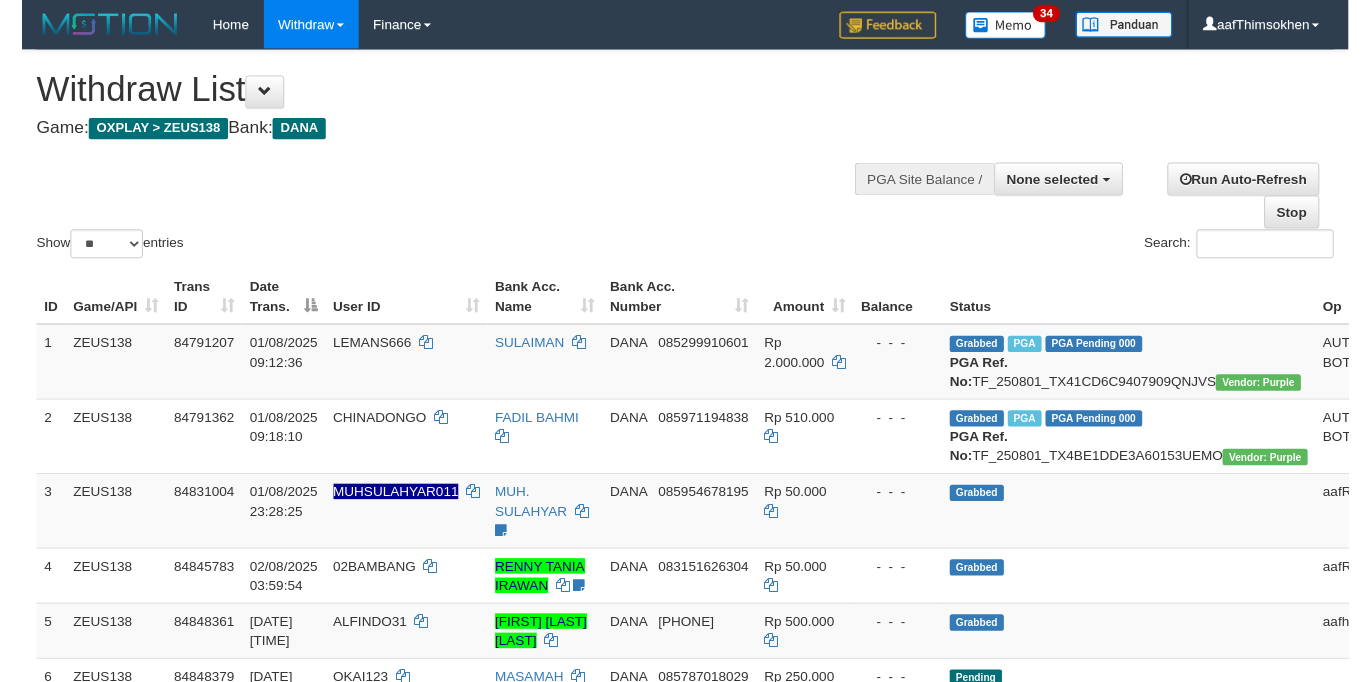 scroll, scrollTop: 349, scrollLeft: 0, axis: vertical 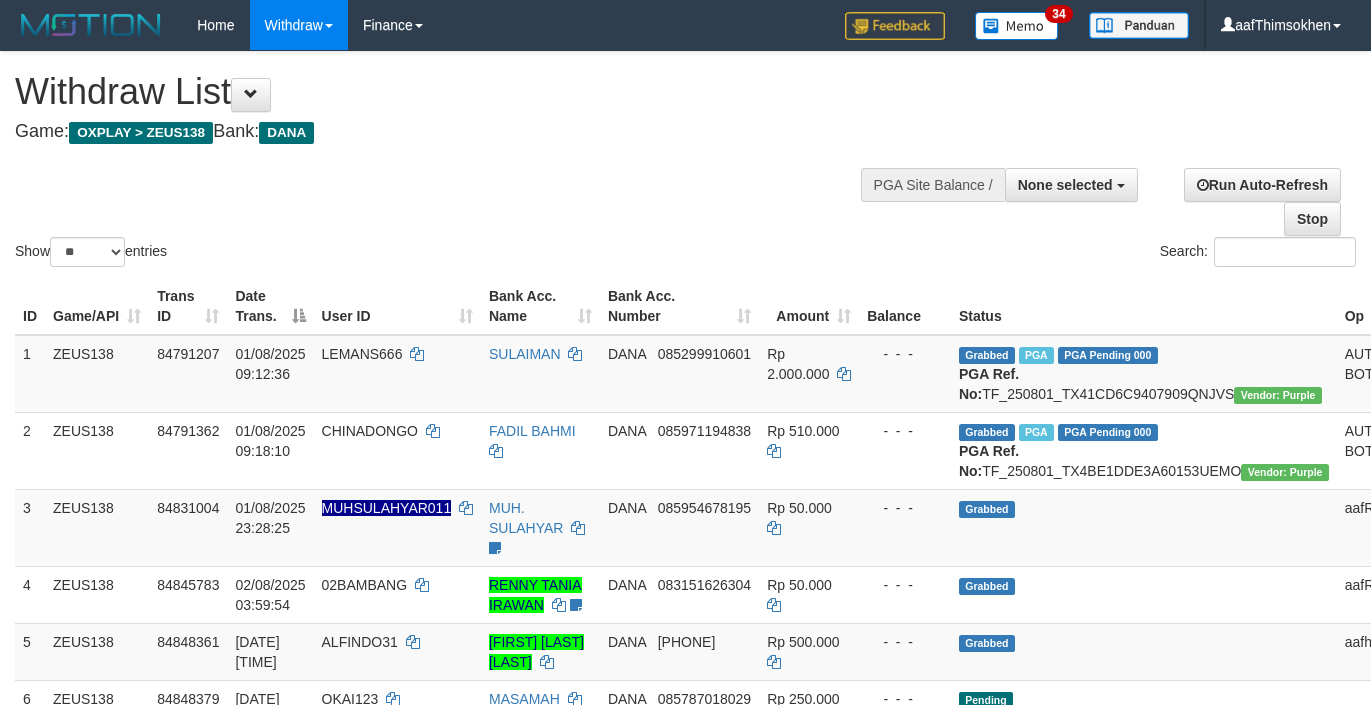 select 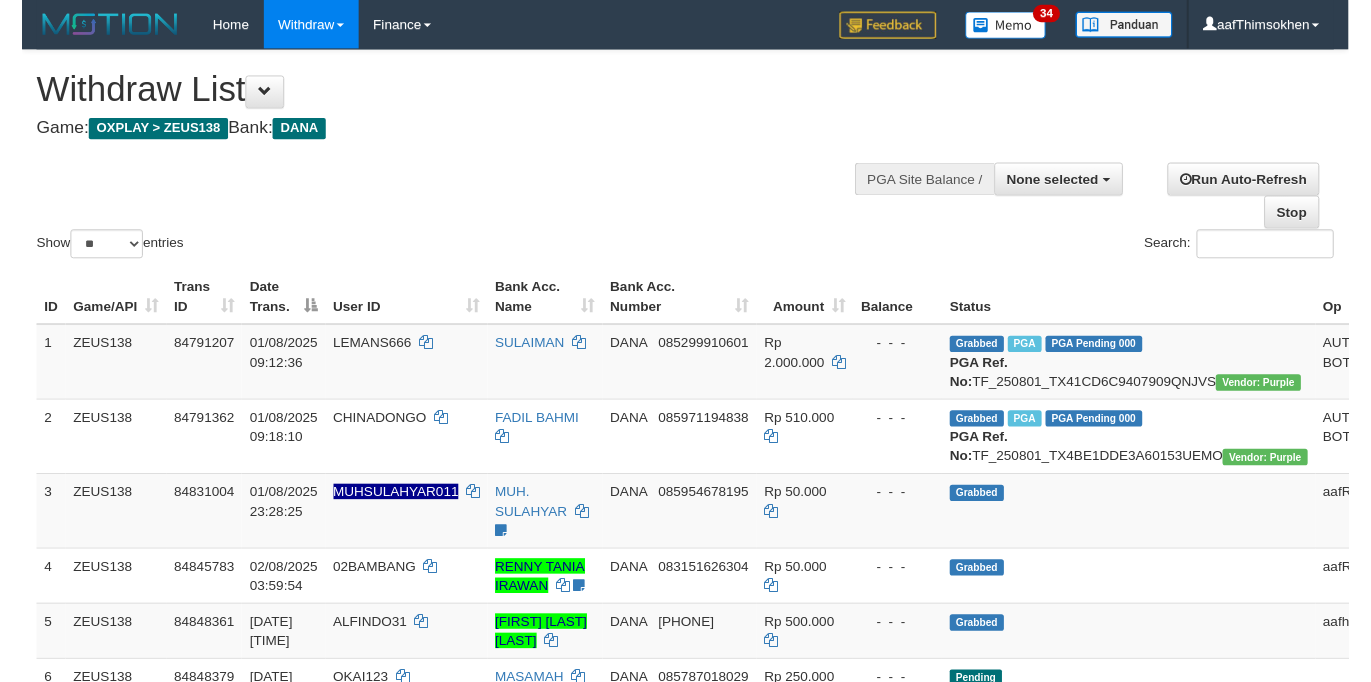 scroll, scrollTop: 349, scrollLeft: 0, axis: vertical 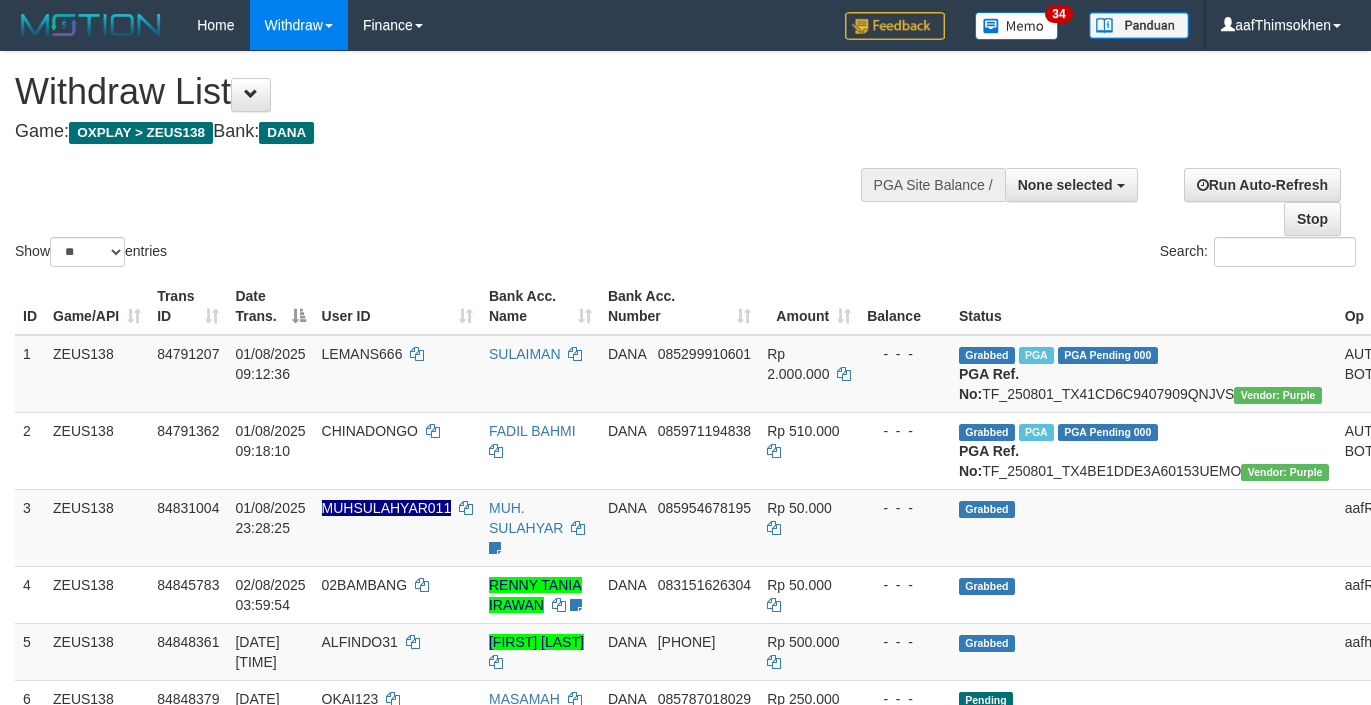 select 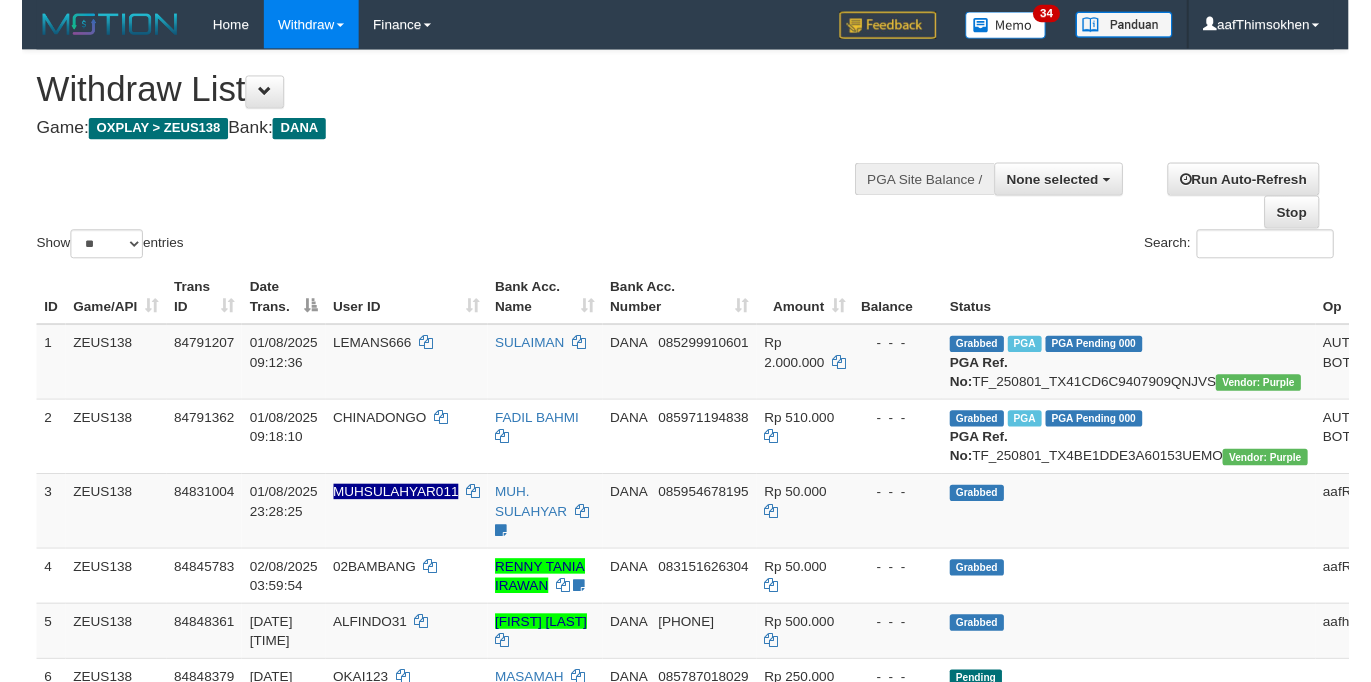 scroll, scrollTop: 349, scrollLeft: 0, axis: vertical 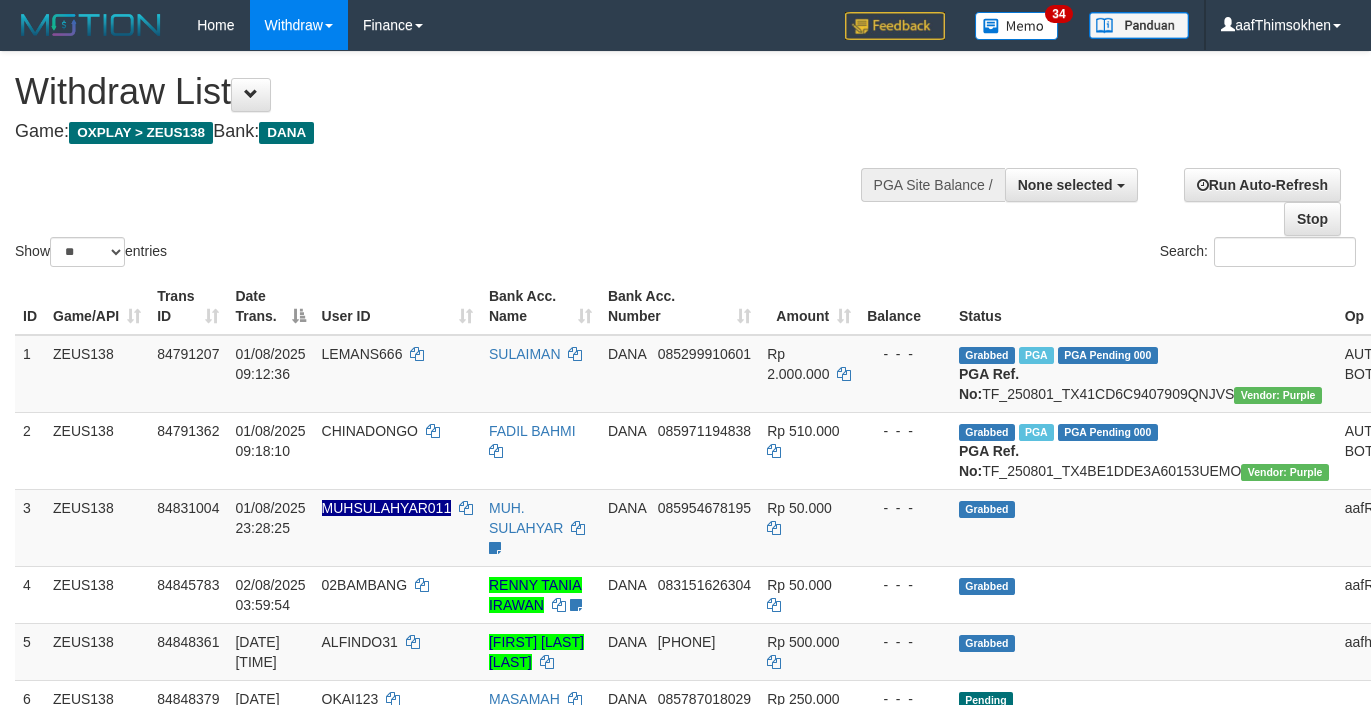 select 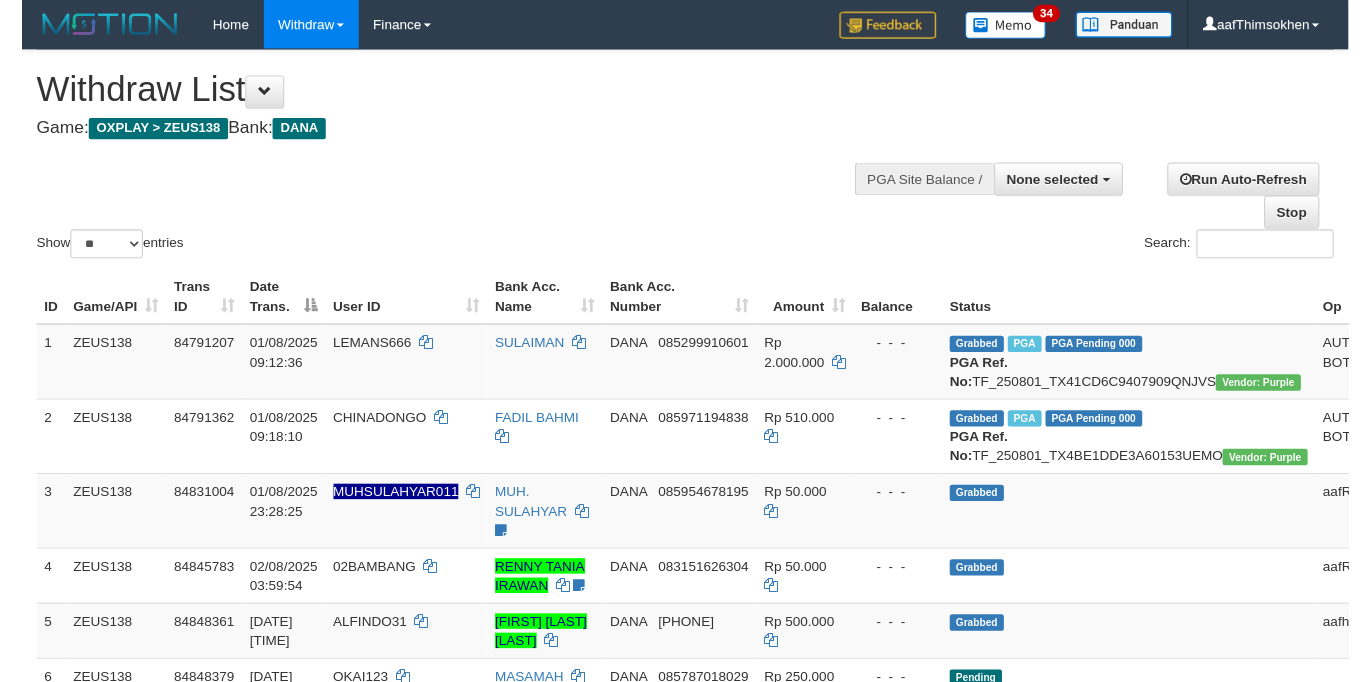 scroll, scrollTop: 349, scrollLeft: 0, axis: vertical 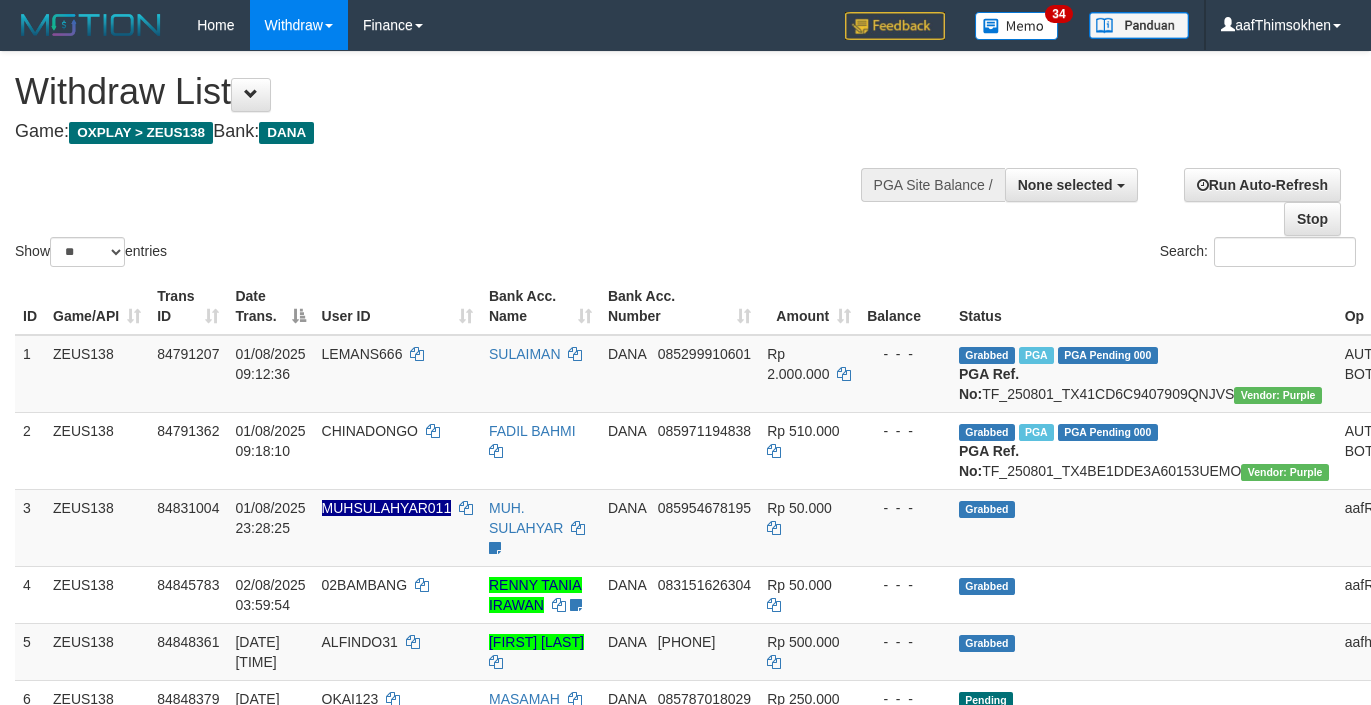 select 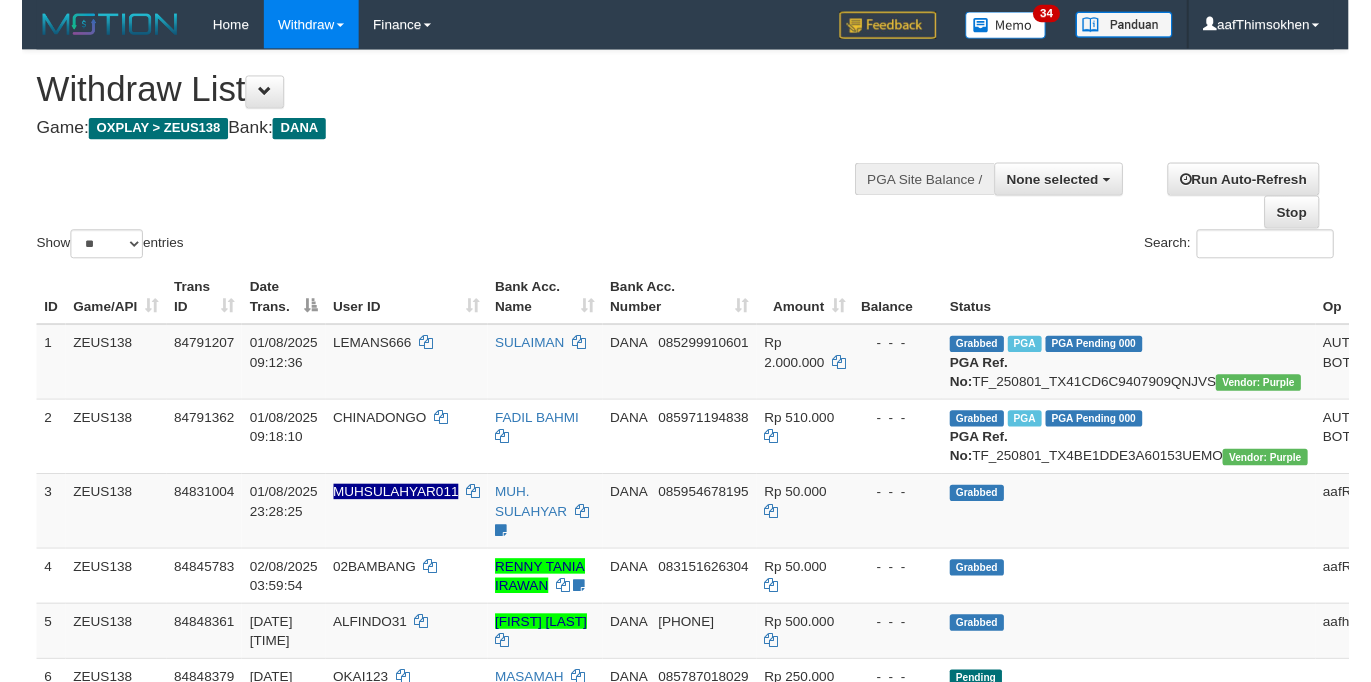 scroll, scrollTop: 349, scrollLeft: 0, axis: vertical 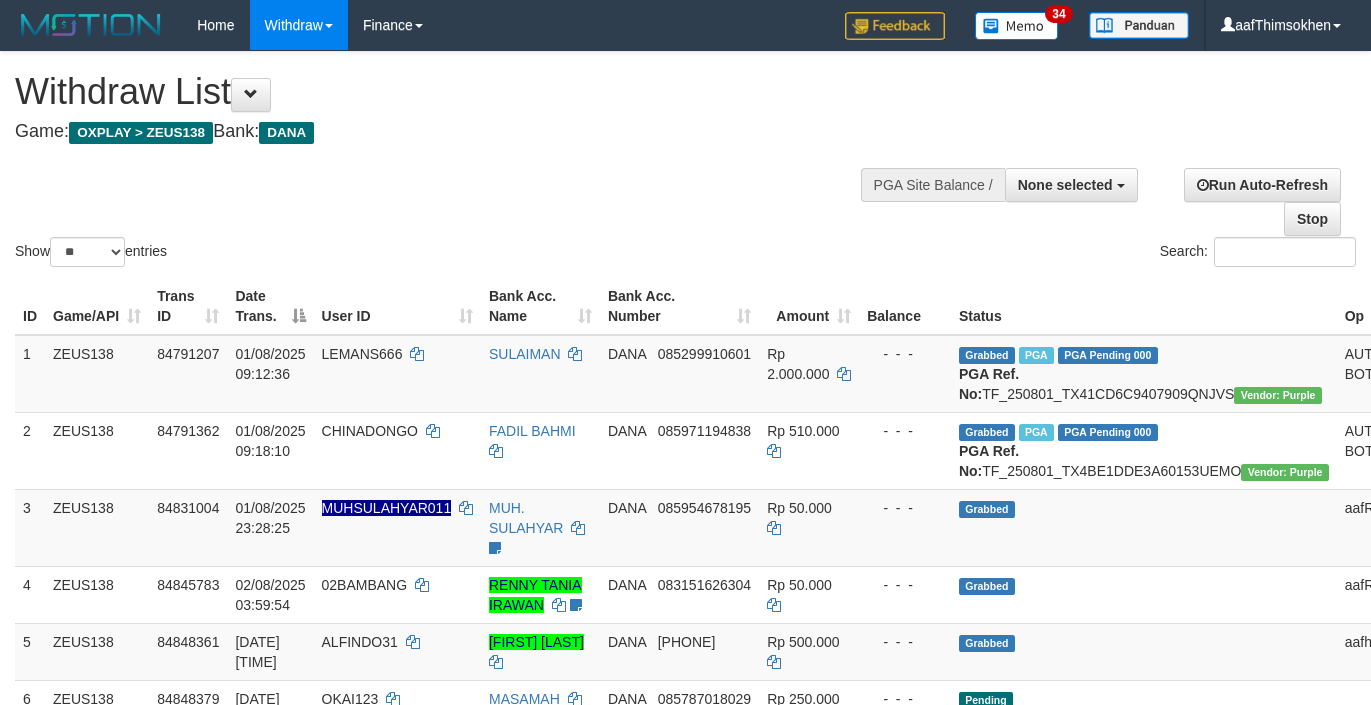 select 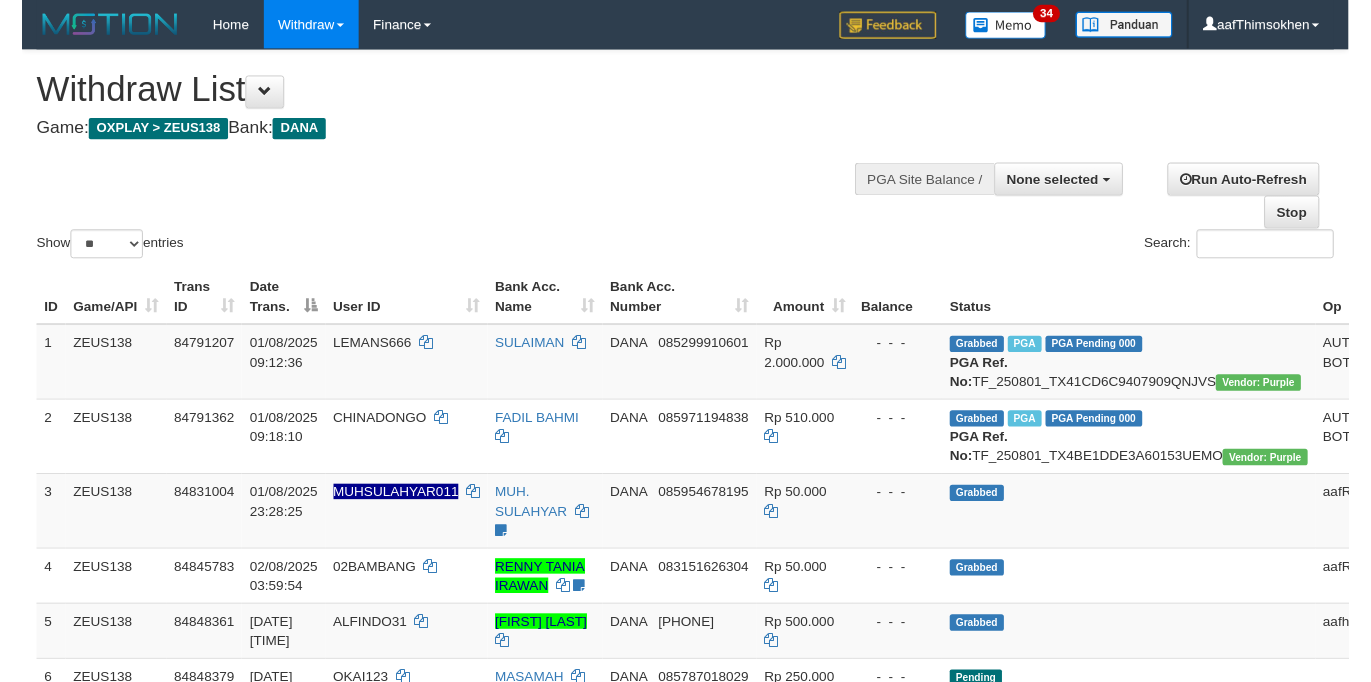 scroll, scrollTop: 349, scrollLeft: 0, axis: vertical 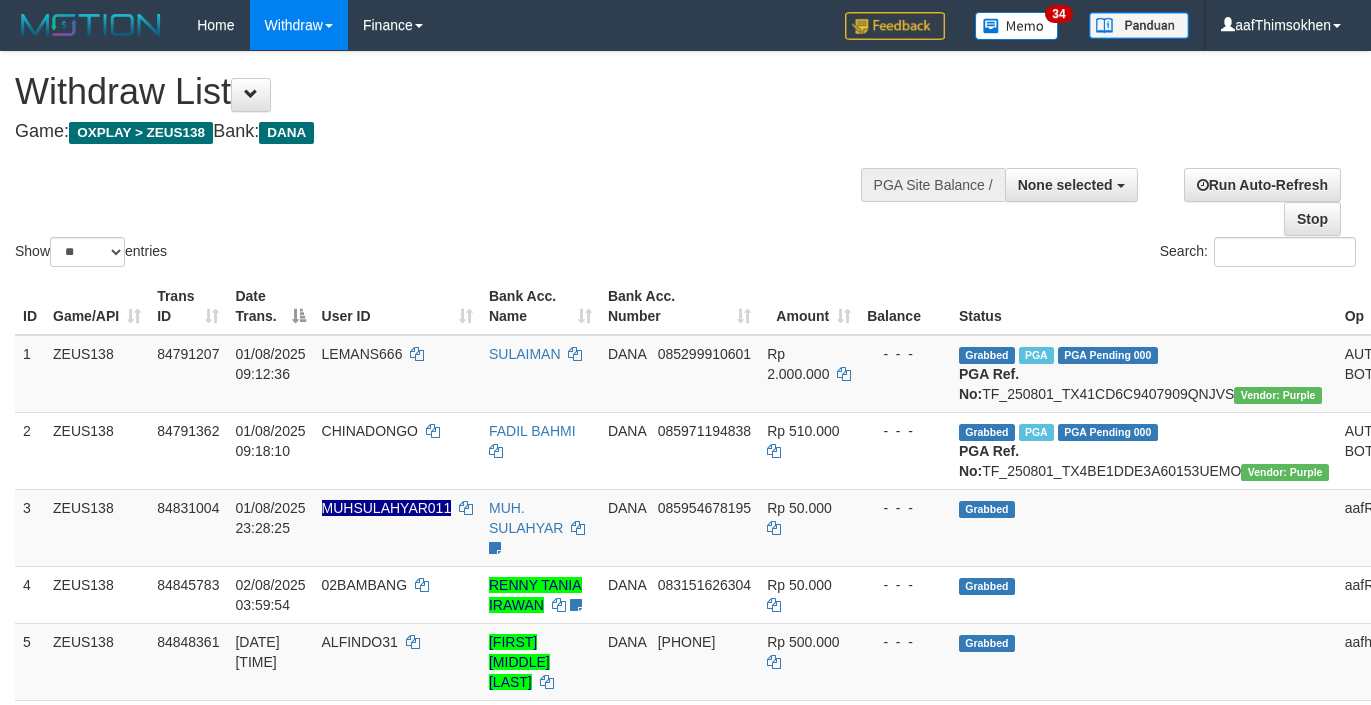 select 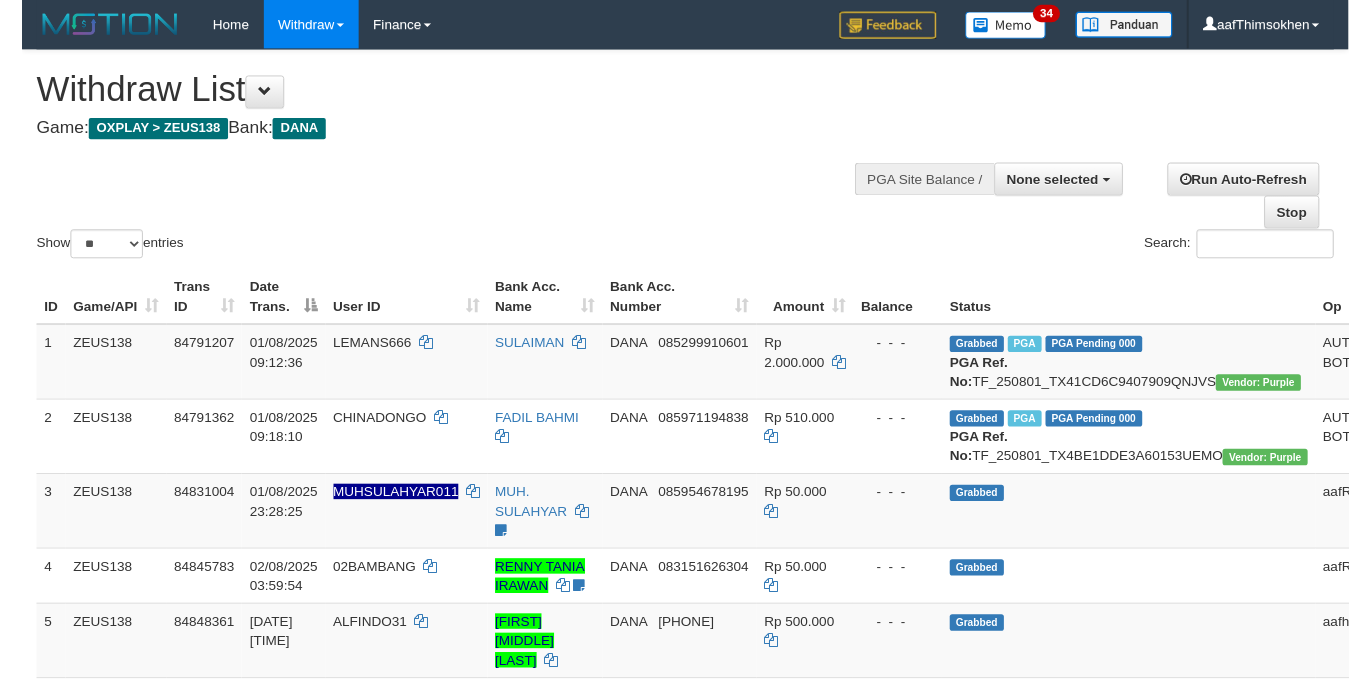 scroll, scrollTop: 349, scrollLeft: 0, axis: vertical 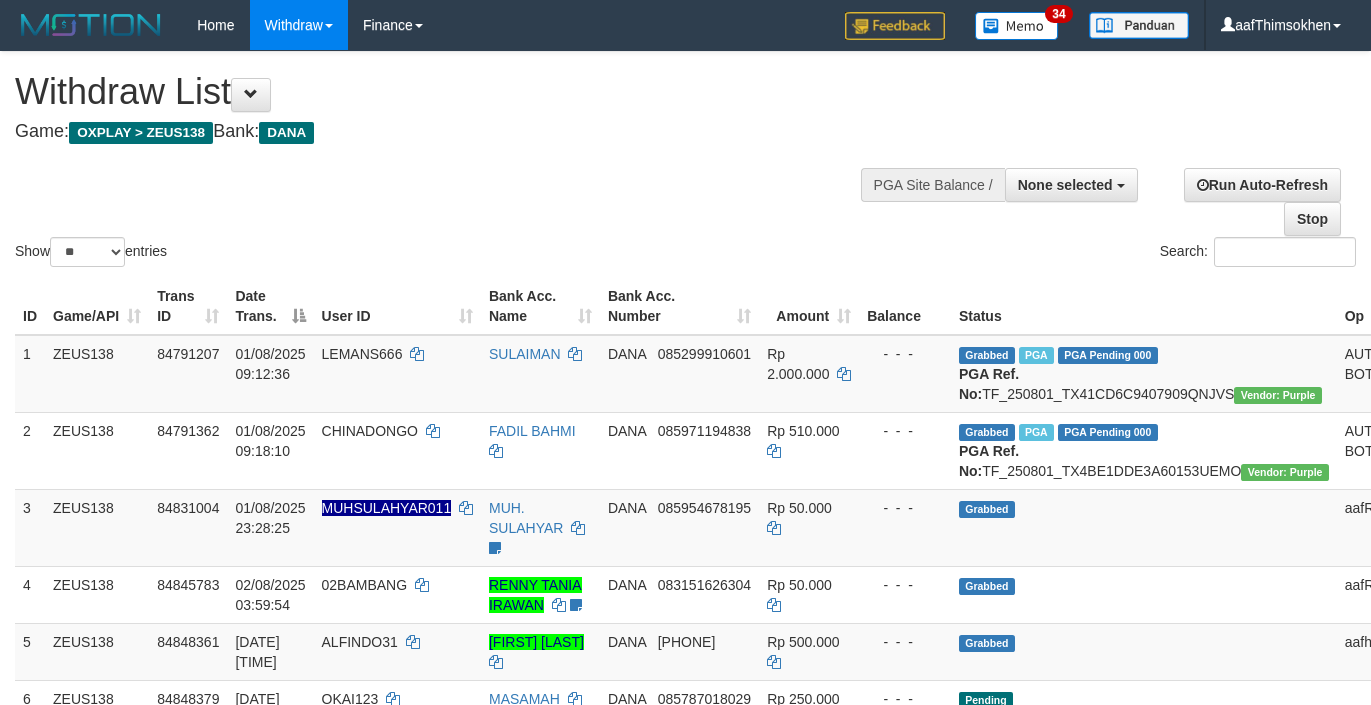 select 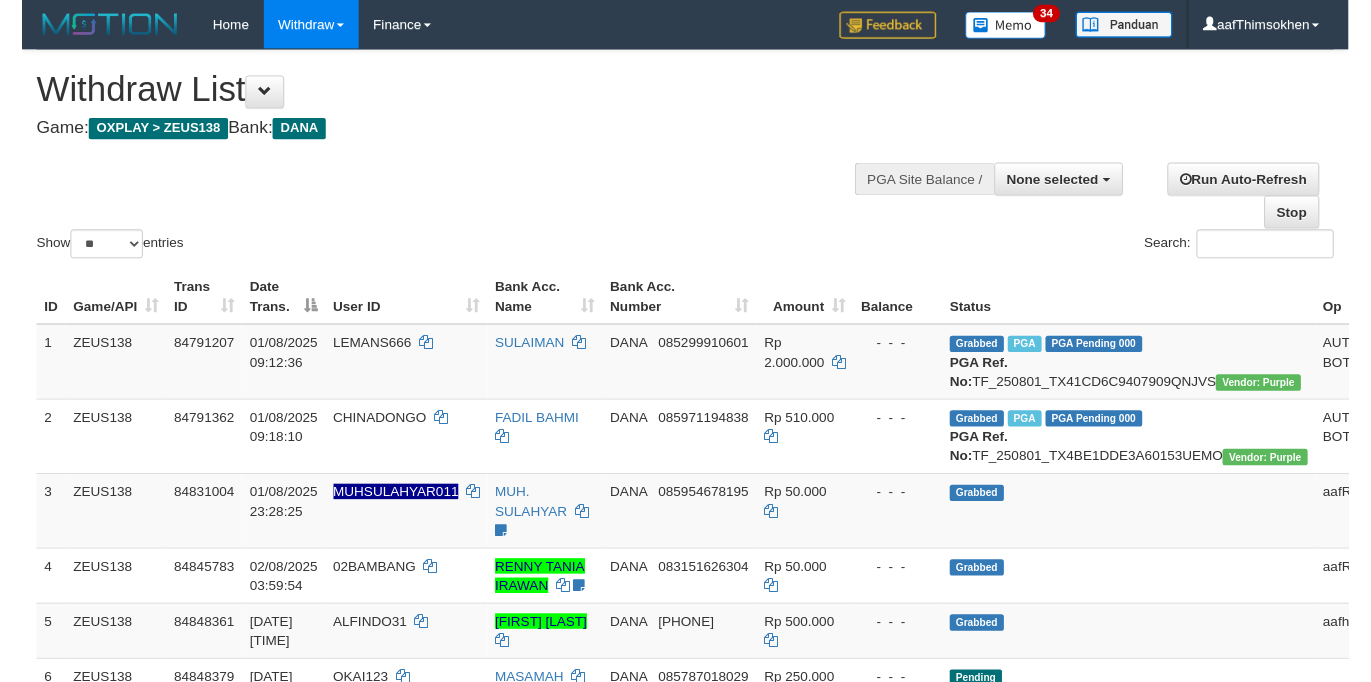 scroll, scrollTop: 349, scrollLeft: 0, axis: vertical 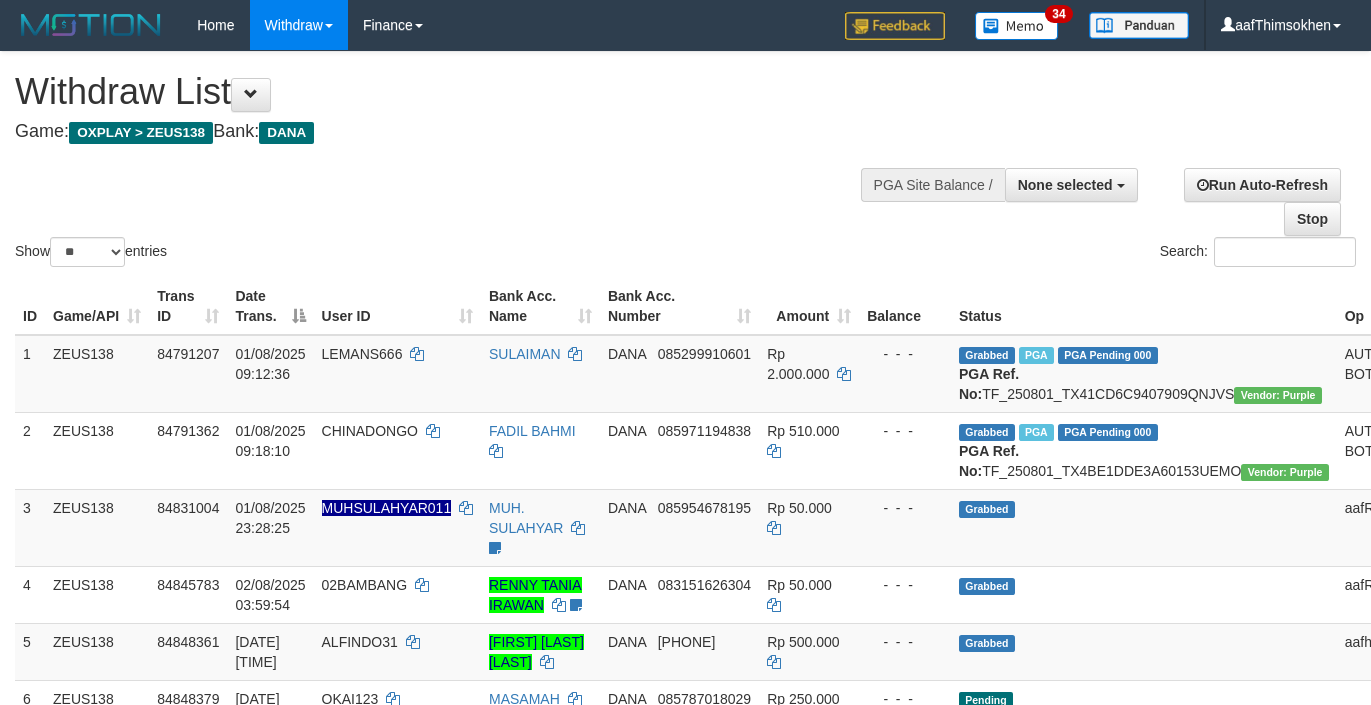 select 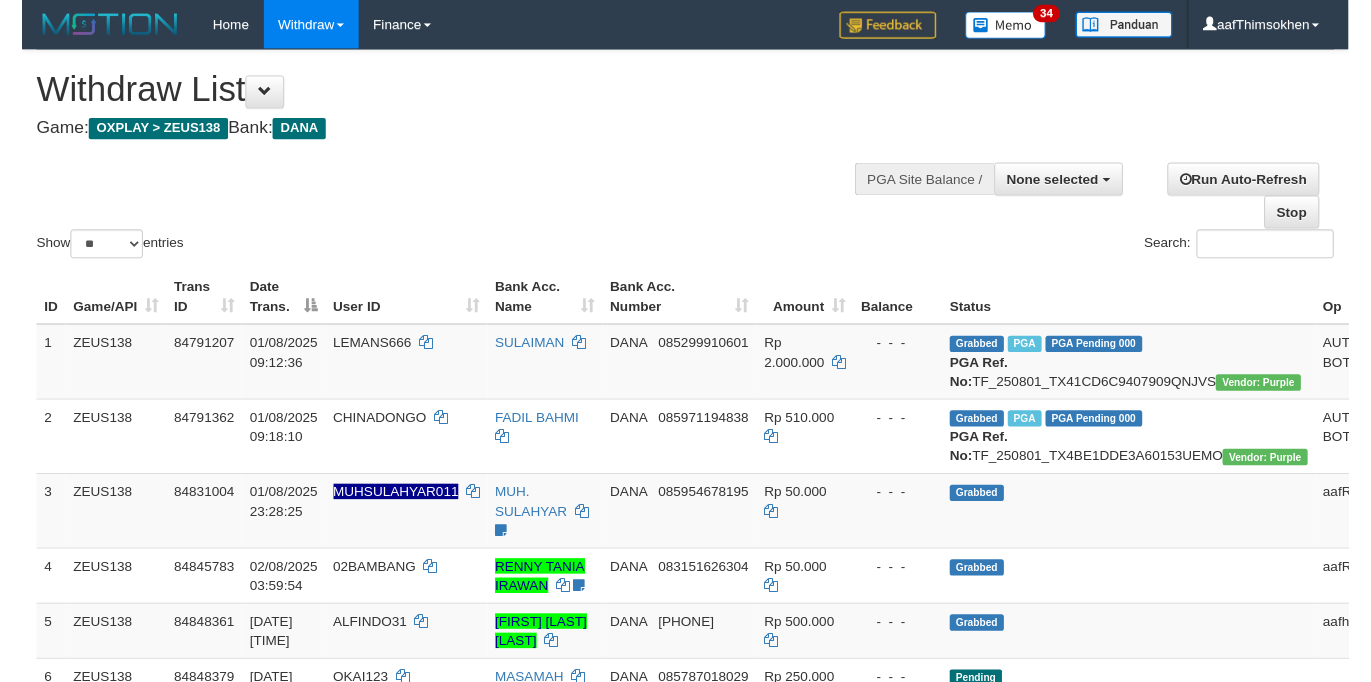 scroll, scrollTop: 349, scrollLeft: 0, axis: vertical 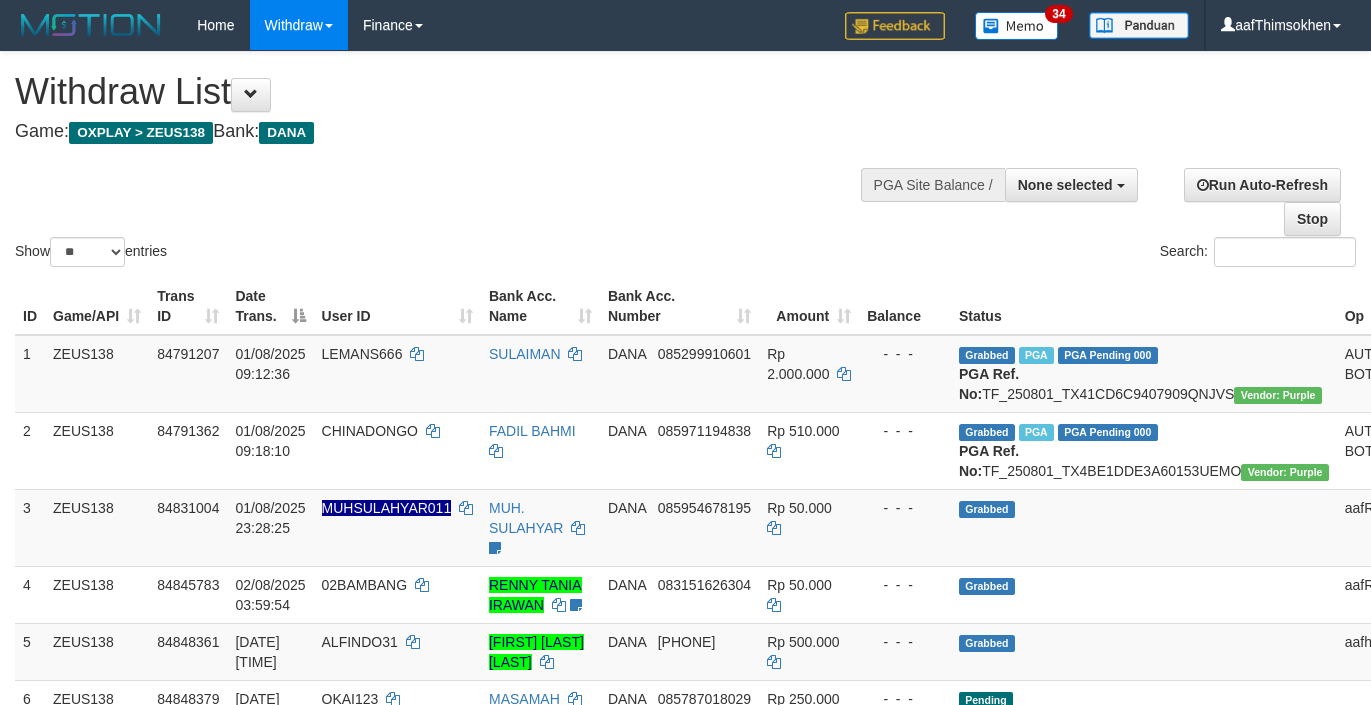 select 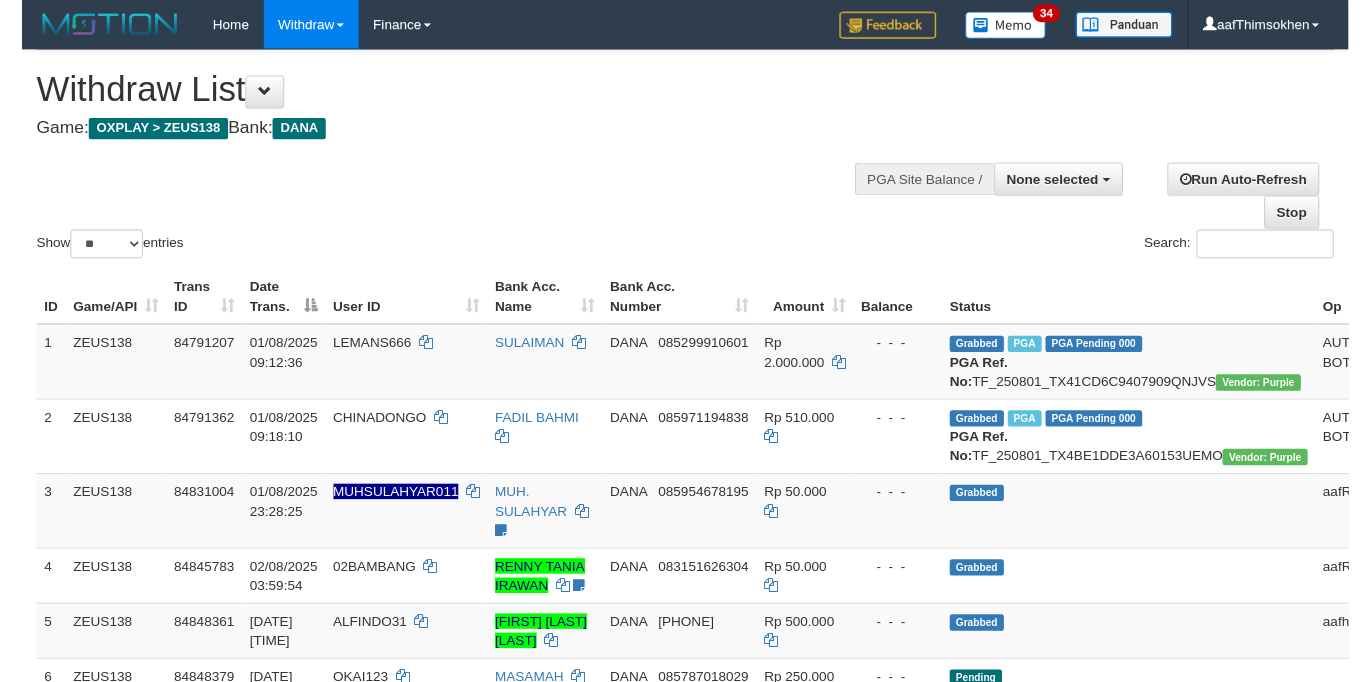 scroll, scrollTop: 349, scrollLeft: 0, axis: vertical 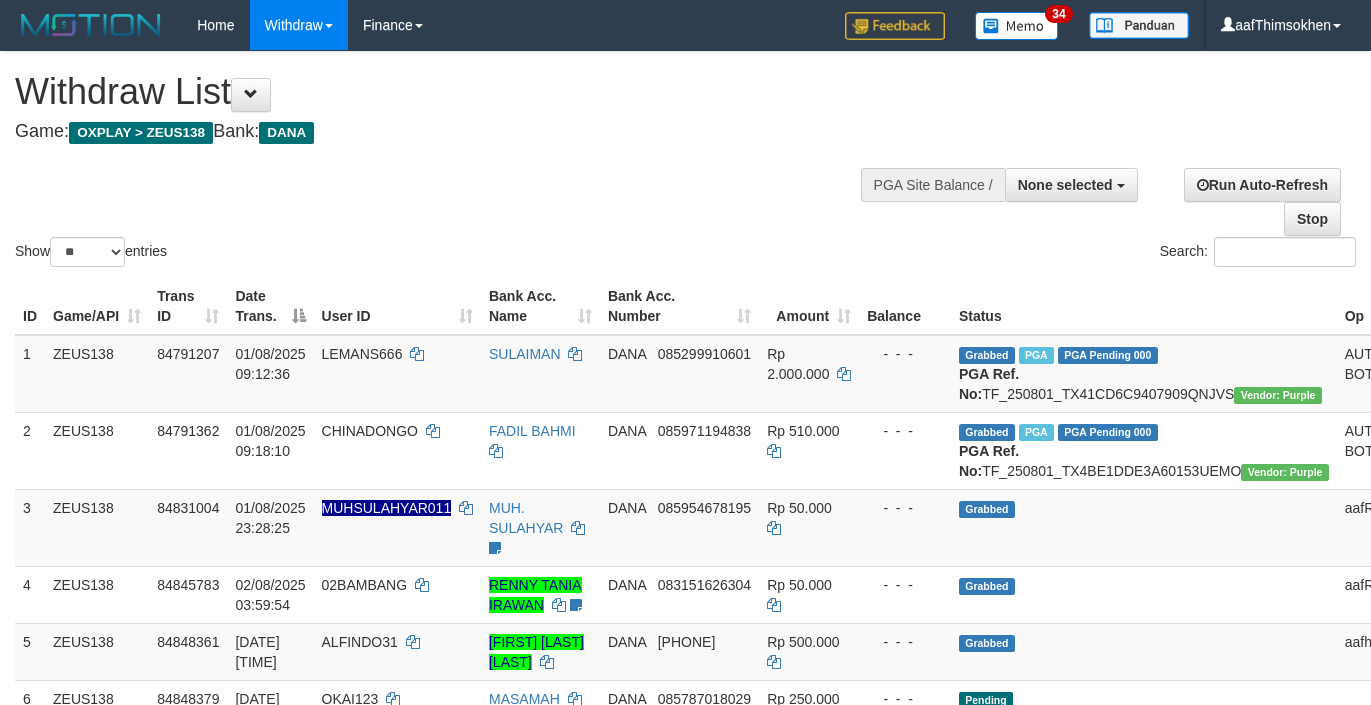 select 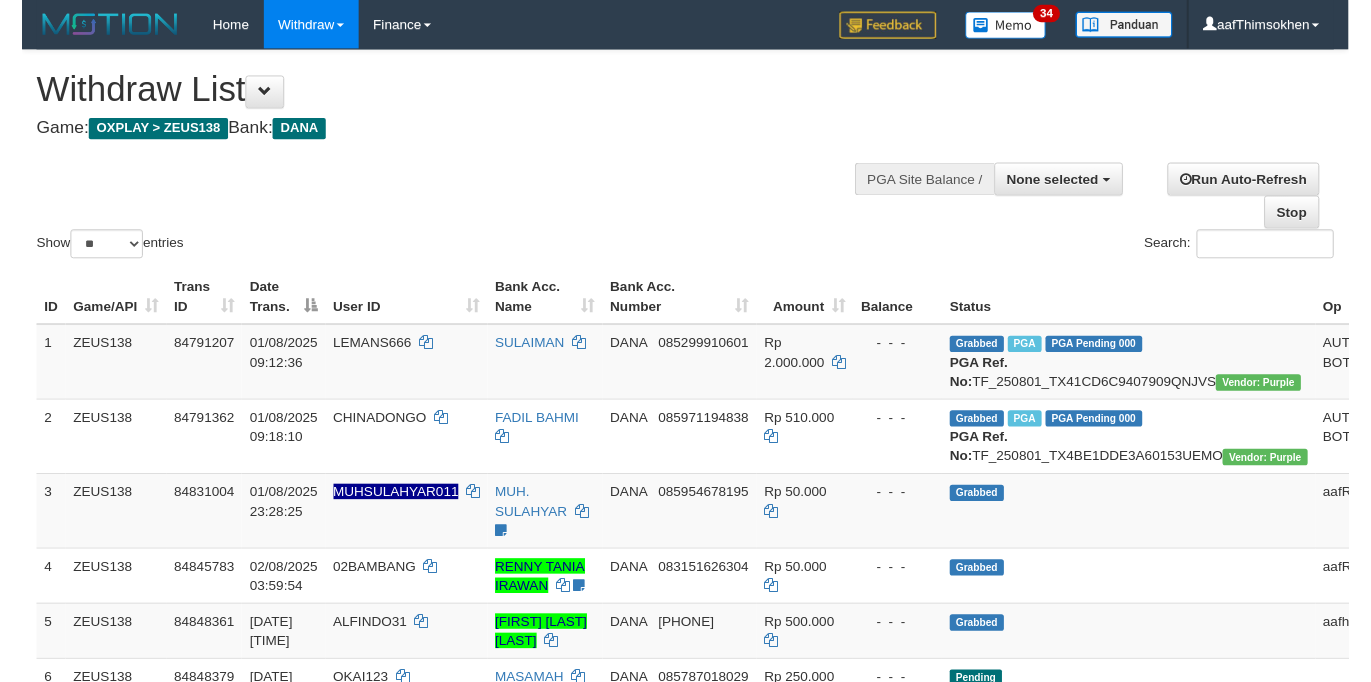 scroll, scrollTop: 349, scrollLeft: 0, axis: vertical 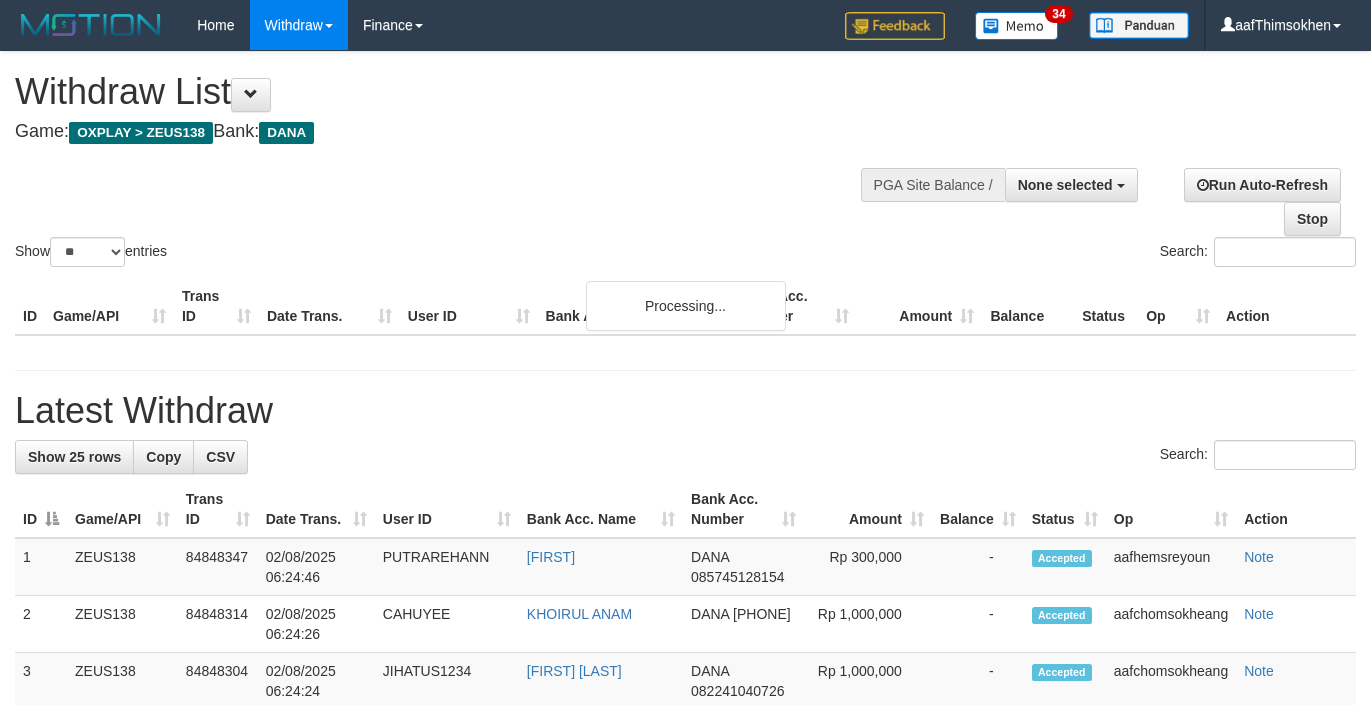select 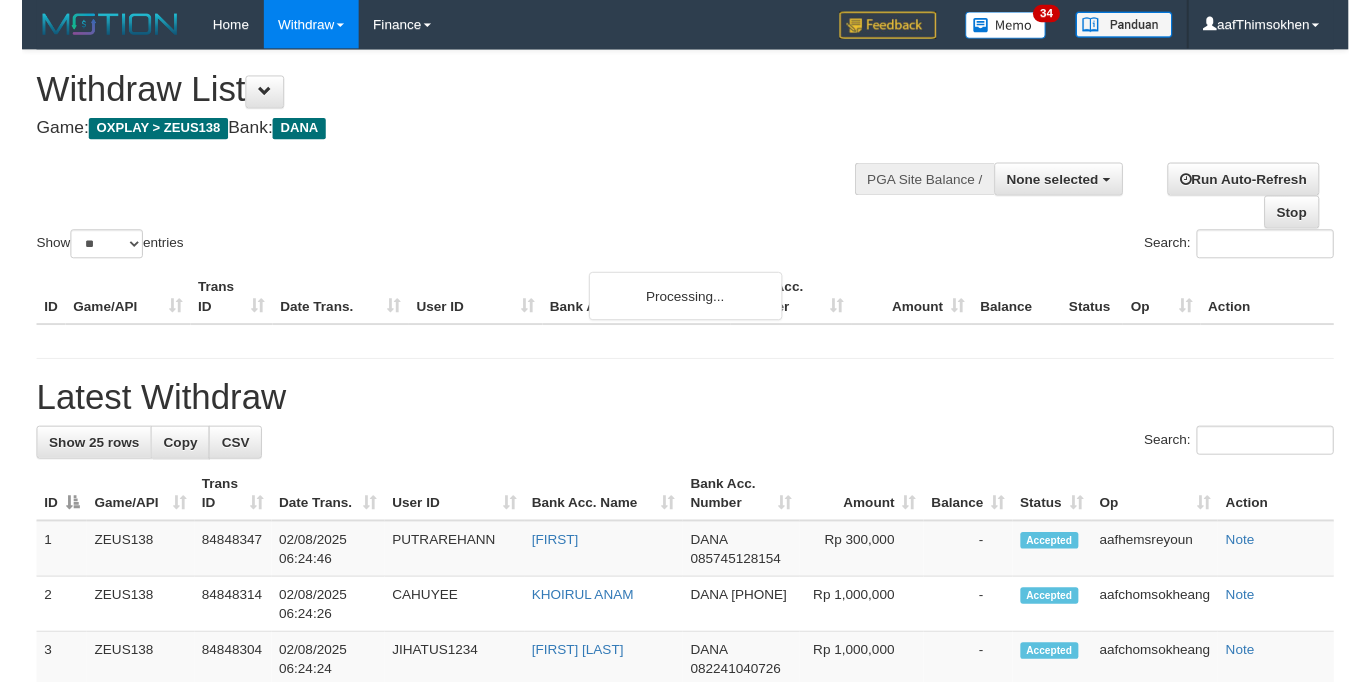 scroll, scrollTop: 349, scrollLeft: 0, axis: vertical 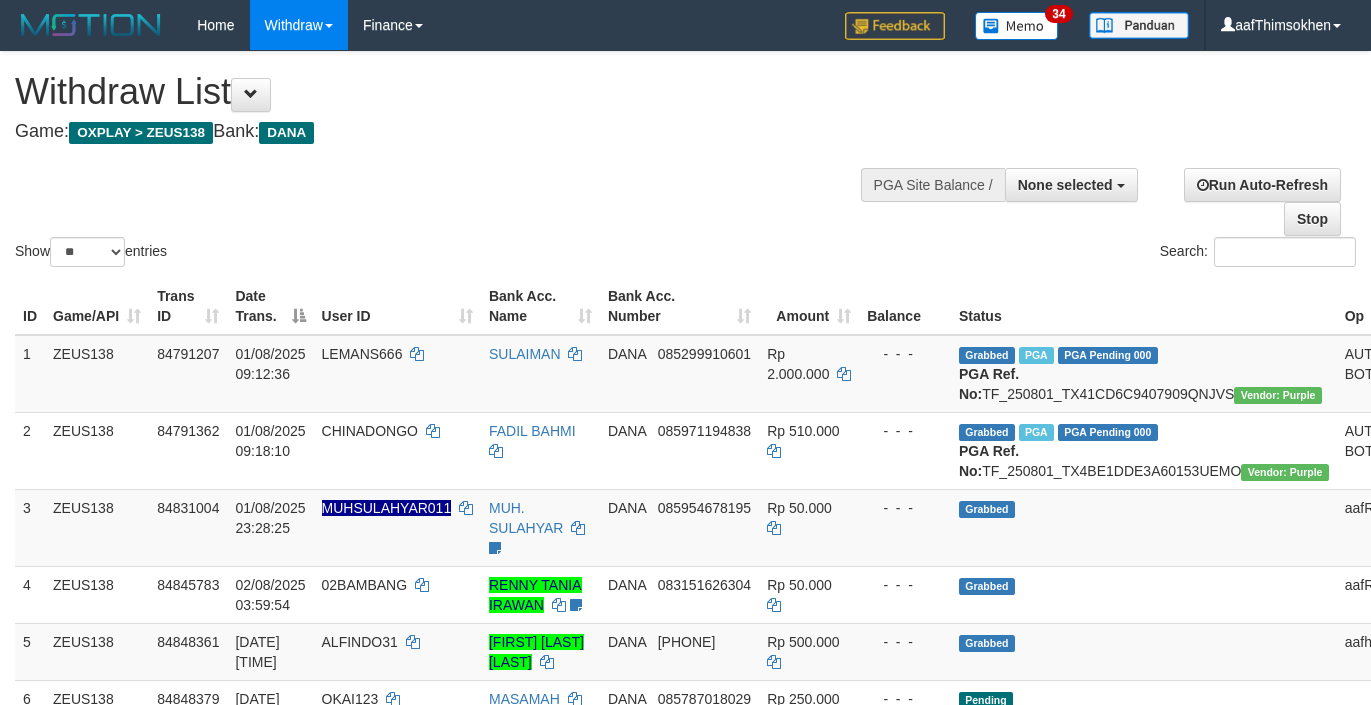 select 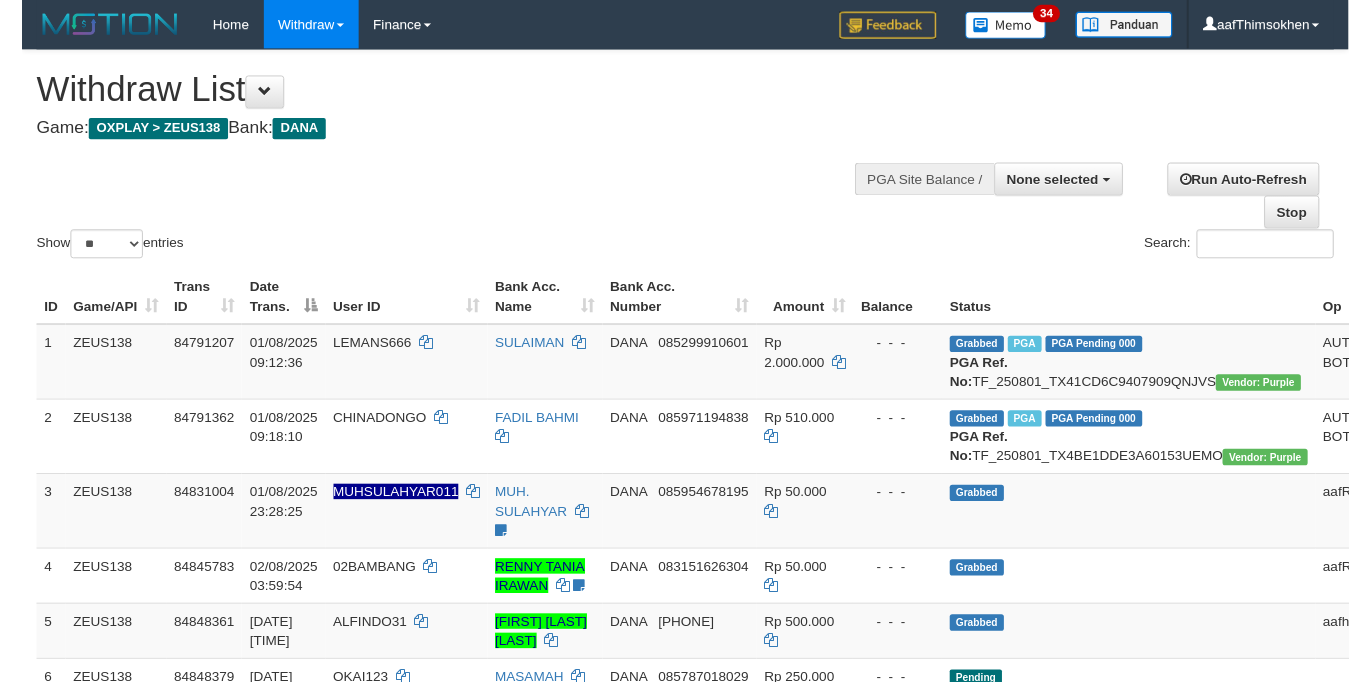 scroll, scrollTop: 349, scrollLeft: 0, axis: vertical 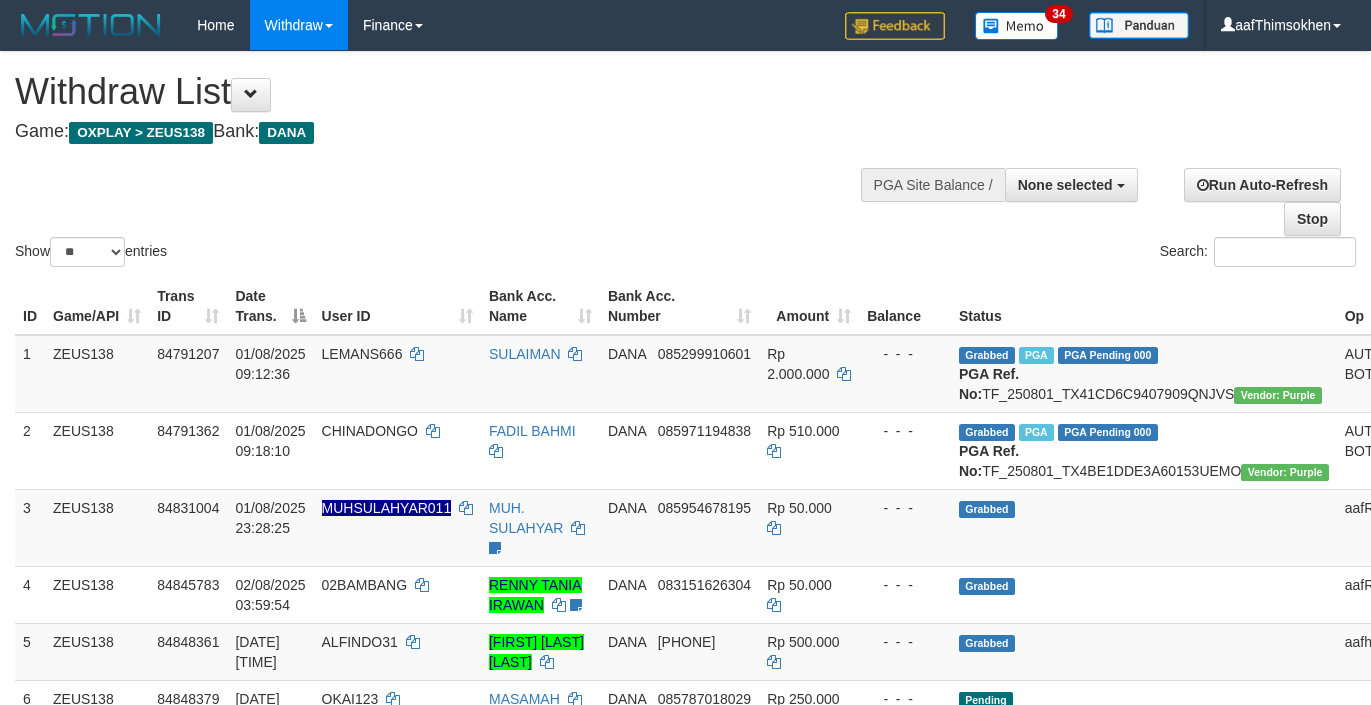 select 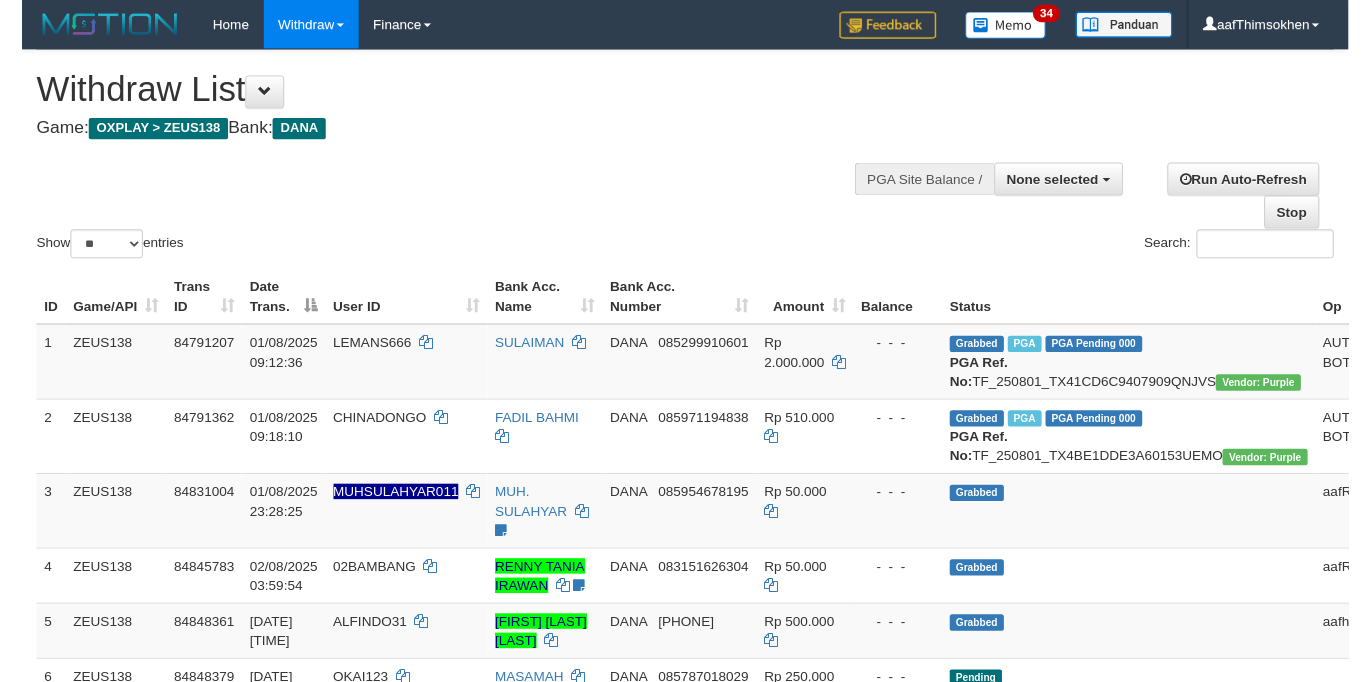 scroll, scrollTop: 349, scrollLeft: 0, axis: vertical 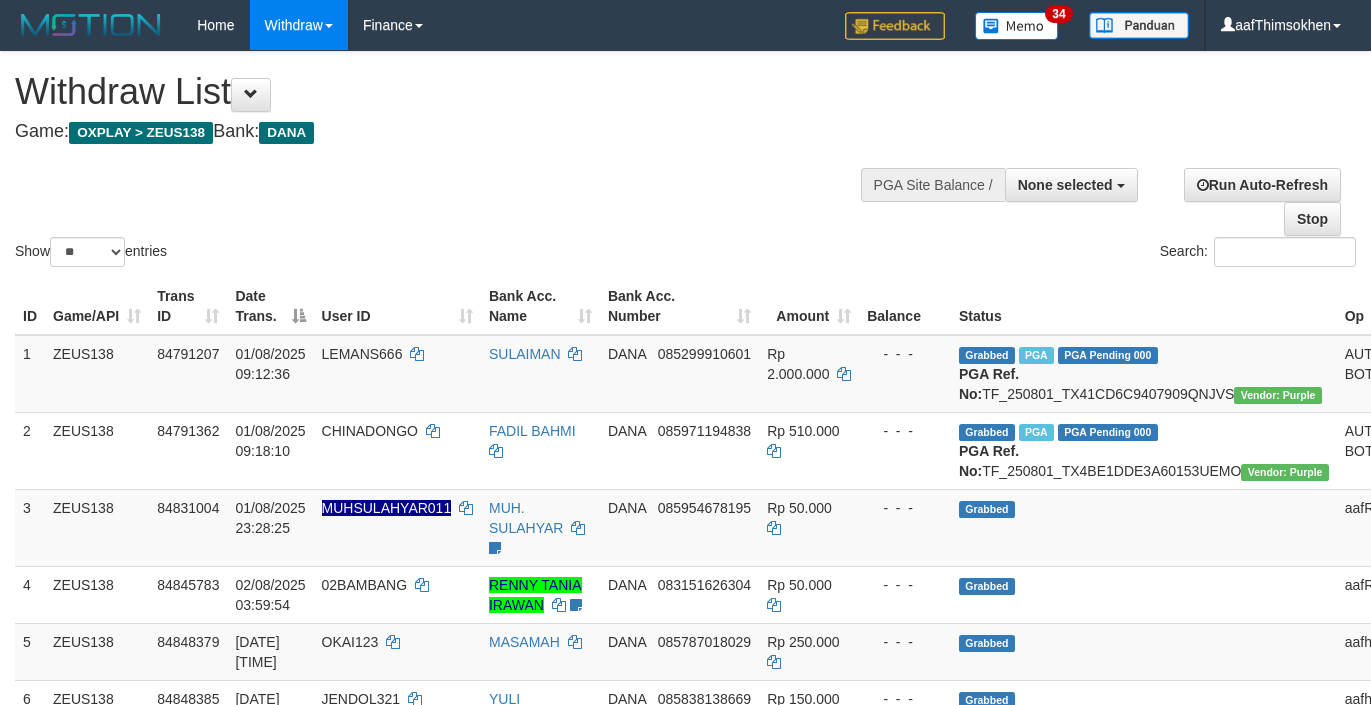 select 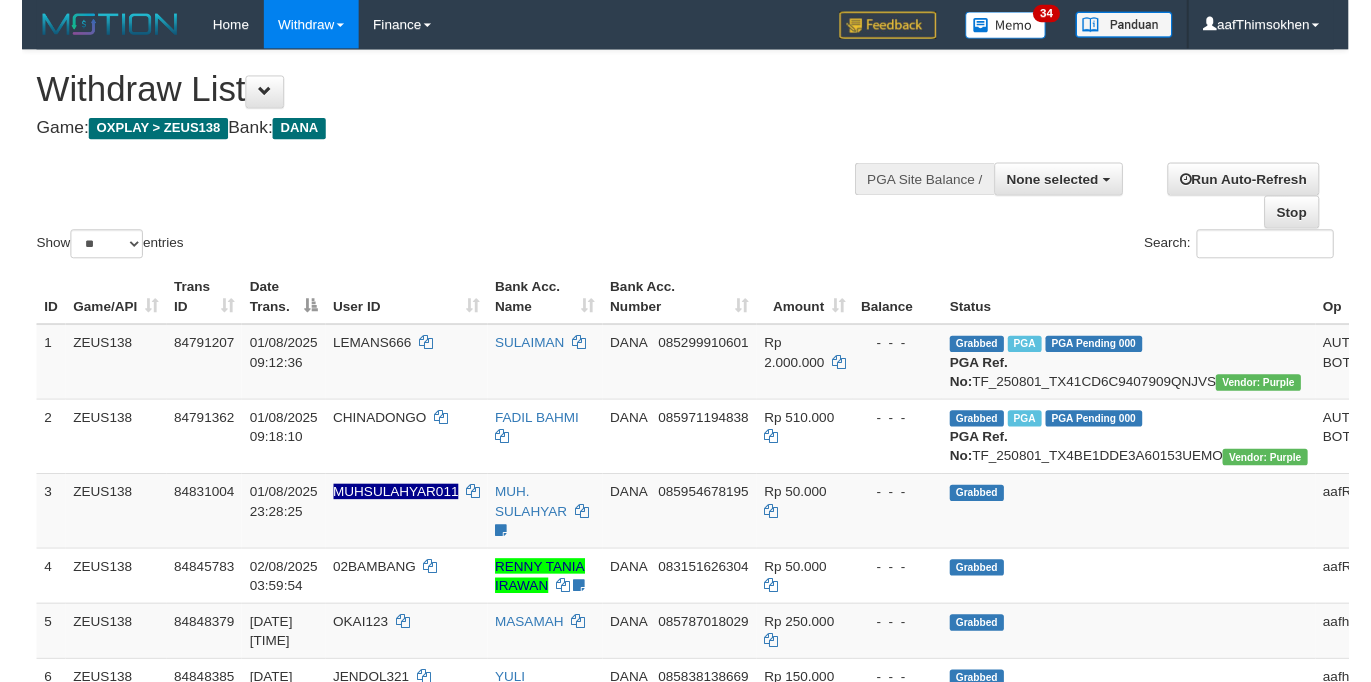 scroll, scrollTop: 349, scrollLeft: 0, axis: vertical 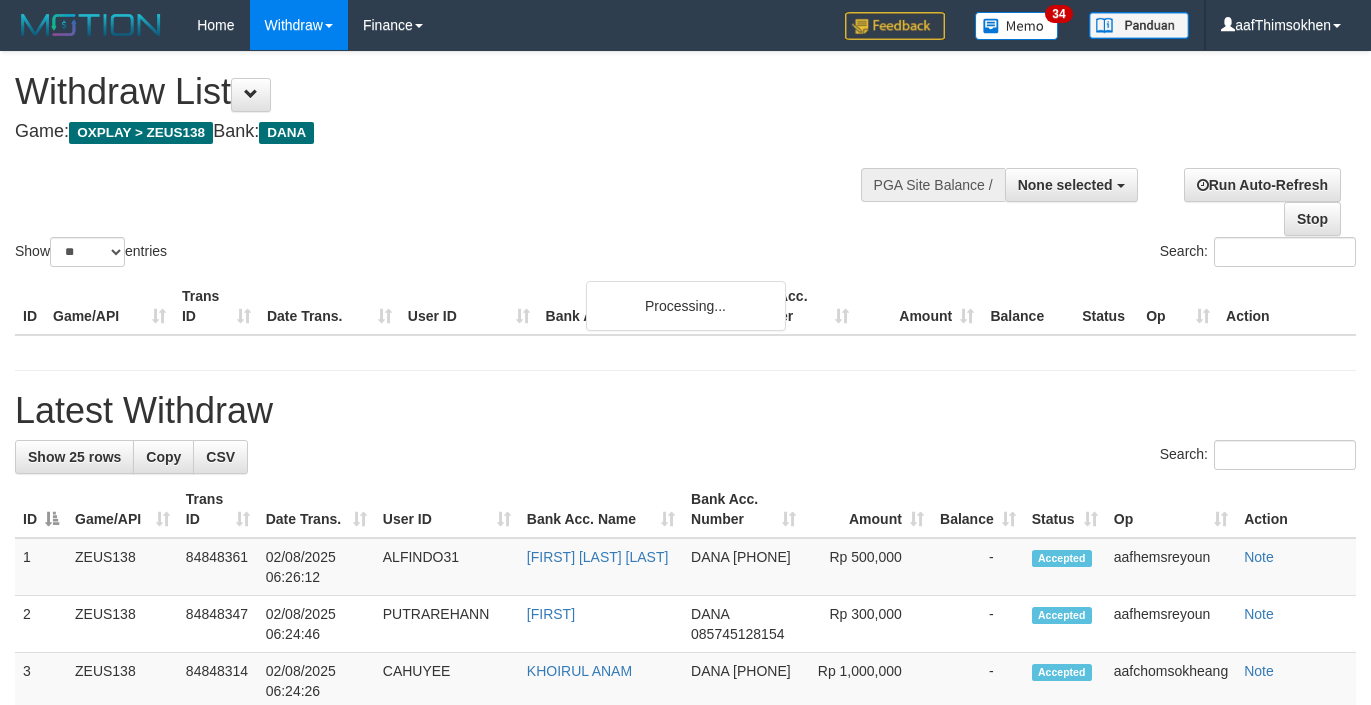 select 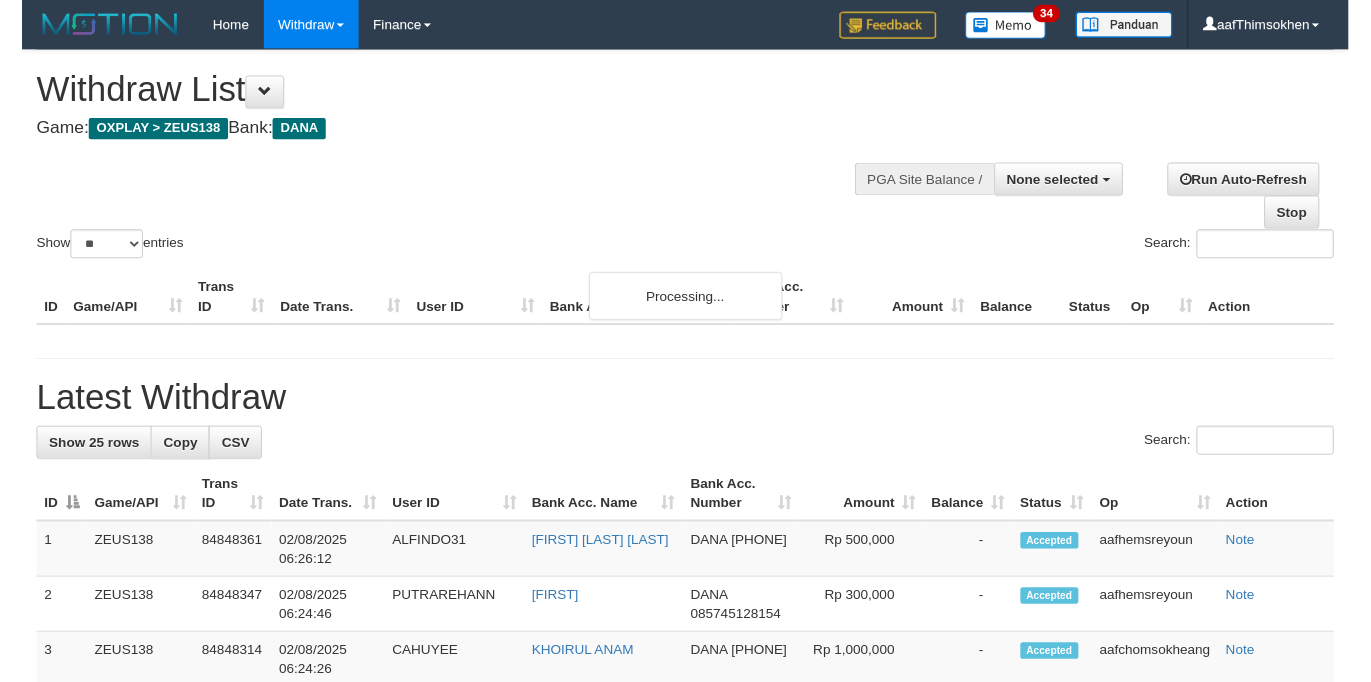scroll, scrollTop: 349, scrollLeft: 0, axis: vertical 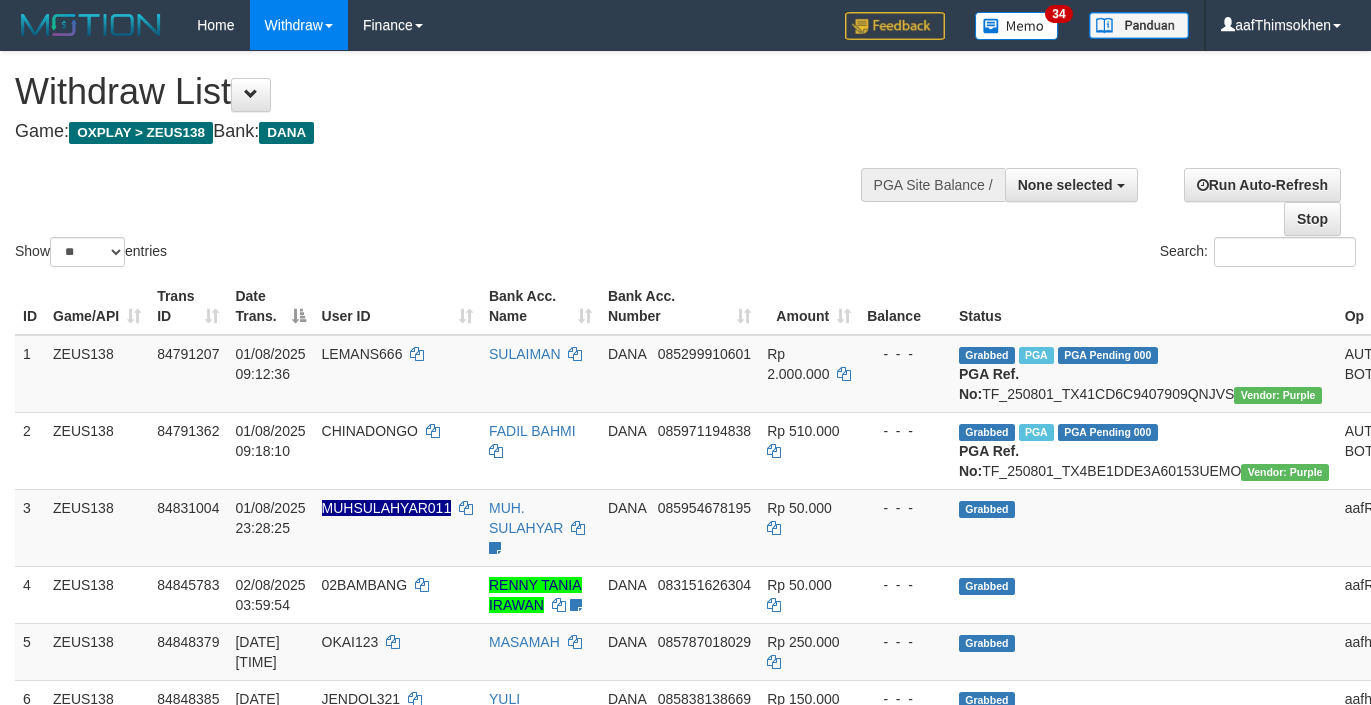 select 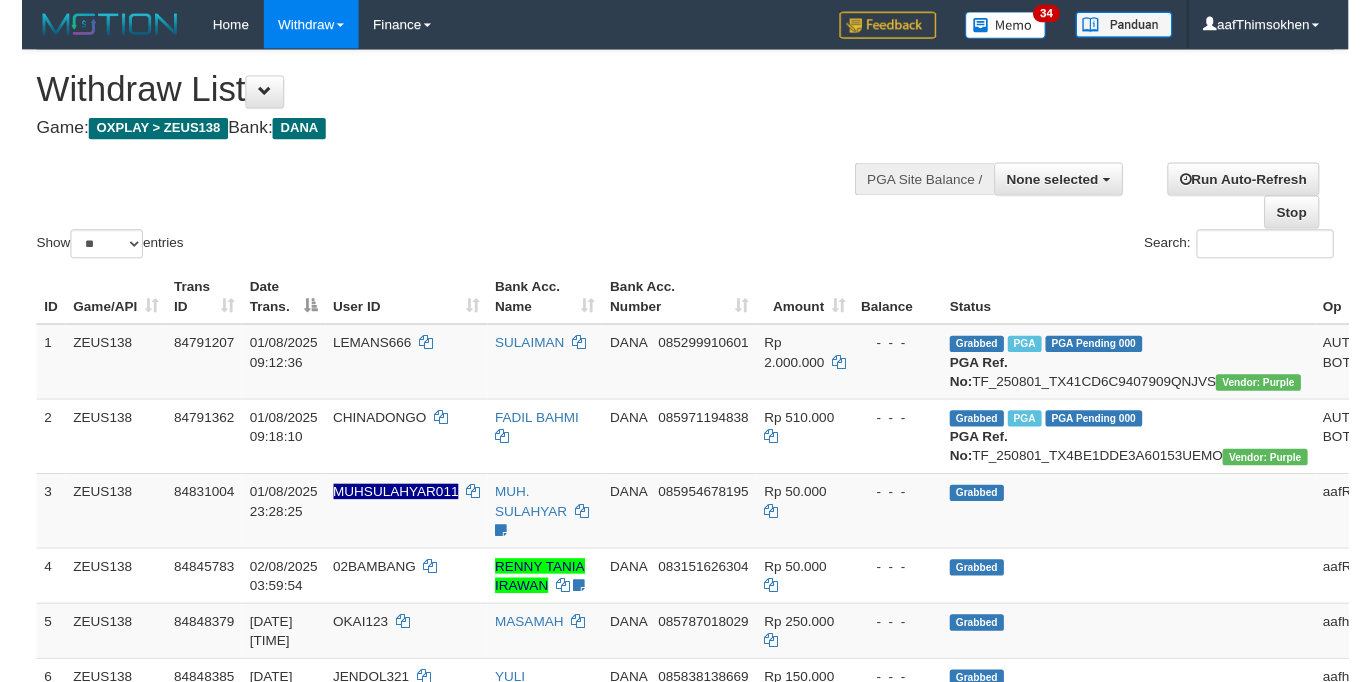 scroll, scrollTop: 349, scrollLeft: 0, axis: vertical 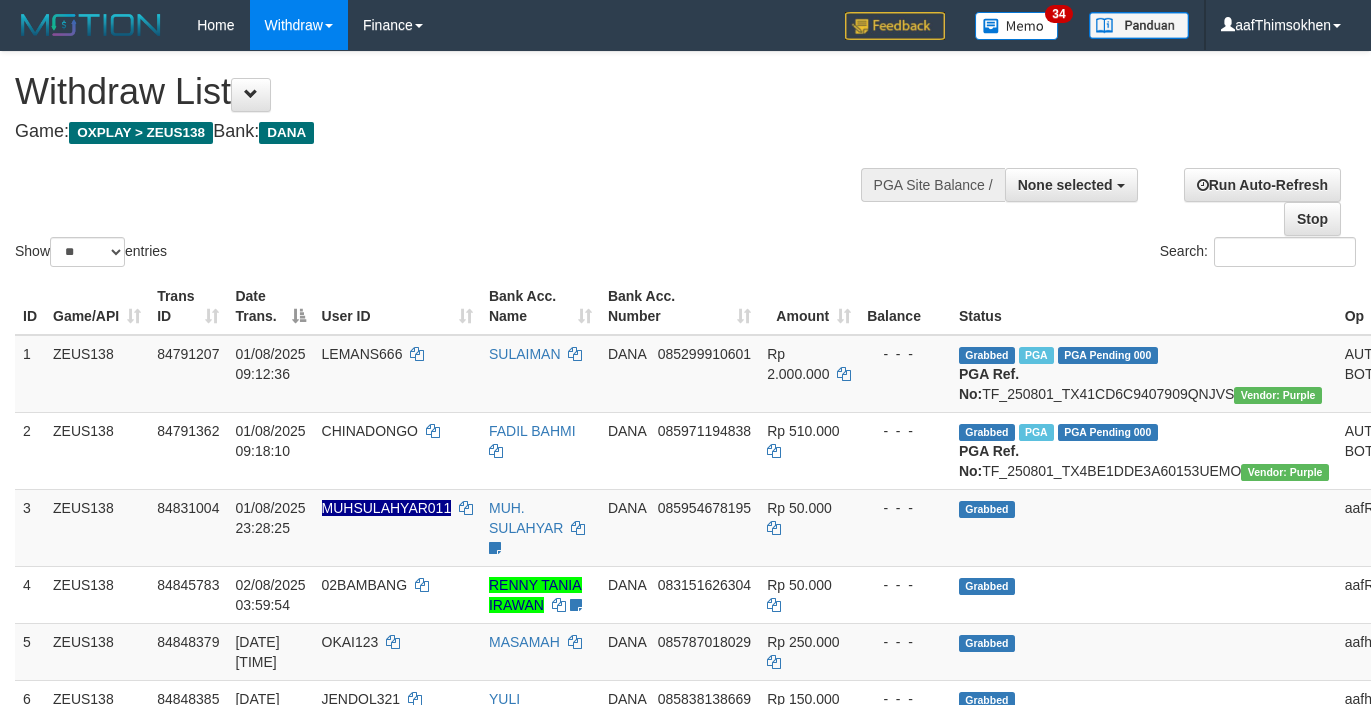 select 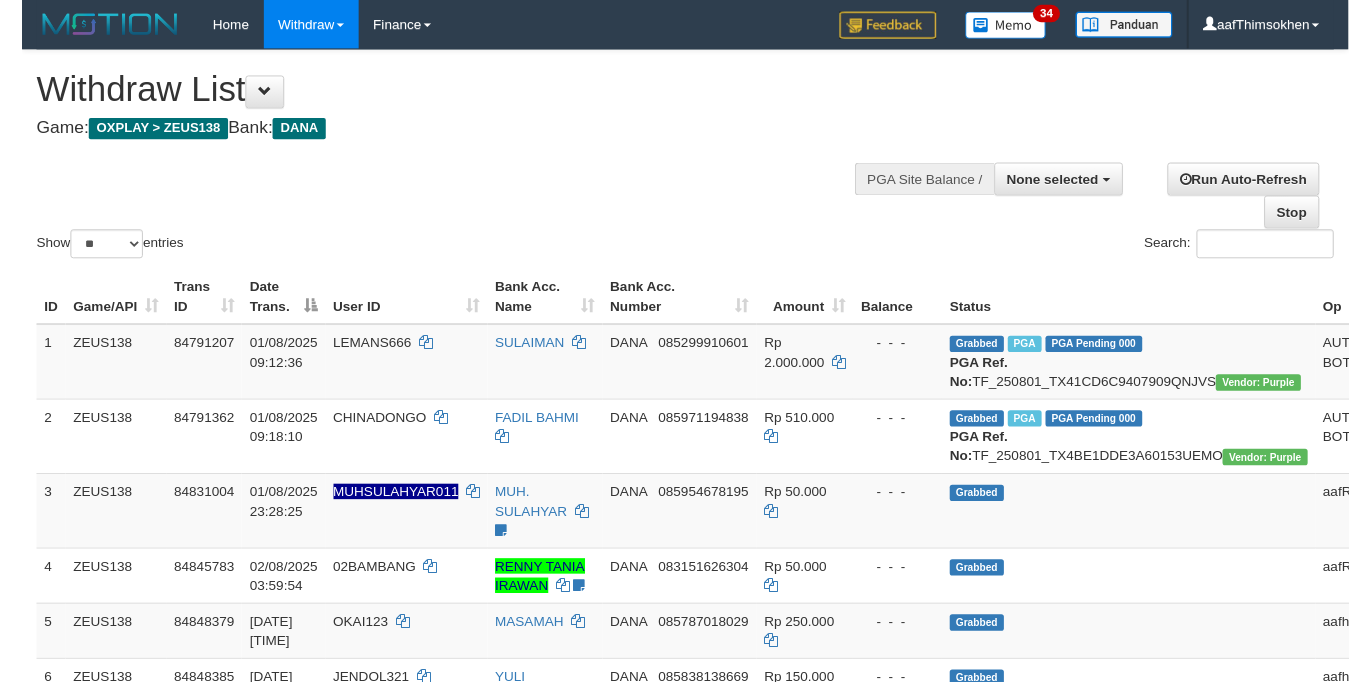 scroll, scrollTop: 349, scrollLeft: 0, axis: vertical 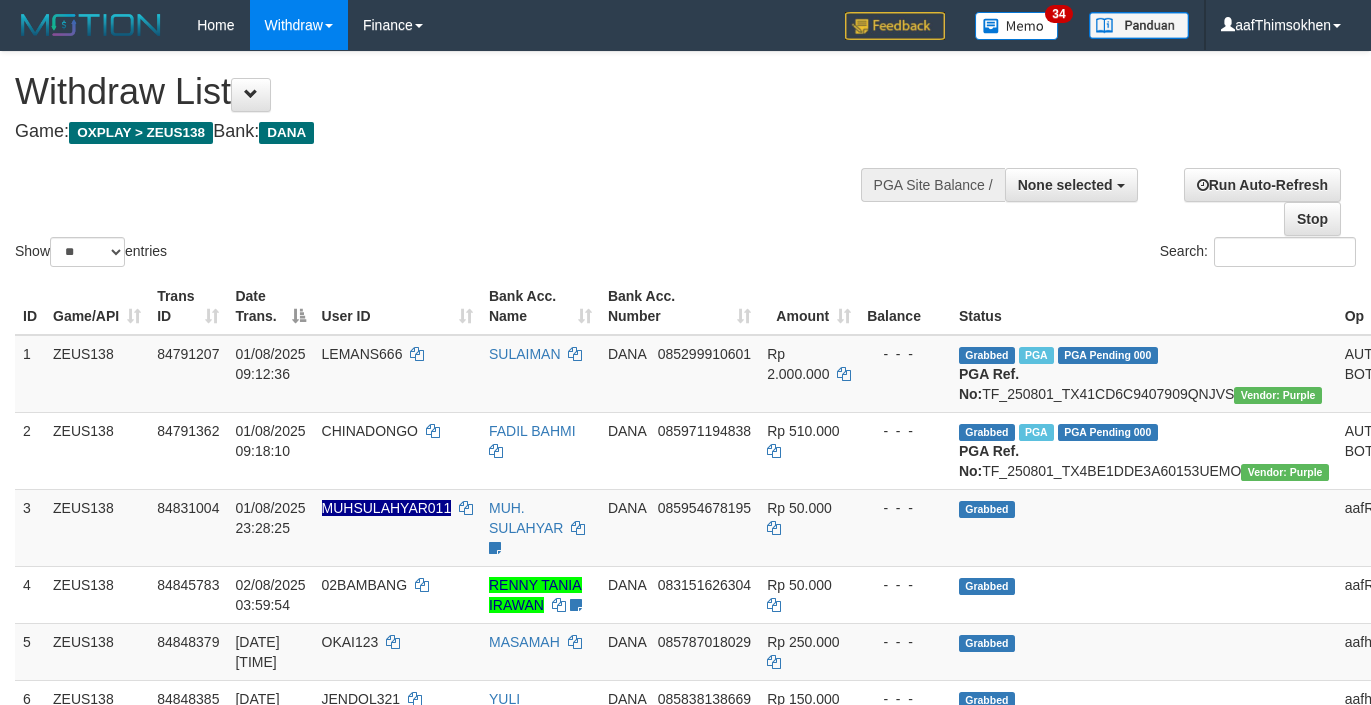 select 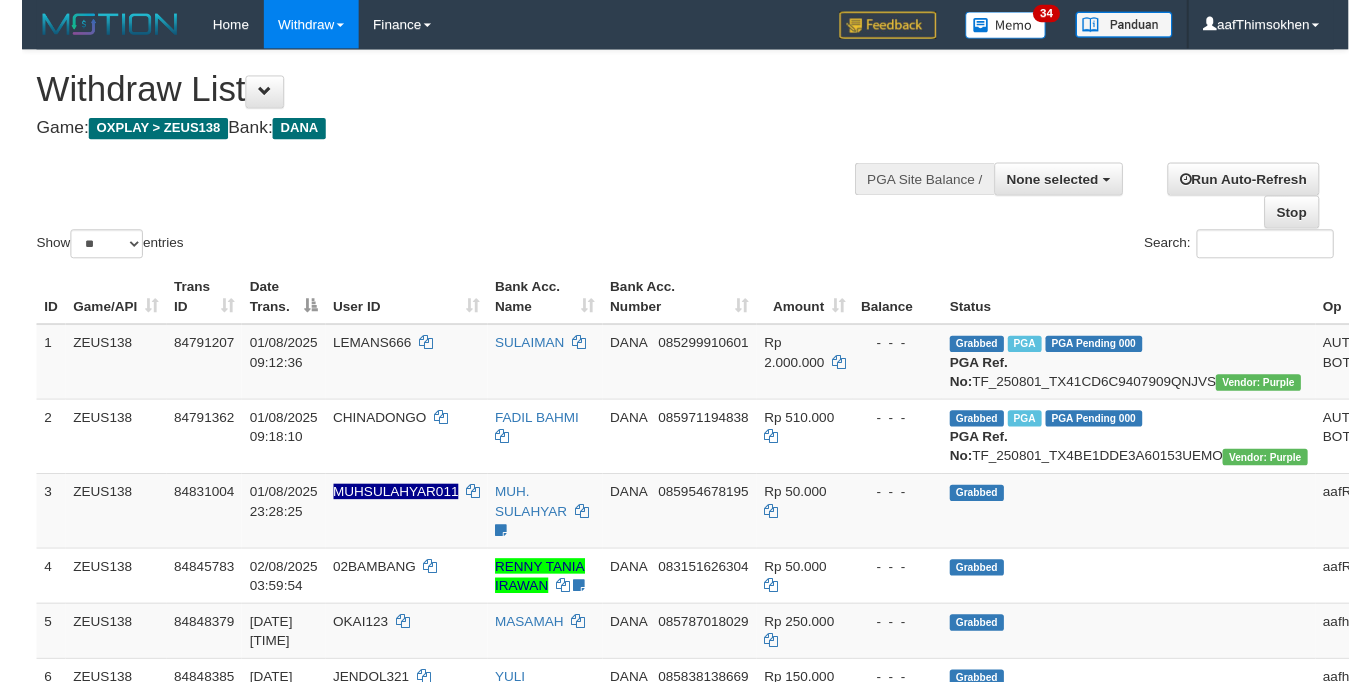 scroll, scrollTop: 349, scrollLeft: 0, axis: vertical 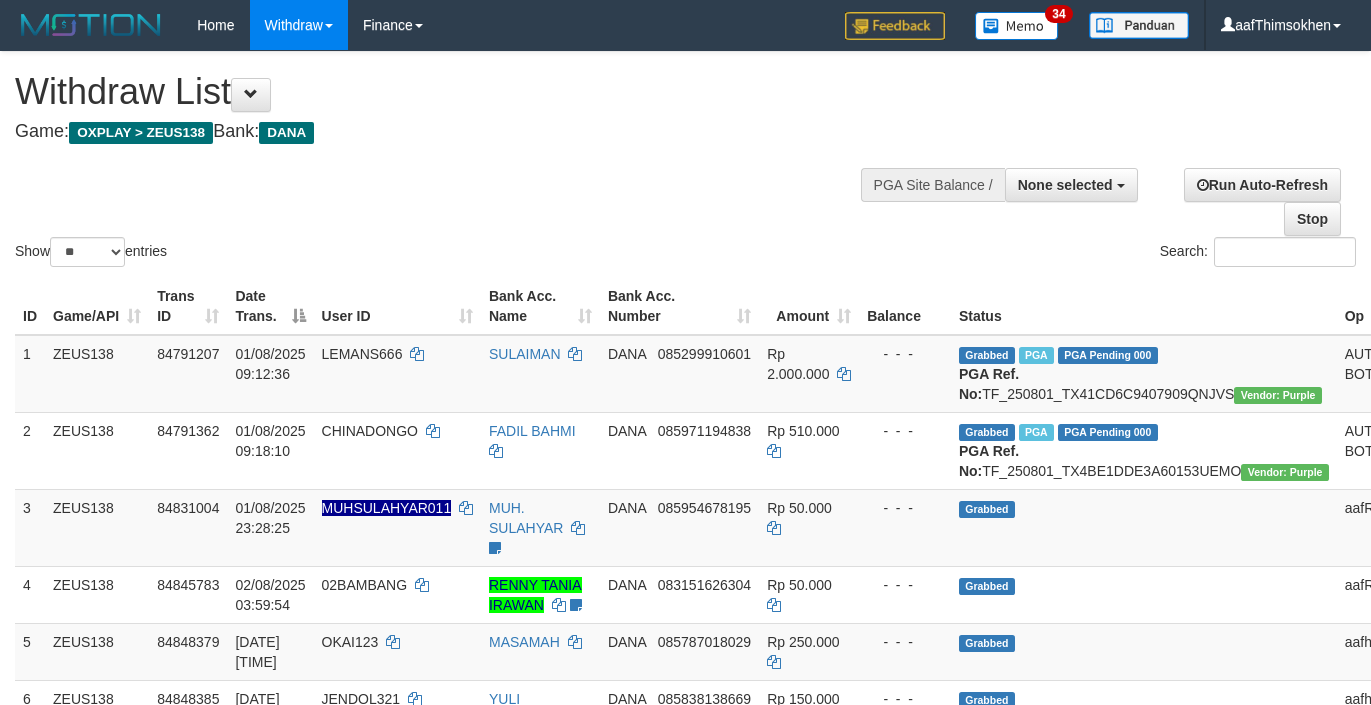select 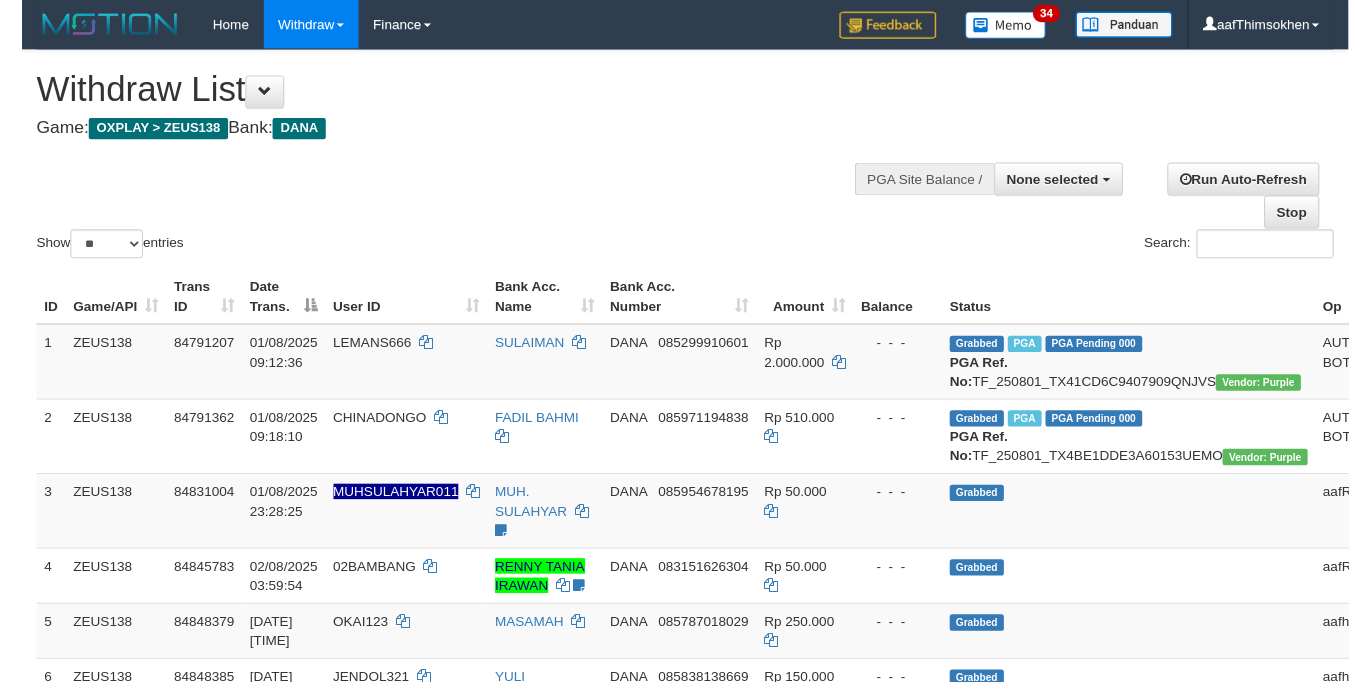 scroll, scrollTop: 349, scrollLeft: 0, axis: vertical 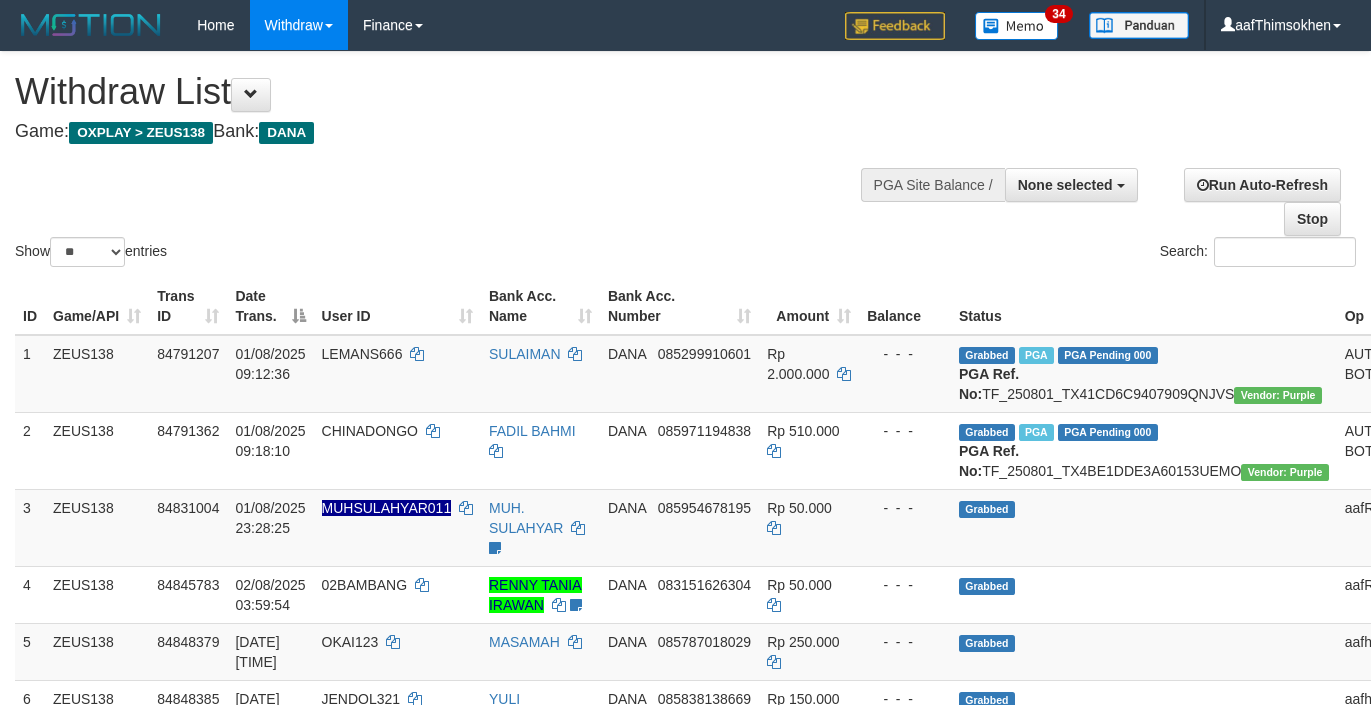 select 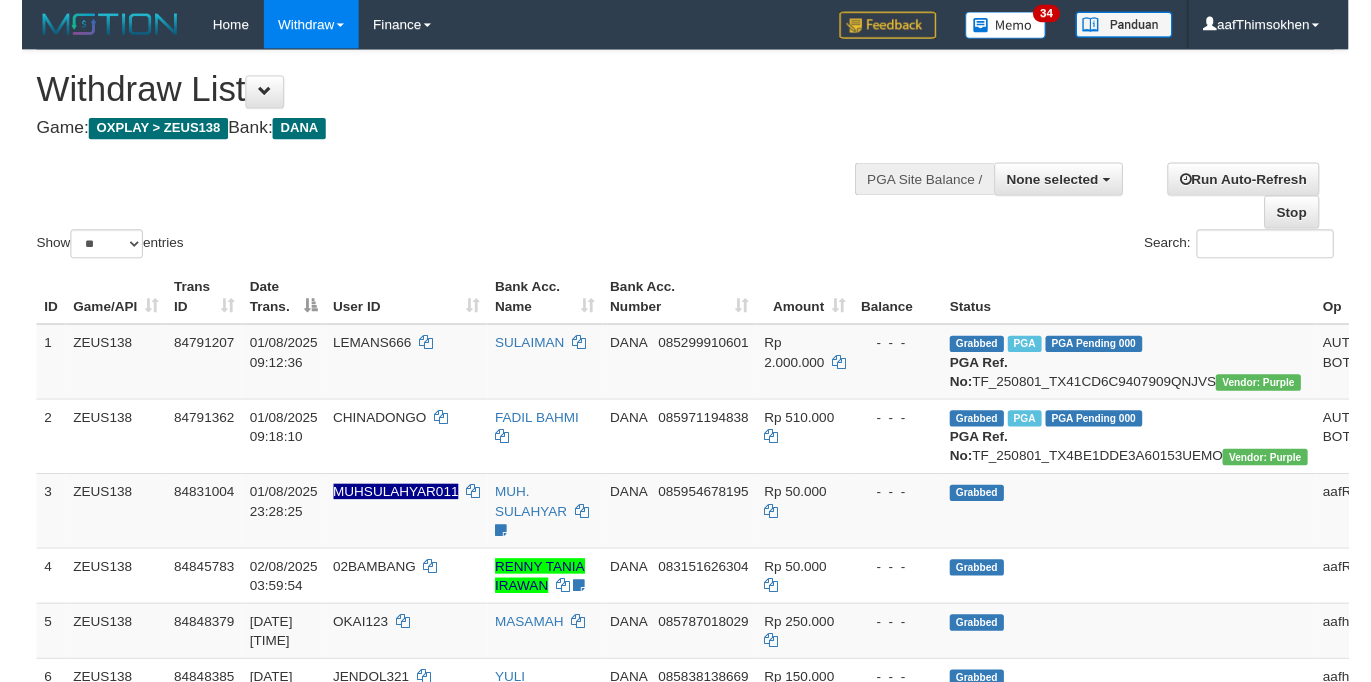 scroll, scrollTop: 349, scrollLeft: 0, axis: vertical 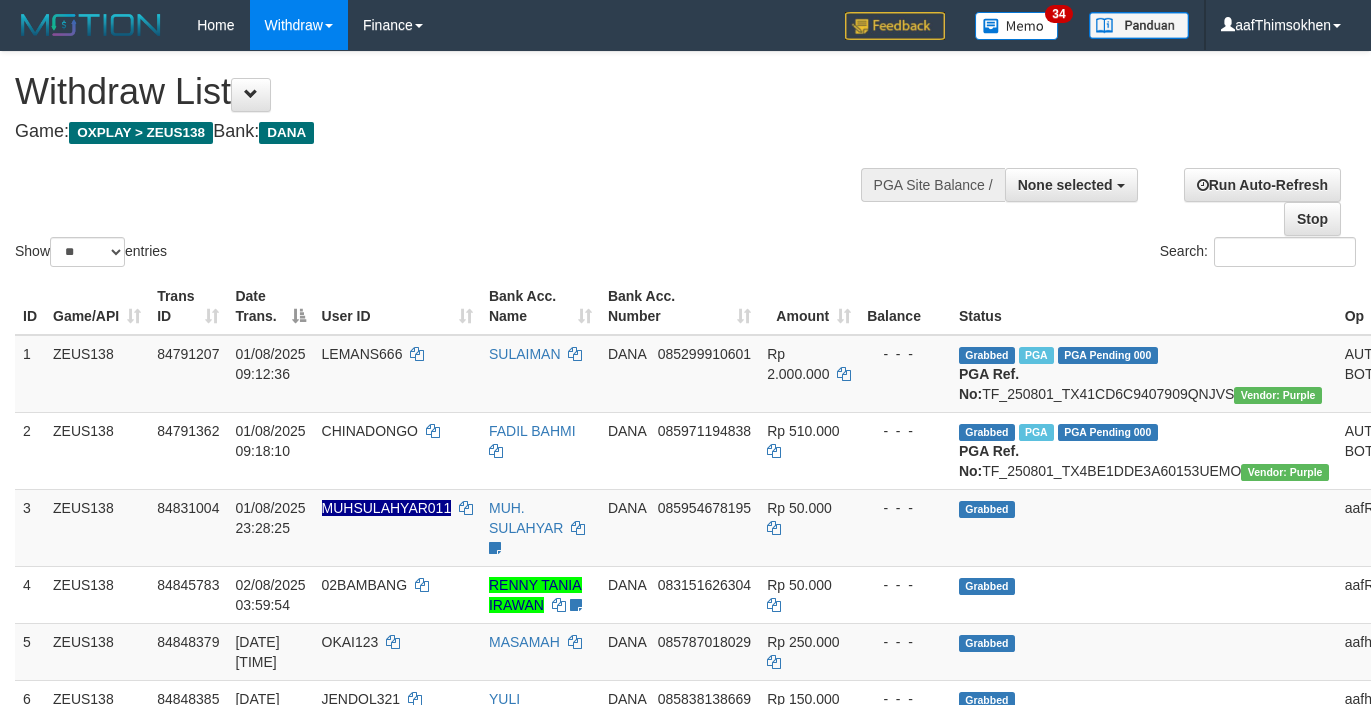 select 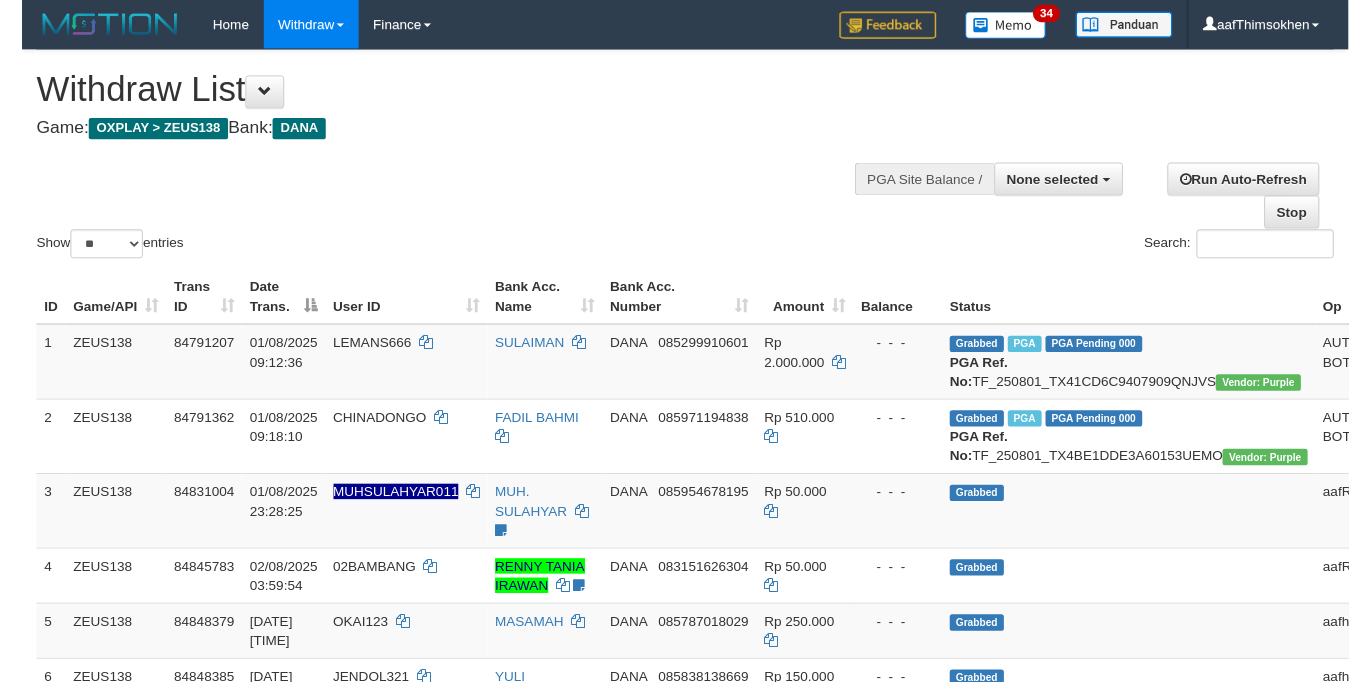 scroll, scrollTop: 349, scrollLeft: 0, axis: vertical 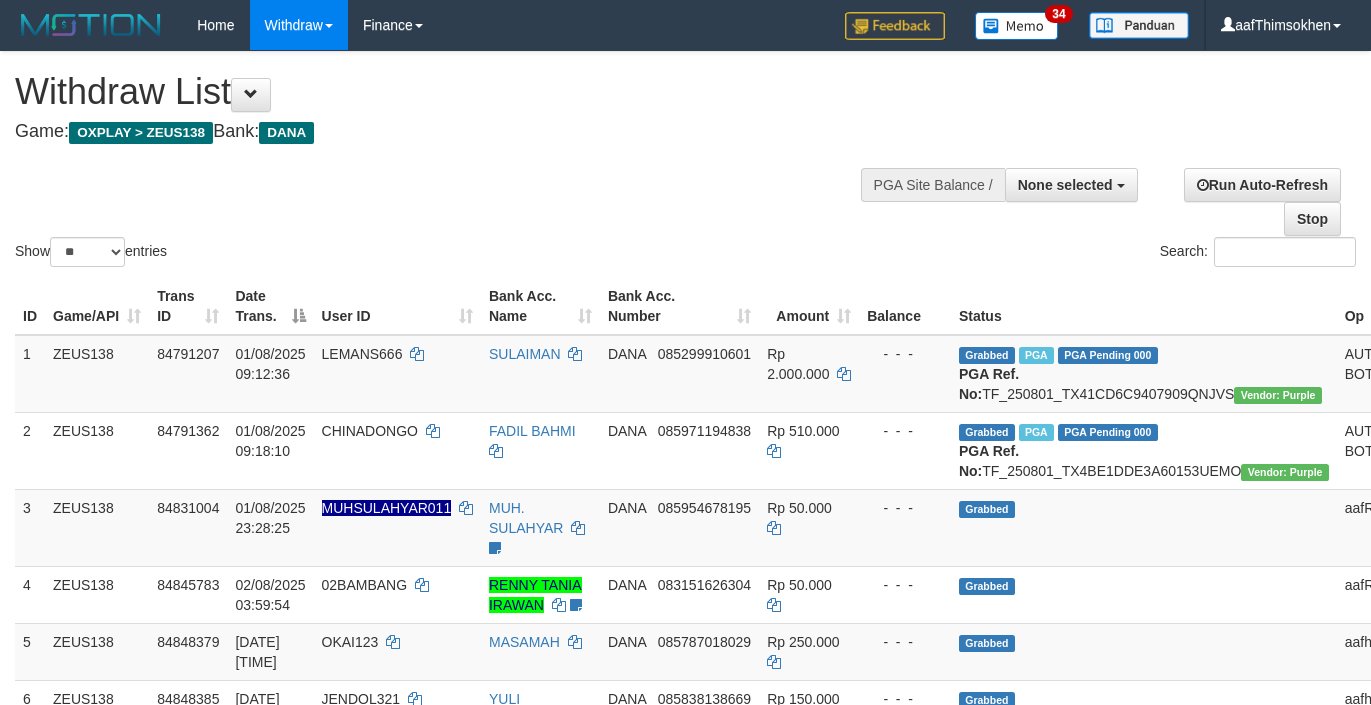 select 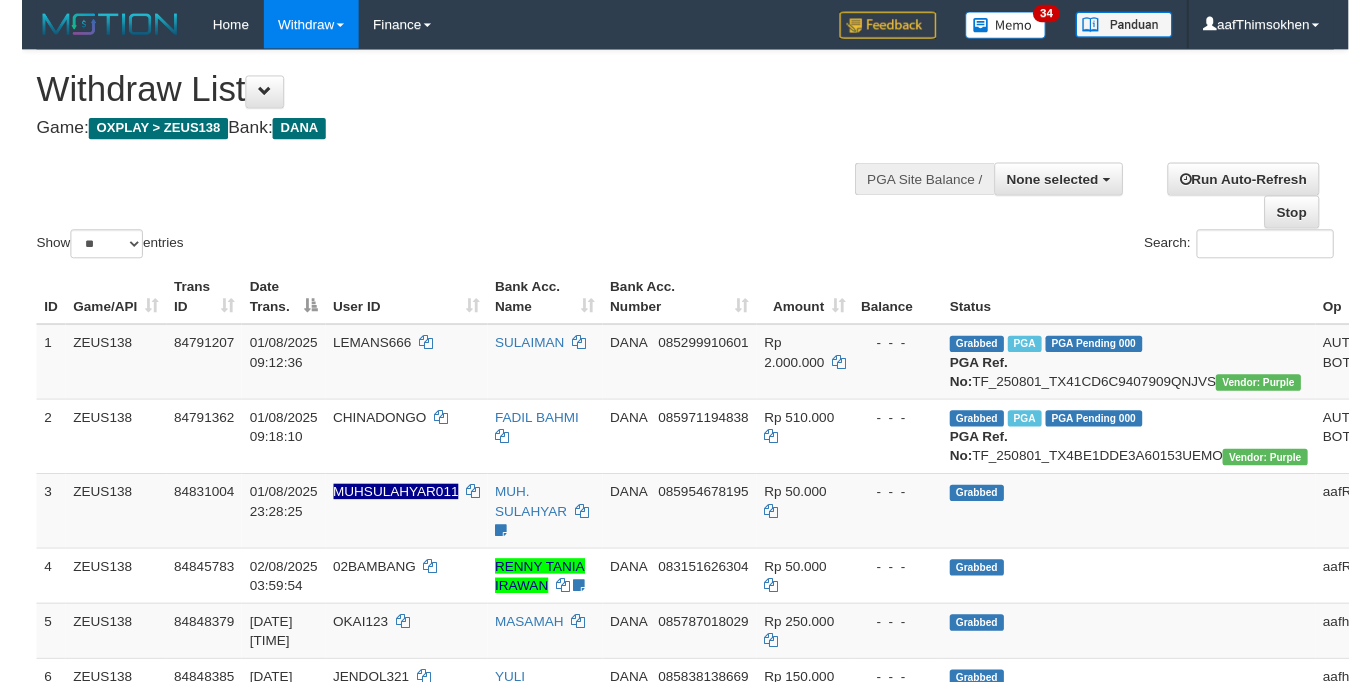 scroll, scrollTop: 349, scrollLeft: 0, axis: vertical 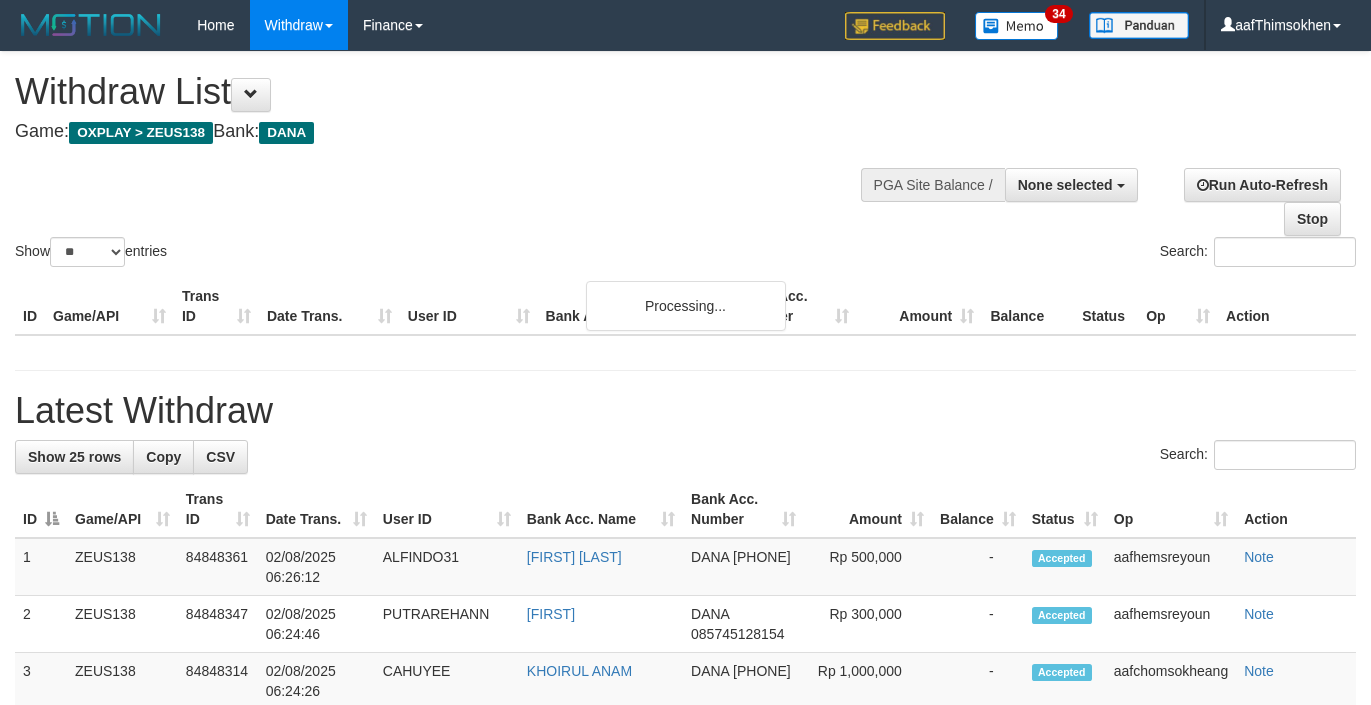 select 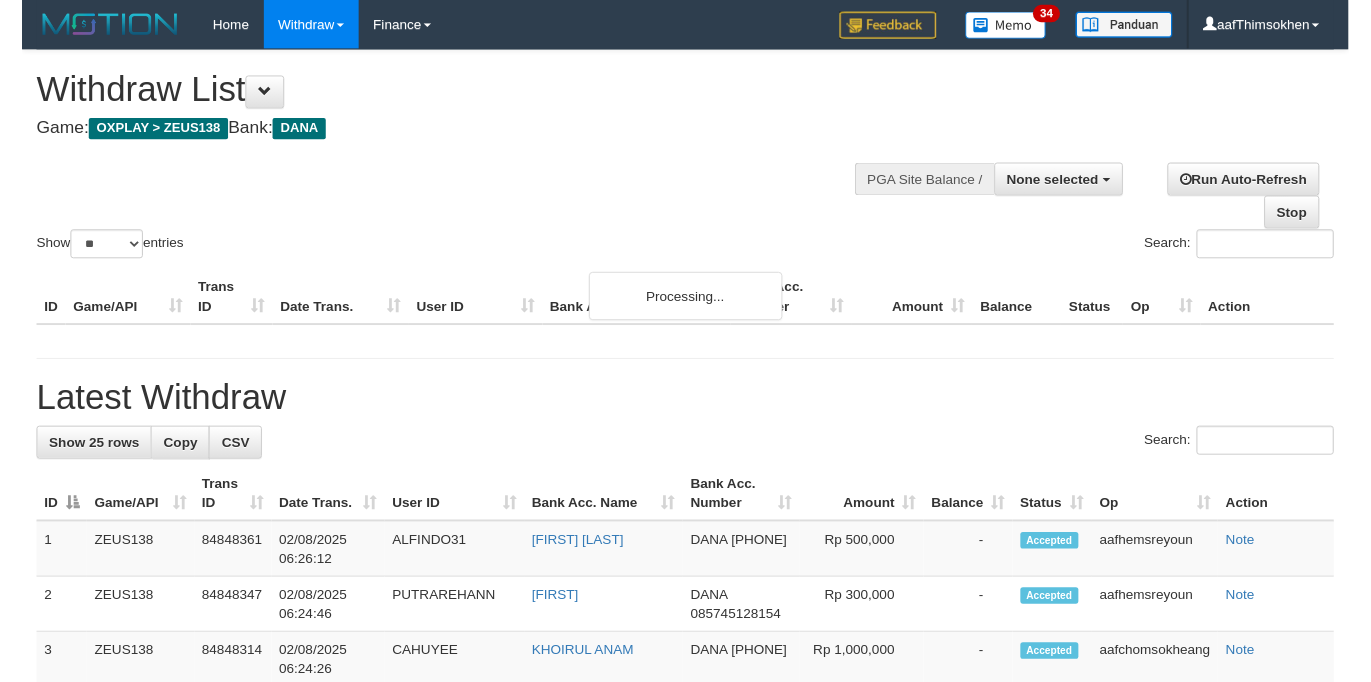 scroll, scrollTop: 349, scrollLeft: 0, axis: vertical 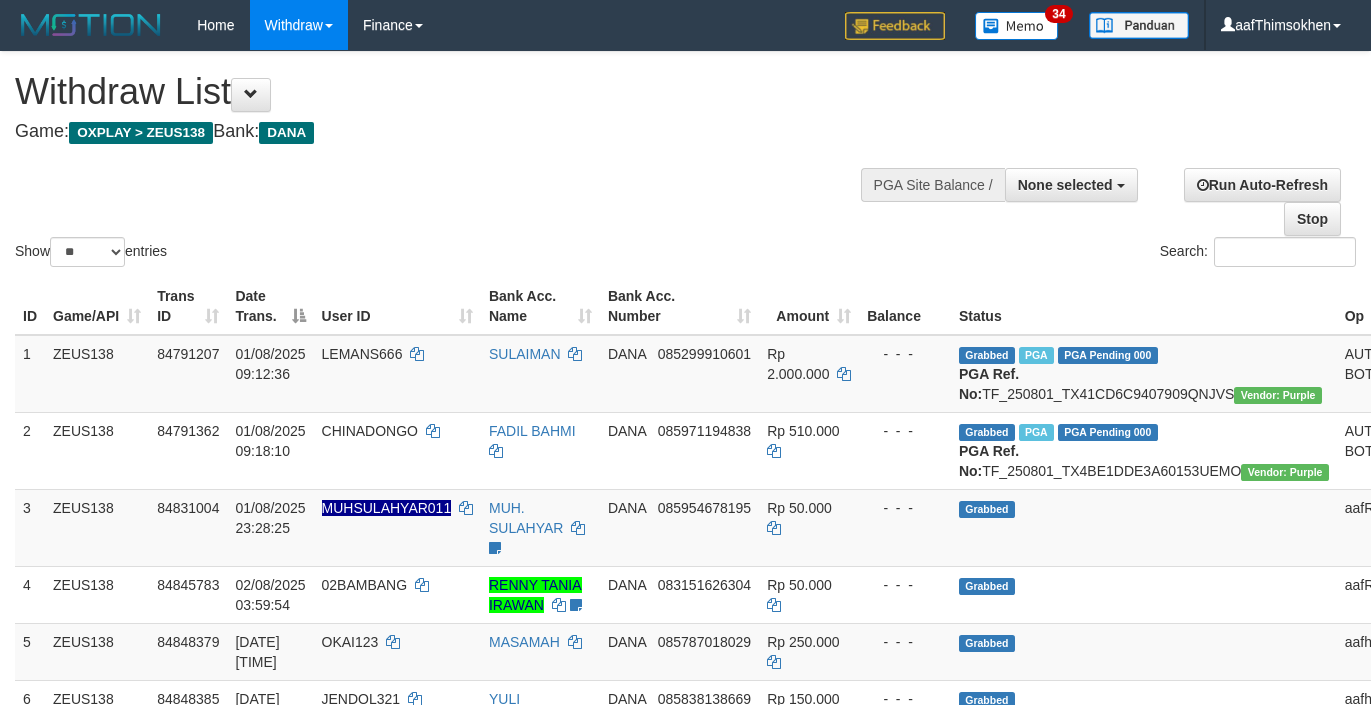 select 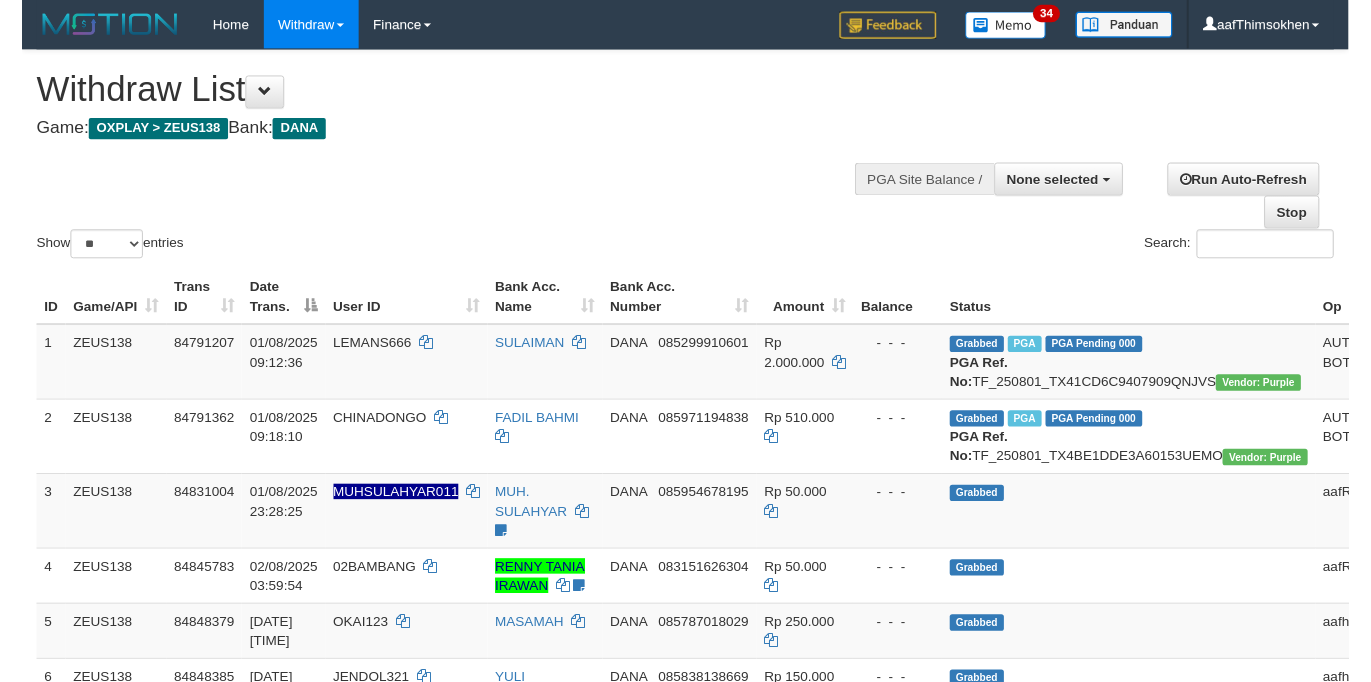scroll, scrollTop: 349, scrollLeft: 0, axis: vertical 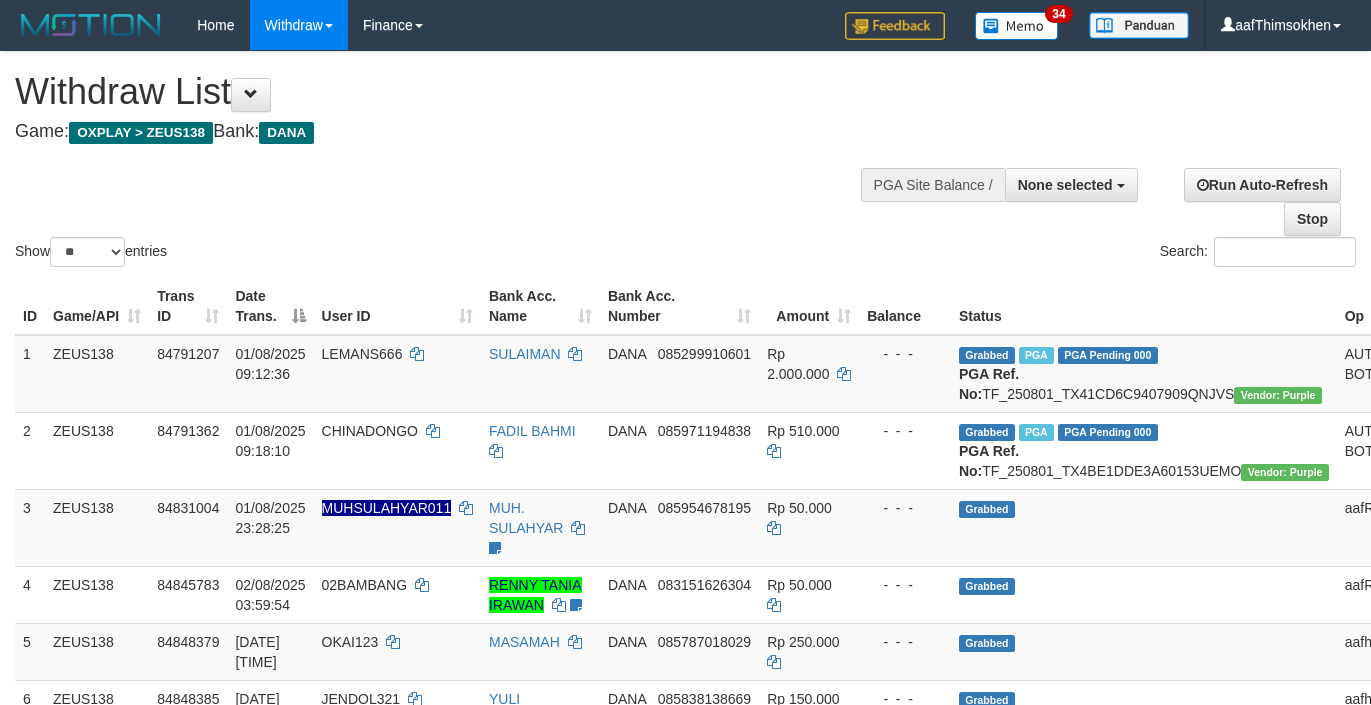select 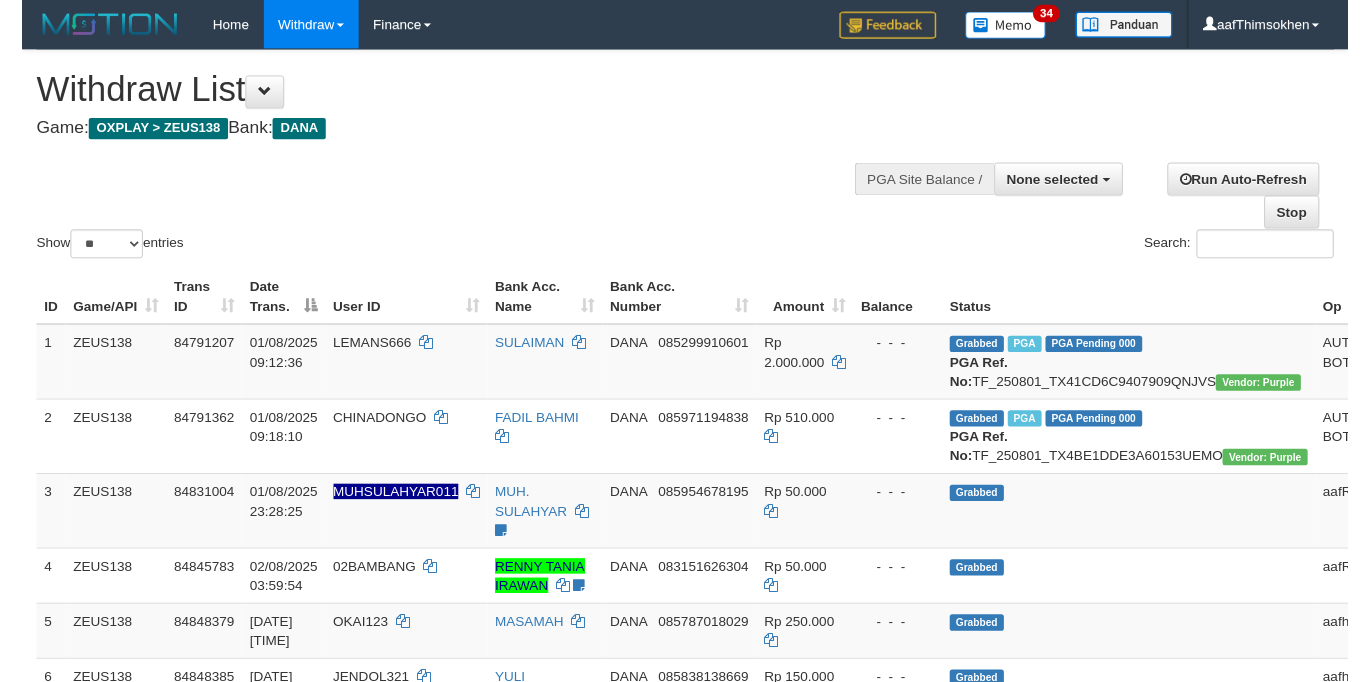 scroll, scrollTop: 349, scrollLeft: 0, axis: vertical 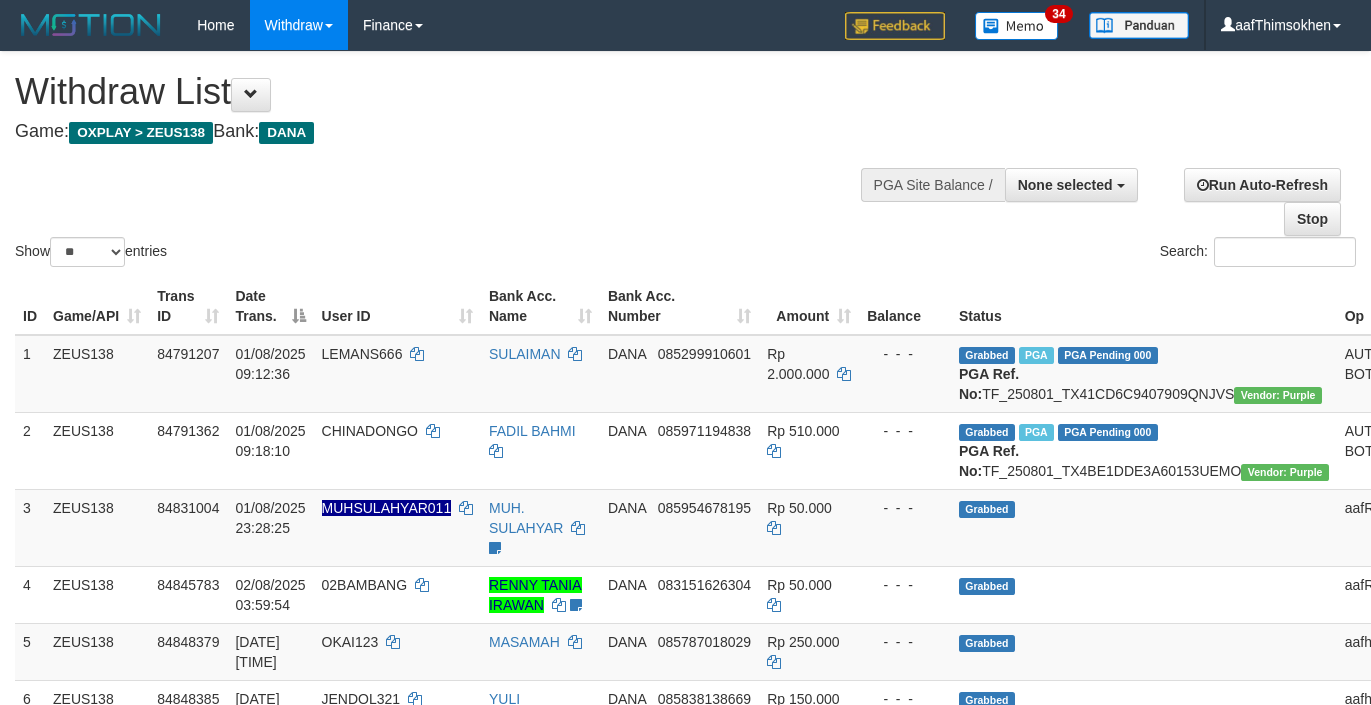 select 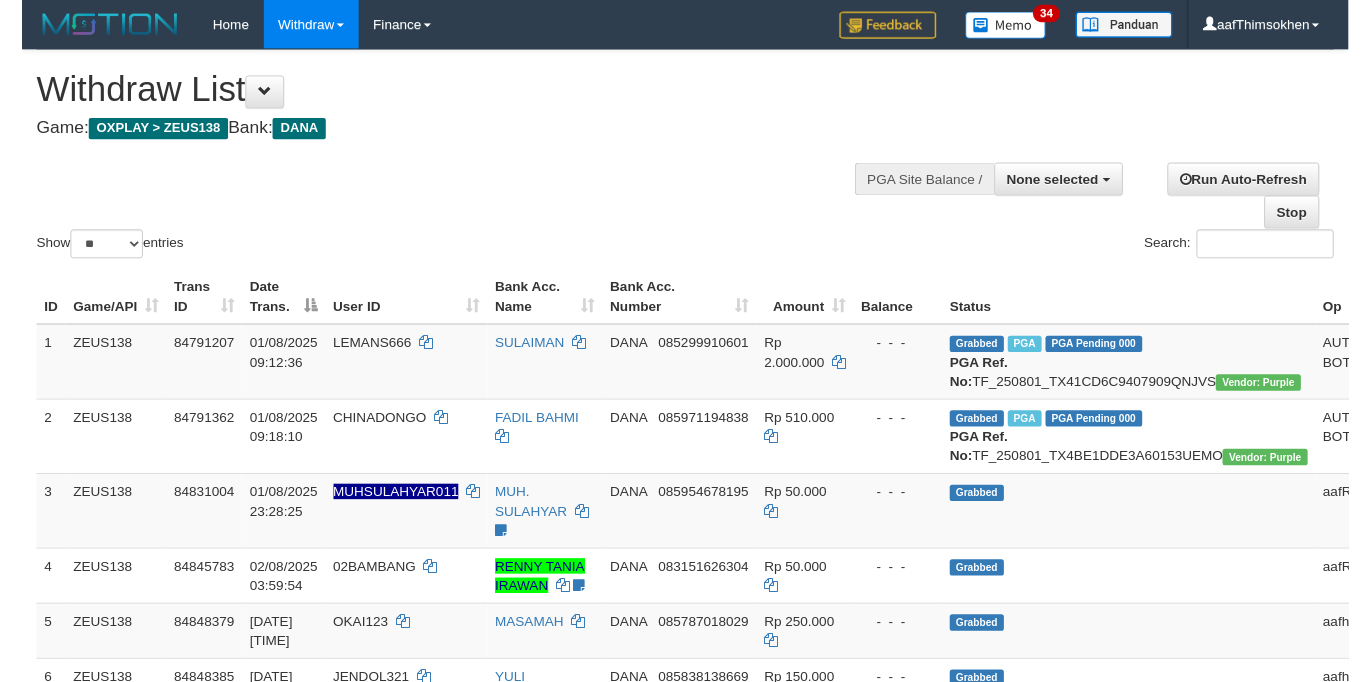 scroll, scrollTop: 349, scrollLeft: 0, axis: vertical 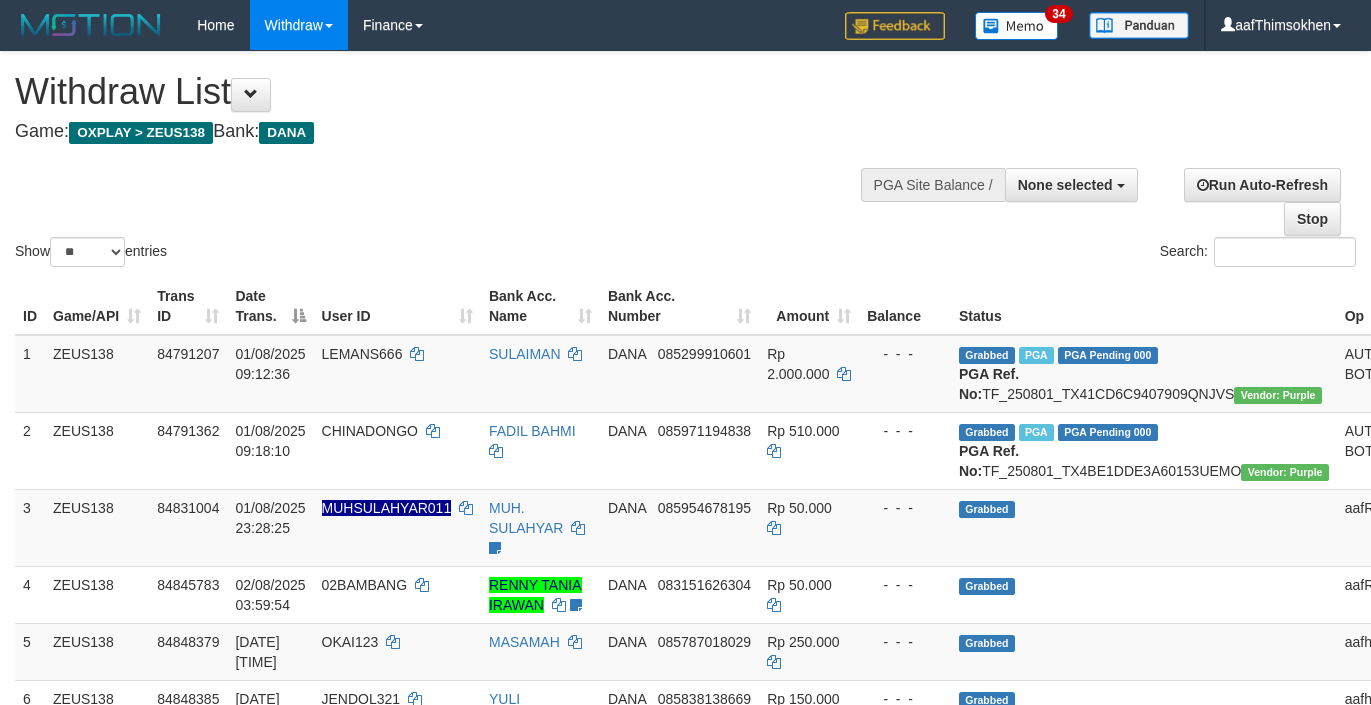 select 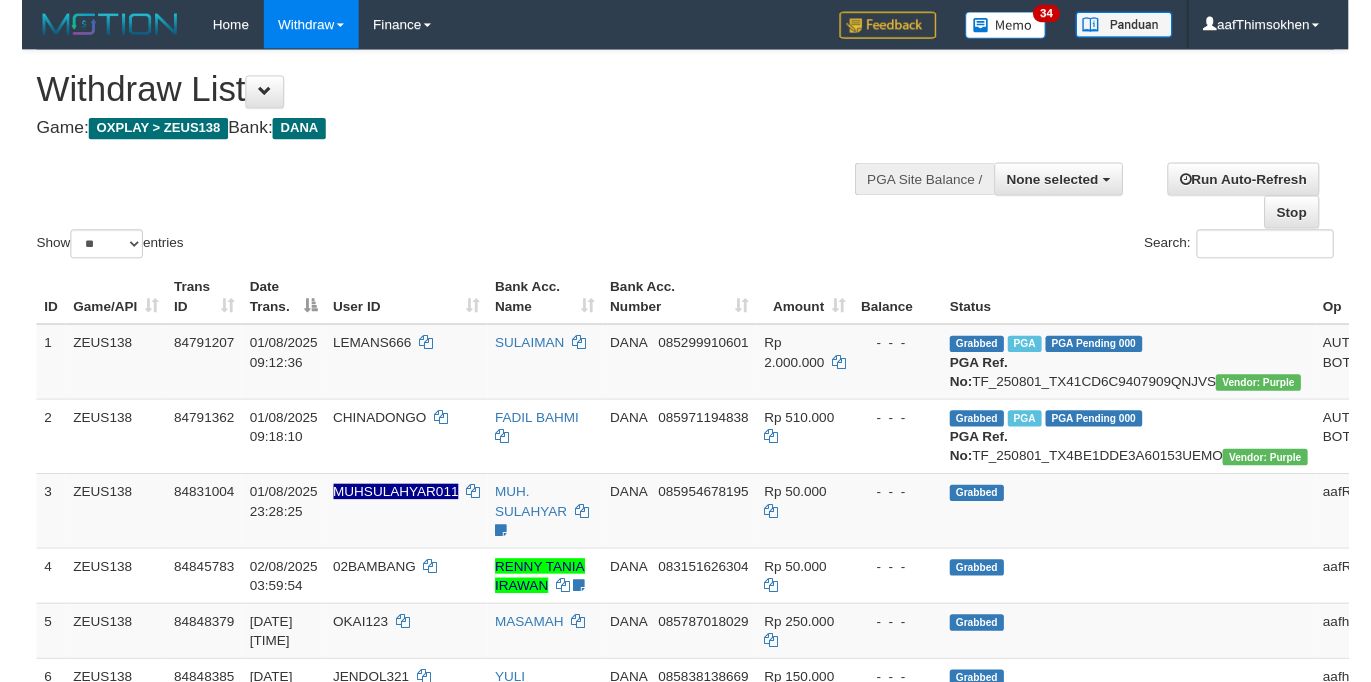 scroll, scrollTop: 349, scrollLeft: 0, axis: vertical 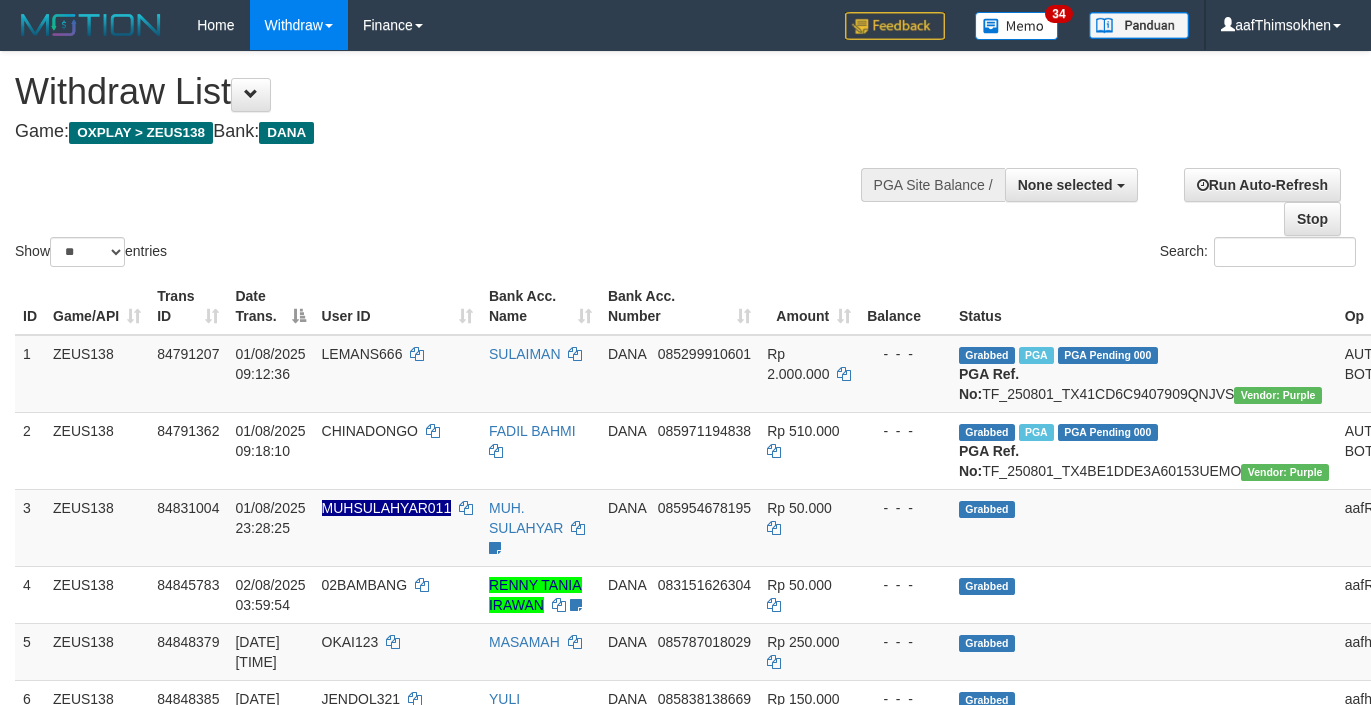select 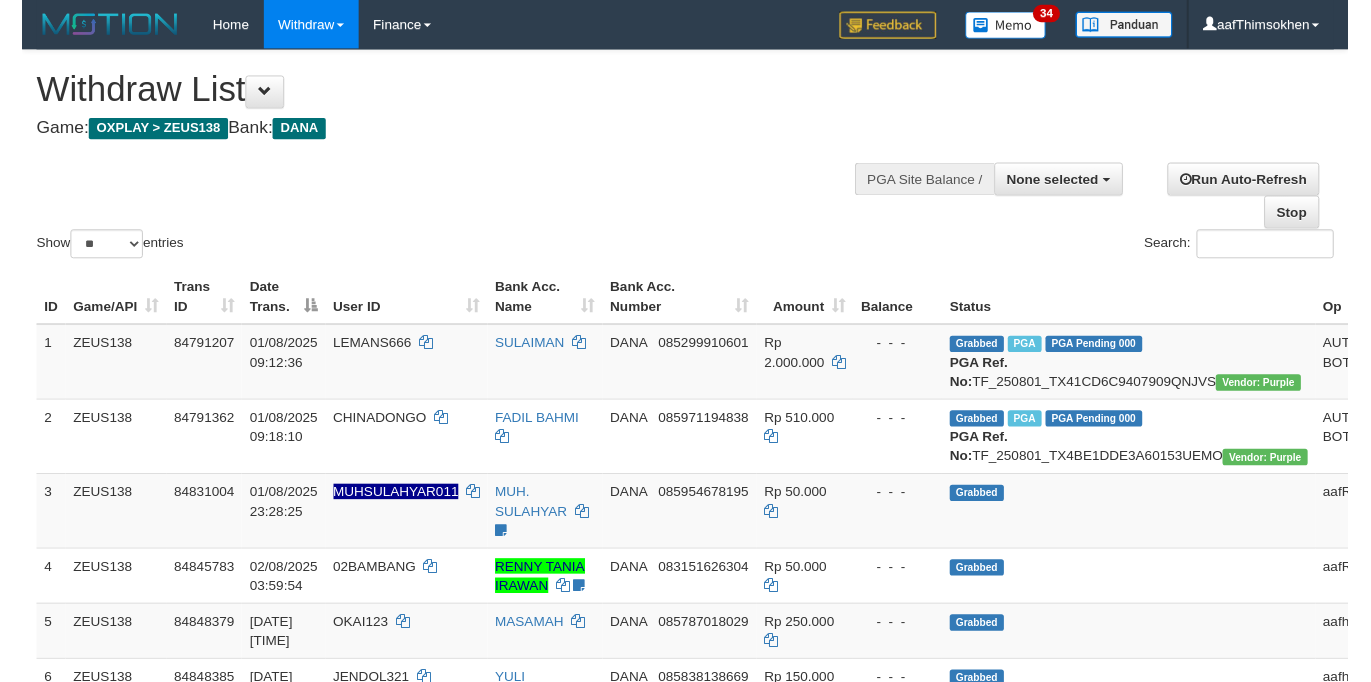 scroll, scrollTop: 349, scrollLeft: 0, axis: vertical 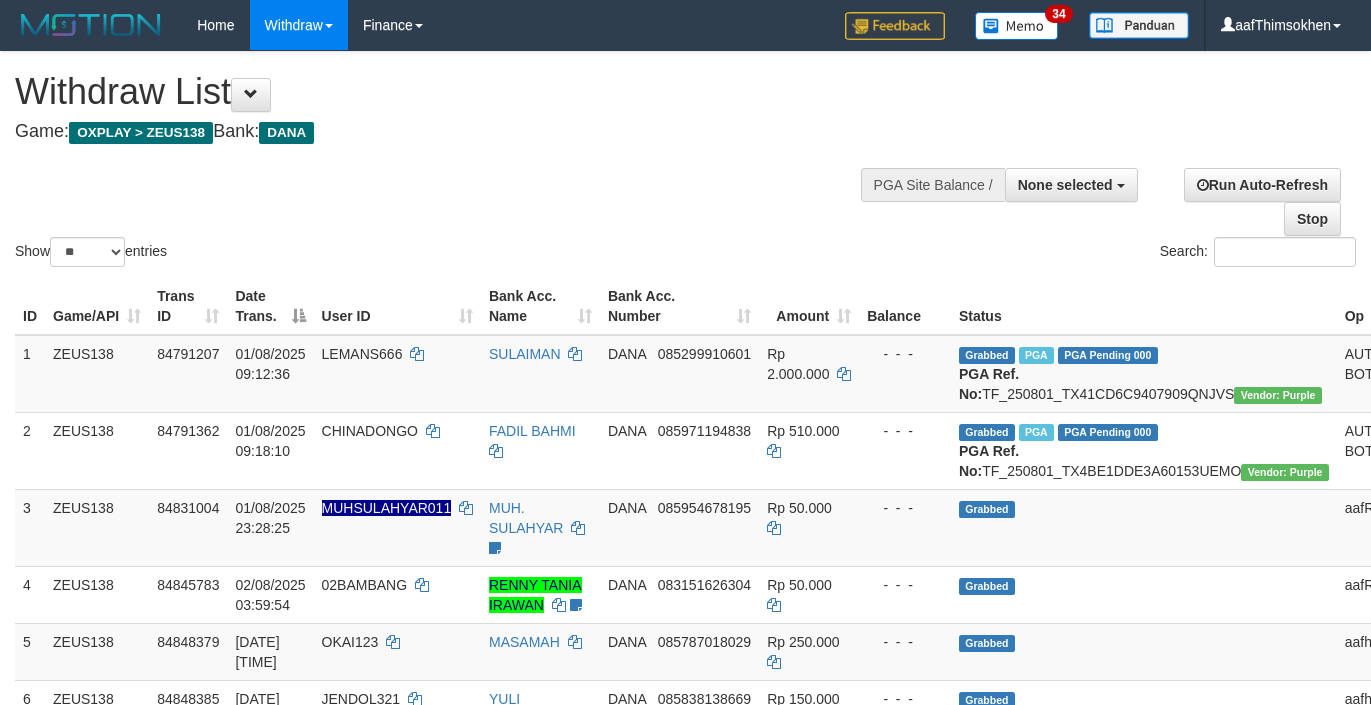 select 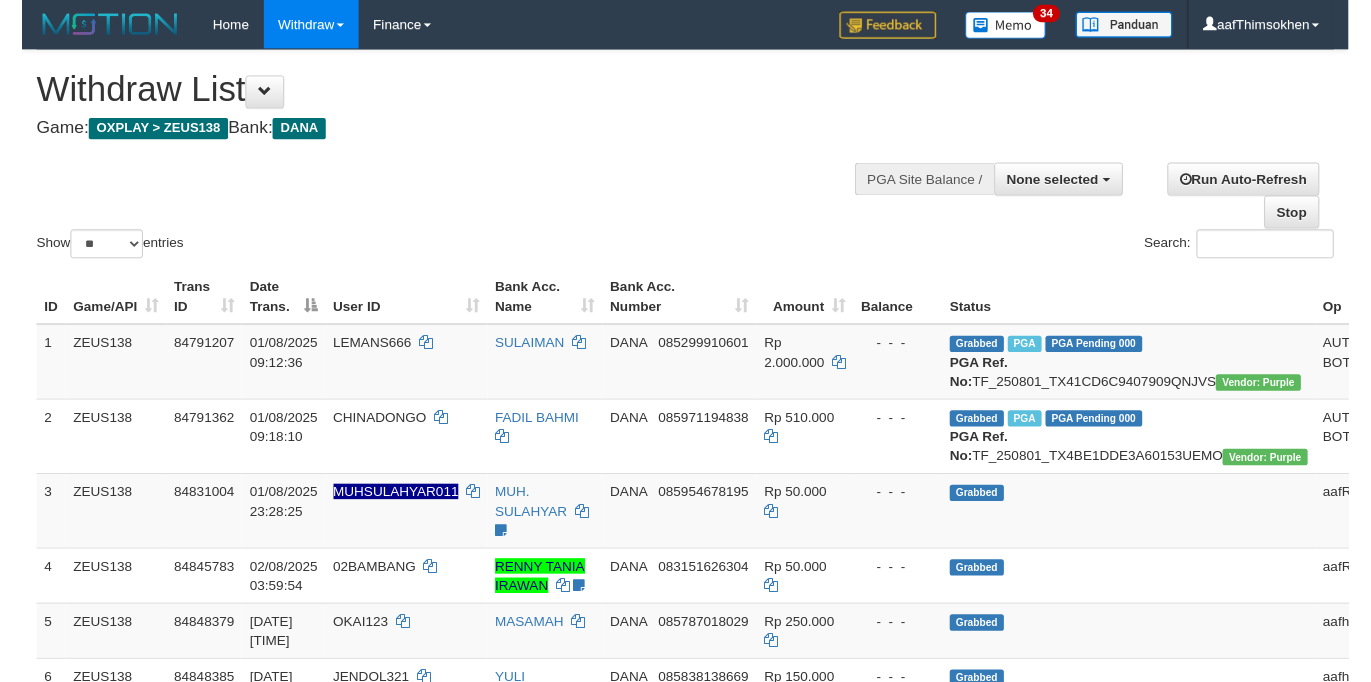 scroll, scrollTop: 349, scrollLeft: 0, axis: vertical 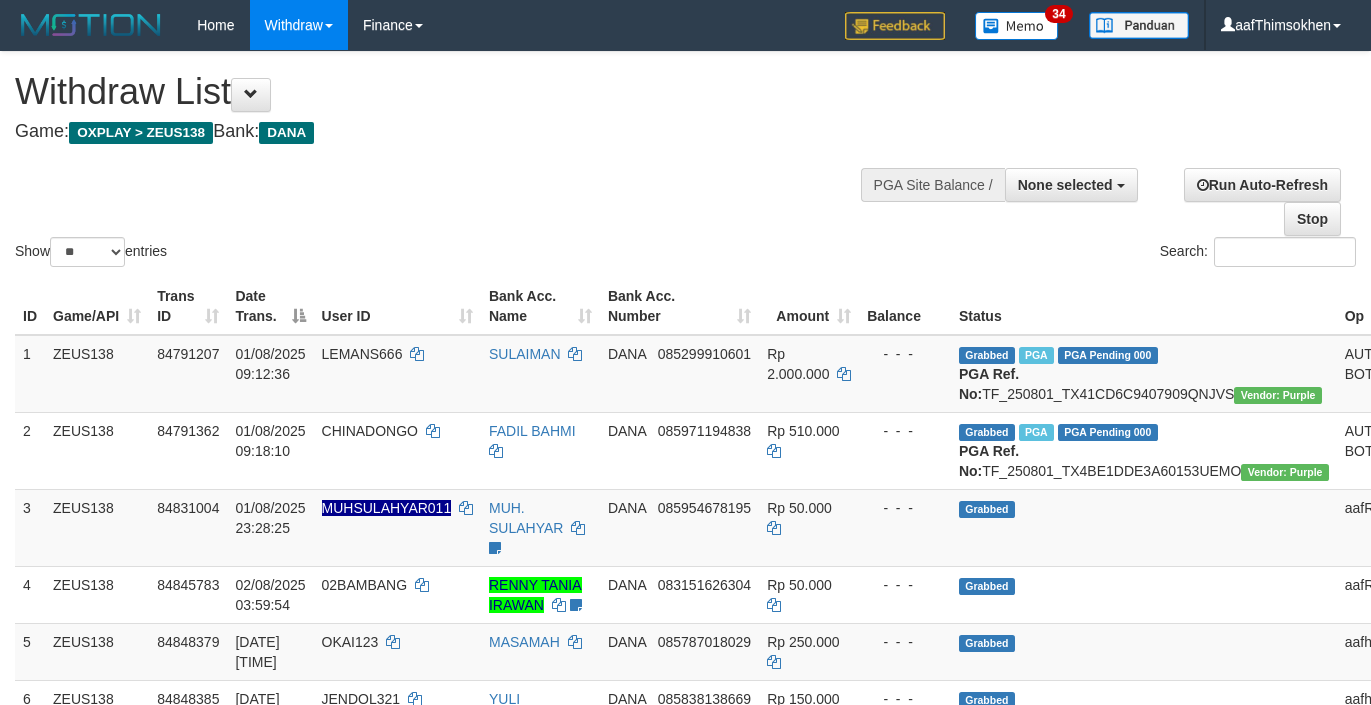 select 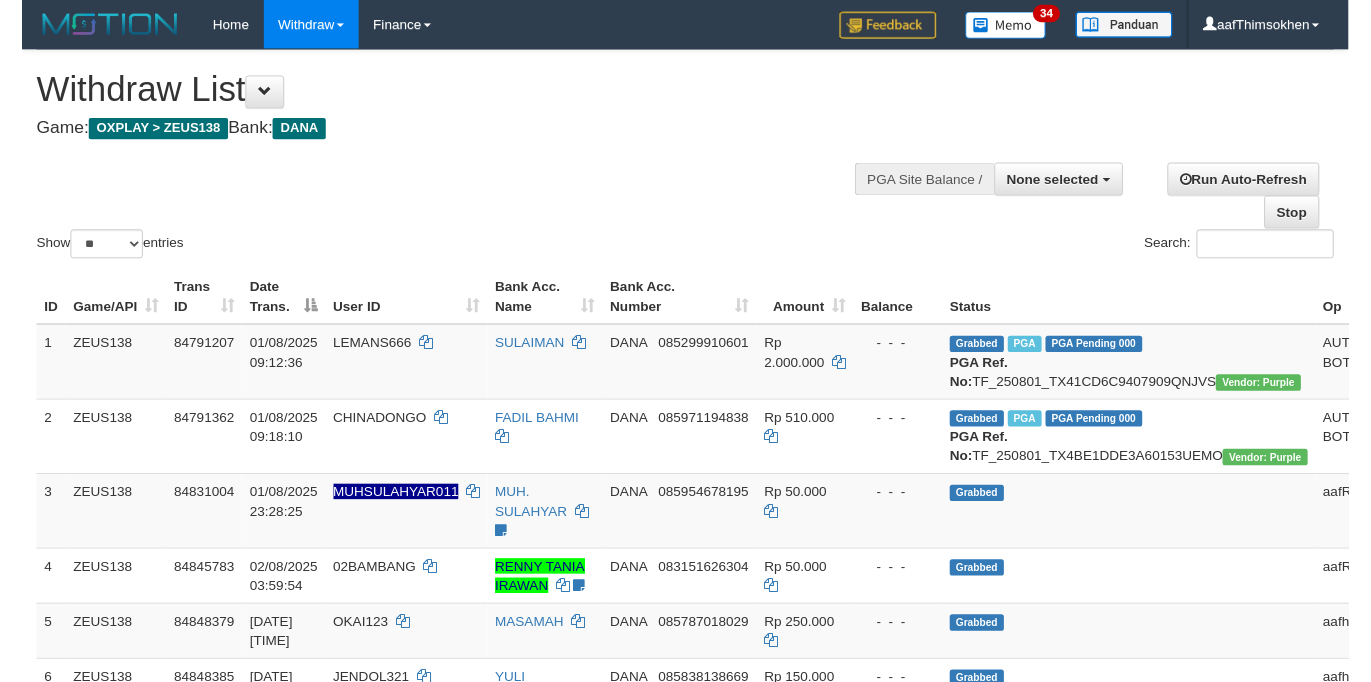 scroll, scrollTop: 349, scrollLeft: 0, axis: vertical 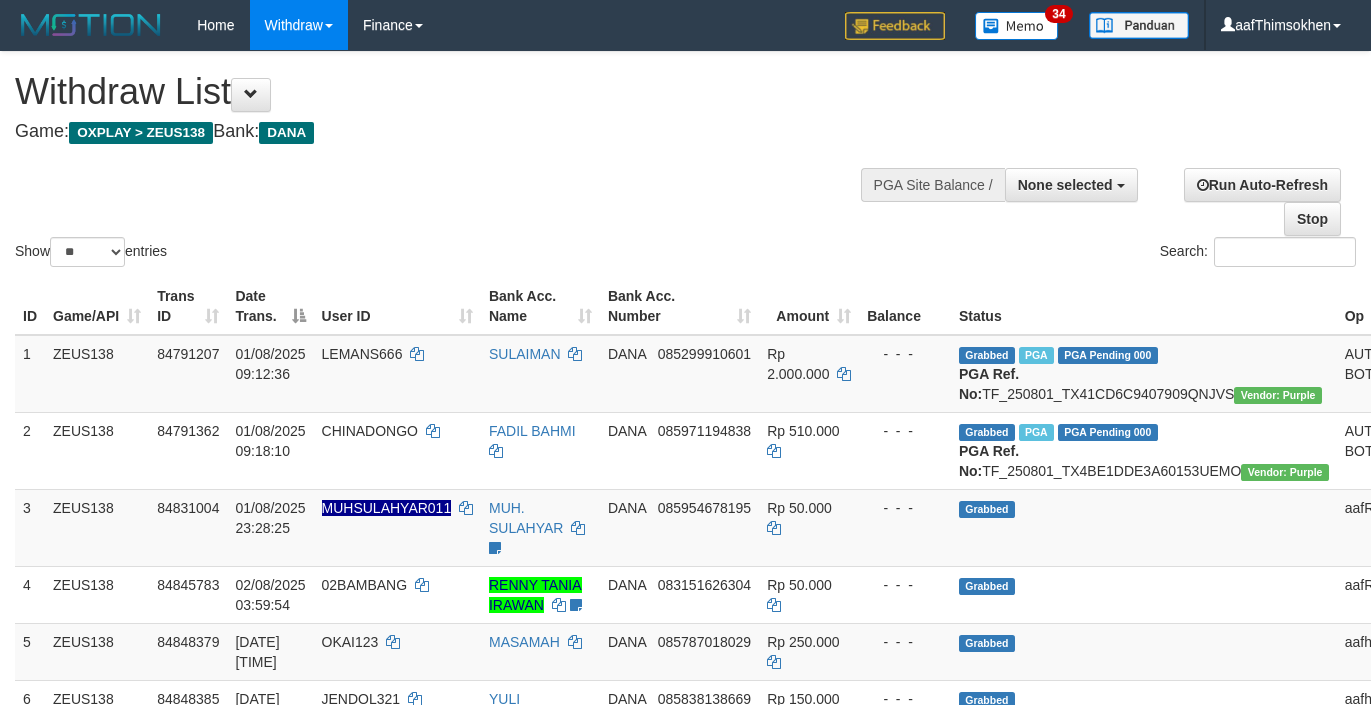 select 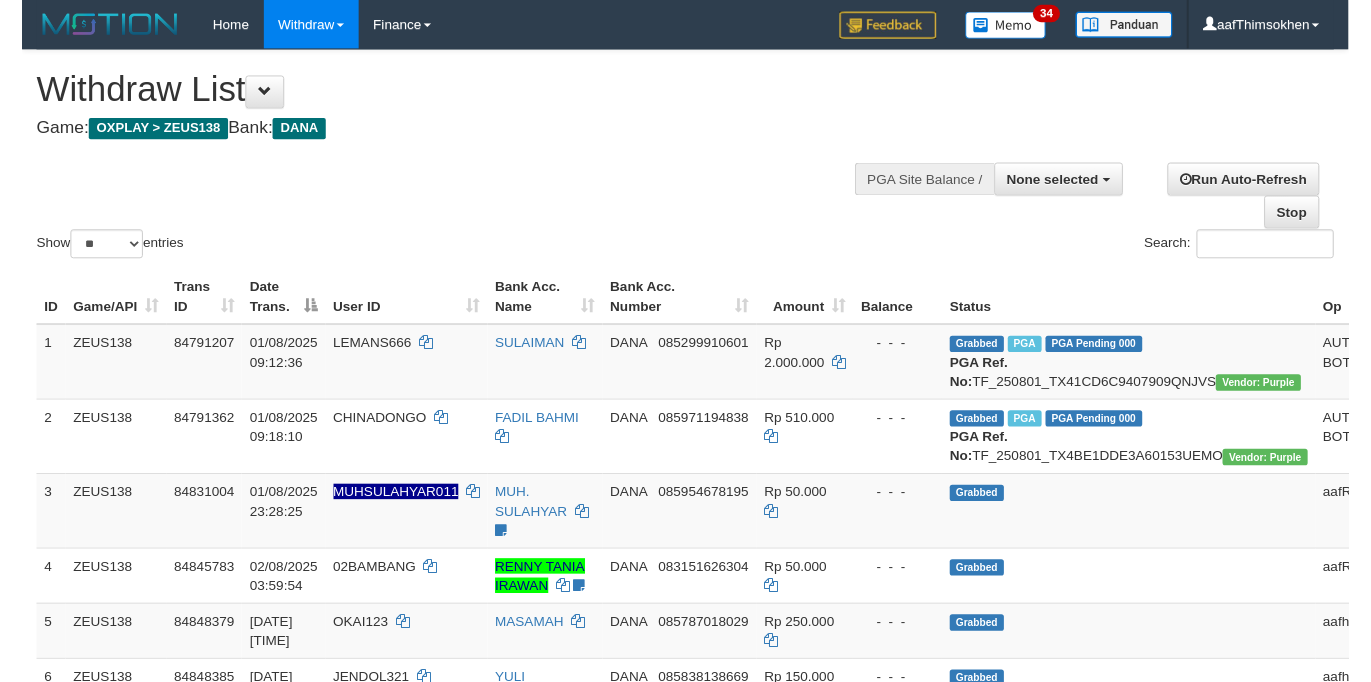 scroll, scrollTop: 349, scrollLeft: 0, axis: vertical 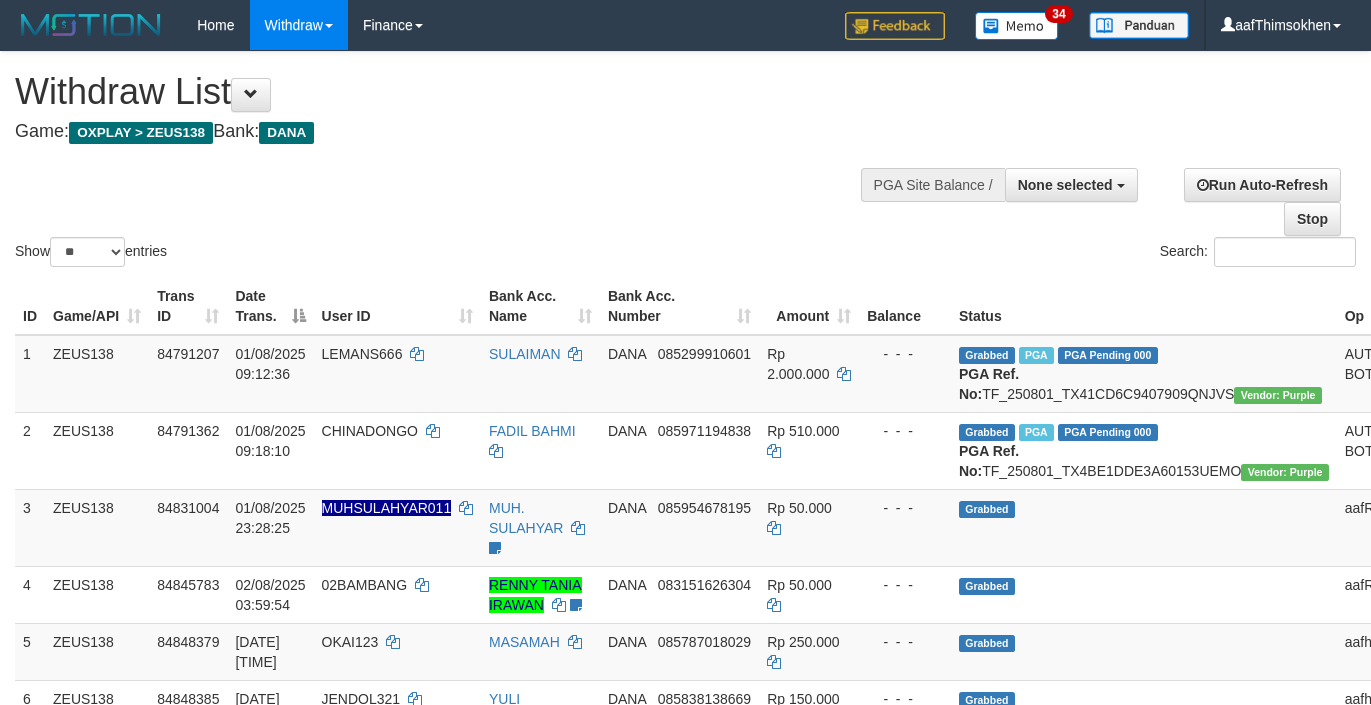 select 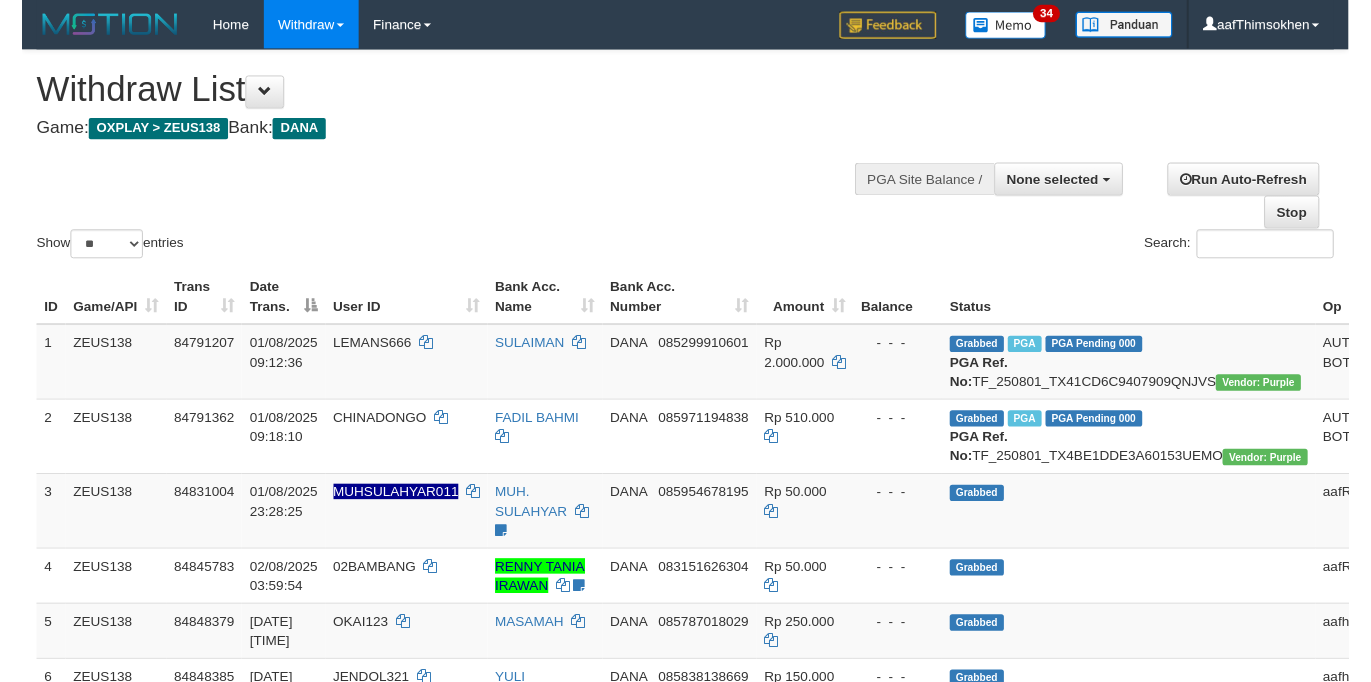 scroll, scrollTop: 349, scrollLeft: 0, axis: vertical 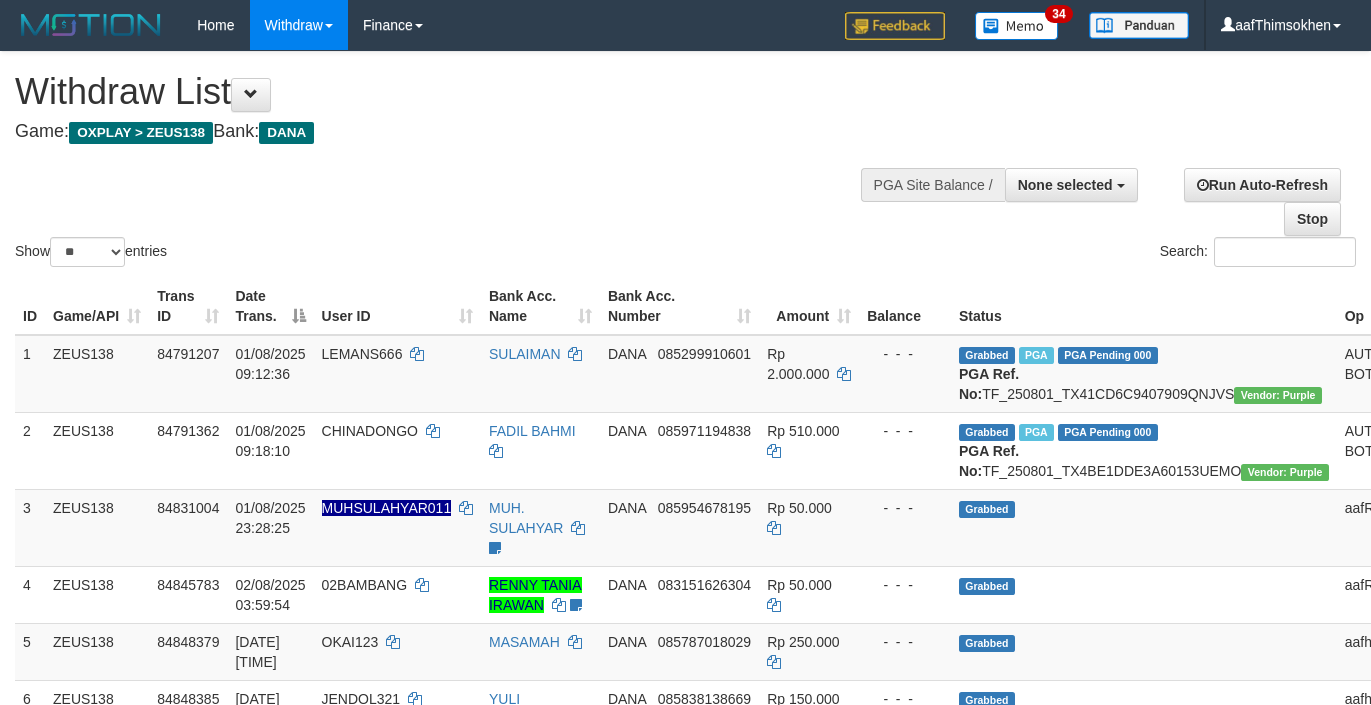 select 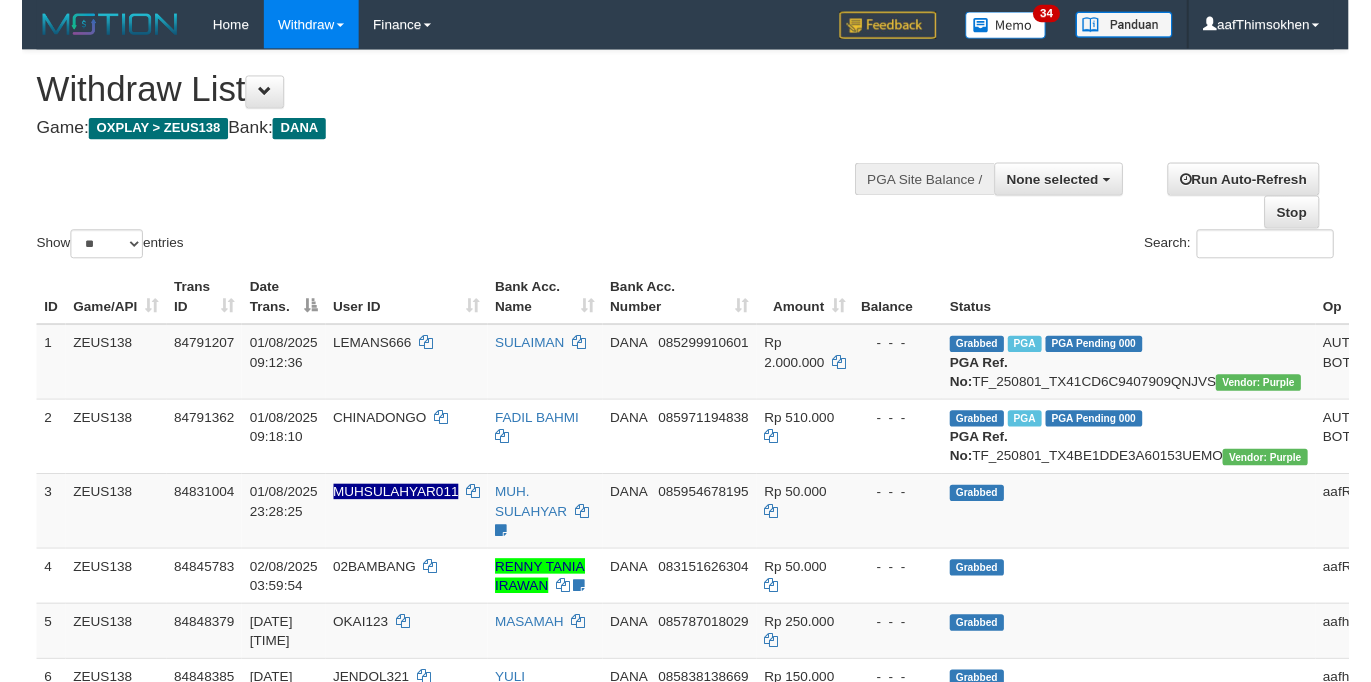 scroll, scrollTop: 349, scrollLeft: 0, axis: vertical 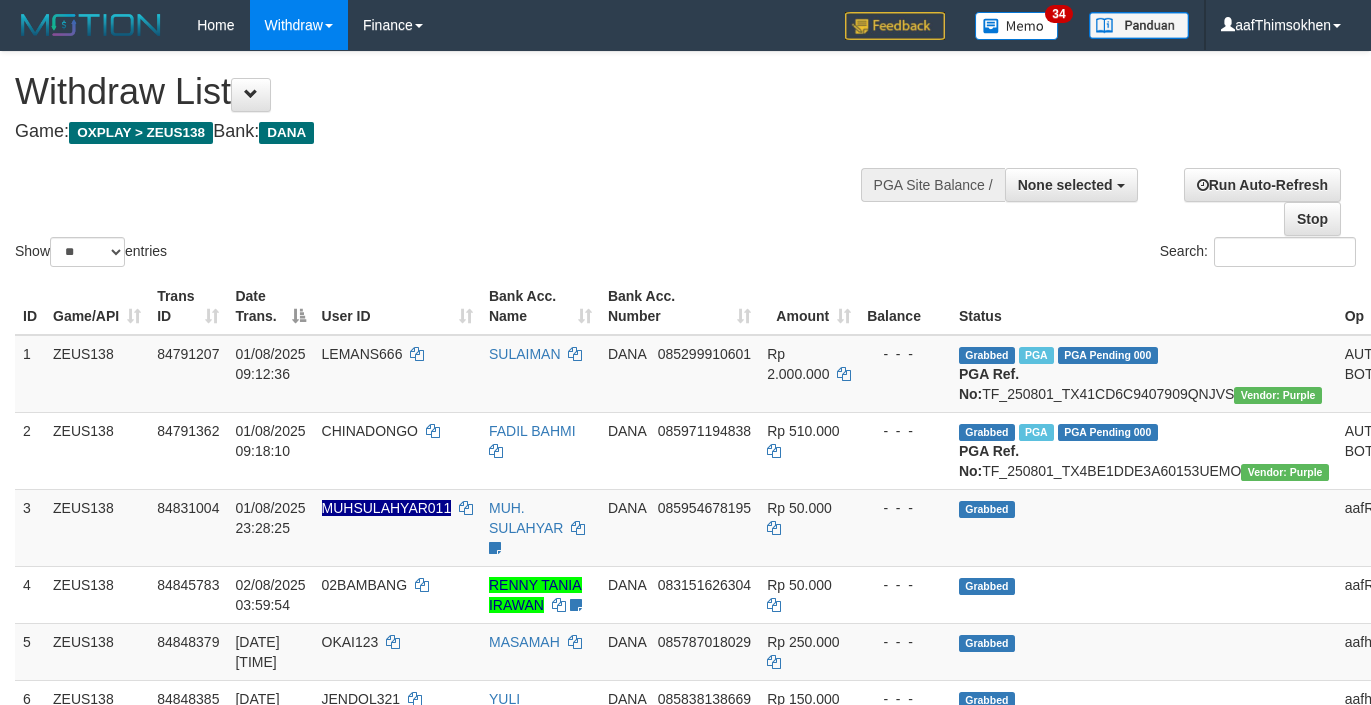 select 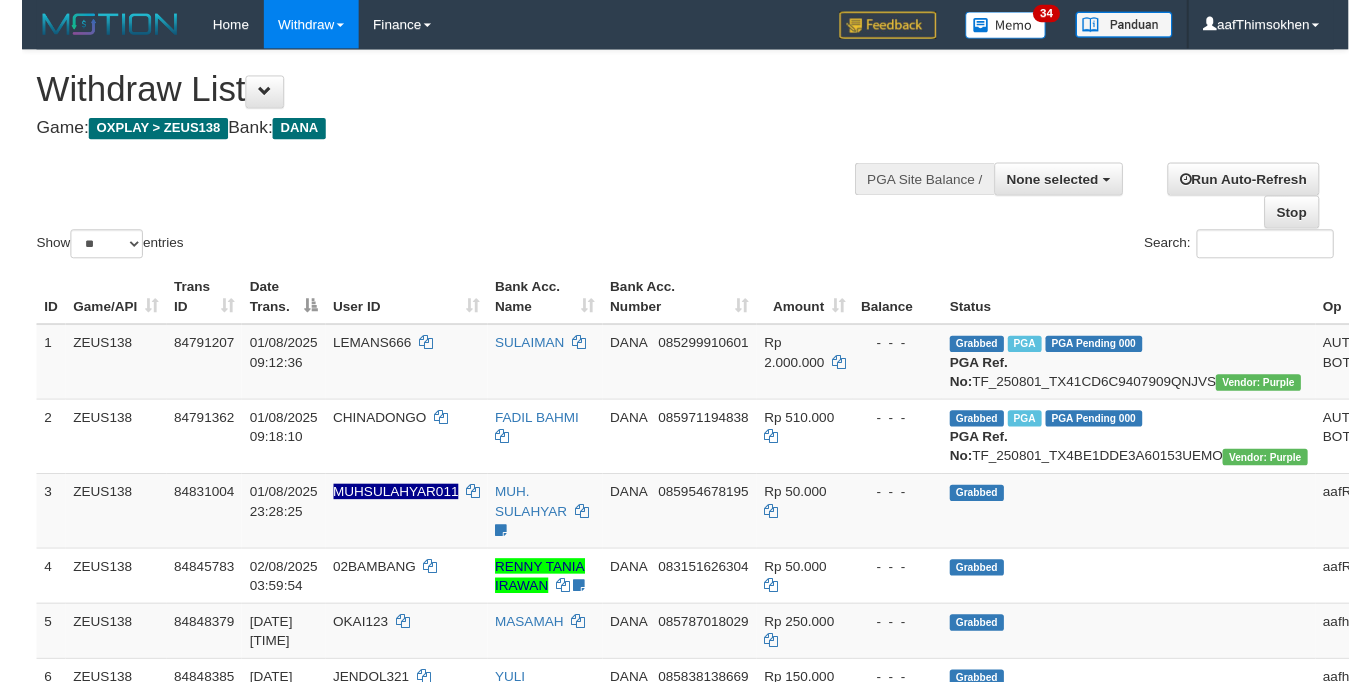 scroll, scrollTop: 349, scrollLeft: 0, axis: vertical 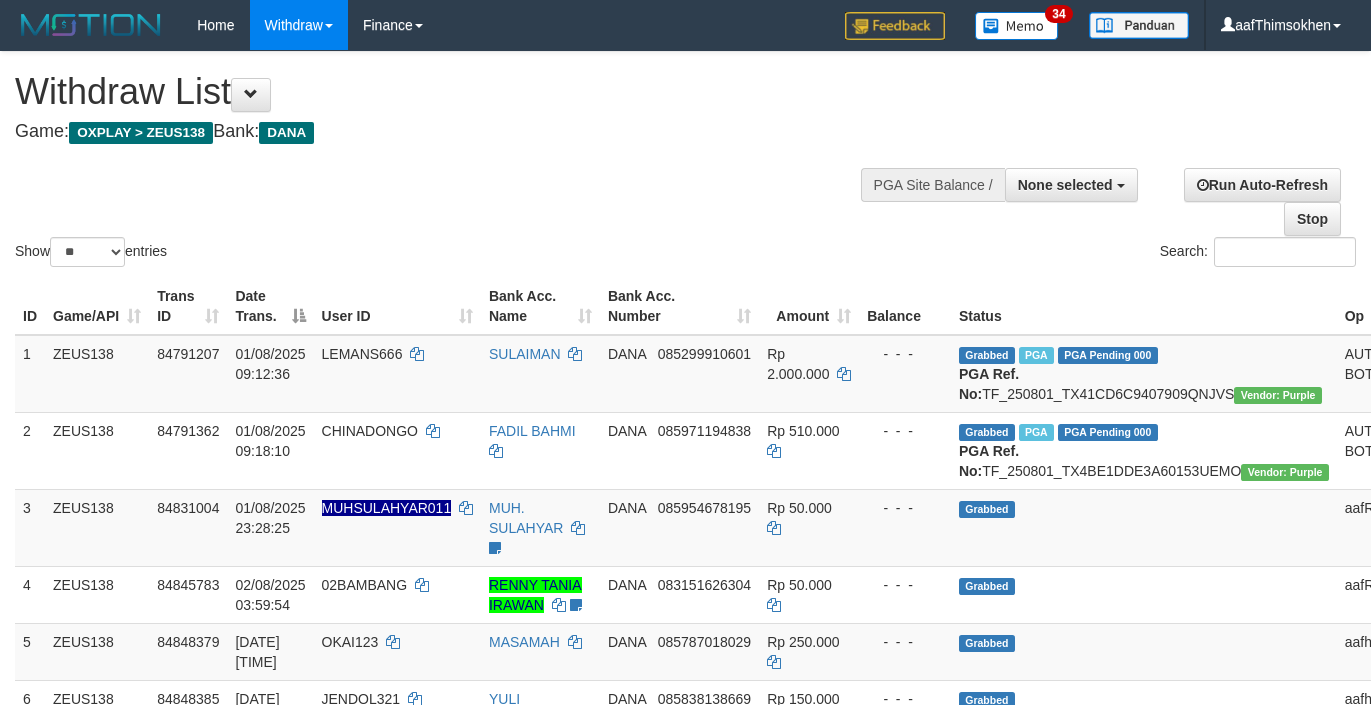 select 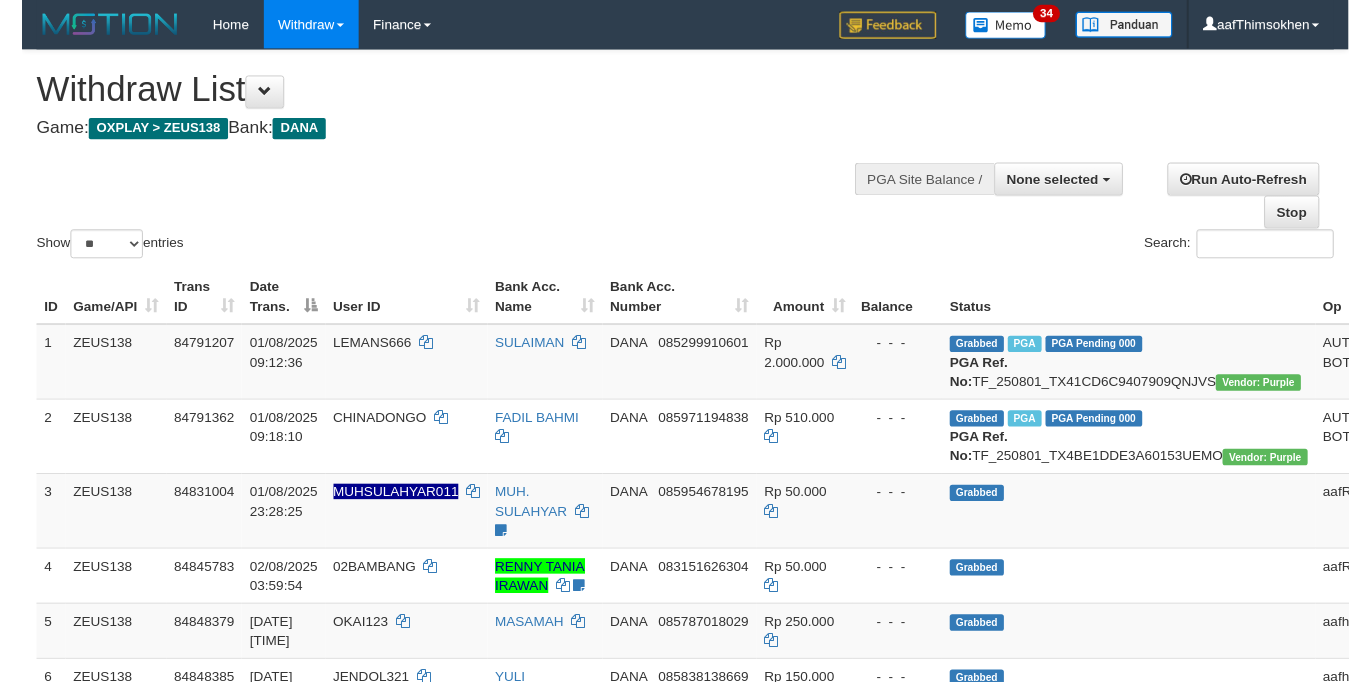 scroll, scrollTop: 349, scrollLeft: 0, axis: vertical 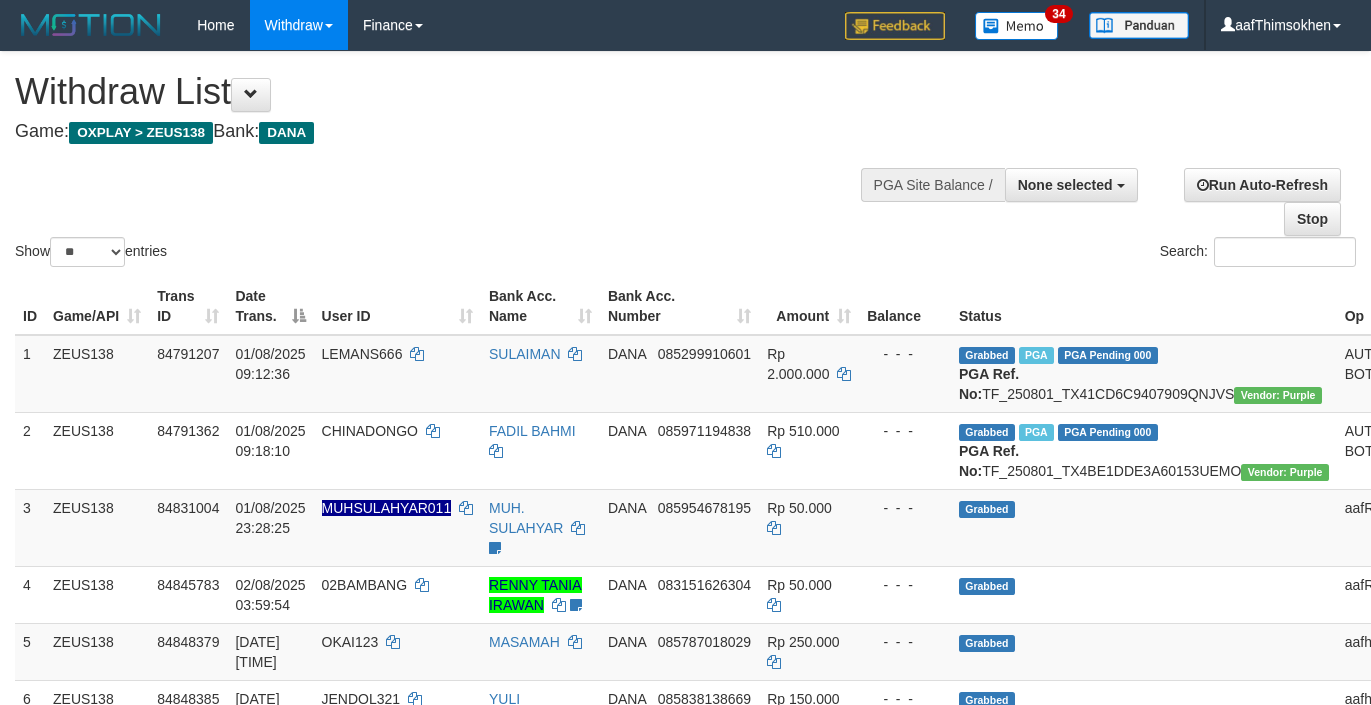 select 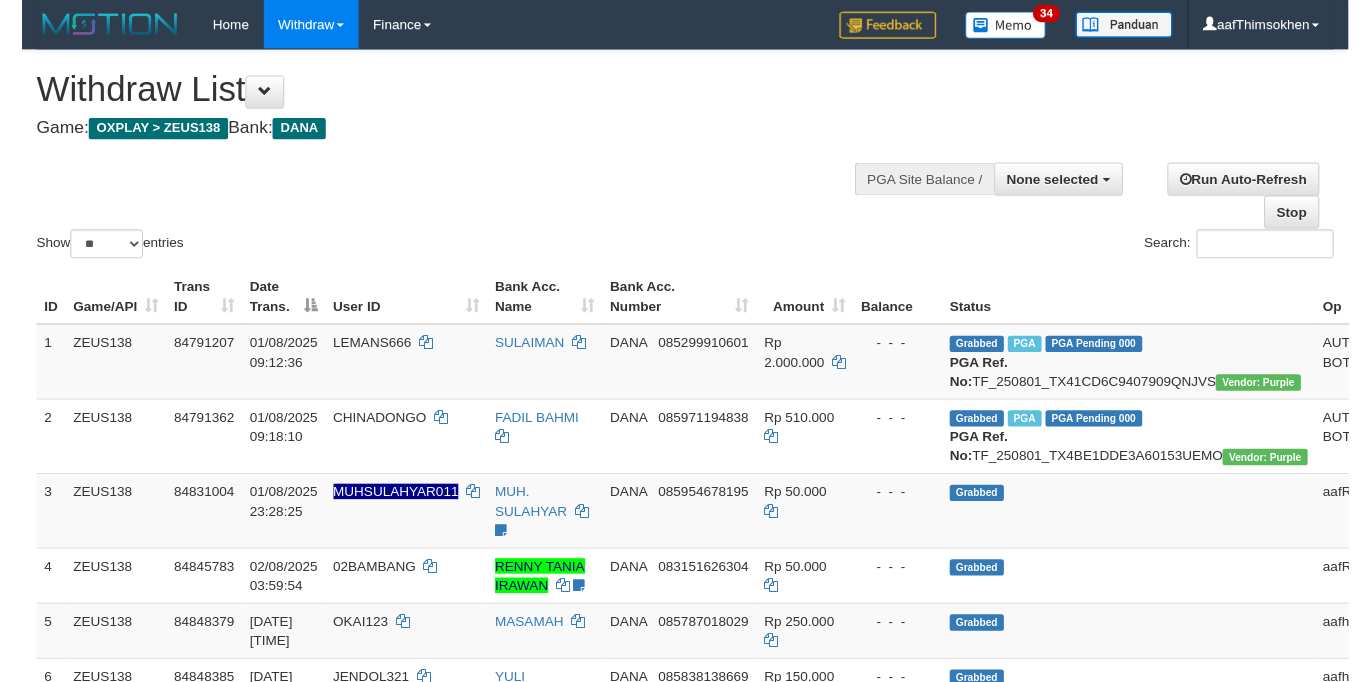 scroll, scrollTop: 349, scrollLeft: 0, axis: vertical 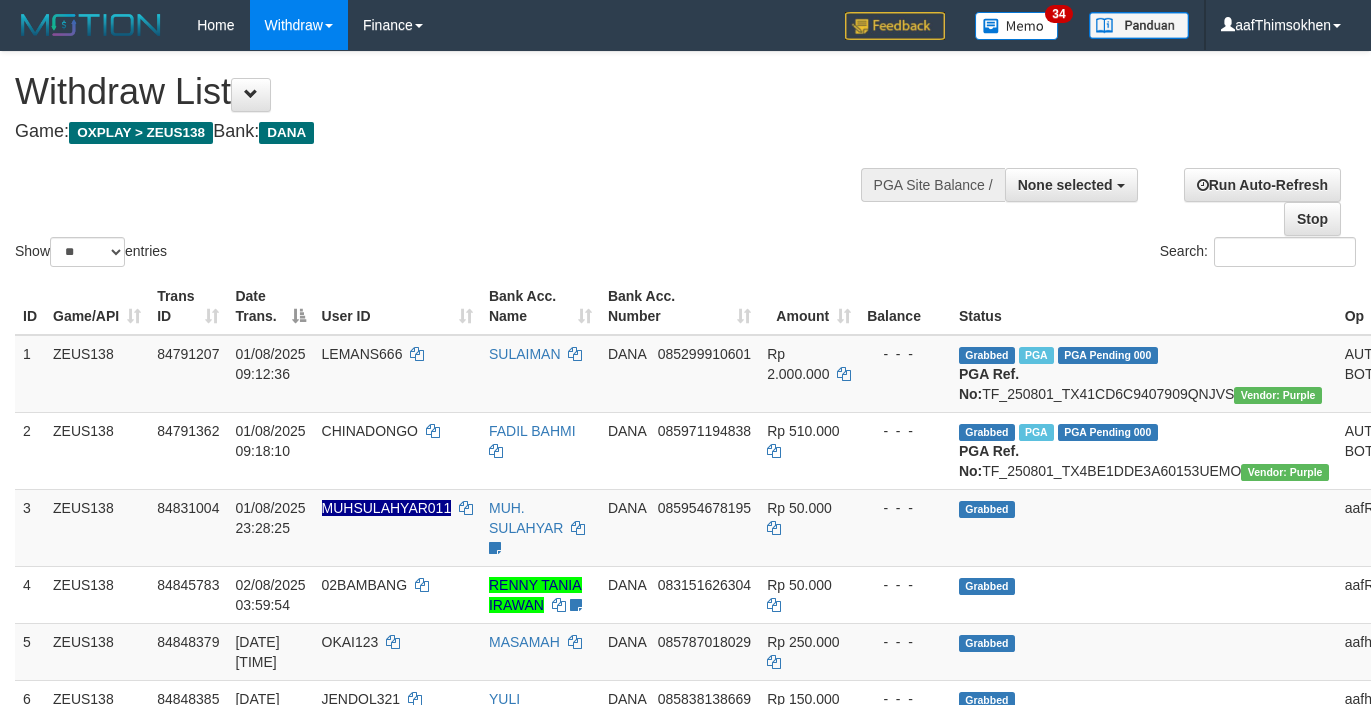 select 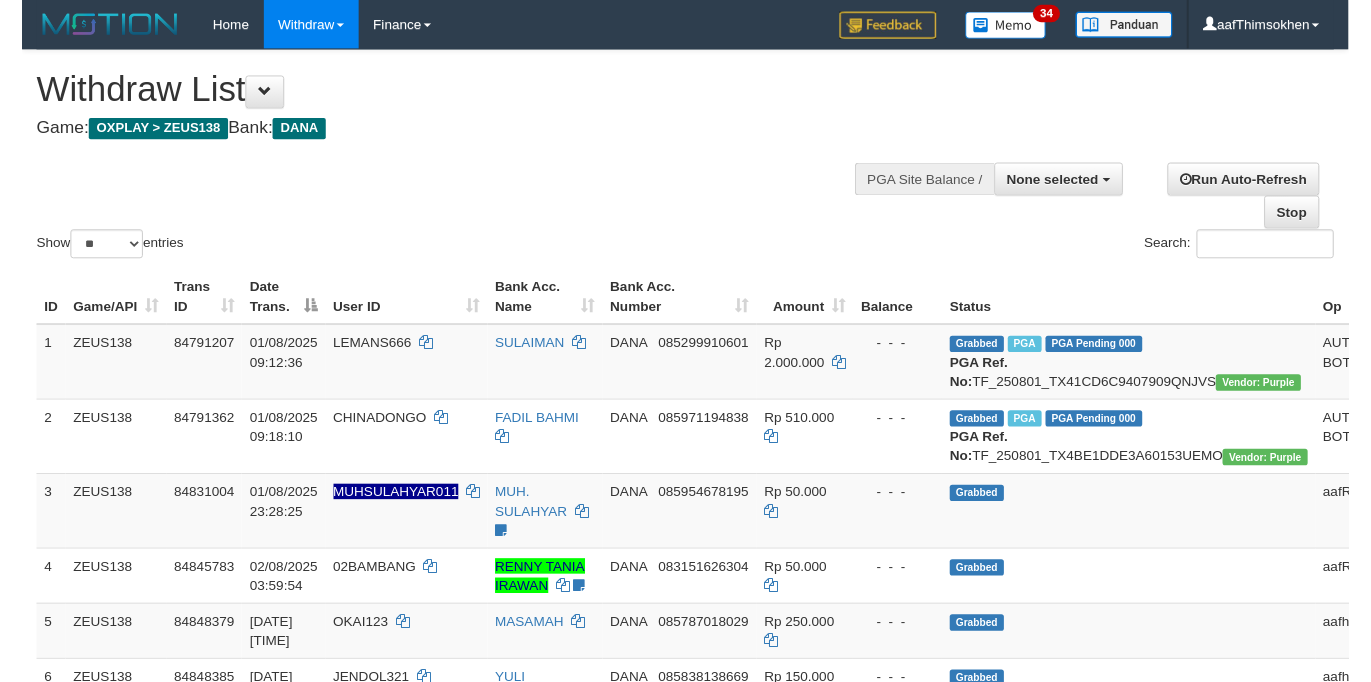 scroll, scrollTop: 349, scrollLeft: 0, axis: vertical 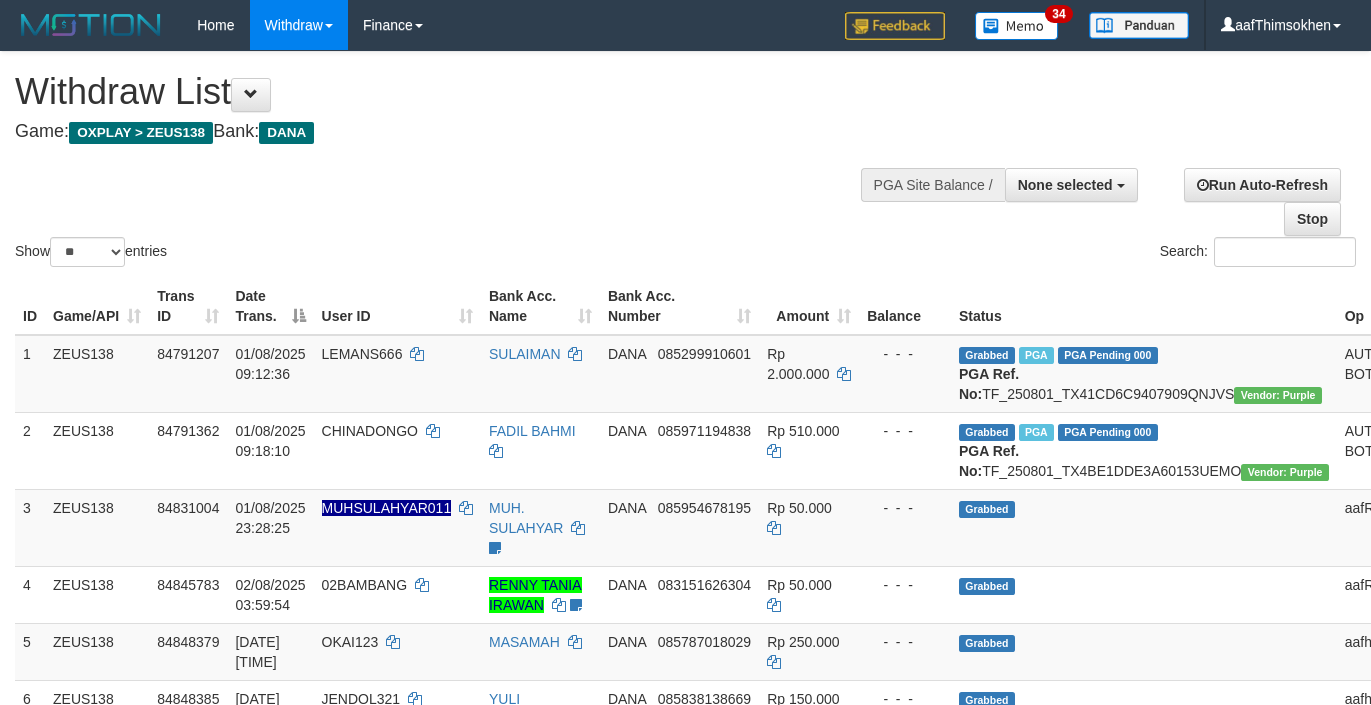 select 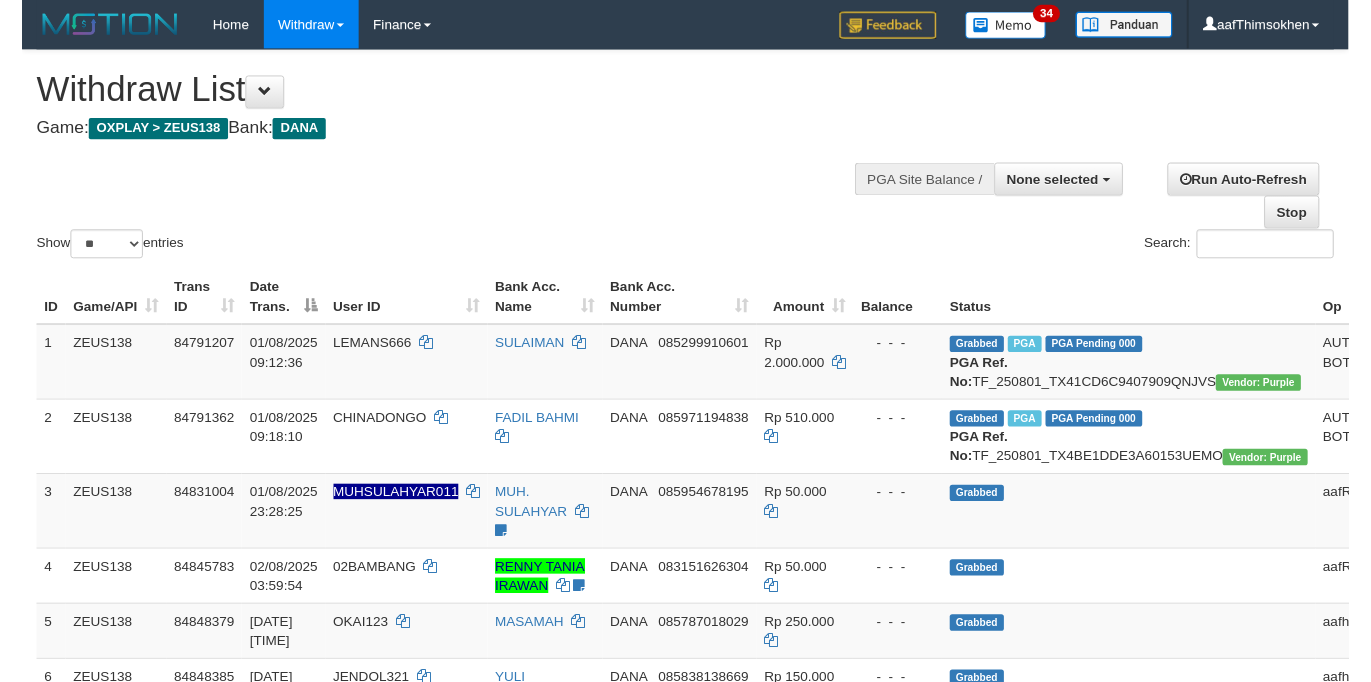 scroll, scrollTop: 349, scrollLeft: 0, axis: vertical 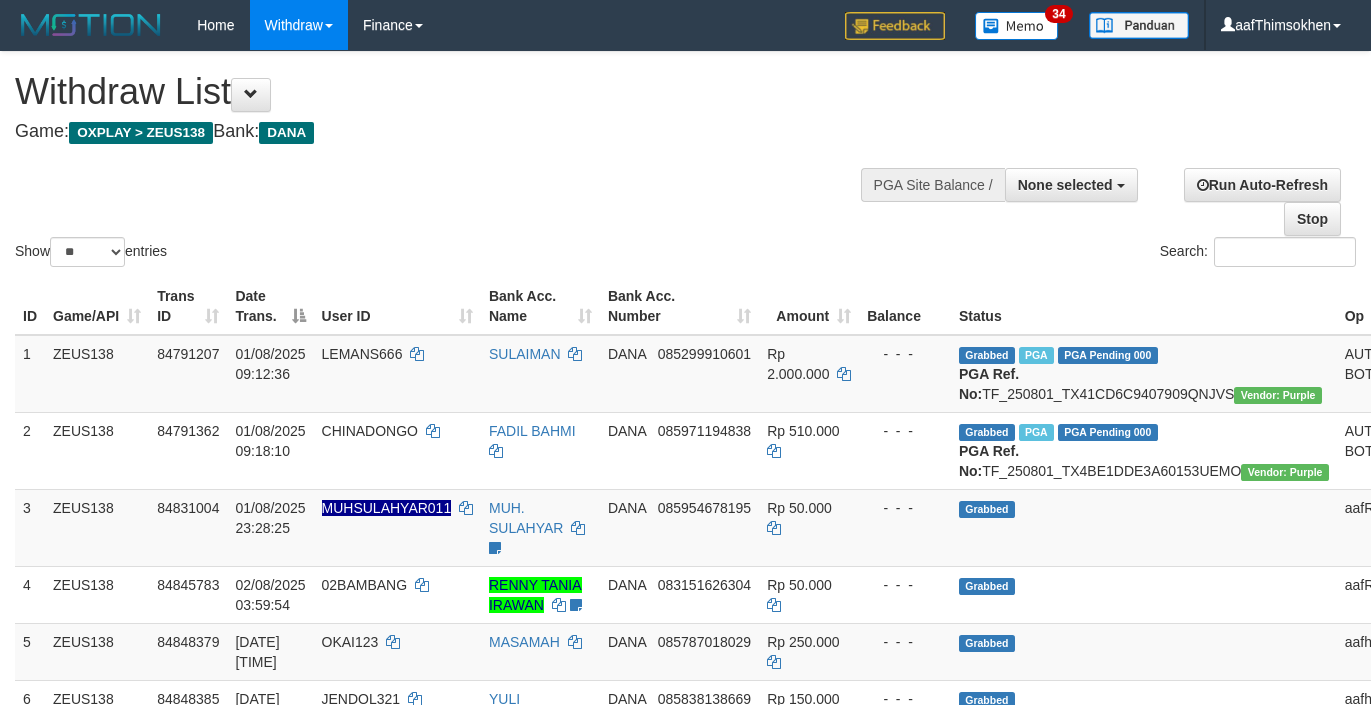 select 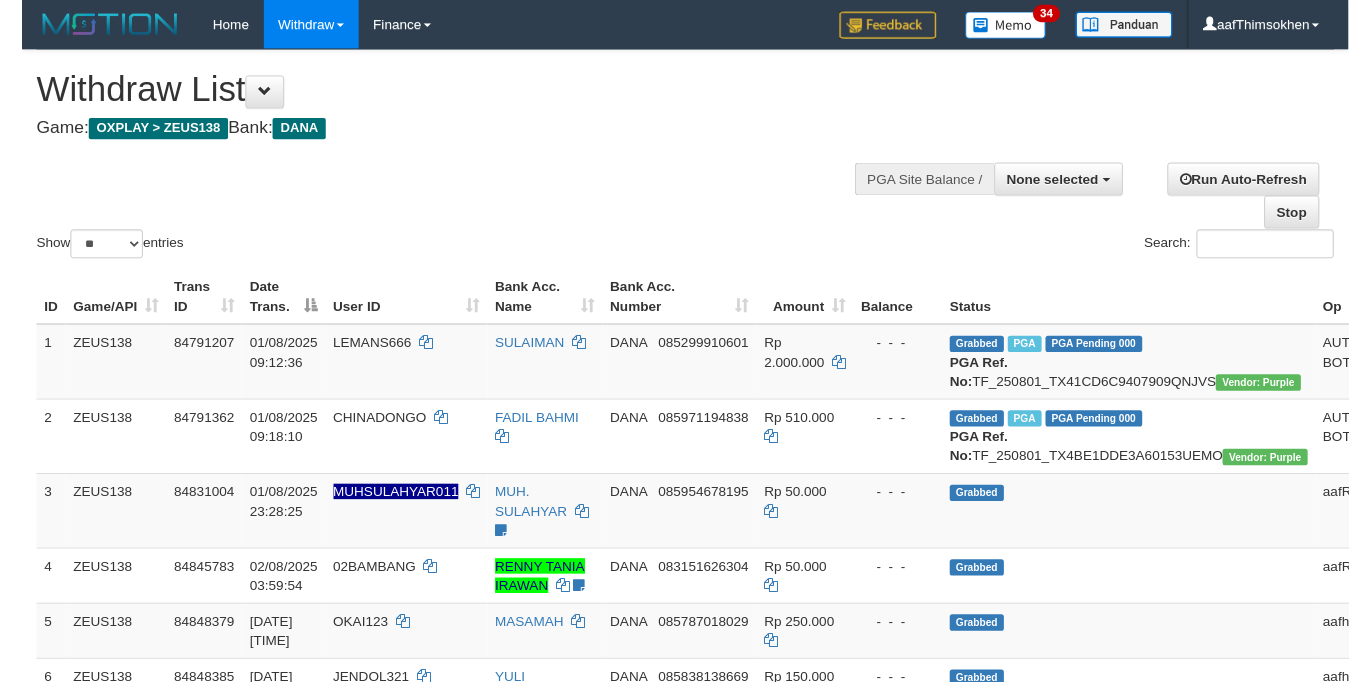 scroll, scrollTop: 349, scrollLeft: 0, axis: vertical 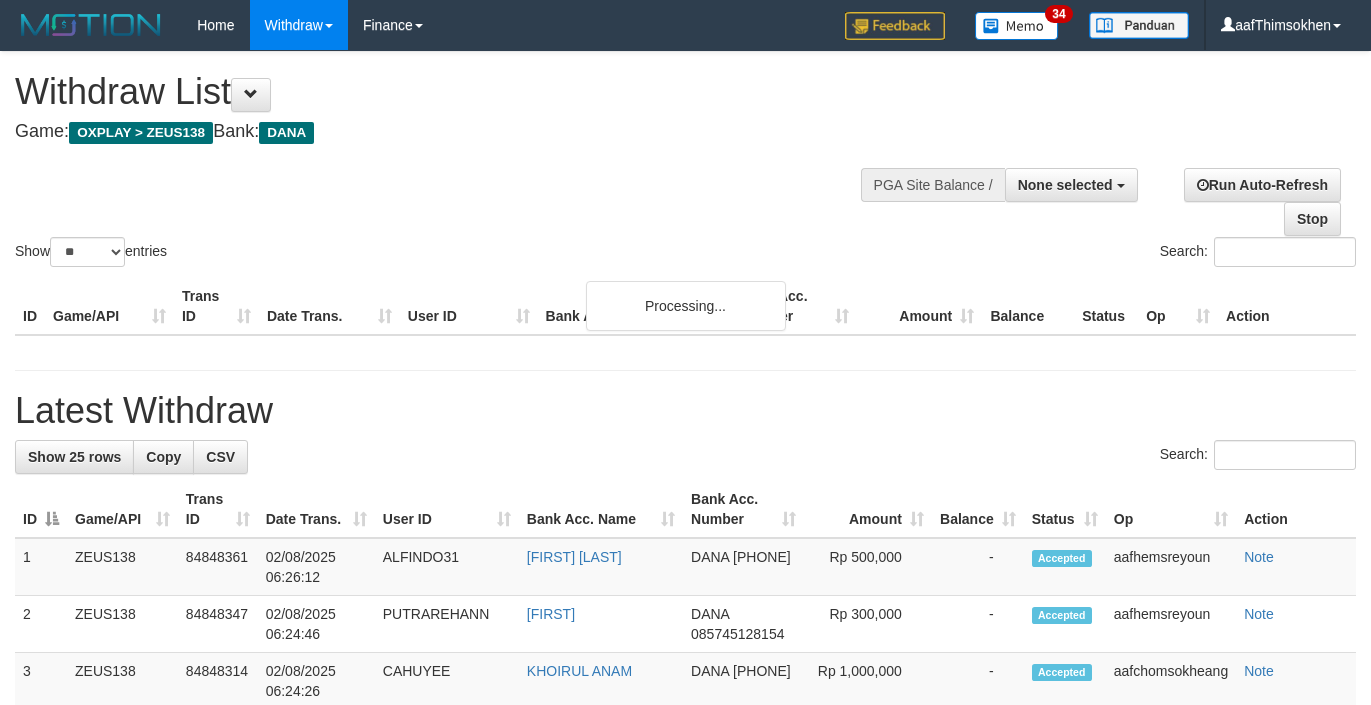 select 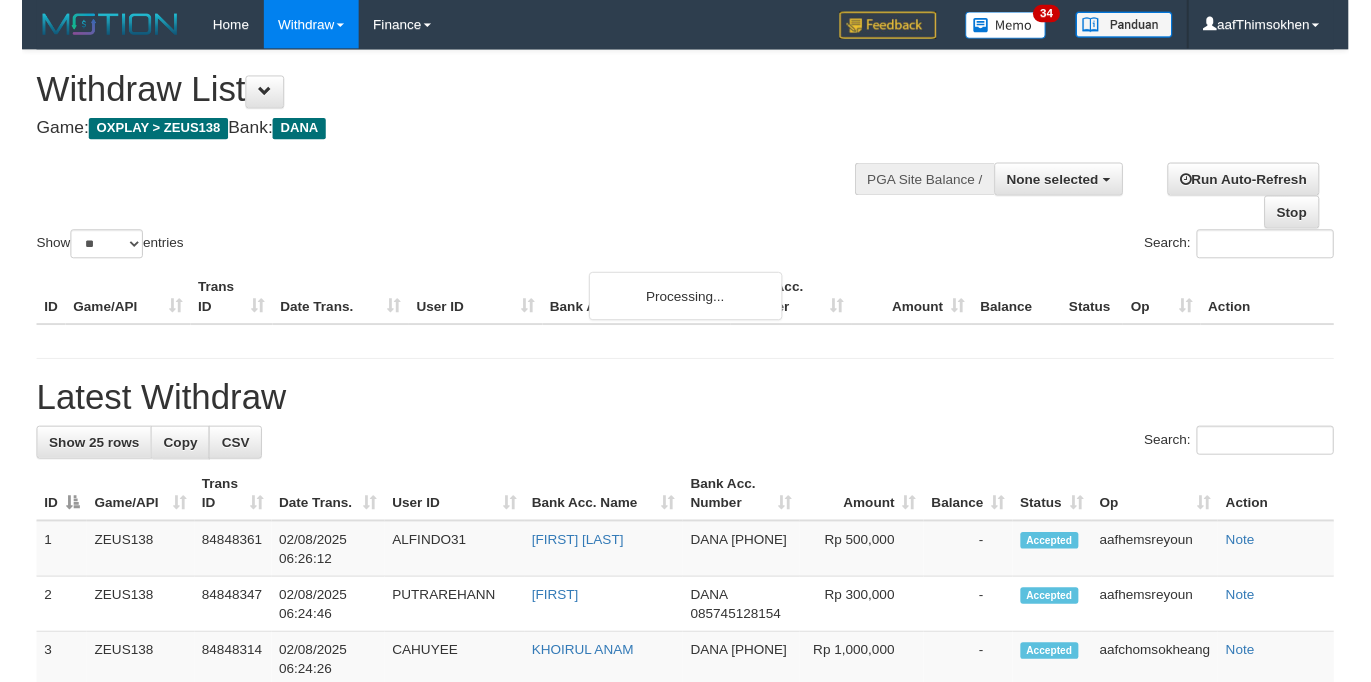 scroll, scrollTop: 349, scrollLeft: 0, axis: vertical 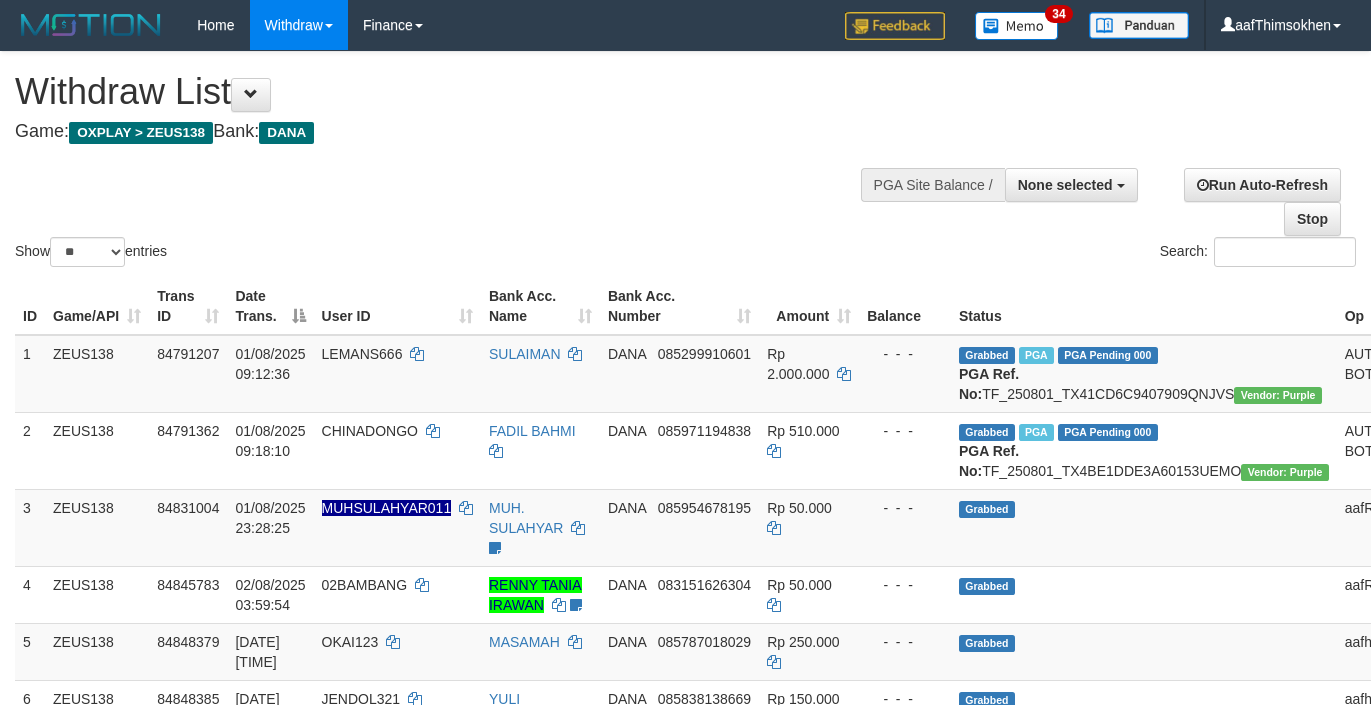 select 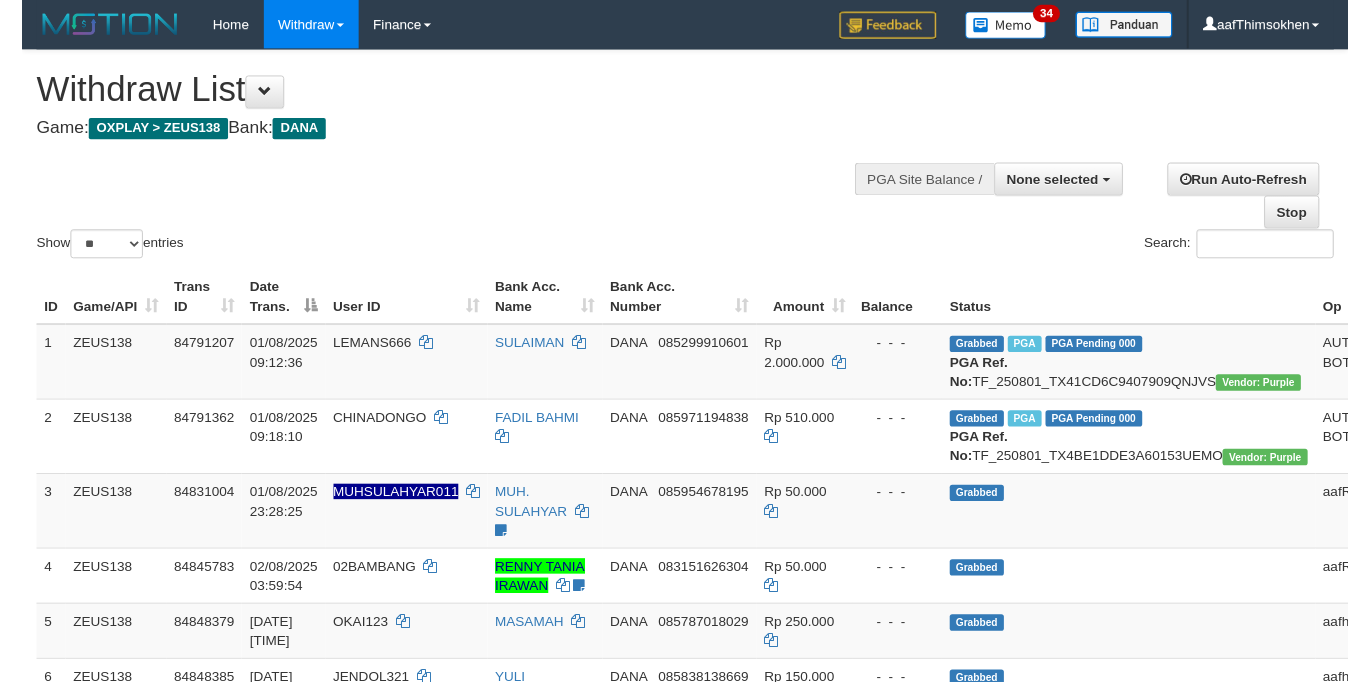 scroll, scrollTop: 349, scrollLeft: 0, axis: vertical 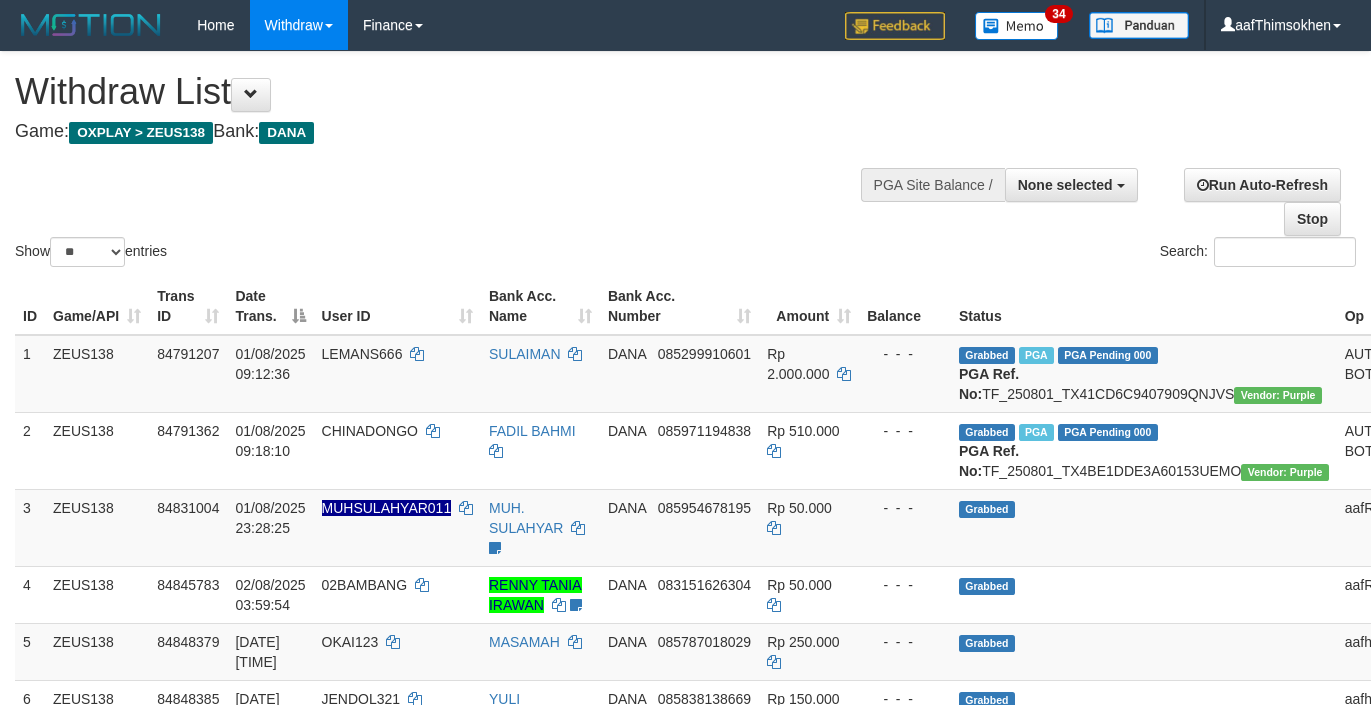 select 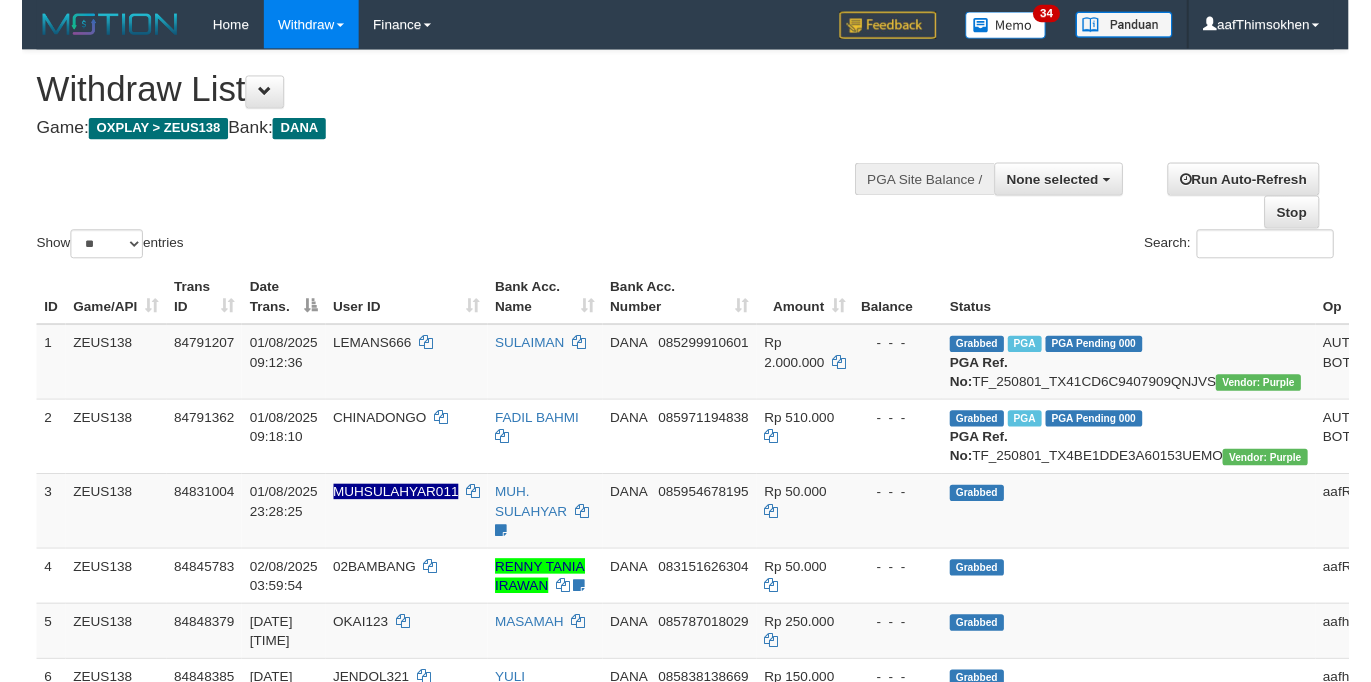 scroll, scrollTop: 349, scrollLeft: 0, axis: vertical 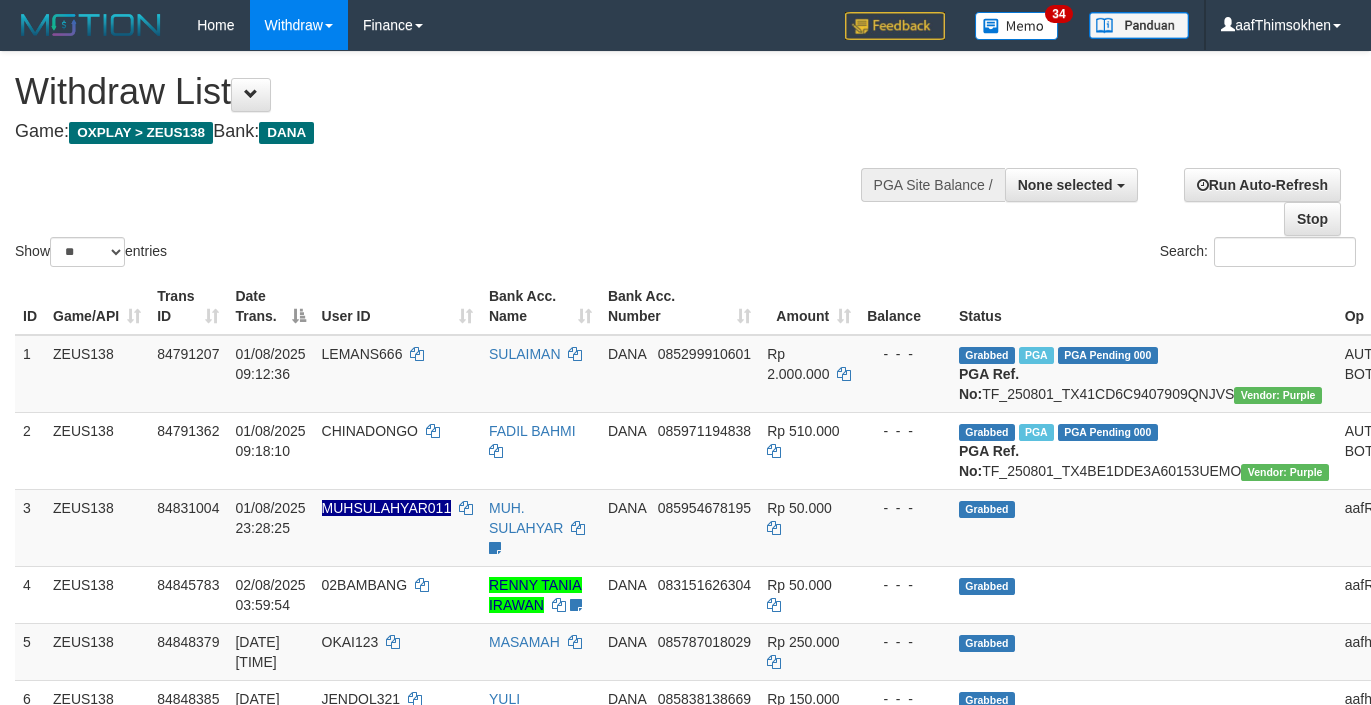select 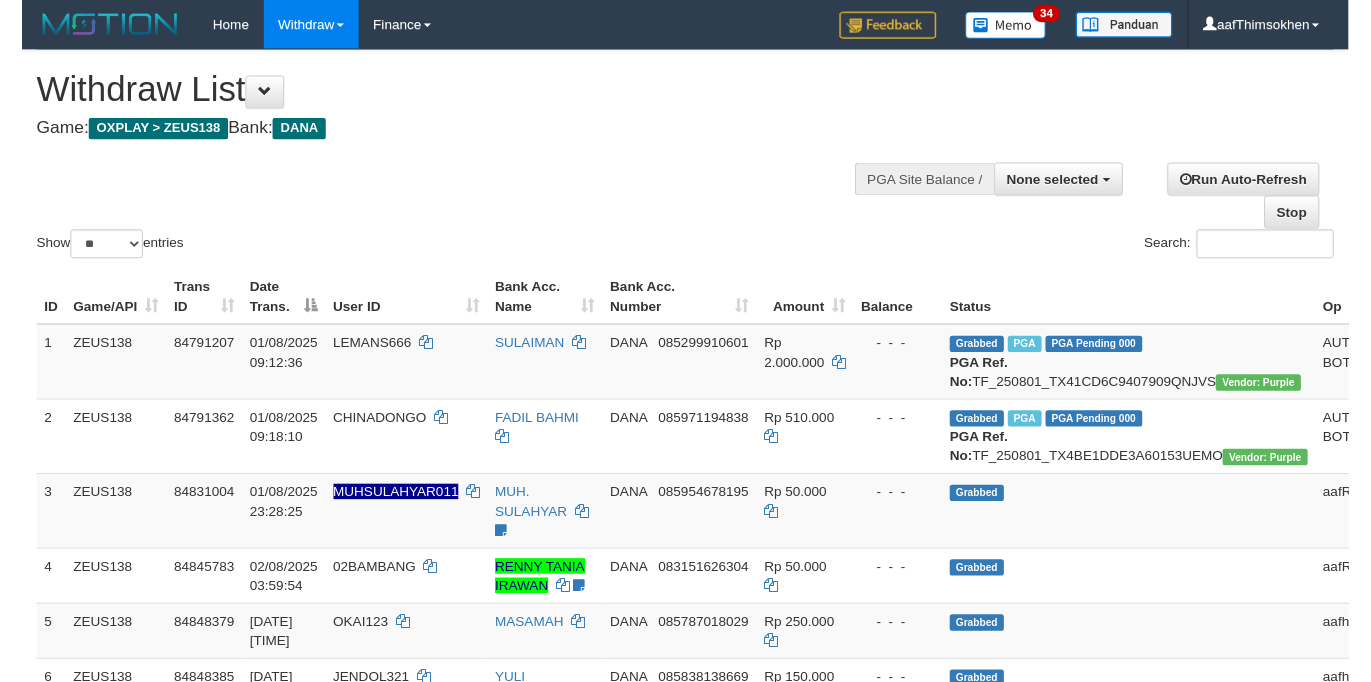 scroll, scrollTop: 349, scrollLeft: 0, axis: vertical 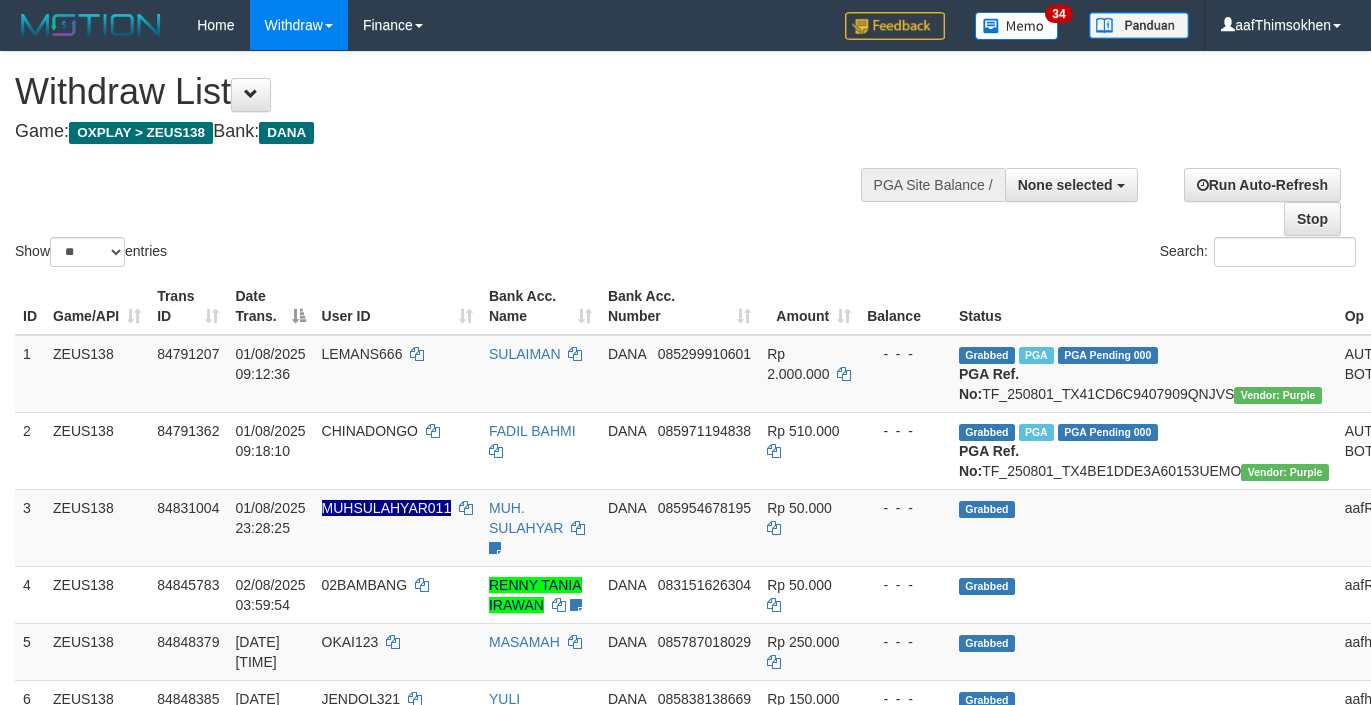 select 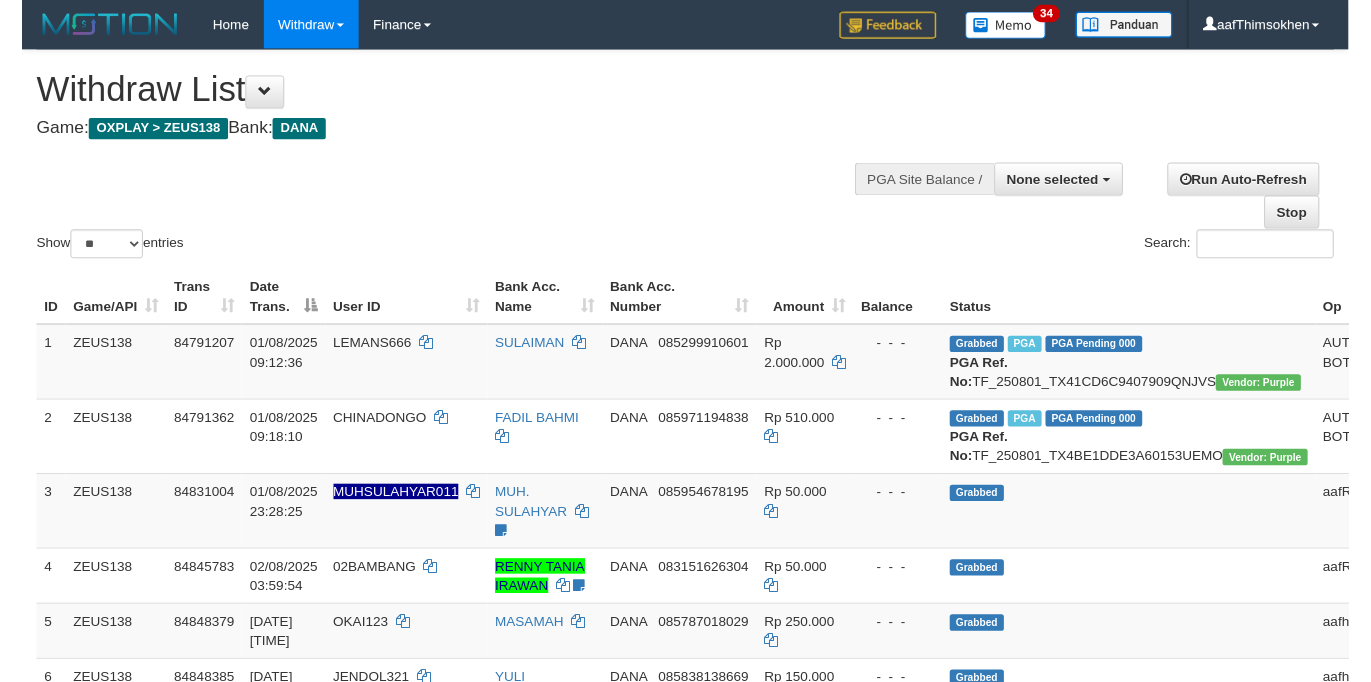 scroll, scrollTop: 349, scrollLeft: 0, axis: vertical 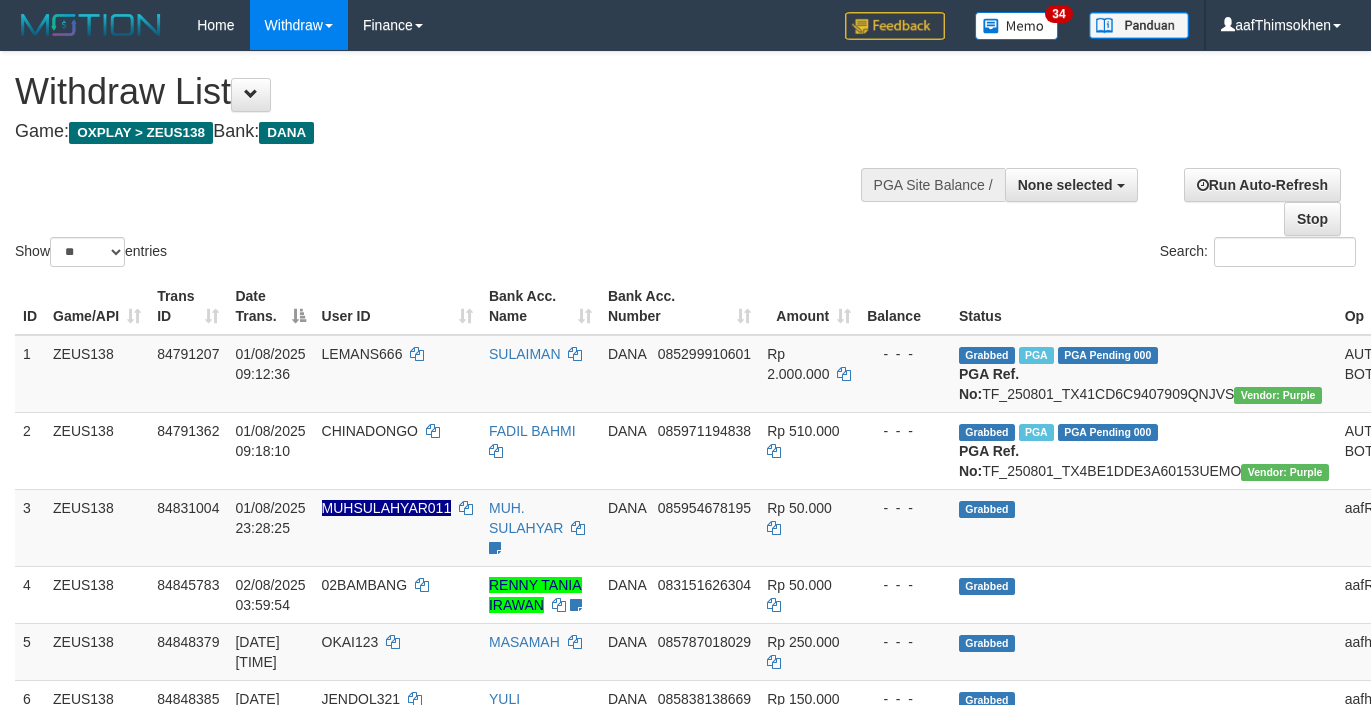 select 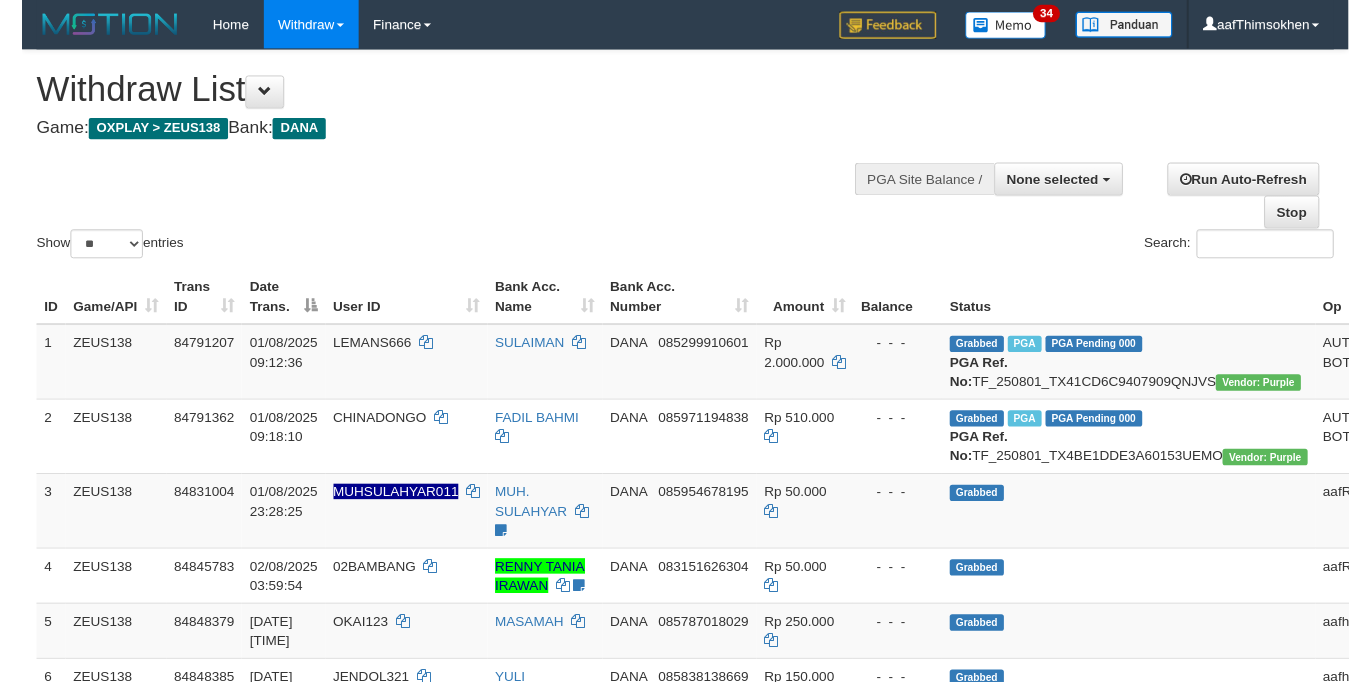 scroll, scrollTop: 349, scrollLeft: 0, axis: vertical 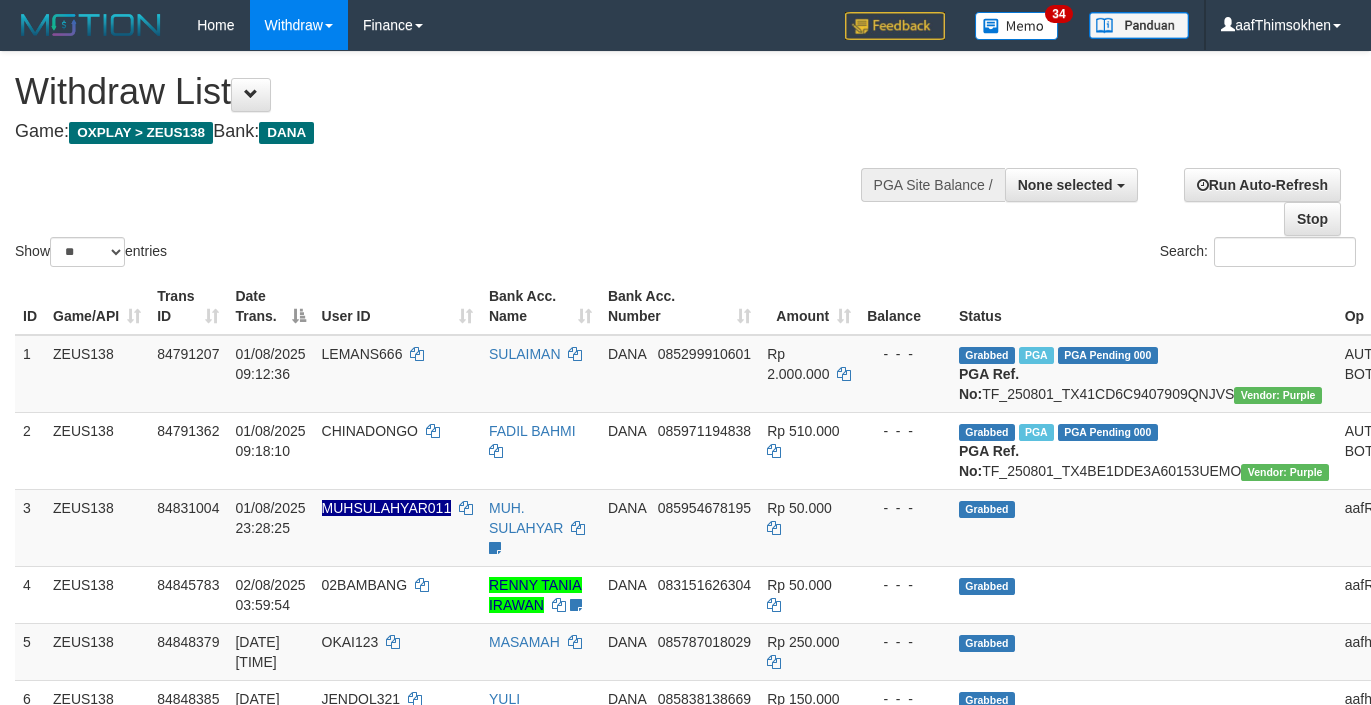 select 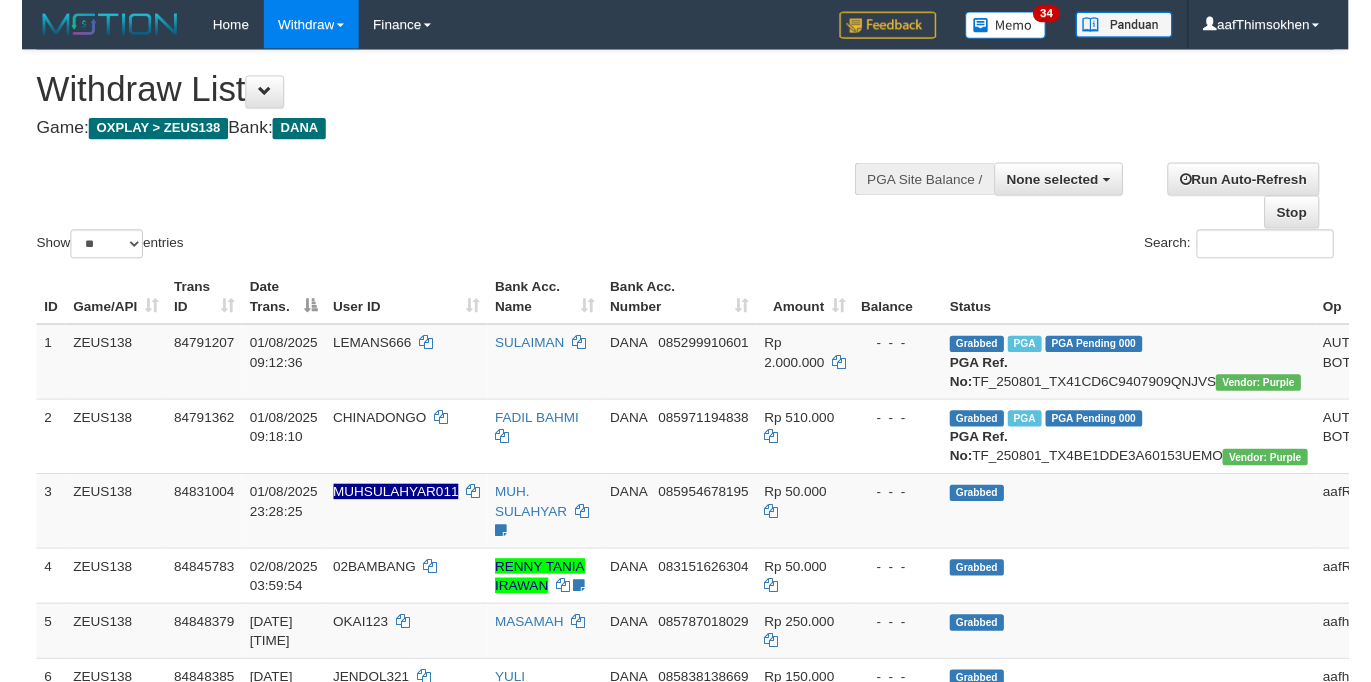scroll, scrollTop: 349, scrollLeft: 0, axis: vertical 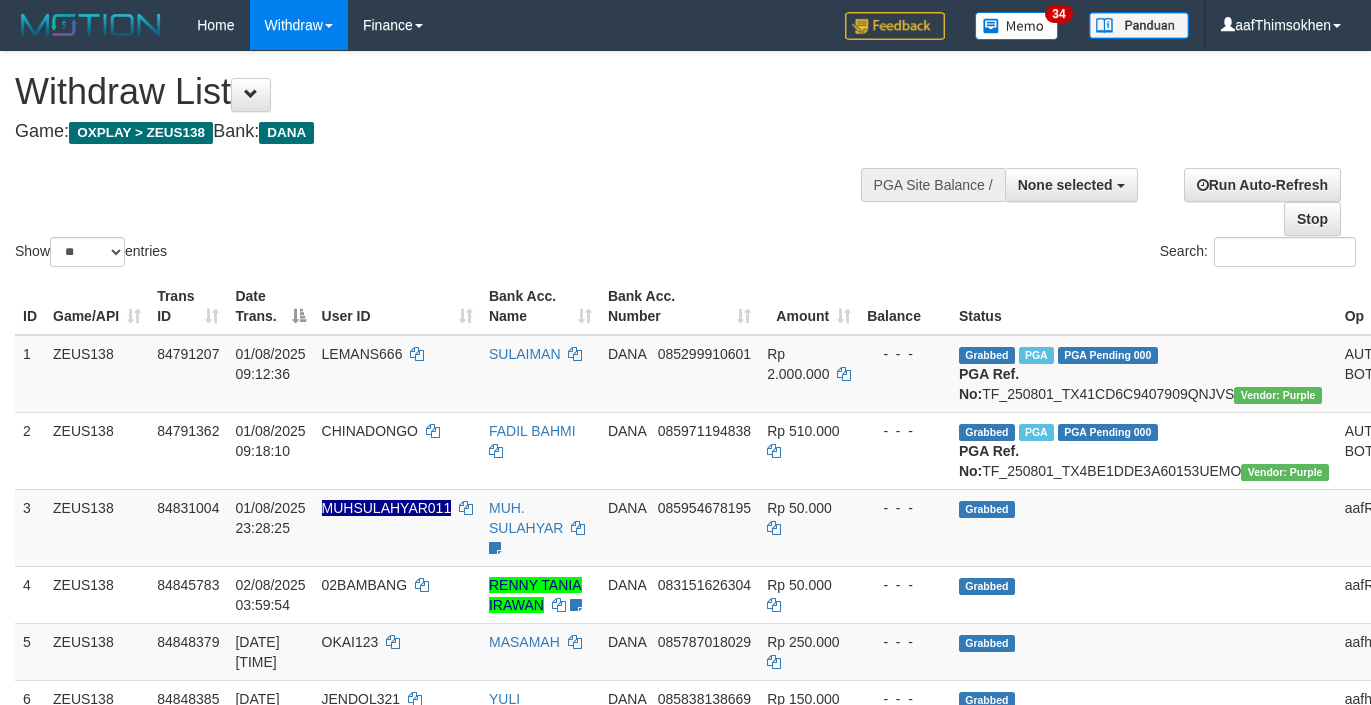 select 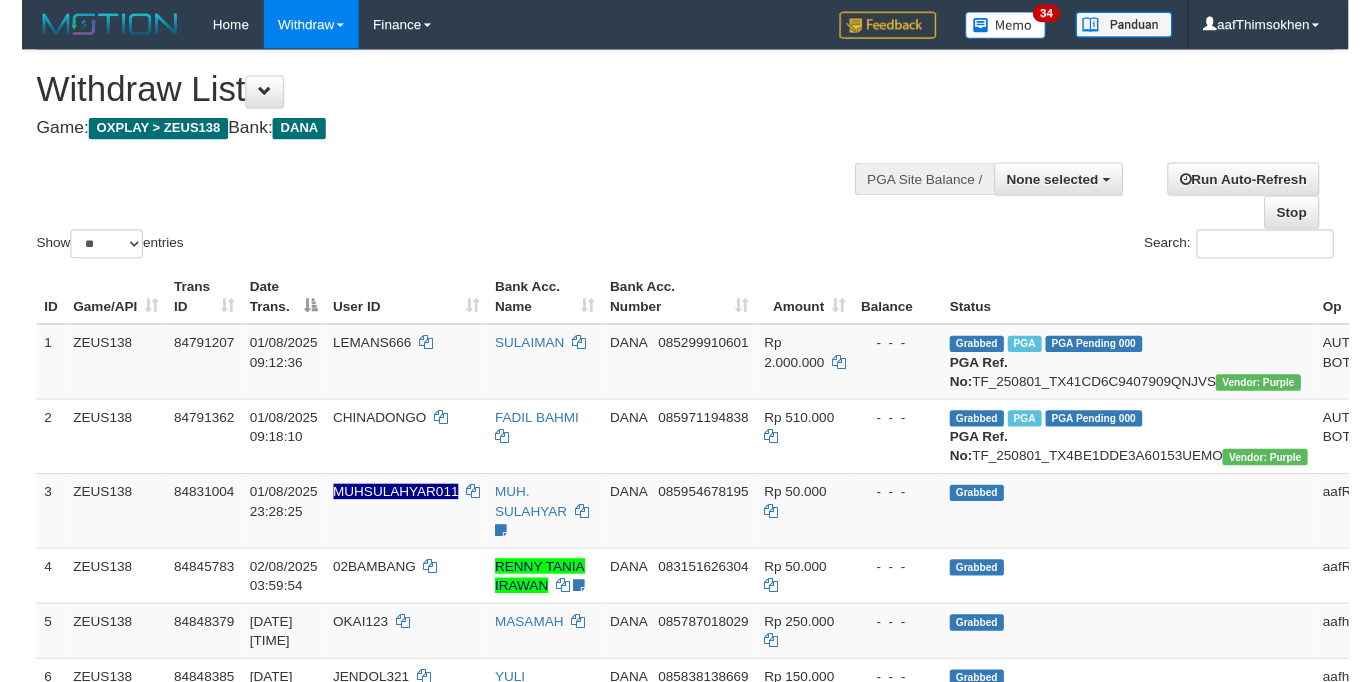 scroll, scrollTop: 349, scrollLeft: 0, axis: vertical 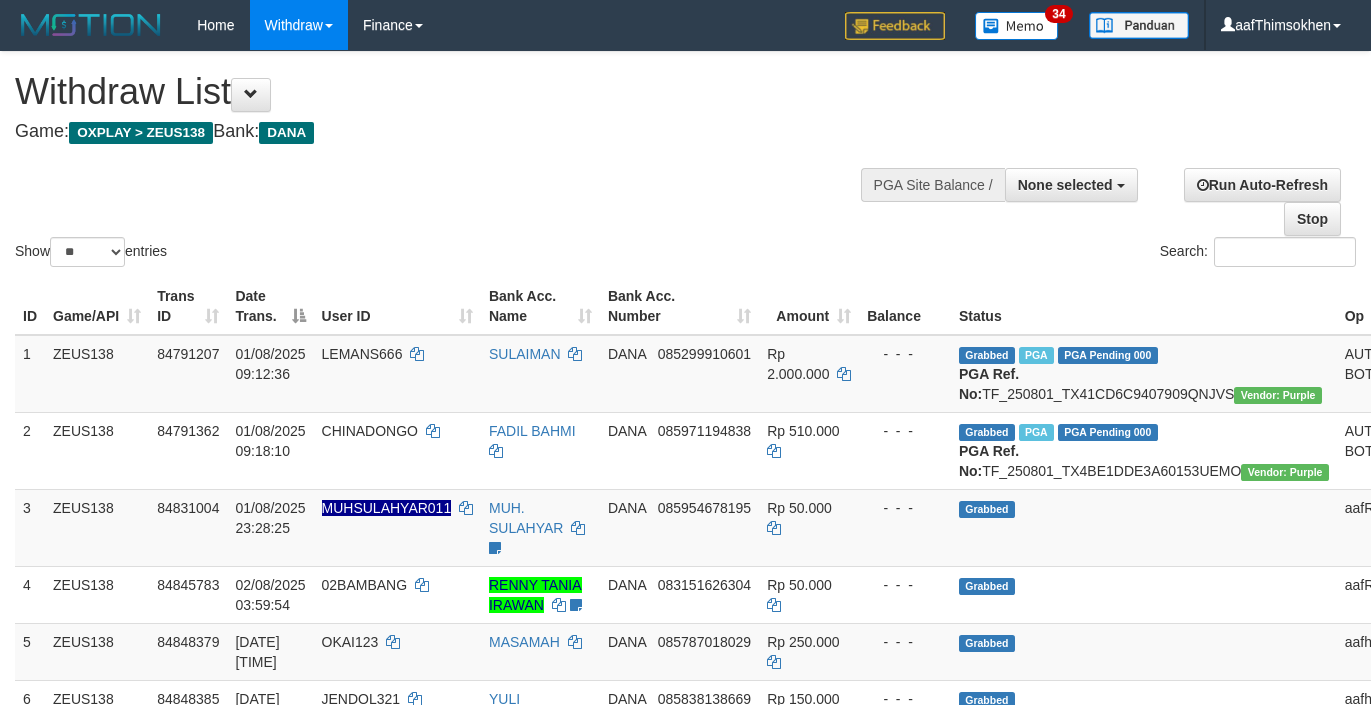 select 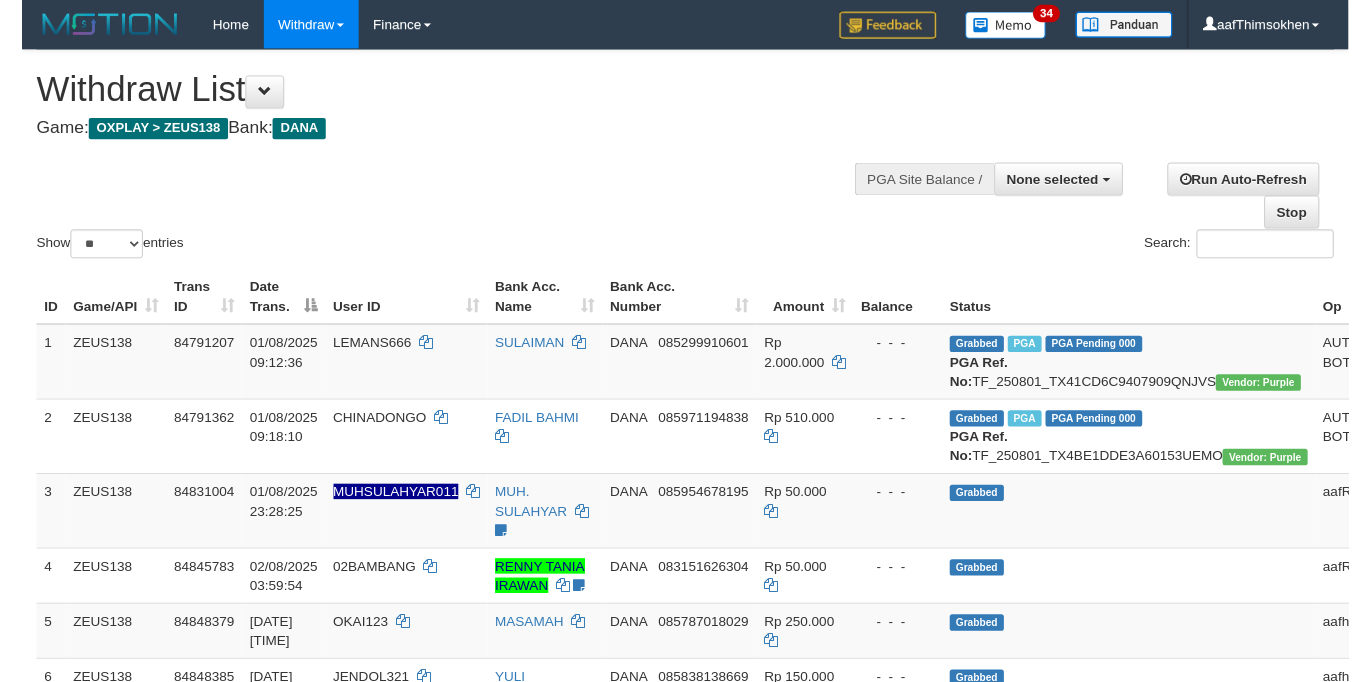 scroll, scrollTop: 349, scrollLeft: 0, axis: vertical 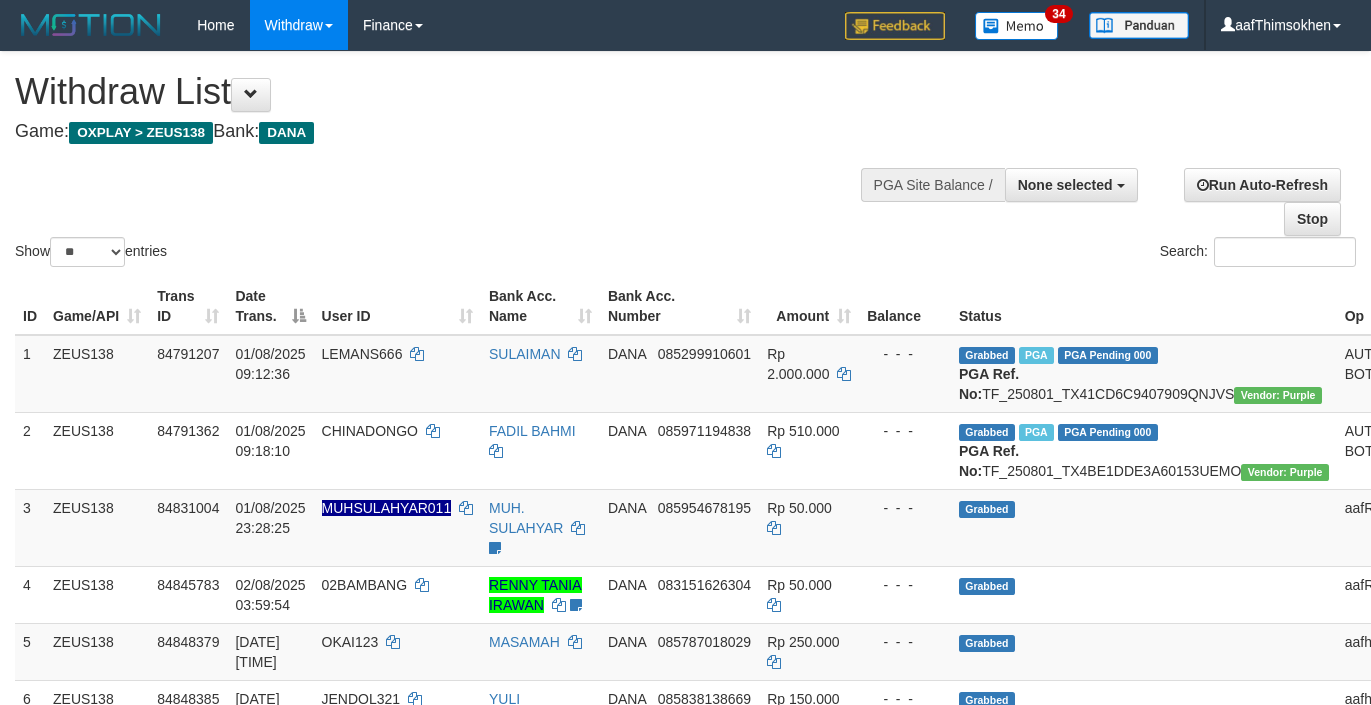 select 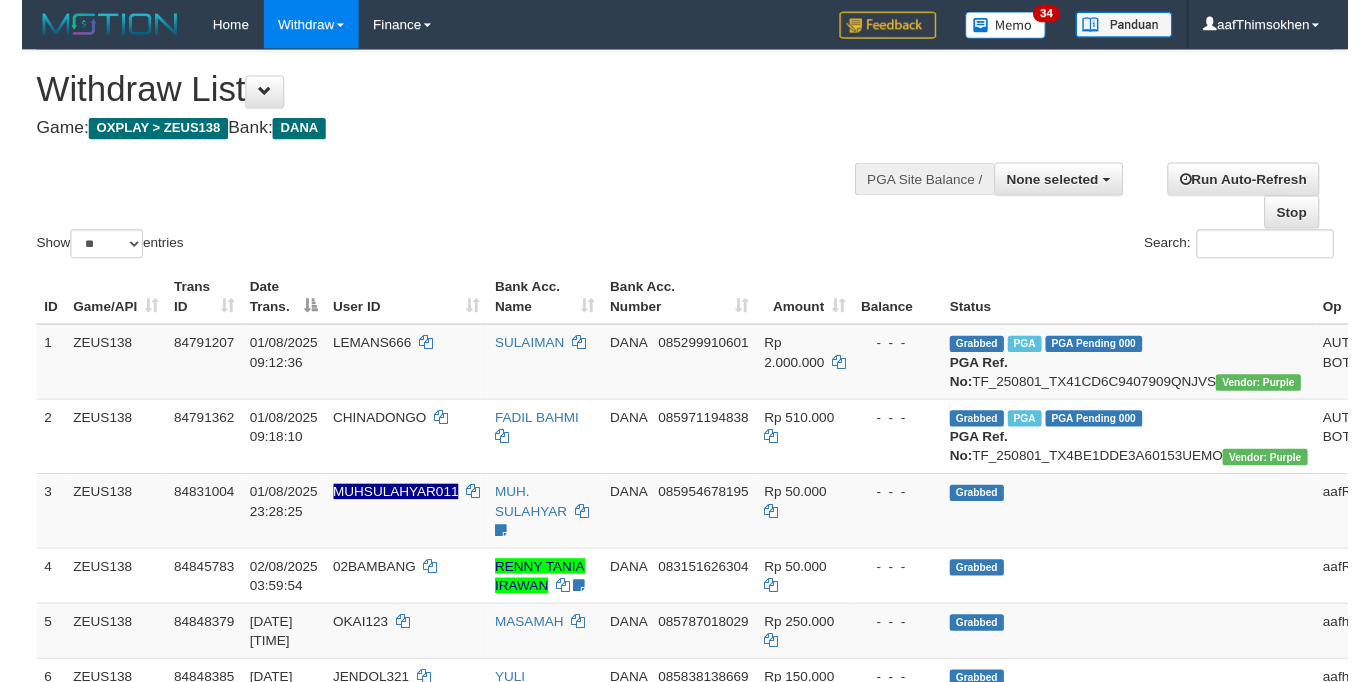 scroll, scrollTop: 349, scrollLeft: 0, axis: vertical 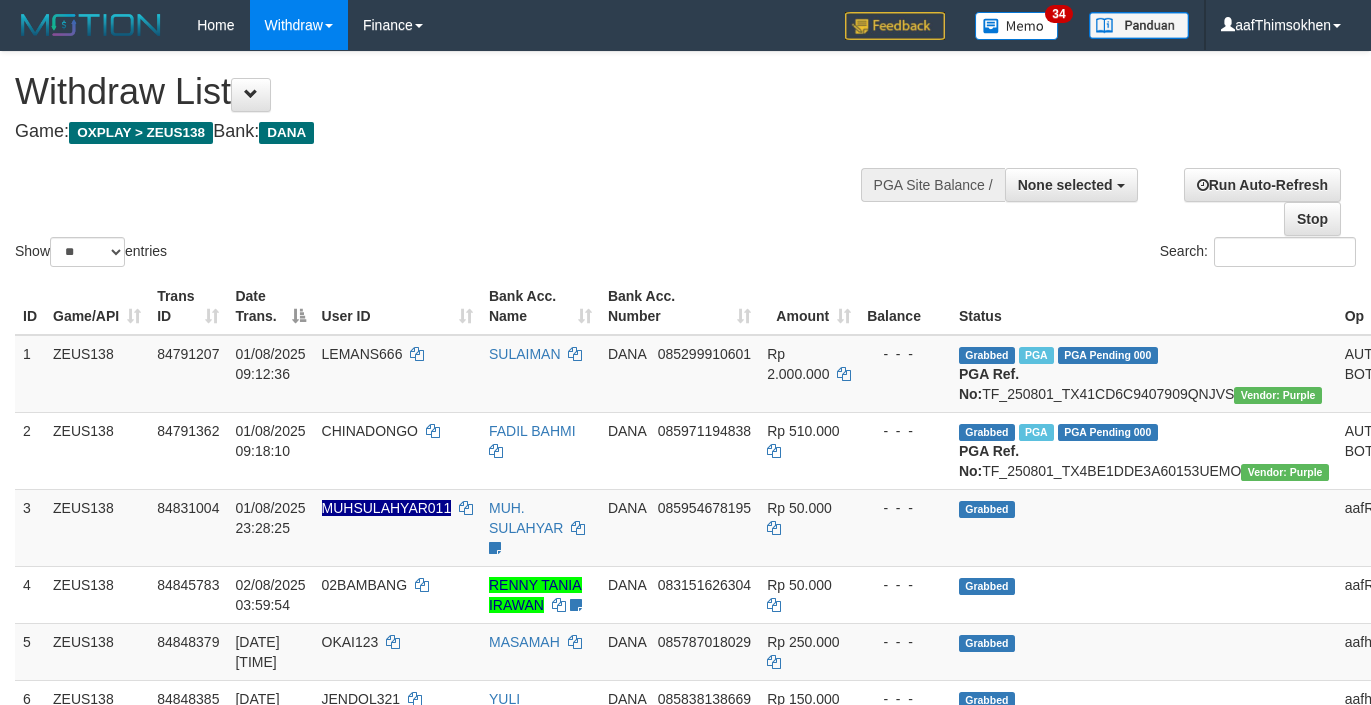 select 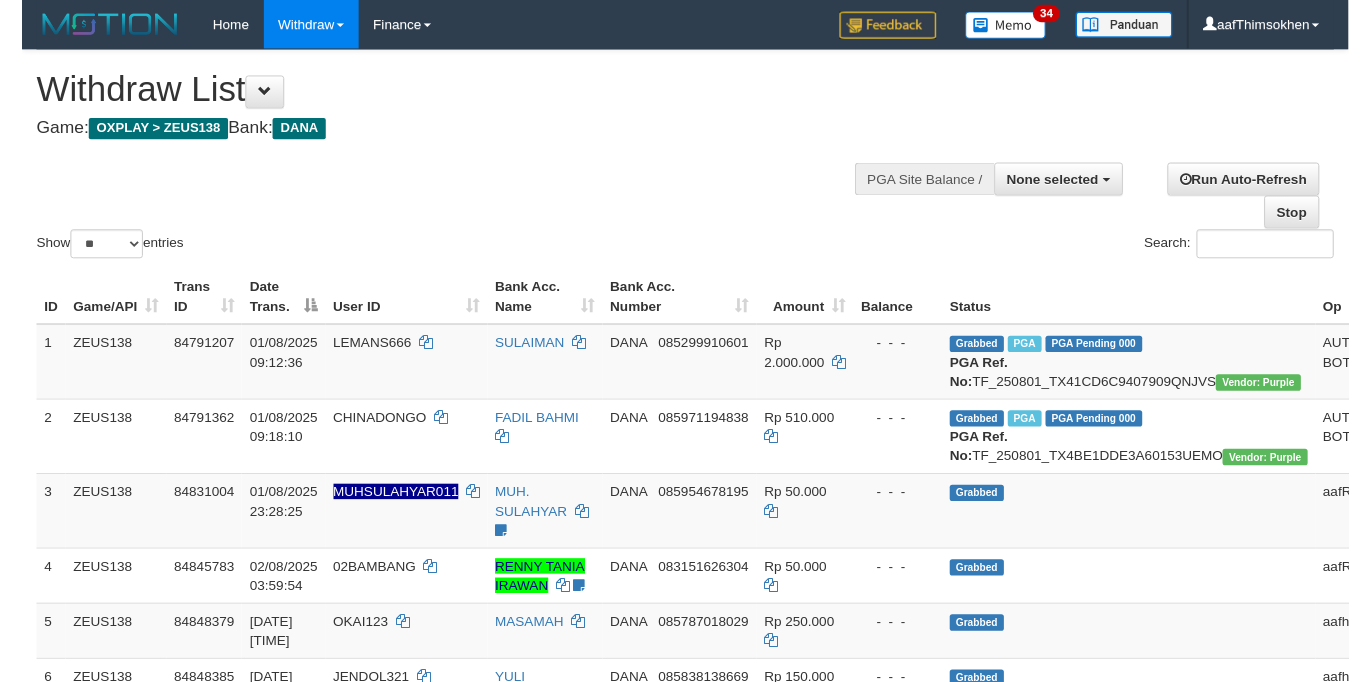 scroll, scrollTop: 349, scrollLeft: 0, axis: vertical 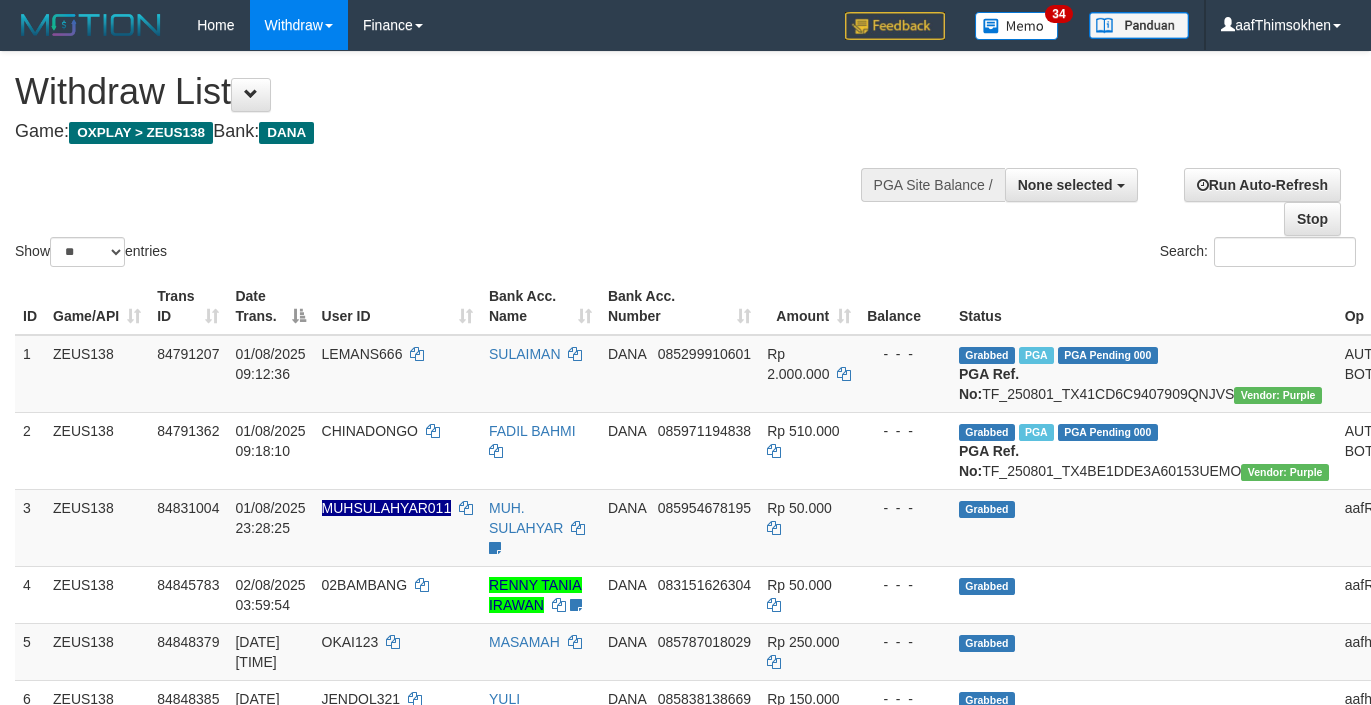 select 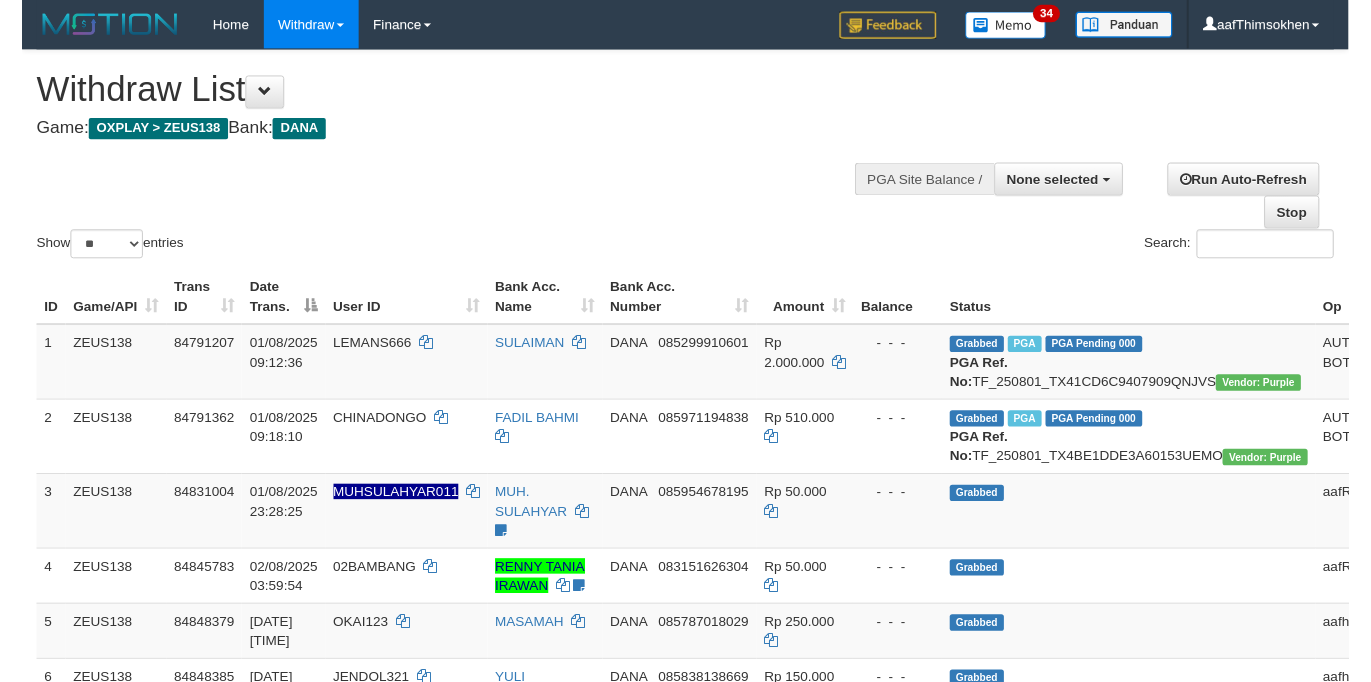 scroll, scrollTop: 349, scrollLeft: 0, axis: vertical 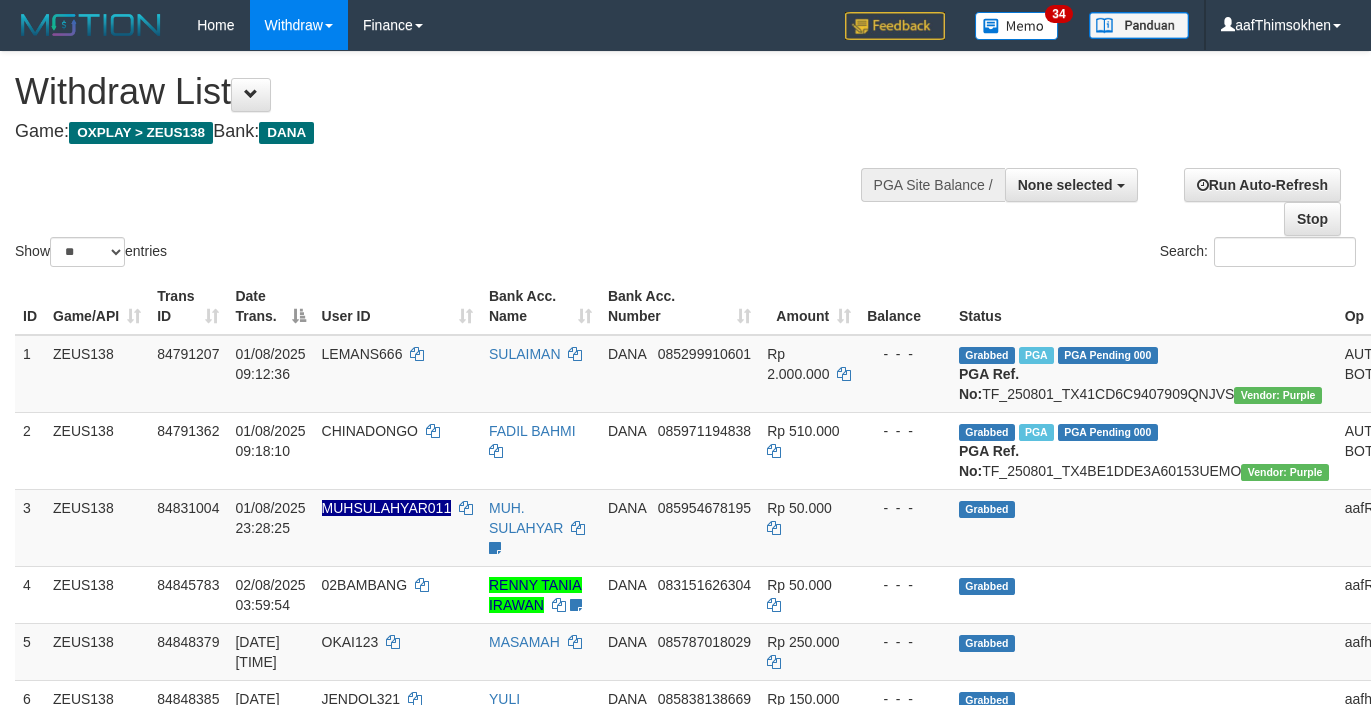 select 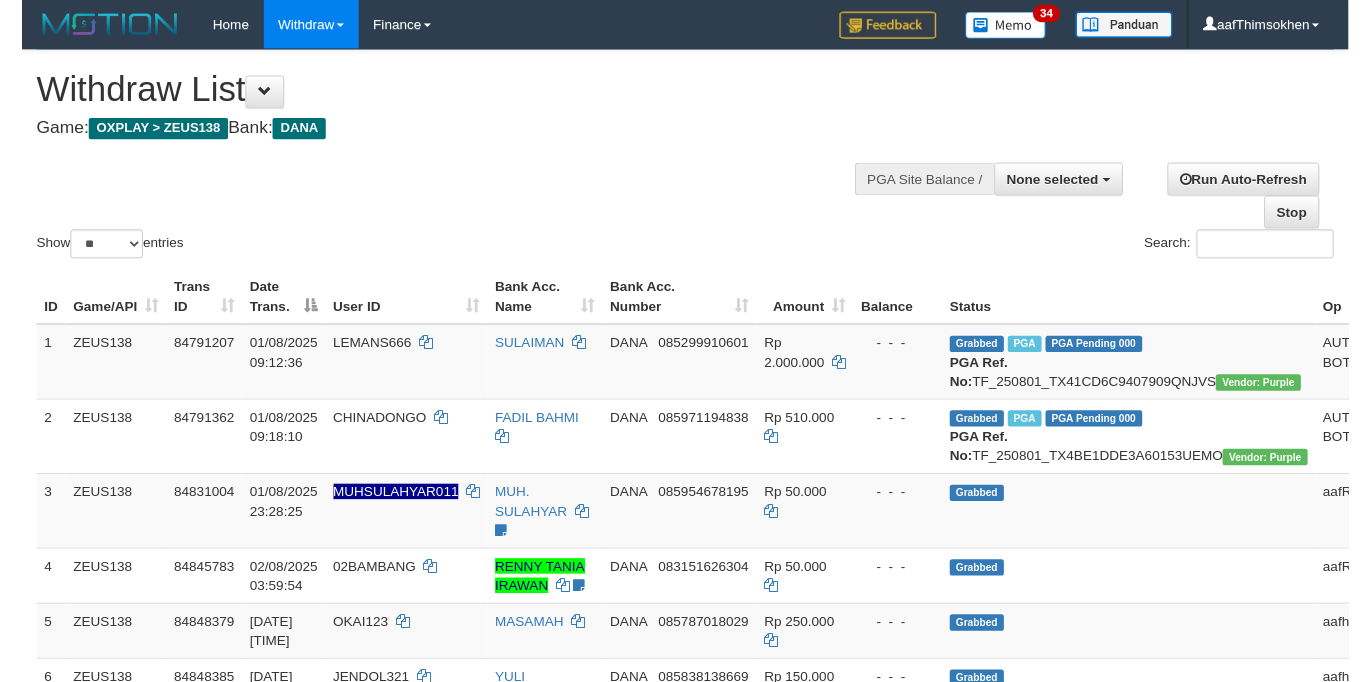 scroll, scrollTop: 349, scrollLeft: 0, axis: vertical 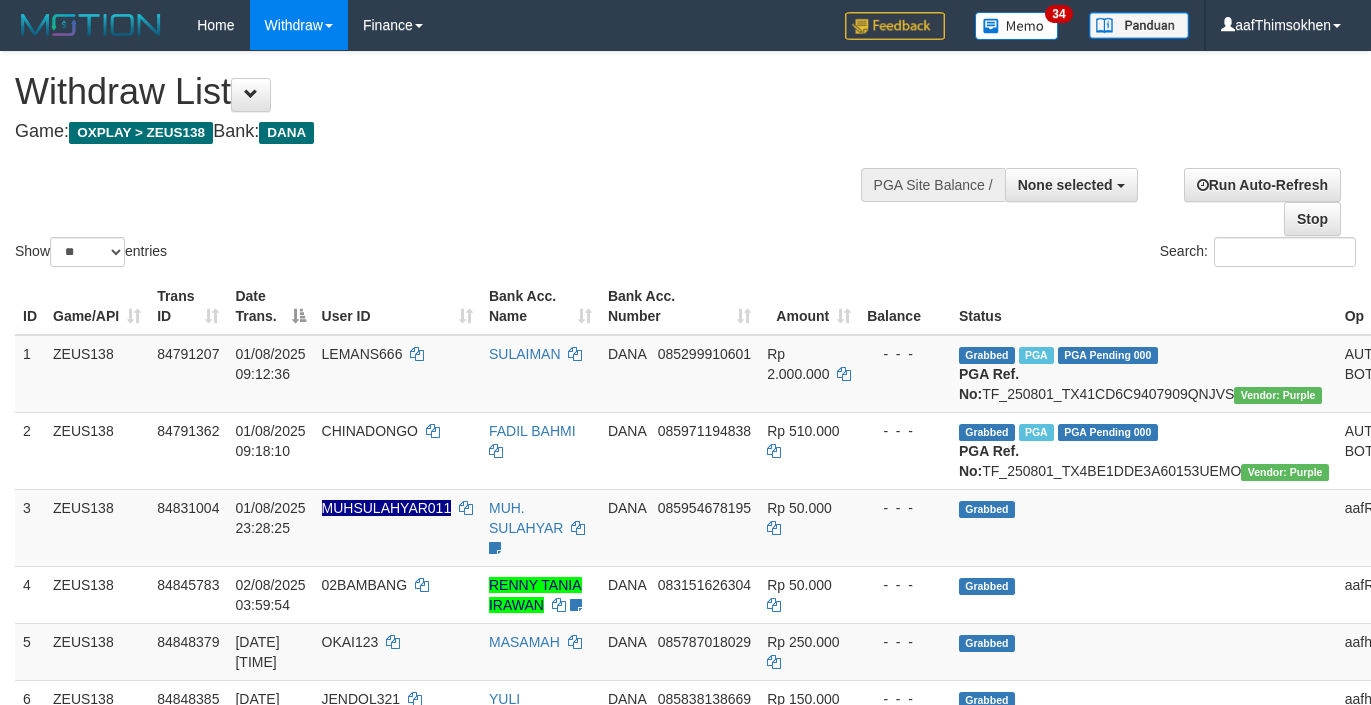 select 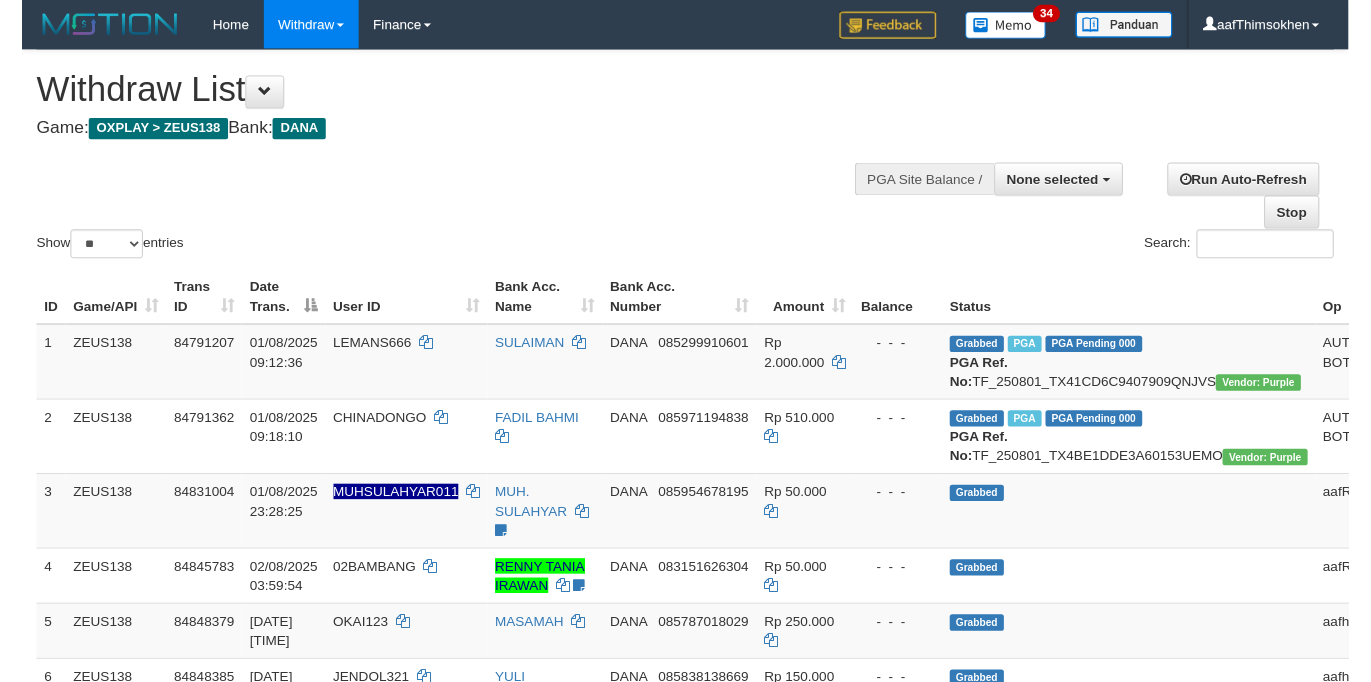 scroll, scrollTop: 349, scrollLeft: 0, axis: vertical 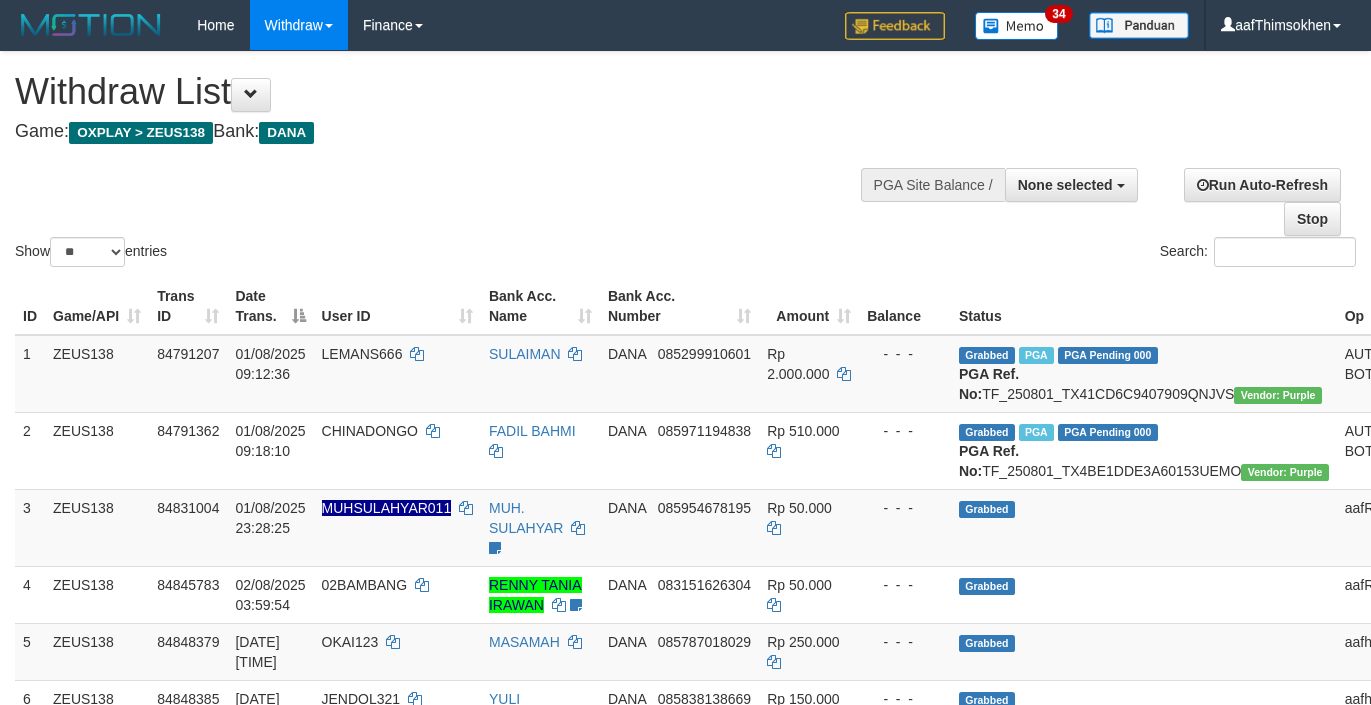 select 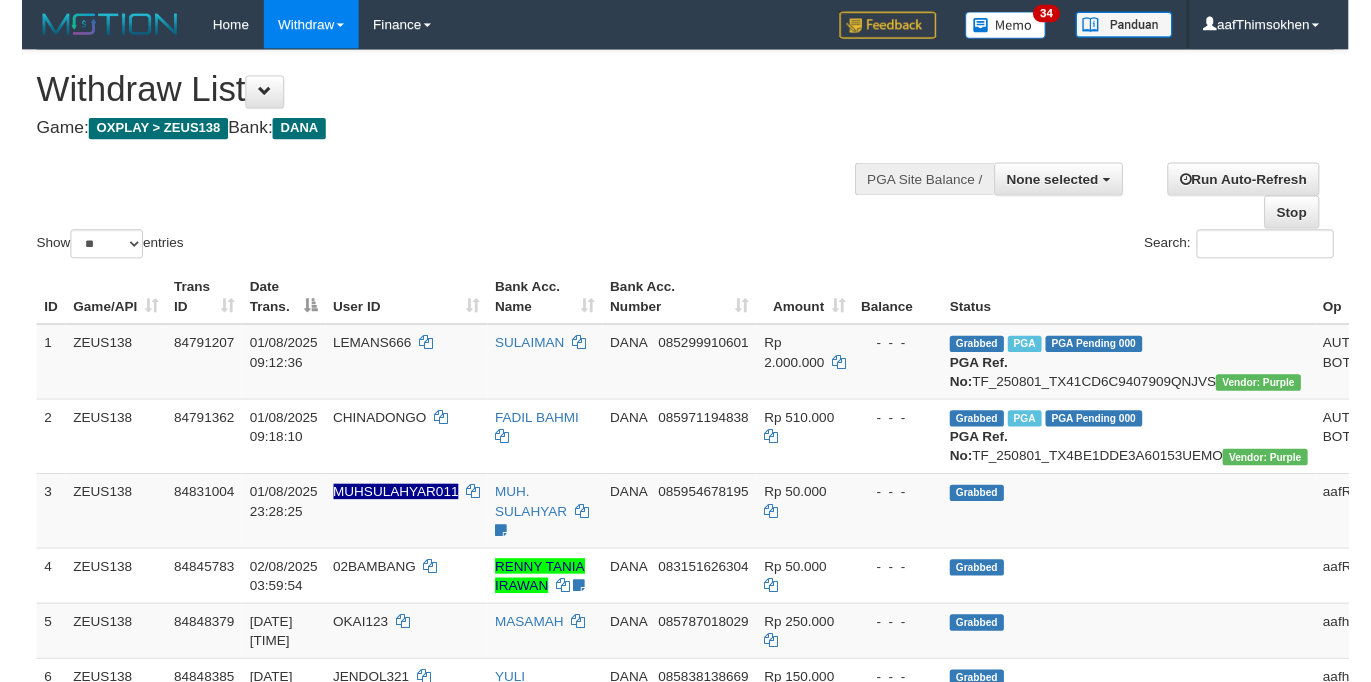 scroll, scrollTop: 349, scrollLeft: 0, axis: vertical 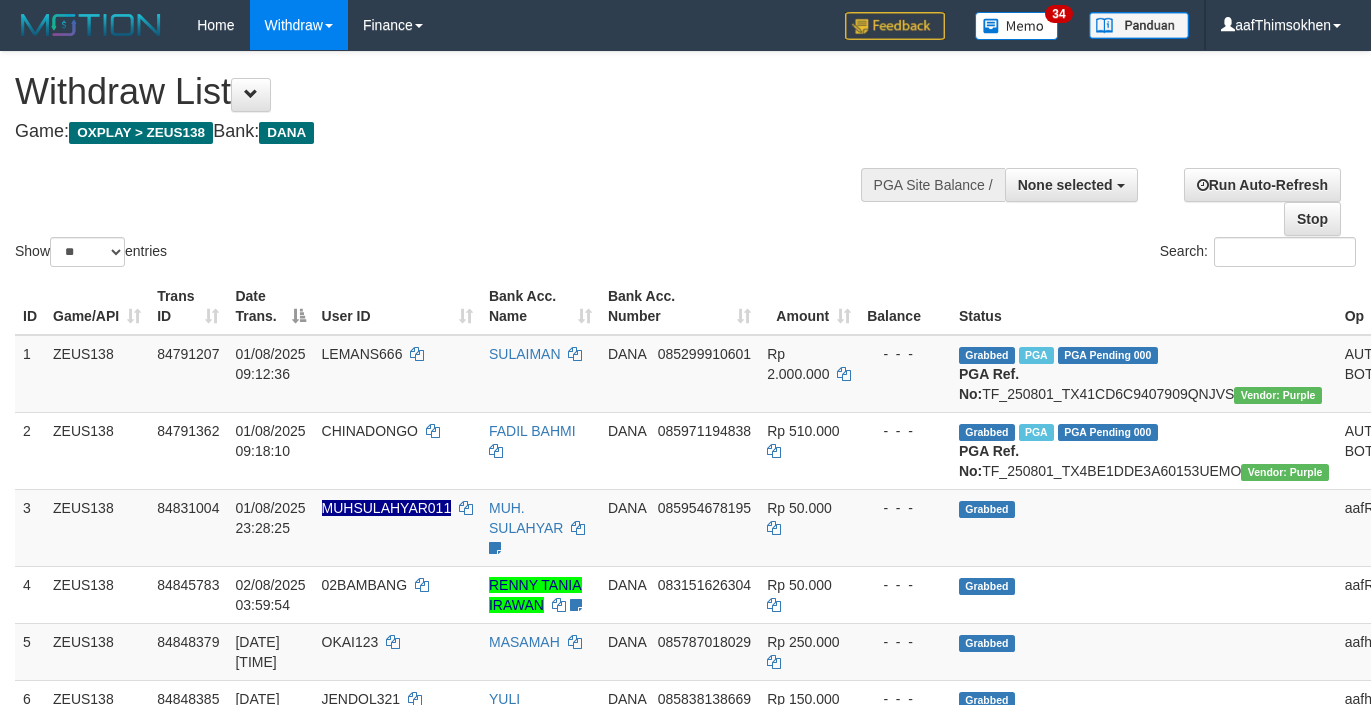 select 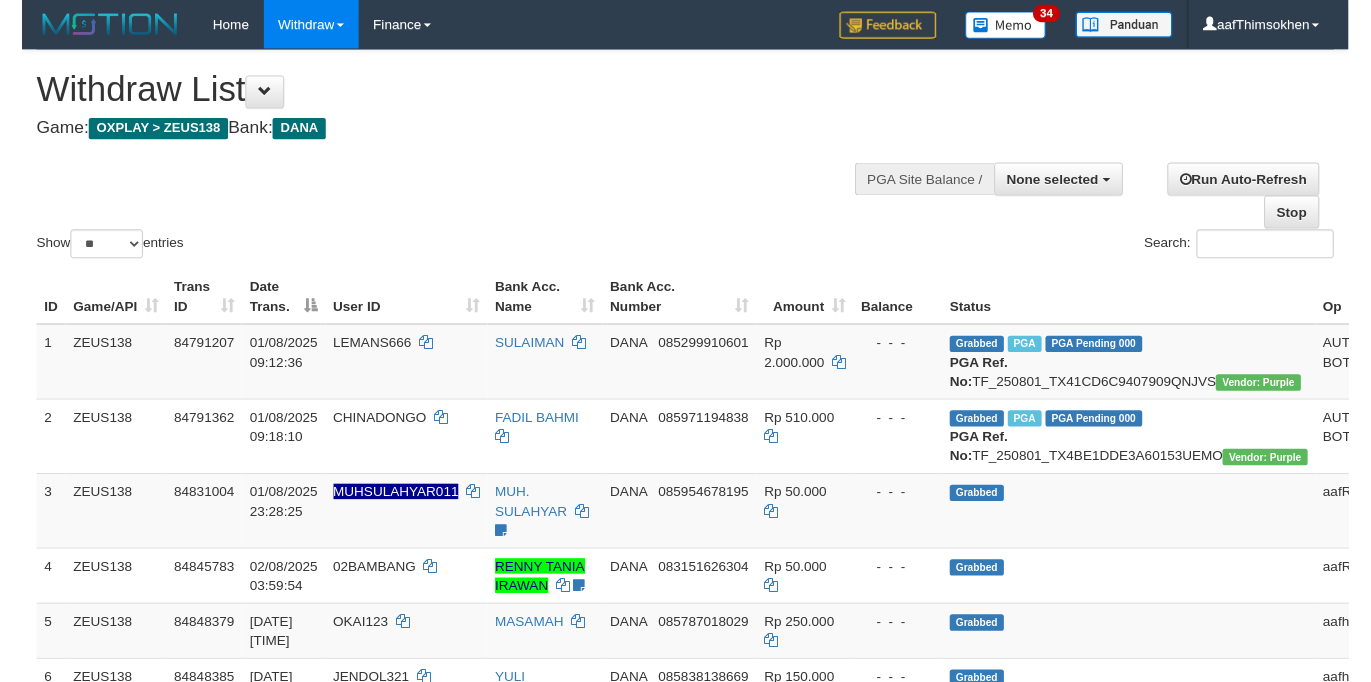 scroll, scrollTop: 349, scrollLeft: 0, axis: vertical 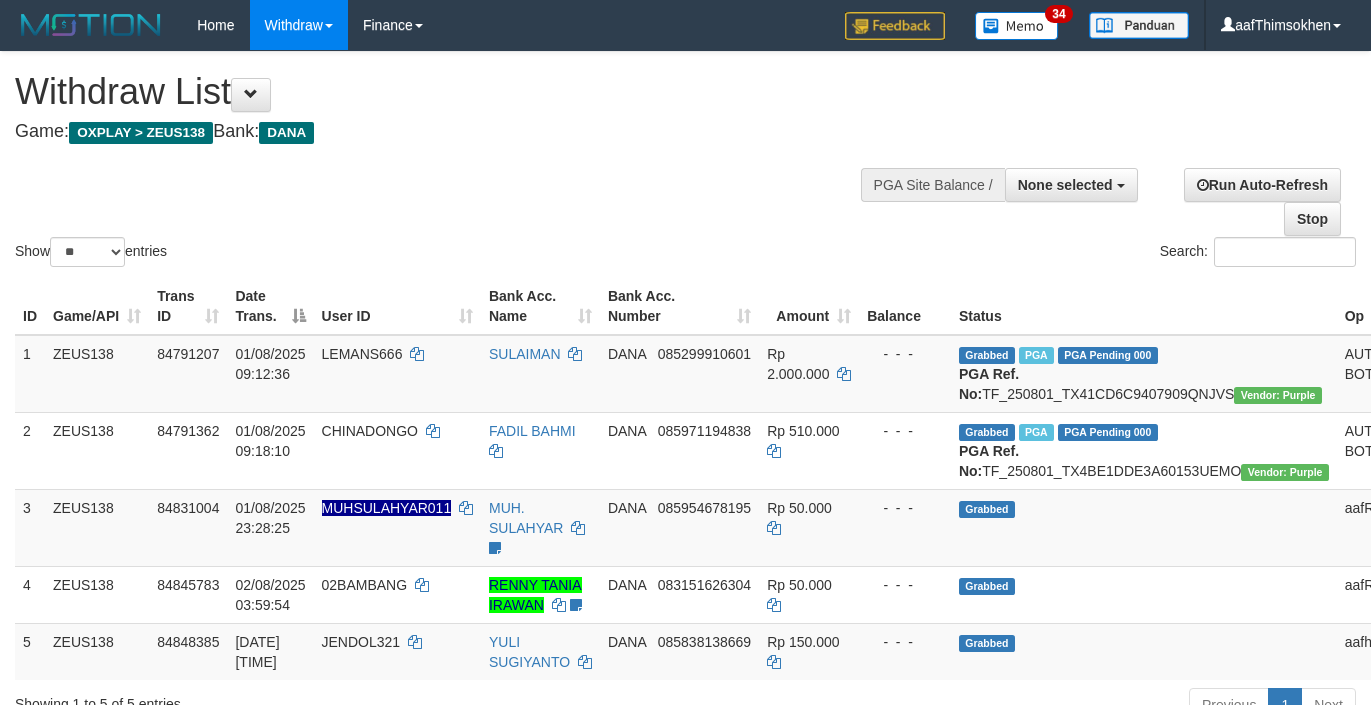 select 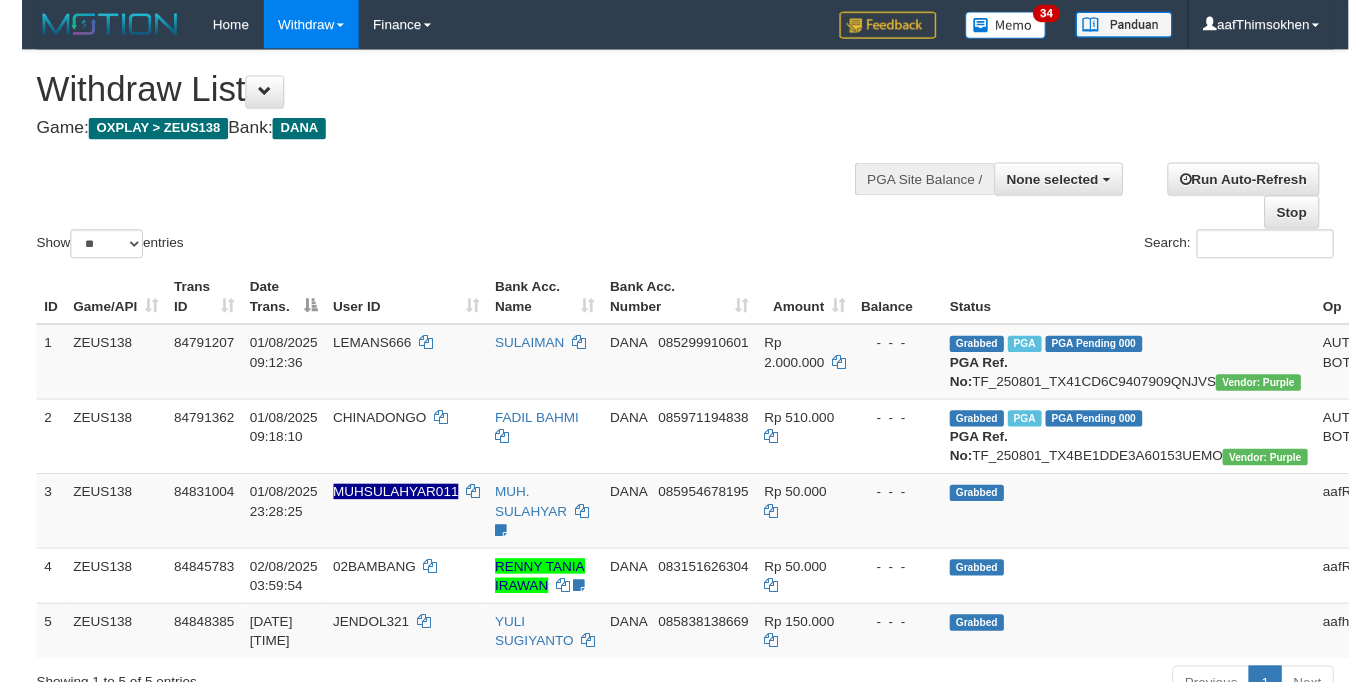 scroll, scrollTop: 349, scrollLeft: 0, axis: vertical 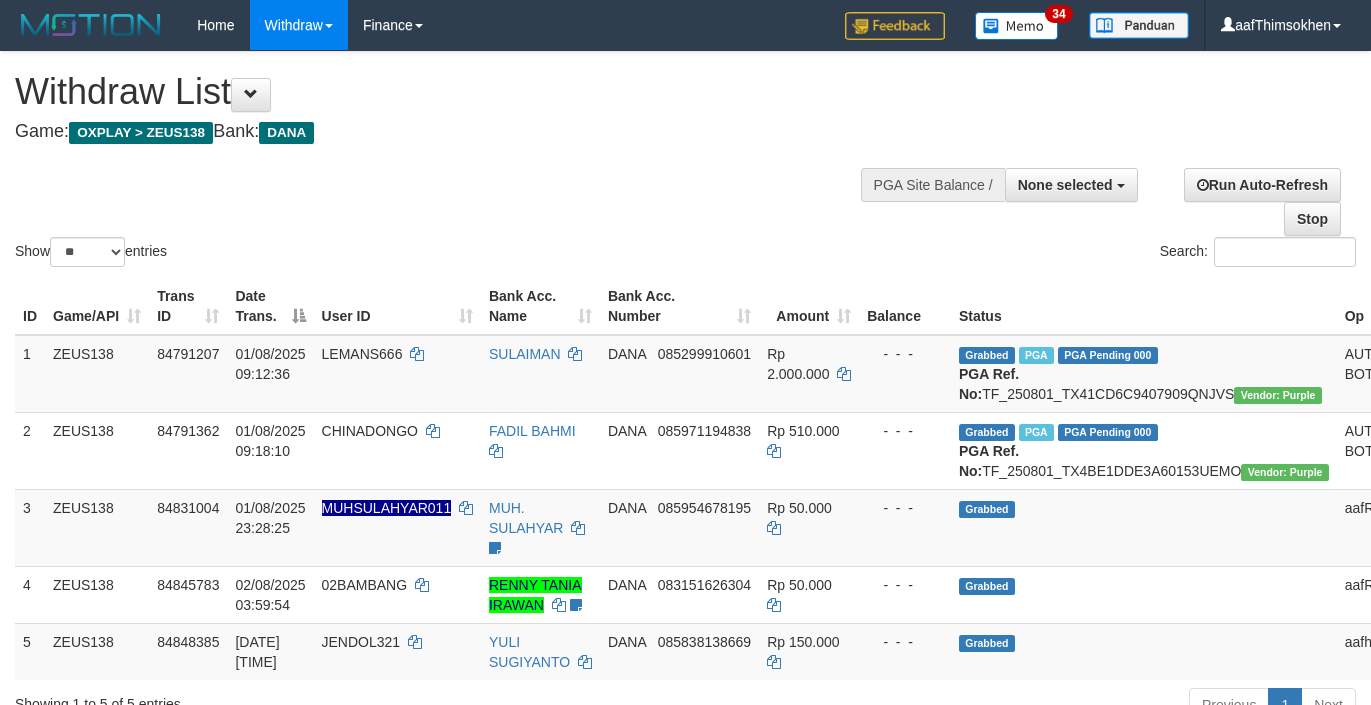 select 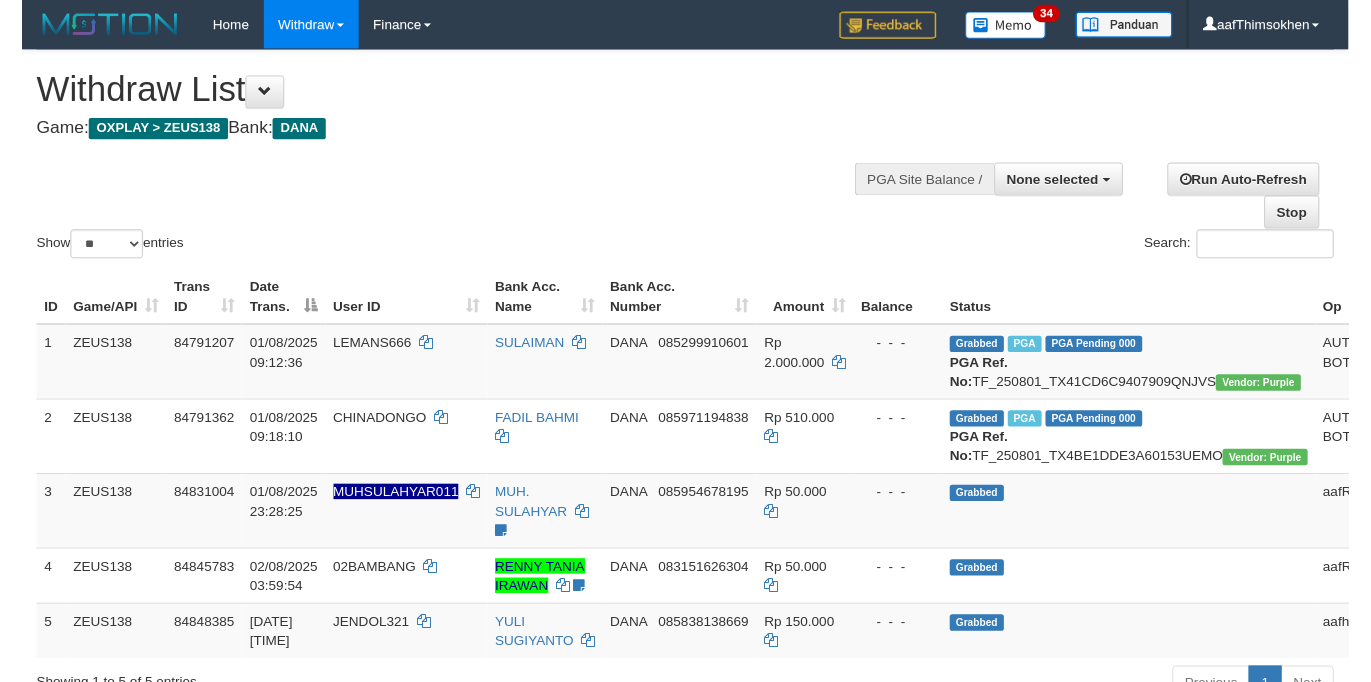 scroll, scrollTop: 349, scrollLeft: 0, axis: vertical 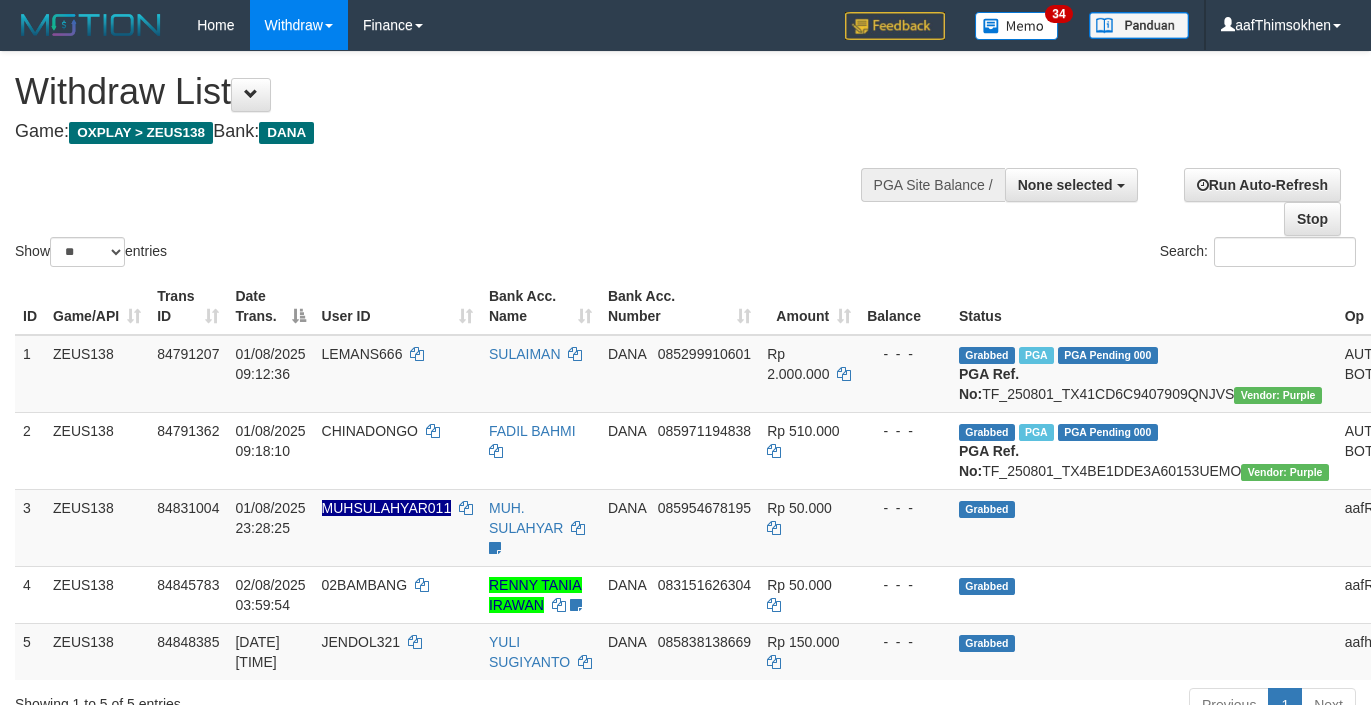 select 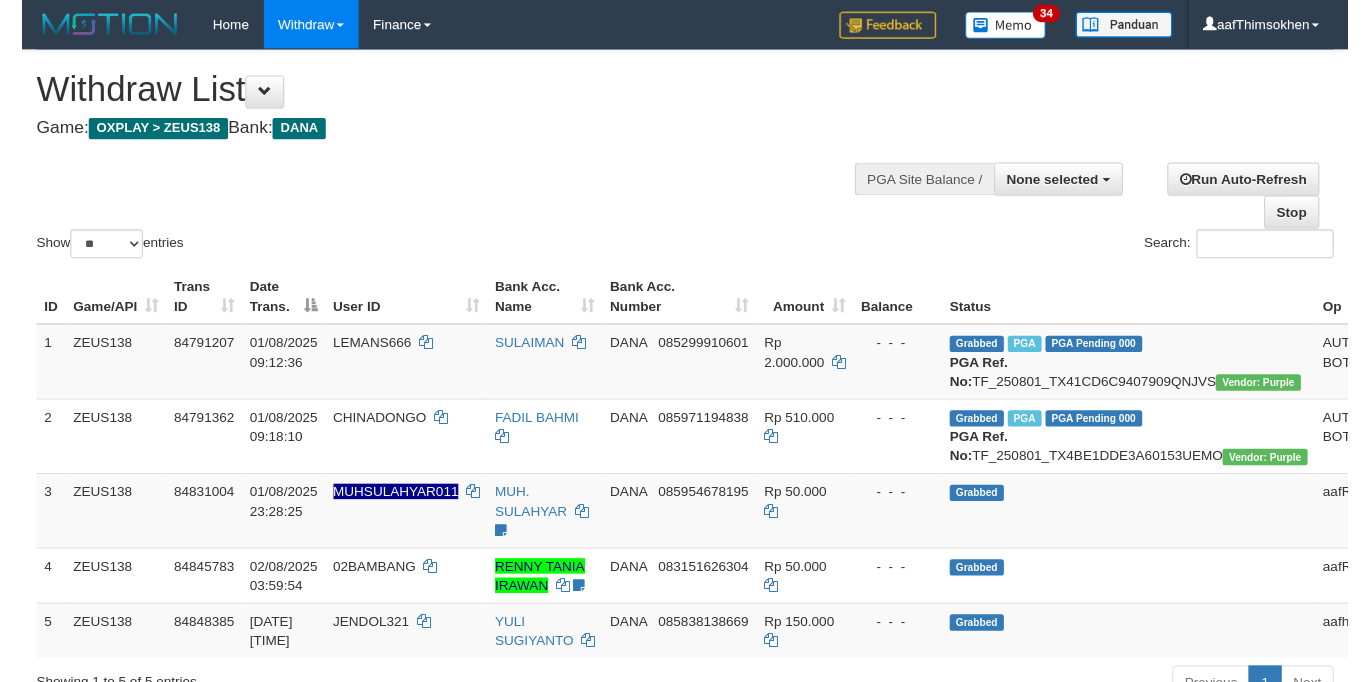 scroll, scrollTop: 349, scrollLeft: 0, axis: vertical 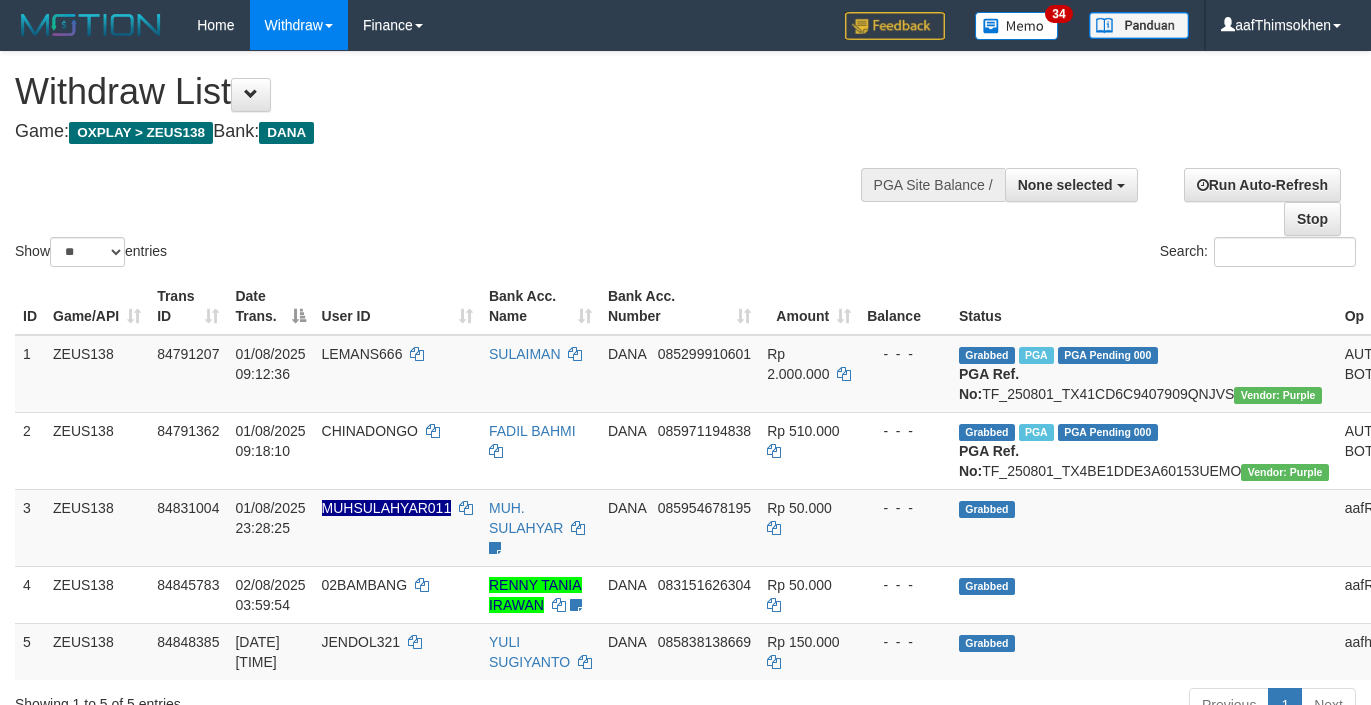 select 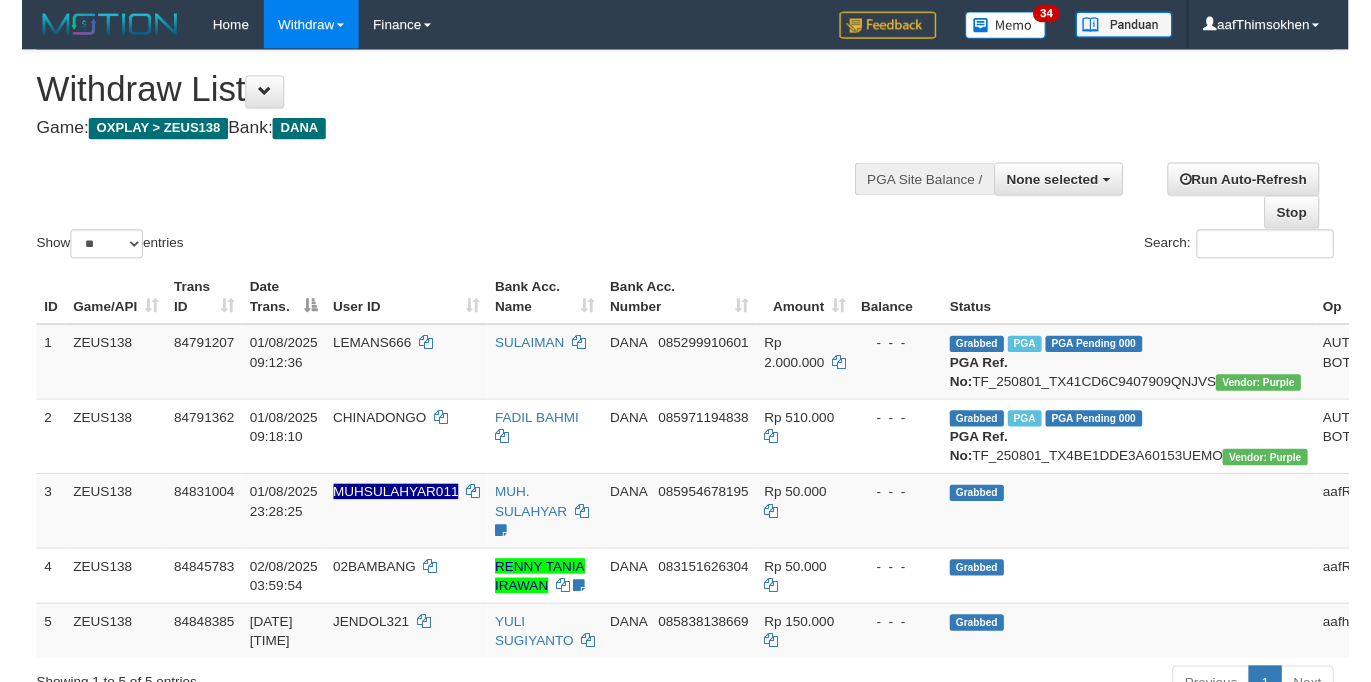 scroll, scrollTop: 349, scrollLeft: 0, axis: vertical 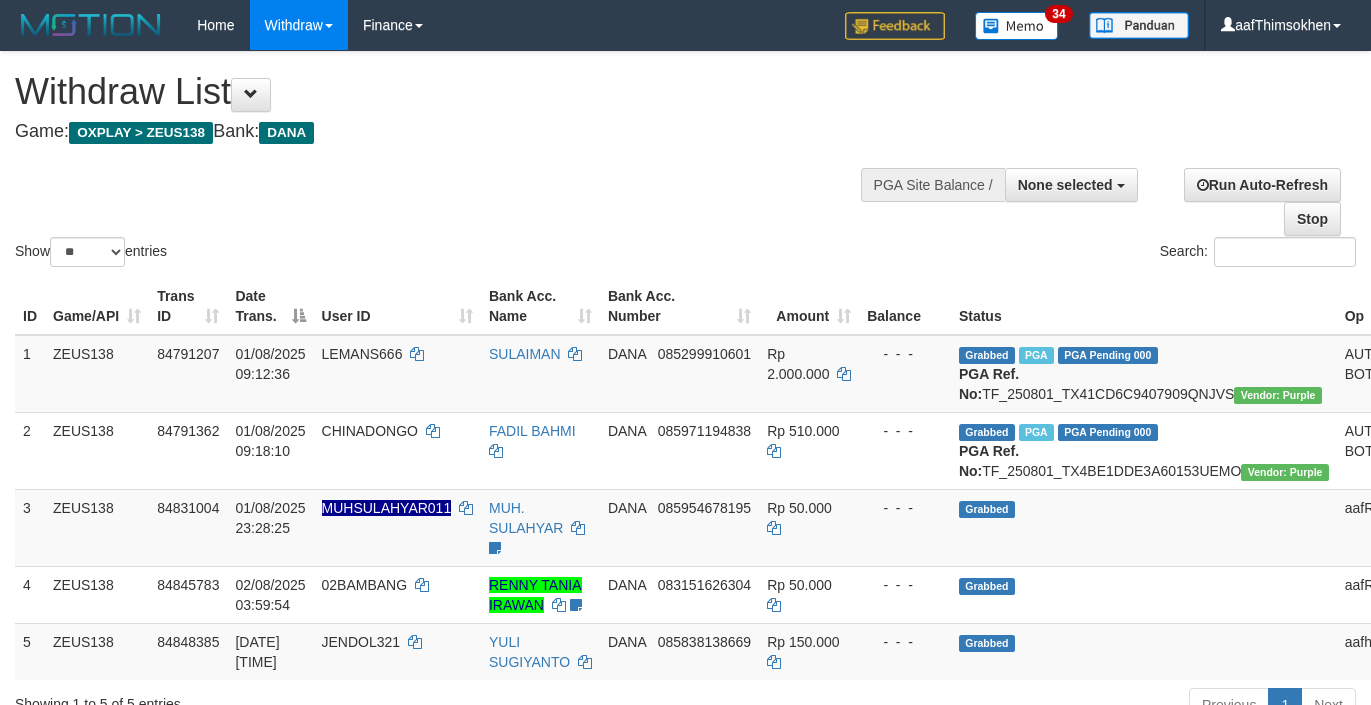 select 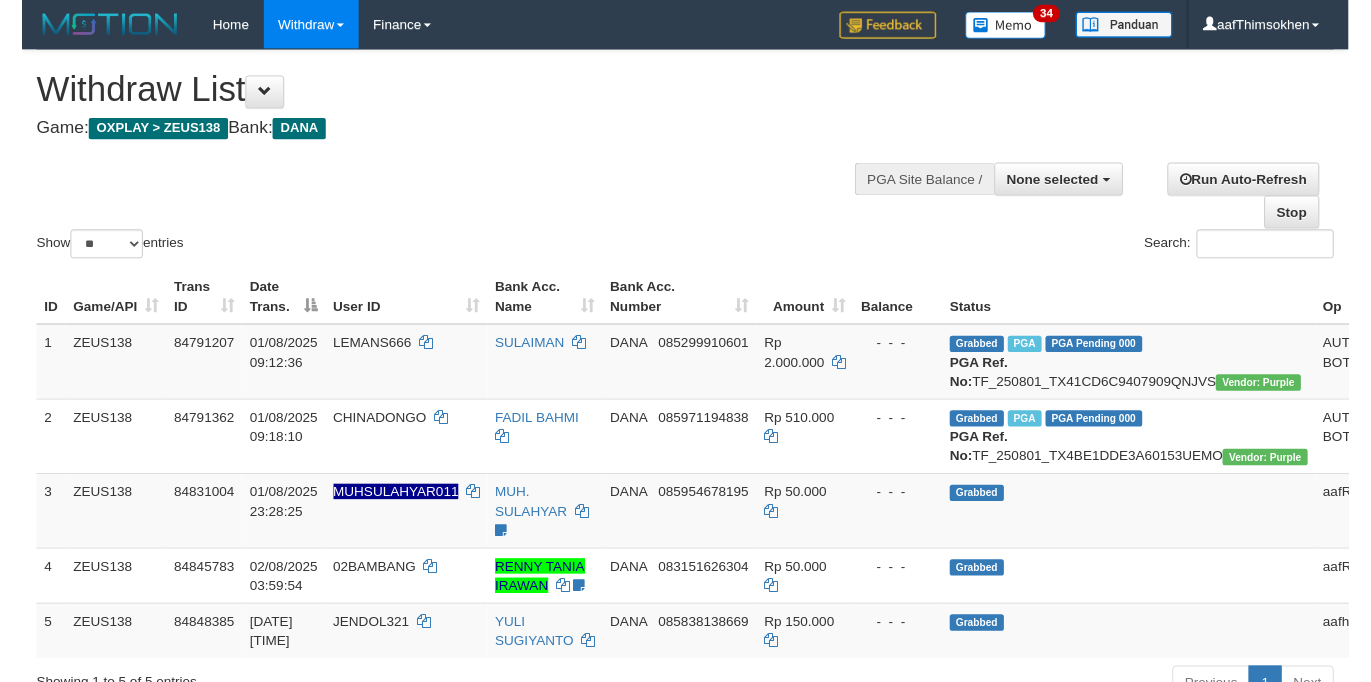 scroll, scrollTop: 349, scrollLeft: 0, axis: vertical 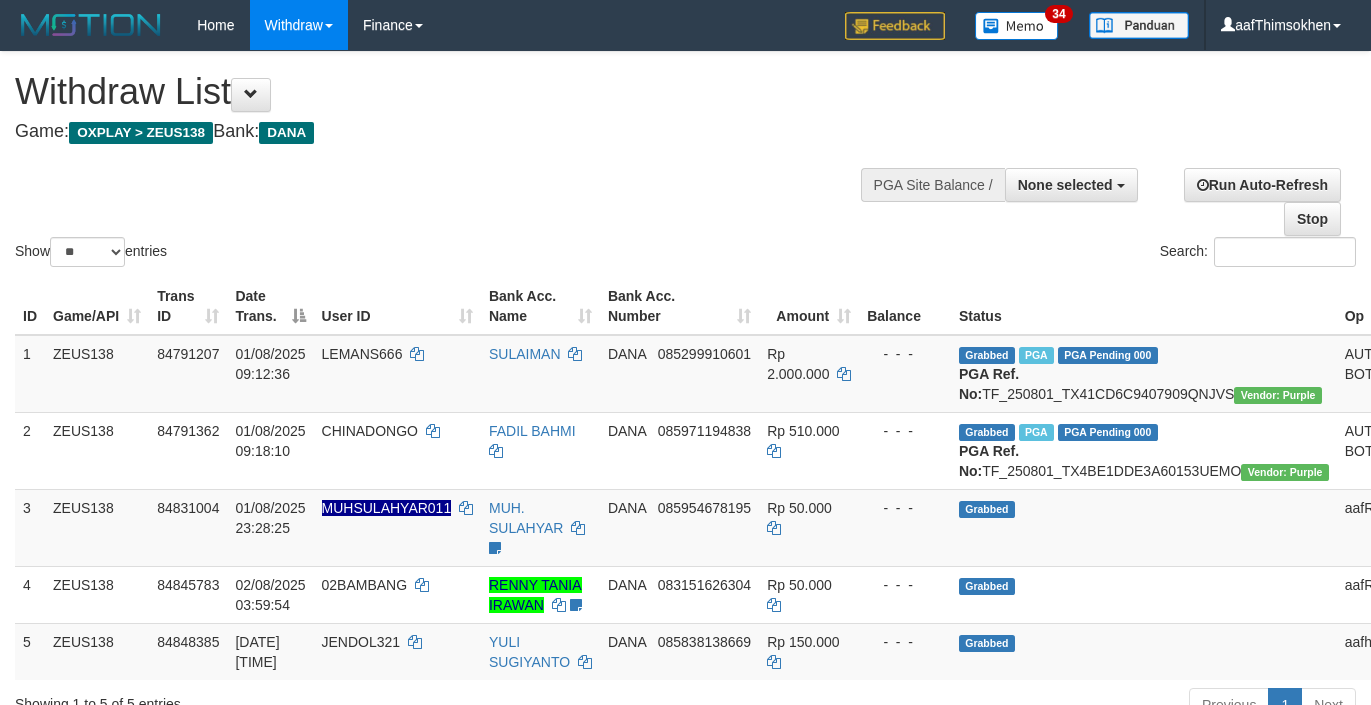 select 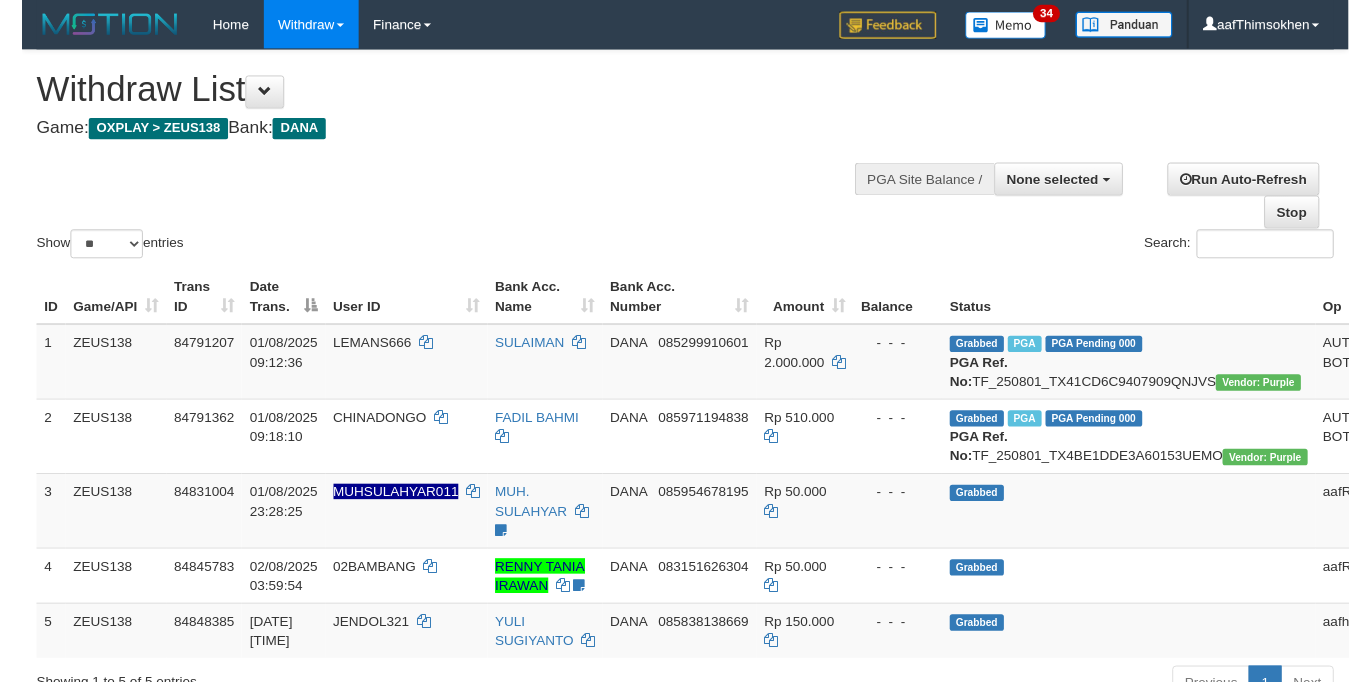 scroll, scrollTop: 349, scrollLeft: 0, axis: vertical 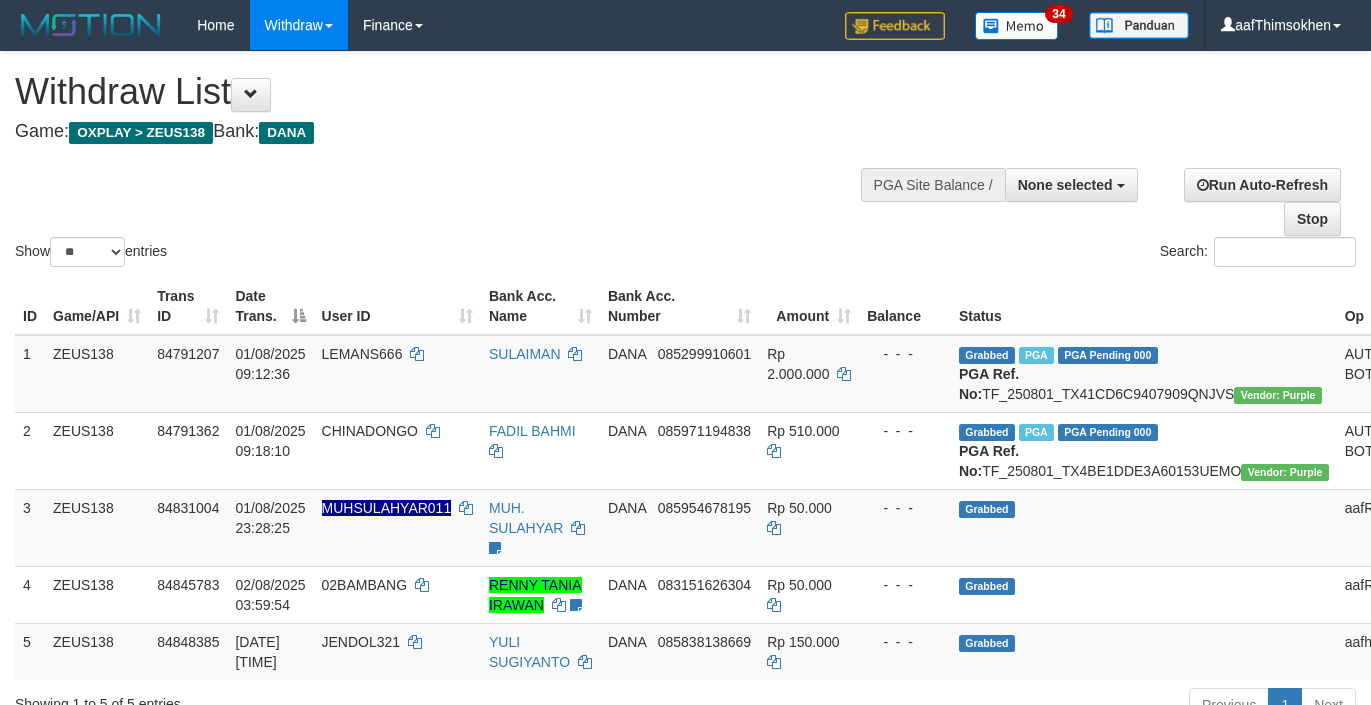 select 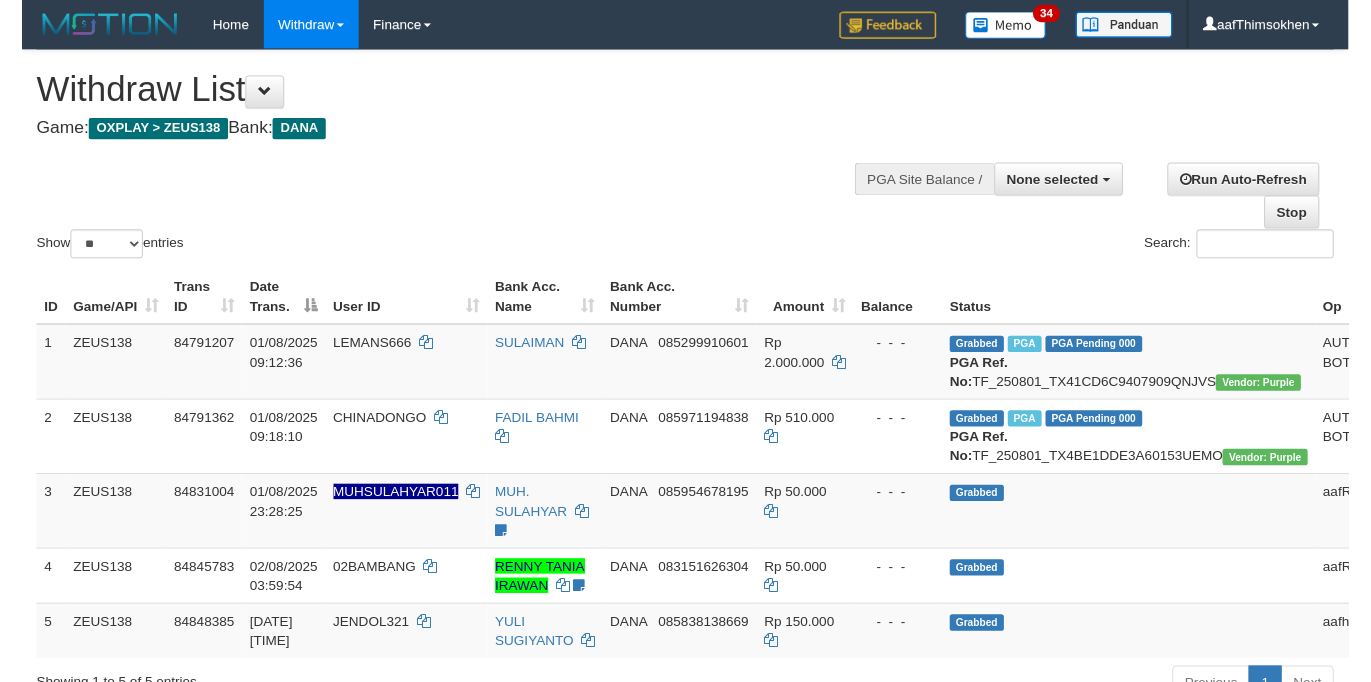 scroll, scrollTop: 349, scrollLeft: 0, axis: vertical 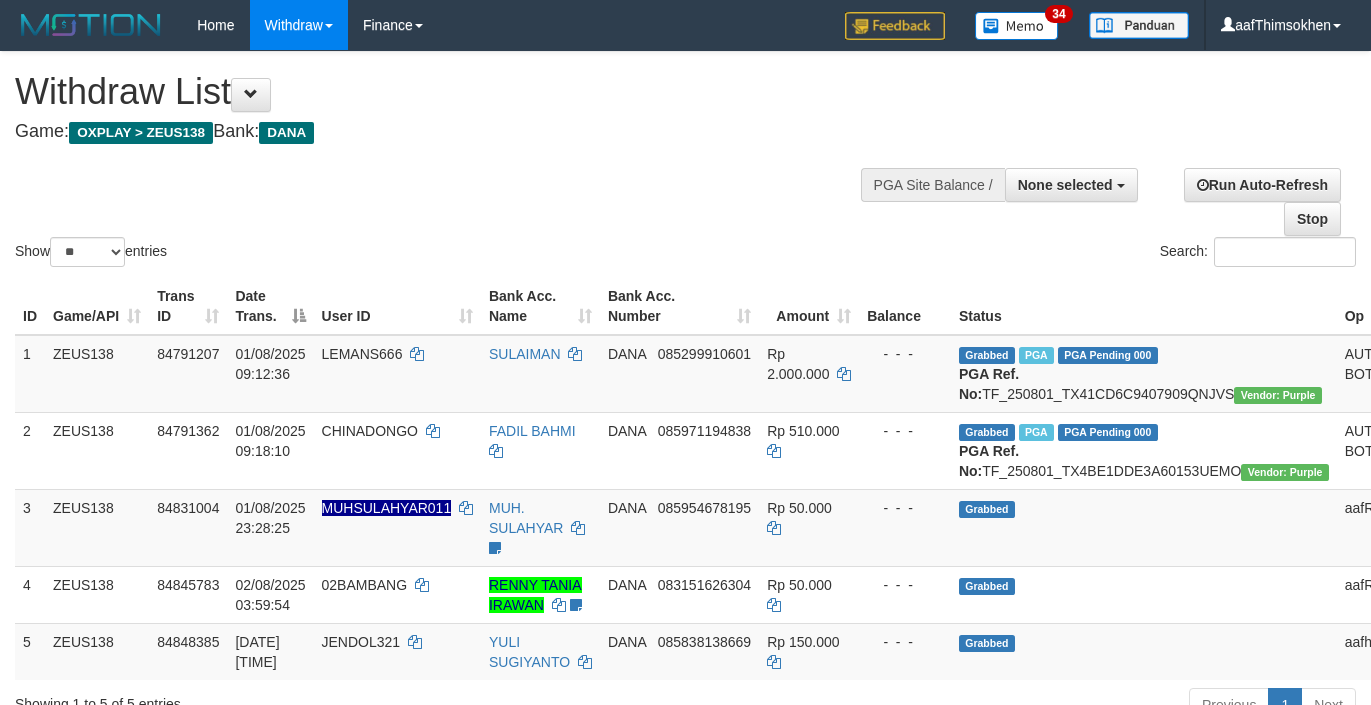 select 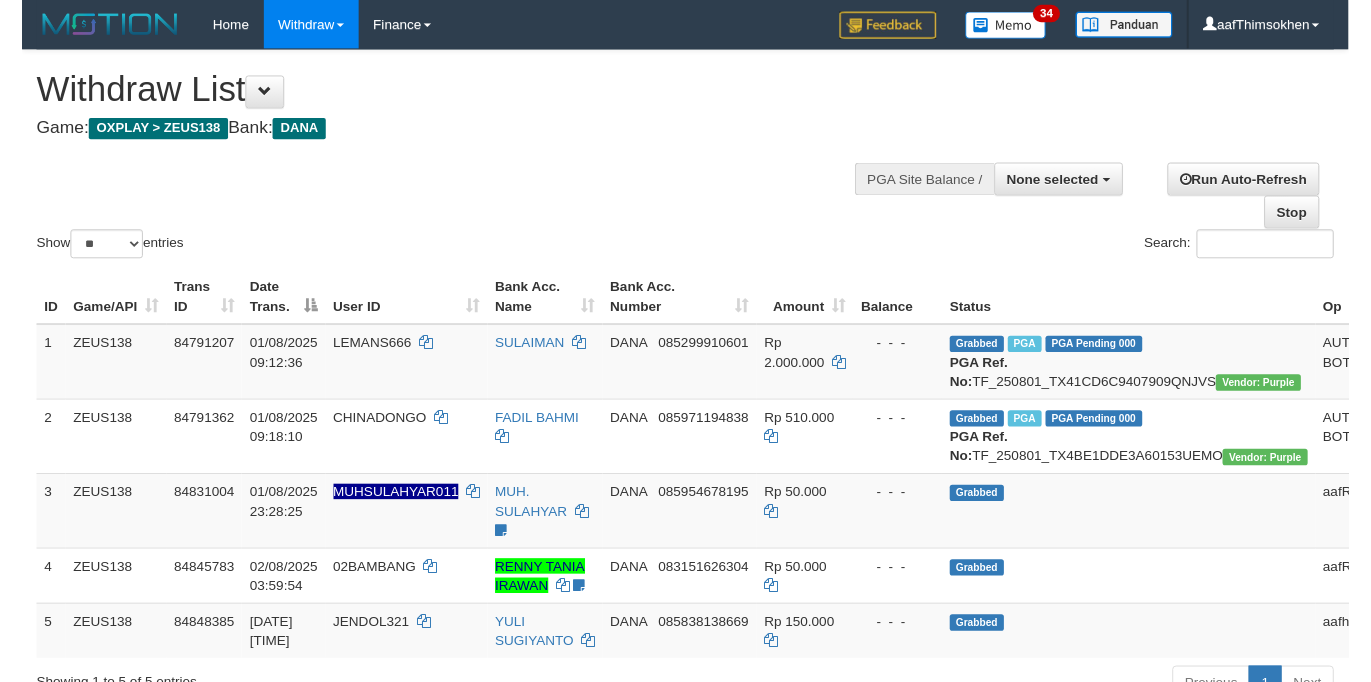 scroll, scrollTop: 349, scrollLeft: 0, axis: vertical 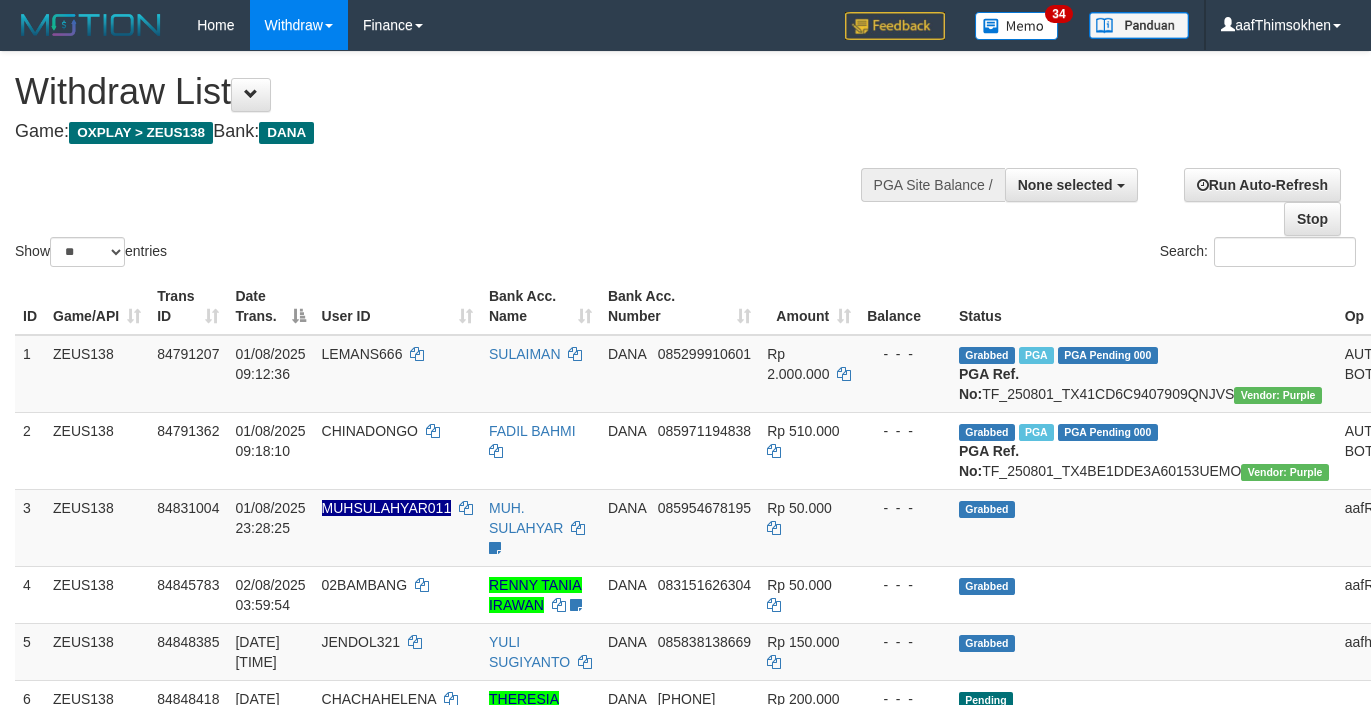 select 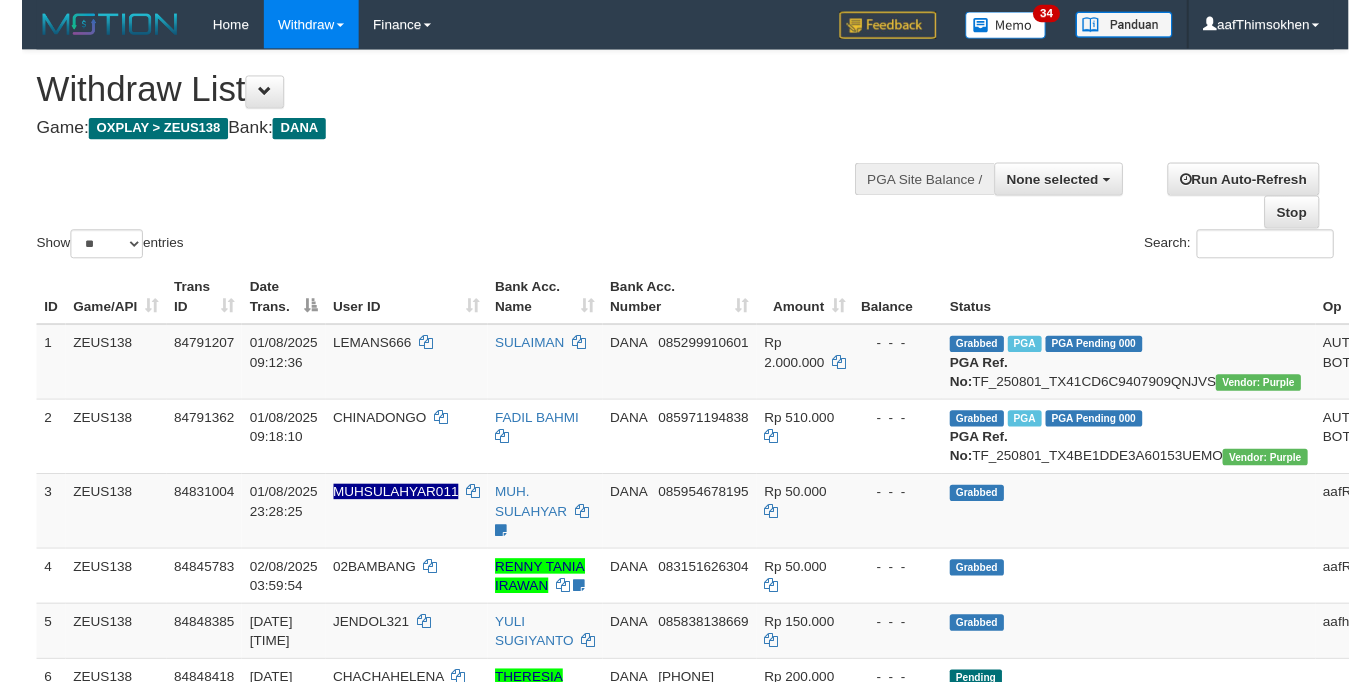 scroll, scrollTop: 349, scrollLeft: 0, axis: vertical 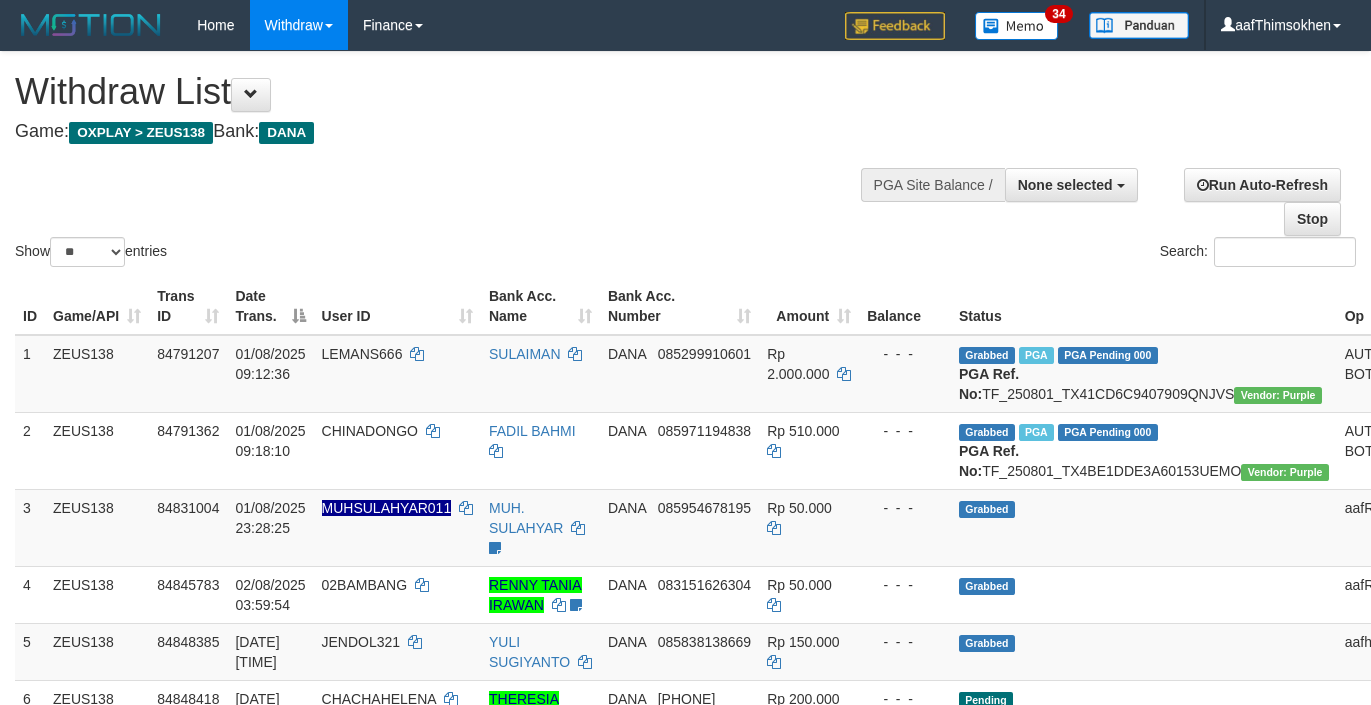 select 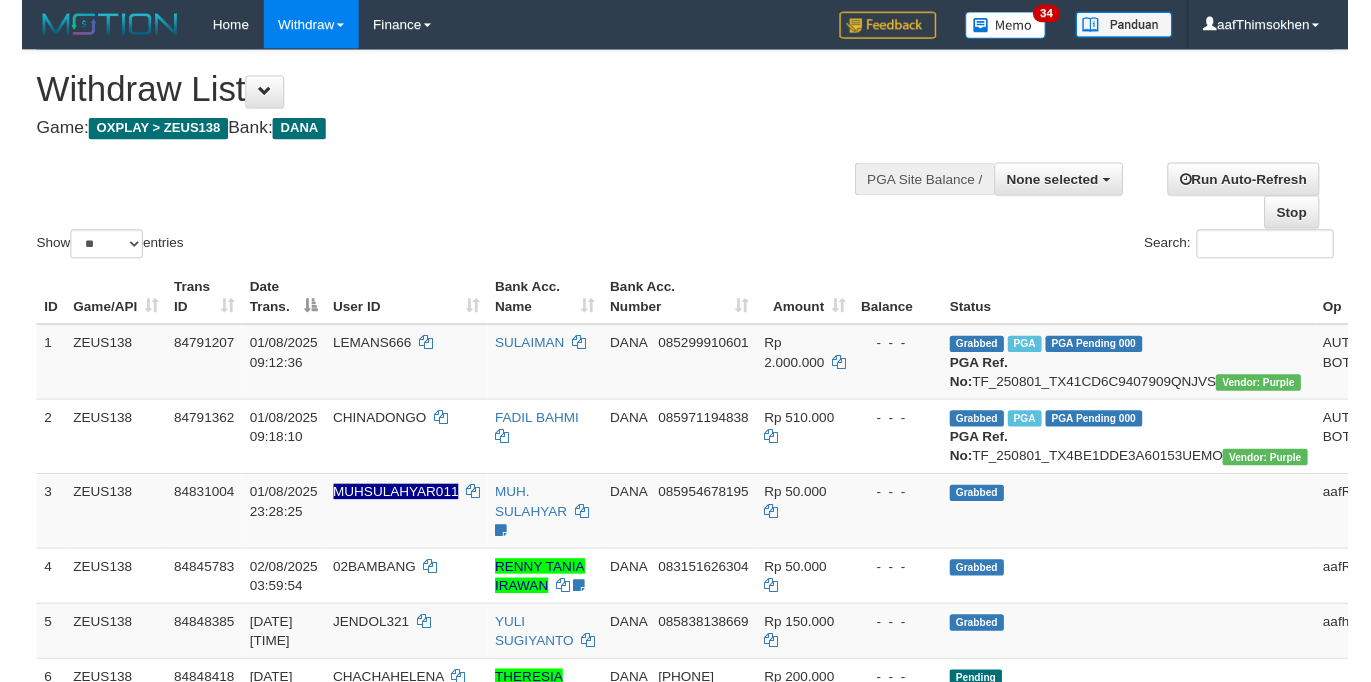scroll, scrollTop: 349, scrollLeft: 0, axis: vertical 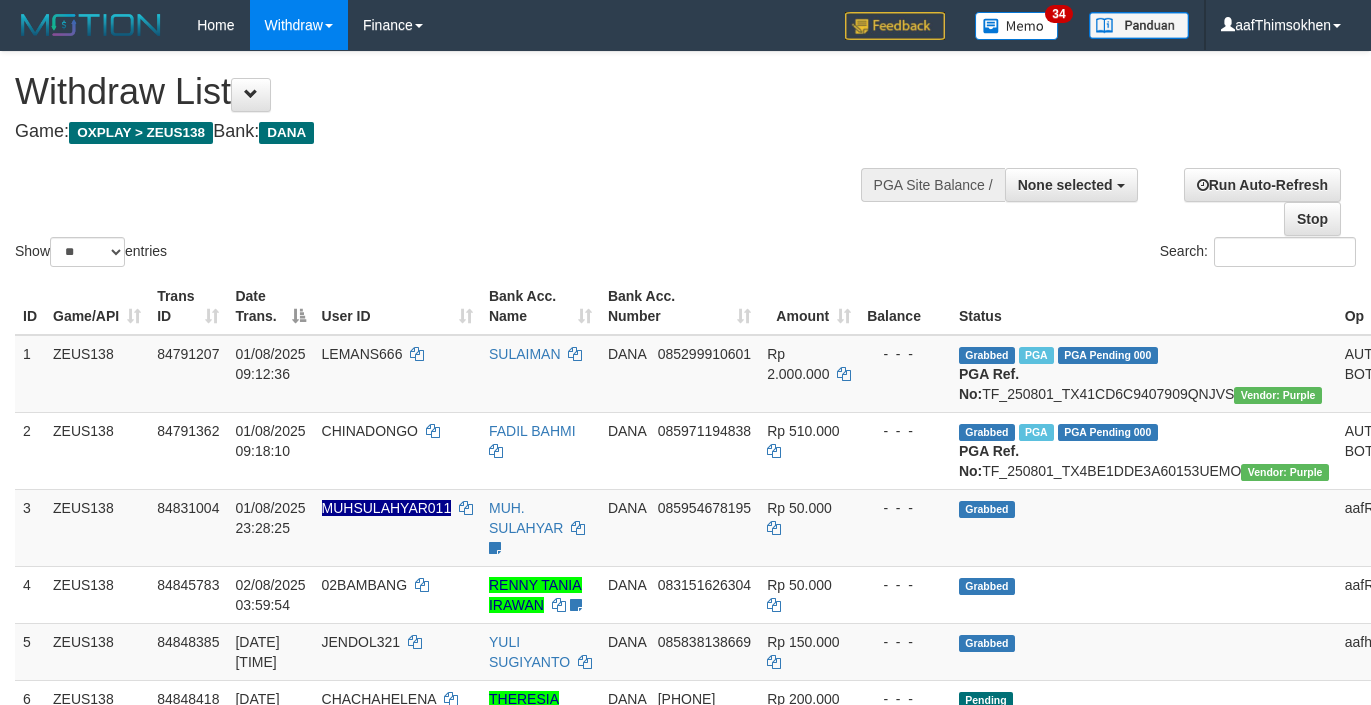 select 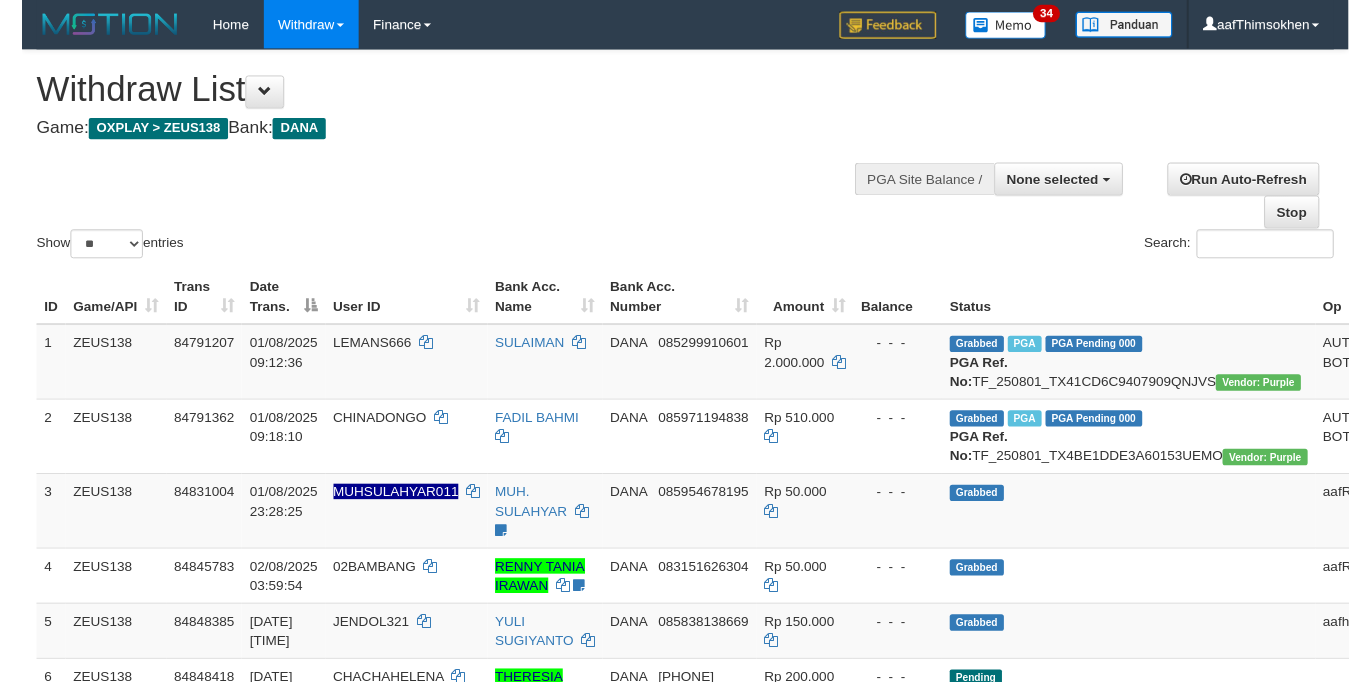 scroll, scrollTop: 349, scrollLeft: 0, axis: vertical 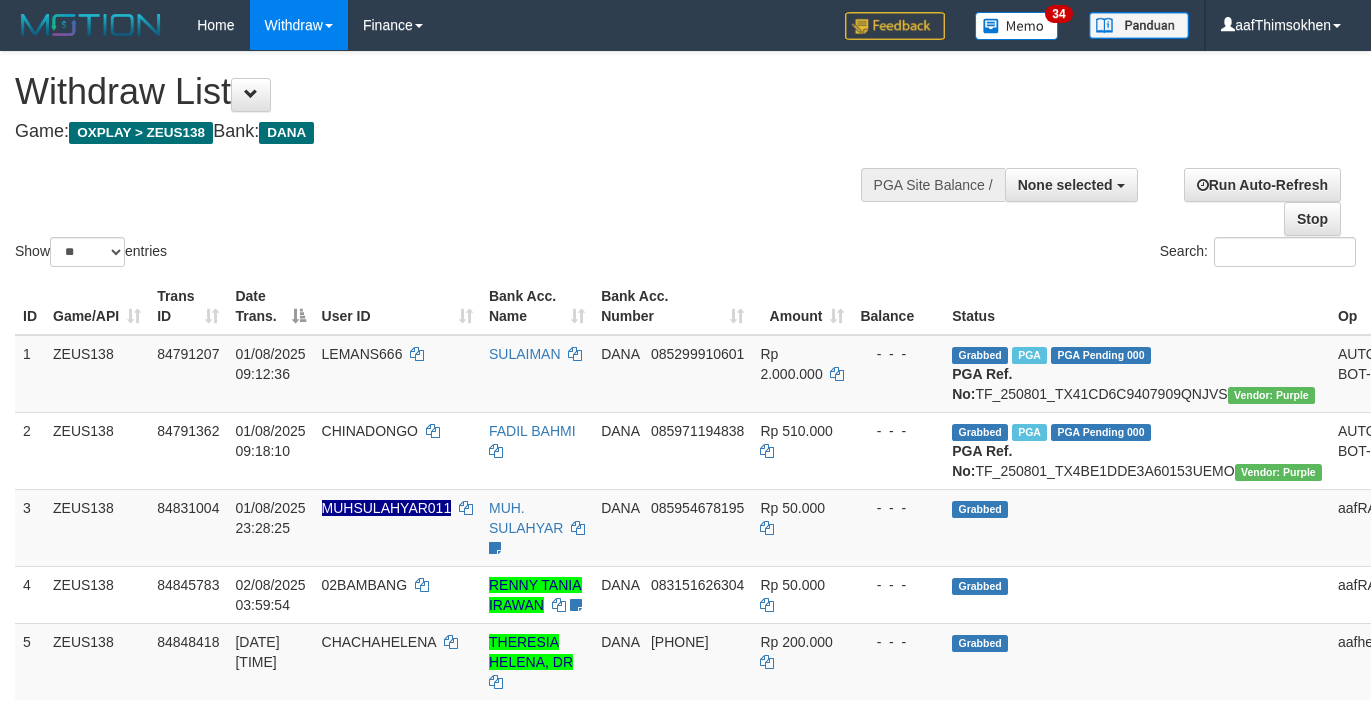 select 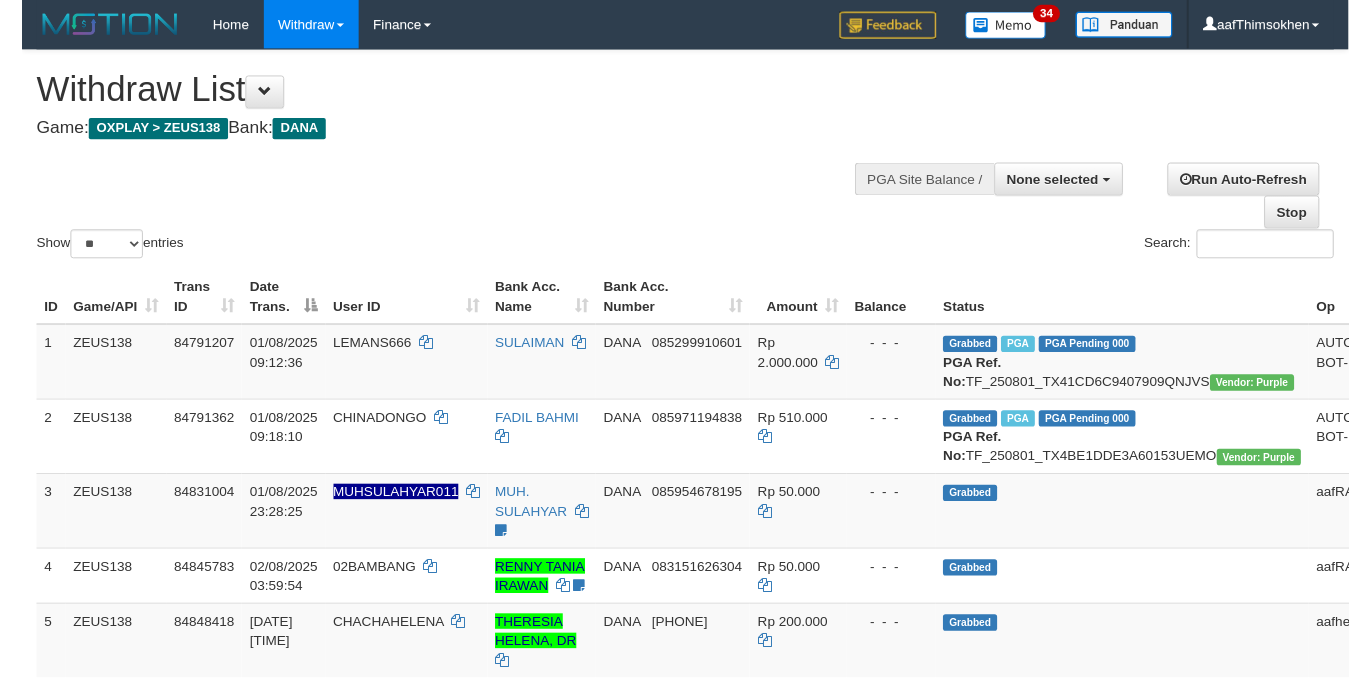 scroll, scrollTop: 349, scrollLeft: 0, axis: vertical 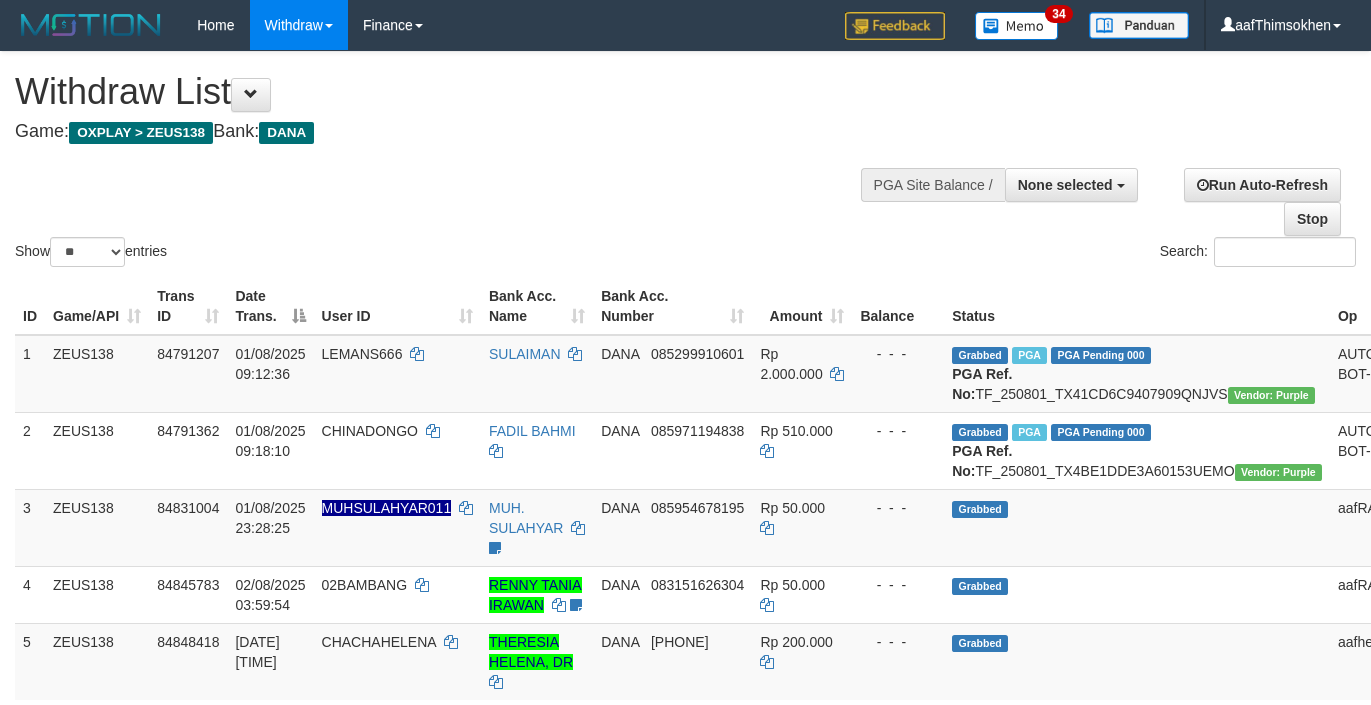 select 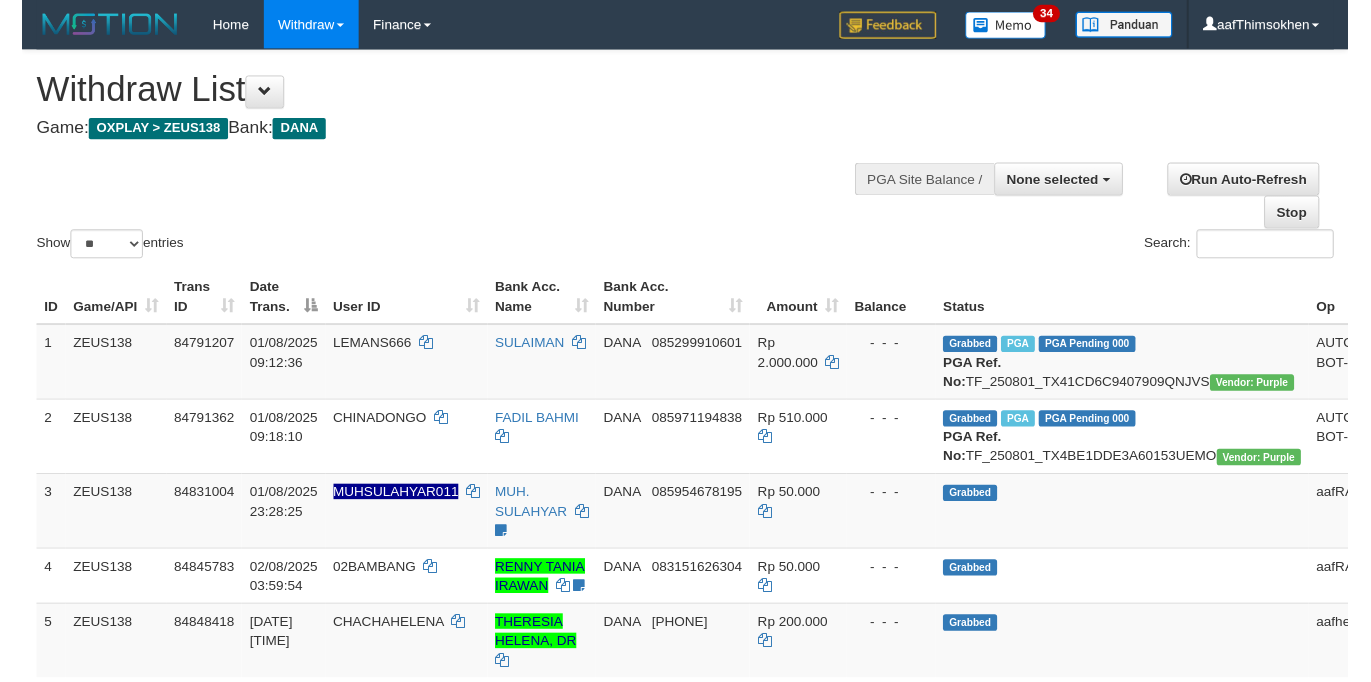 scroll, scrollTop: 349, scrollLeft: 0, axis: vertical 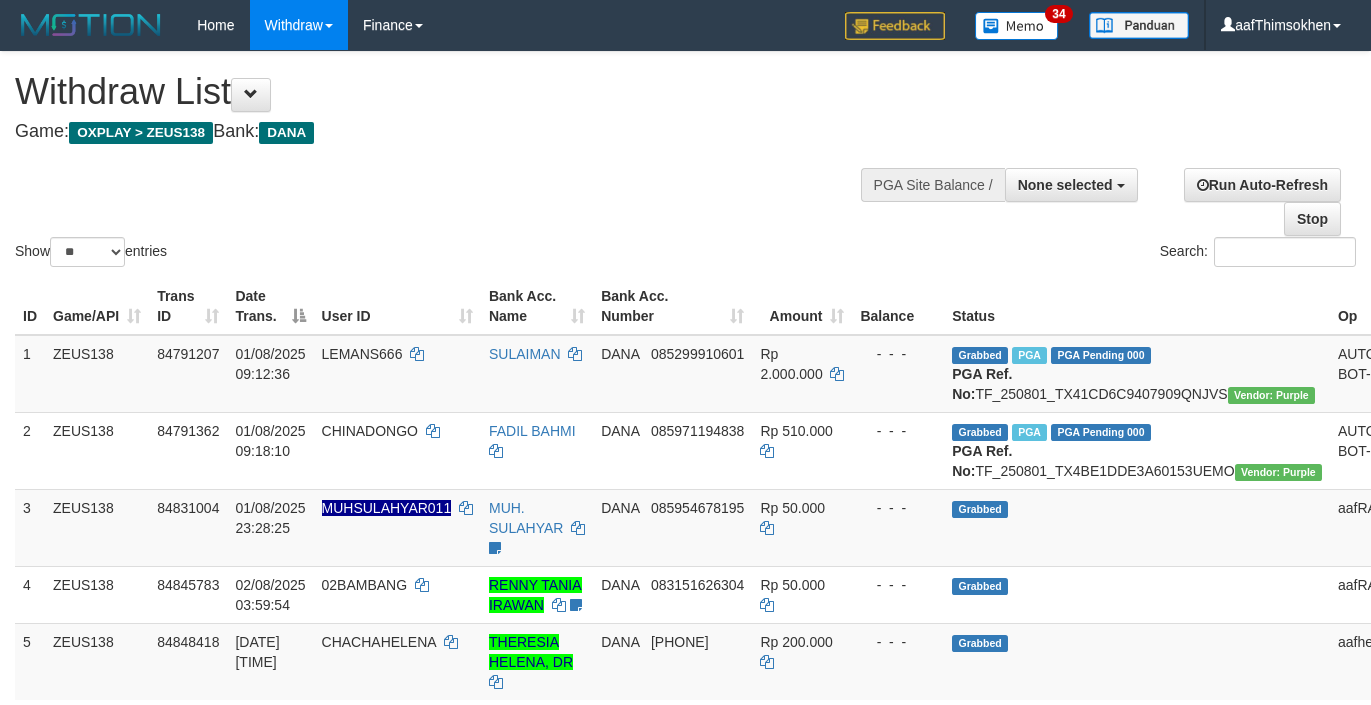 select 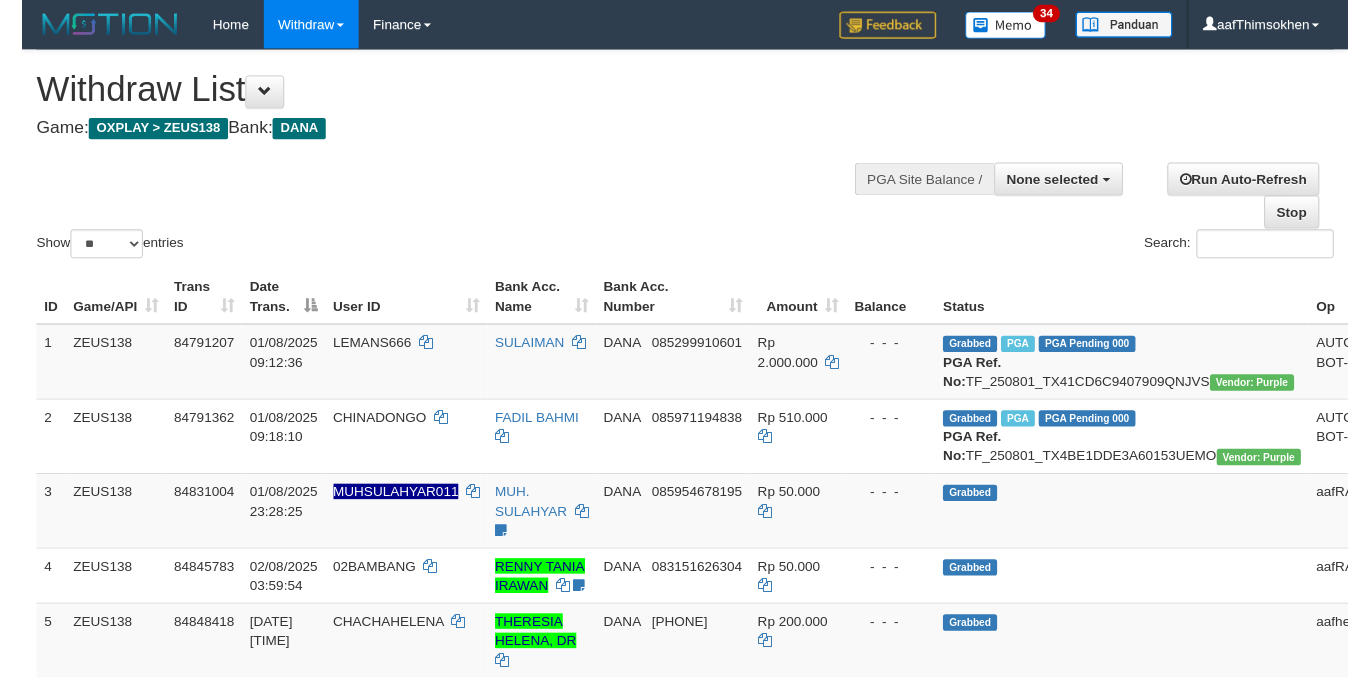 scroll, scrollTop: 349, scrollLeft: 0, axis: vertical 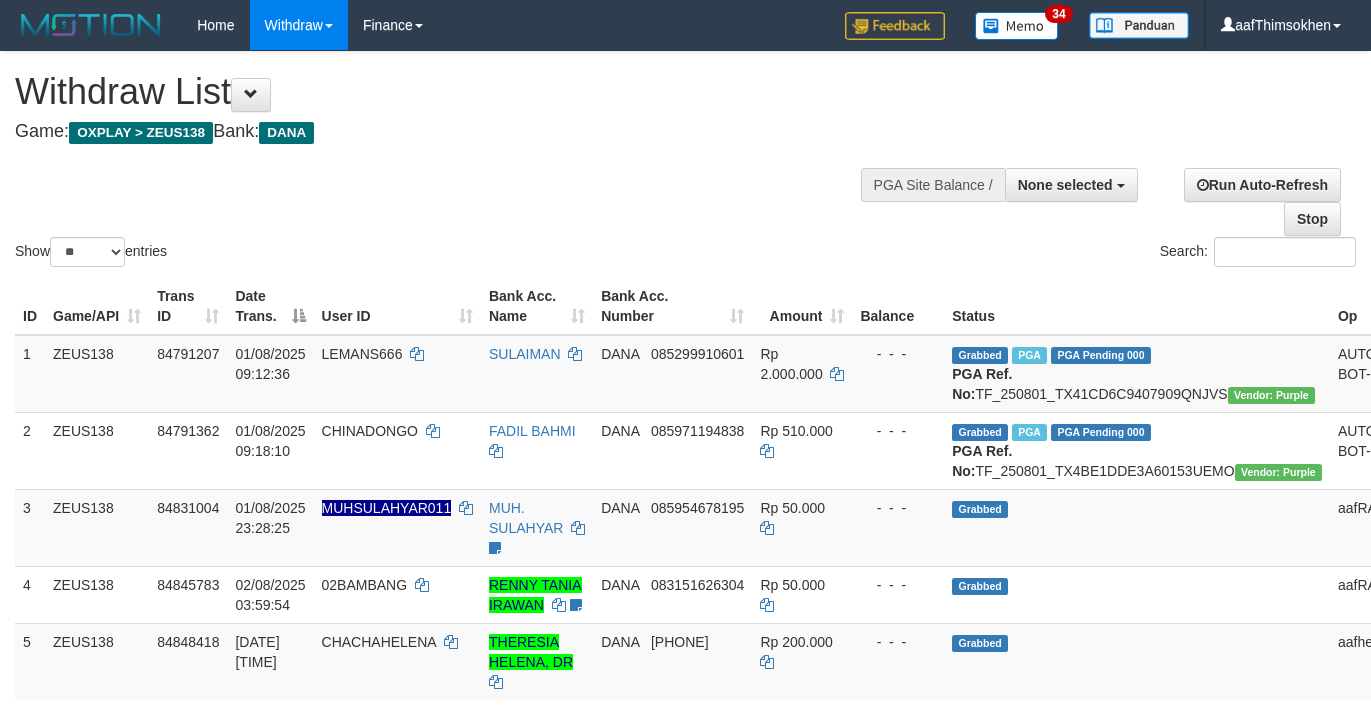 select 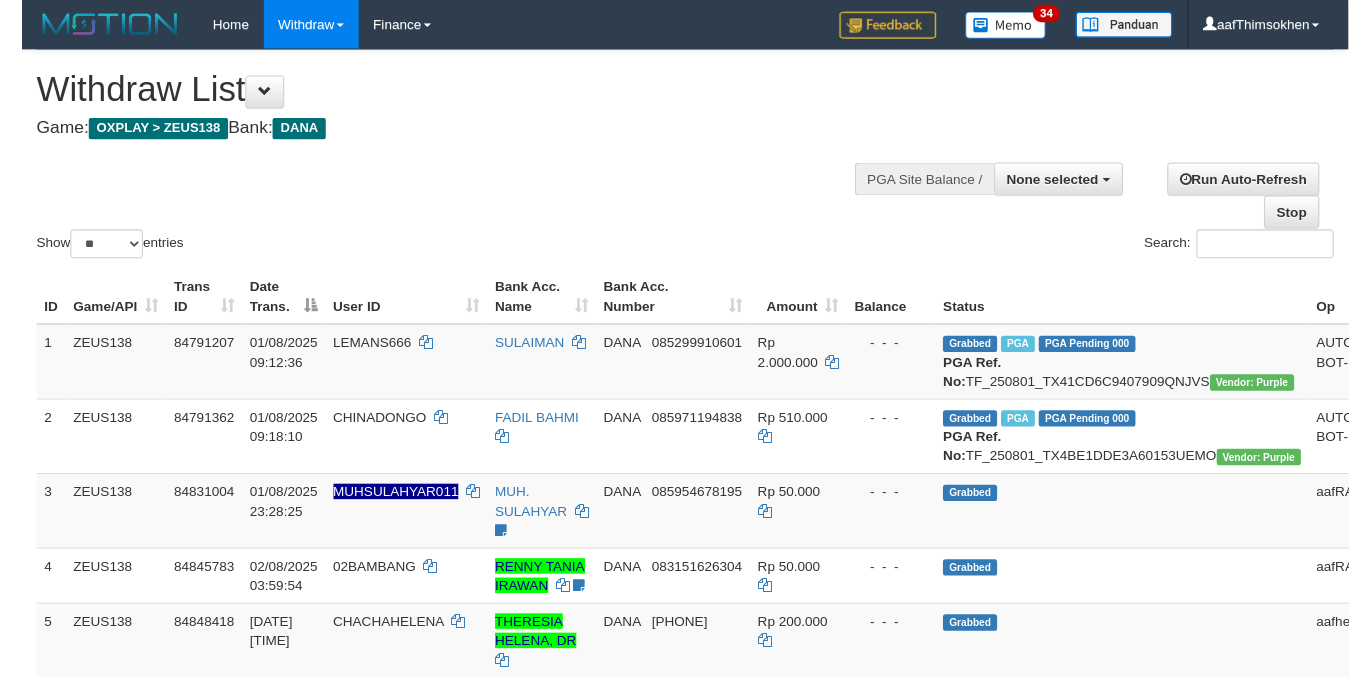 scroll, scrollTop: 349, scrollLeft: 0, axis: vertical 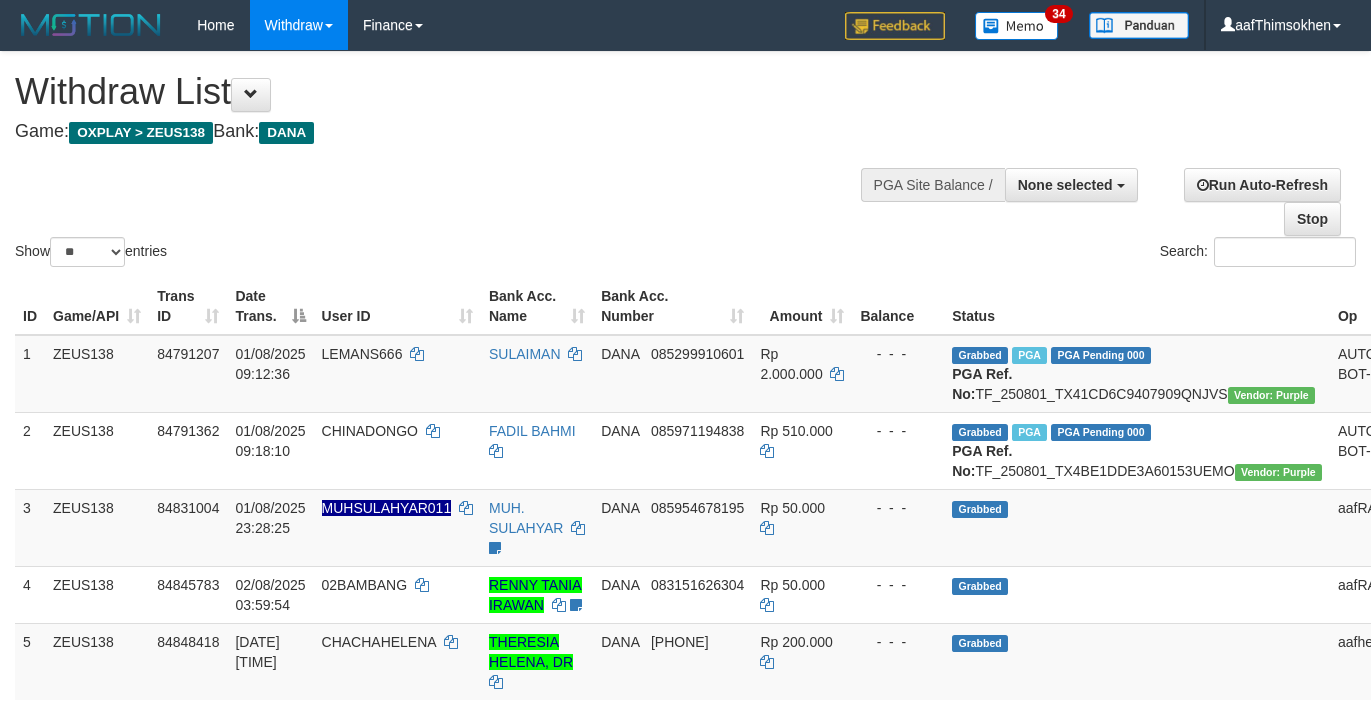 select 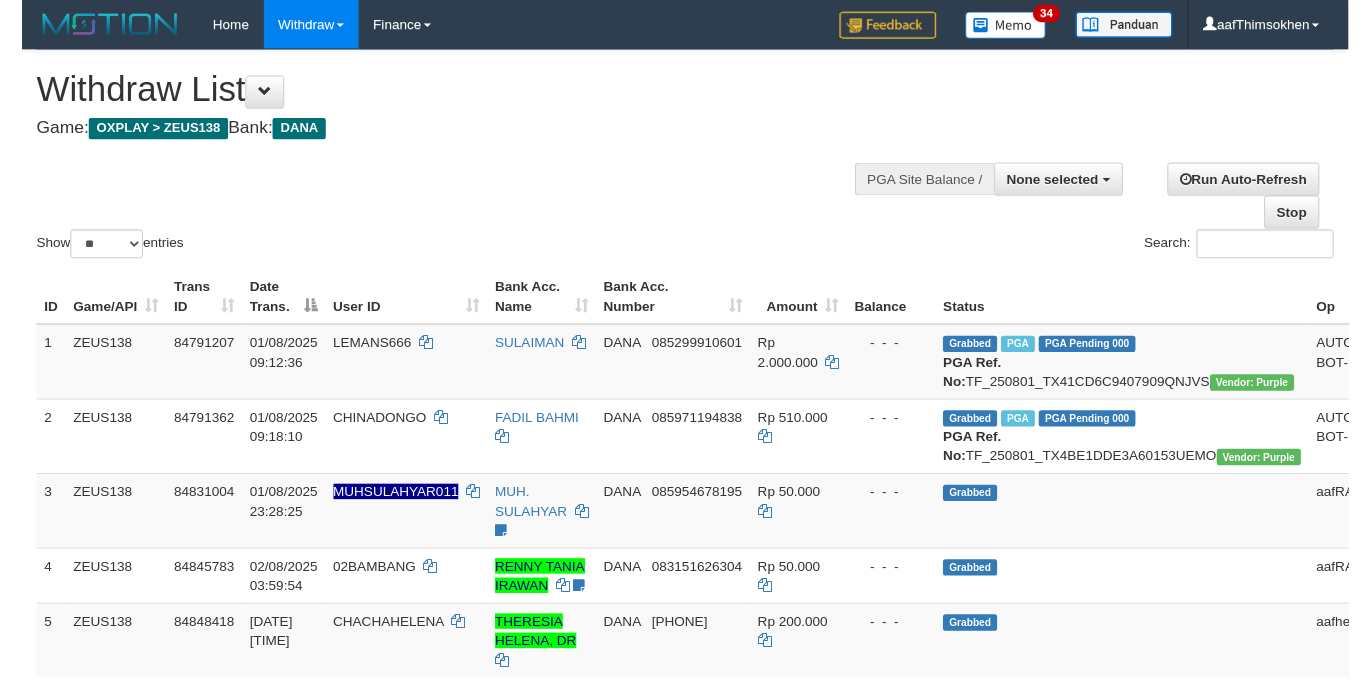 scroll, scrollTop: 349, scrollLeft: 0, axis: vertical 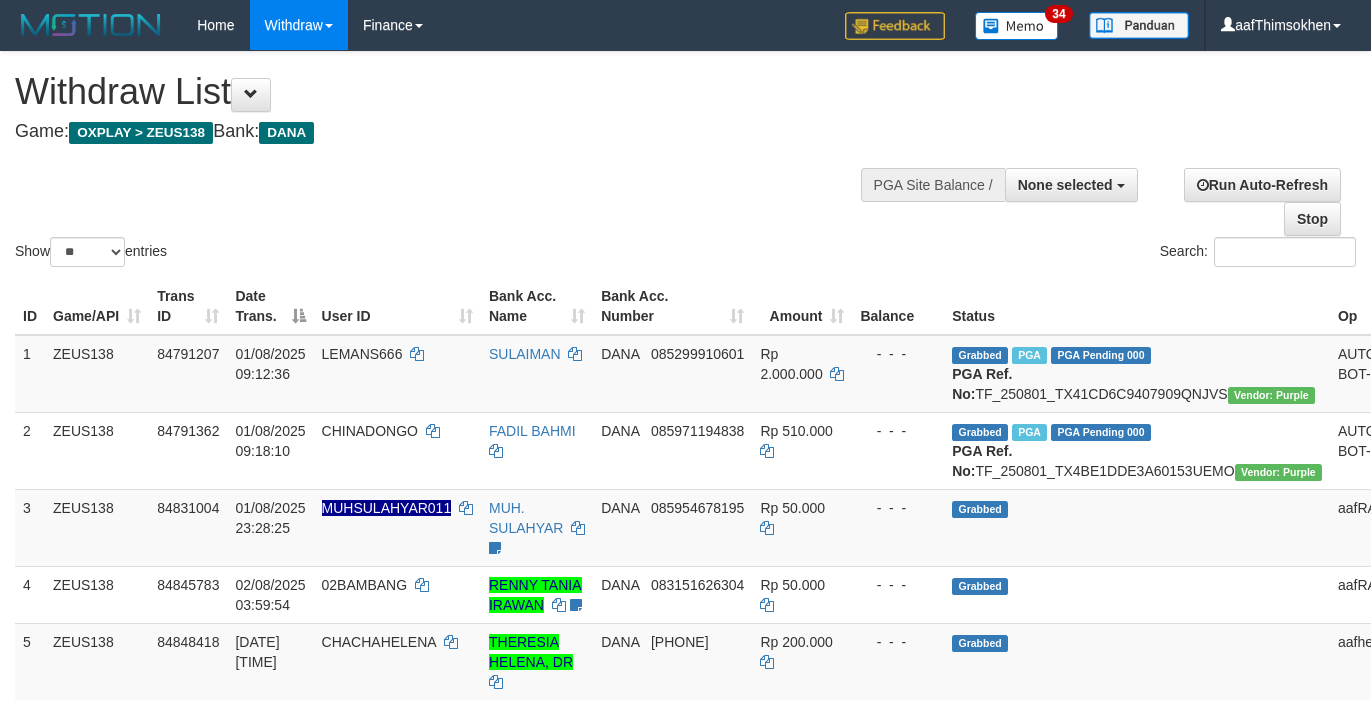 select 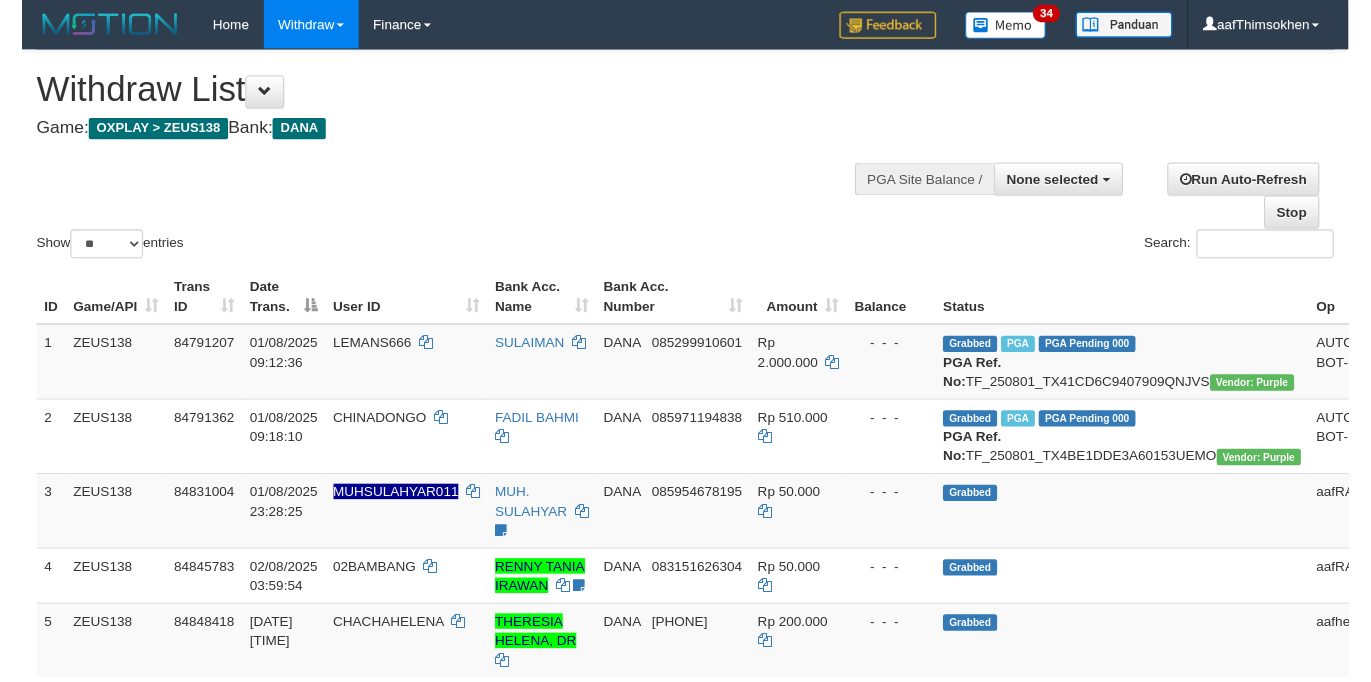 scroll, scrollTop: 349, scrollLeft: 0, axis: vertical 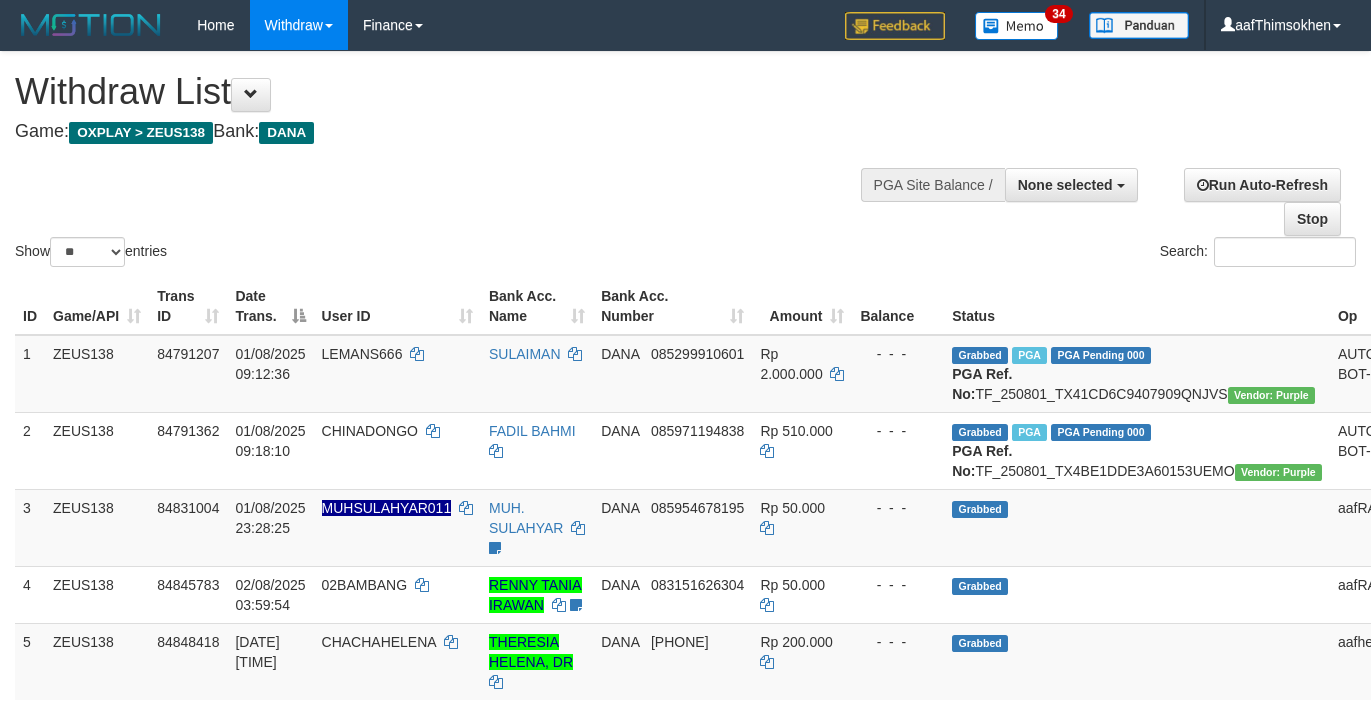 select 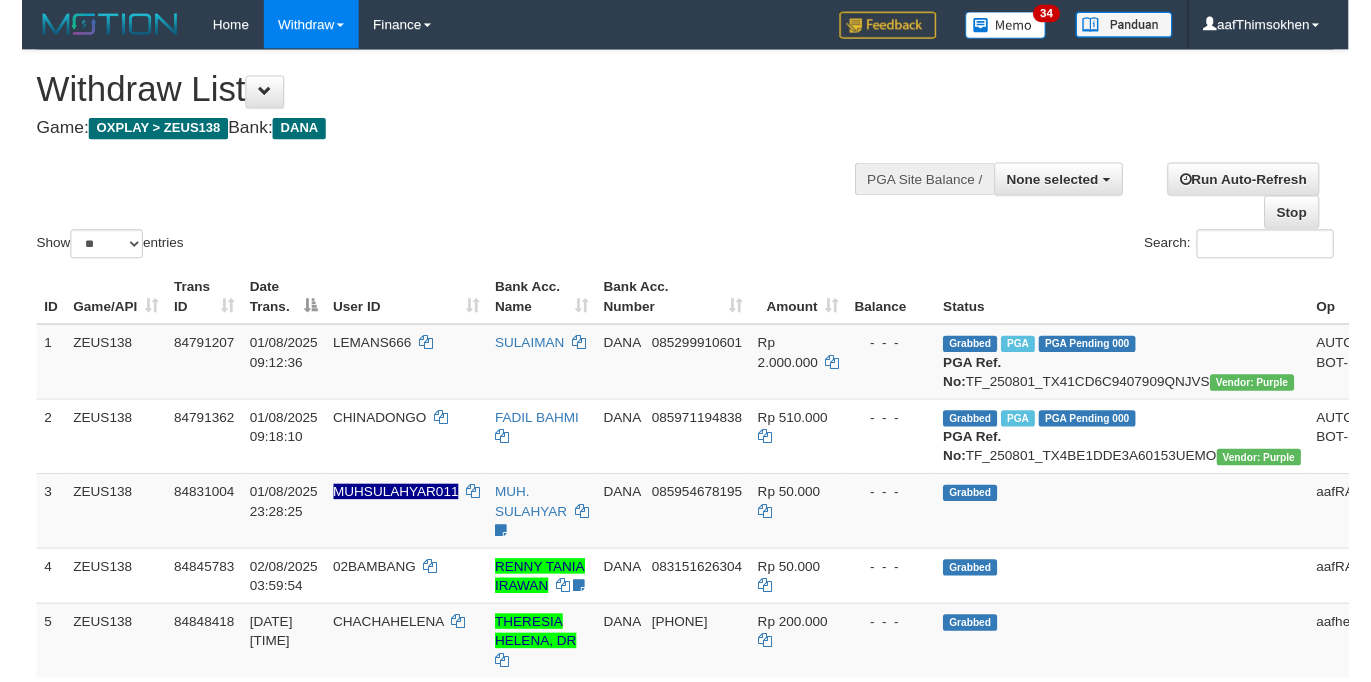 scroll, scrollTop: 349, scrollLeft: 0, axis: vertical 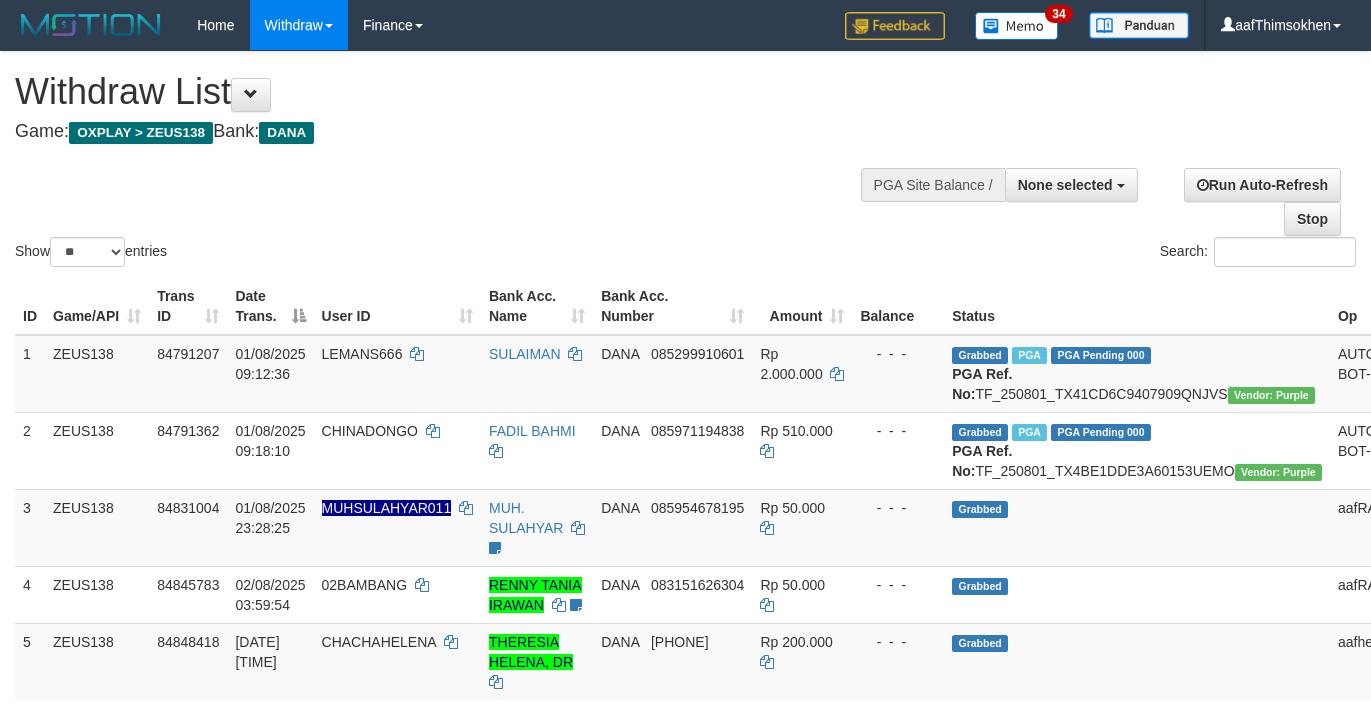 select 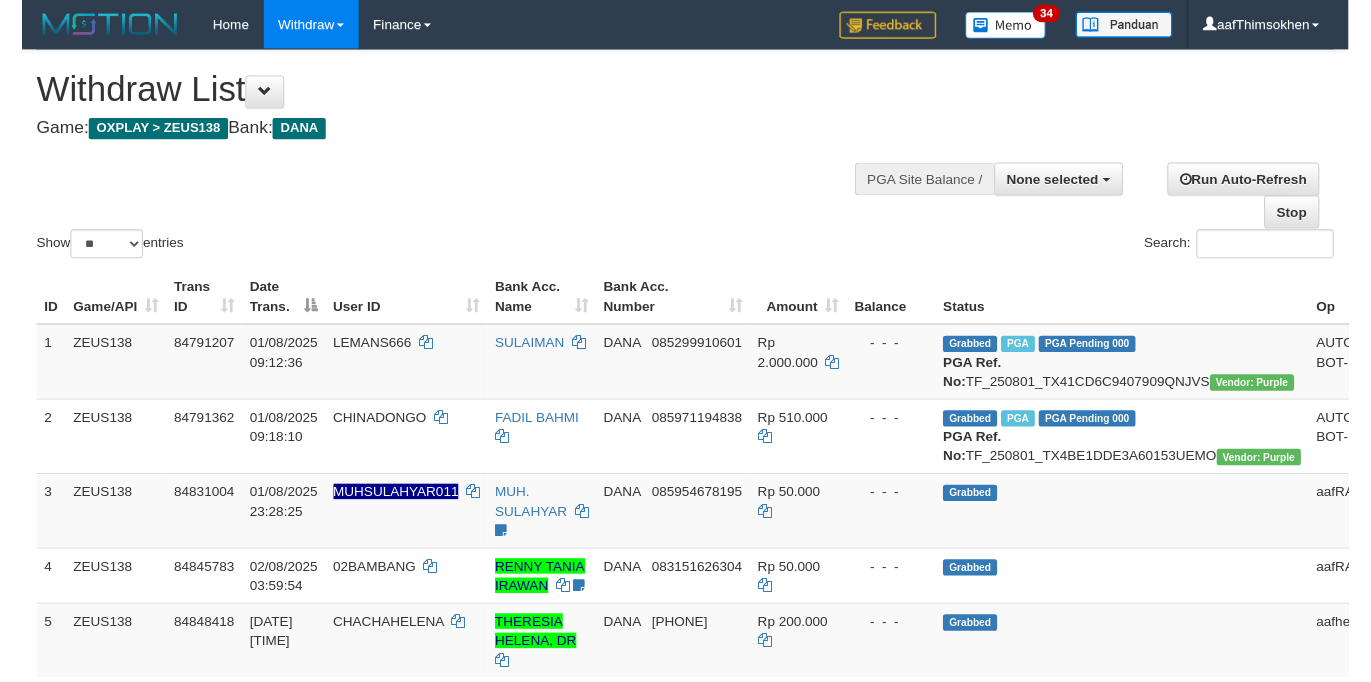 scroll, scrollTop: 349, scrollLeft: 0, axis: vertical 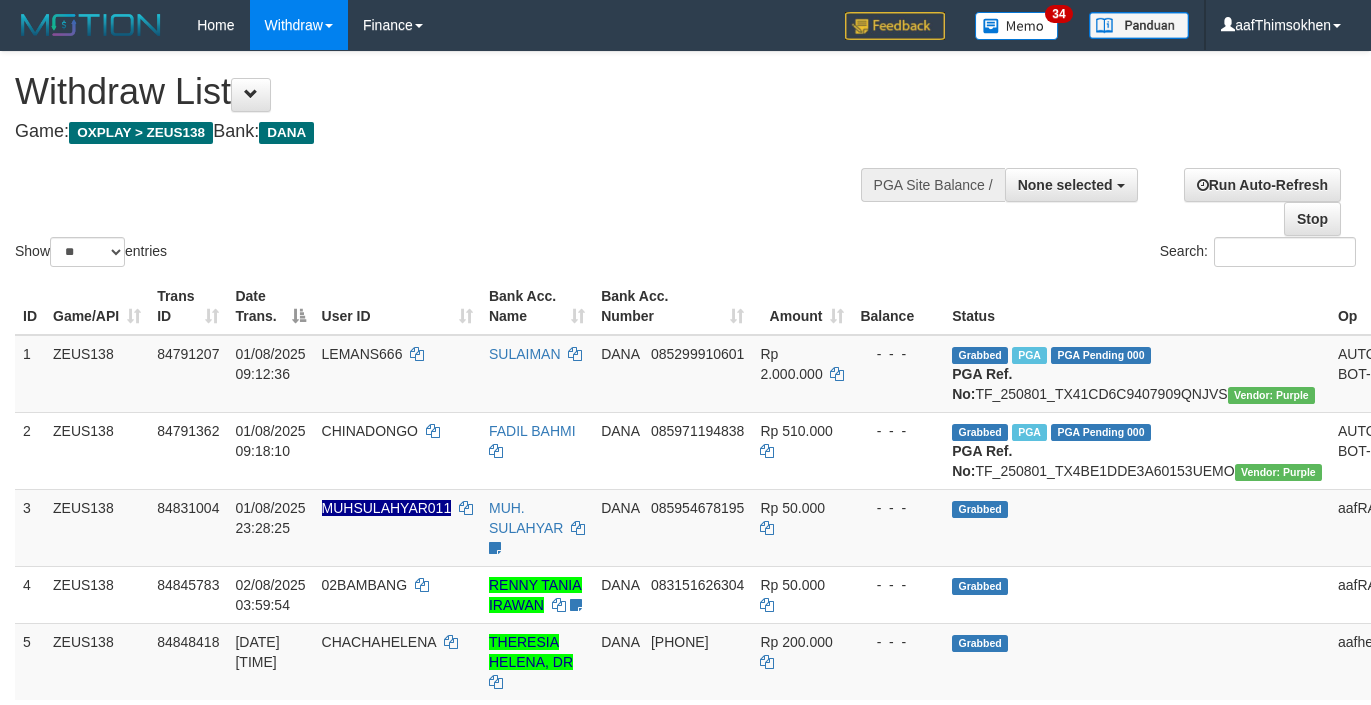 select 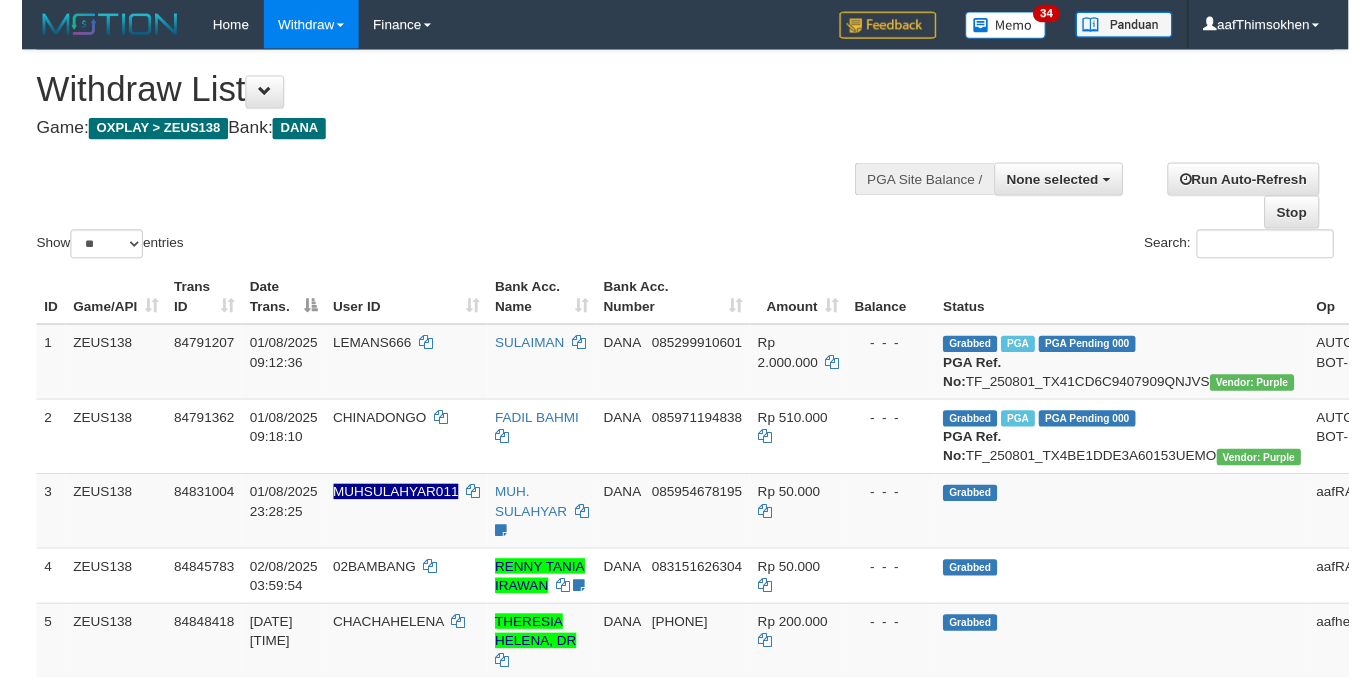 scroll, scrollTop: 349, scrollLeft: 0, axis: vertical 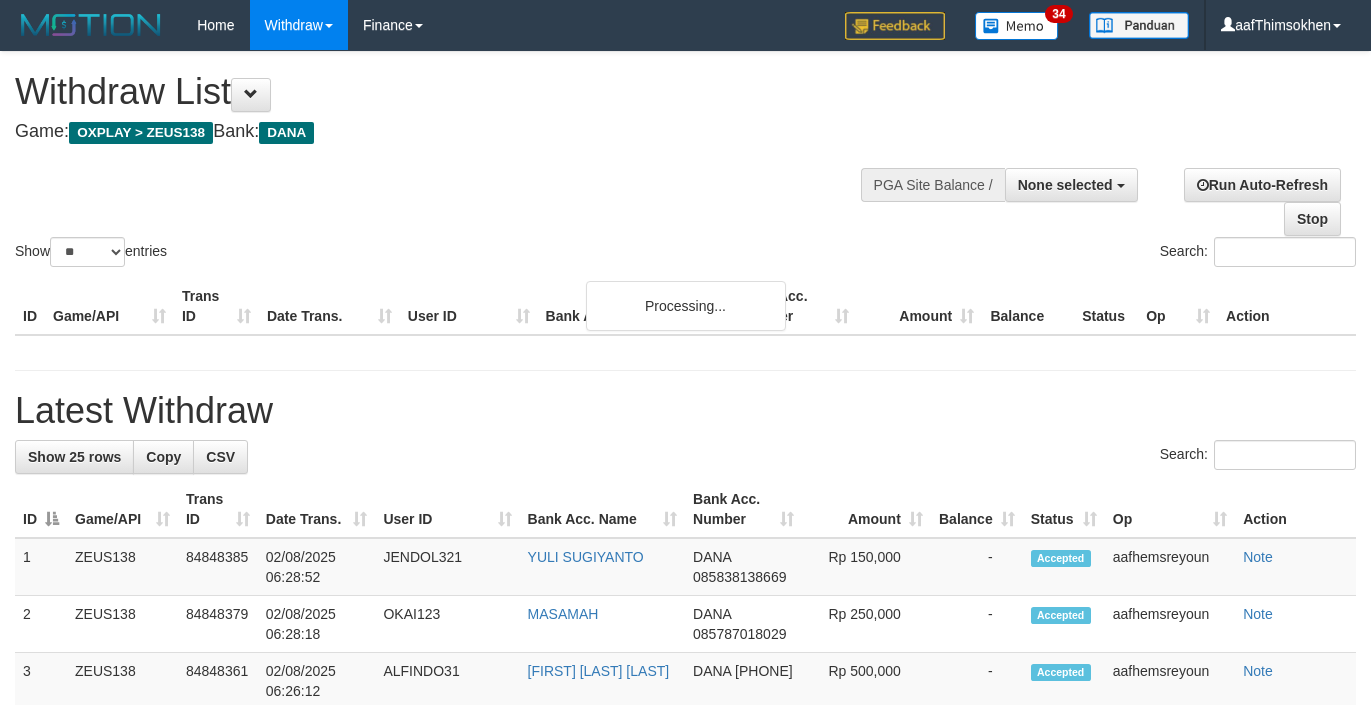 select 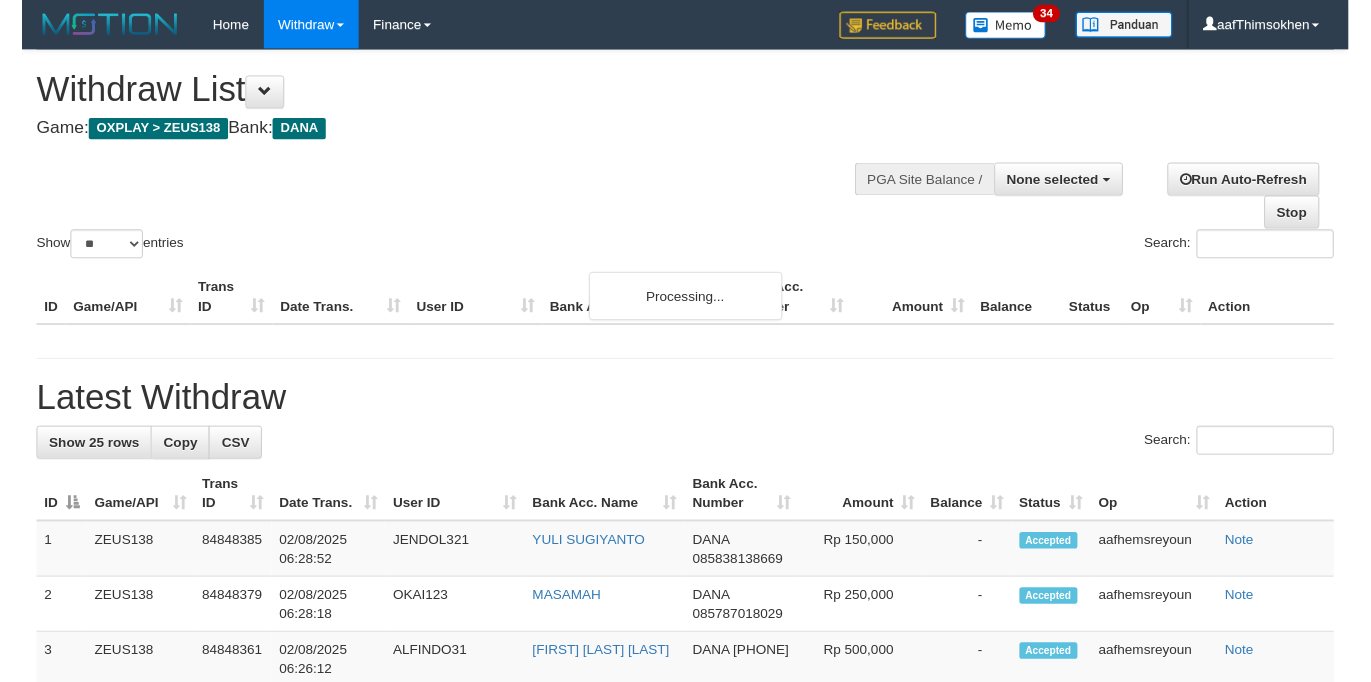 scroll, scrollTop: 349, scrollLeft: 0, axis: vertical 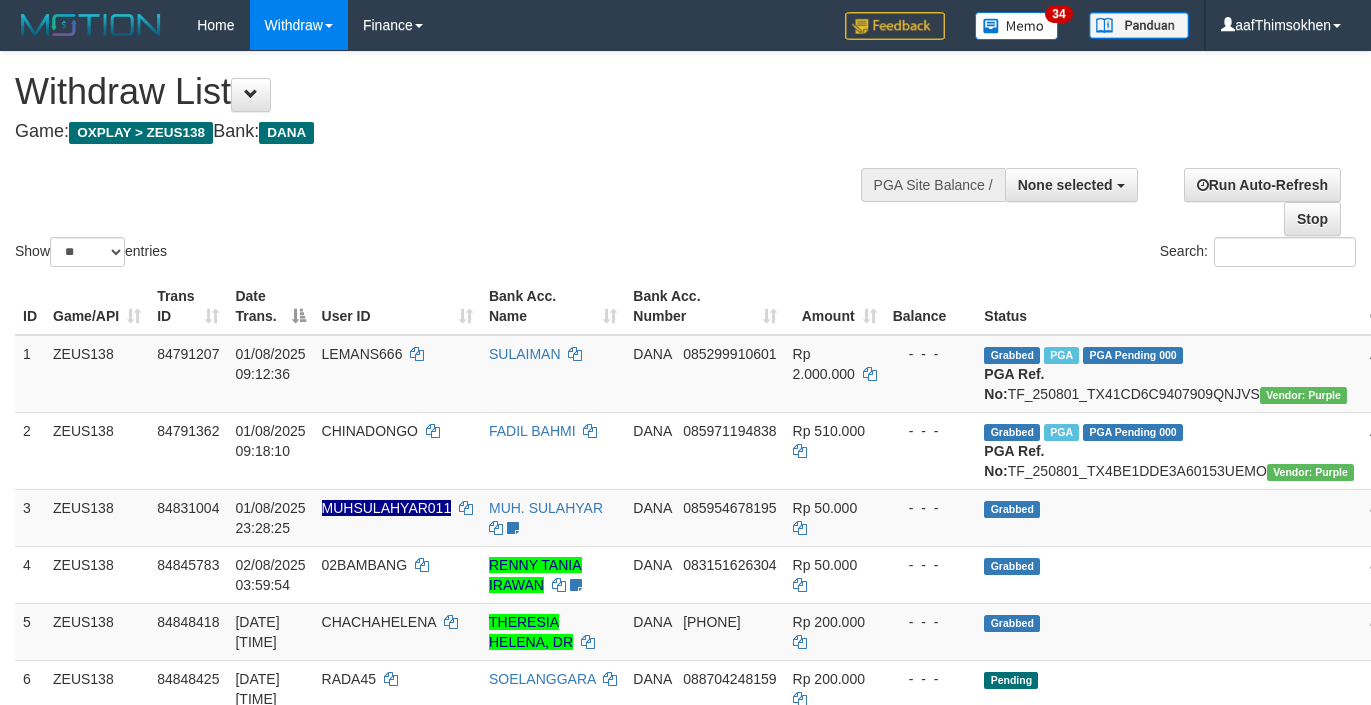 select 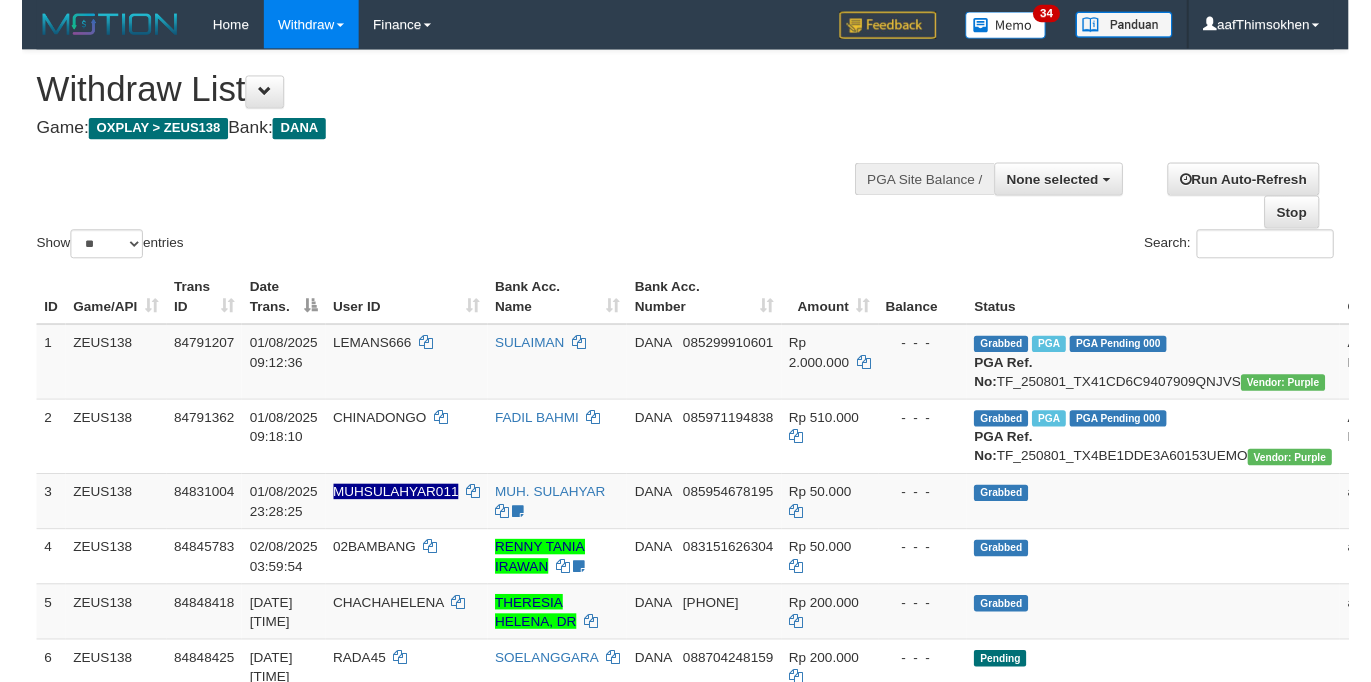 scroll, scrollTop: 349, scrollLeft: 0, axis: vertical 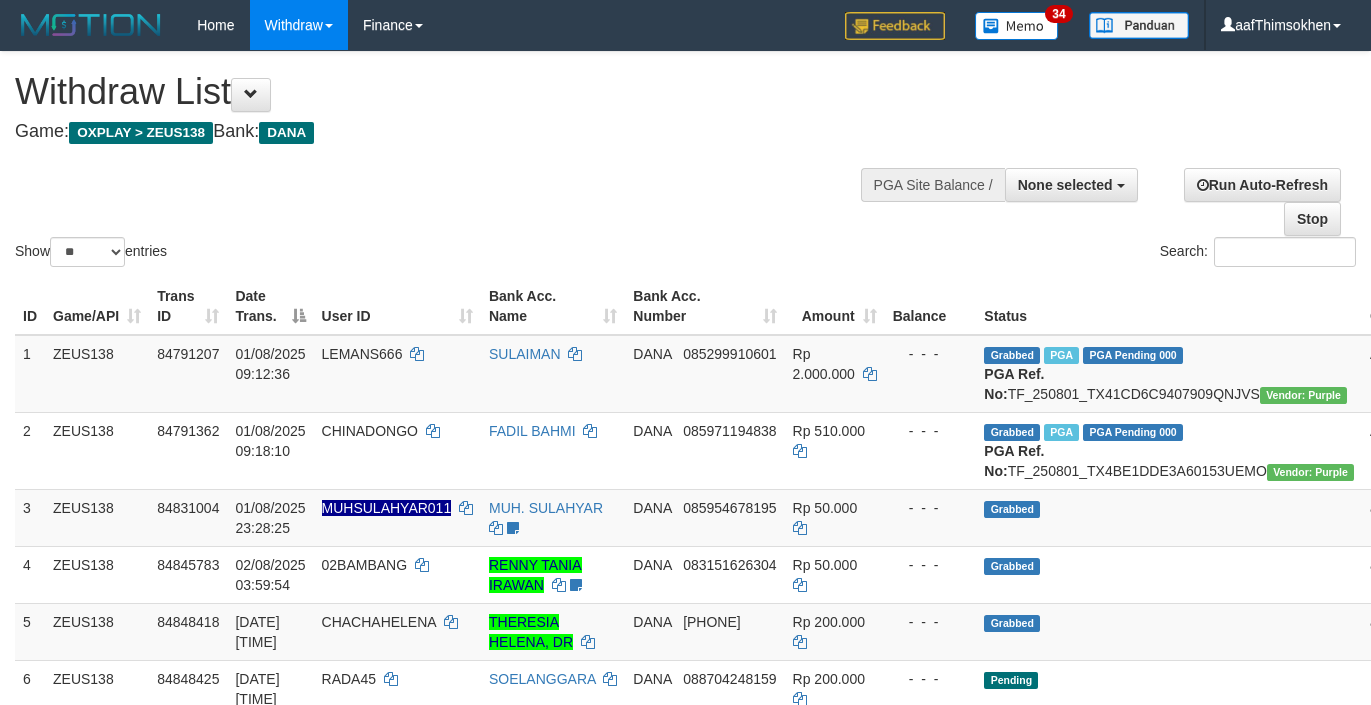 select 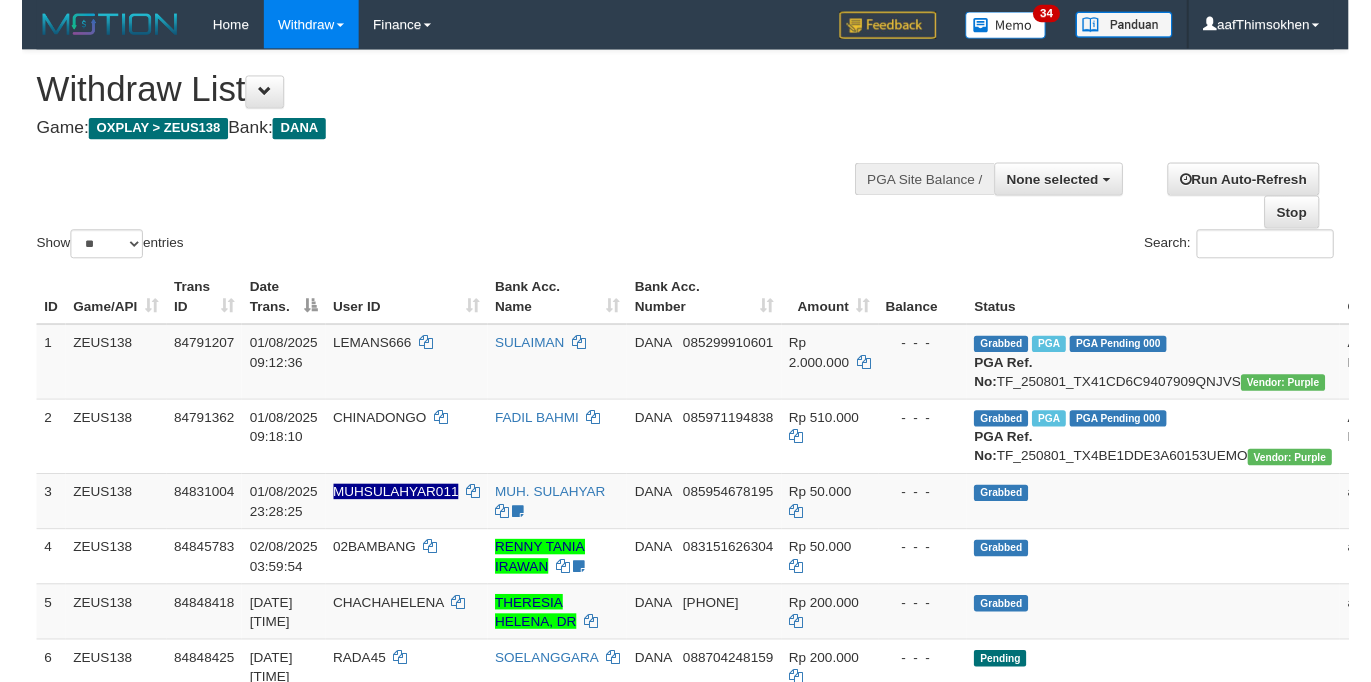 scroll, scrollTop: 349, scrollLeft: 0, axis: vertical 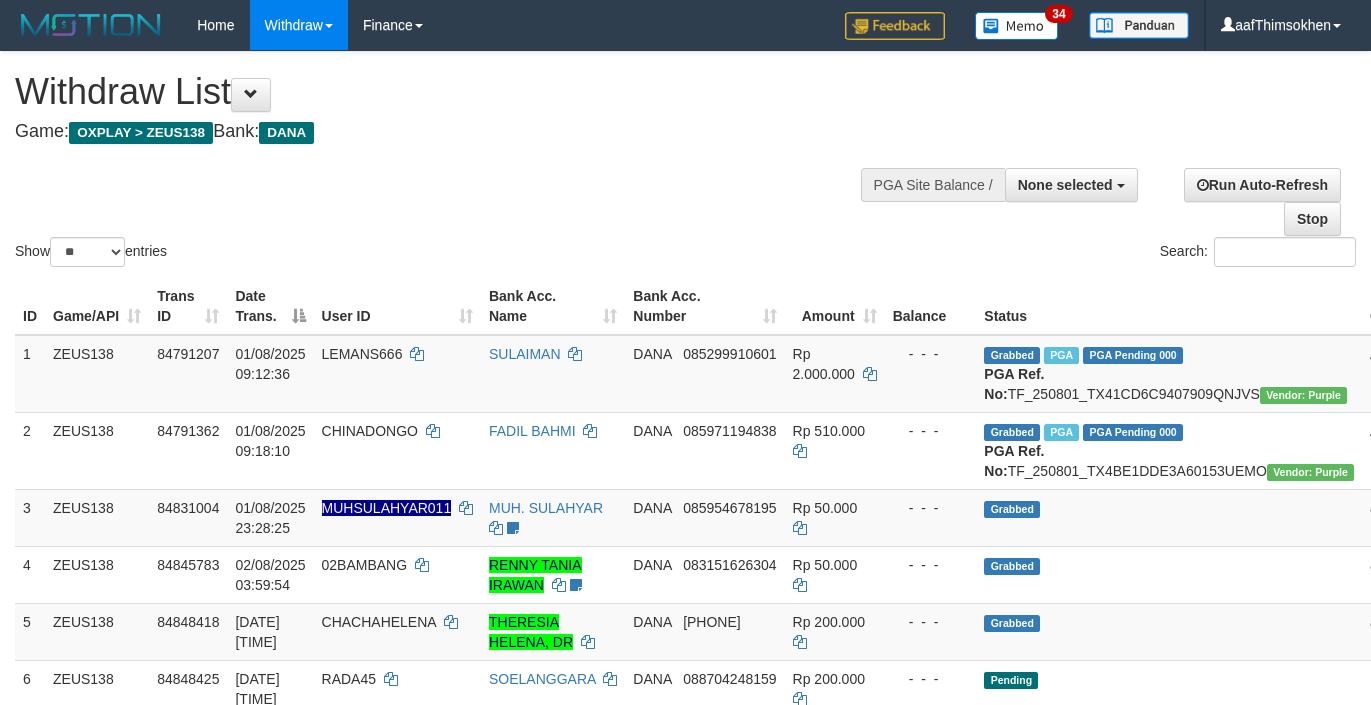 select 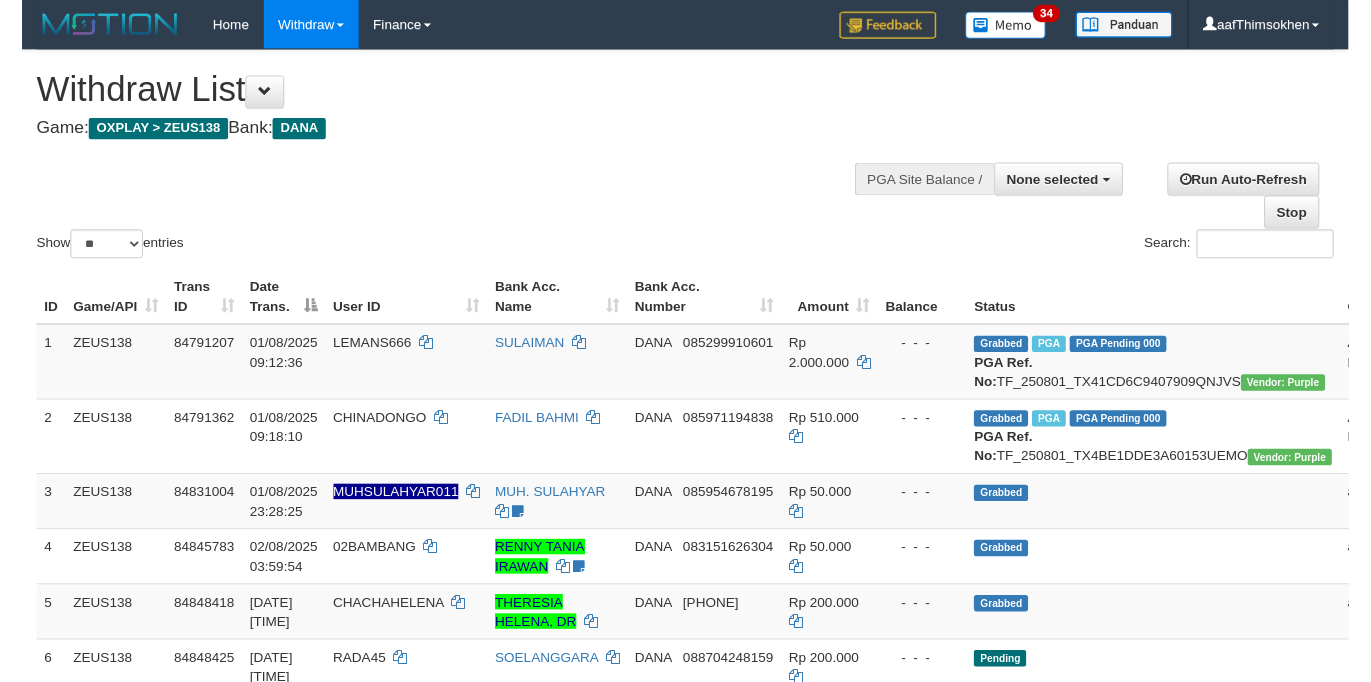 scroll, scrollTop: 349, scrollLeft: 0, axis: vertical 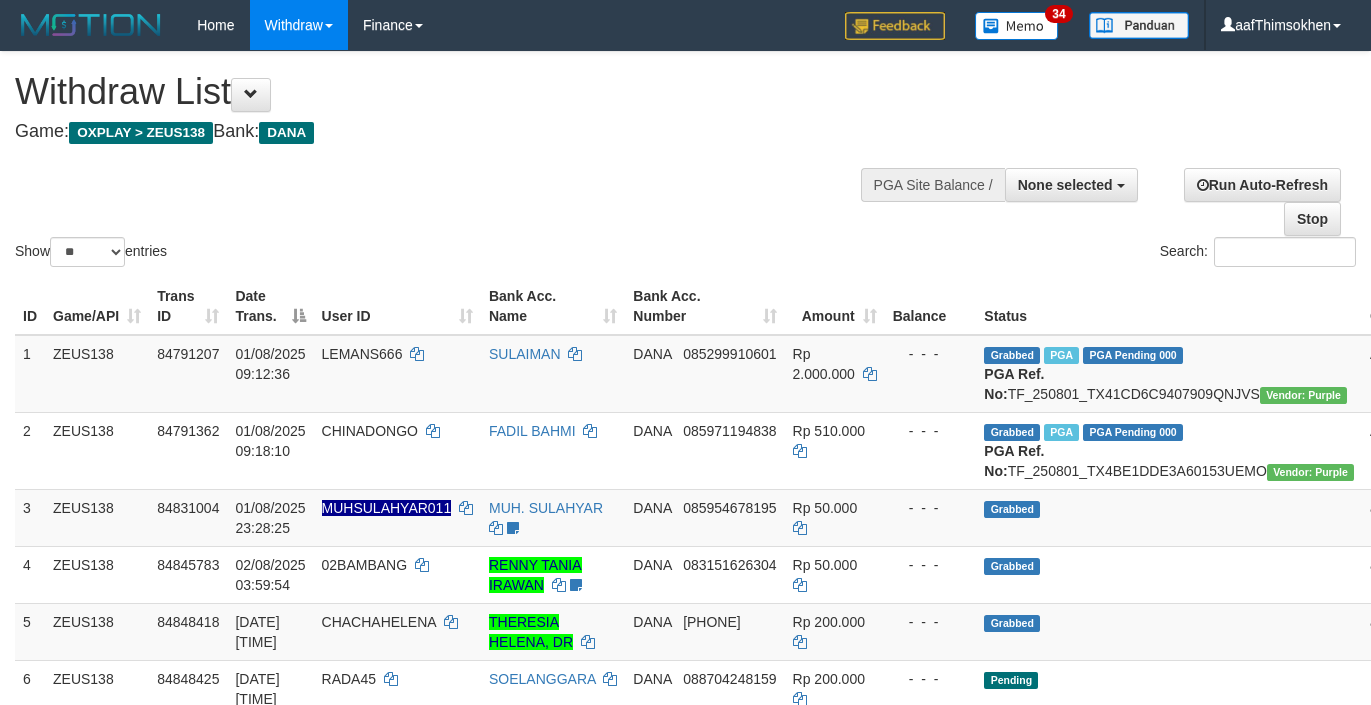 select 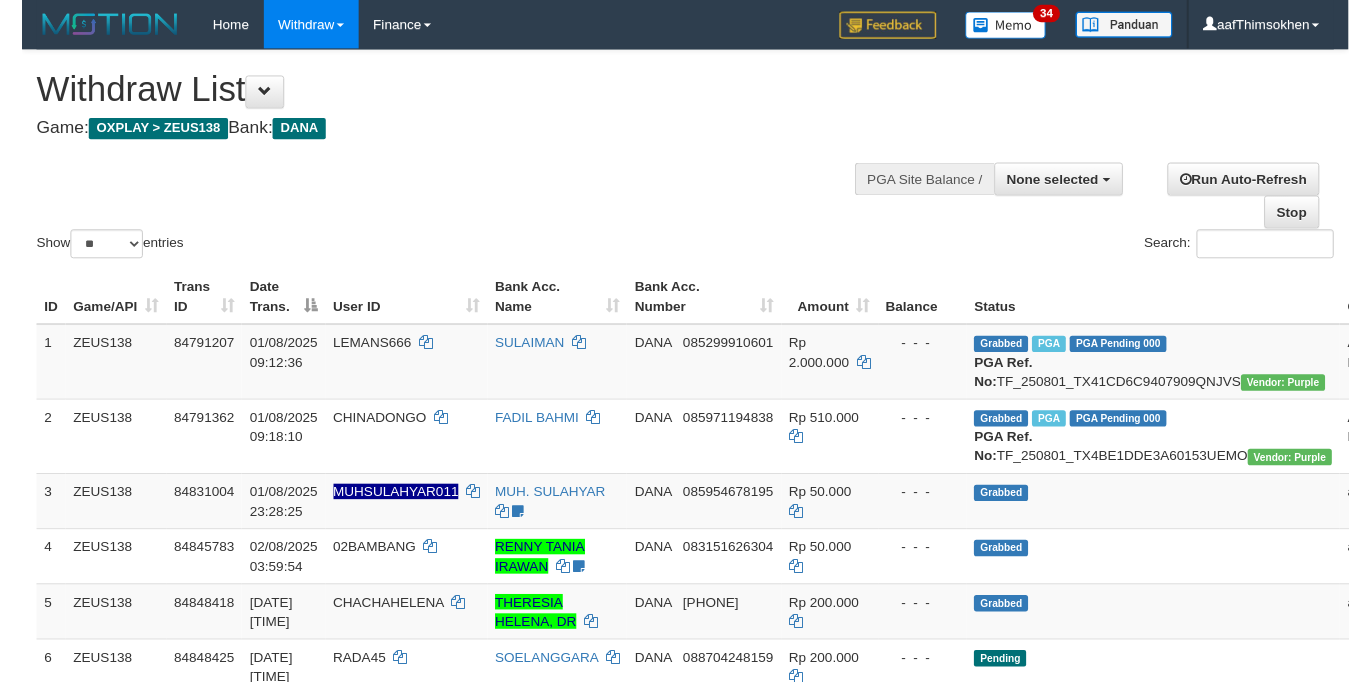 scroll, scrollTop: 349, scrollLeft: 0, axis: vertical 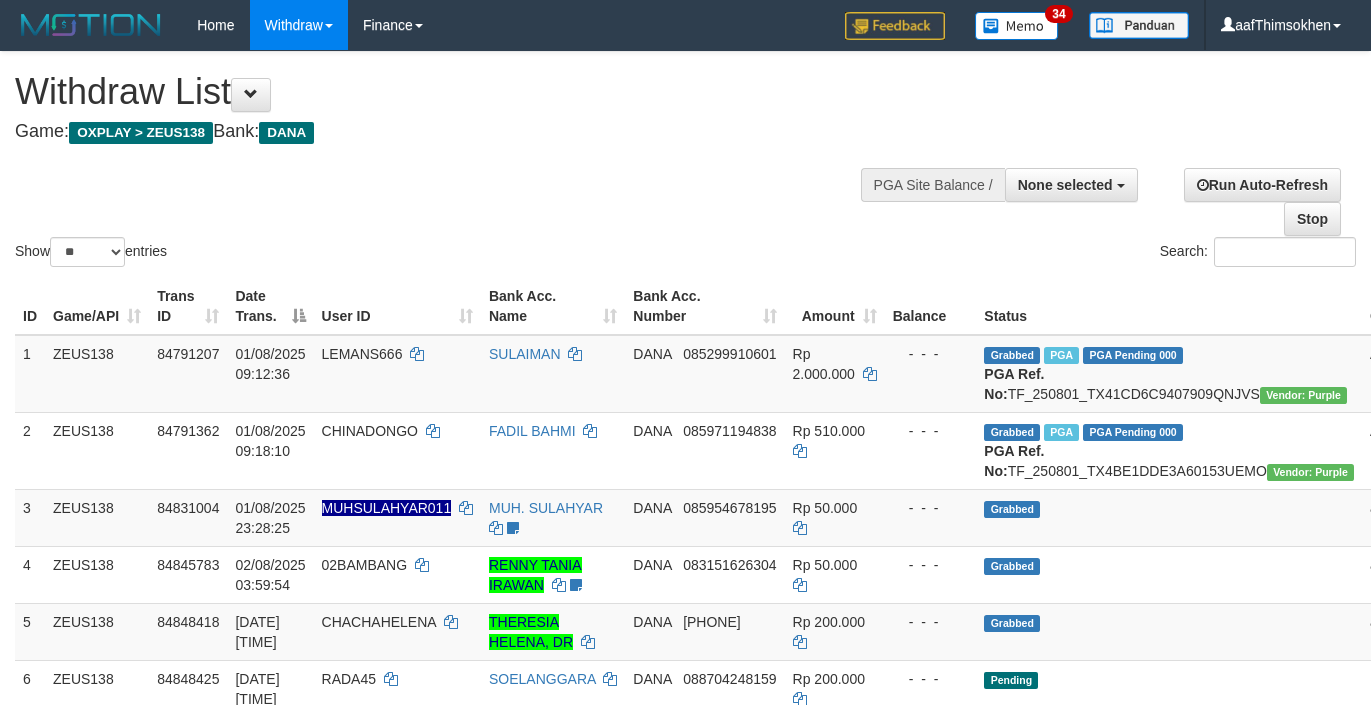 select 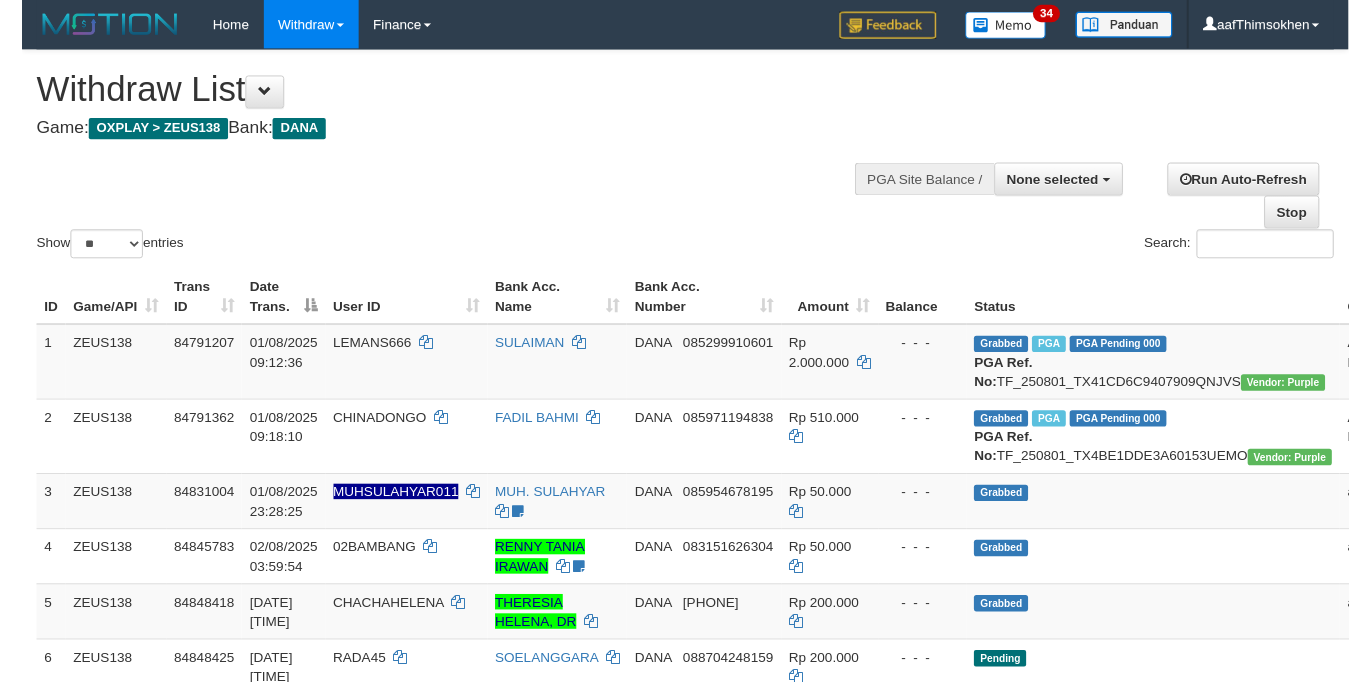 scroll, scrollTop: 349, scrollLeft: 0, axis: vertical 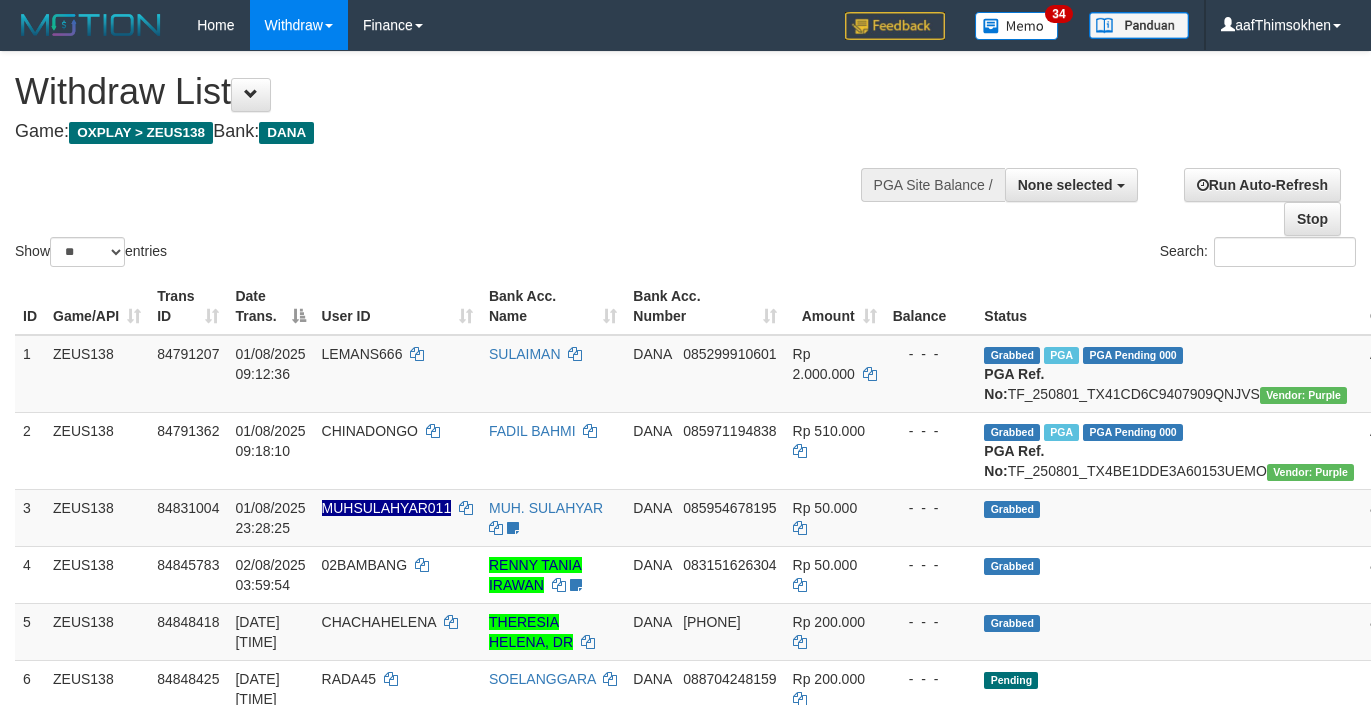 select 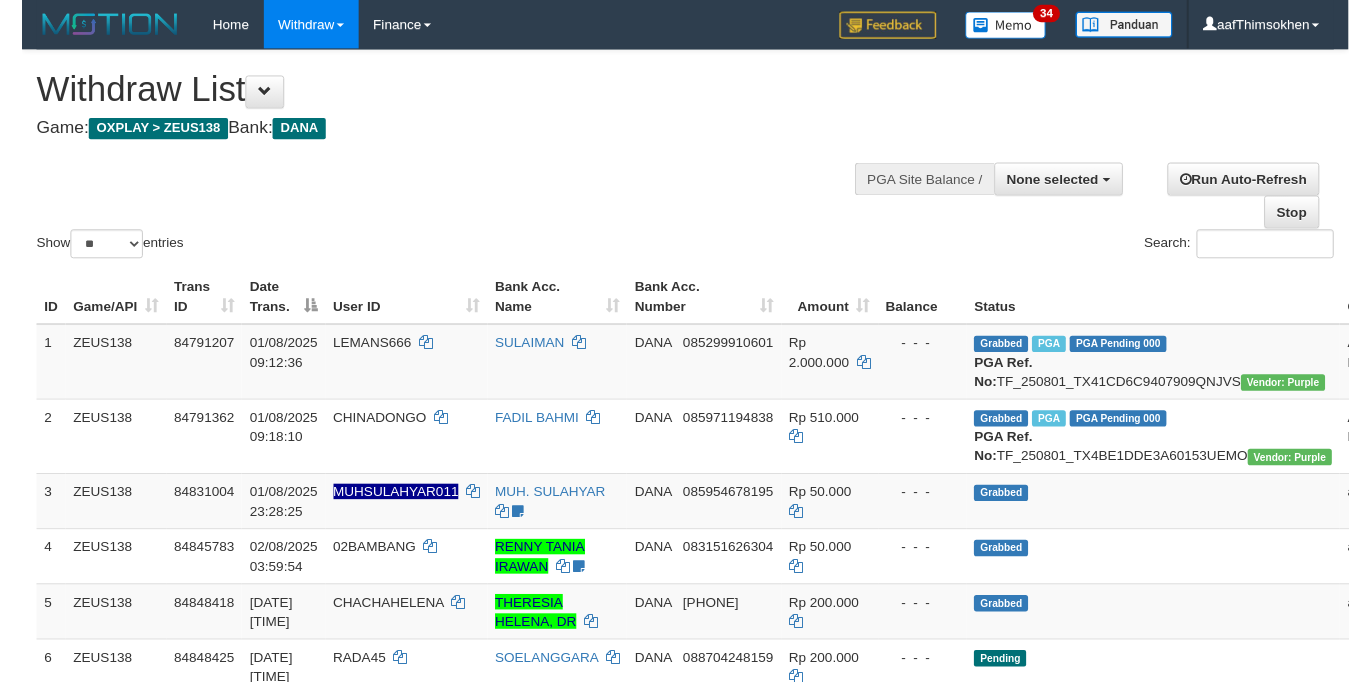 scroll, scrollTop: 349, scrollLeft: 0, axis: vertical 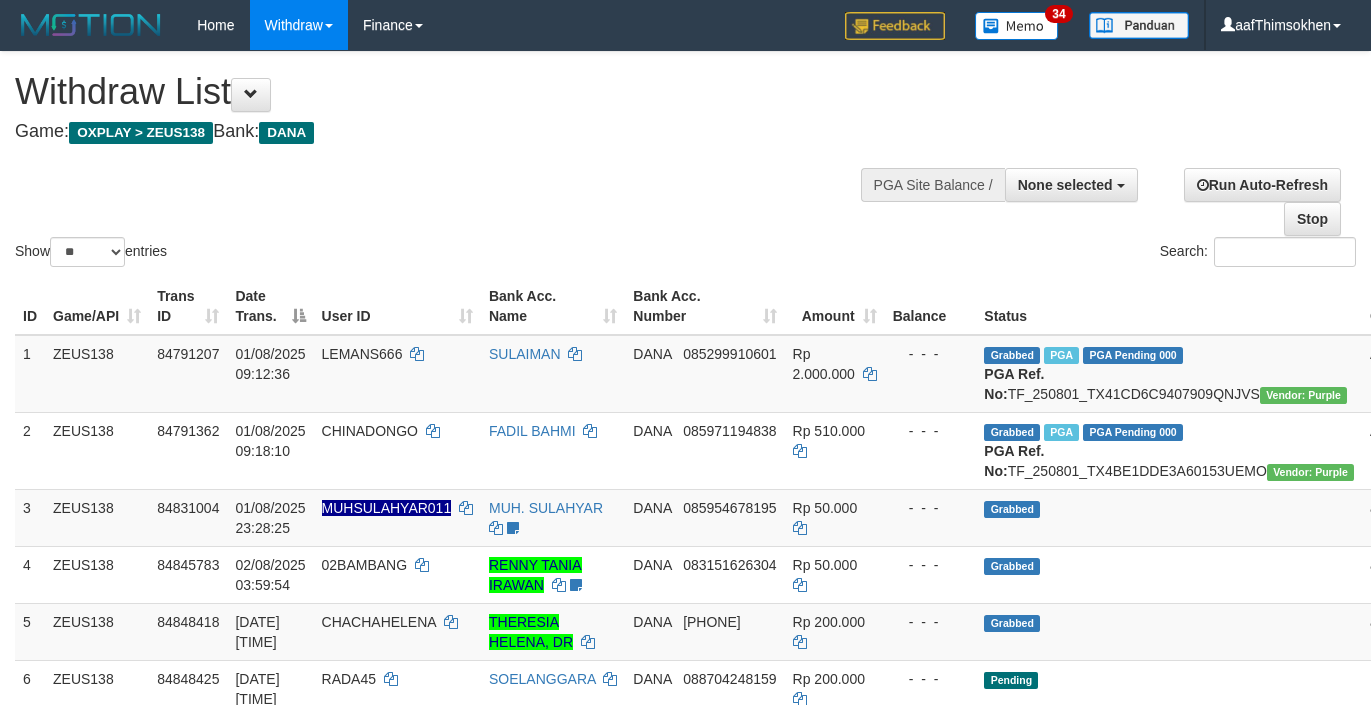 select 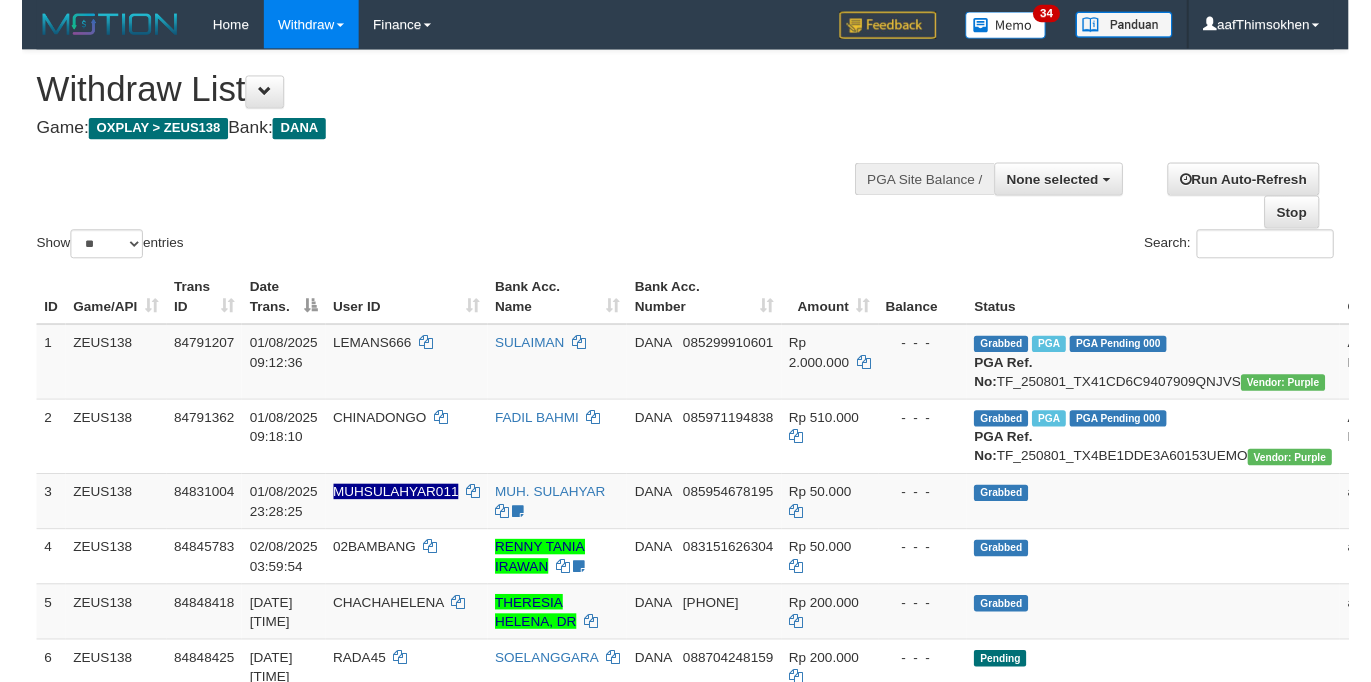 scroll, scrollTop: 349, scrollLeft: 0, axis: vertical 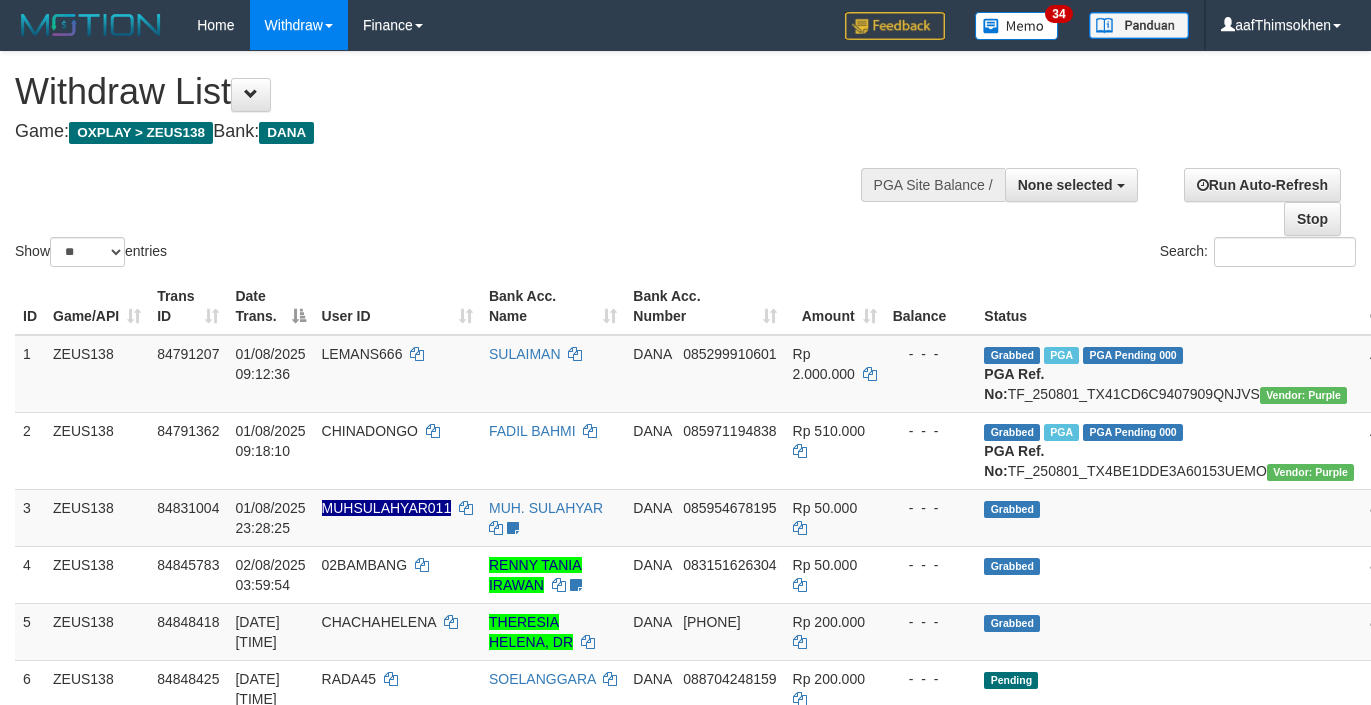 select 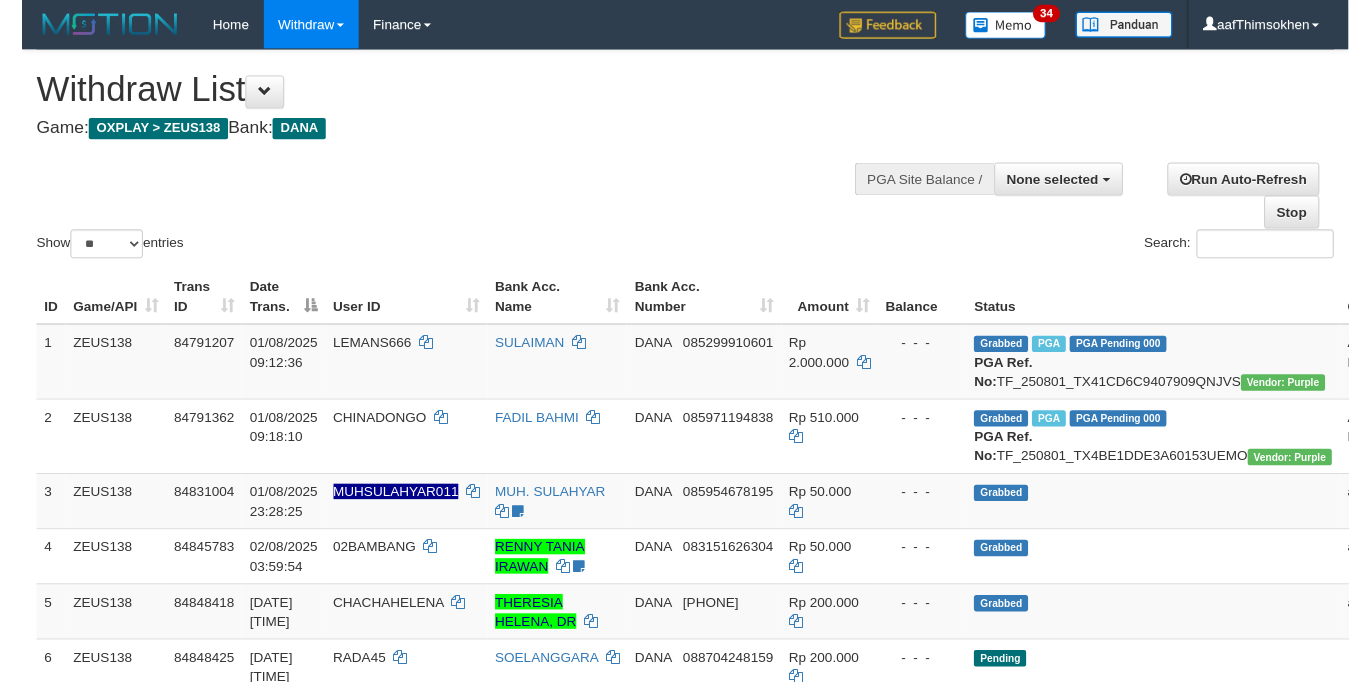 scroll, scrollTop: 349, scrollLeft: 0, axis: vertical 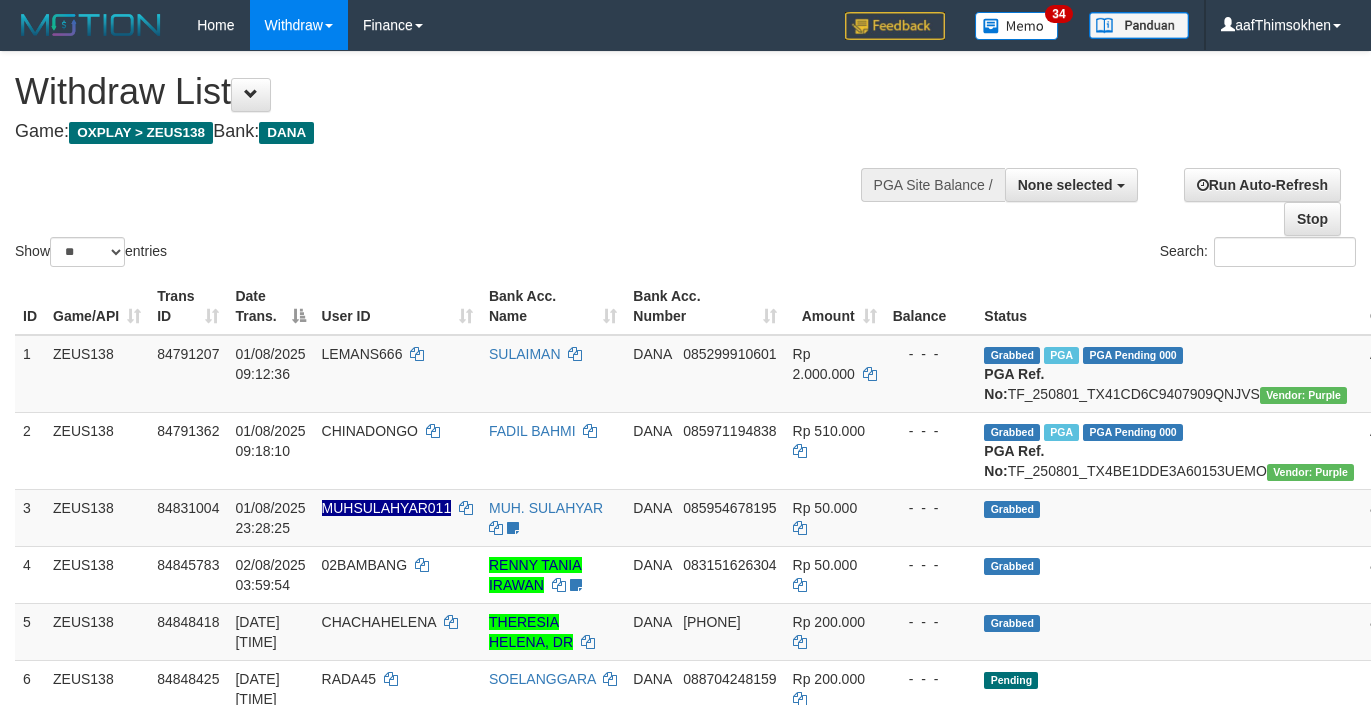 select 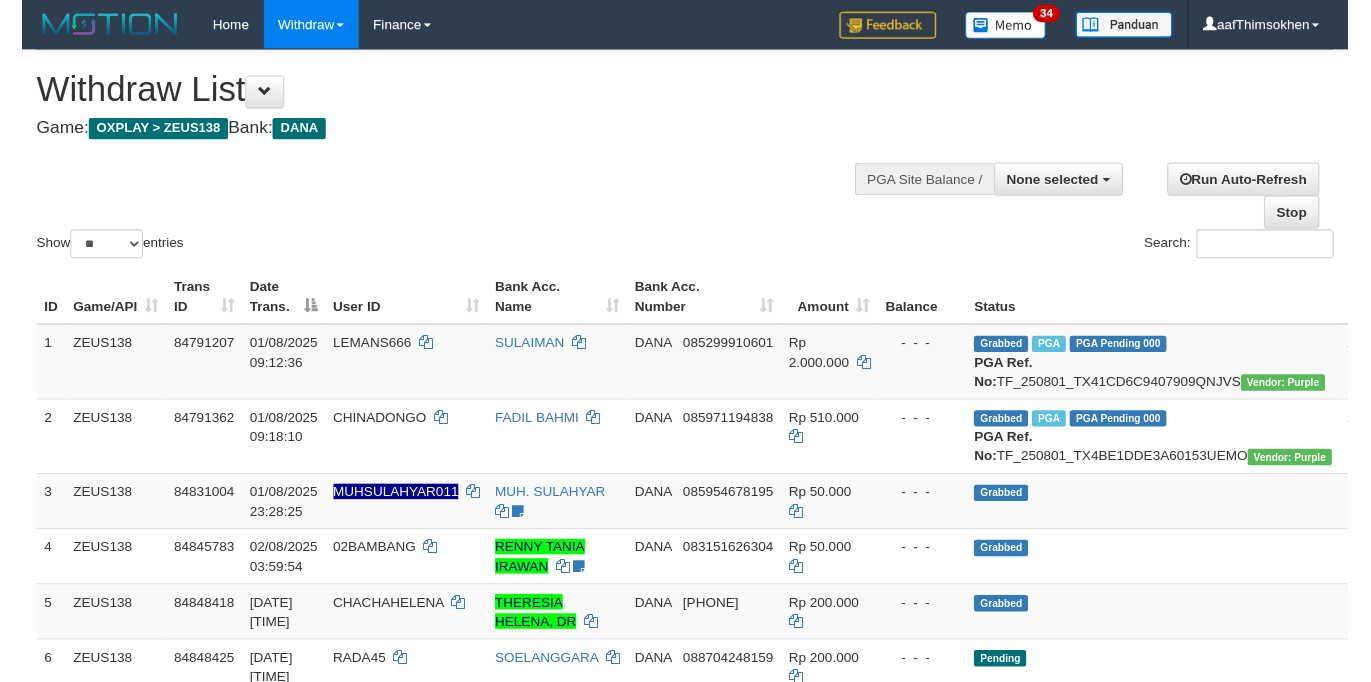 scroll, scrollTop: 349, scrollLeft: 0, axis: vertical 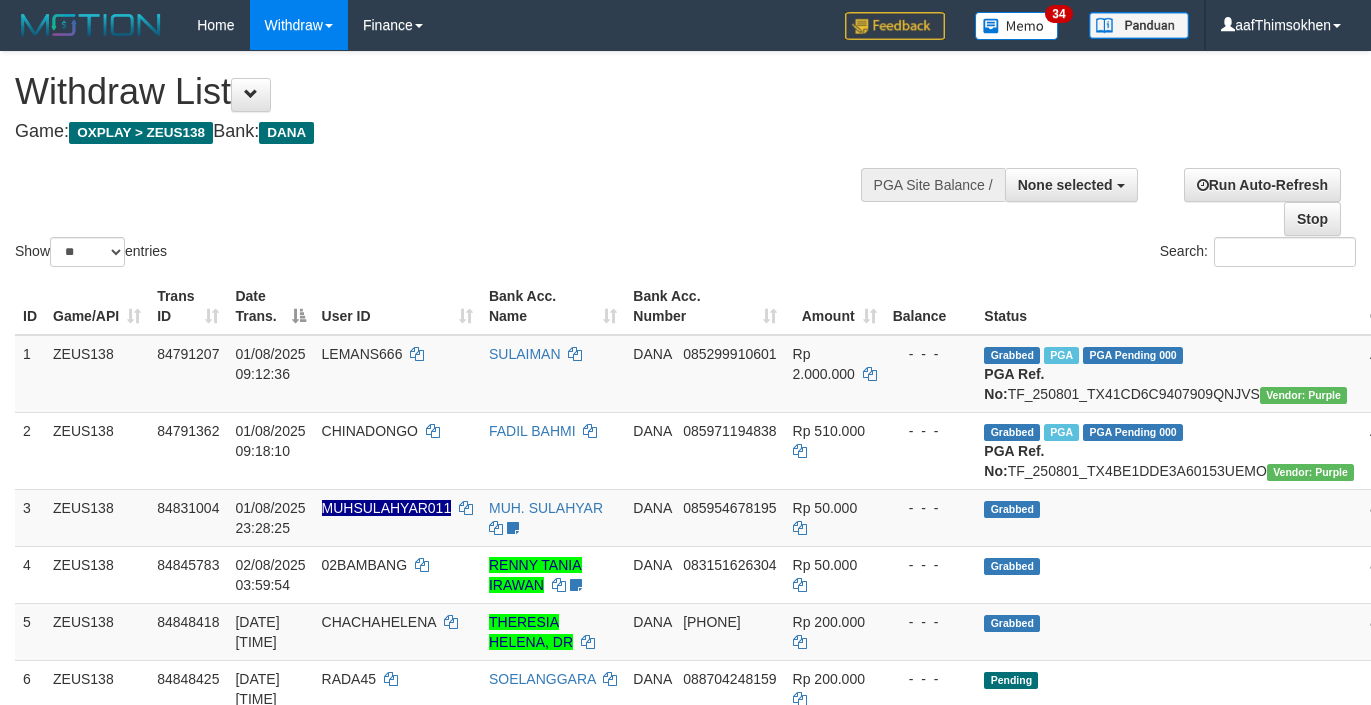 select 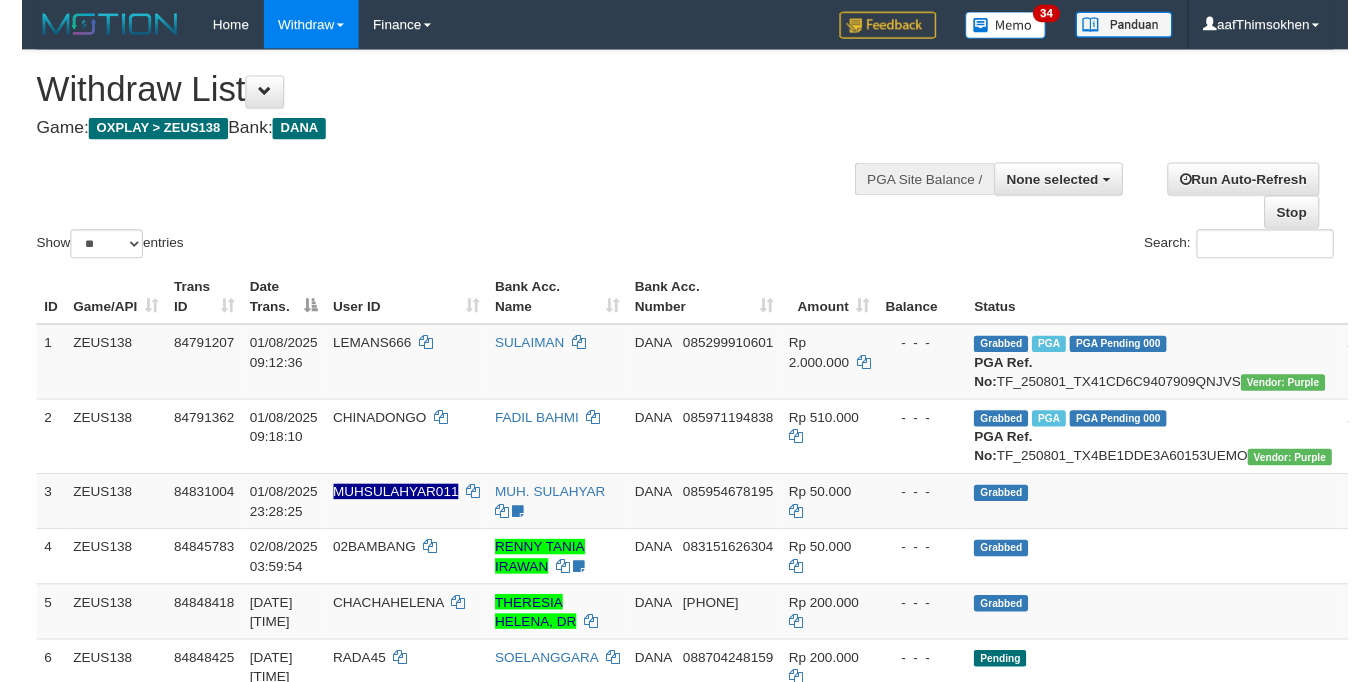 scroll, scrollTop: 349, scrollLeft: 0, axis: vertical 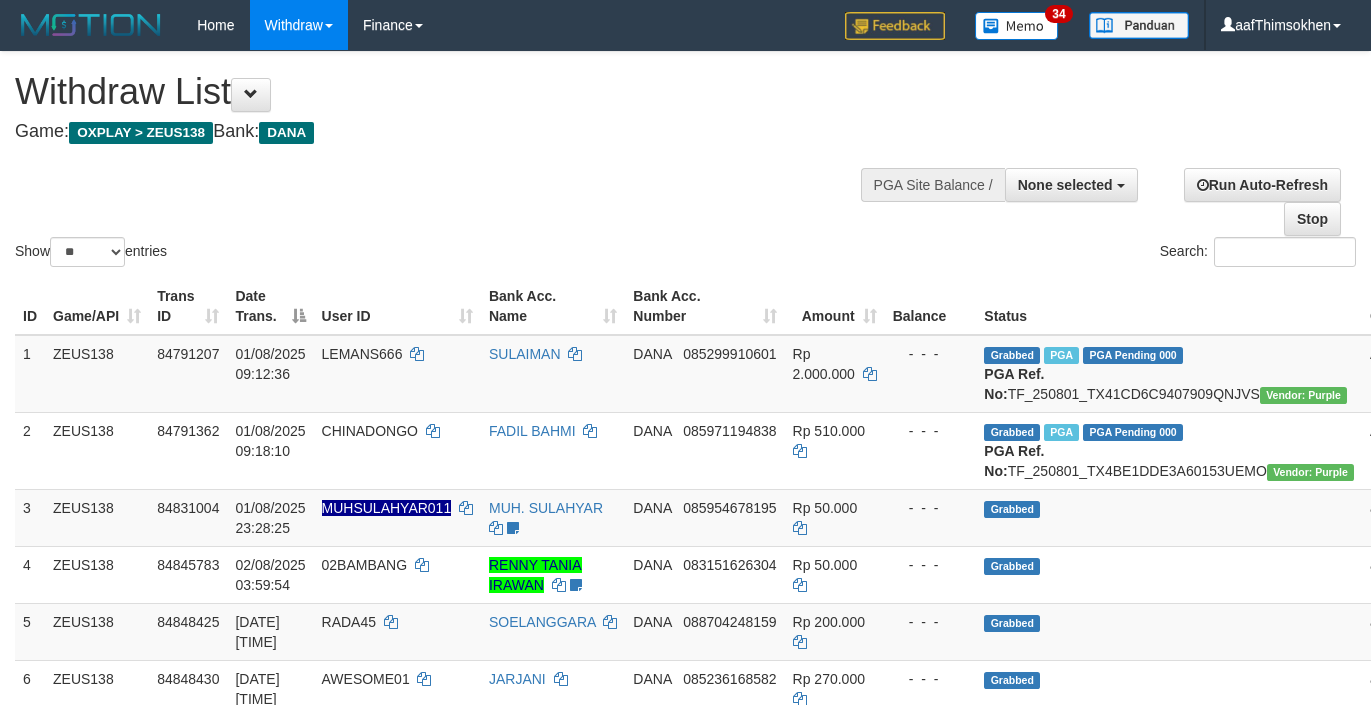 select 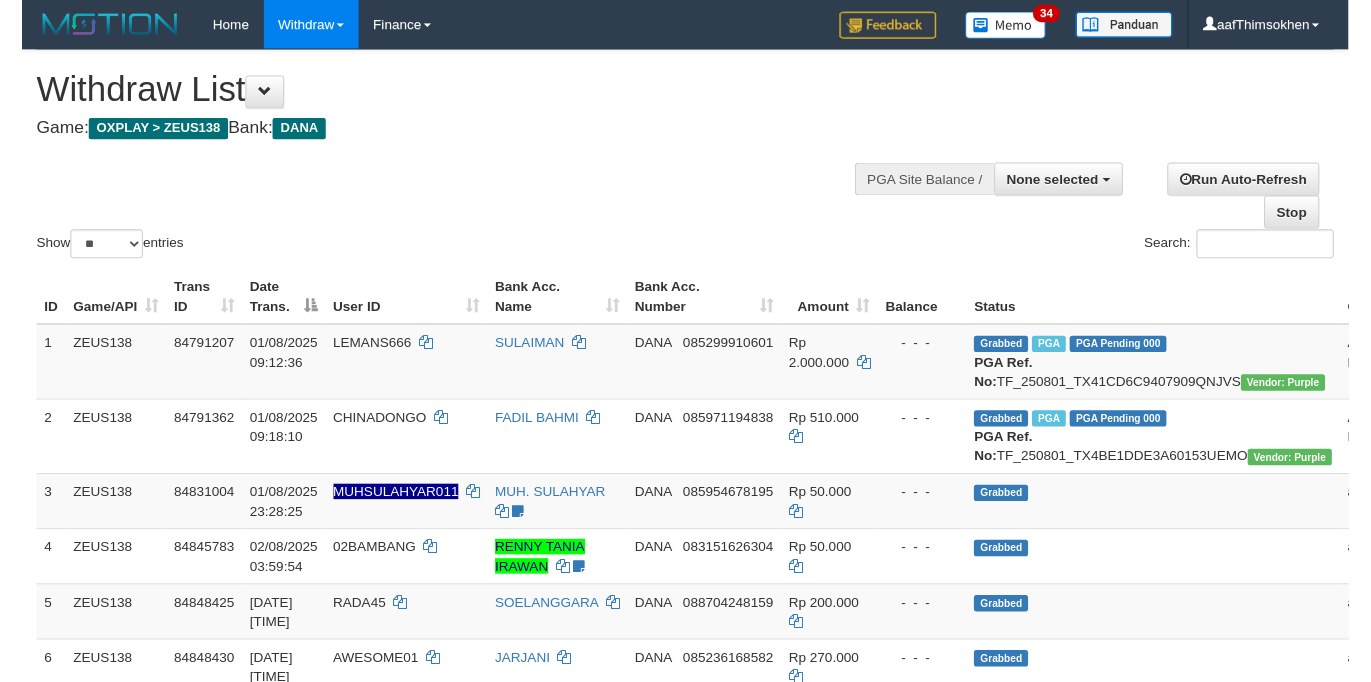 scroll, scrollTop: 349, scrollLeft: 0, axis: vertical 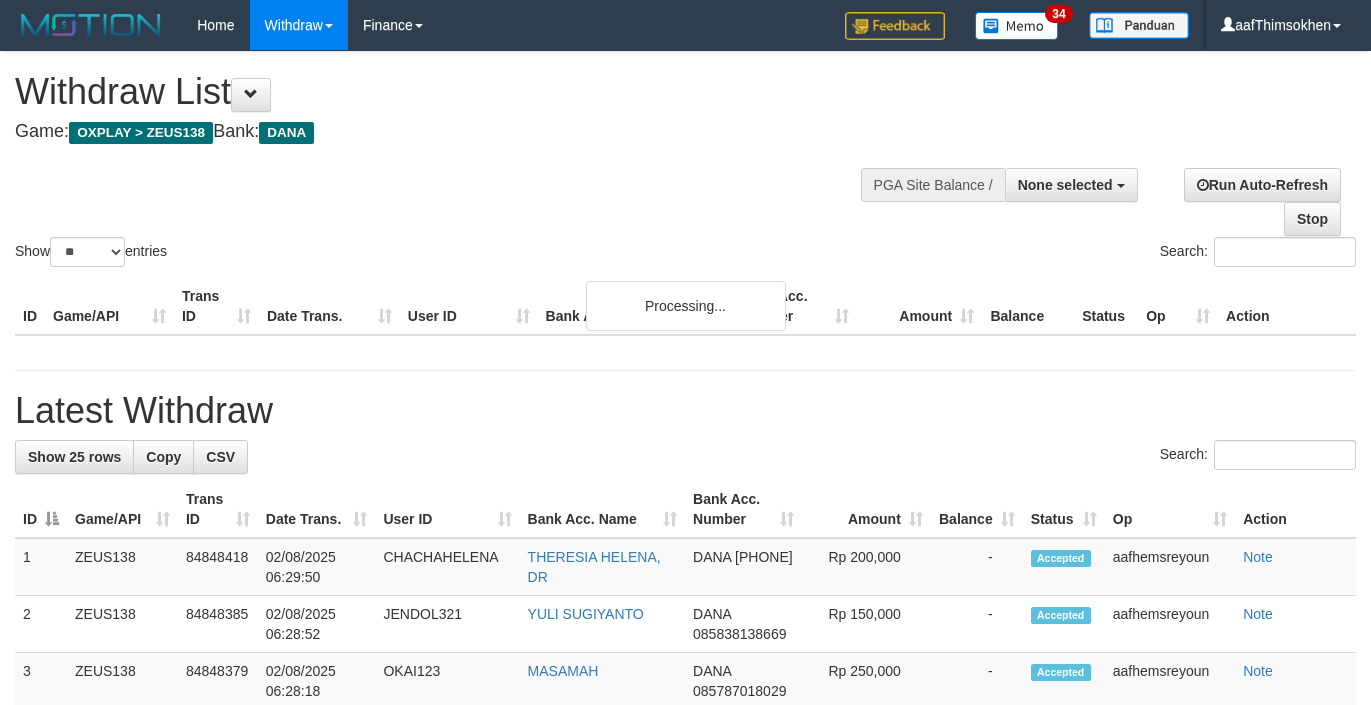 select 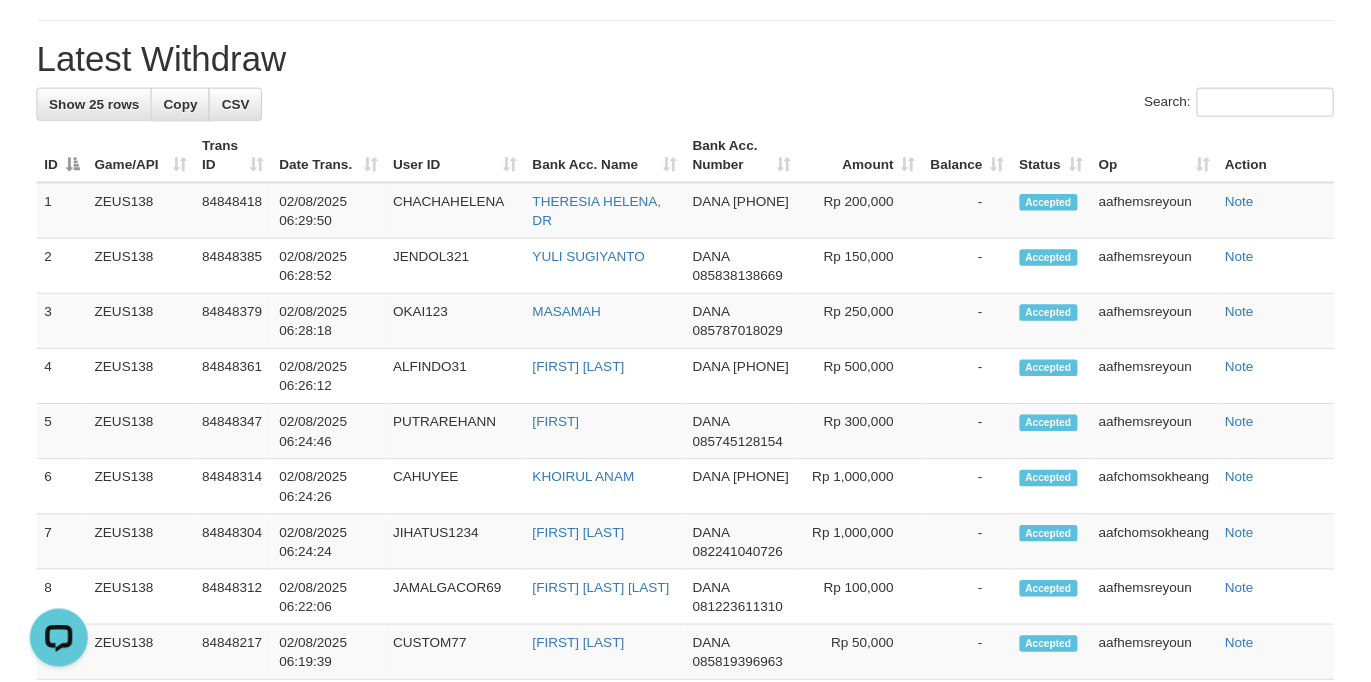 scroll, scrollTop: 0, scrollLeft: 0, axis: both 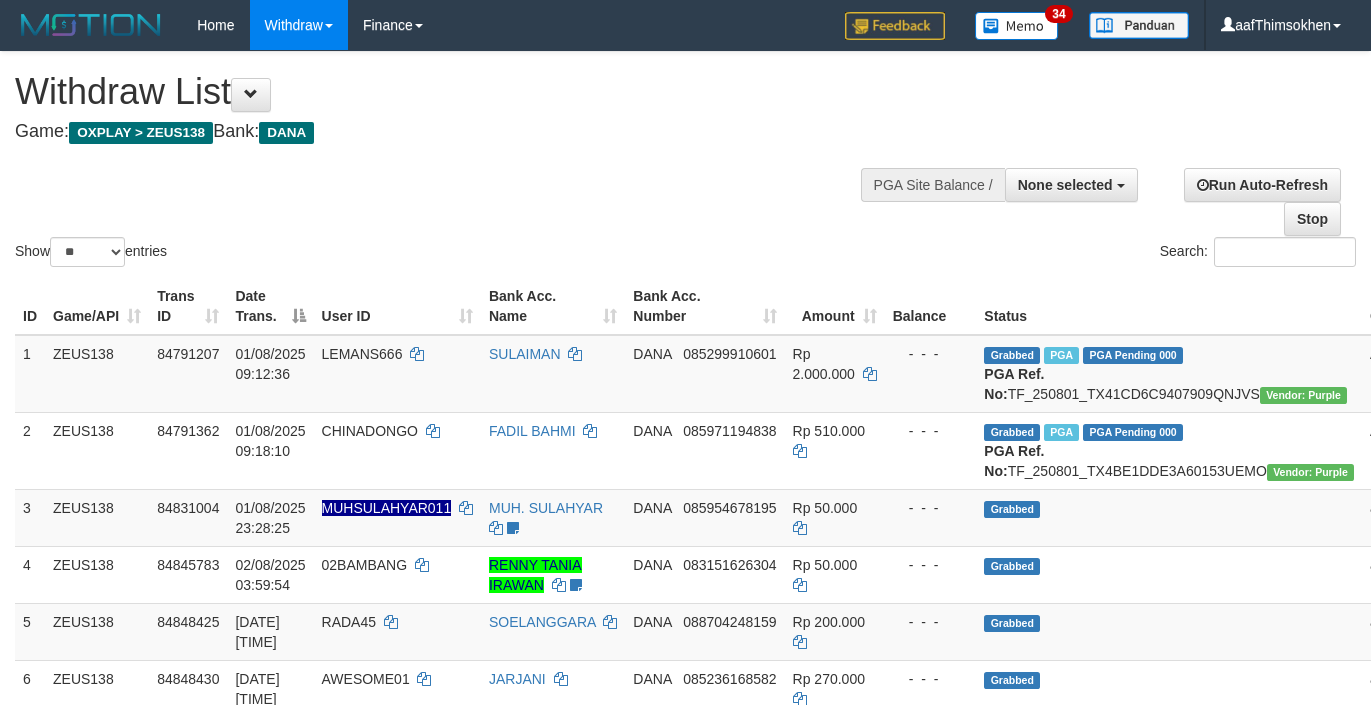 select 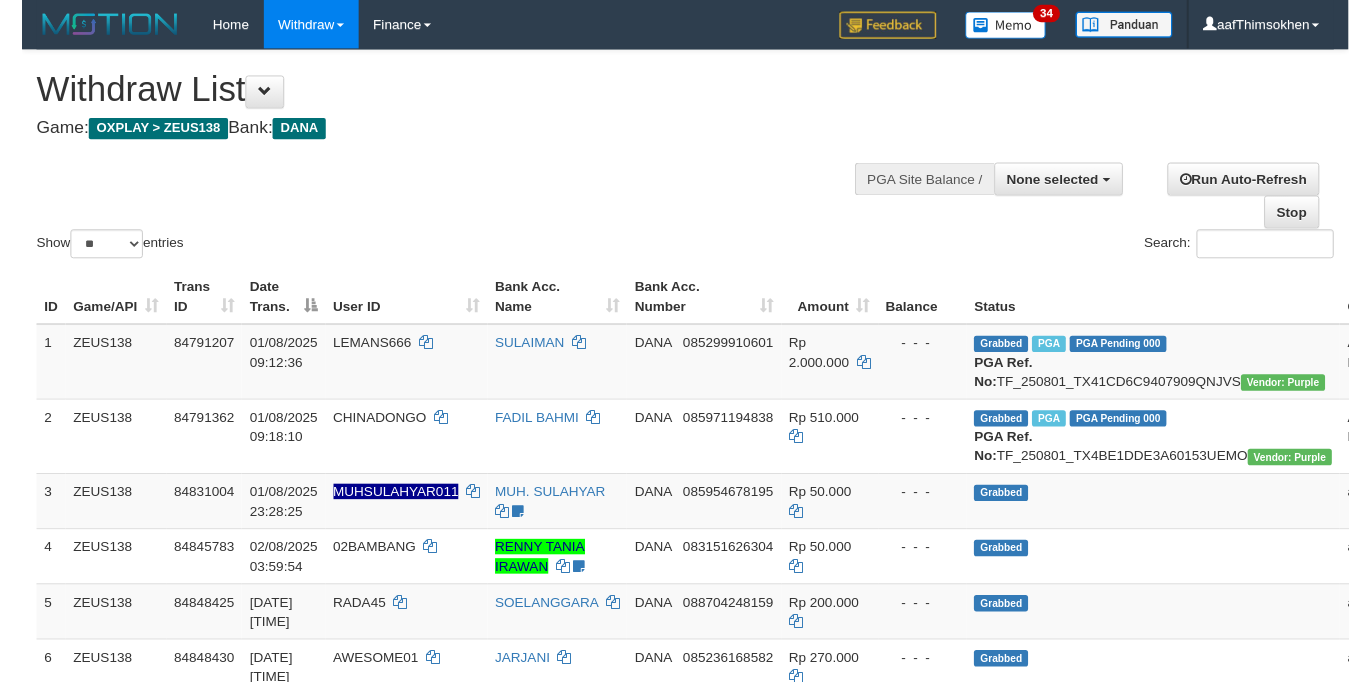 scroll, scrollTop: 349, scrollLeft: 0, axis: vertical 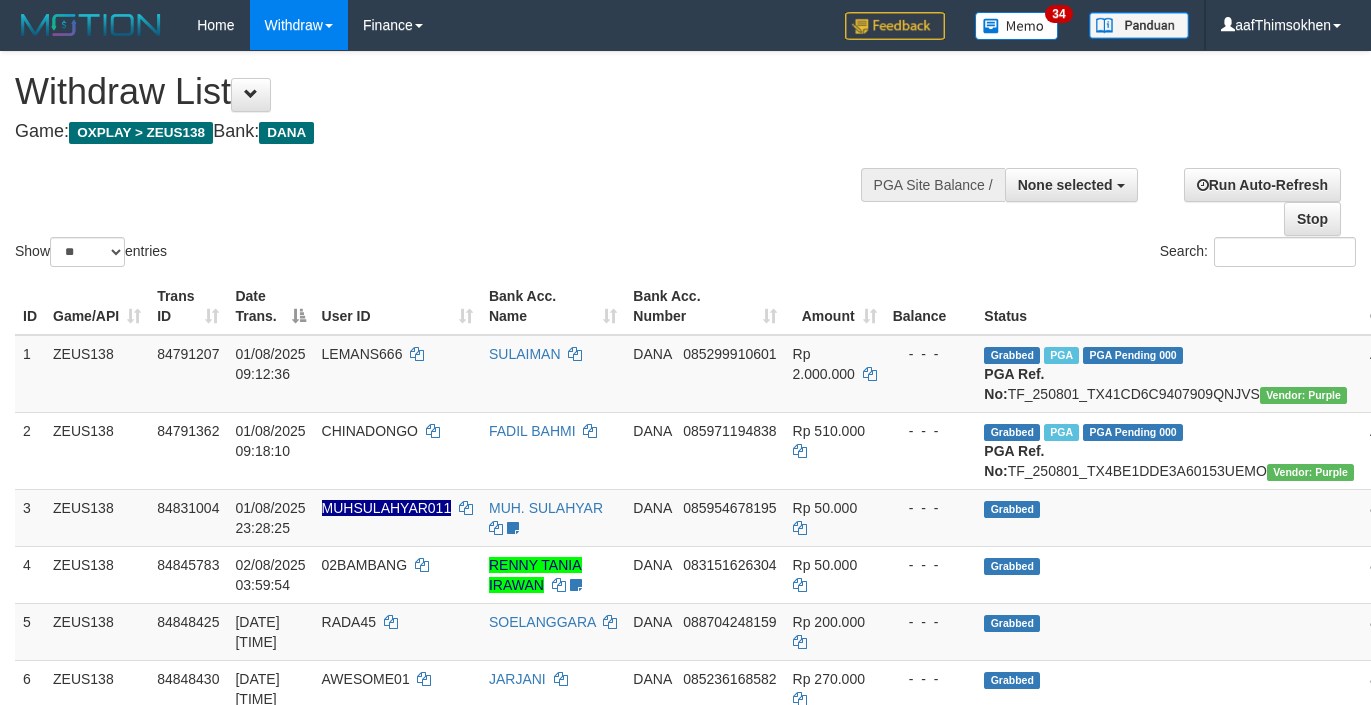 select 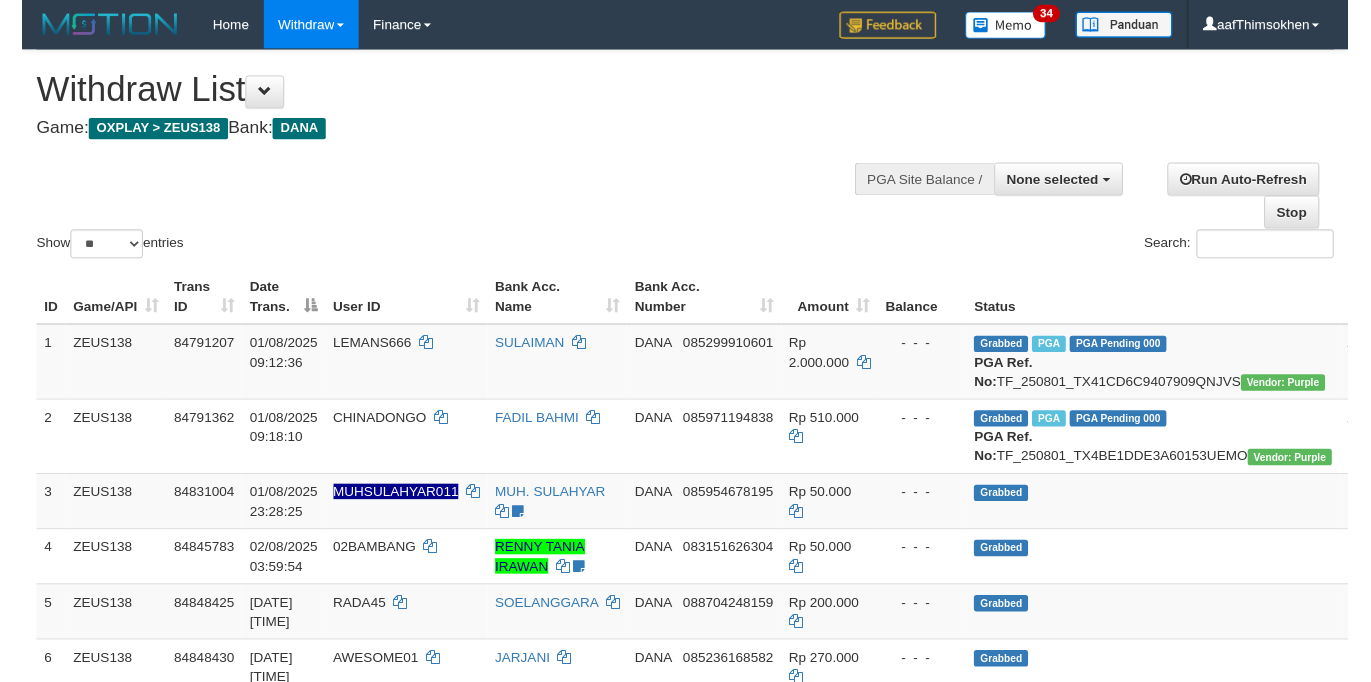 scroll, scrollTop: 349, scrollLeft: 0, axis: vertical 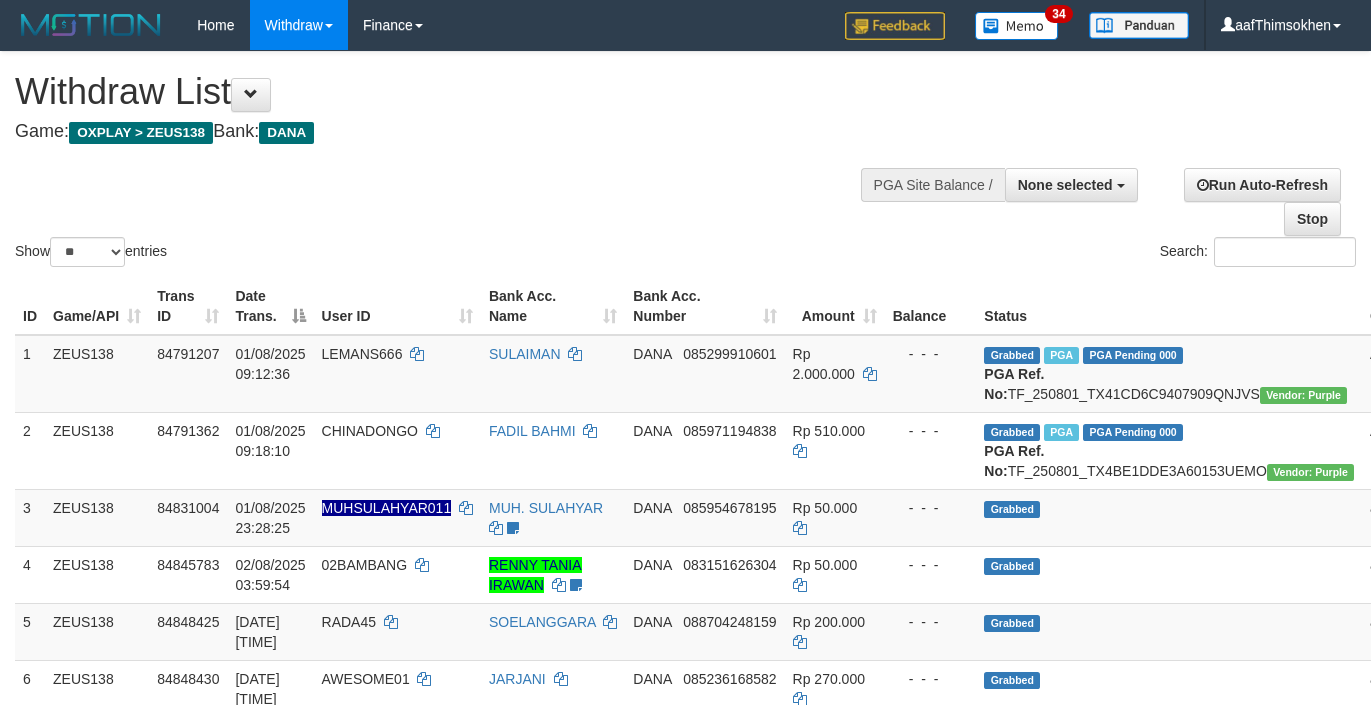 select 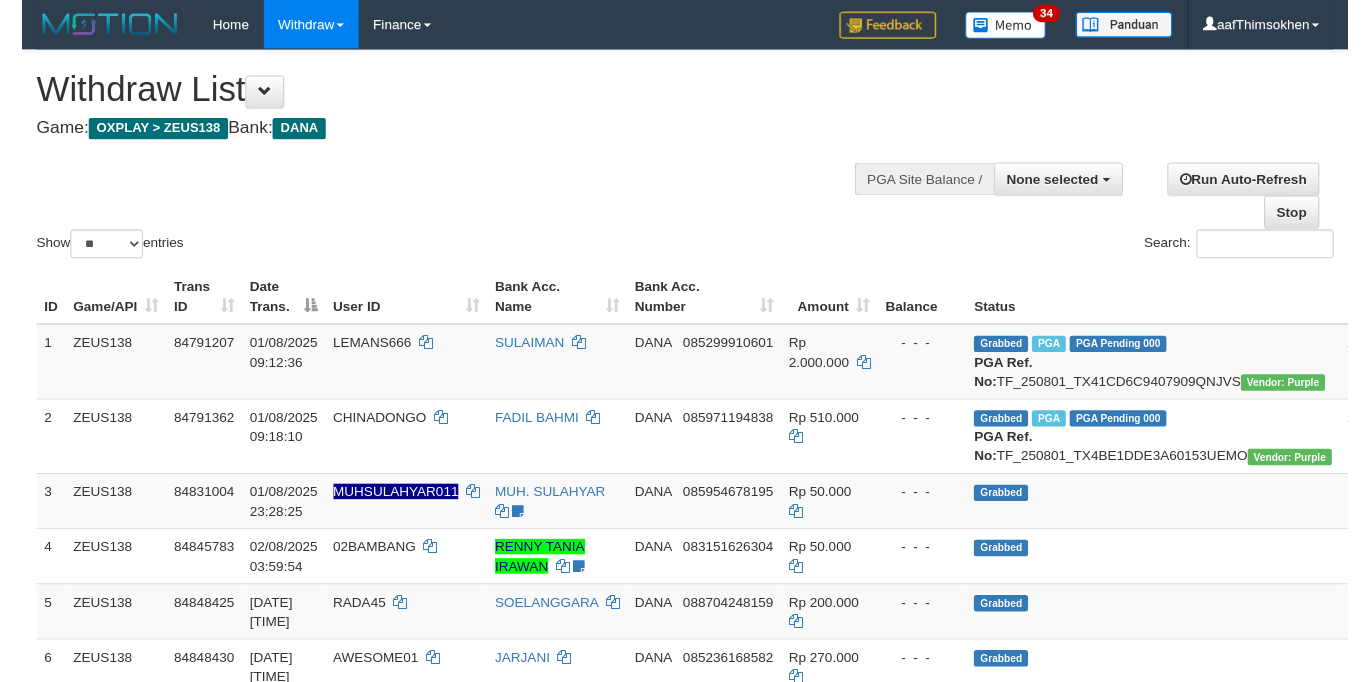 scroll, scrollTop: 349, scrollLeft: 0, axis: vertical 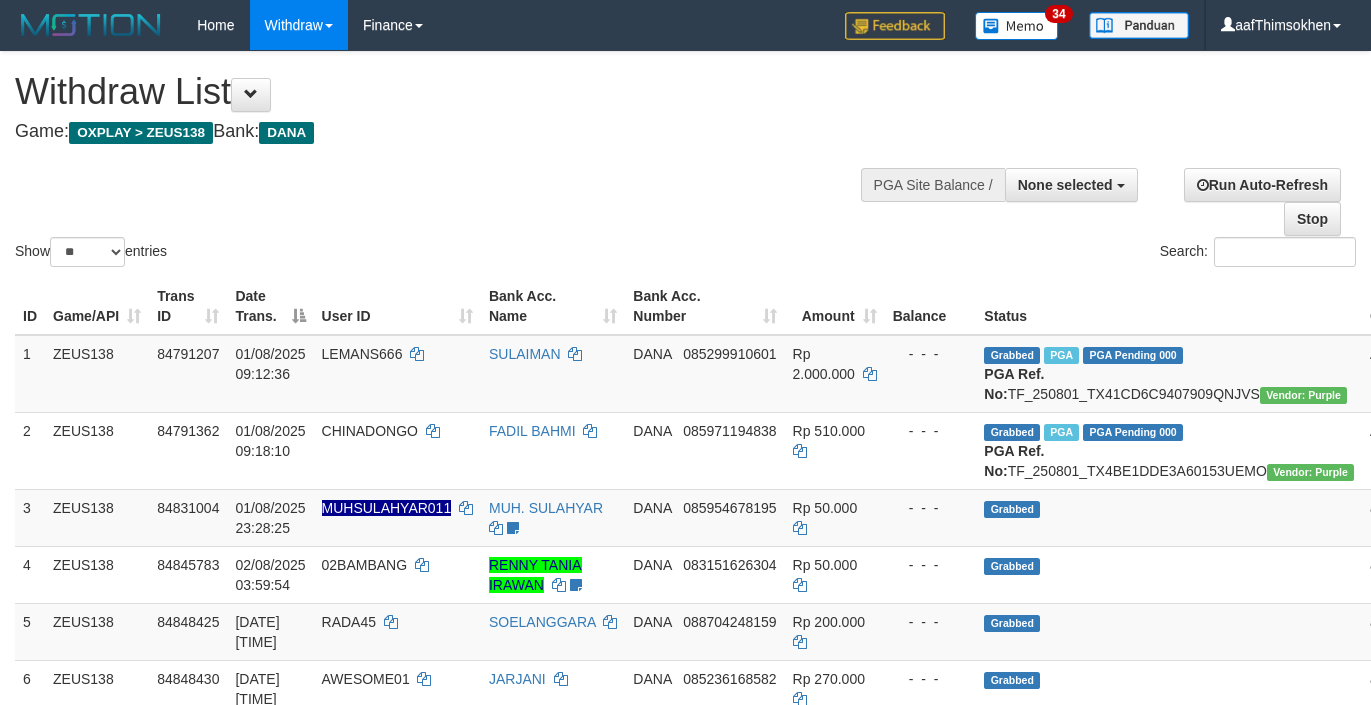 select 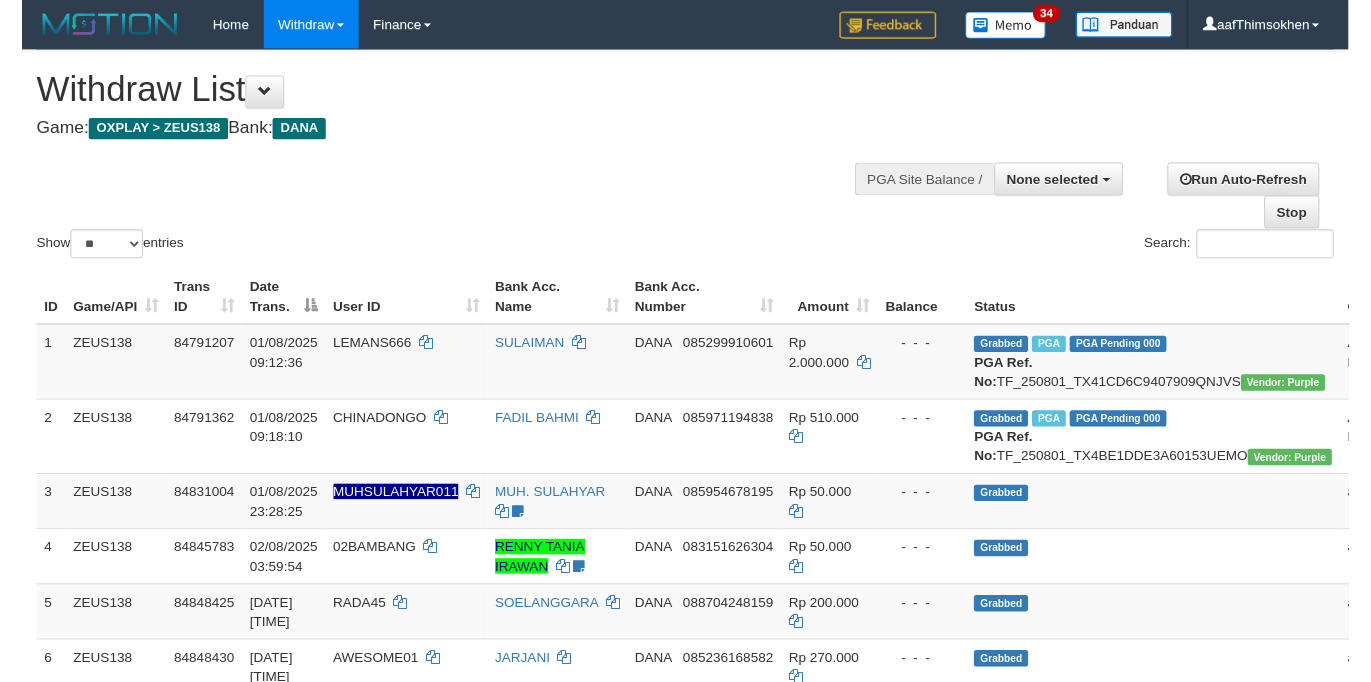 scroll, scrollTop: 349, scrollLeft: 0, axis: vertical 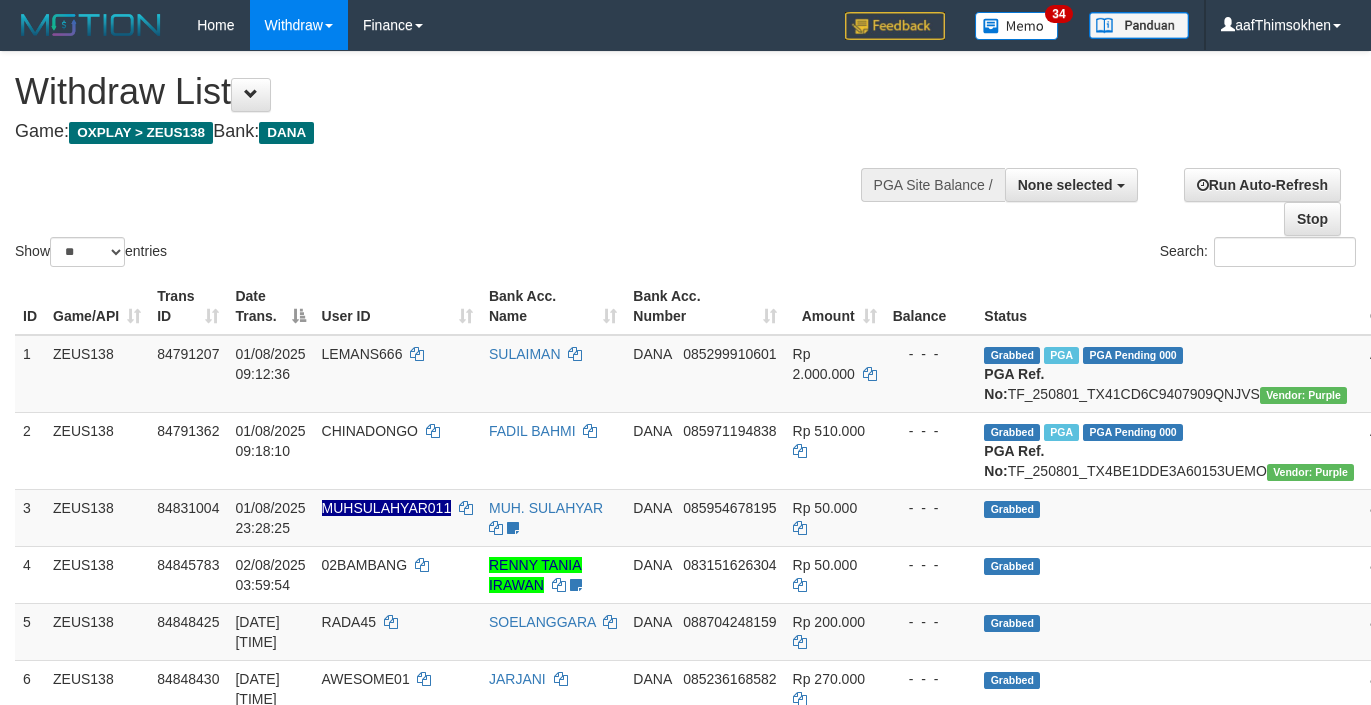 select 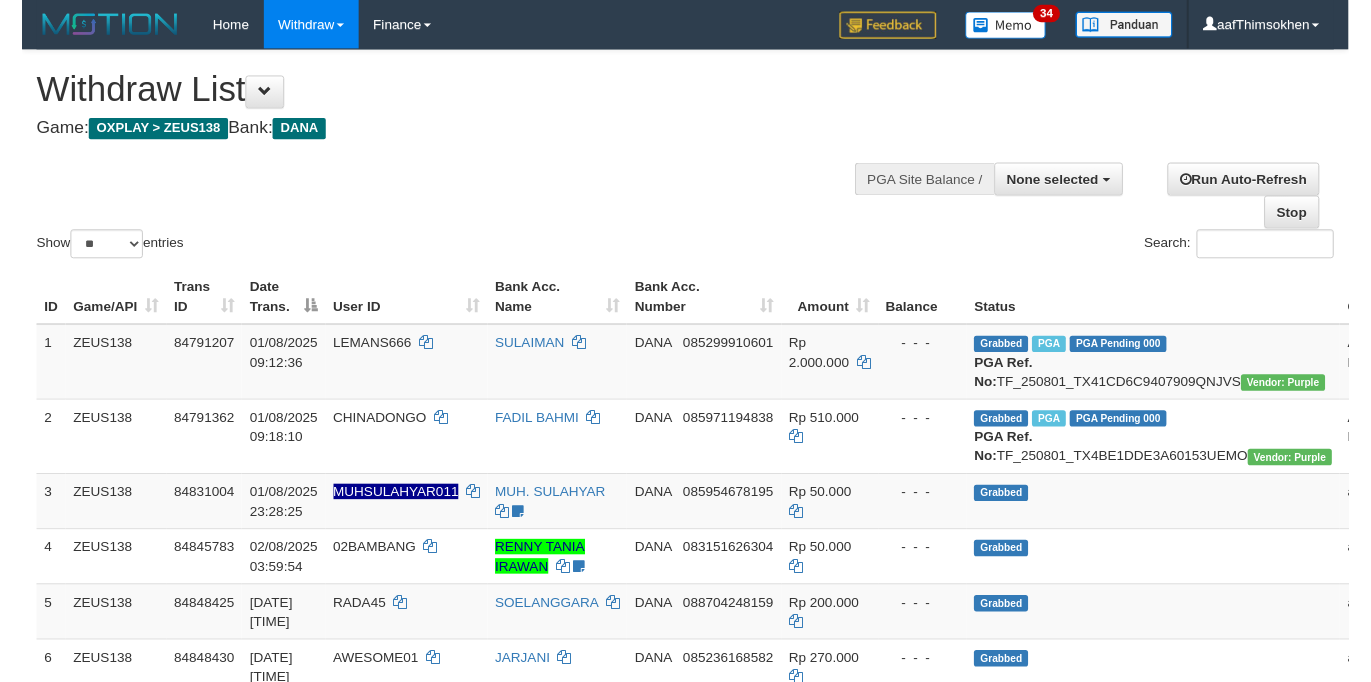 scroll, scrollTop: 349, scrollLeft: 0, axis: vertical 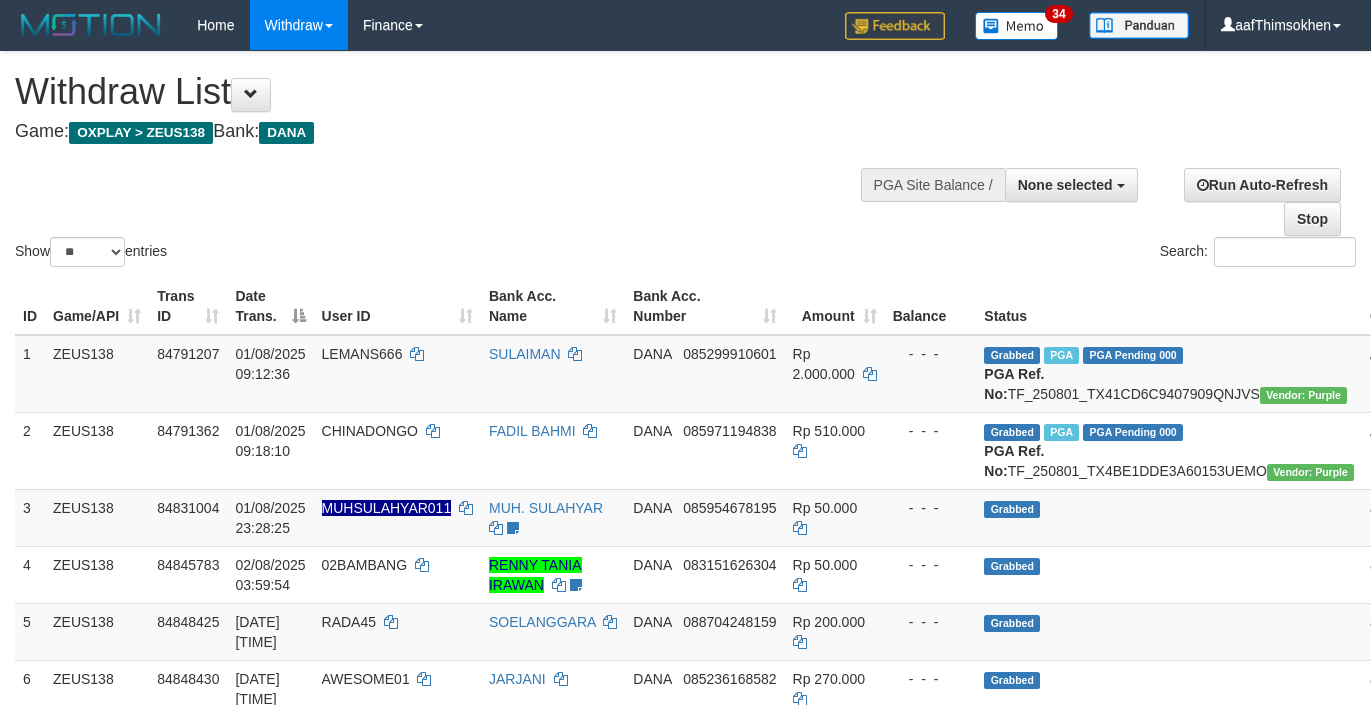 select 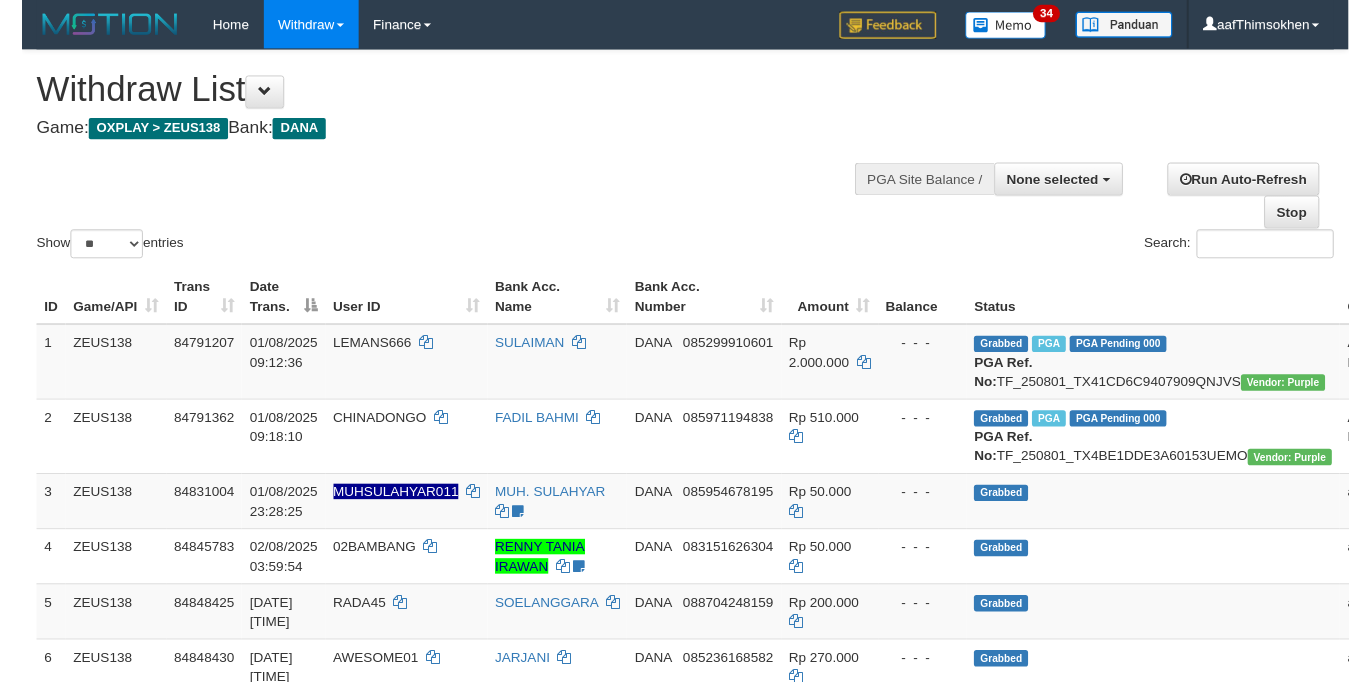 scroll, scrollTop: 349, scrollLeft: 0, axis: vertical 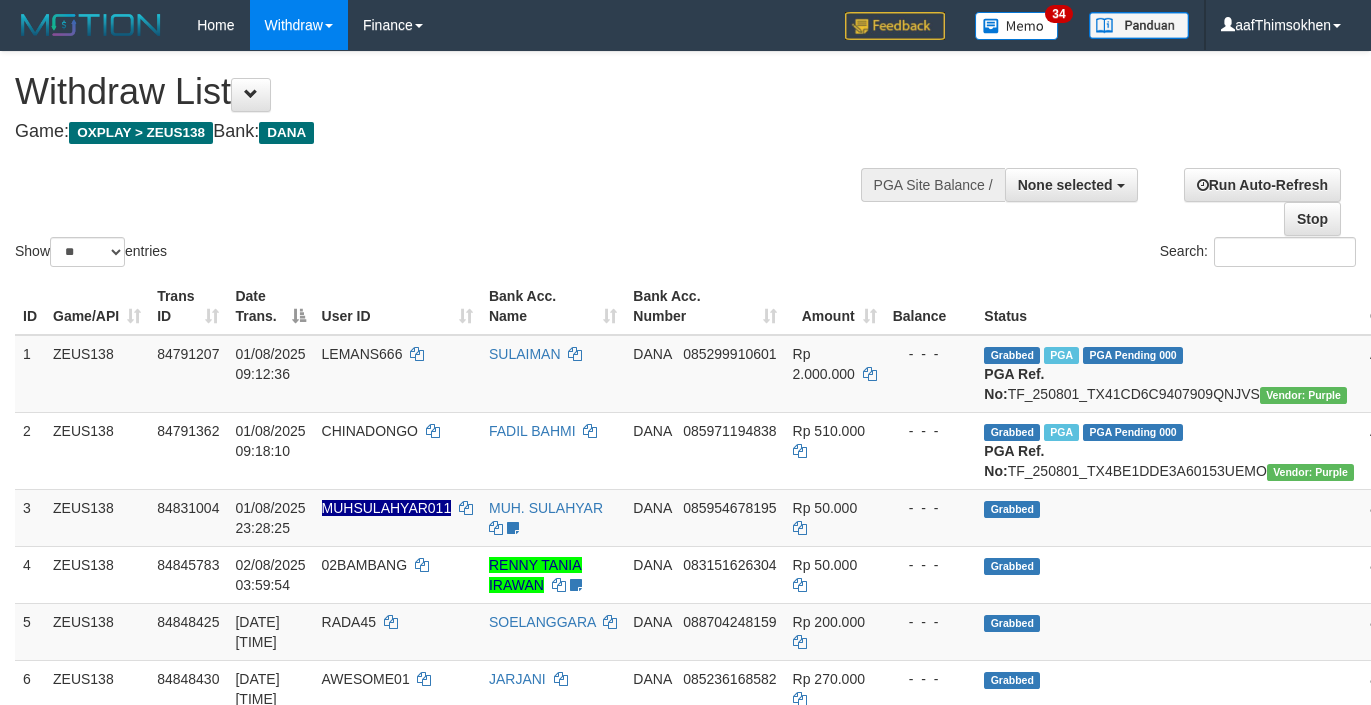 select 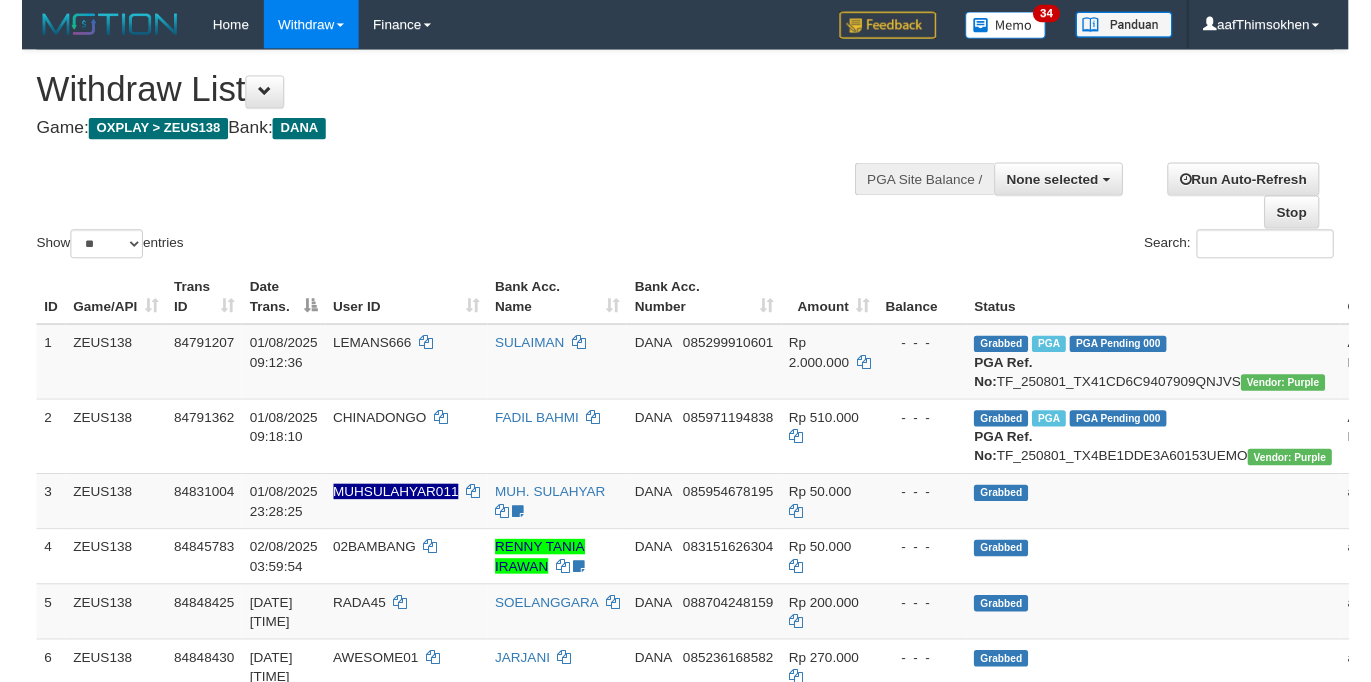 scroll, scrollTop: 349, scrollLeft: 0, axis: vertical 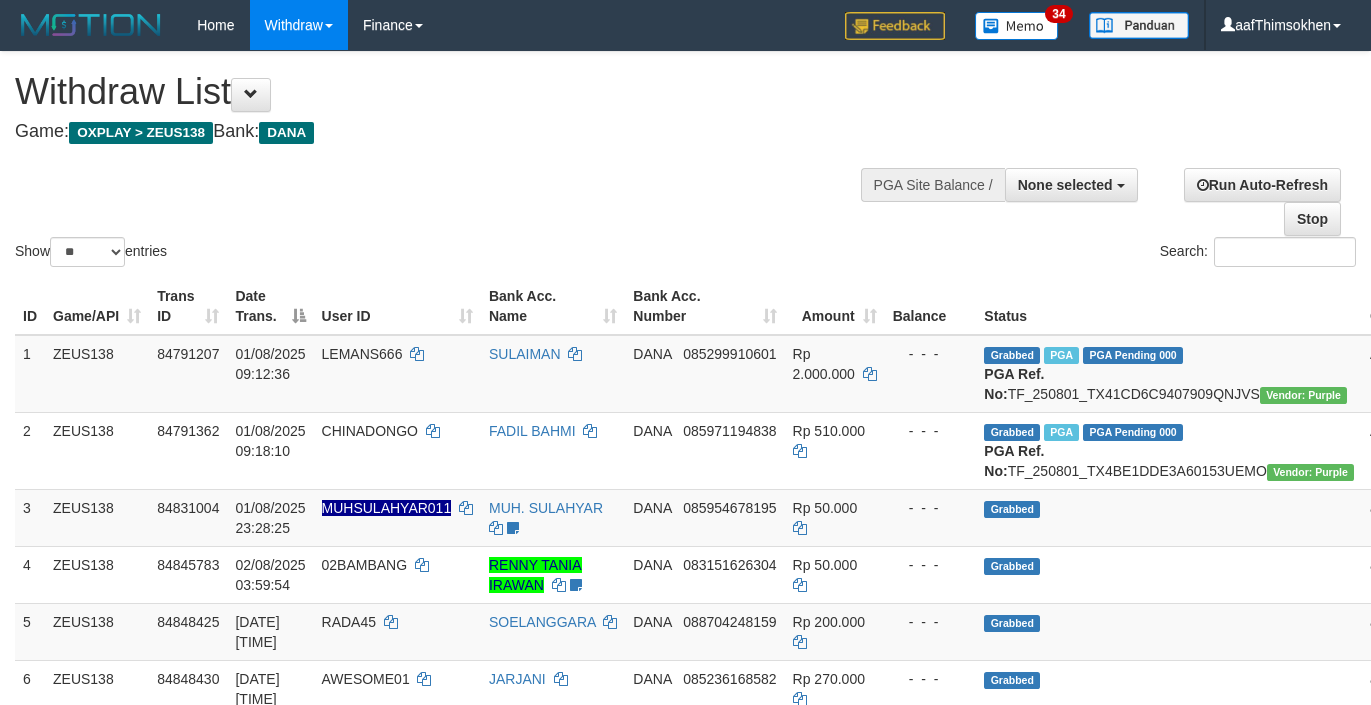 select 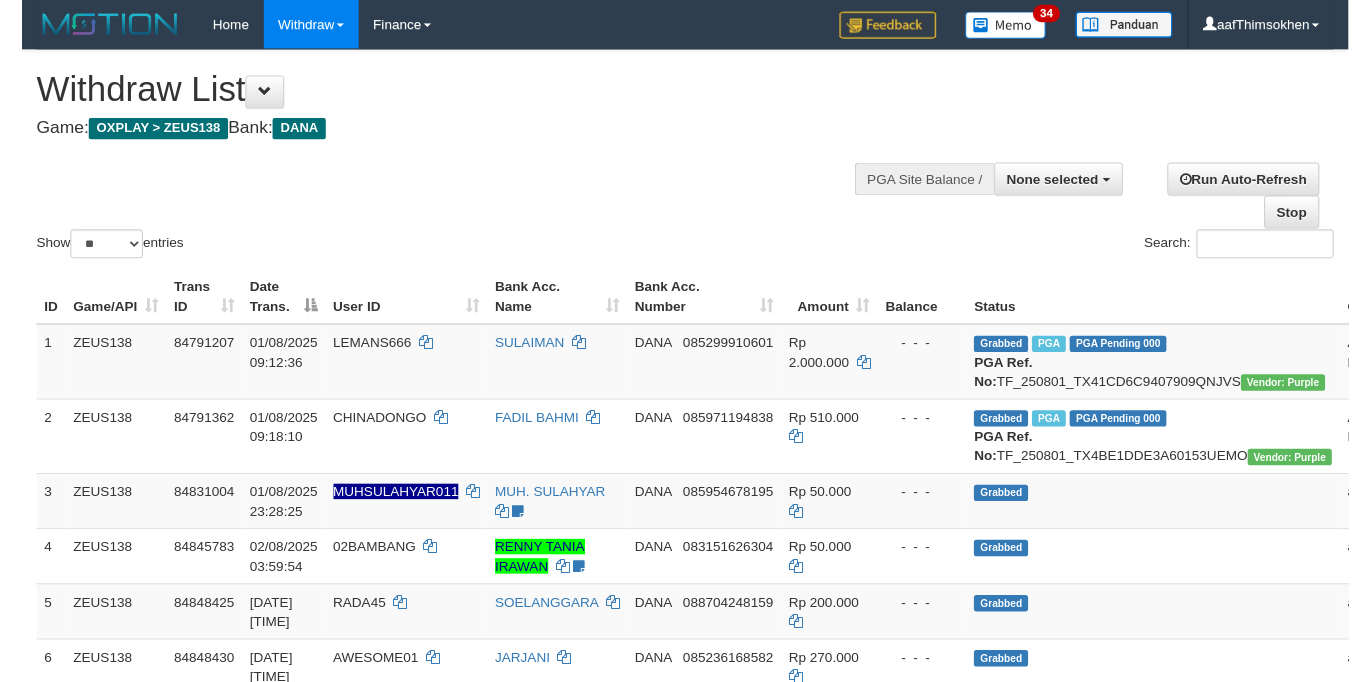 scroll, scrollTop: 349, scrollLeft: 0, axis: vertical 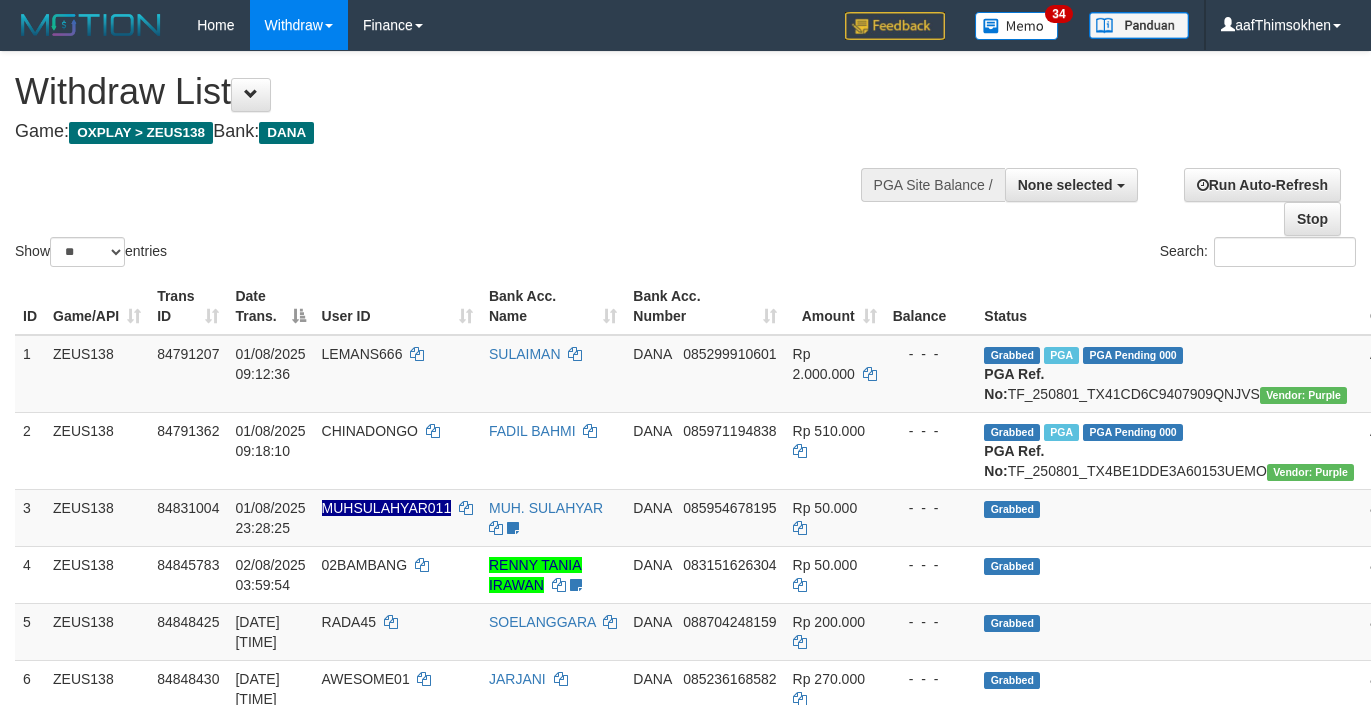 select 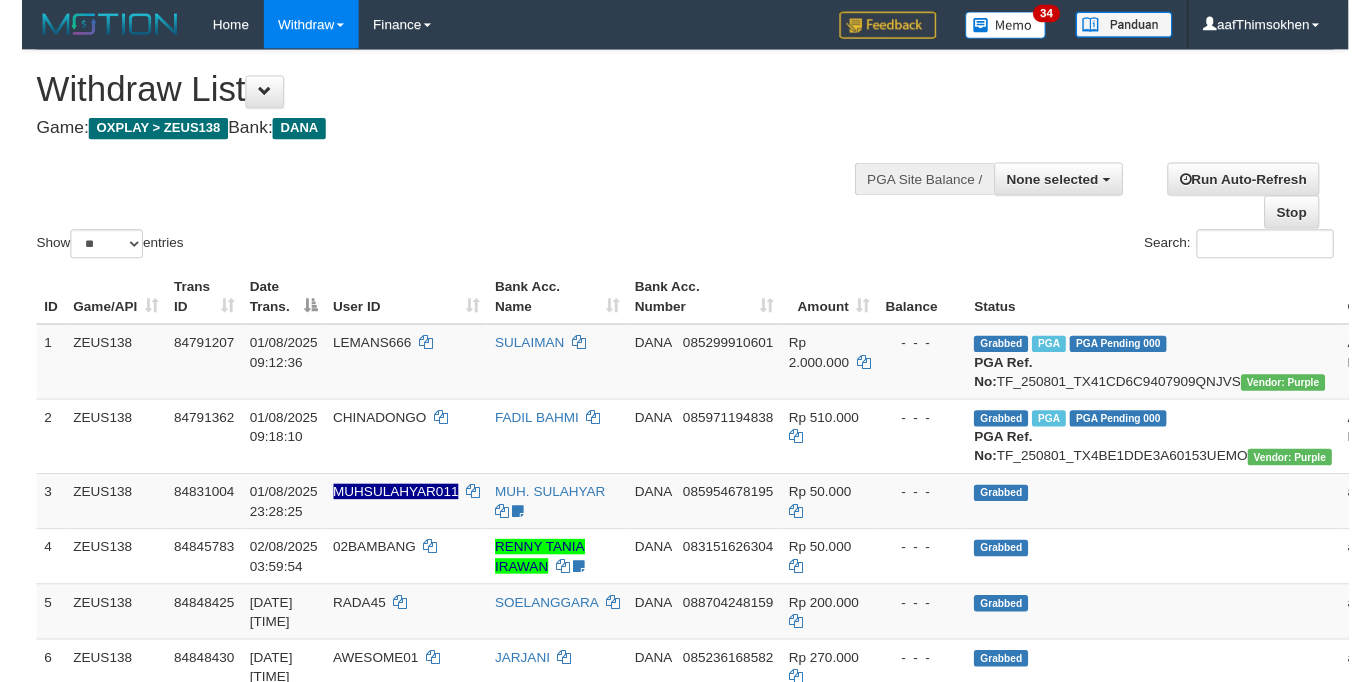 scroll, scrollTop: 349, scrollLeft: 0, axis: vertical 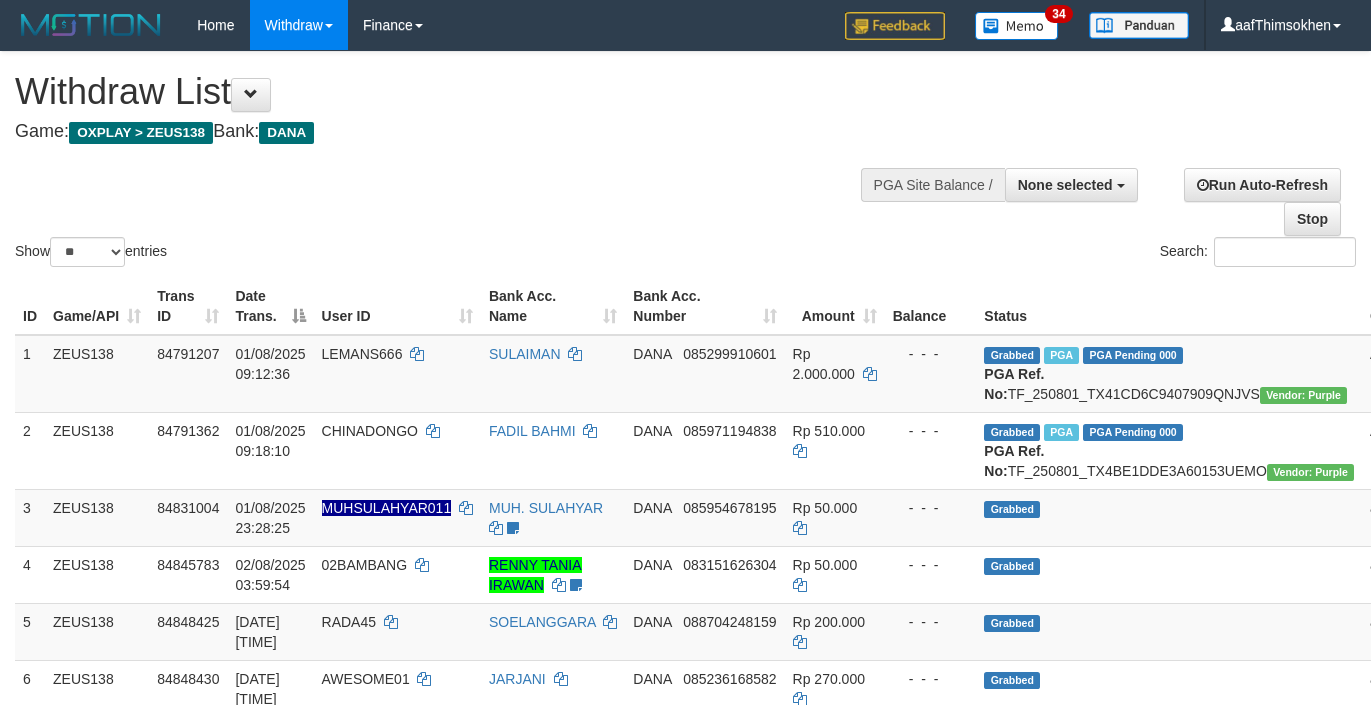 select 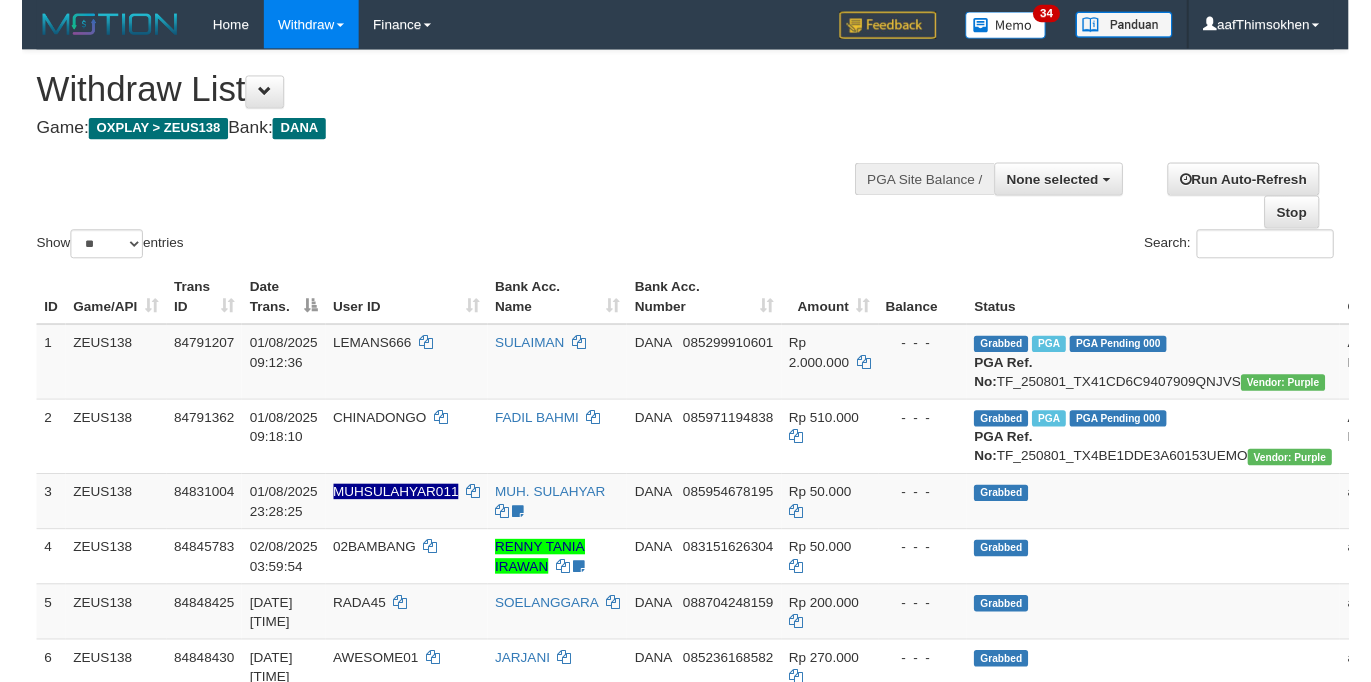 scroll, scrollTop: 349, scrollLeft: 0, axis: vertical 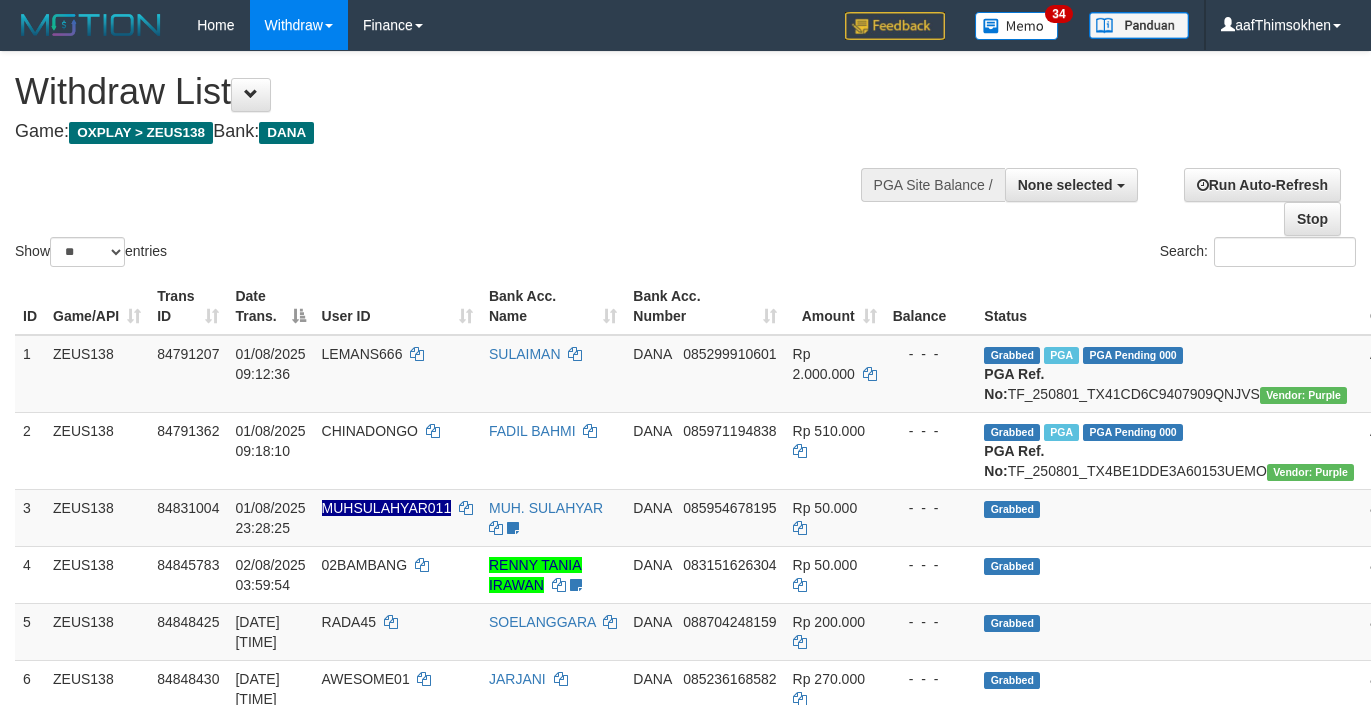 select 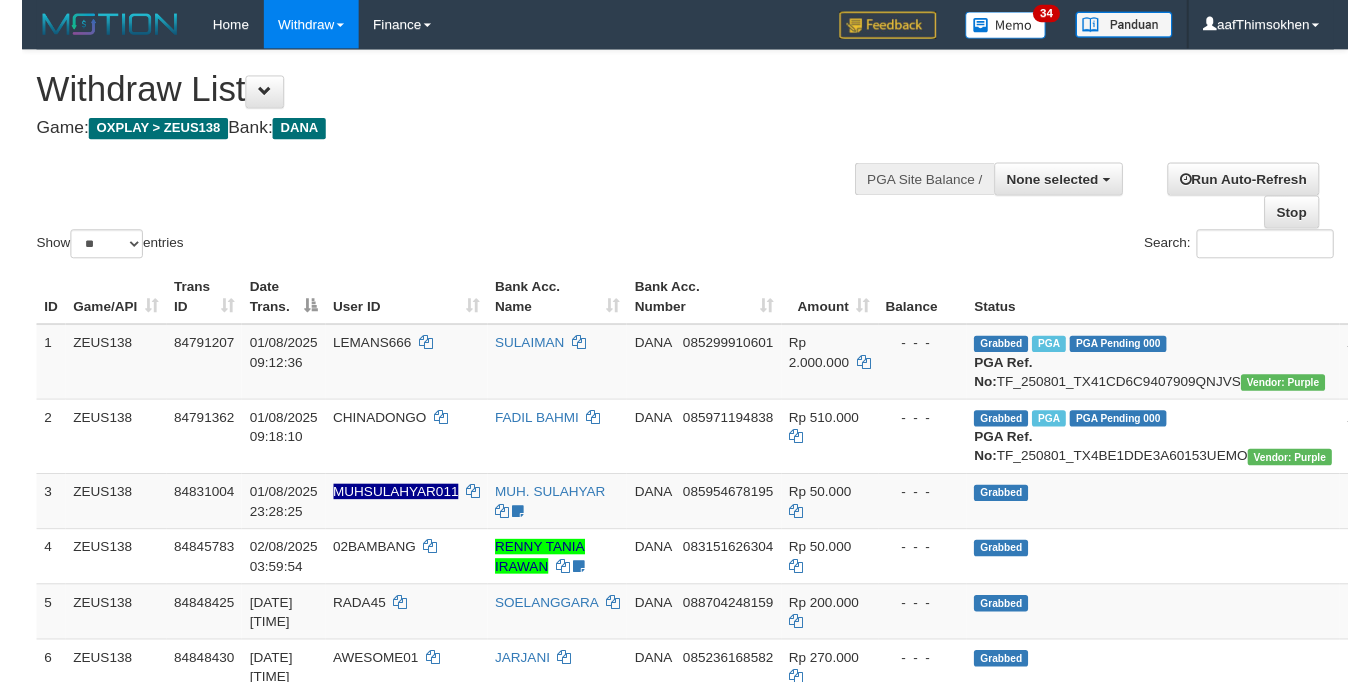 scroll, scrollTop: 349, scrollLeft: 0, axis: vertical 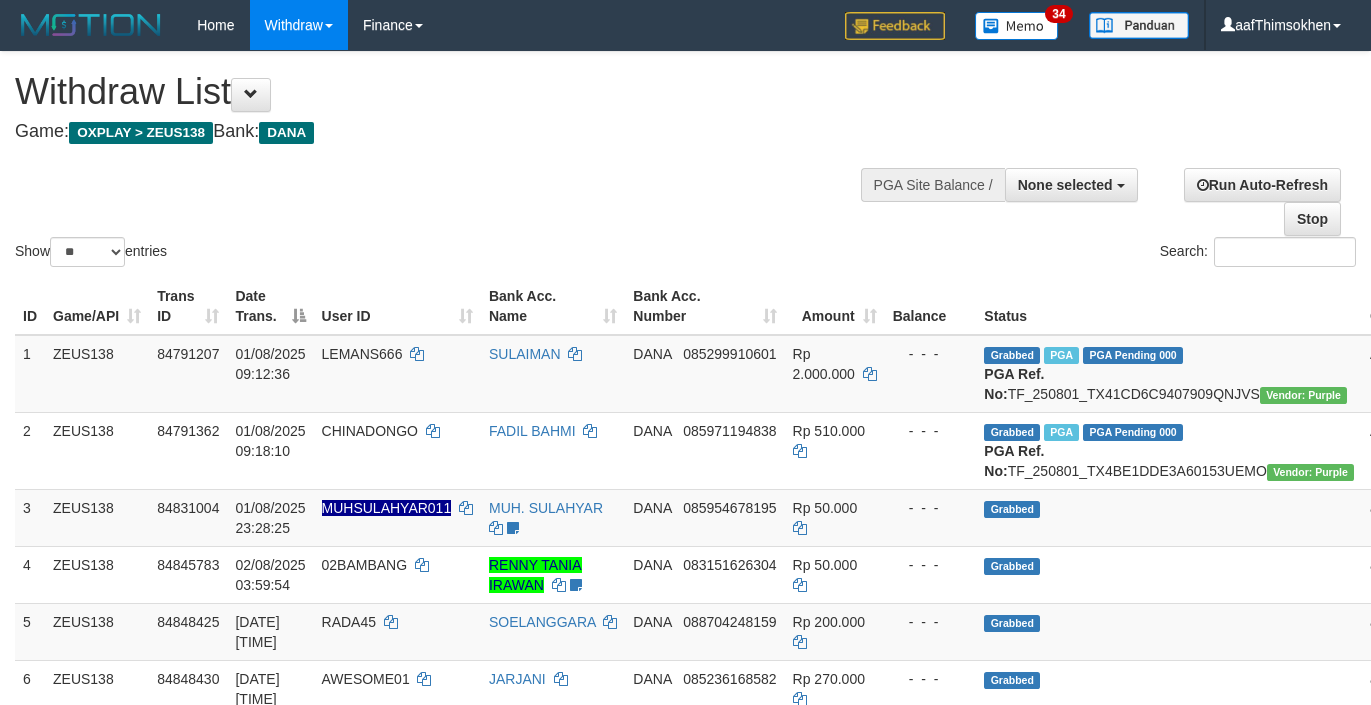 select 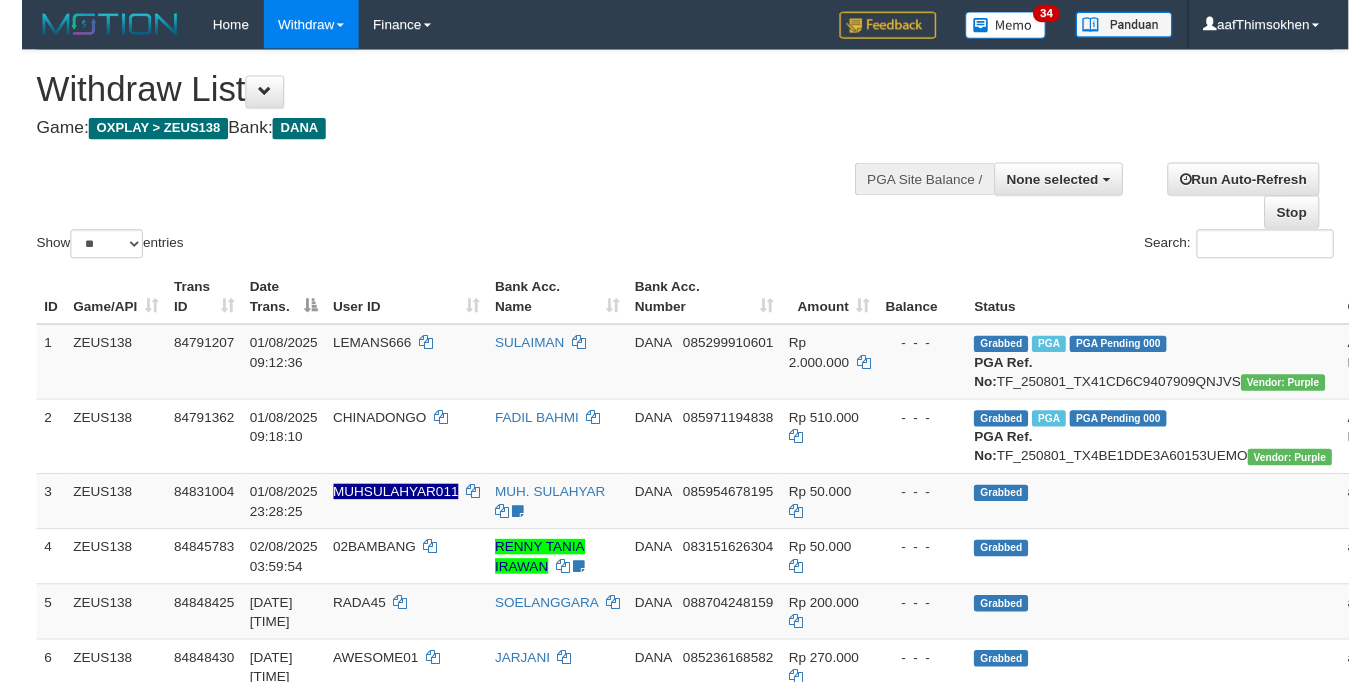scroll, scrollTop: 349, scrollLeft: 0, axis: vertical 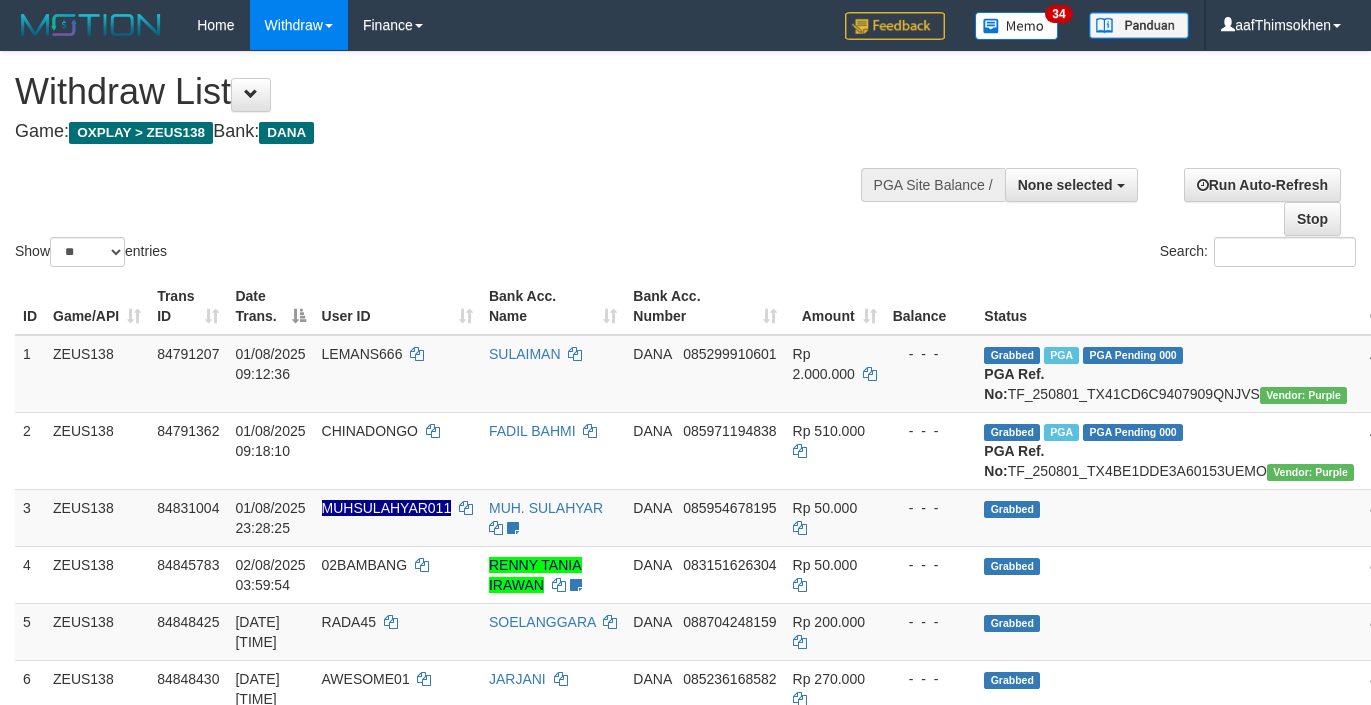 select 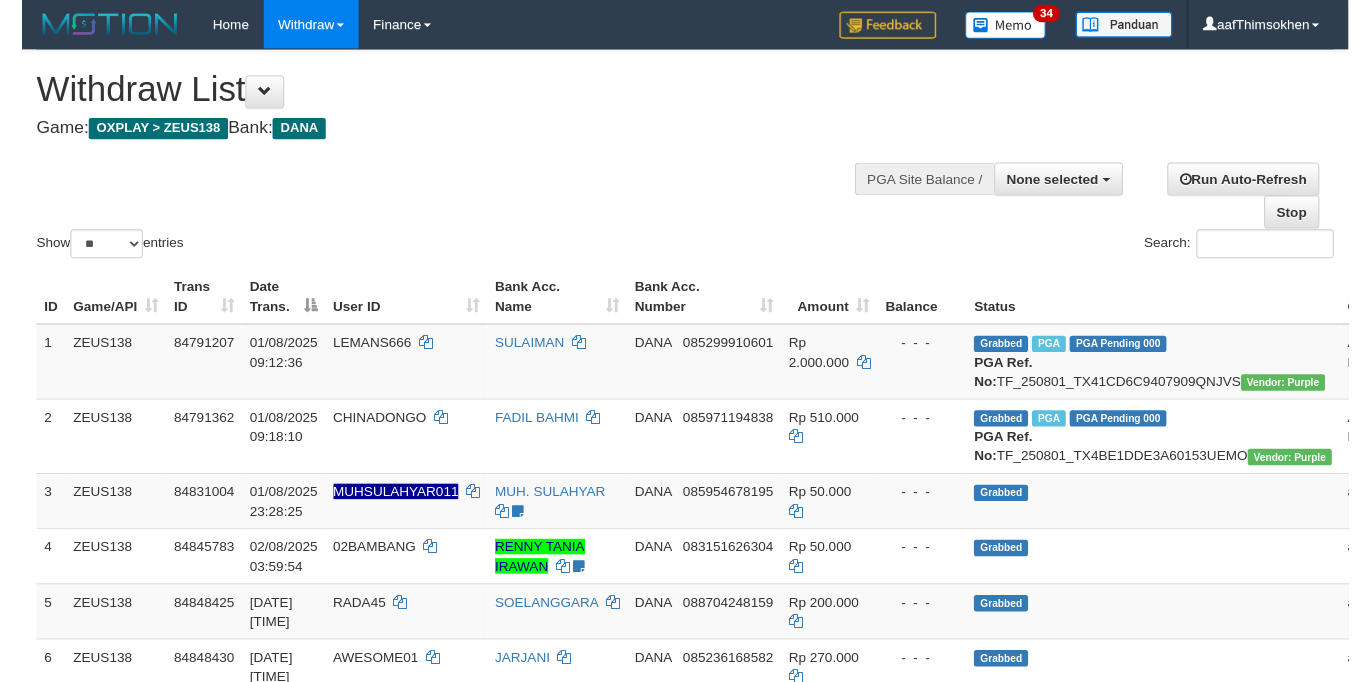 scroll, scrollTop: 349, scrollLeft: 0, axis: vertical 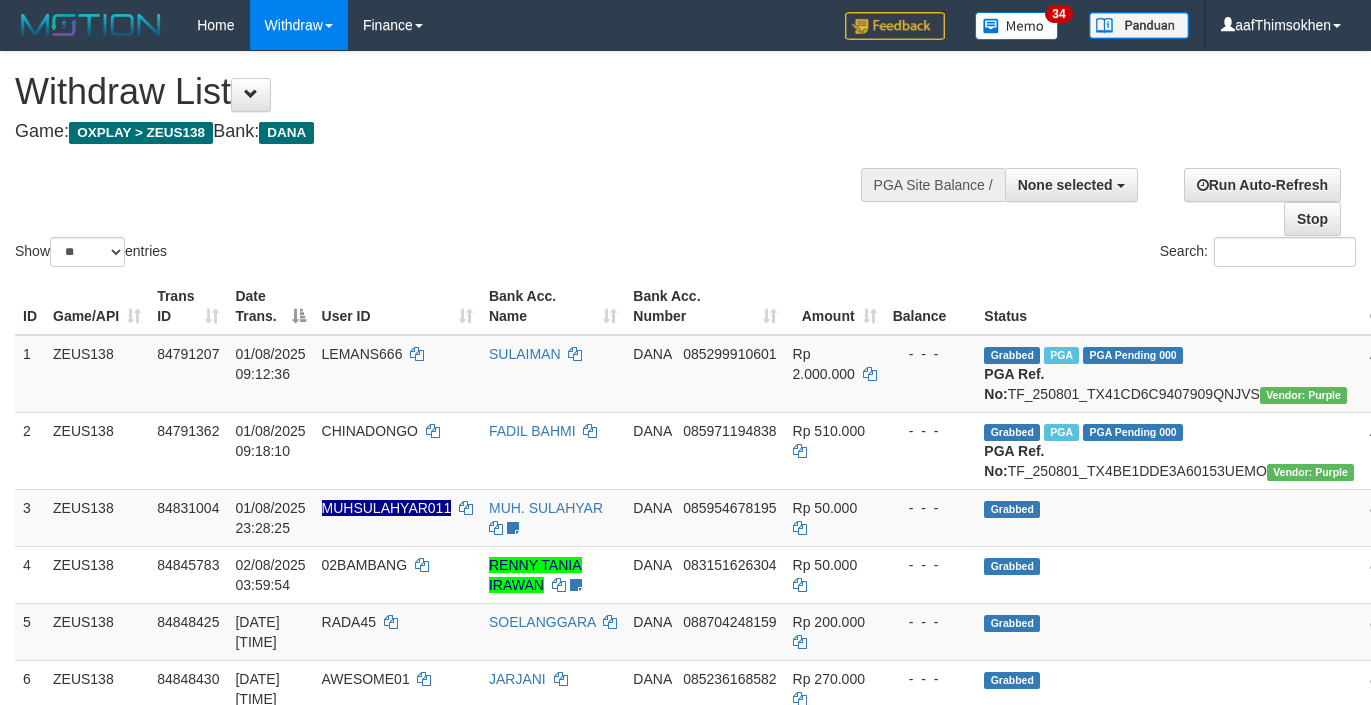 select 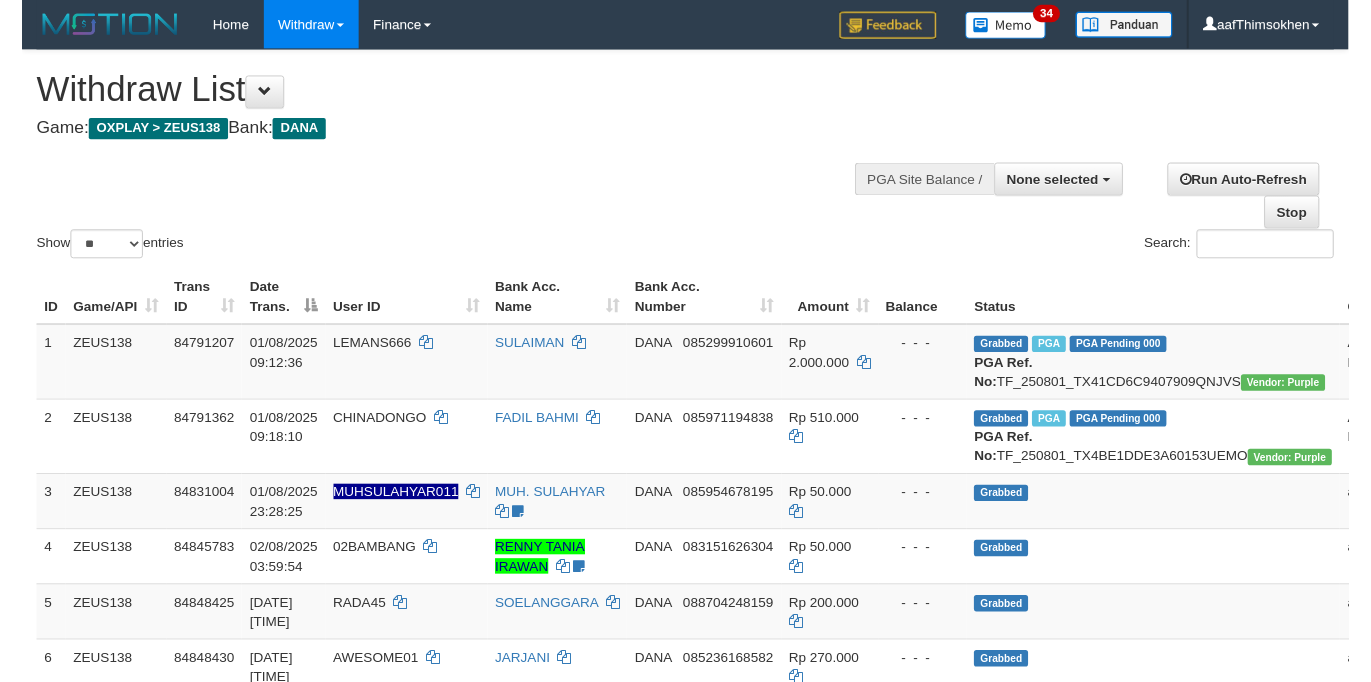 scroll, scrollTop: 349, scrollLeft: 0, axis: vertical 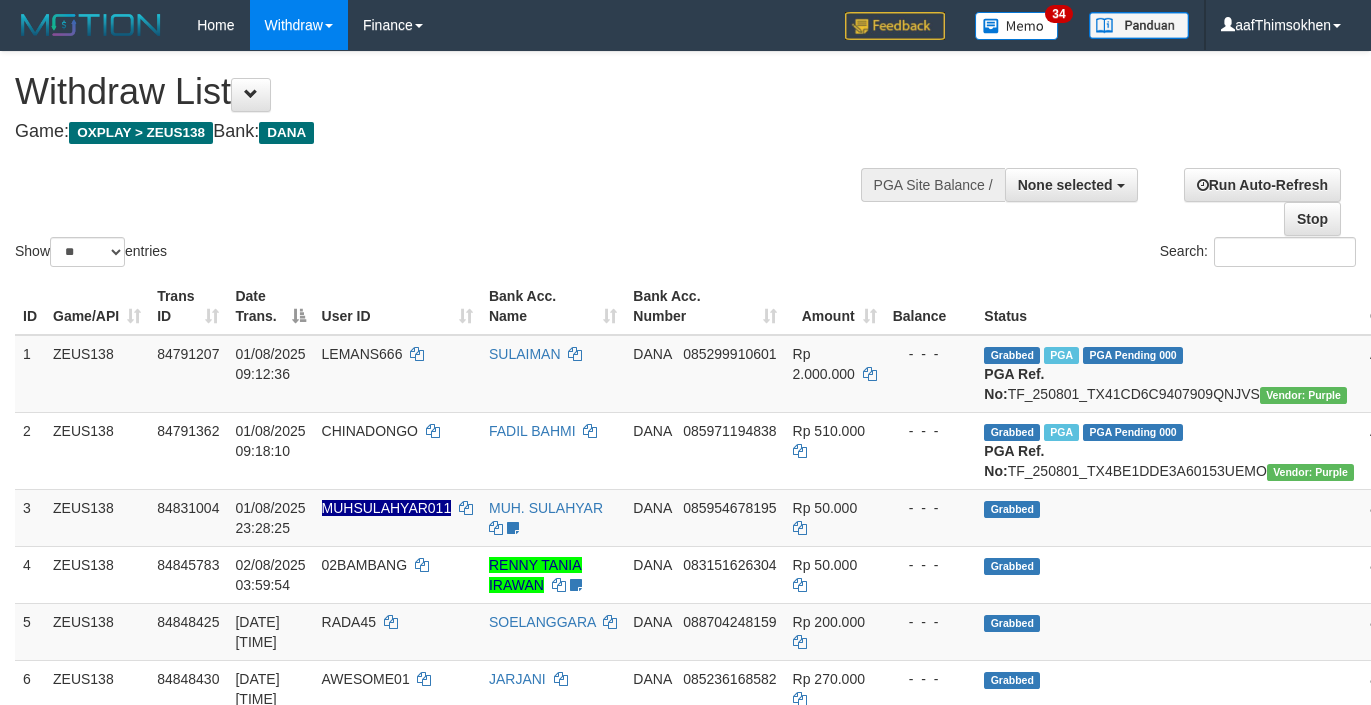 select 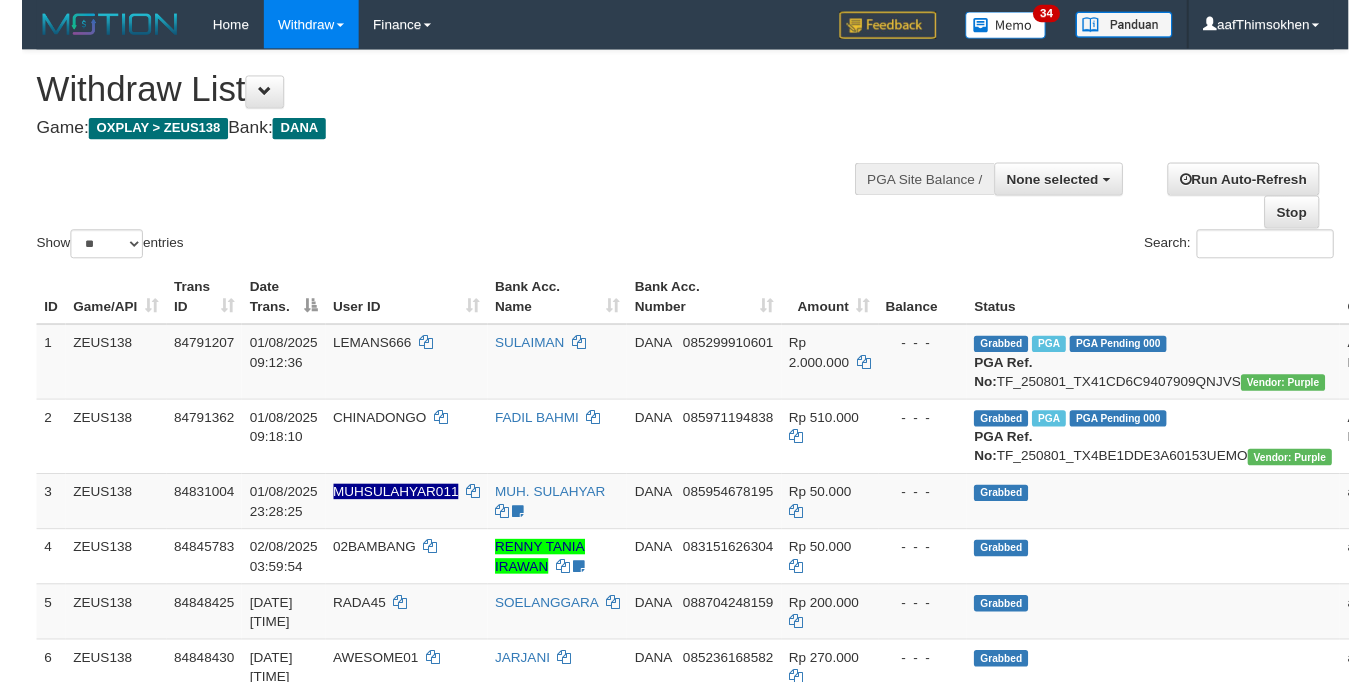 scroll, scrollTop: 349, scrollLeft: 0, axis: vertical 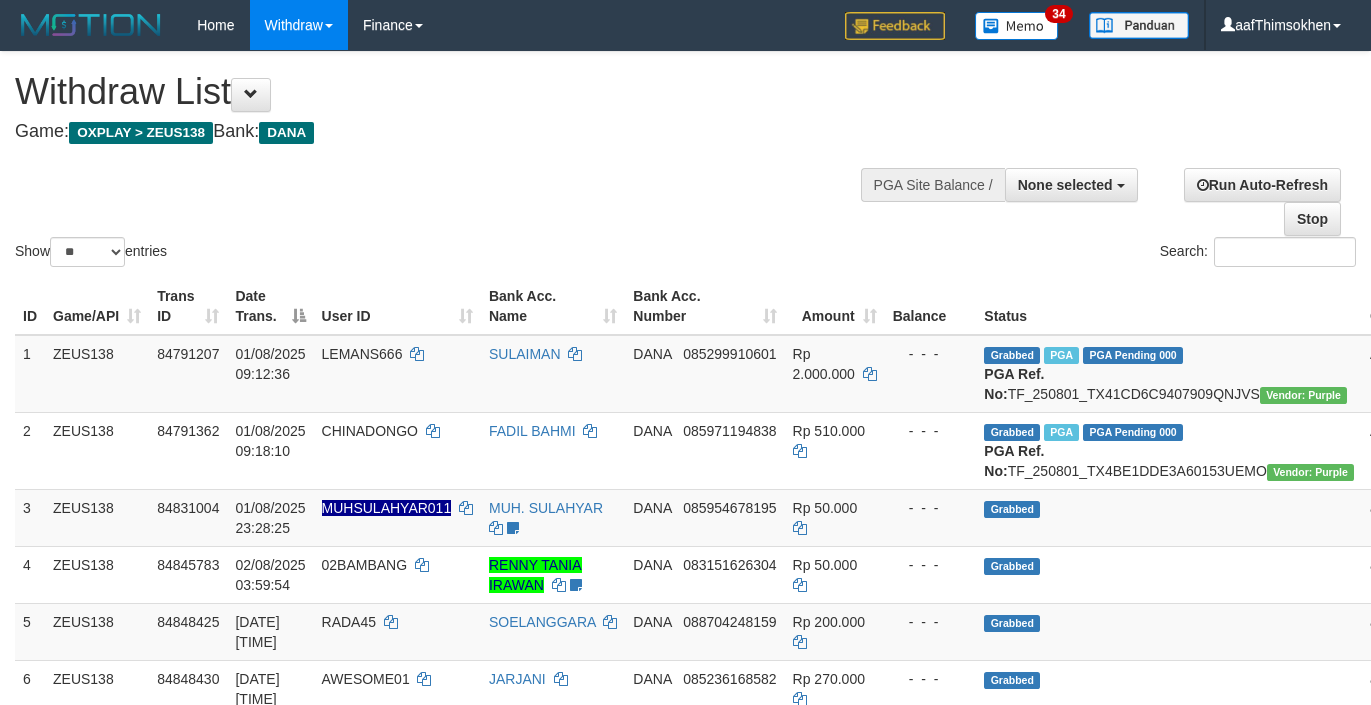 select 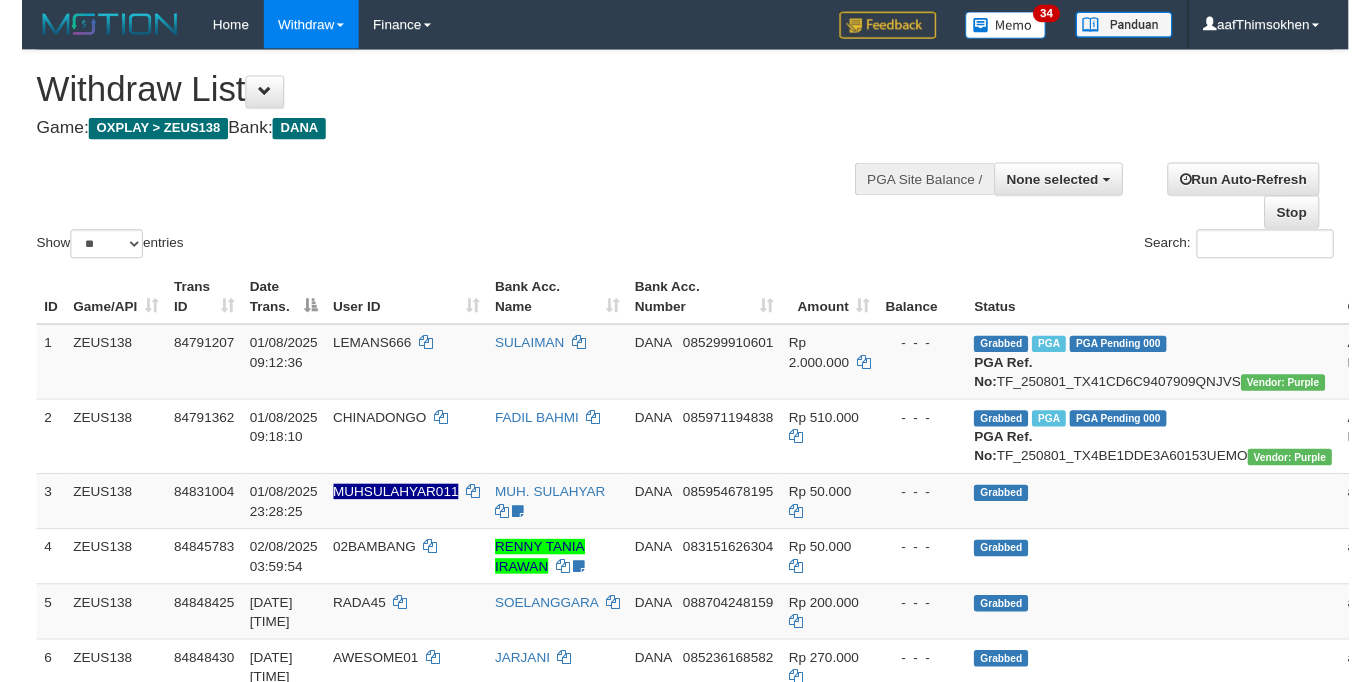 scroll, scrollTop: 349, scrollLeft: 0, axis: vertical 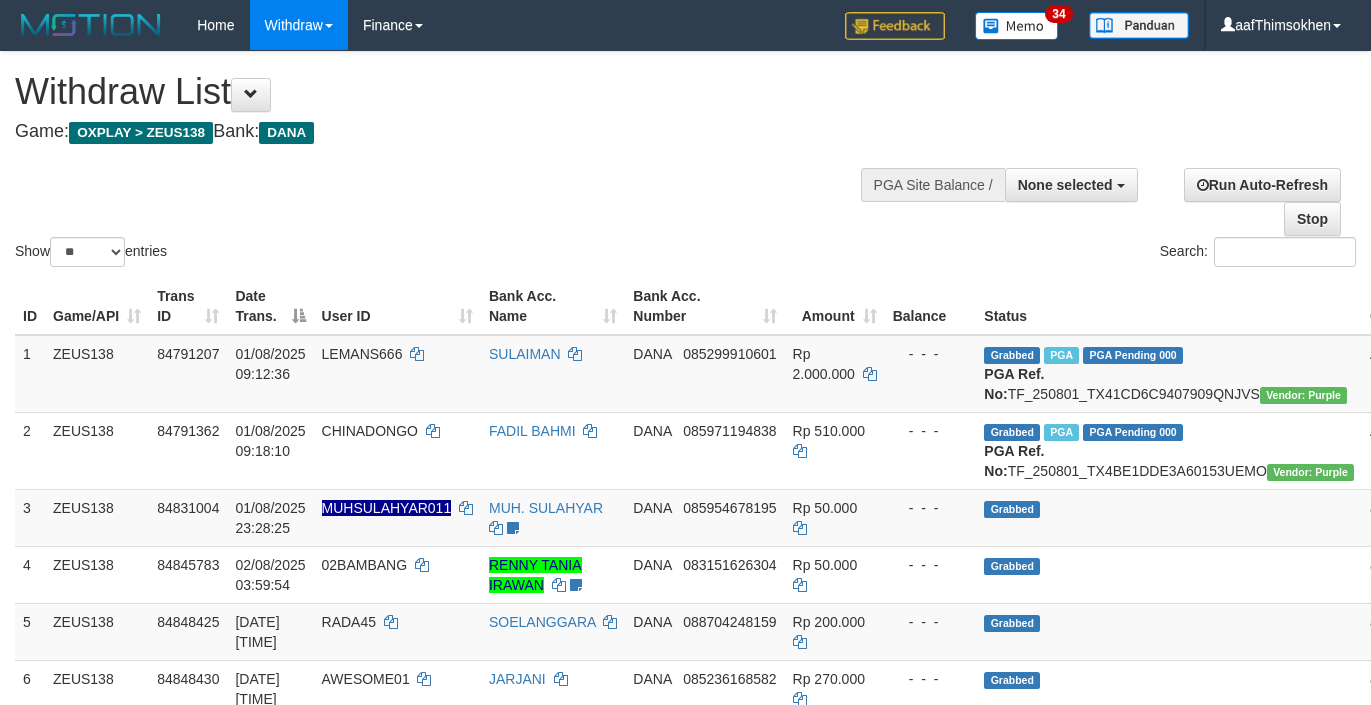 select 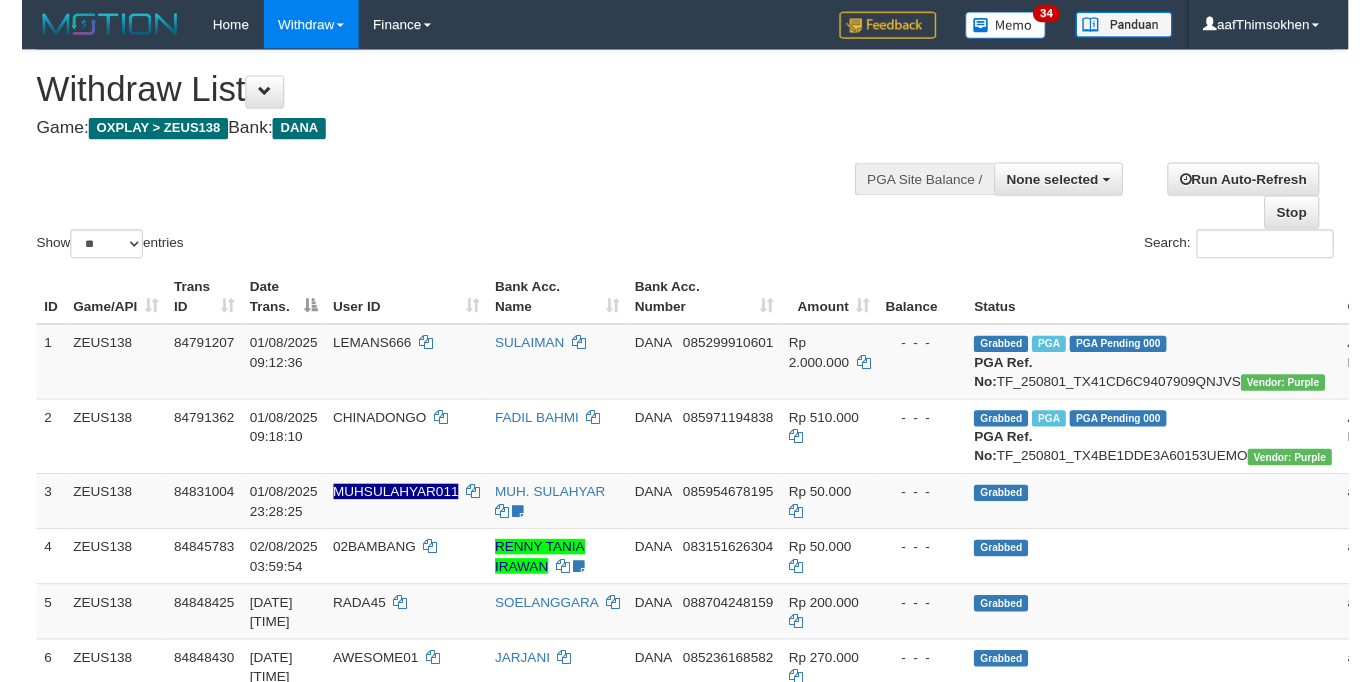 scroll, scrollTop: 349, scrollLeft: 0, axis: vertical 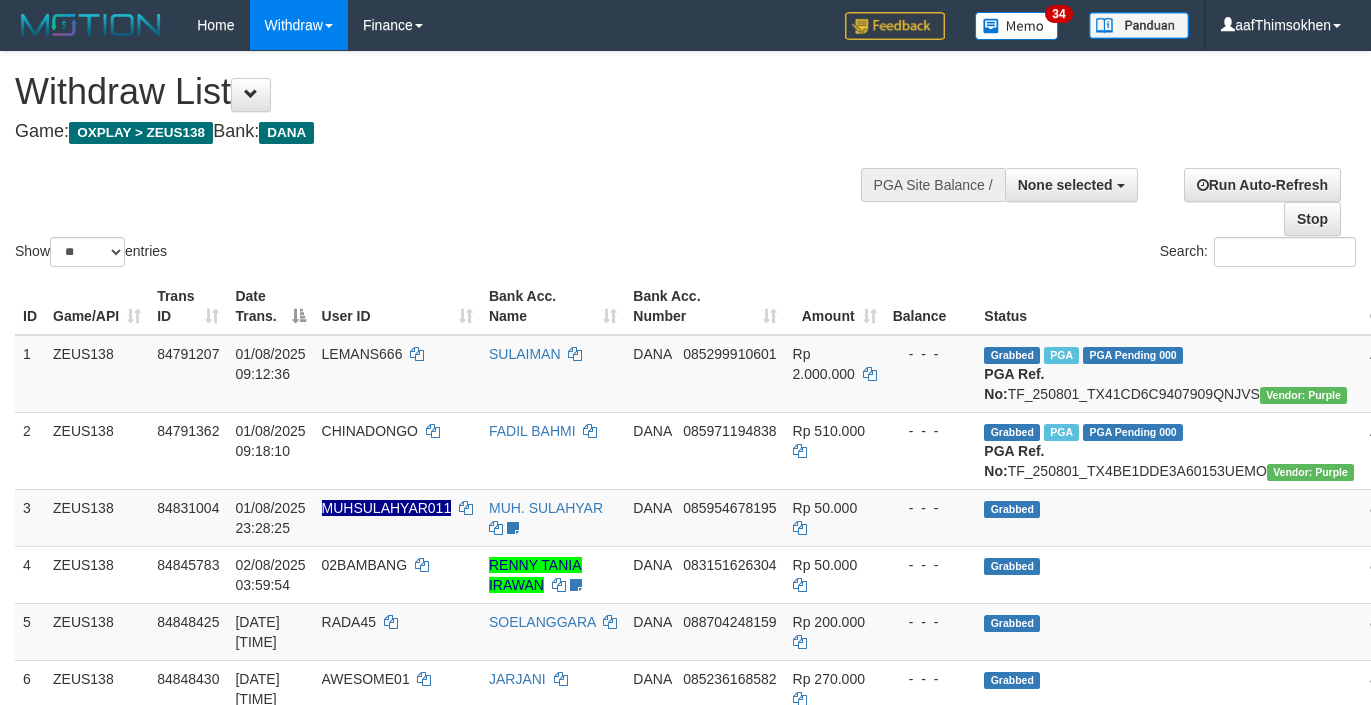 select 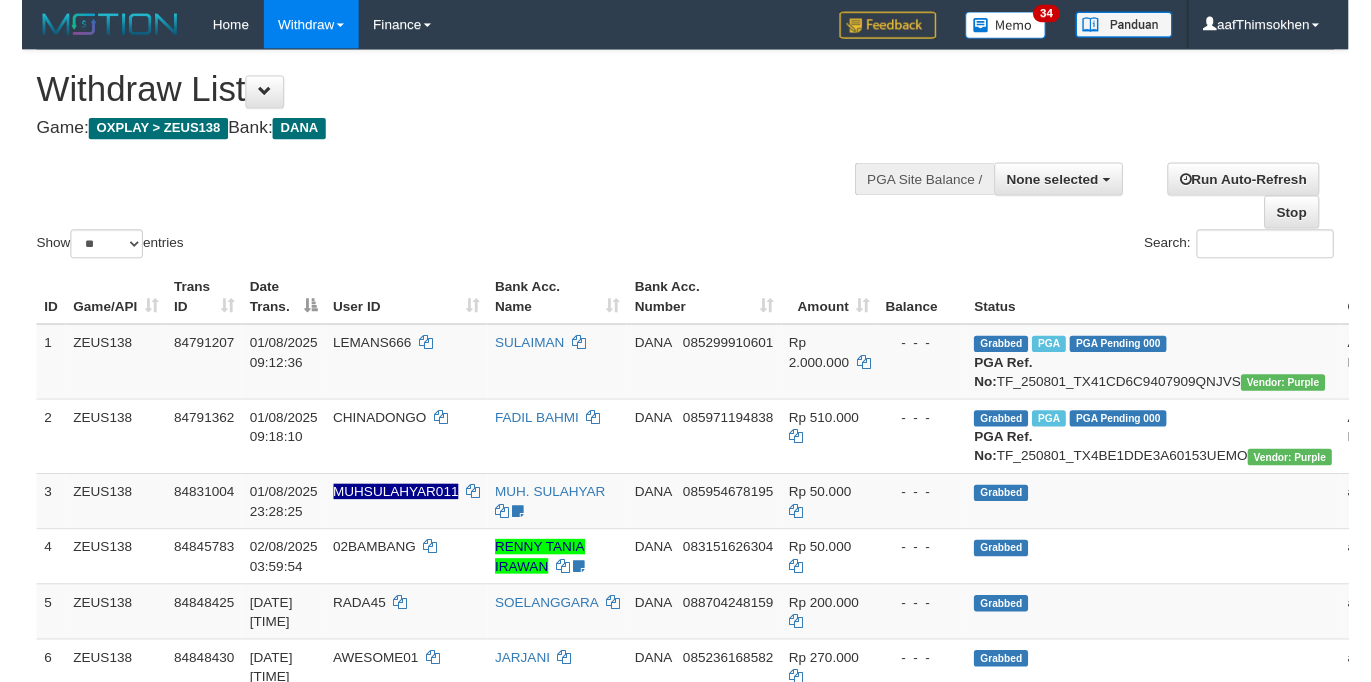 scroll, scrollTop: 349, scrollLeft: 0, axis: vertical 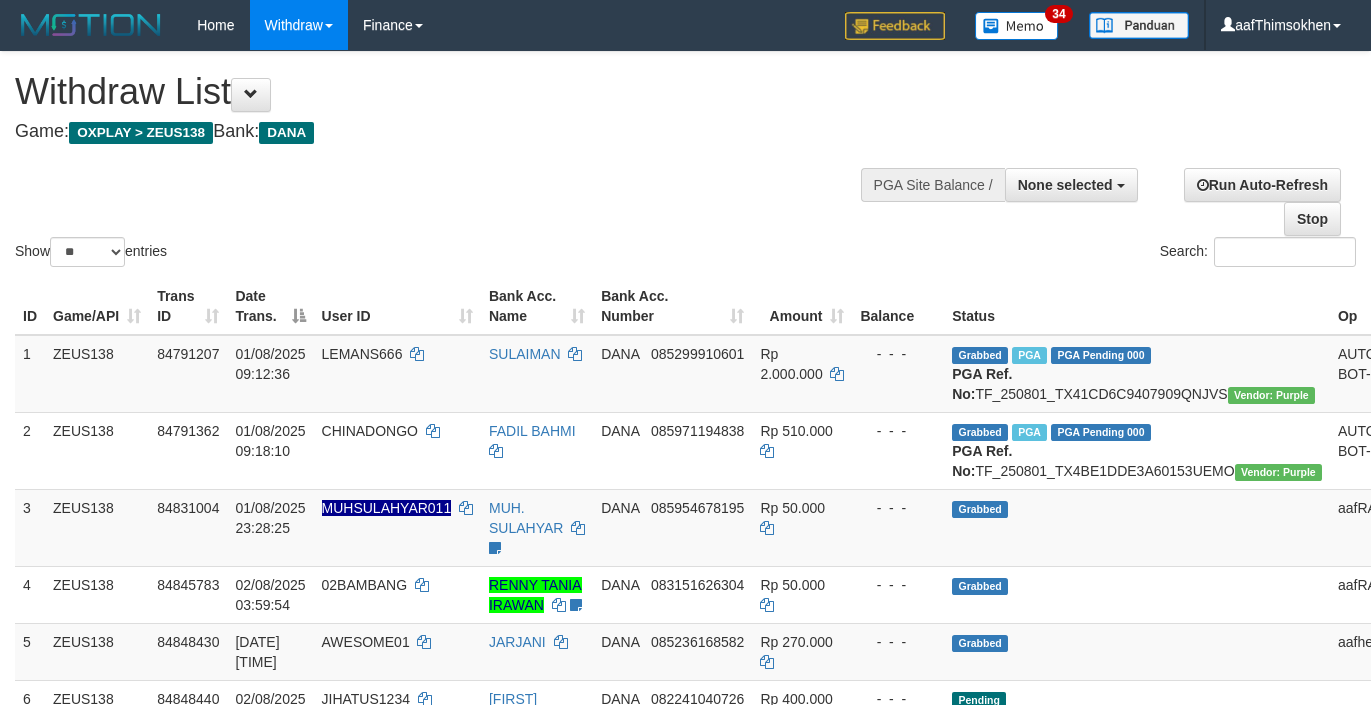 select 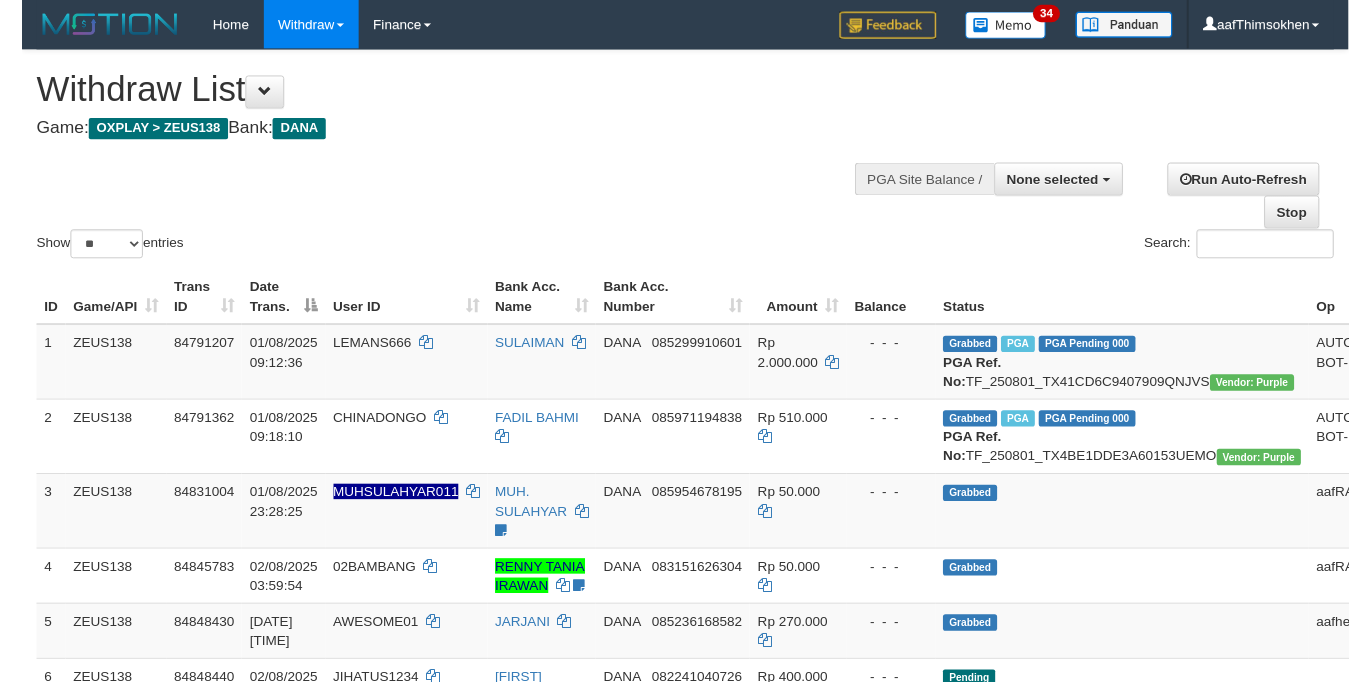 scroll, scrollTop: 349, scrollLeft: 0, axis: vertical 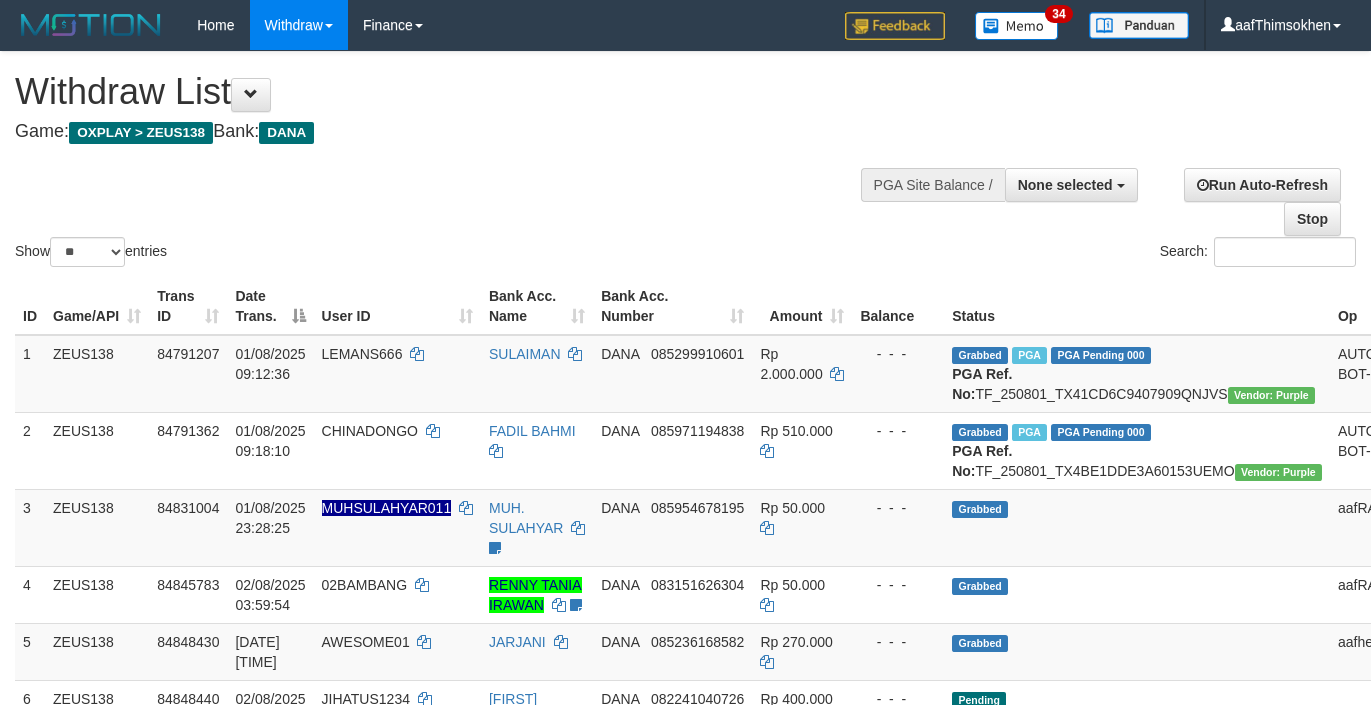 select 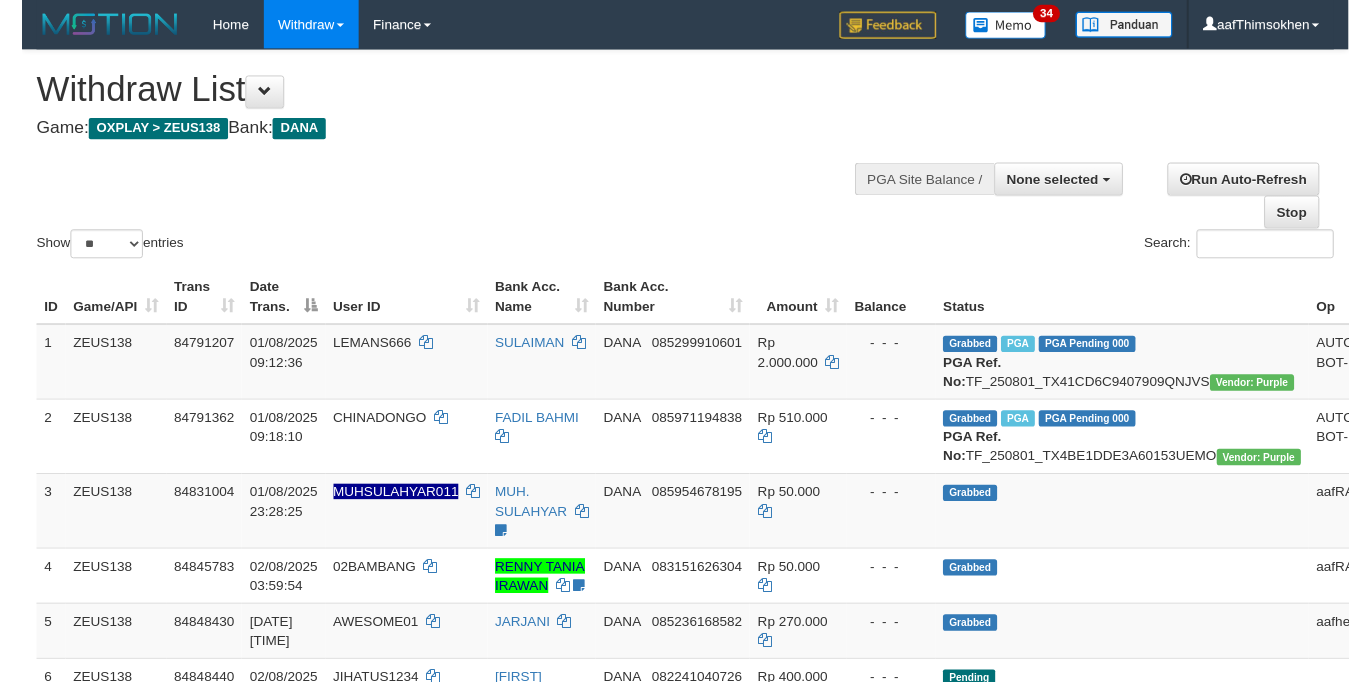 scroll, scrollTop: 349, scrollLeft: 0, axis: vertical 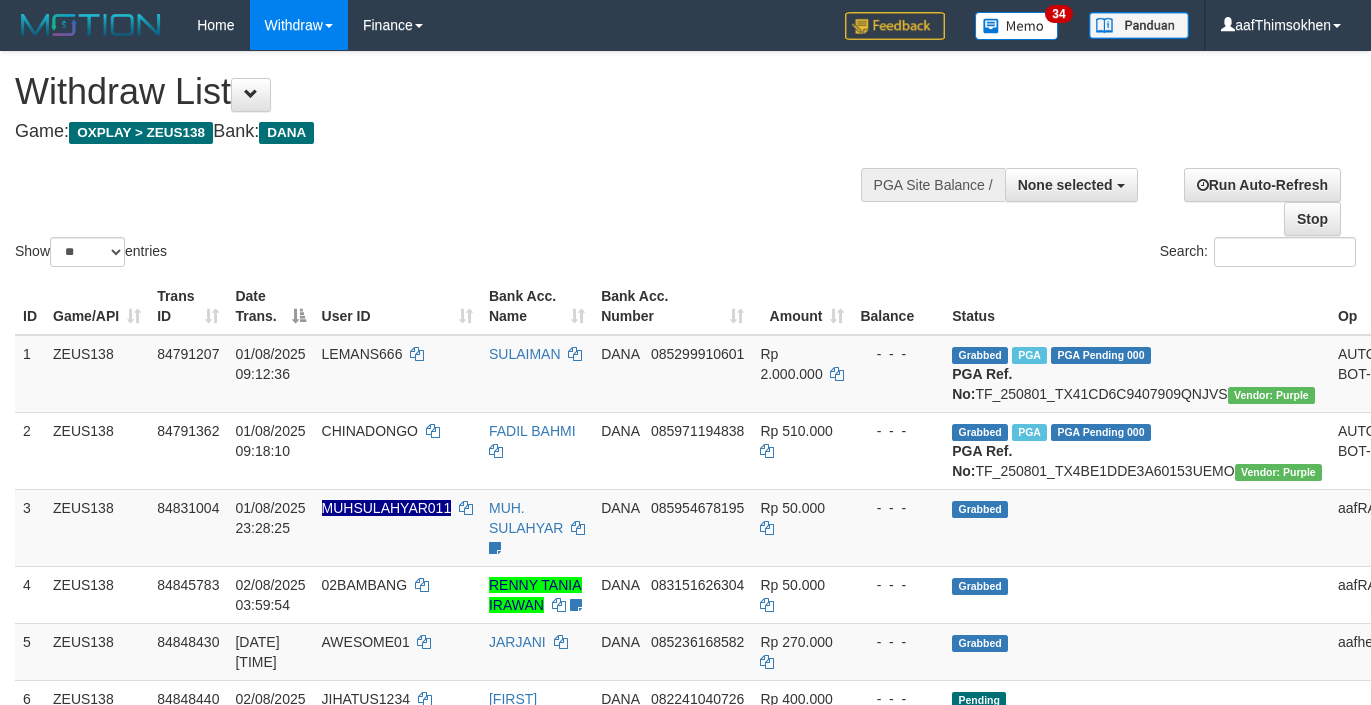 select 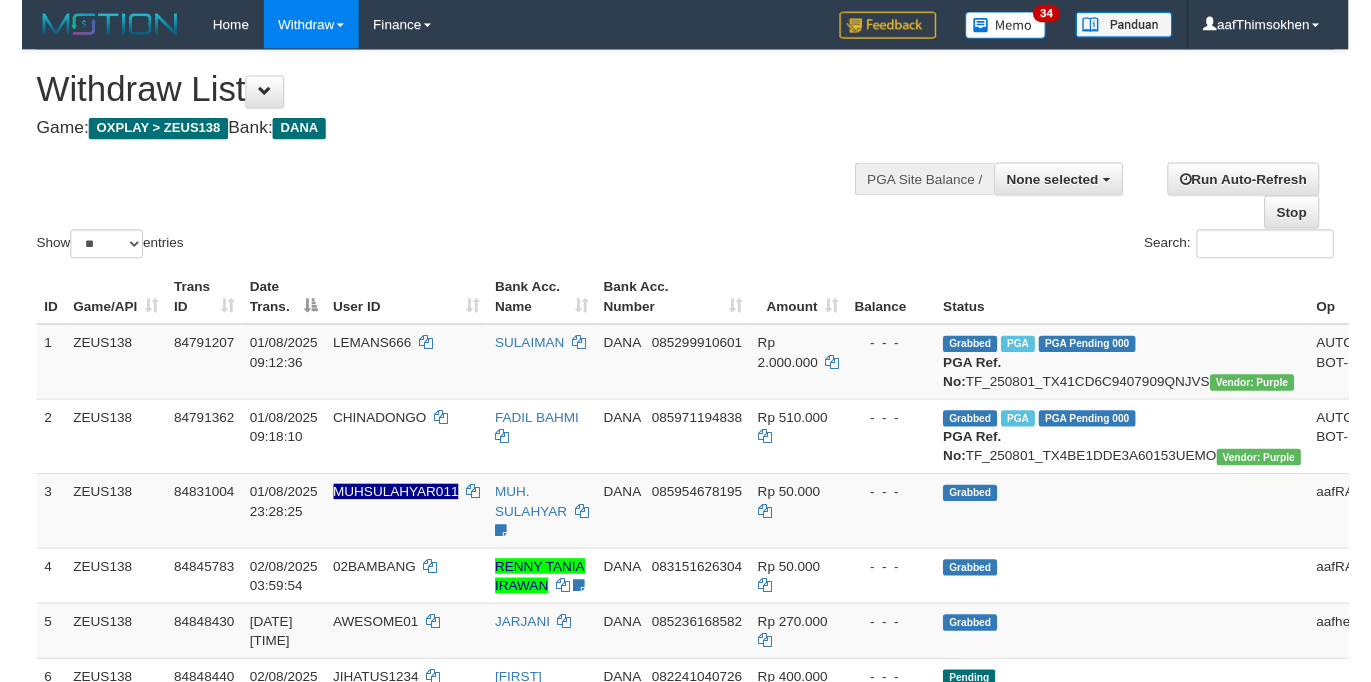 scroll, scrollTop: 349, scrollLeft: 0, axis: vertical 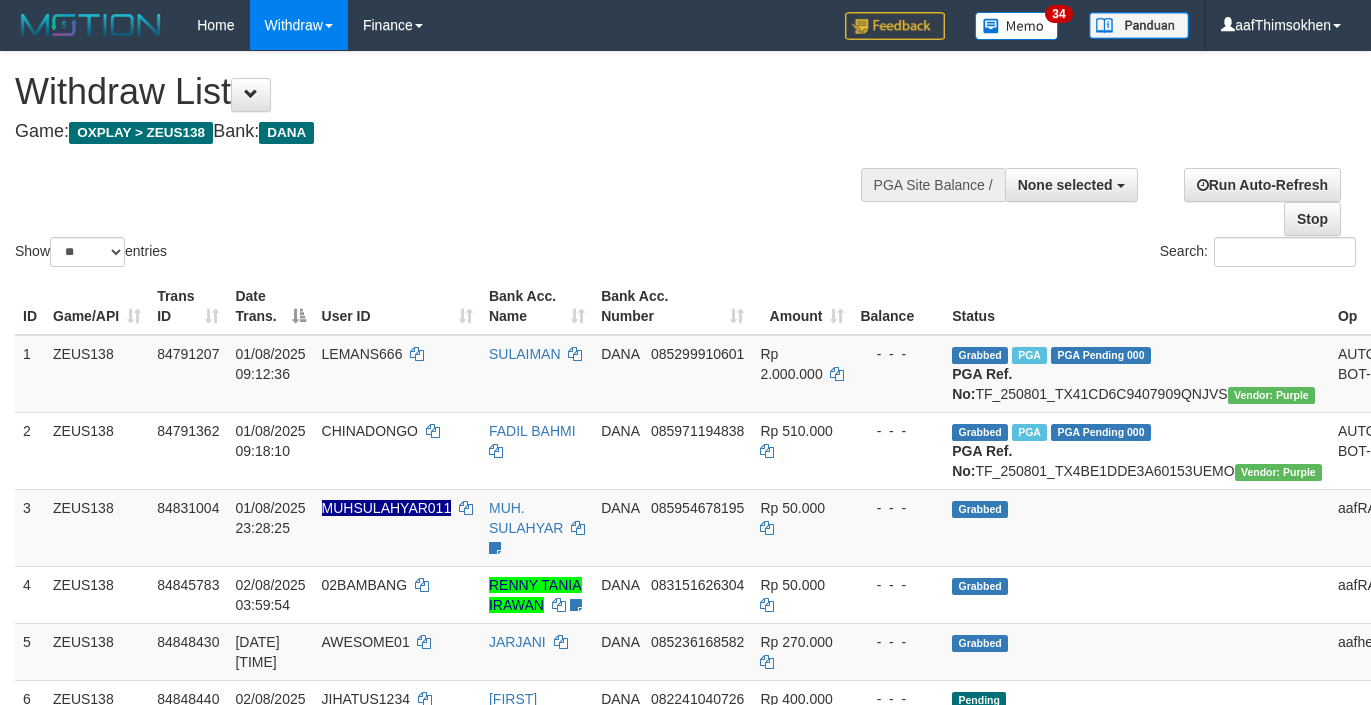 select 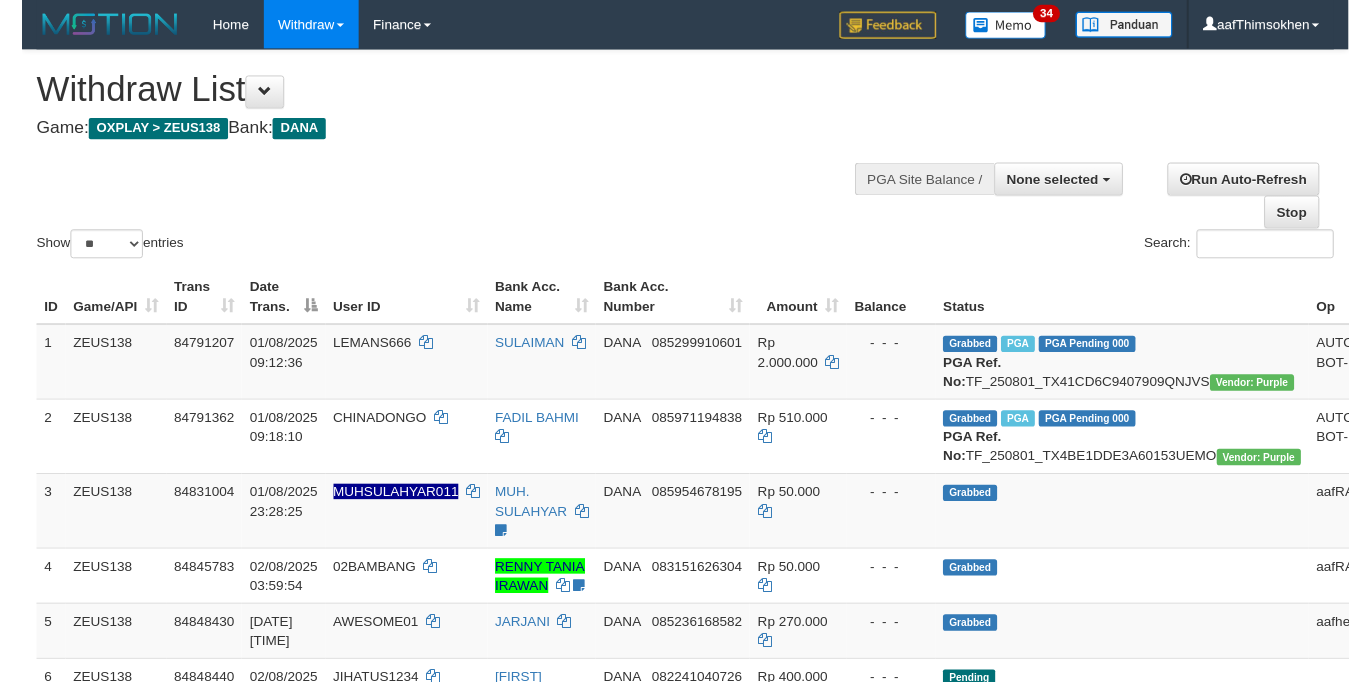 scroll, scrollTop: 349, scrollLeft: 0, axis: vertical 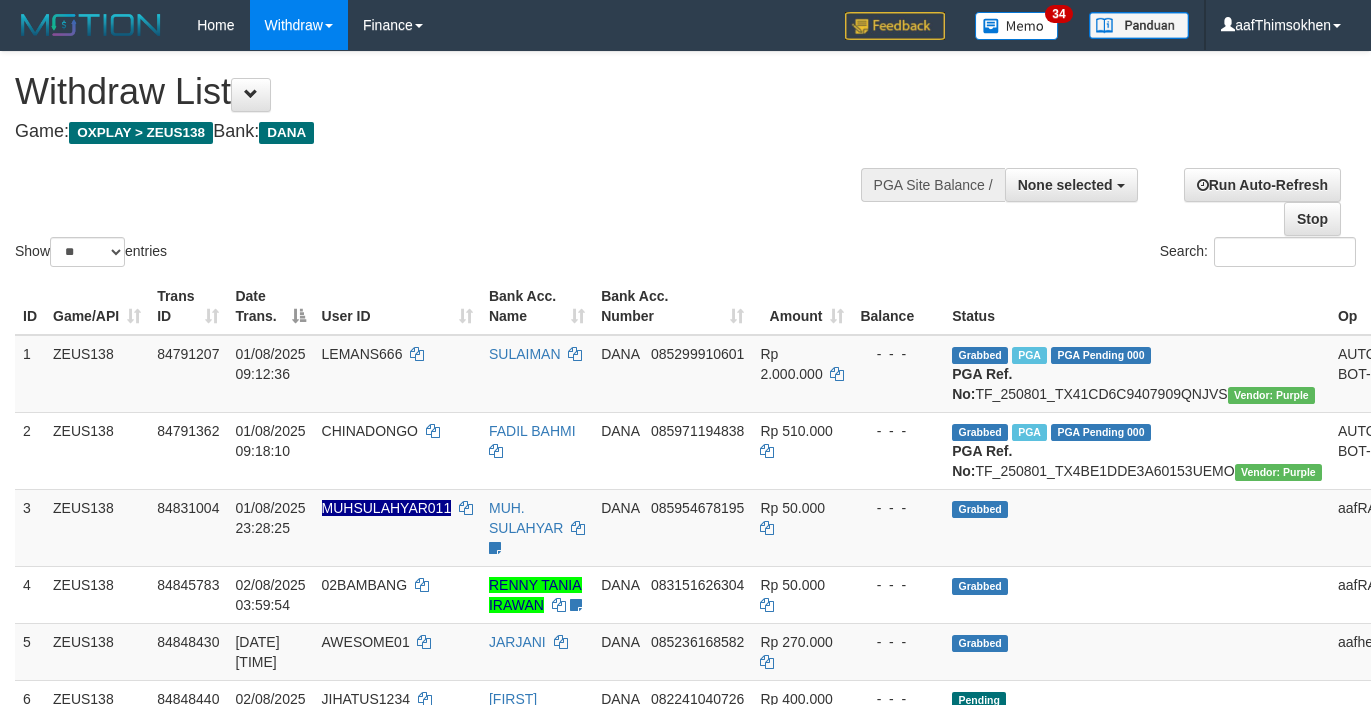 select 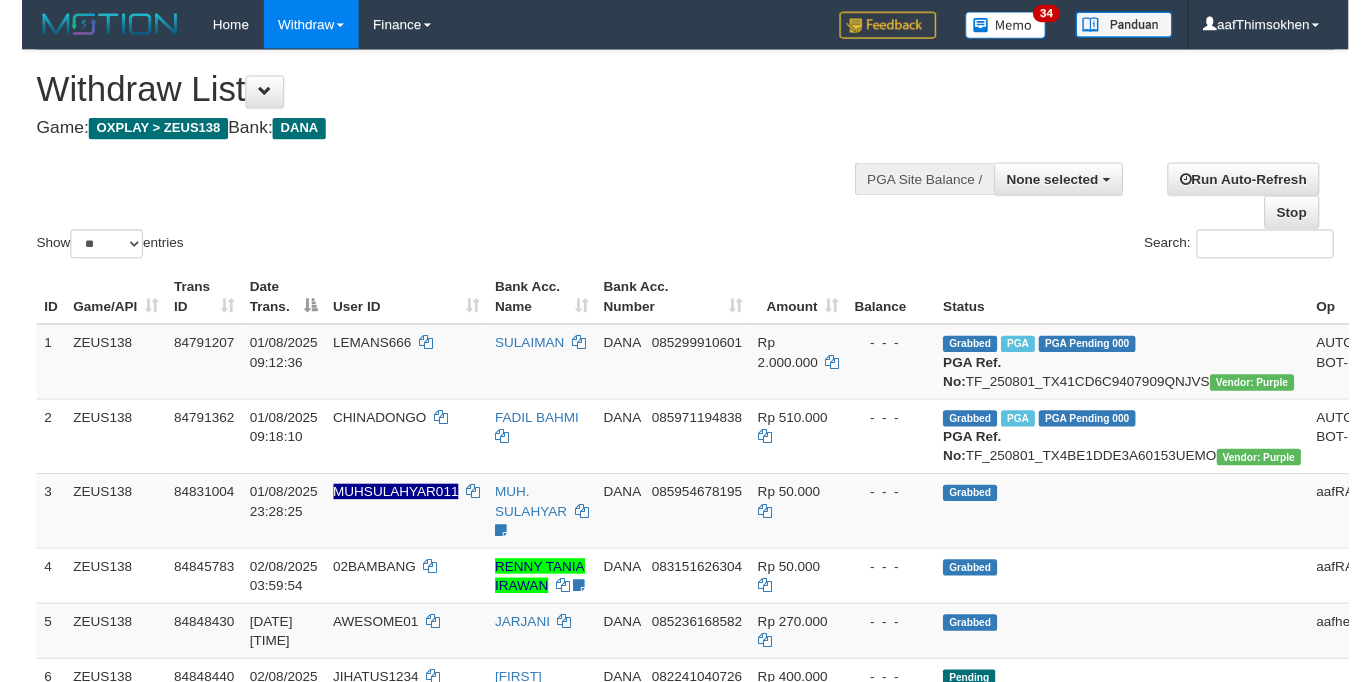 scroll, scrollTop: 349, scrollLeft: 0, axis: vertical 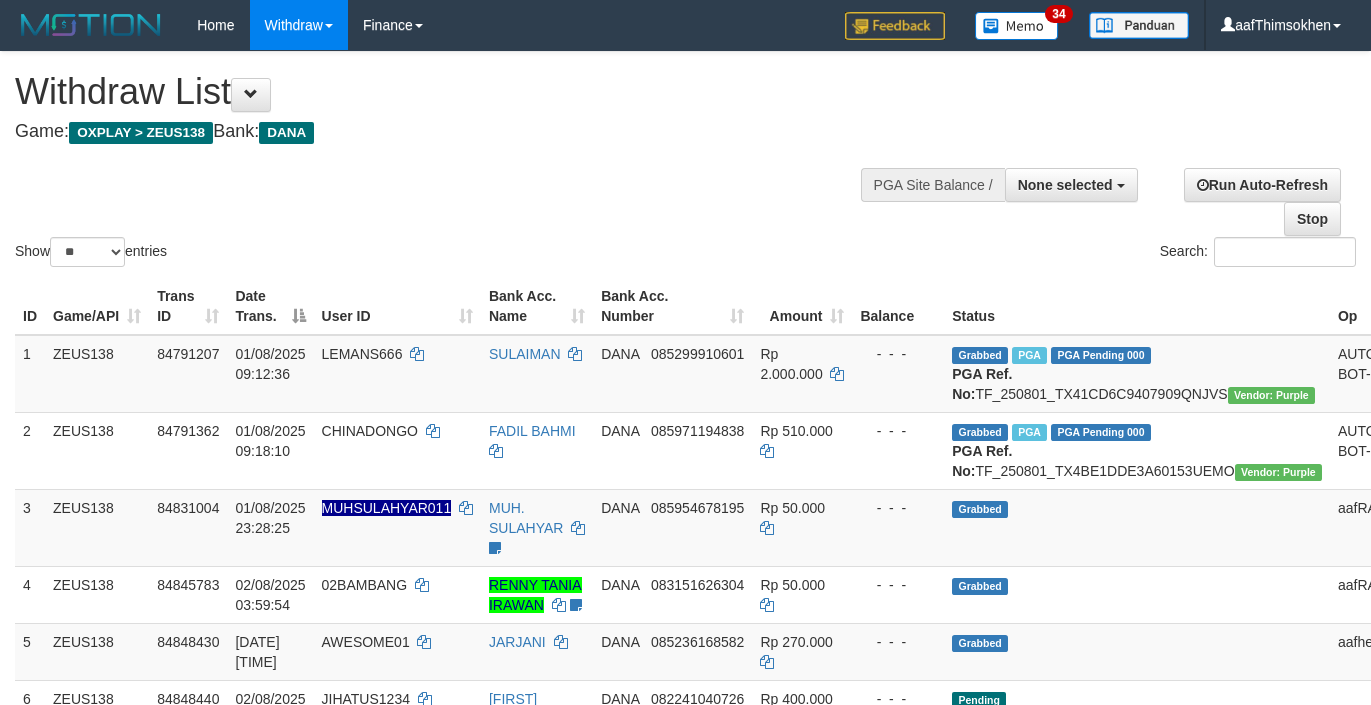 select 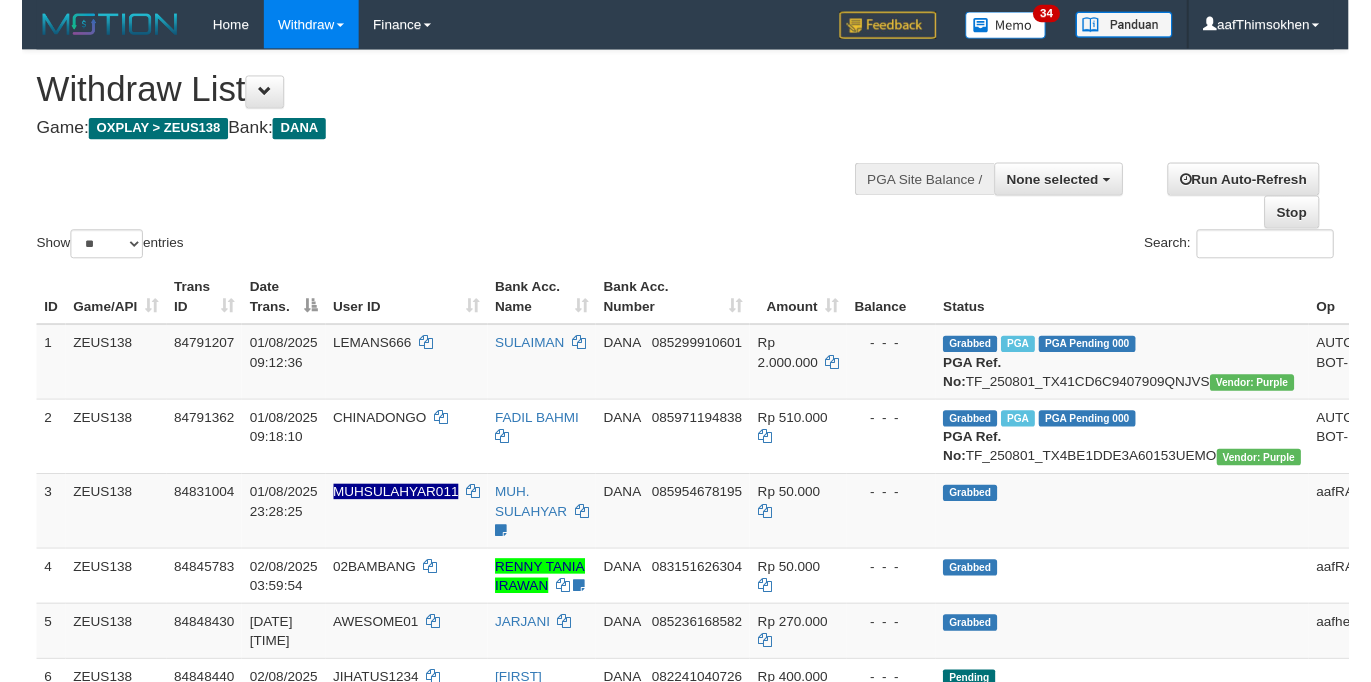 scroll, scrollTop: 349, scrollLeft: 0, axis: vertical 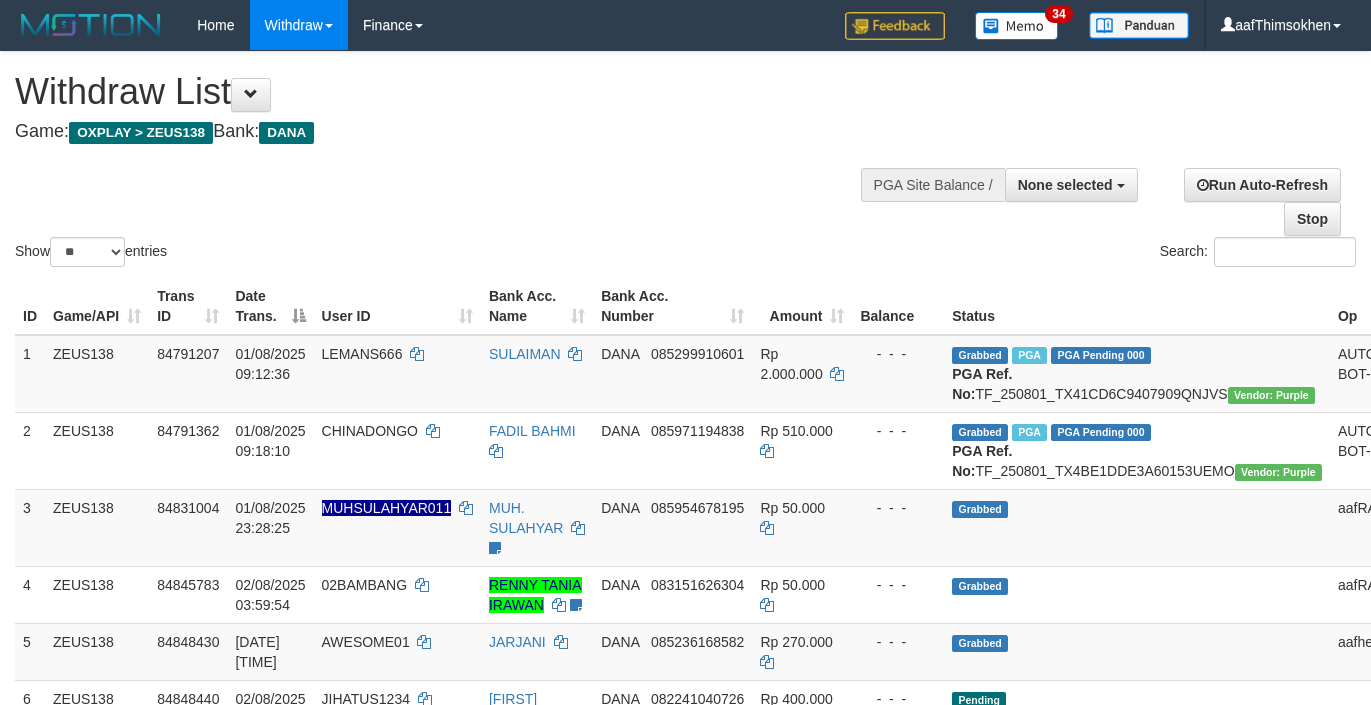 select 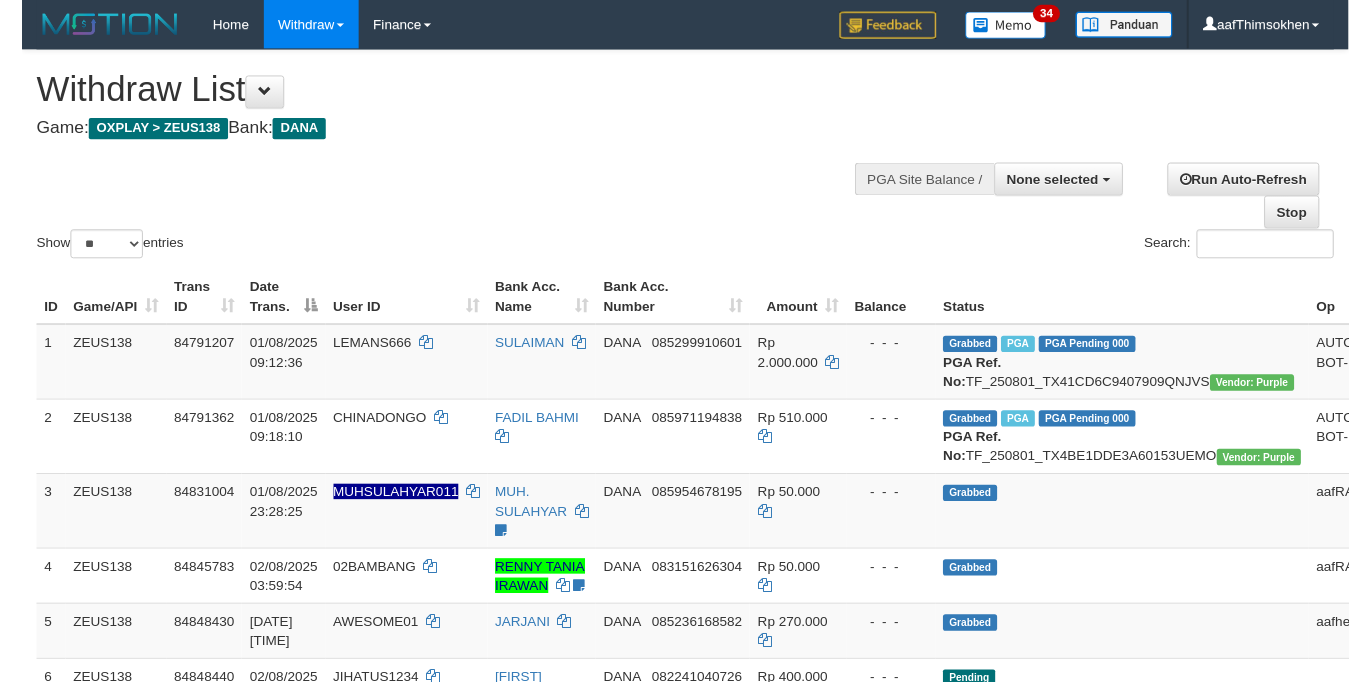 scroll, scrollTop: 349, scrollLeft: 0, axis: vertical 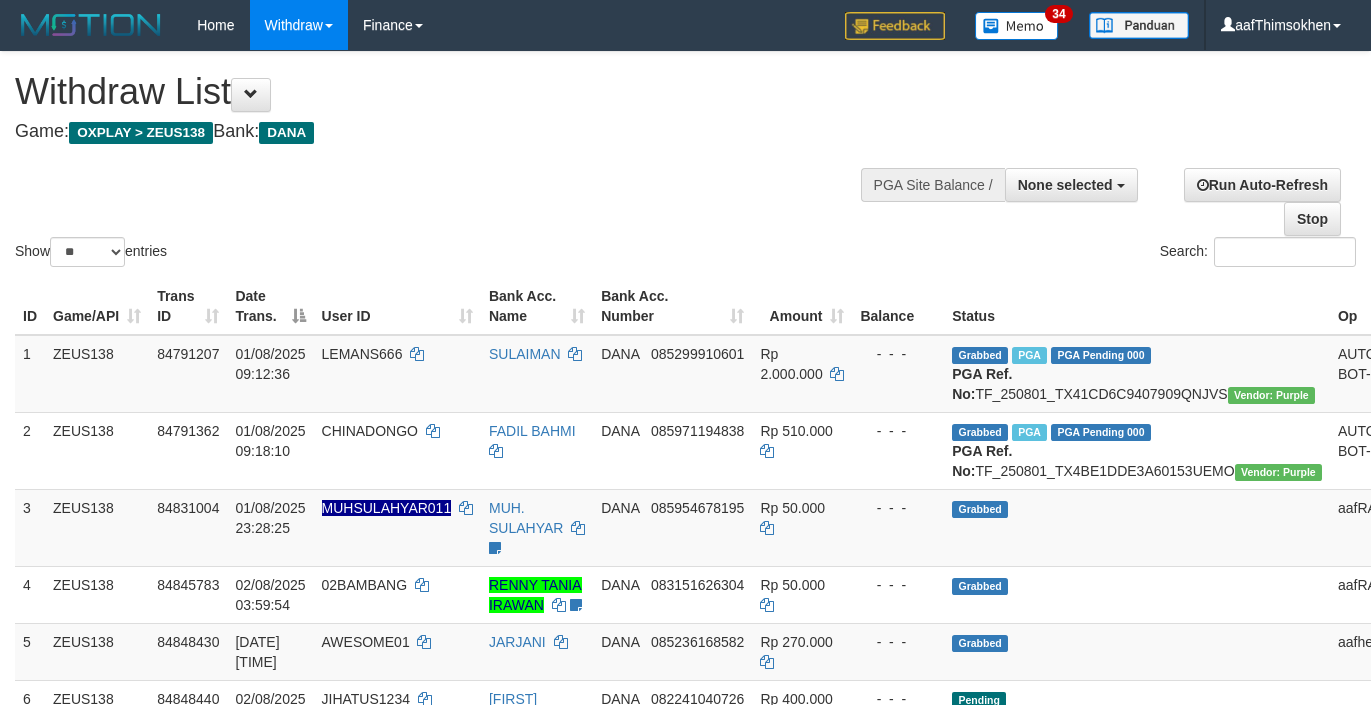 select 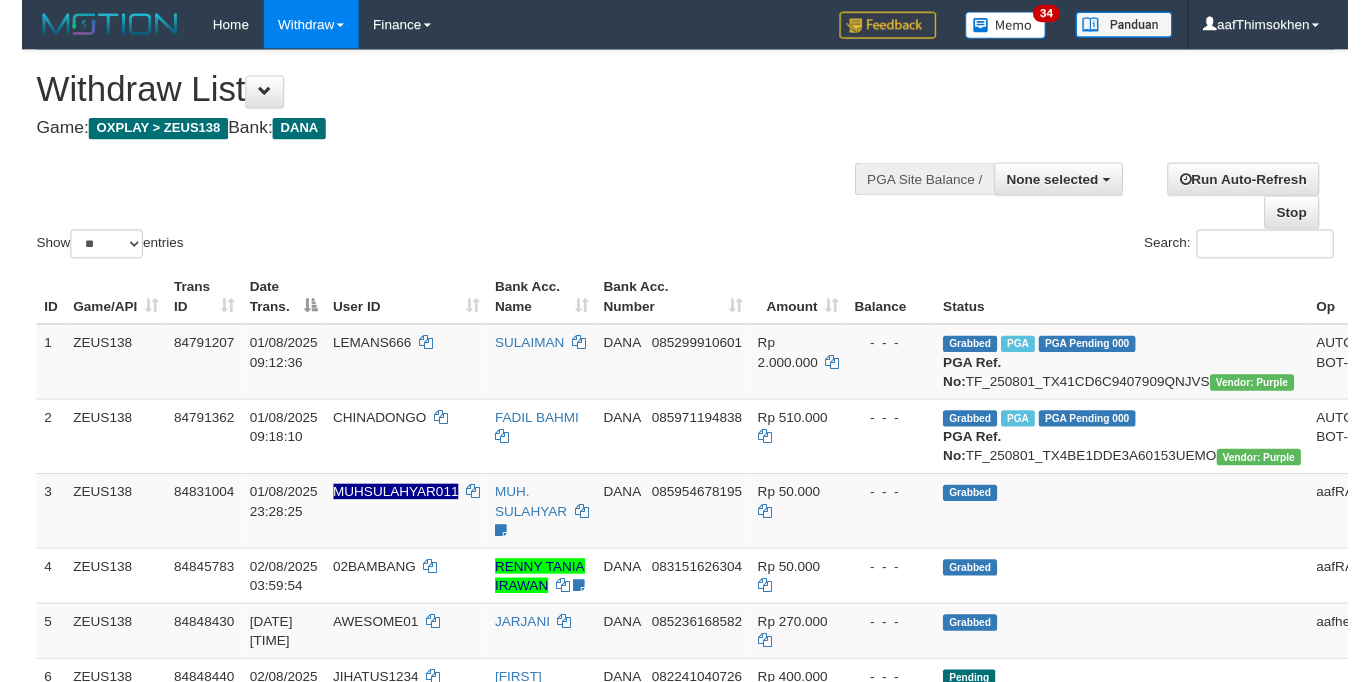 scroll, scrollTop: 349, scrollLeft: 0, axis: vertical 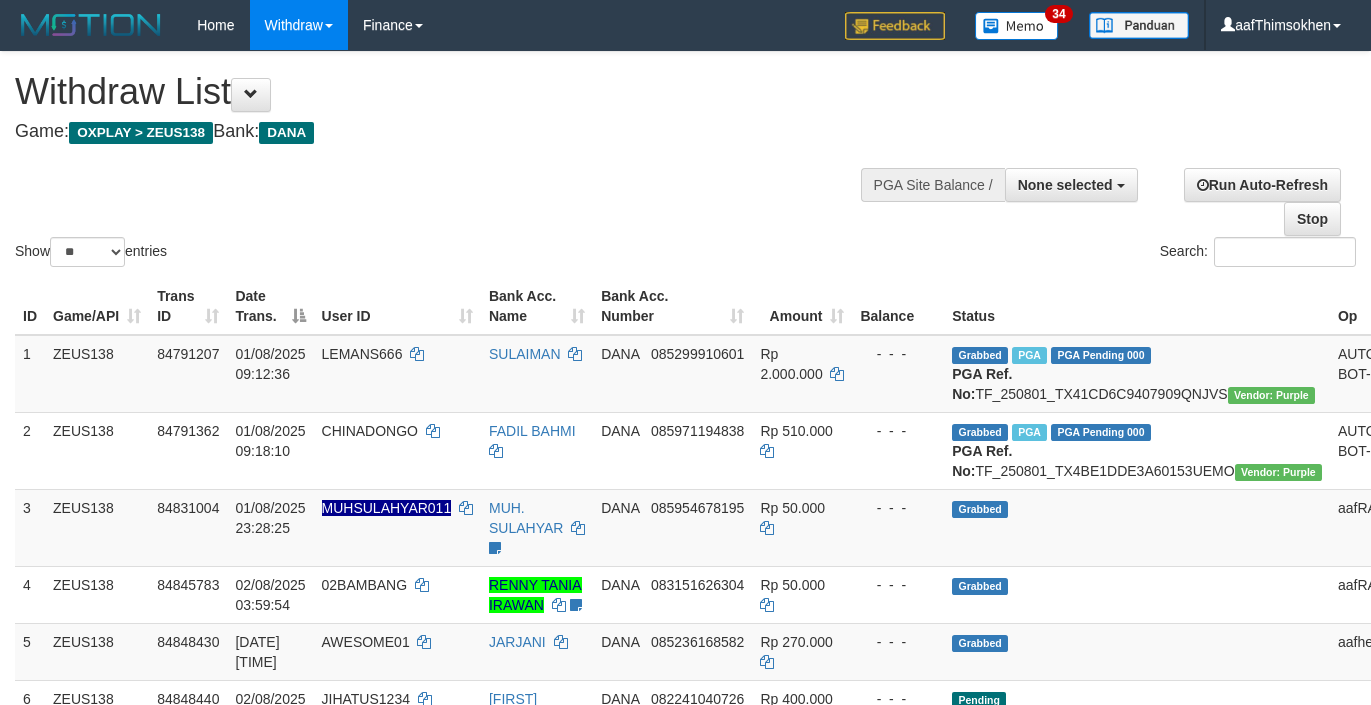 select 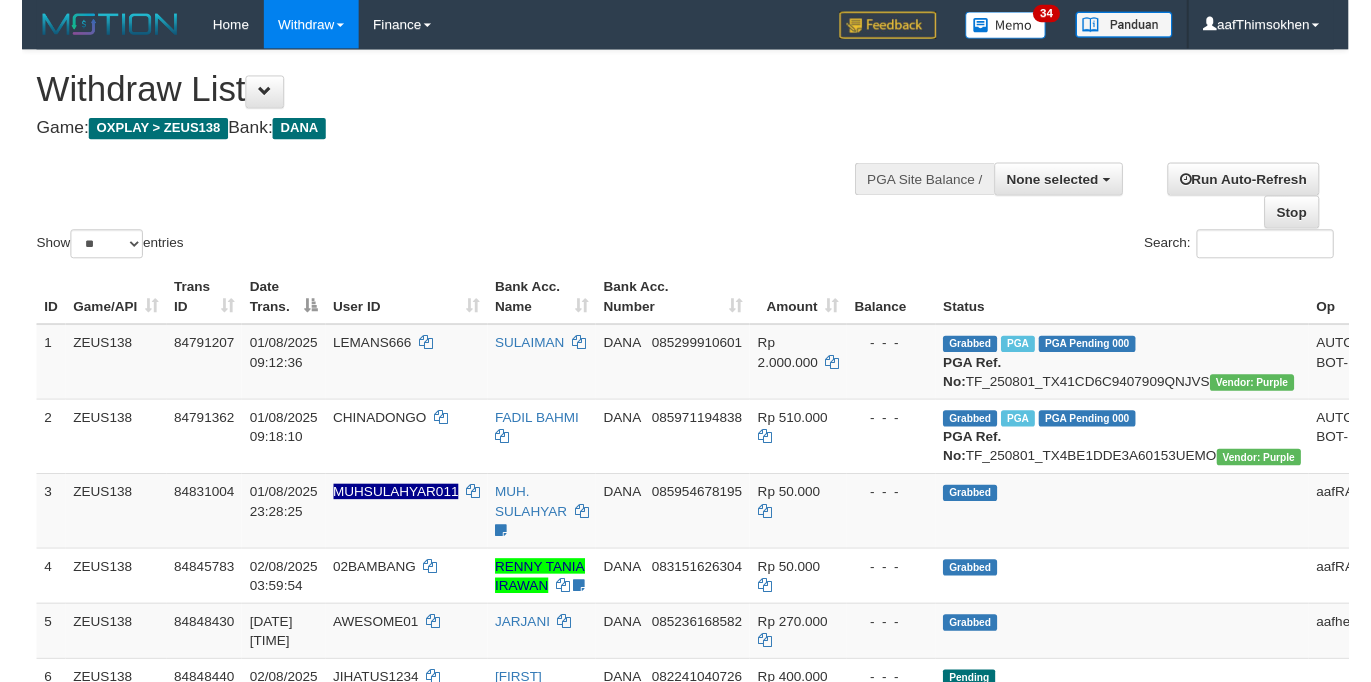 scroll, scrollTop: 349, scrollLeft: 0, axis: vertical 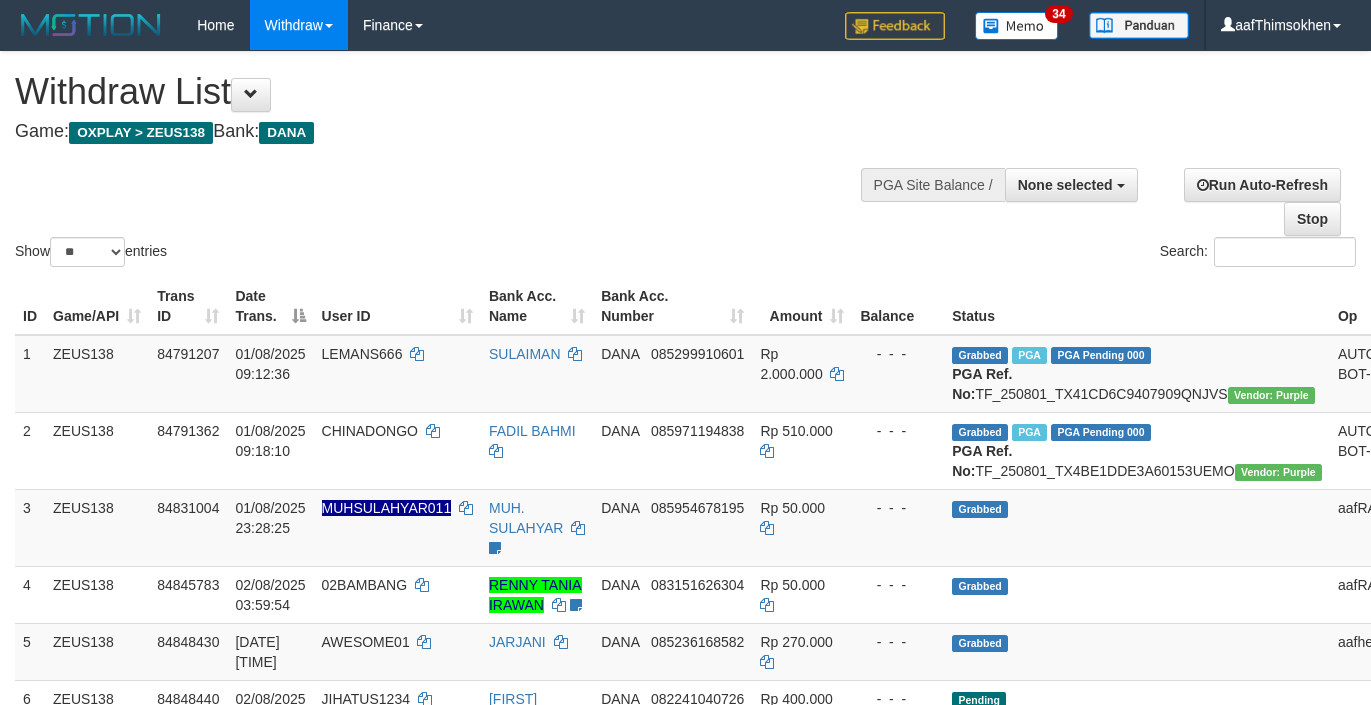 select 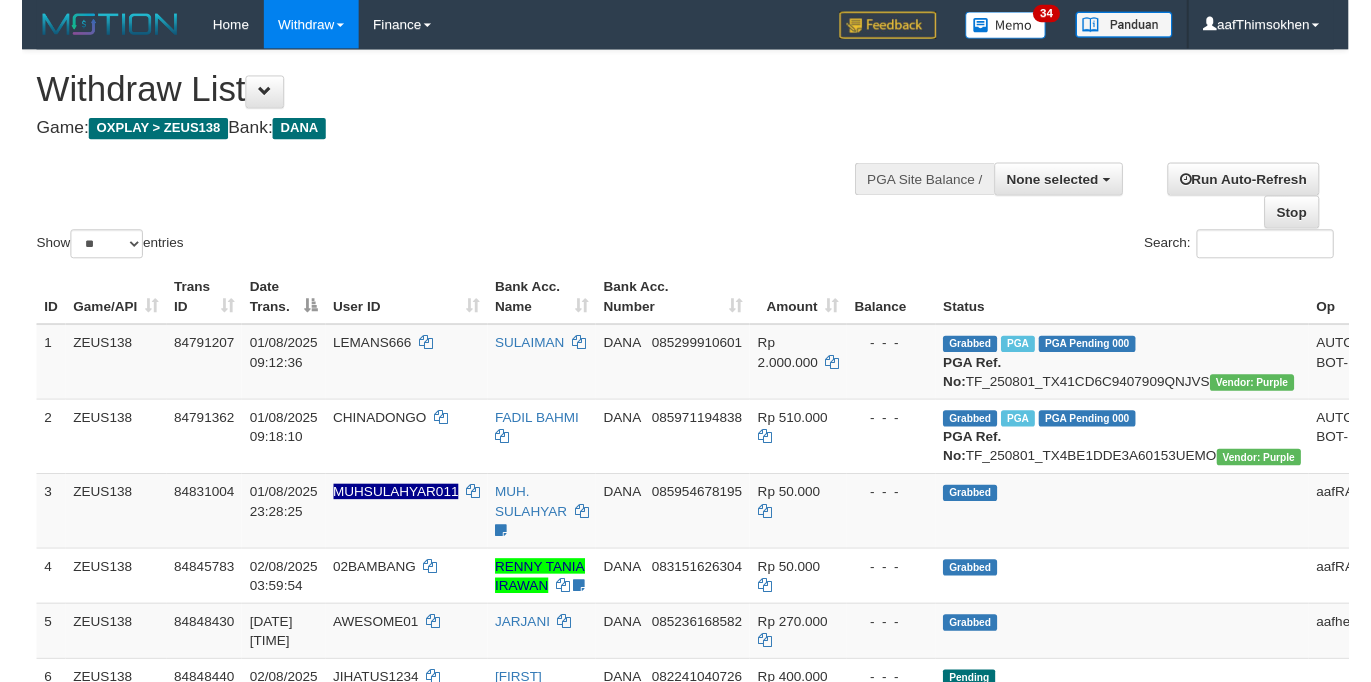scroll, scrollTop: 349, scrollLeft: 0, axis: vertical 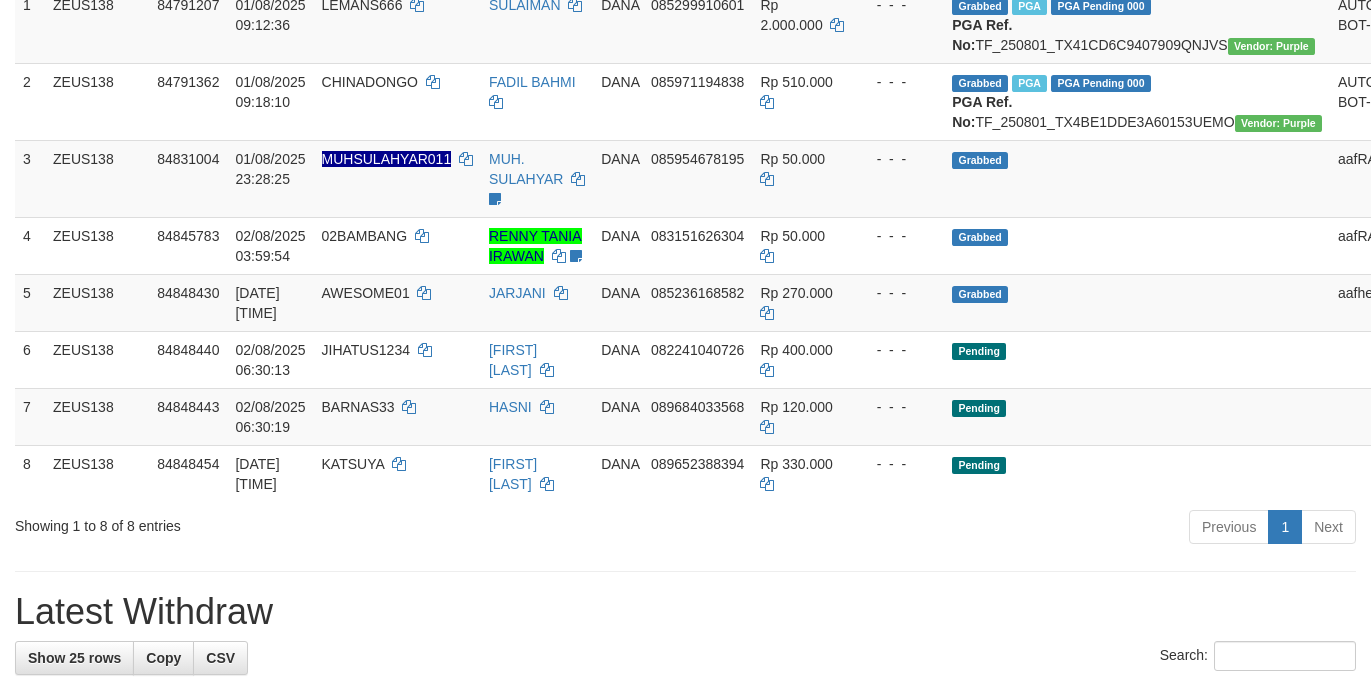drag, startPoint x: 0, startPoint y: 0, endPoint x: 831, endPoint y: 624, distance: 1039.2002 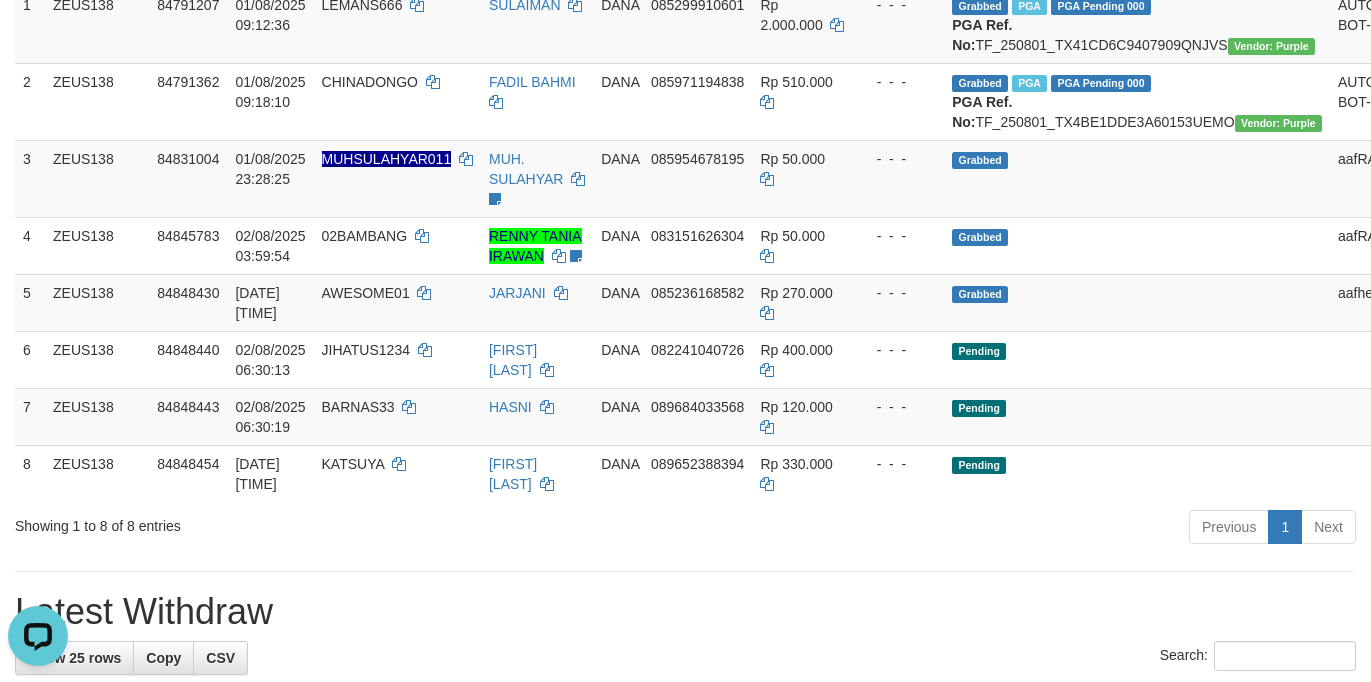 scroll, scrollTop: 0, scrollLeft: 0, axis: both 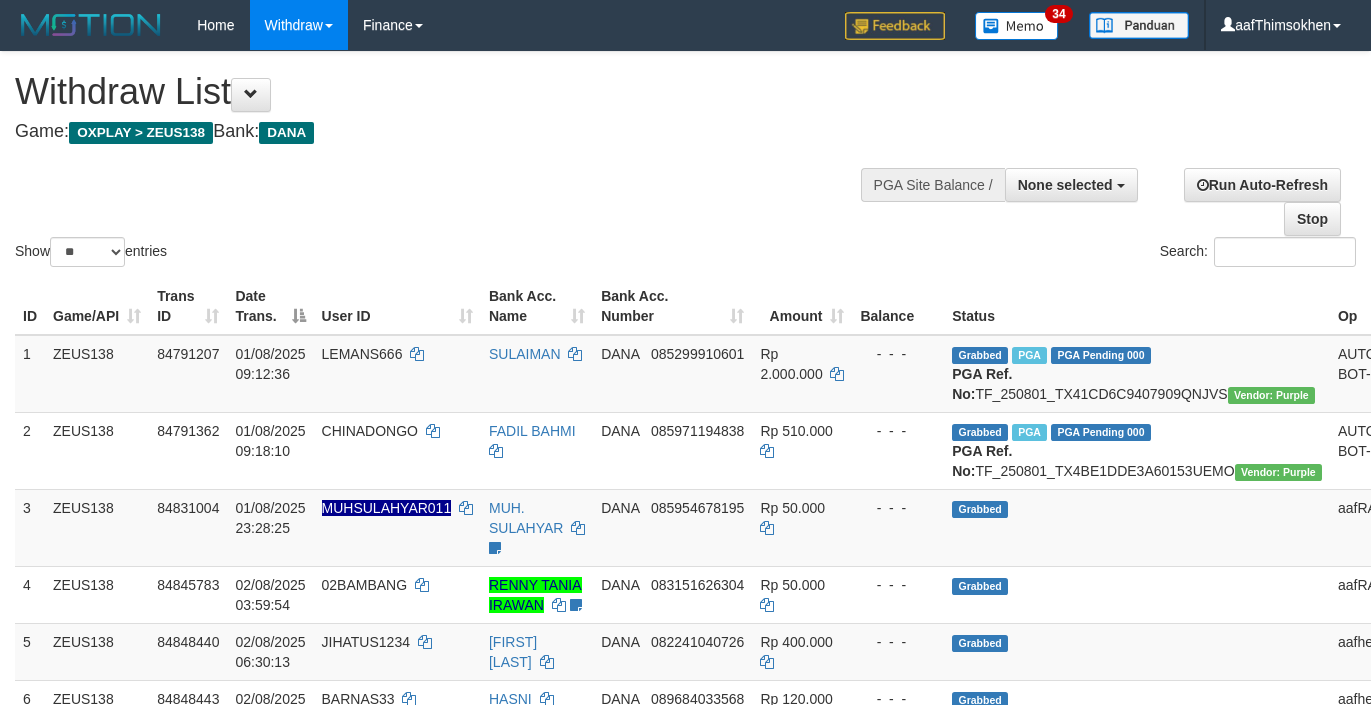 select 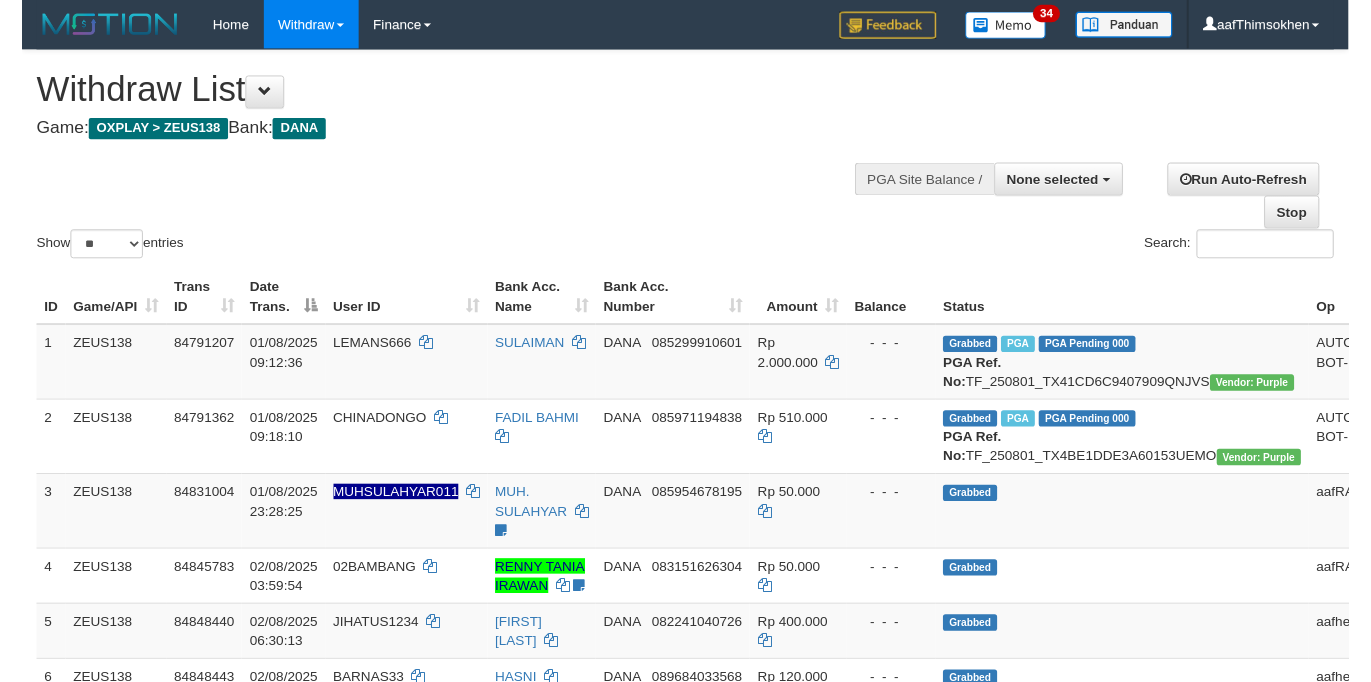 scroll, scrollTop: 349, scrollLeft: 0, axis: vertical 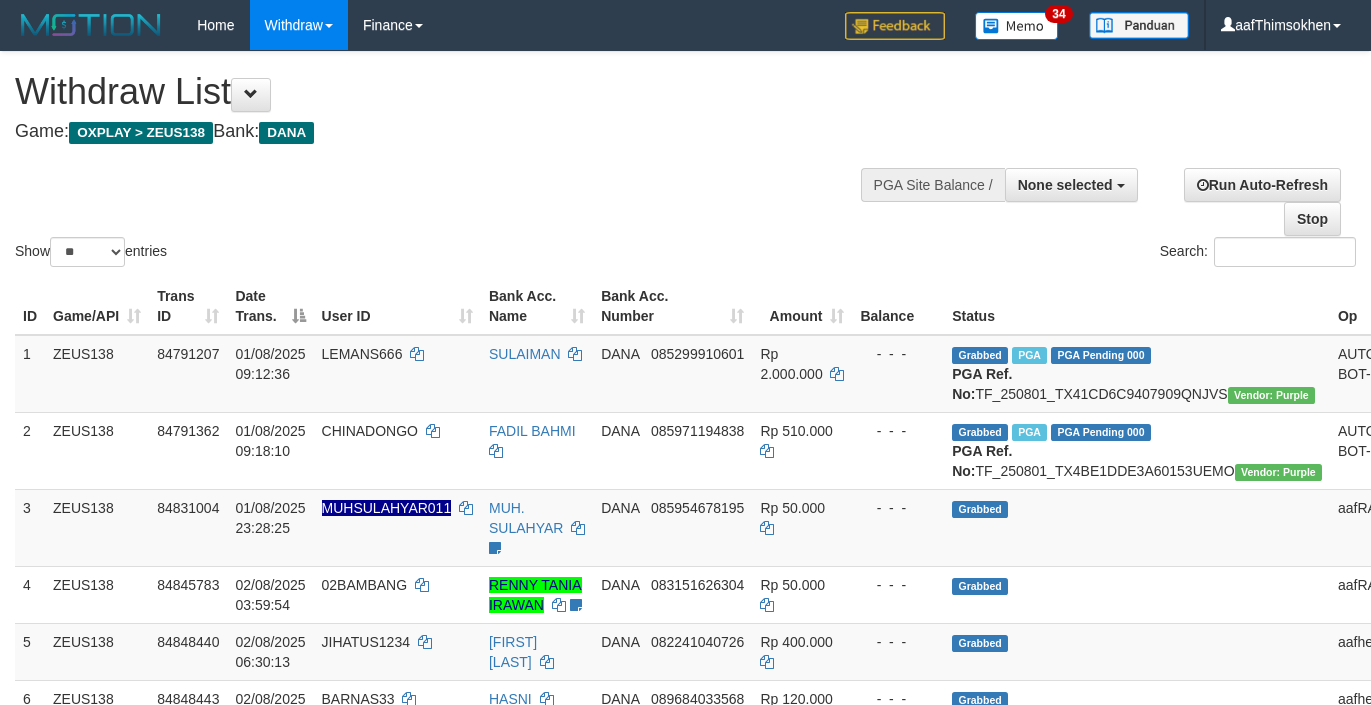 select 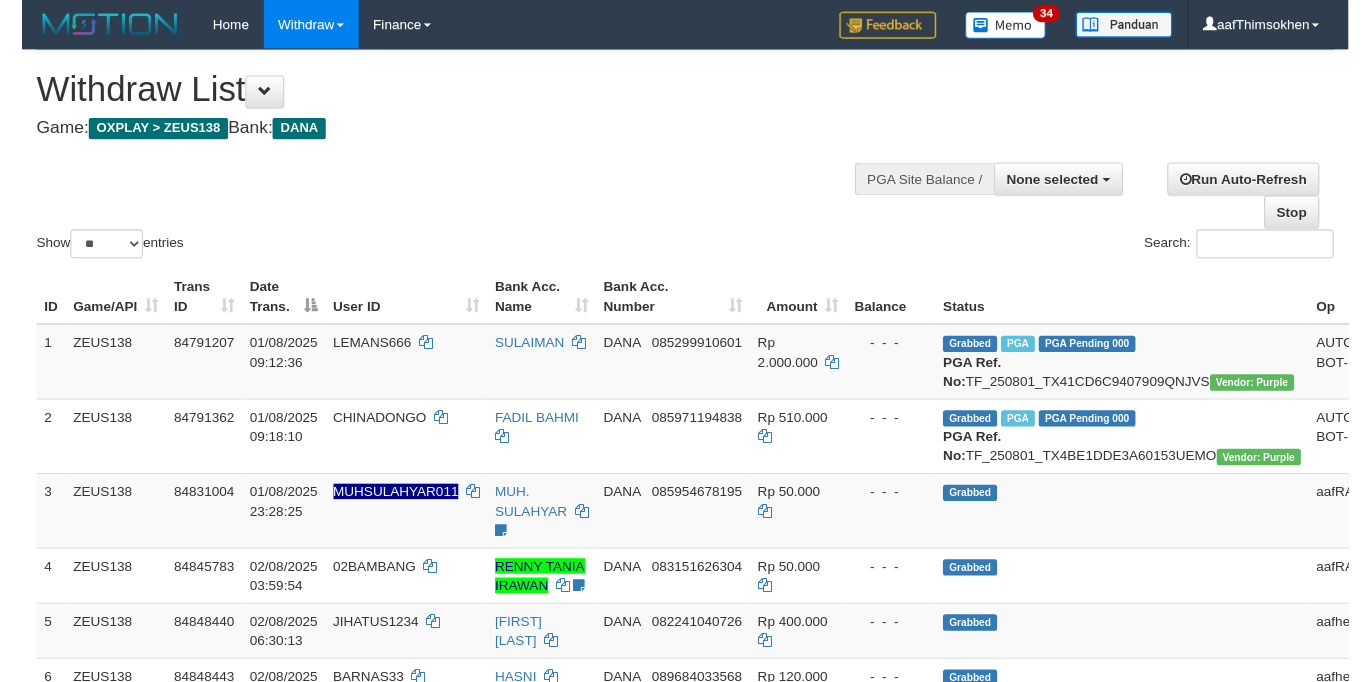 scroll, scrollTop: 349, scrollLeft: 0, axis: vertical 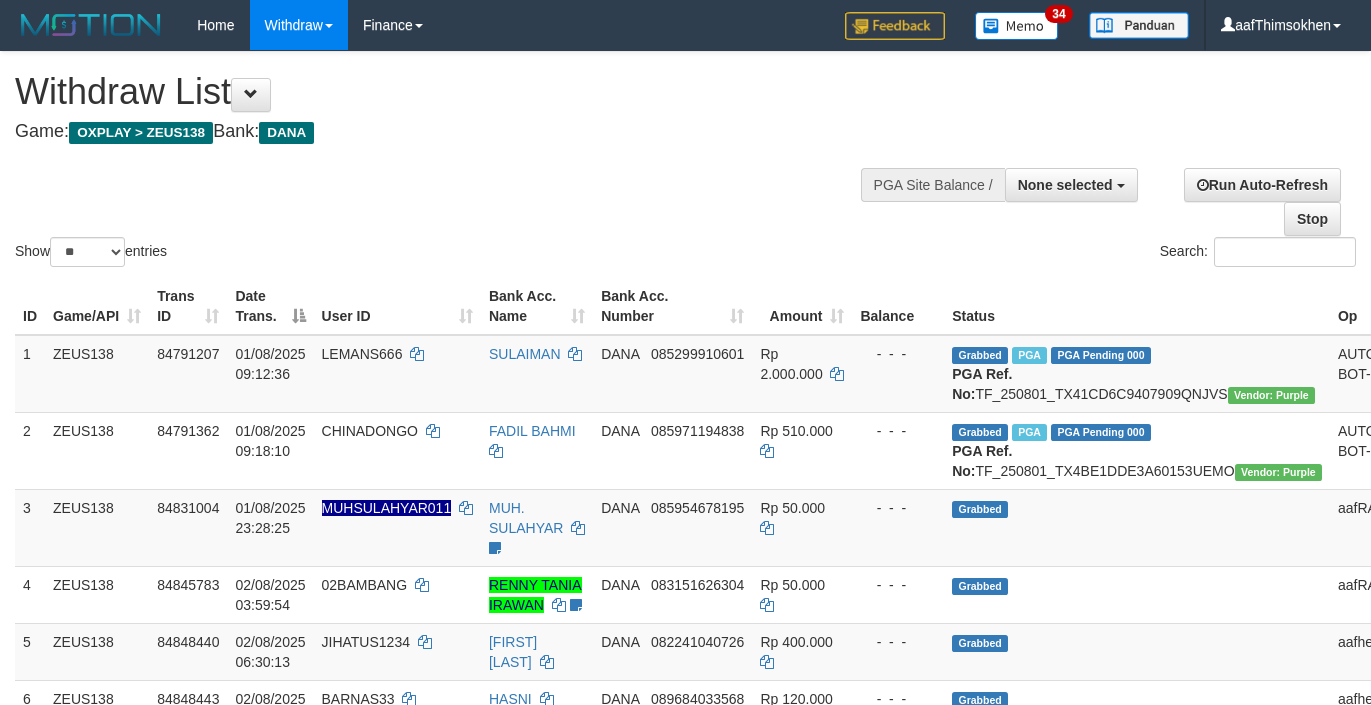 select 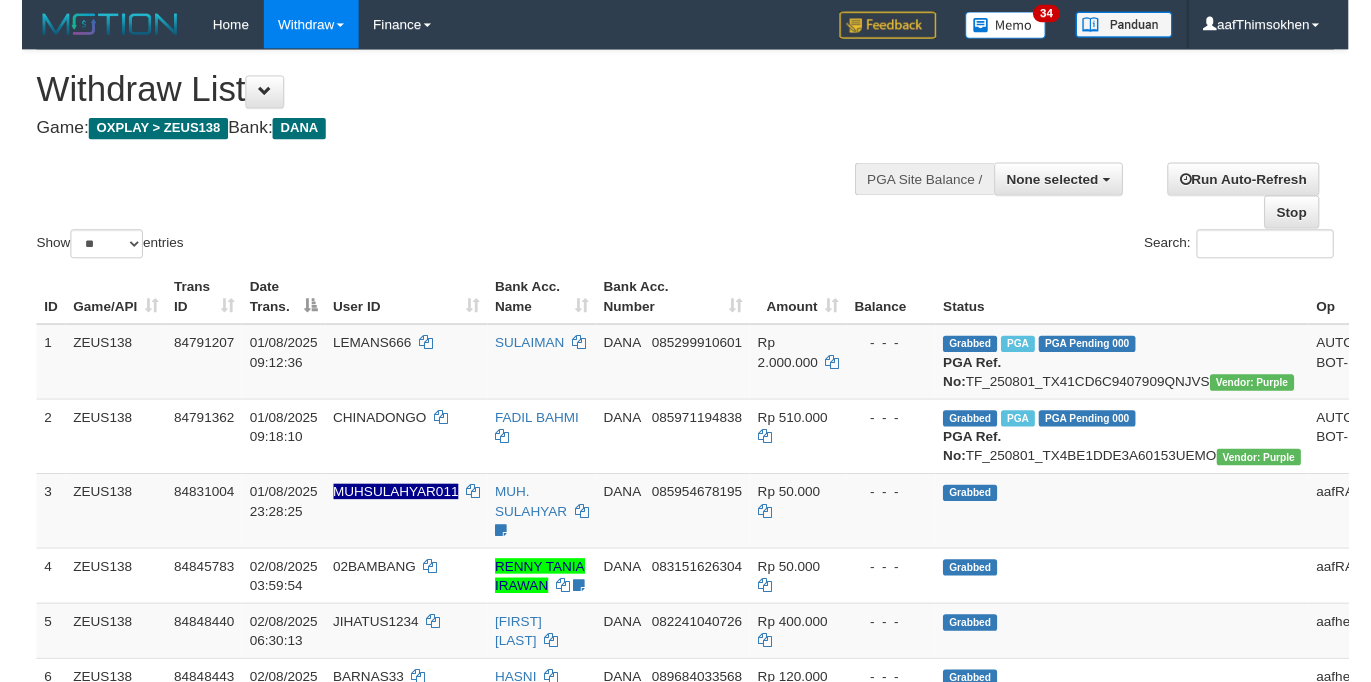 scroll, scrollTop: 349, scrollLeft: 0, axis: vertical 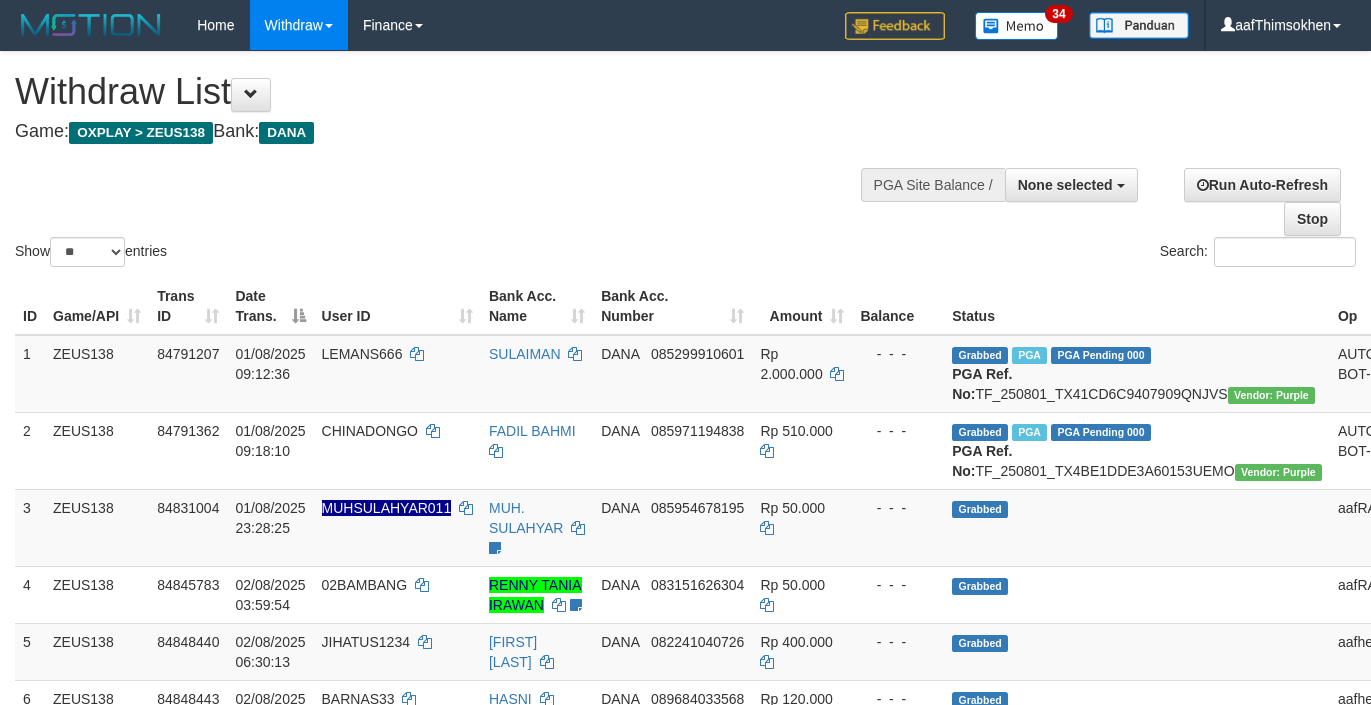 select 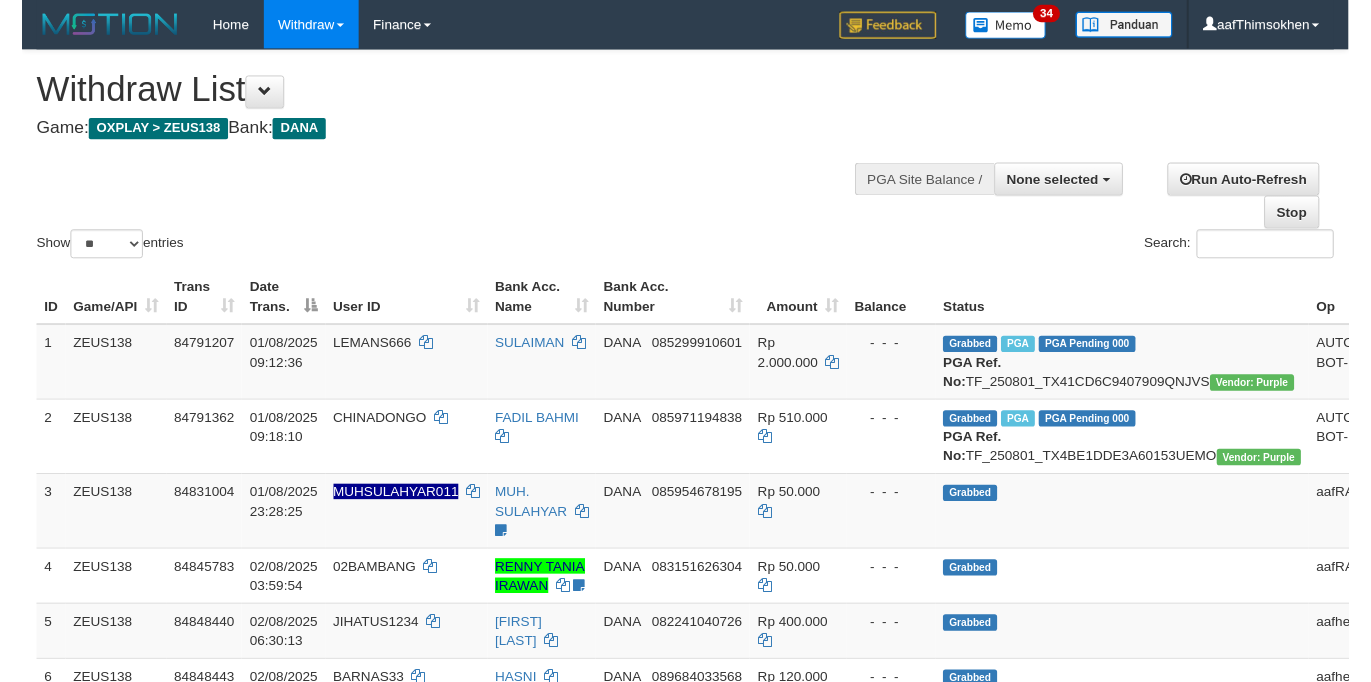 scroll, scrollTop: 349, scrollLeft: 0, axis: vertical 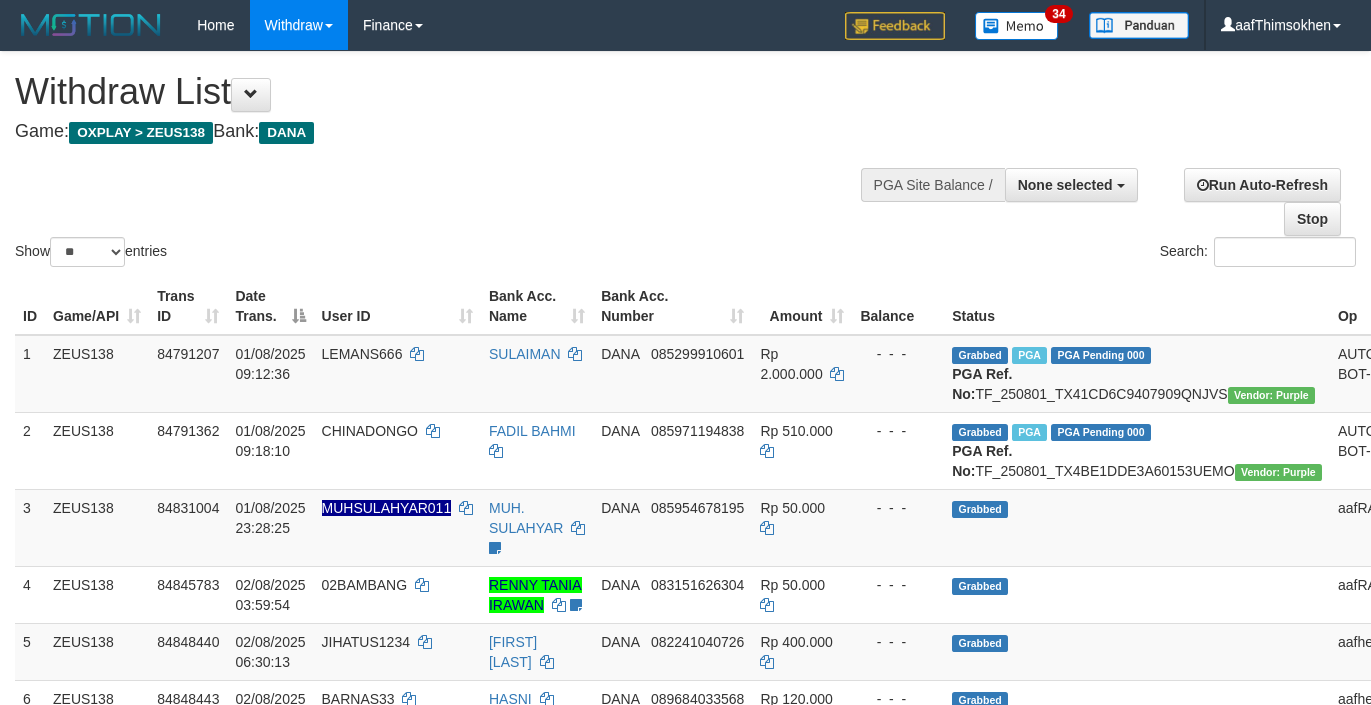 select 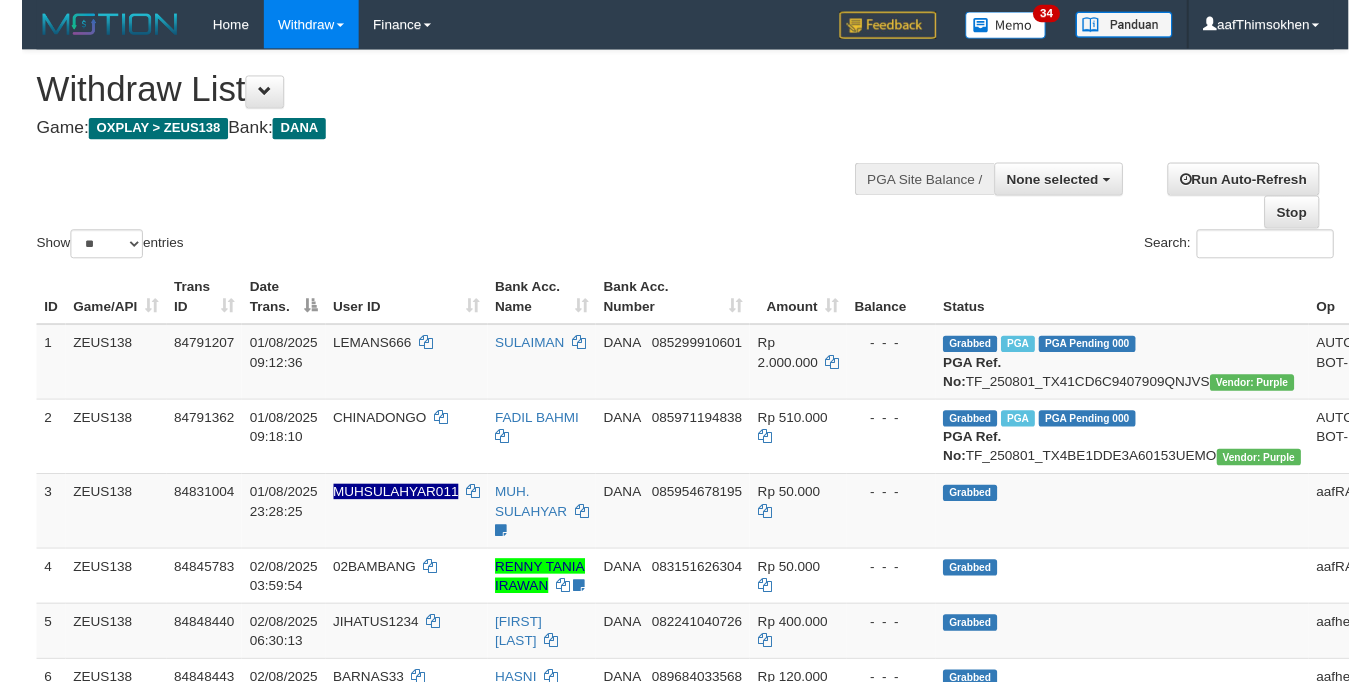 scroll, scrollTop: 349, scrollLeft: 0, axis: vertical 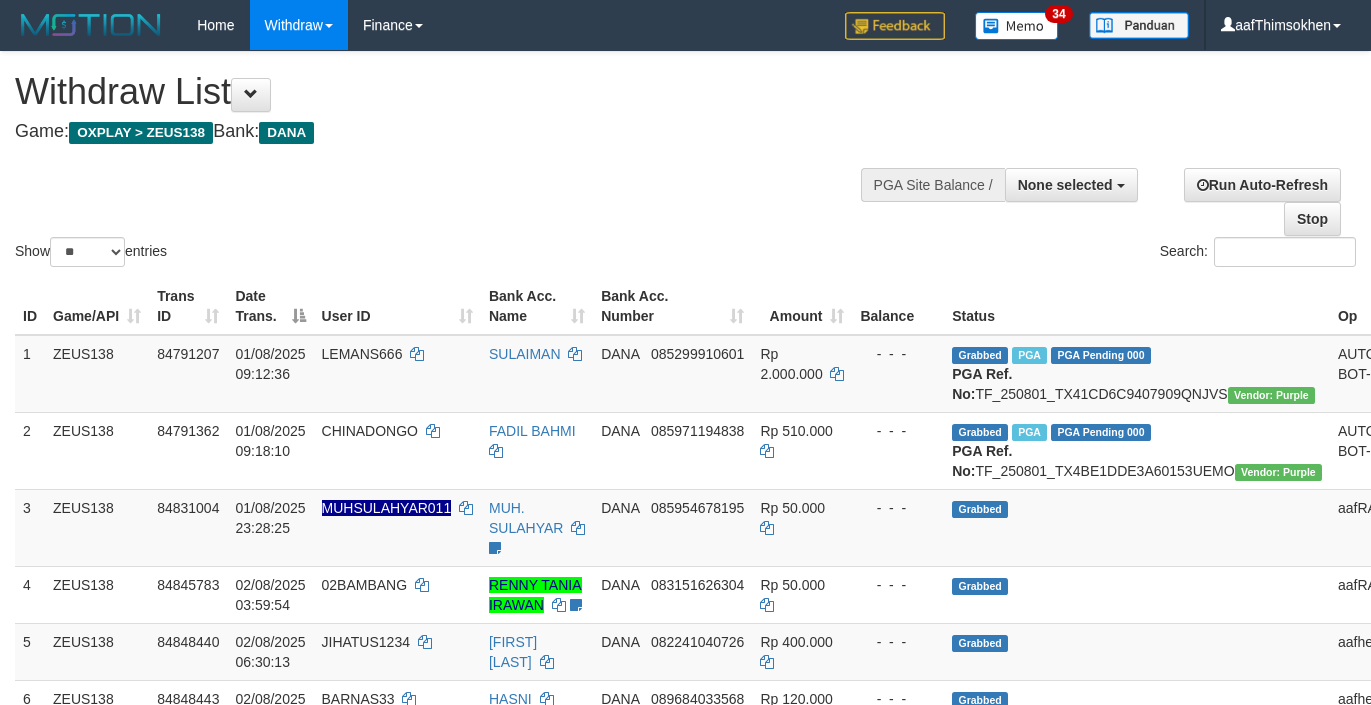 select 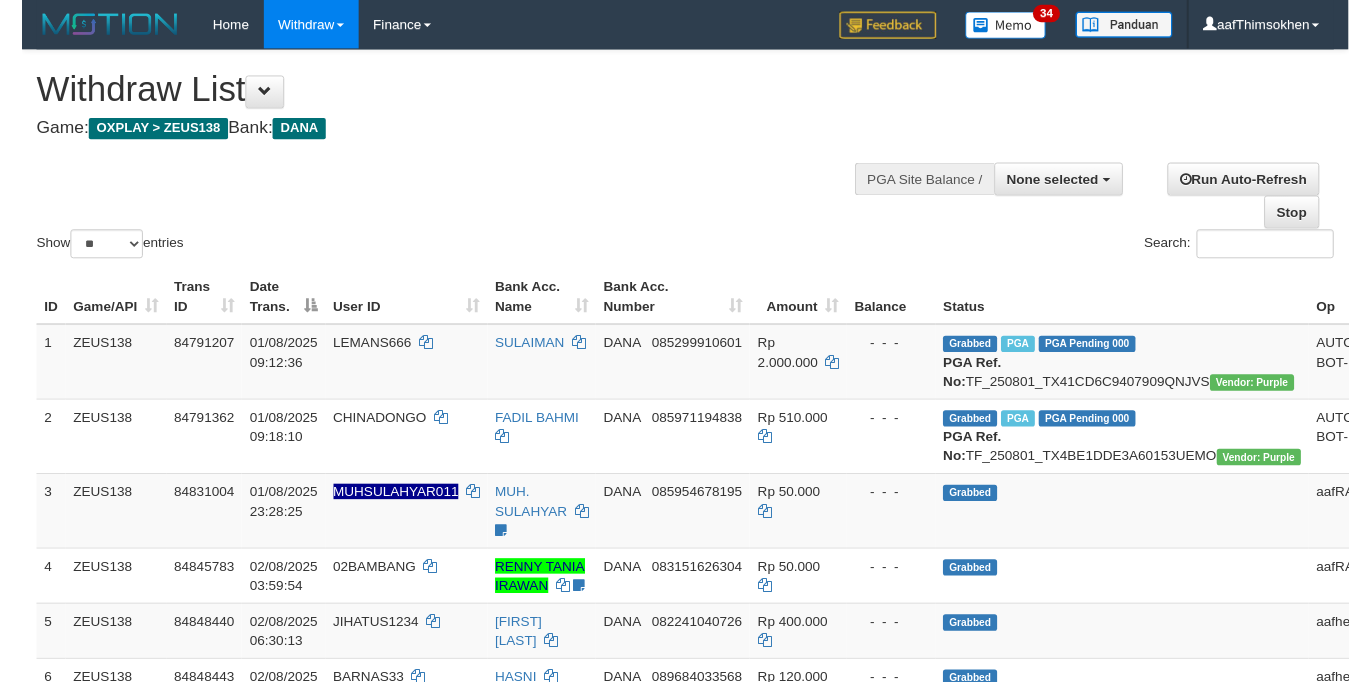 scroll, scrollTop: 349, scrollLeft: 0, axis: vertical 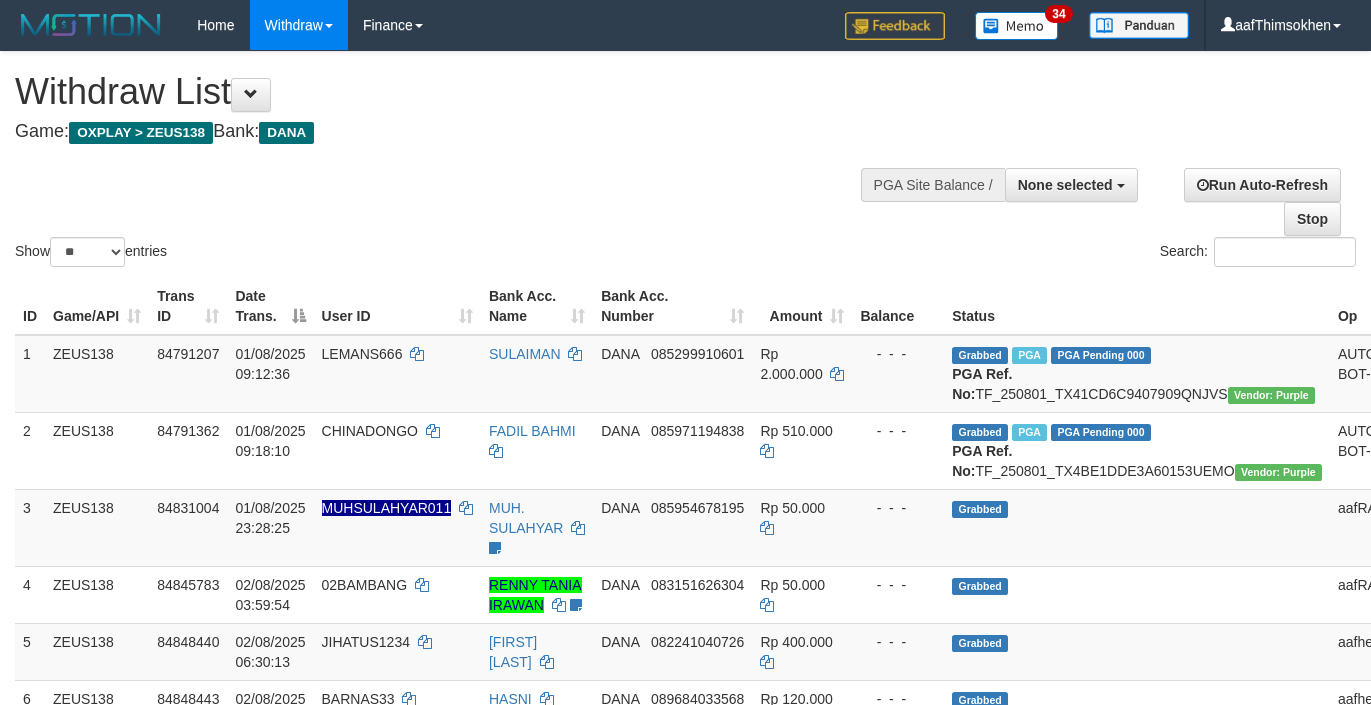 select 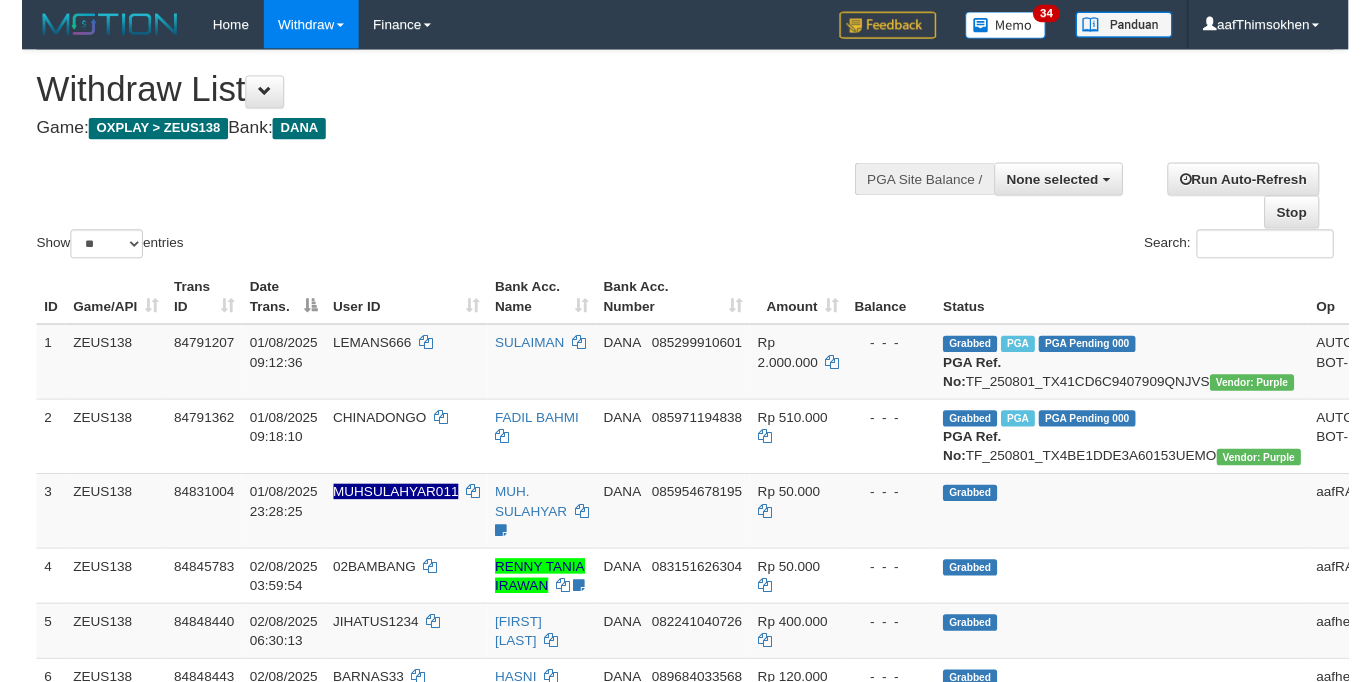 scroll, scrollTop: 349, scrollLeft: 0, axis: vertical 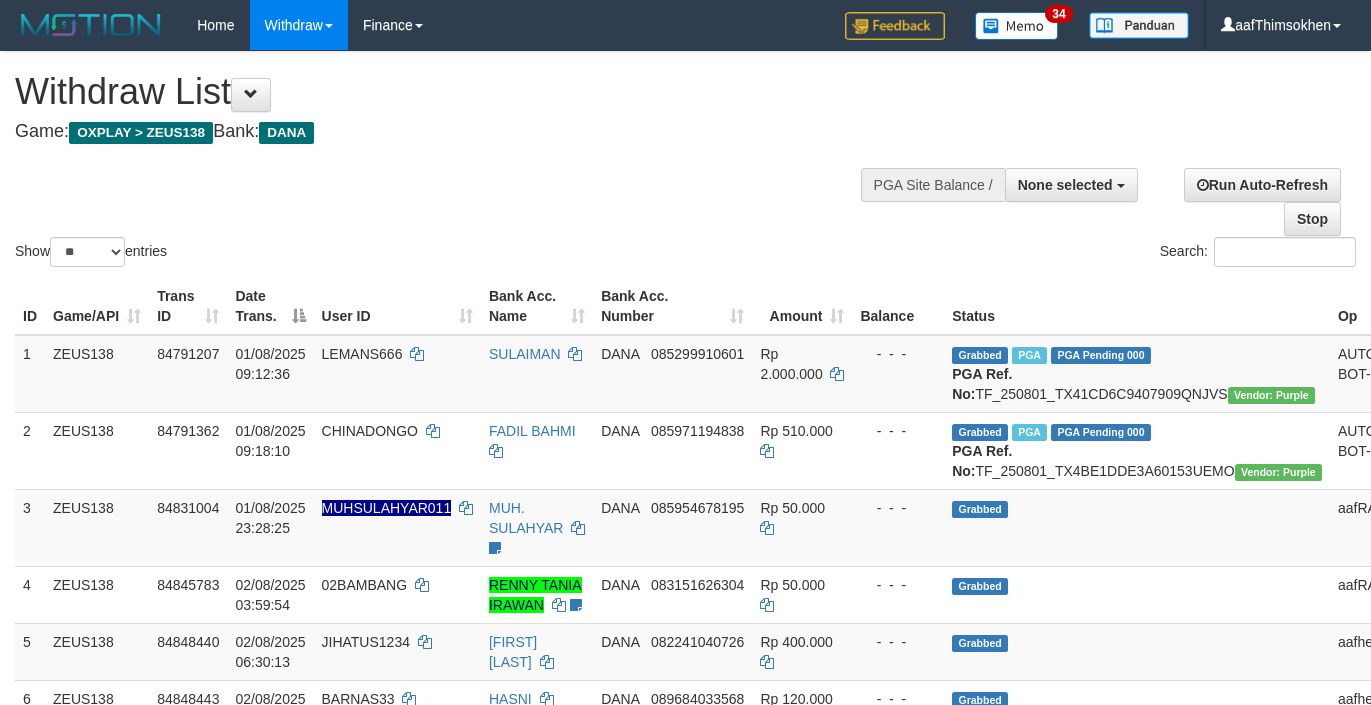 select 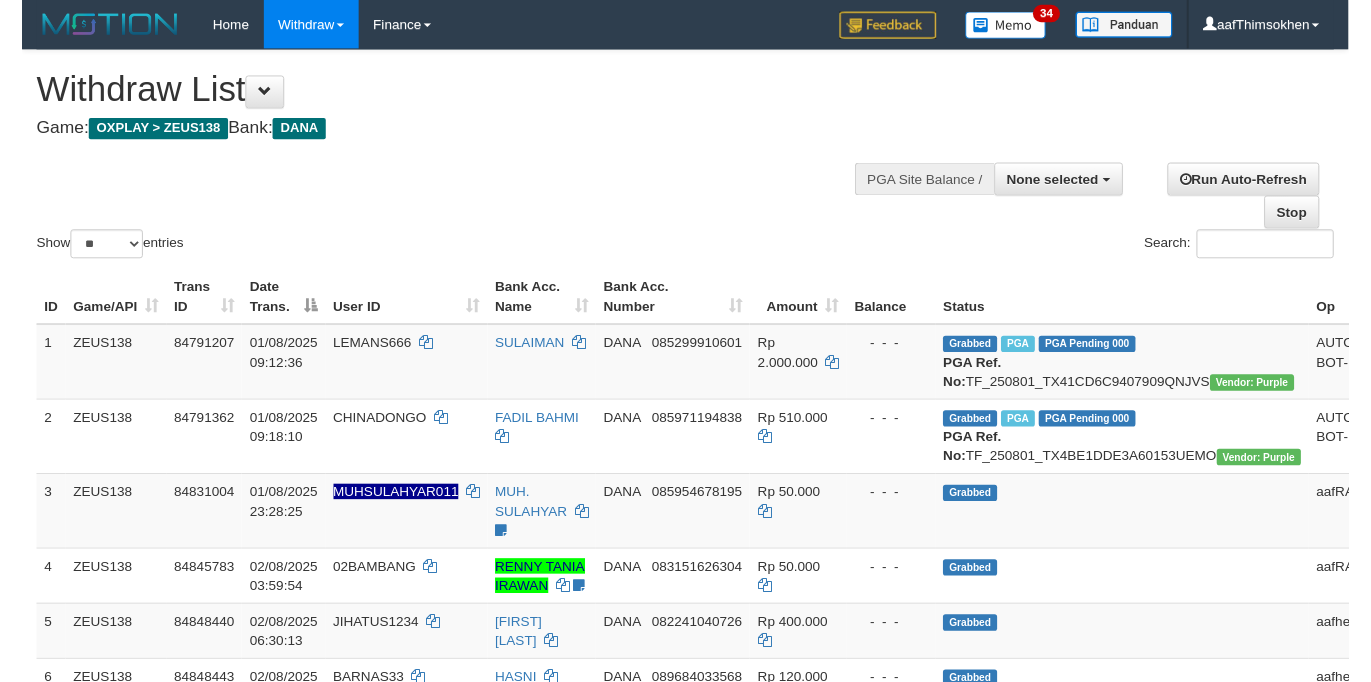 scroll, scrollTop: 349, scrollLeft: 0, axis: vertical 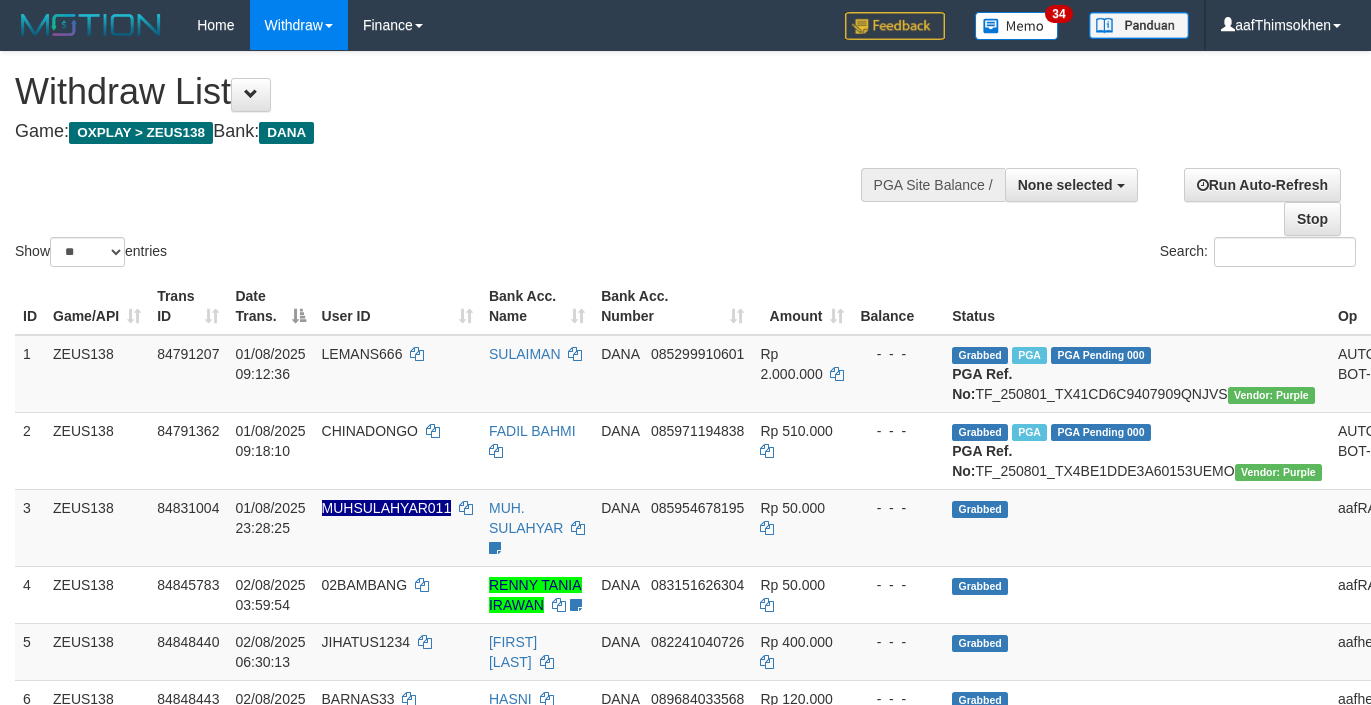 select 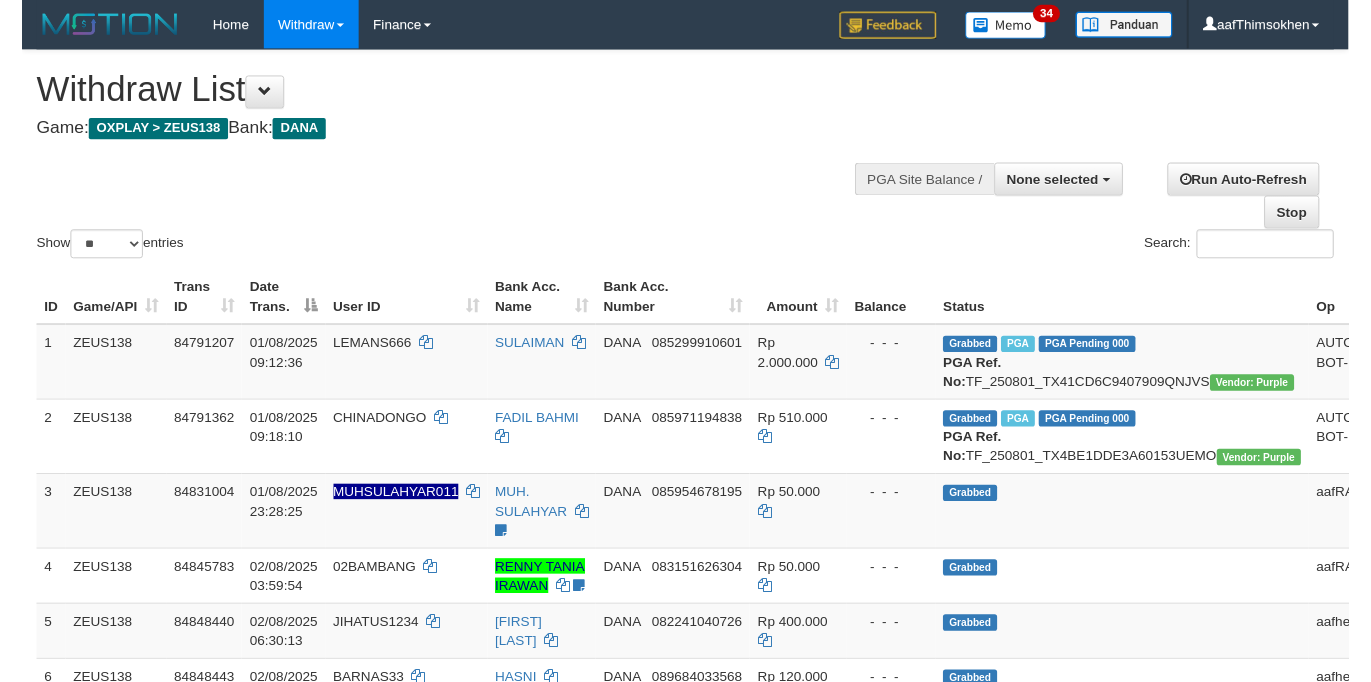scroll, scrollTop: 349, scrollLeft: 0, axis: vertical 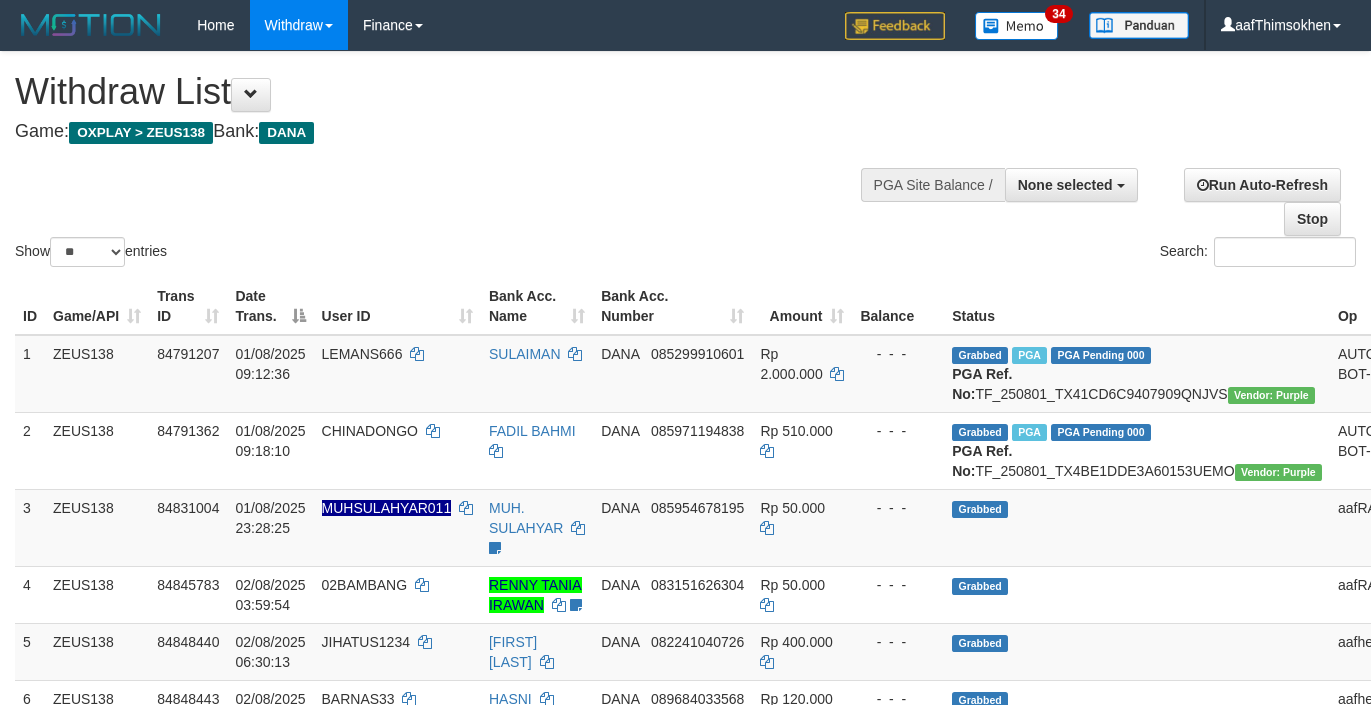 select 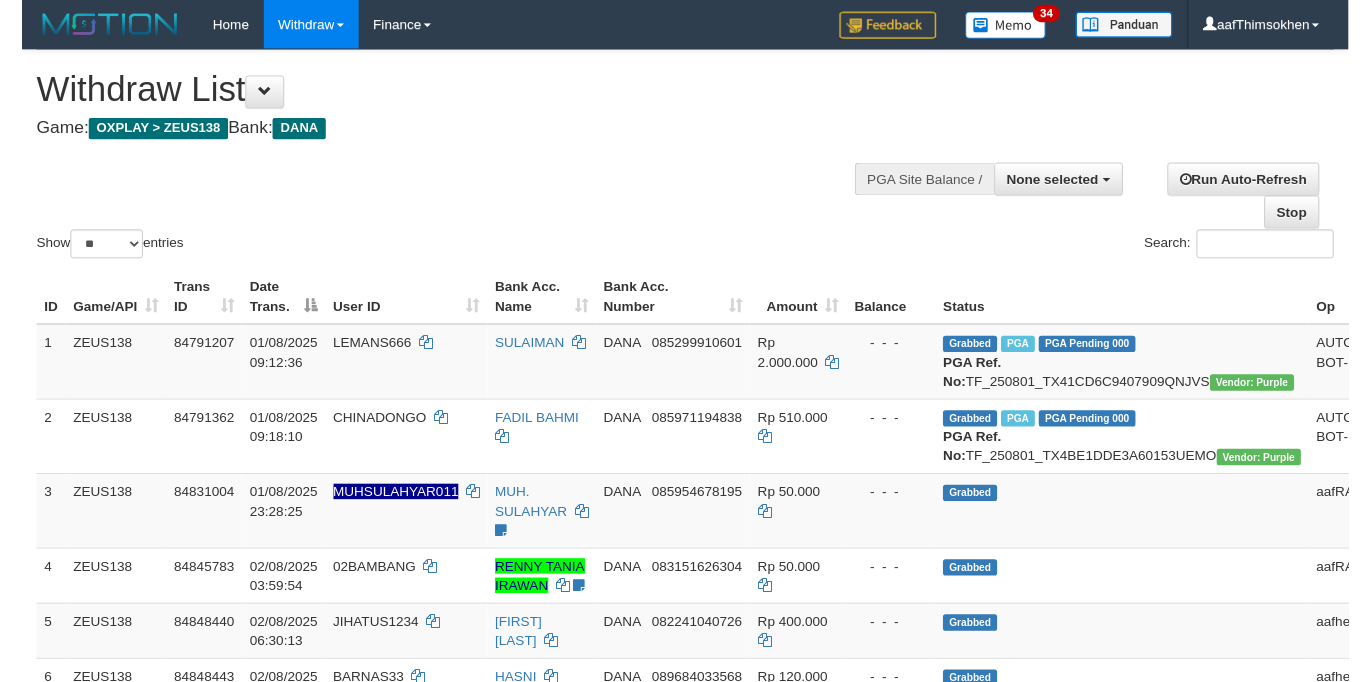 scroll, scrollTop: 349, scrollLeft: 0, axis: vertical 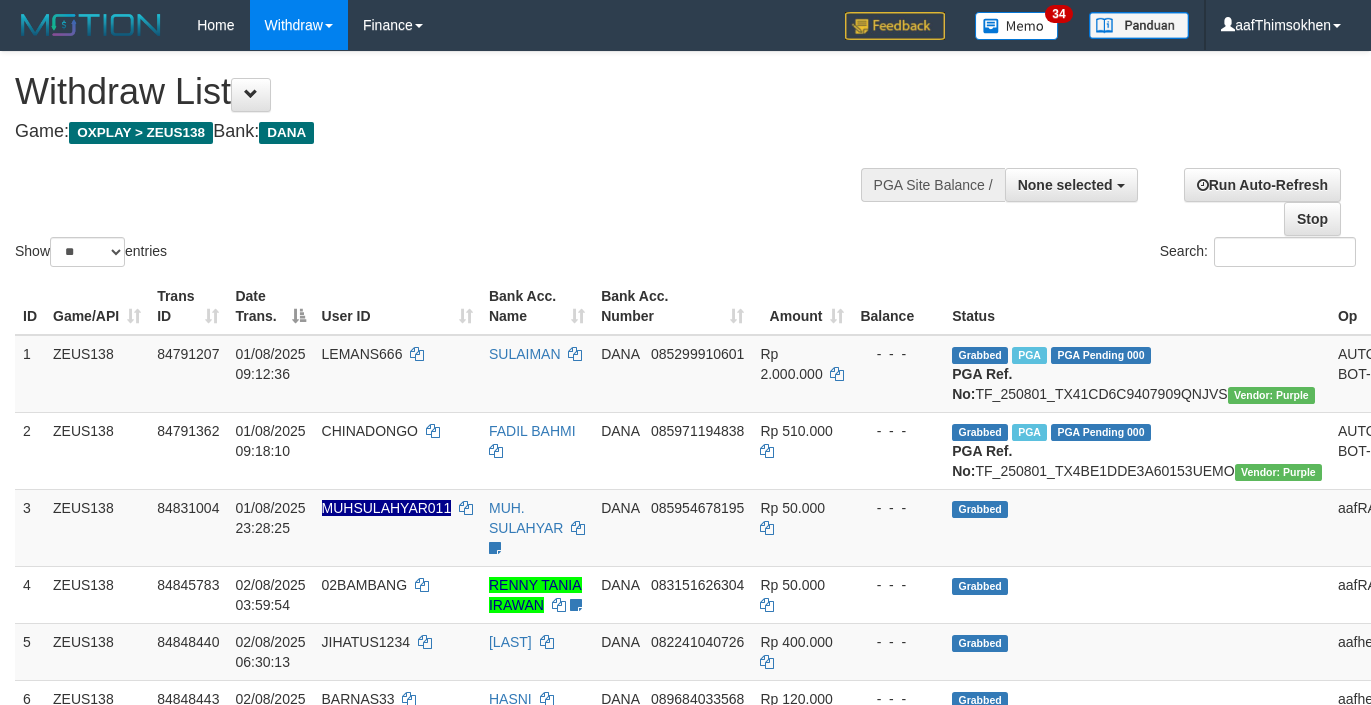 select 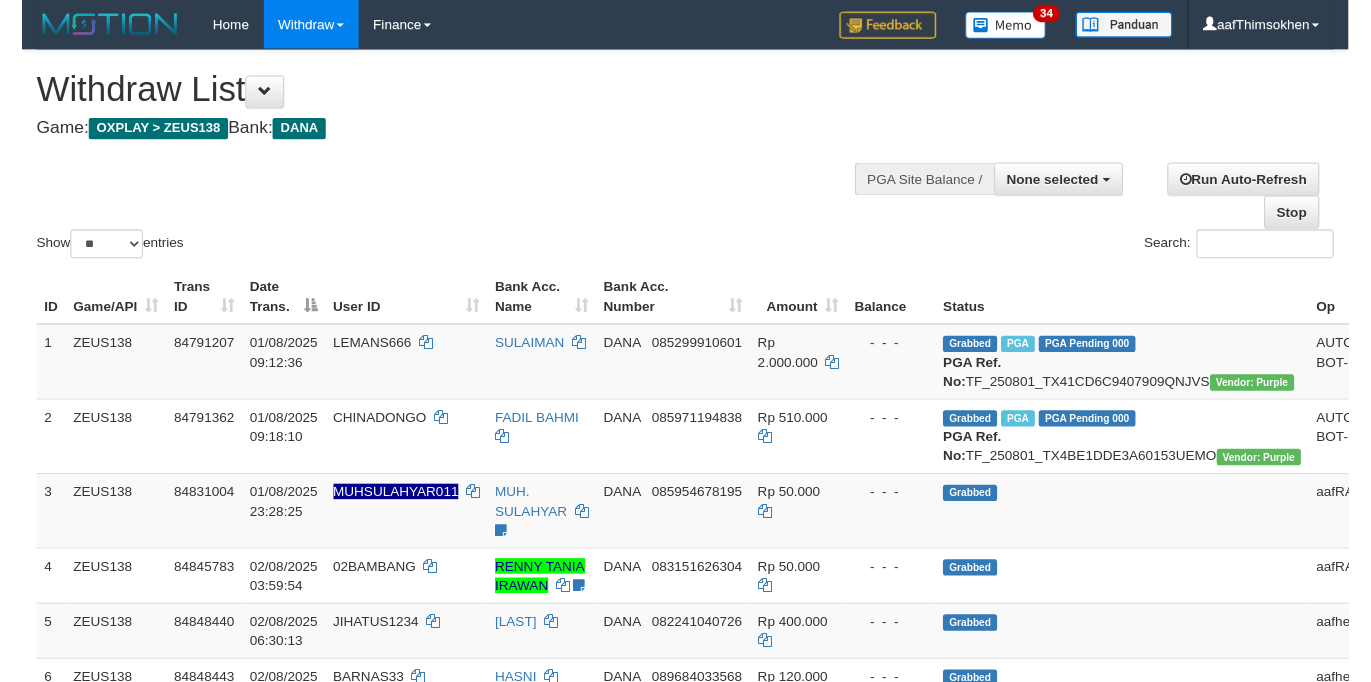 scroll, scrollTop: 349, scrollLeft: 0, axis: vertical 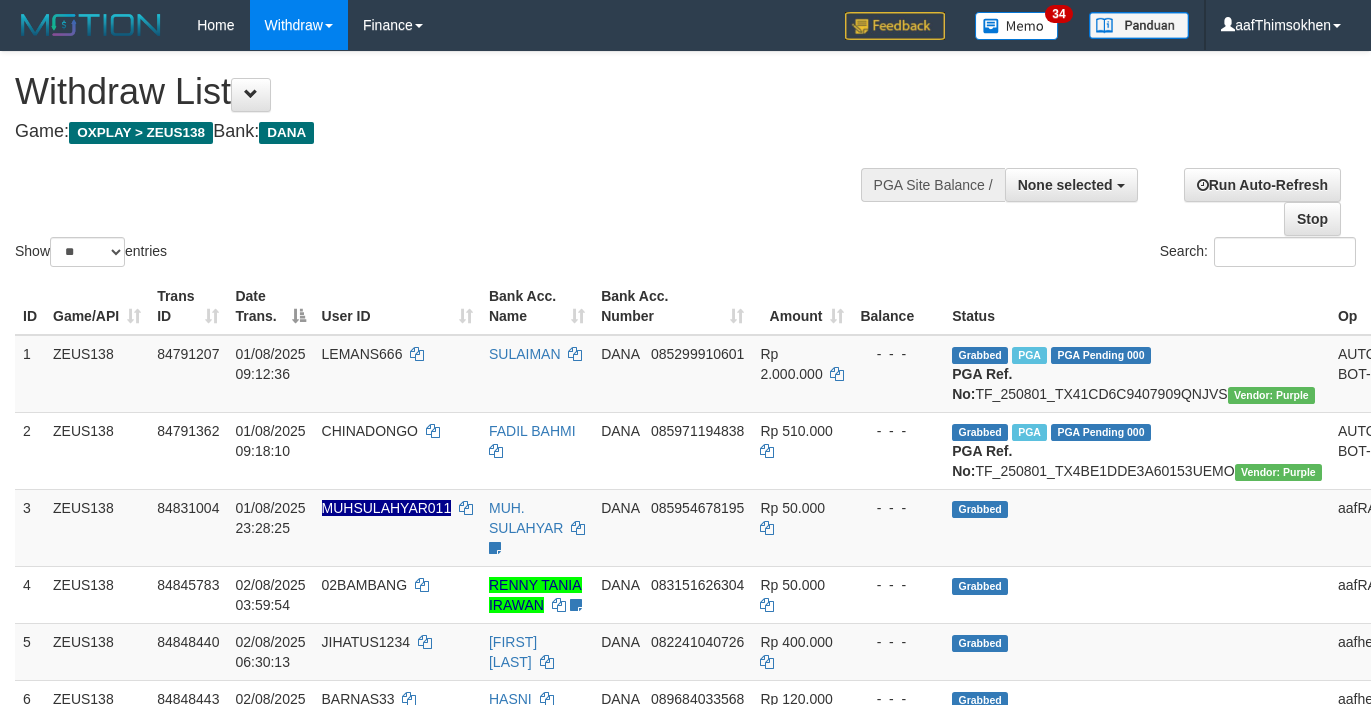 select 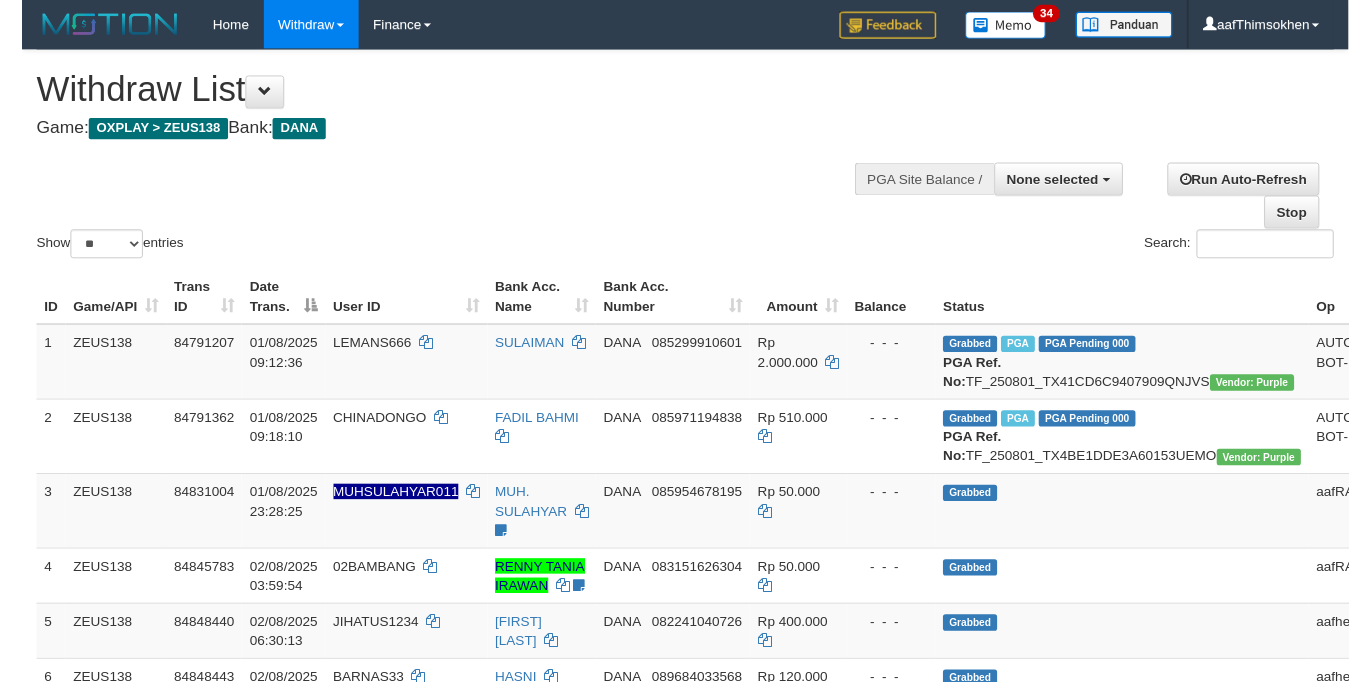 scroll, scrollTop: 349, scrollLeft: 0, axis: vertical 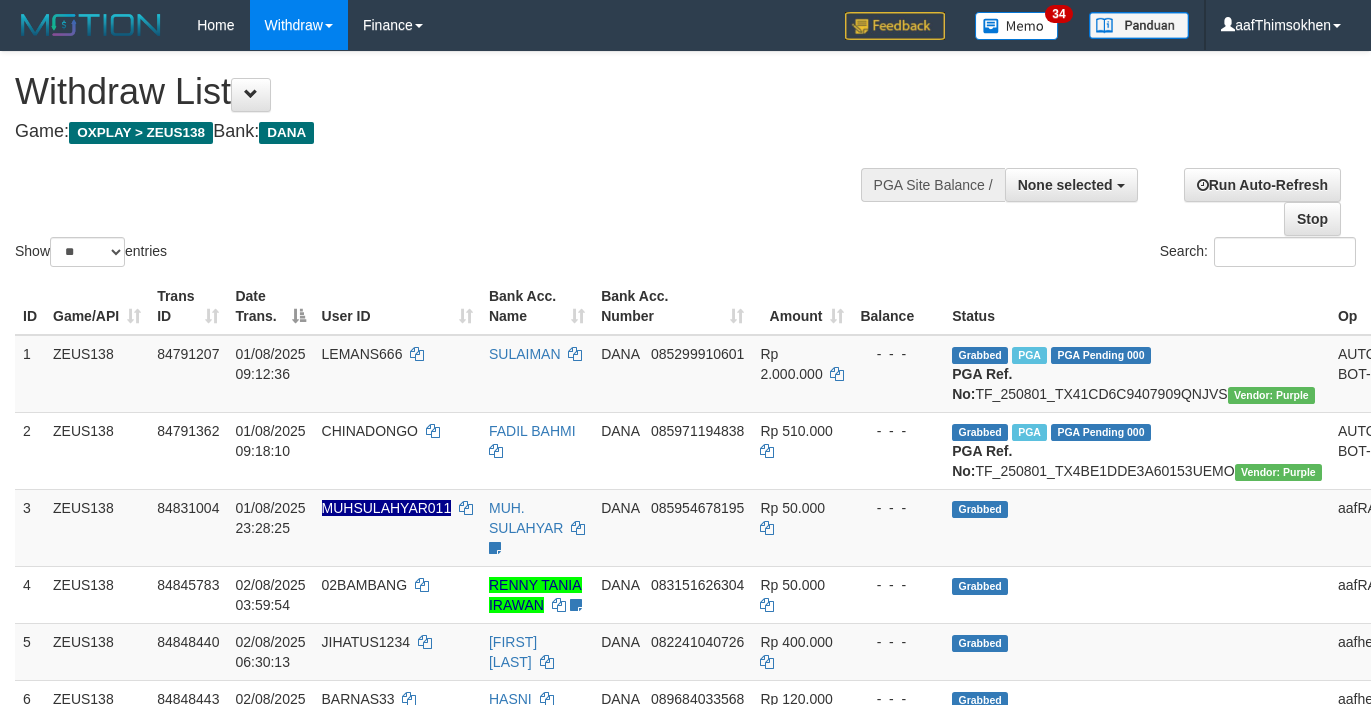 select 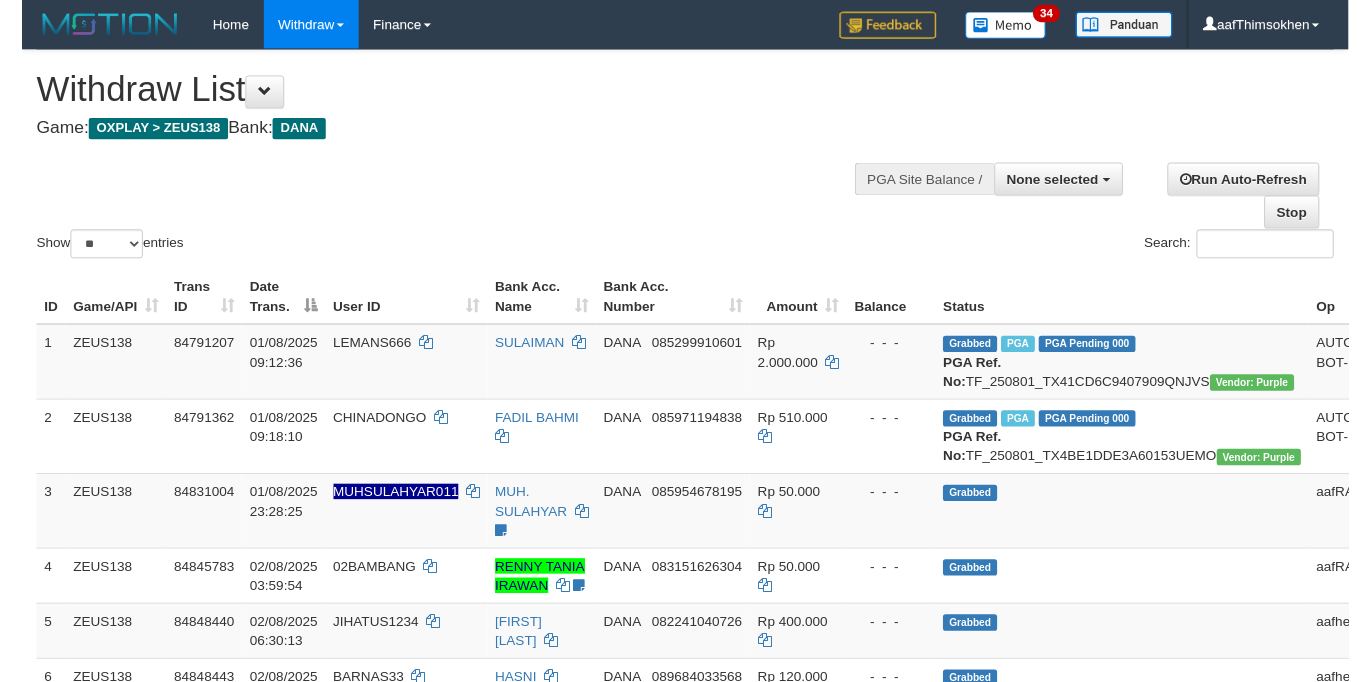 scroll, scrollTop: 349, scrollLeft: 0, axis: vertical 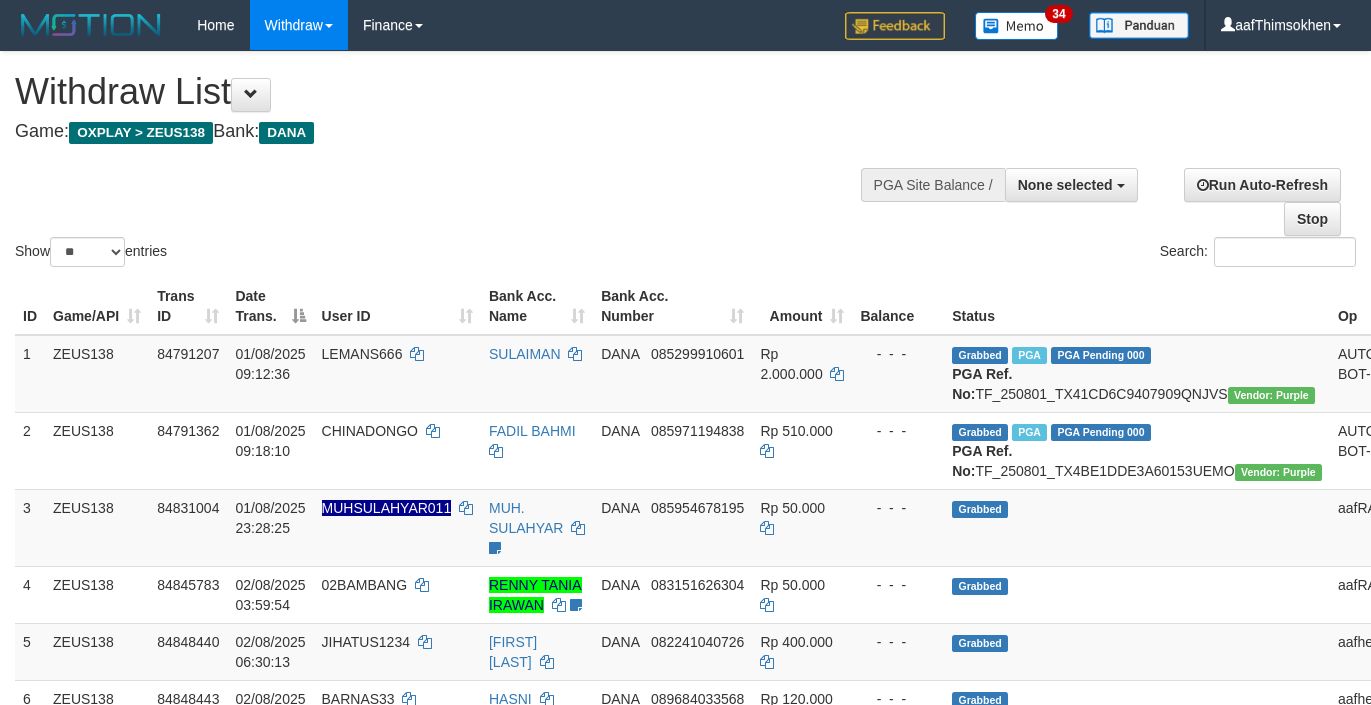 select 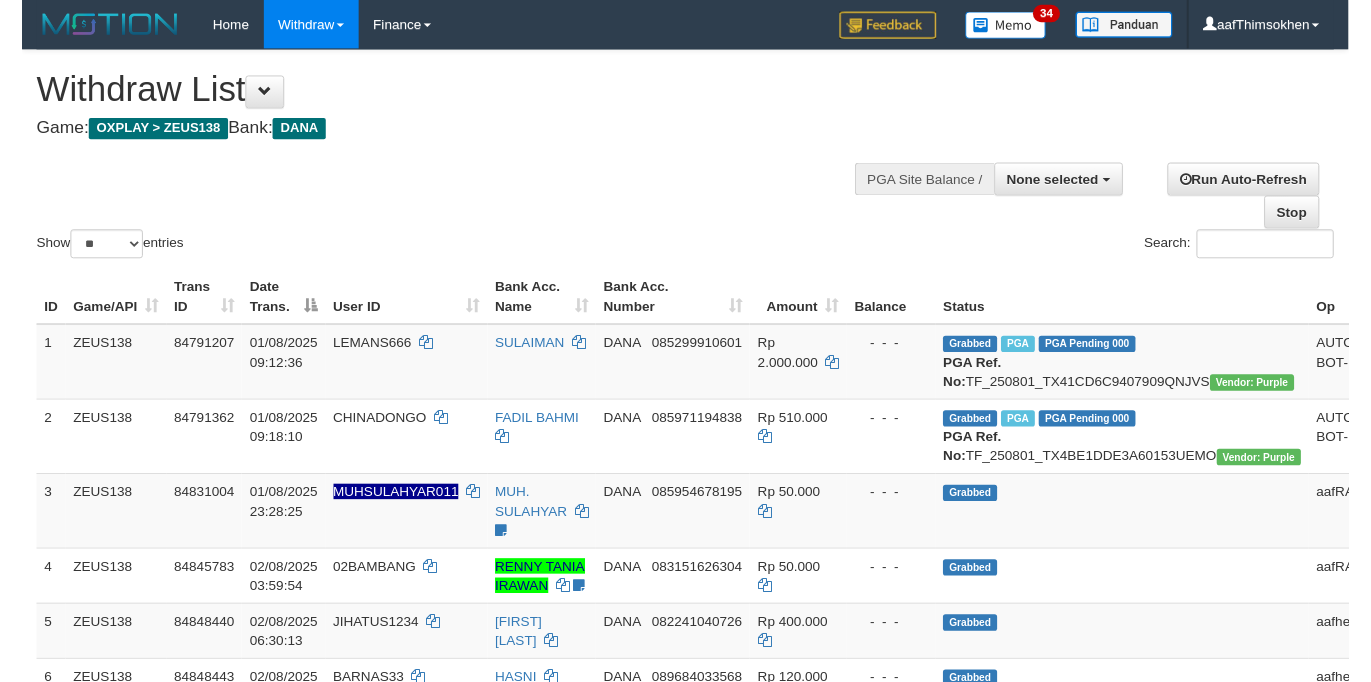 scroll, scrollTop: 349, scrollLeft: 0, axis: vertical 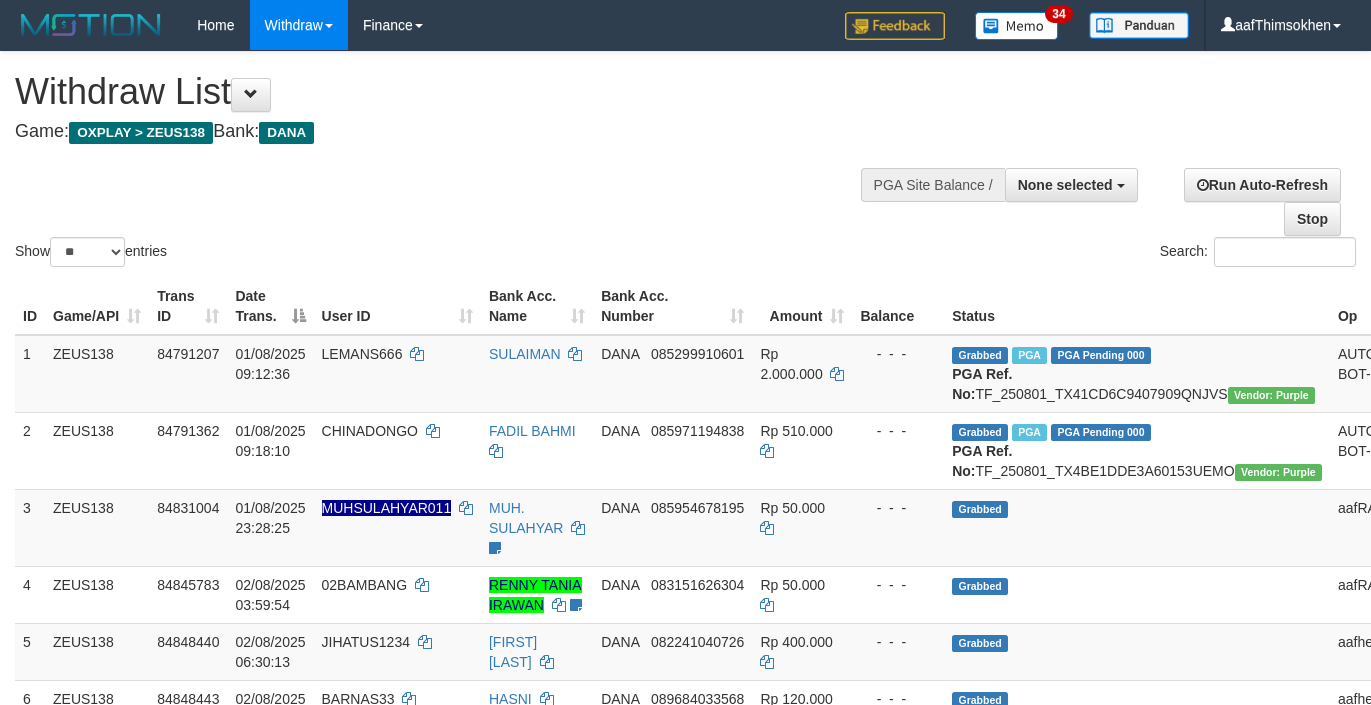 select 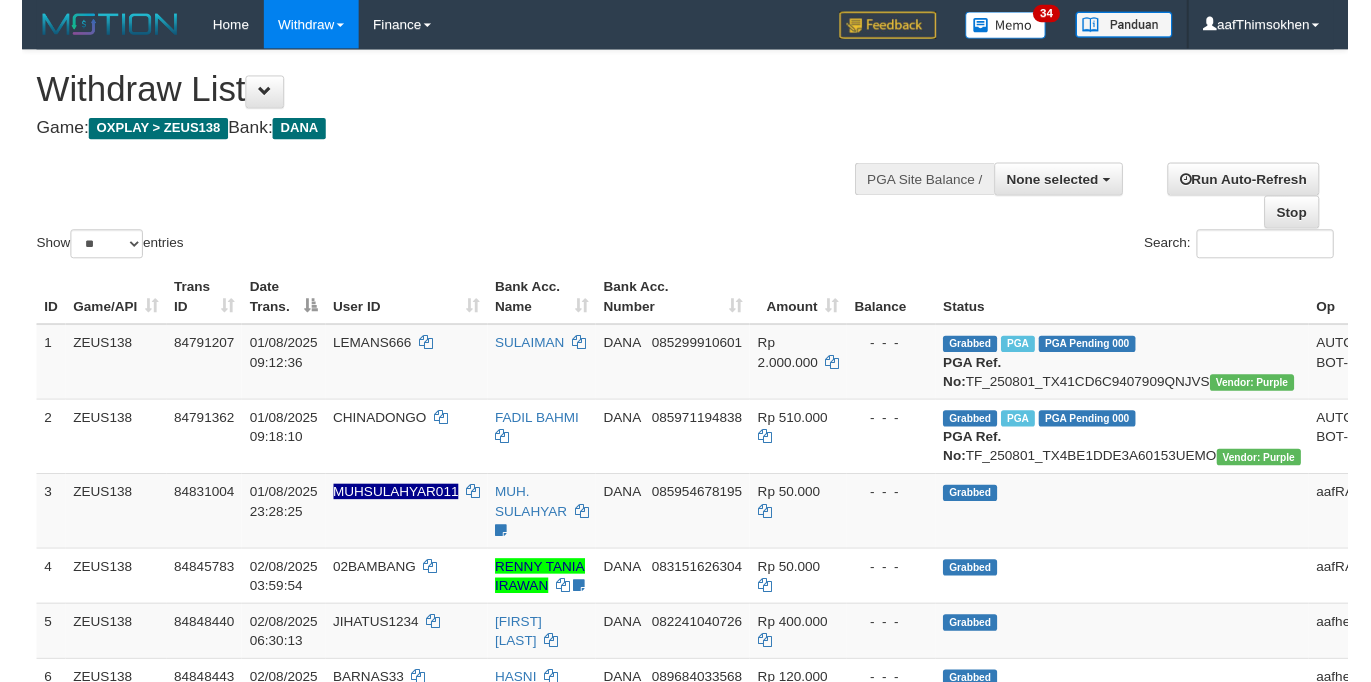 scroll, scrollTop: 349, scrollLeft: 0, axis: vertical 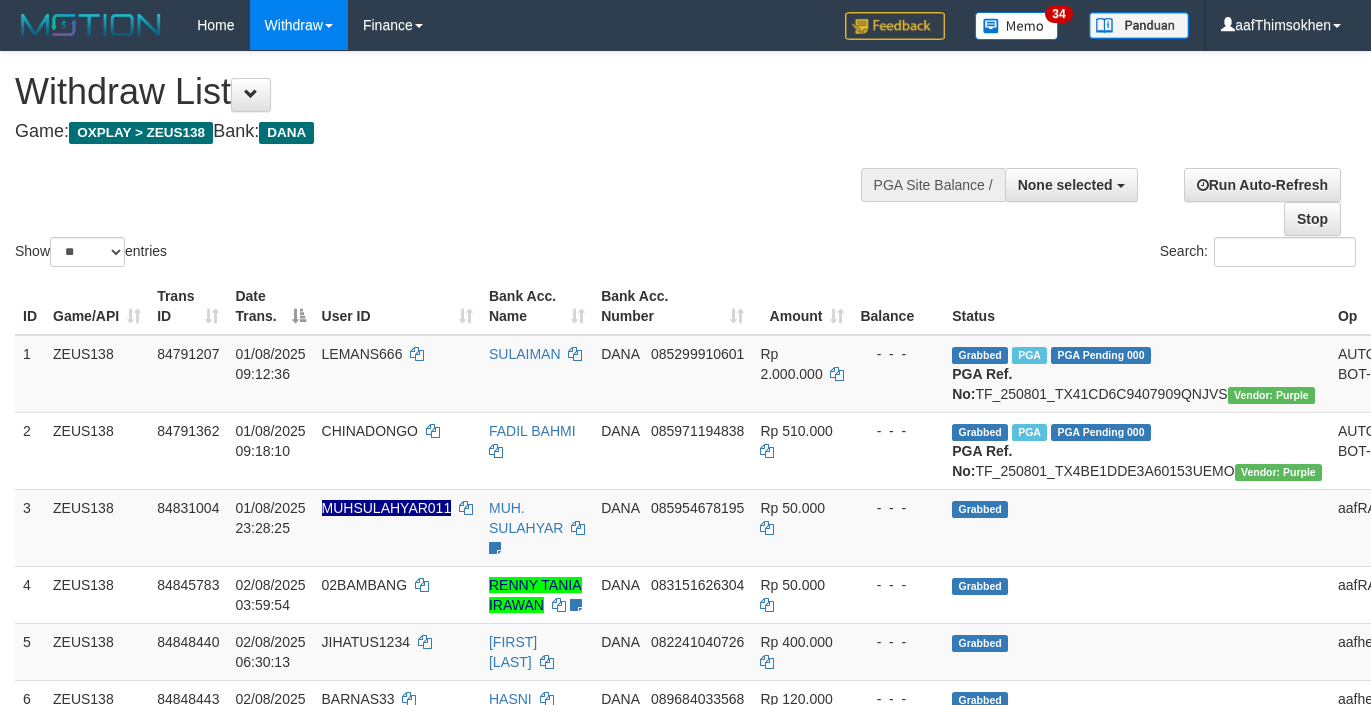 select 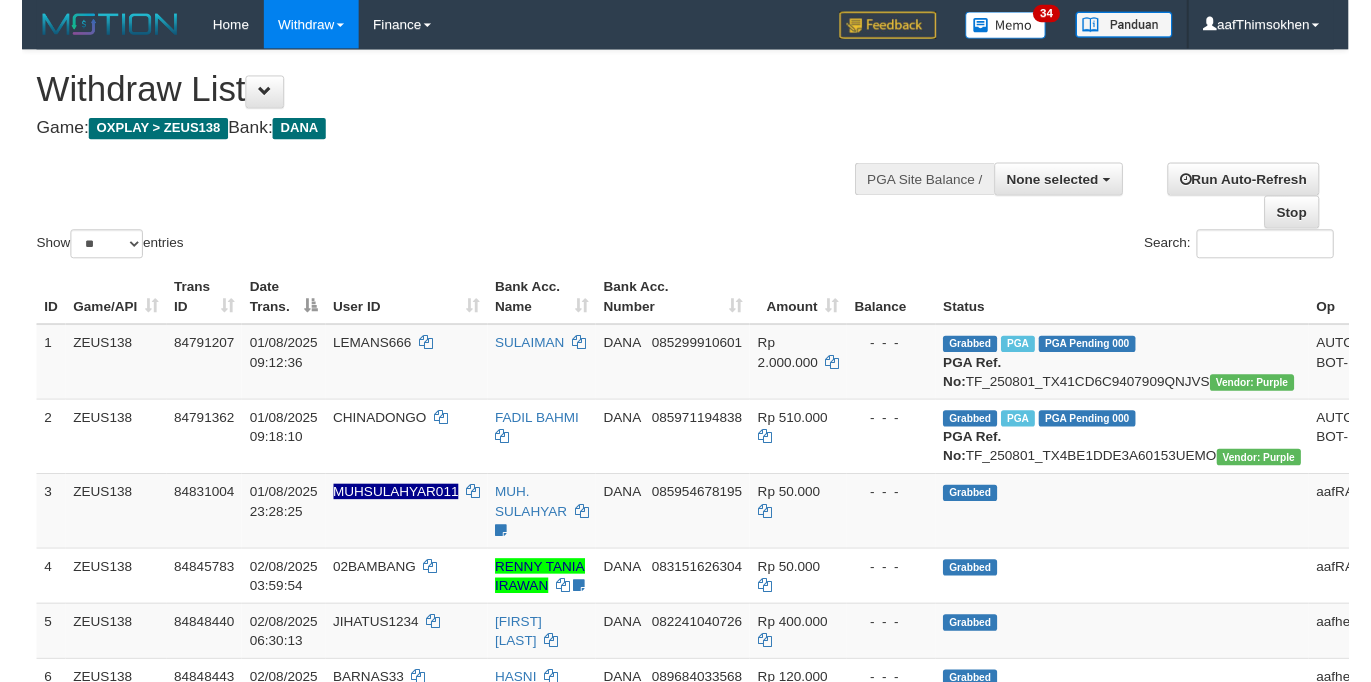 scroll, scrollTop: 349, scrollLeft: 0, axis: vertical 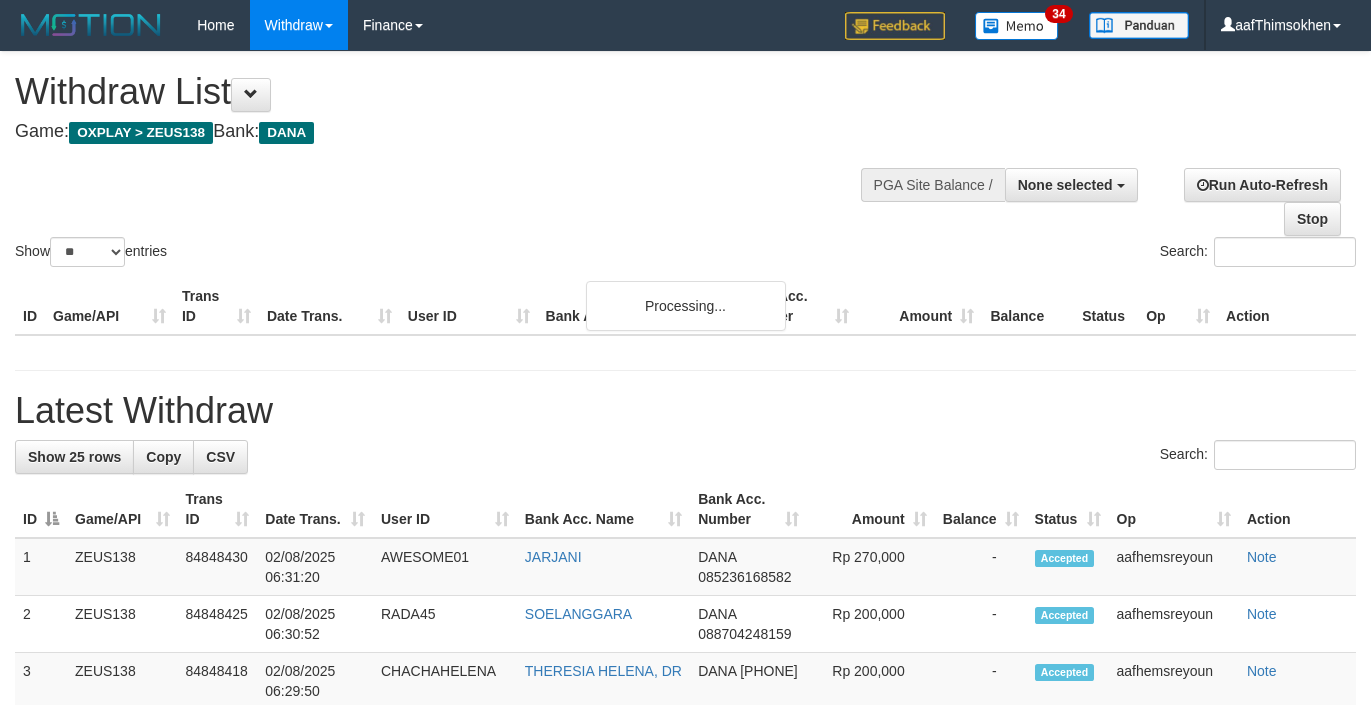 select 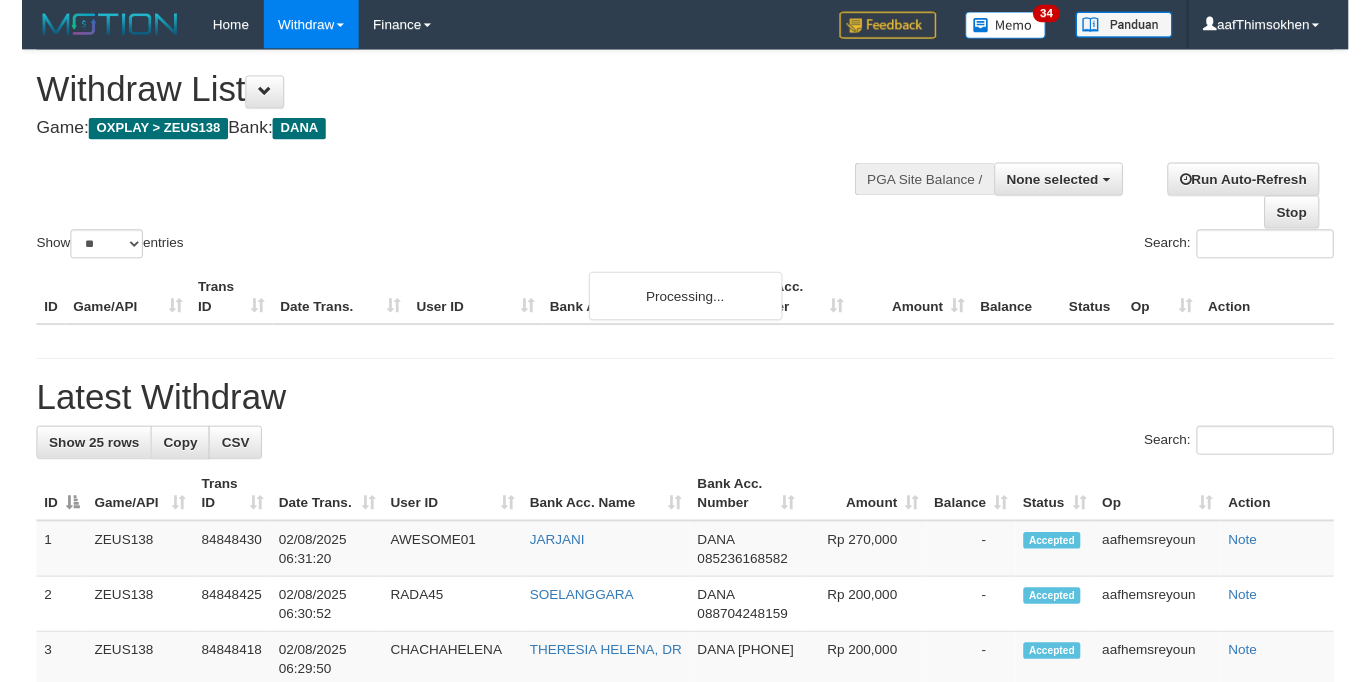 scroll, scrollTop: 349, scrollLeft: 0, axis: vertical 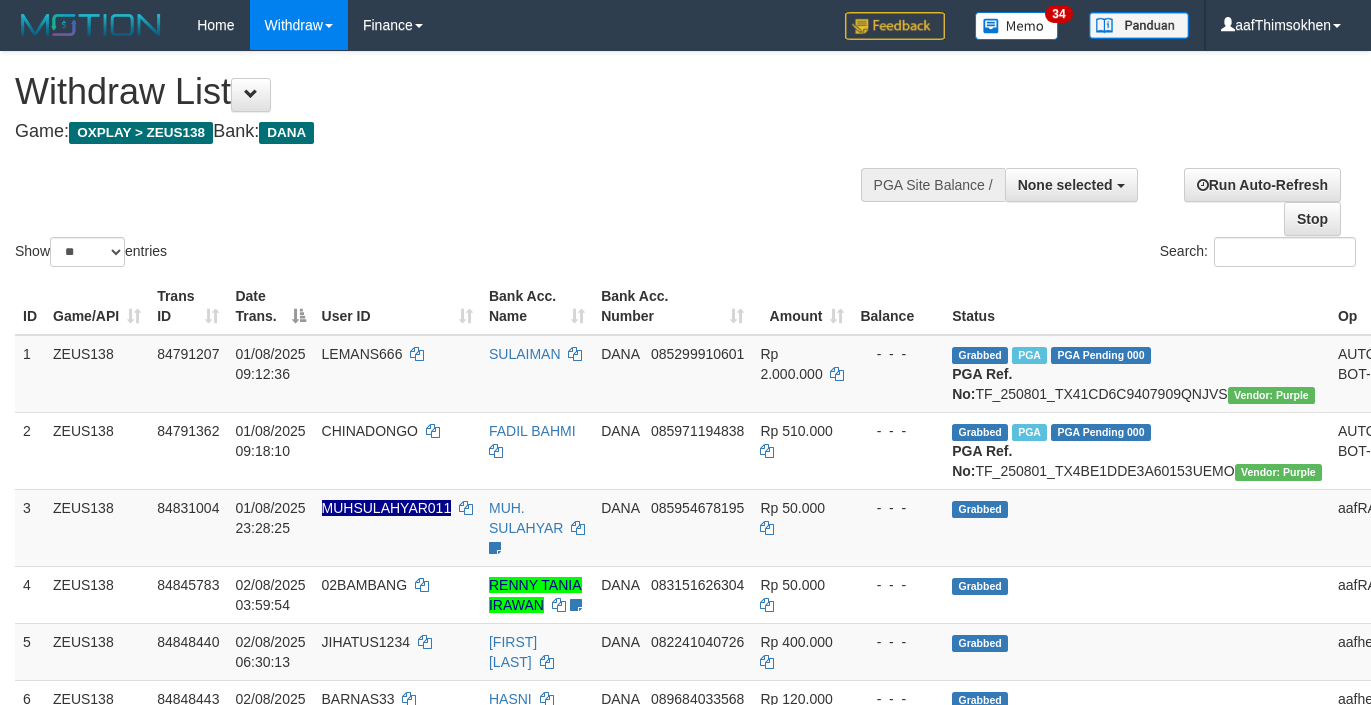 select 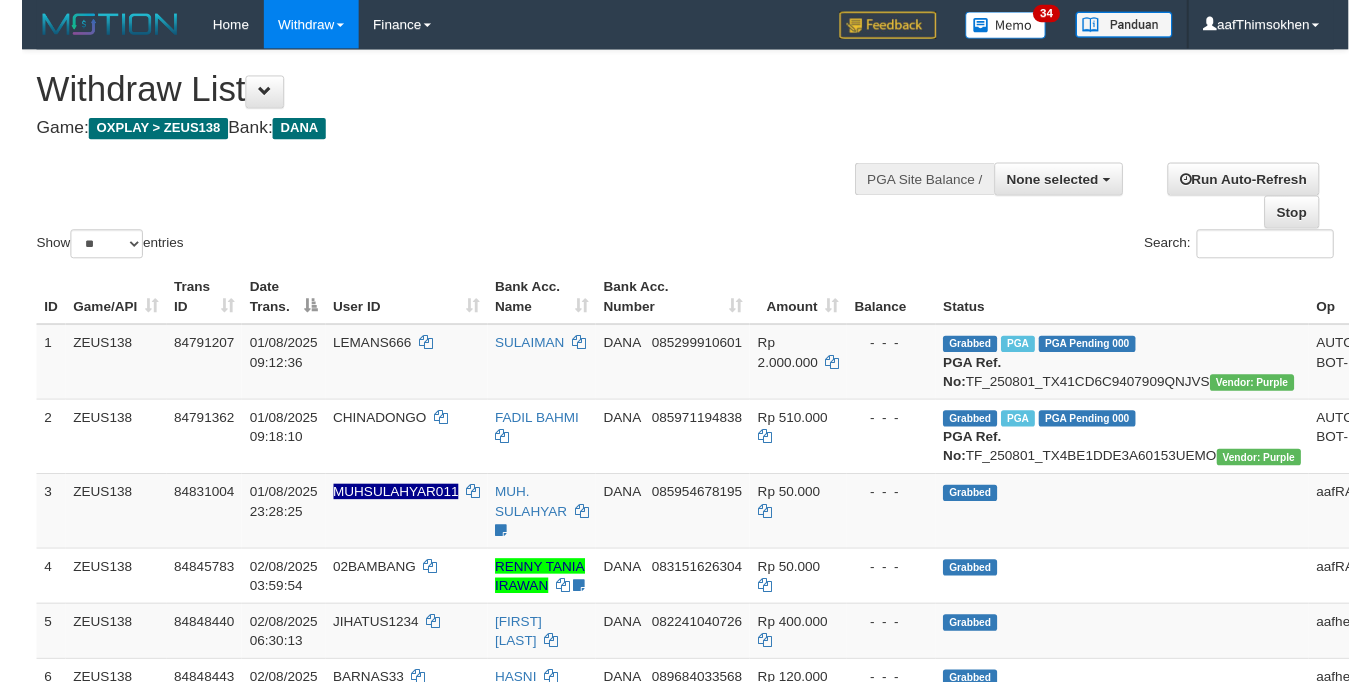scroll, scrollTop: 349, scrollLeft: 0, axis: vertical 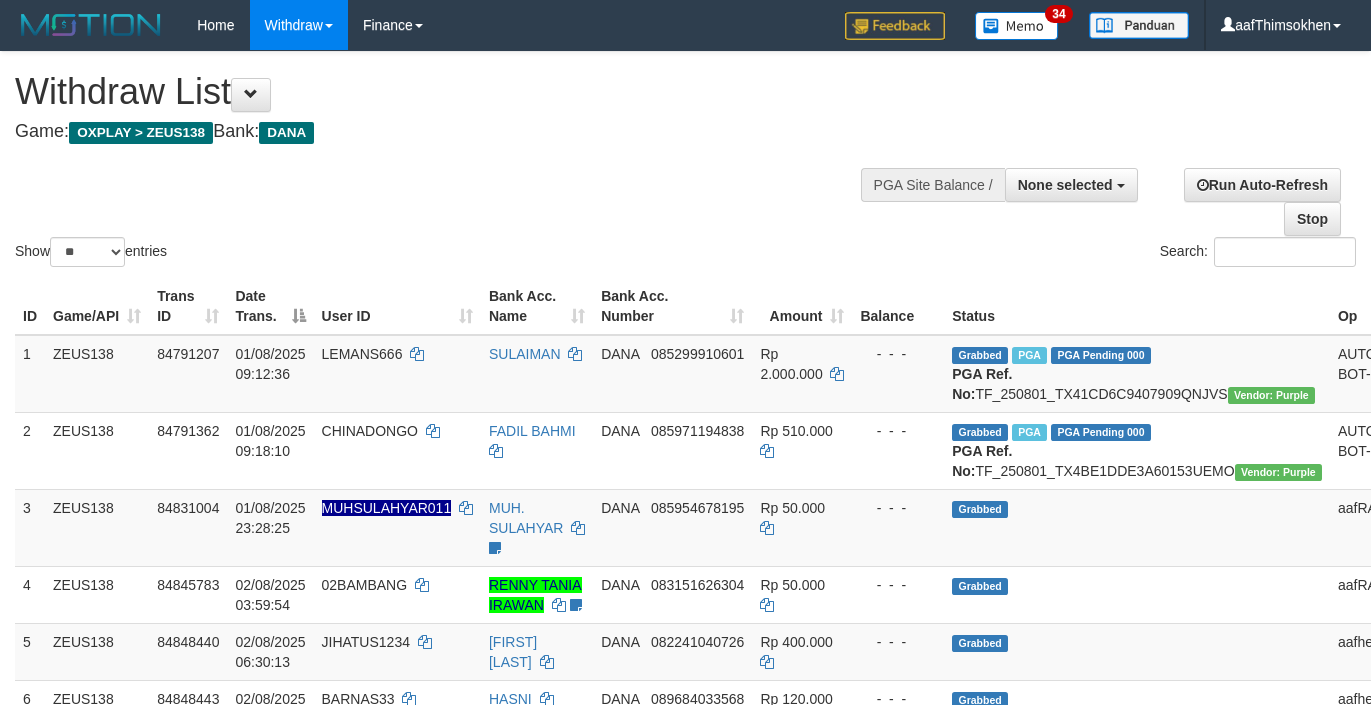 select 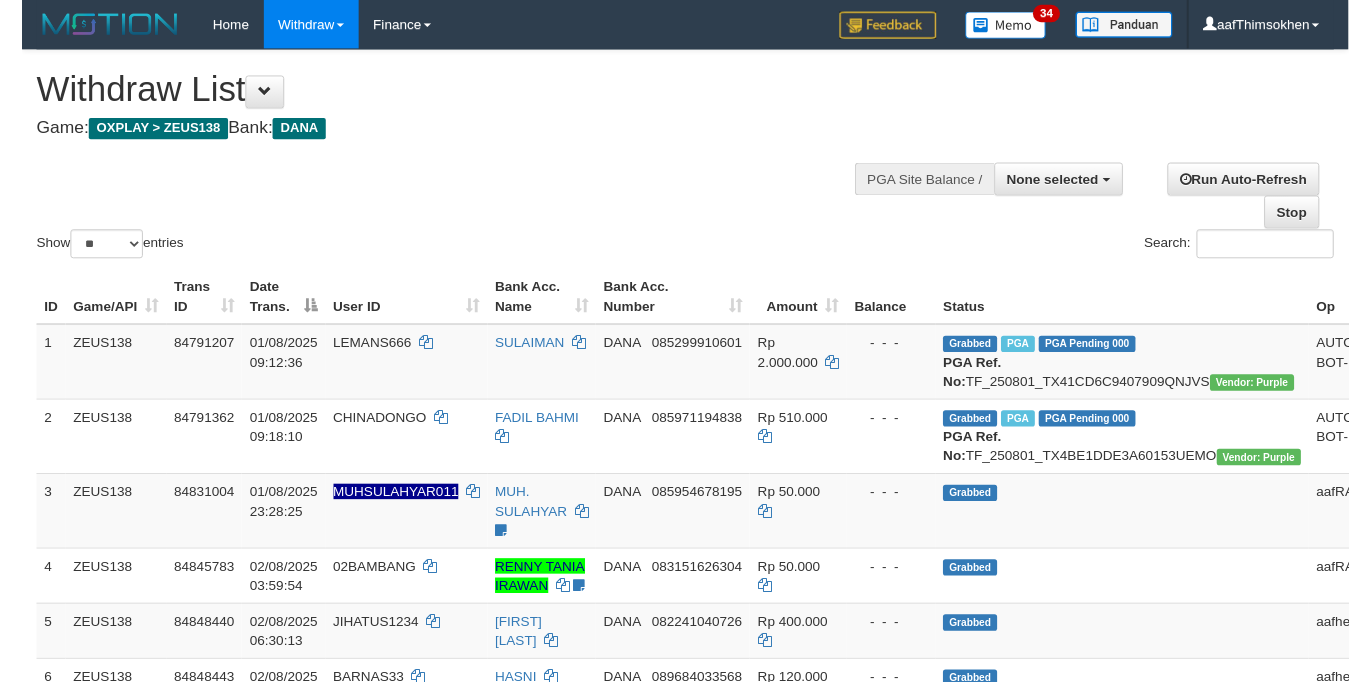 scroll, scrollTop: 349, scrollLeft: 0, axis: vertical 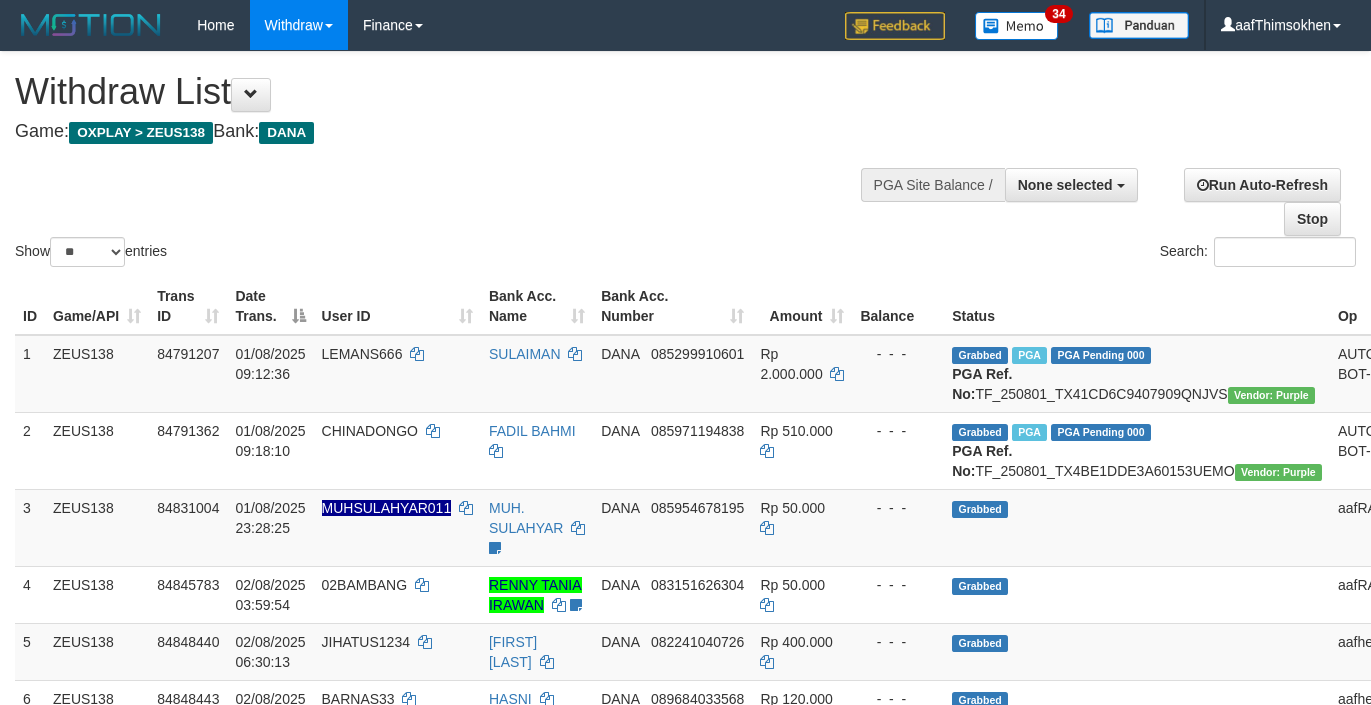 select 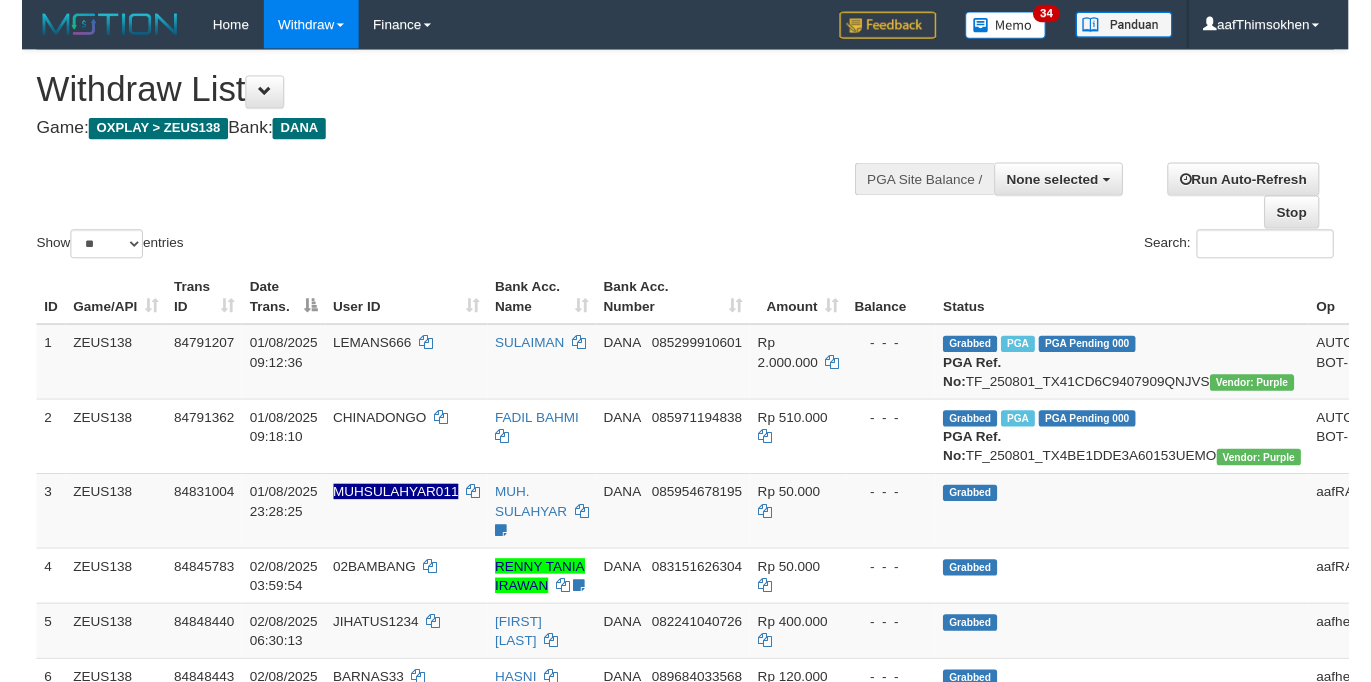 scroll, scrollTop: 349, scrollLeft: 0, axis: vertical 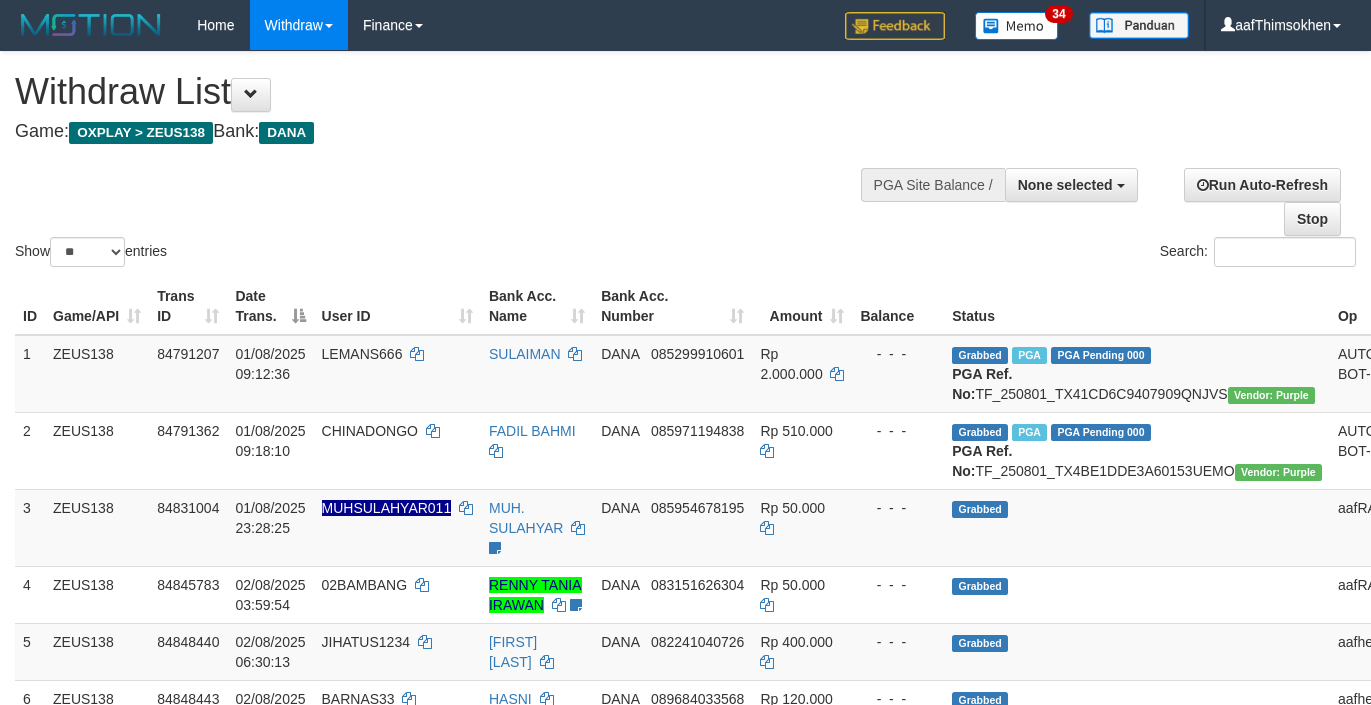 select 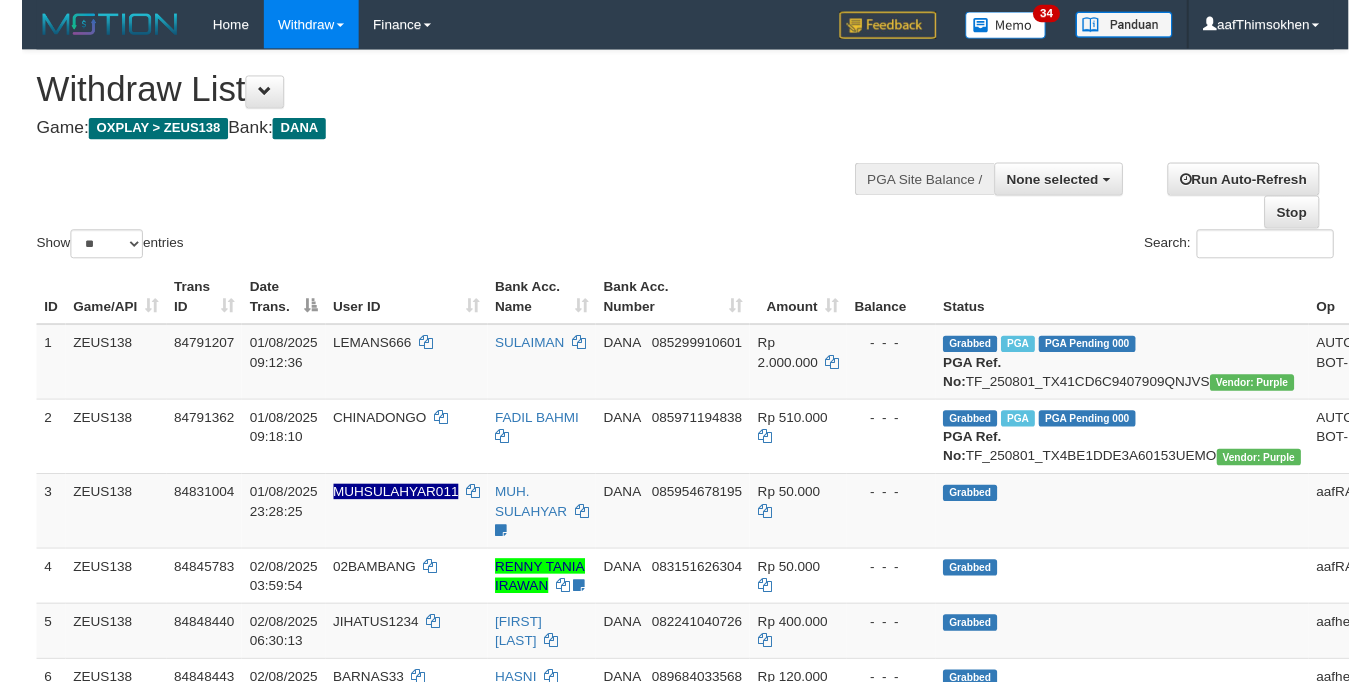 scroll, scrollTop: 349, scrollLeft: 0, axis: vertical 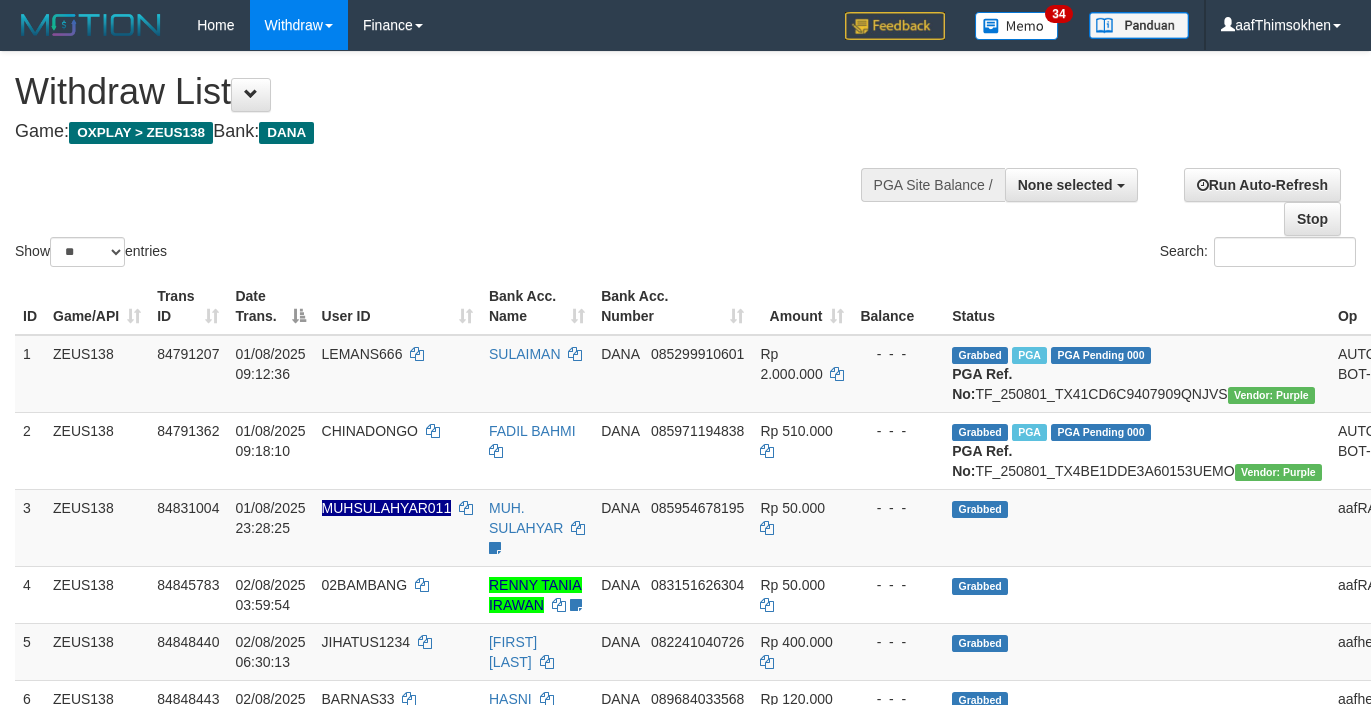 select 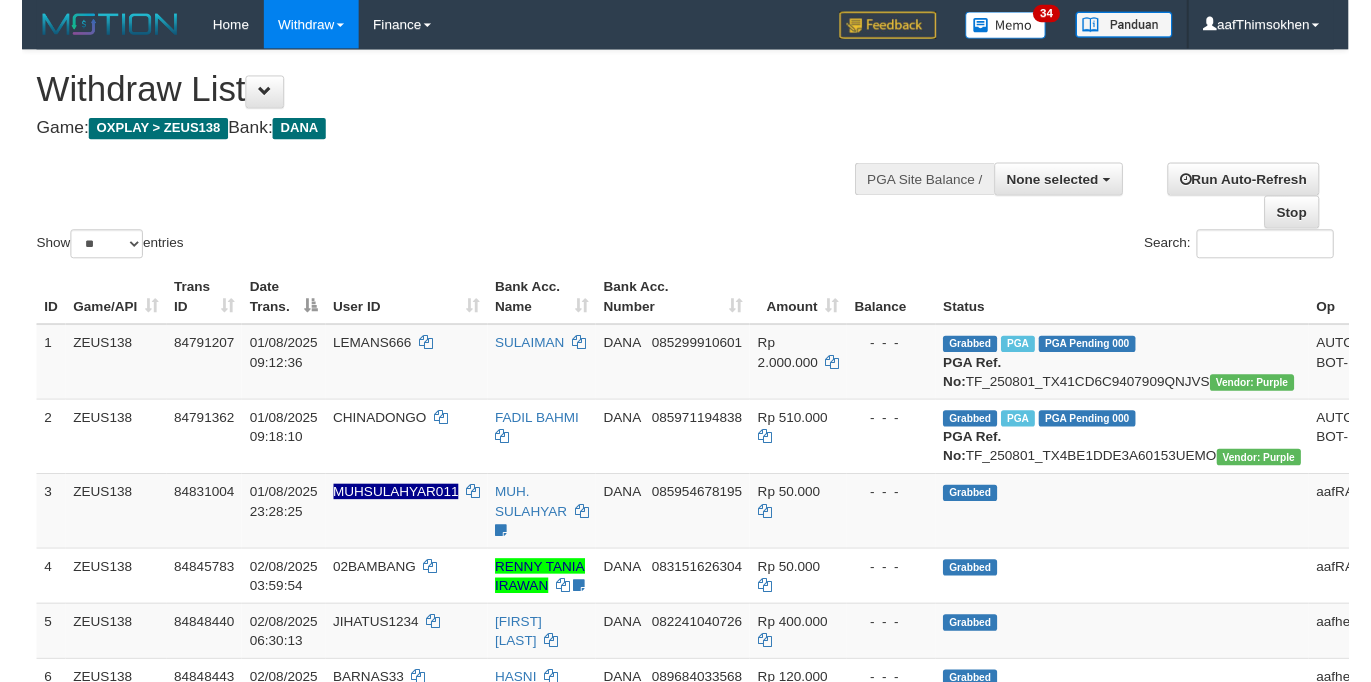 scroll, scrollTop: 349, scrollLeft: 0, axis: vertical 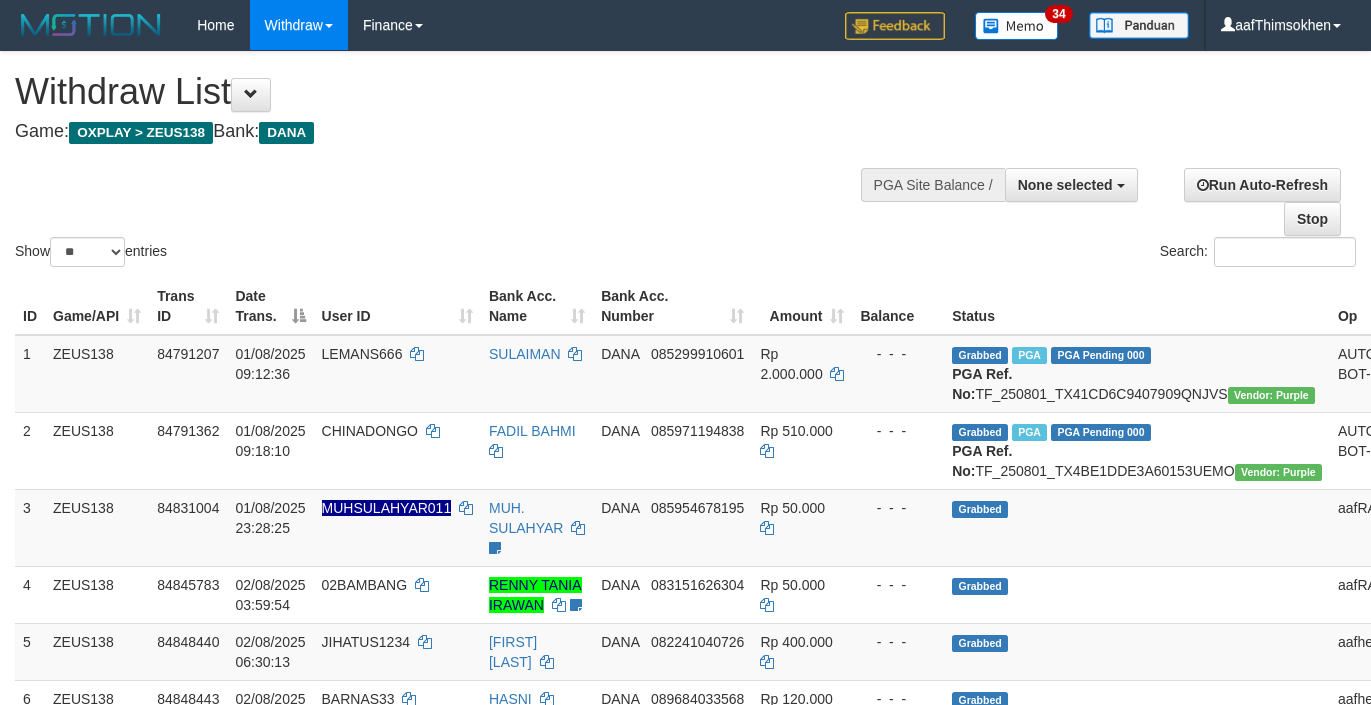 select 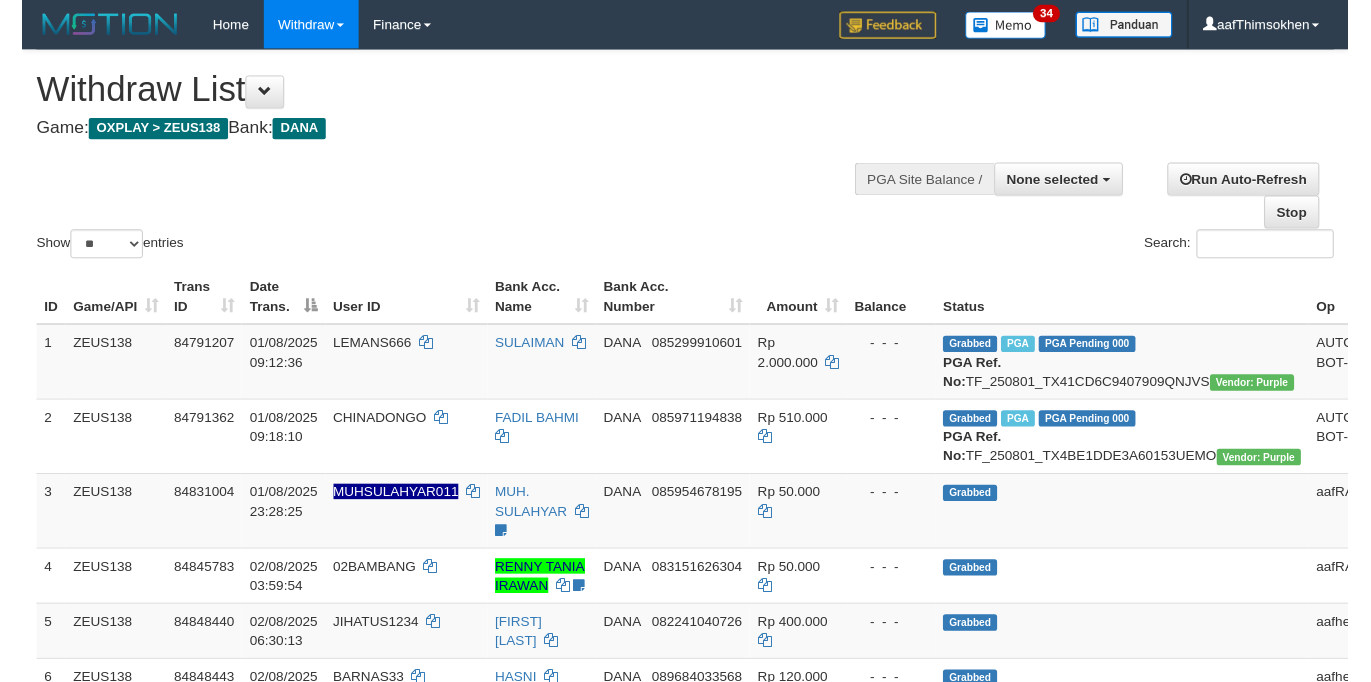 scroll, scrollTop: 349, scrollLeft: 0, axis: vertical 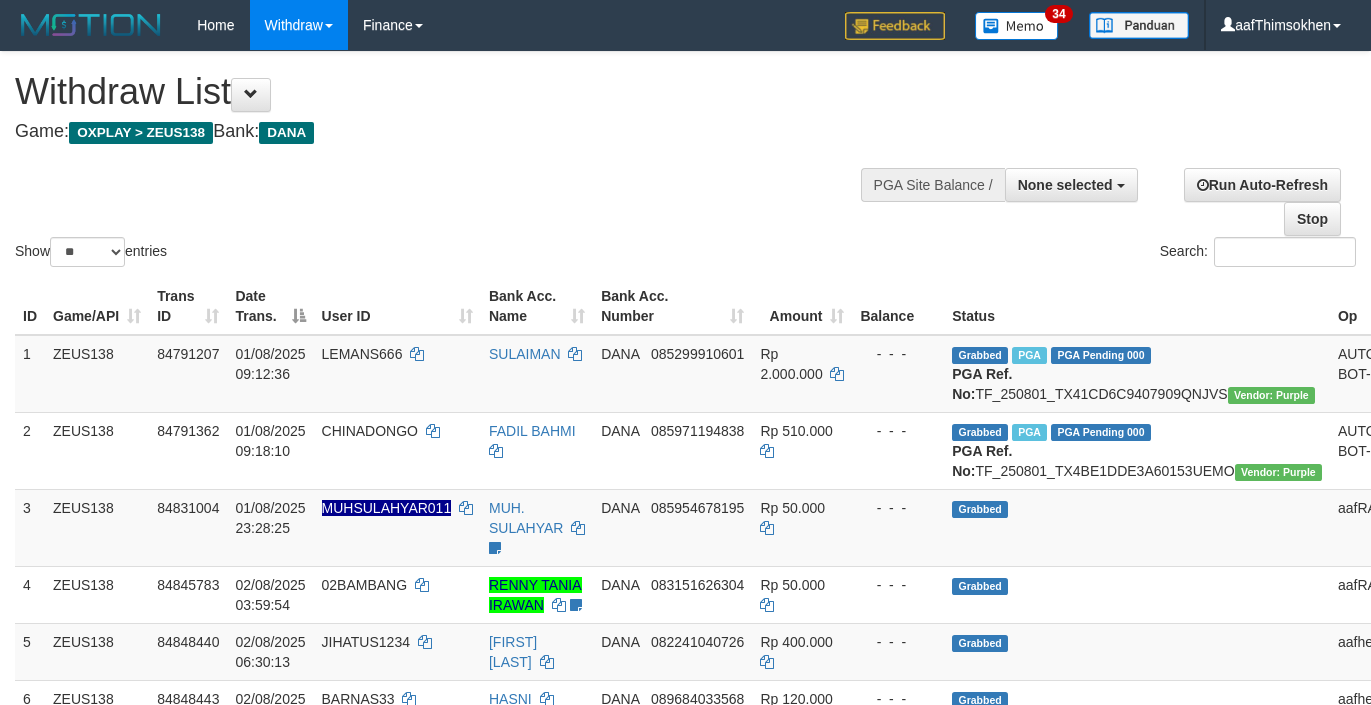 select 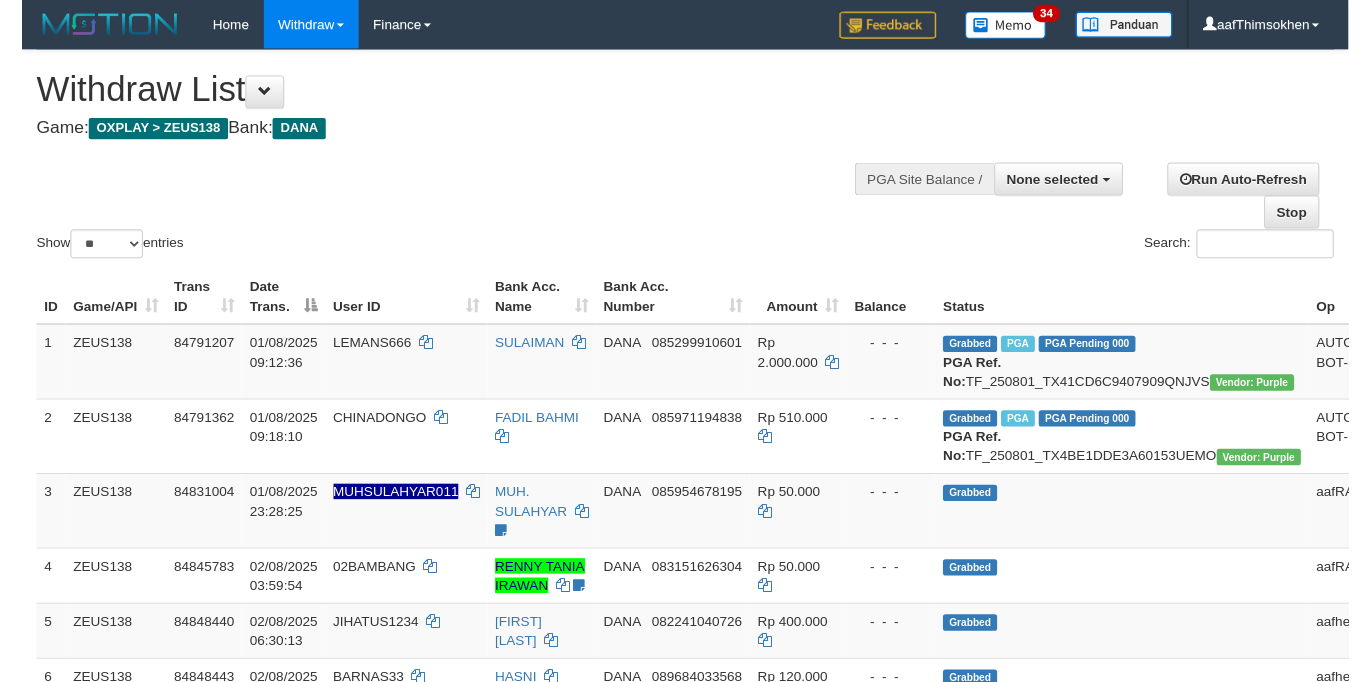 scroll, scrollTop: 349, scrollLeft: 0, axis: vertical 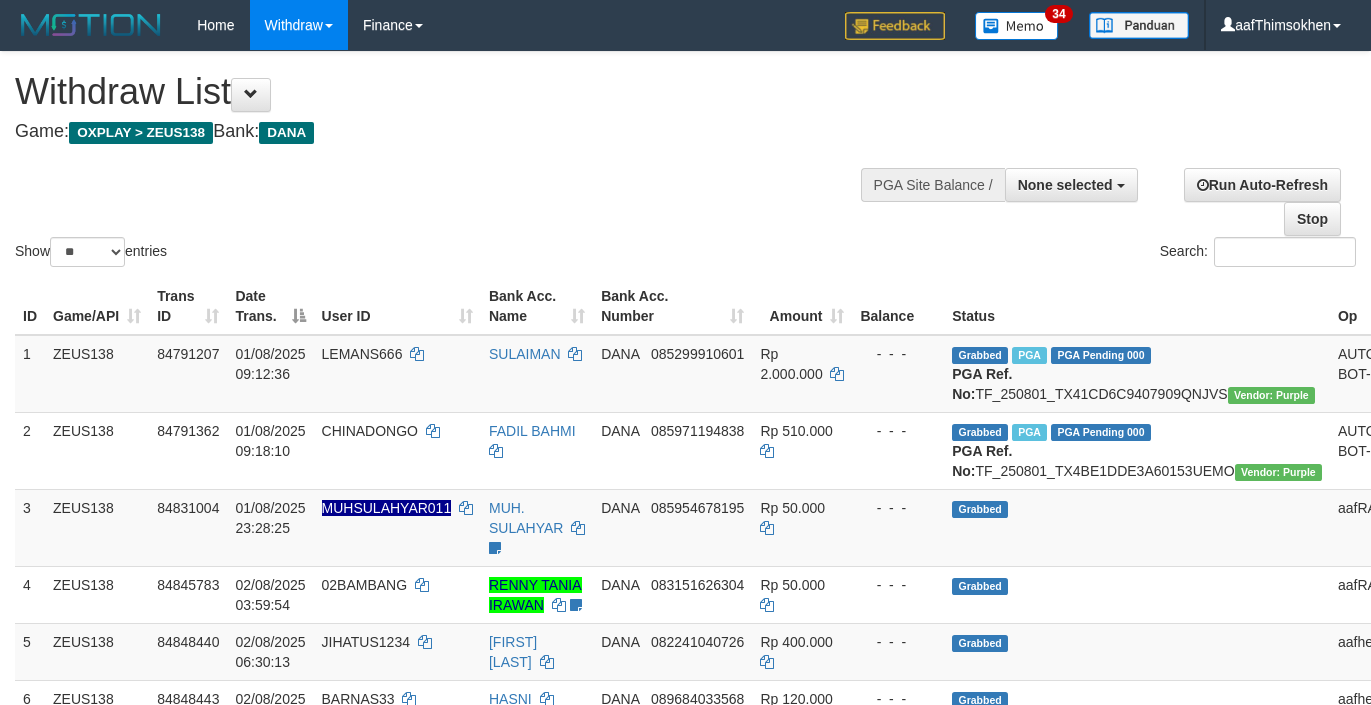 select 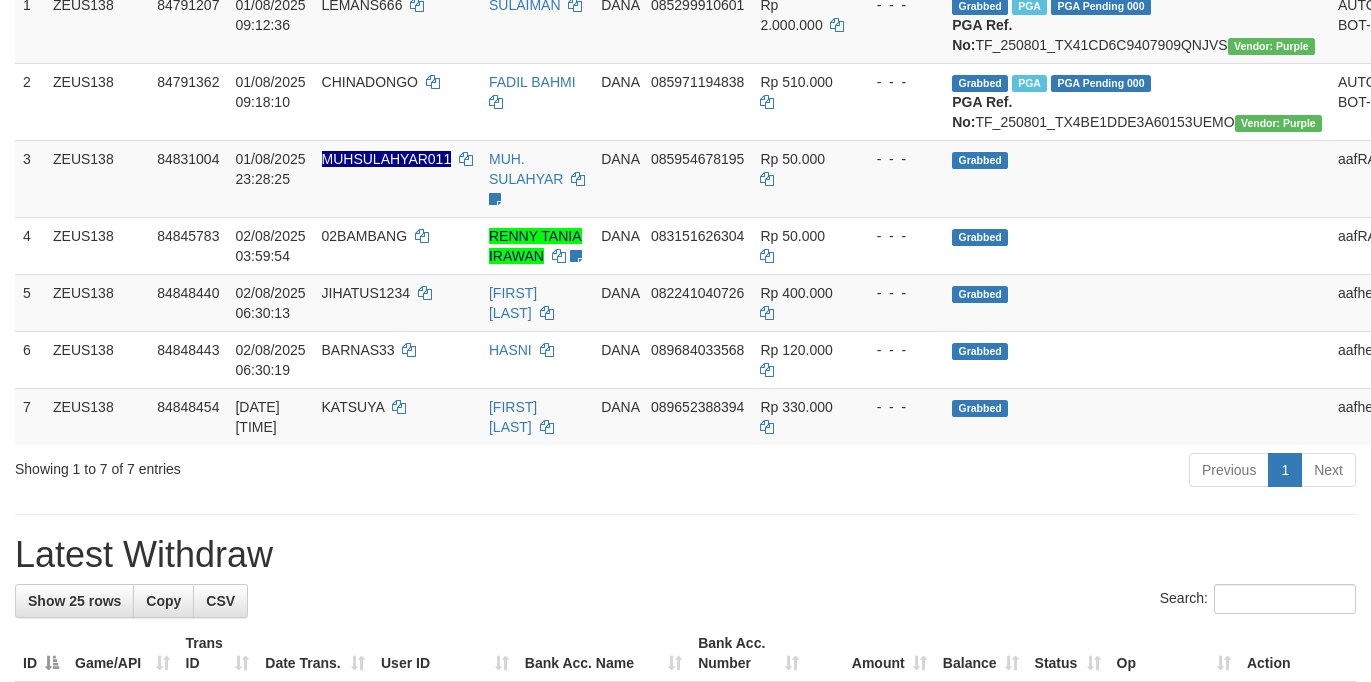 scroll, scrollTop: 349, scrollLeft: 0, axis: vertical 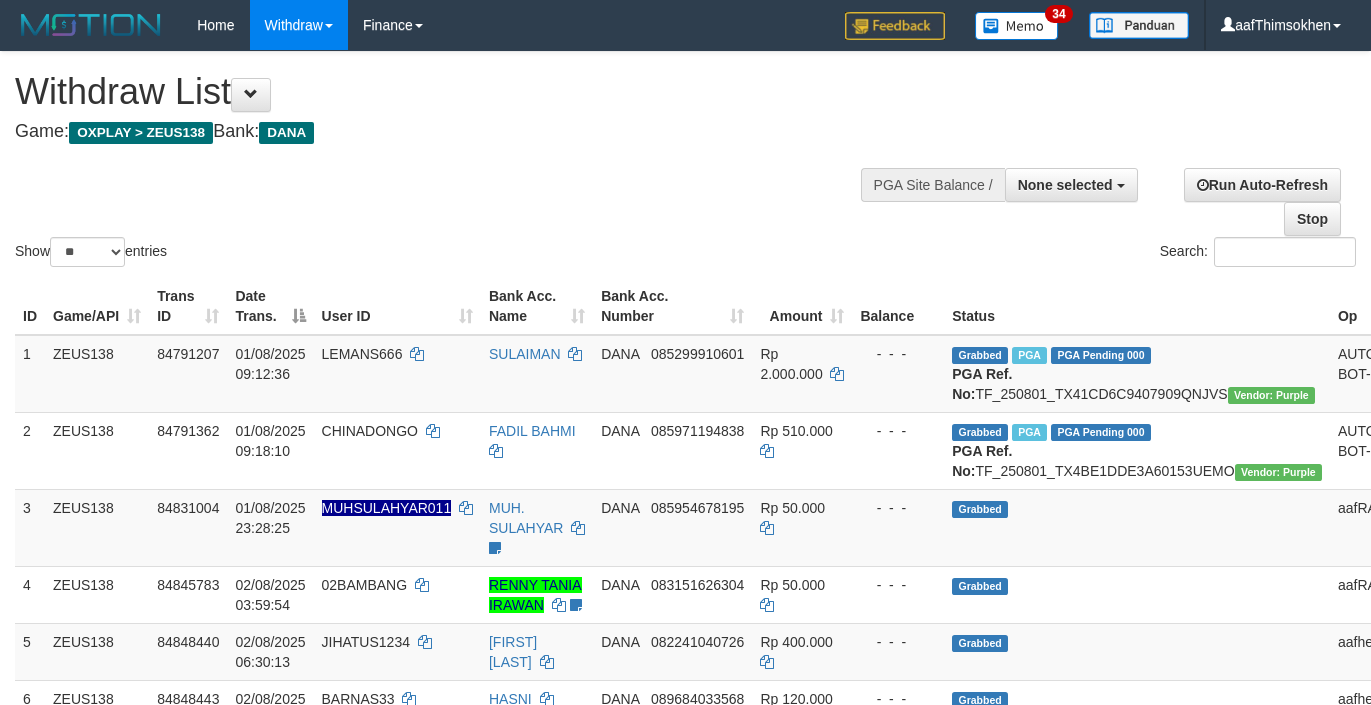 select 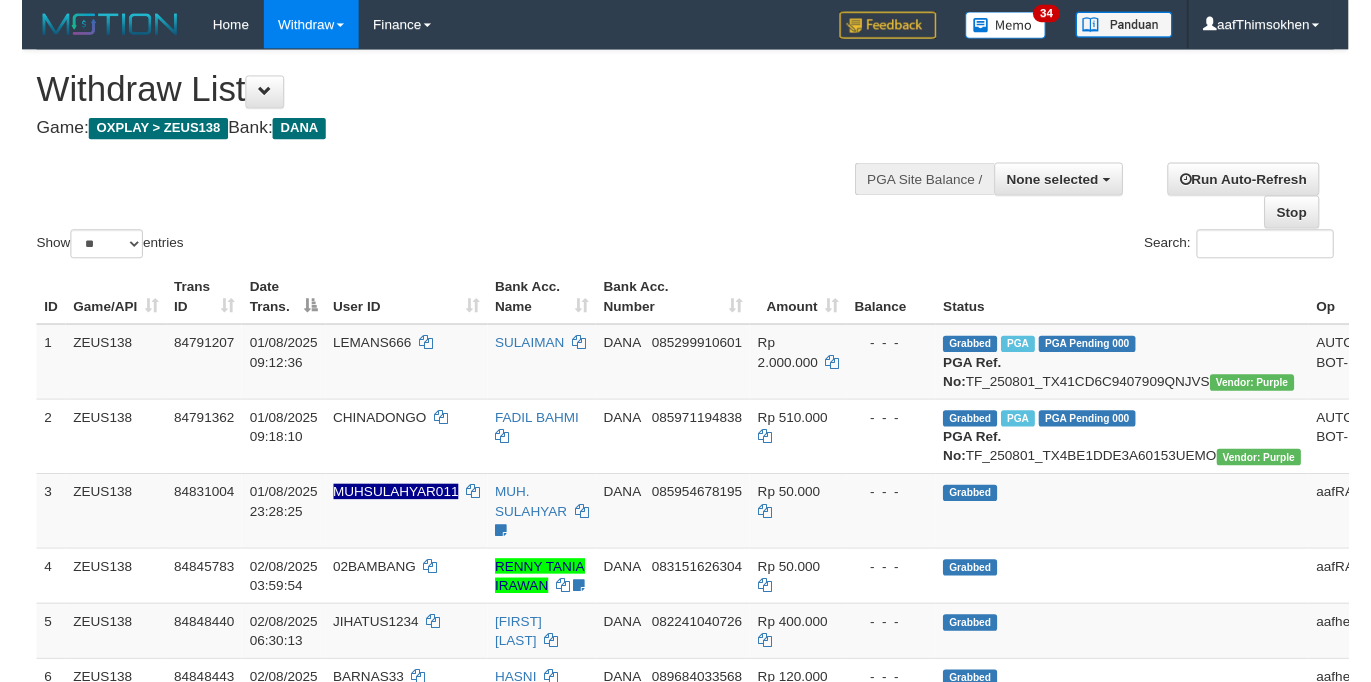 scroll, scrollTop: 349, scrollLeft: 0, axis: vertical 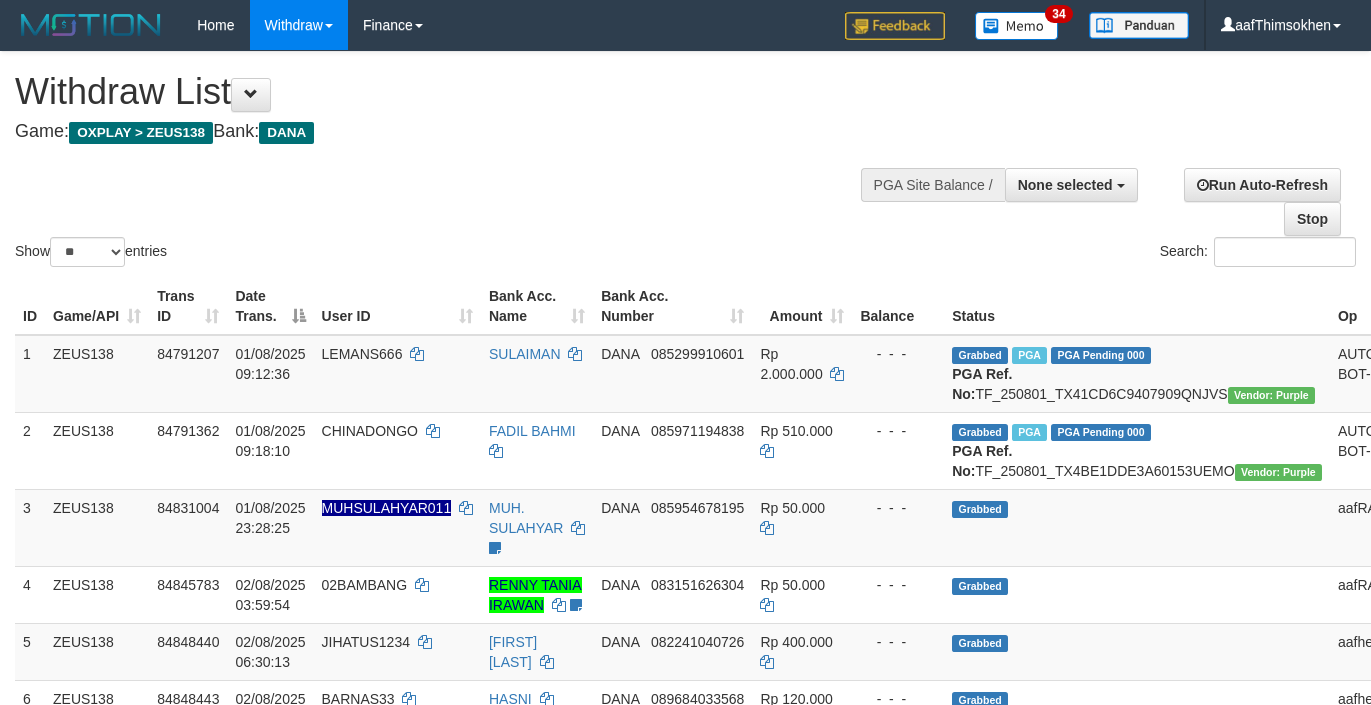 select 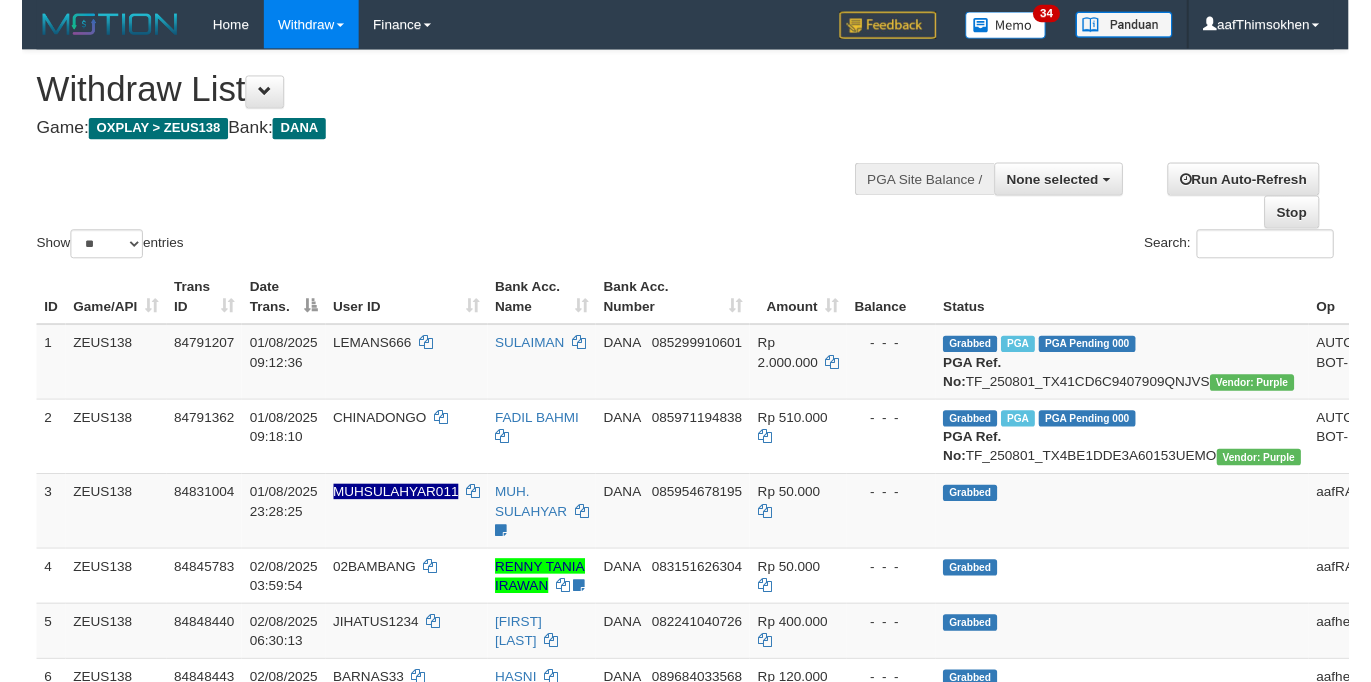 scroll, scrollTop: 349, scrollLeft: 0, axis: vertical 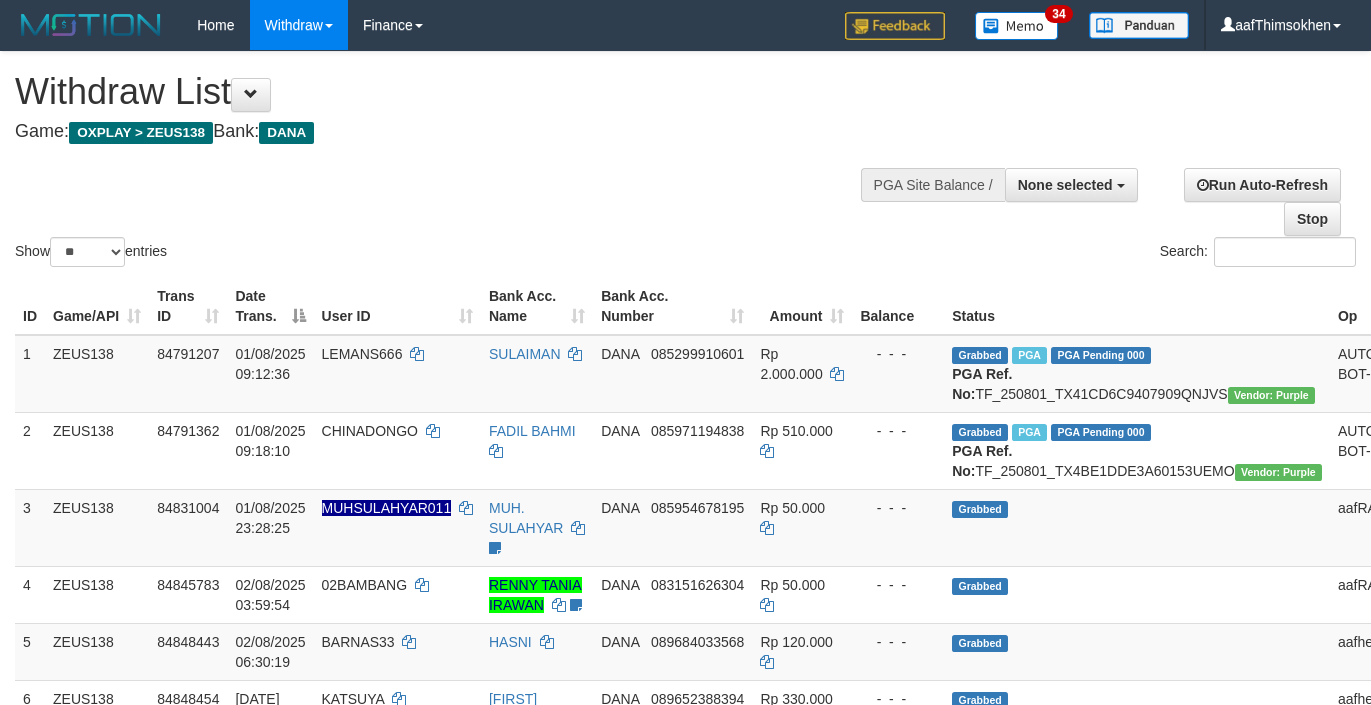 select 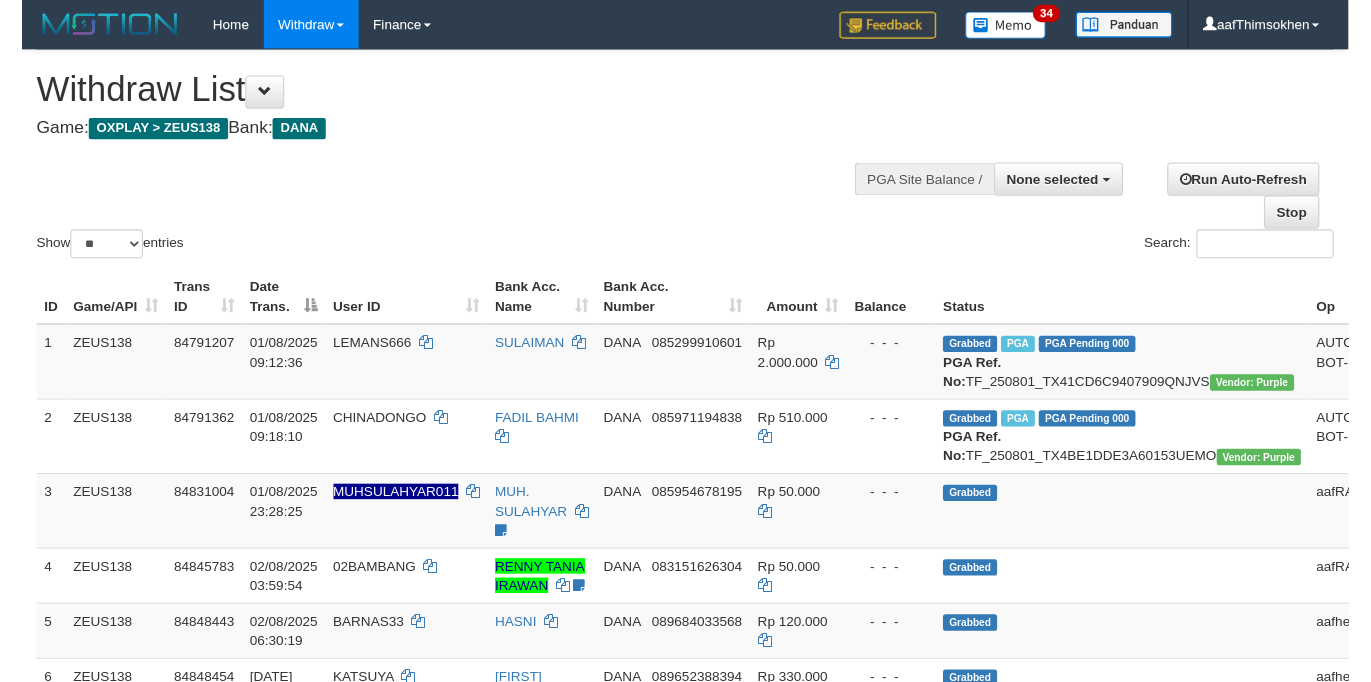 scroll, scrollTop: 349, scrollLeft: 0, axis: vertical 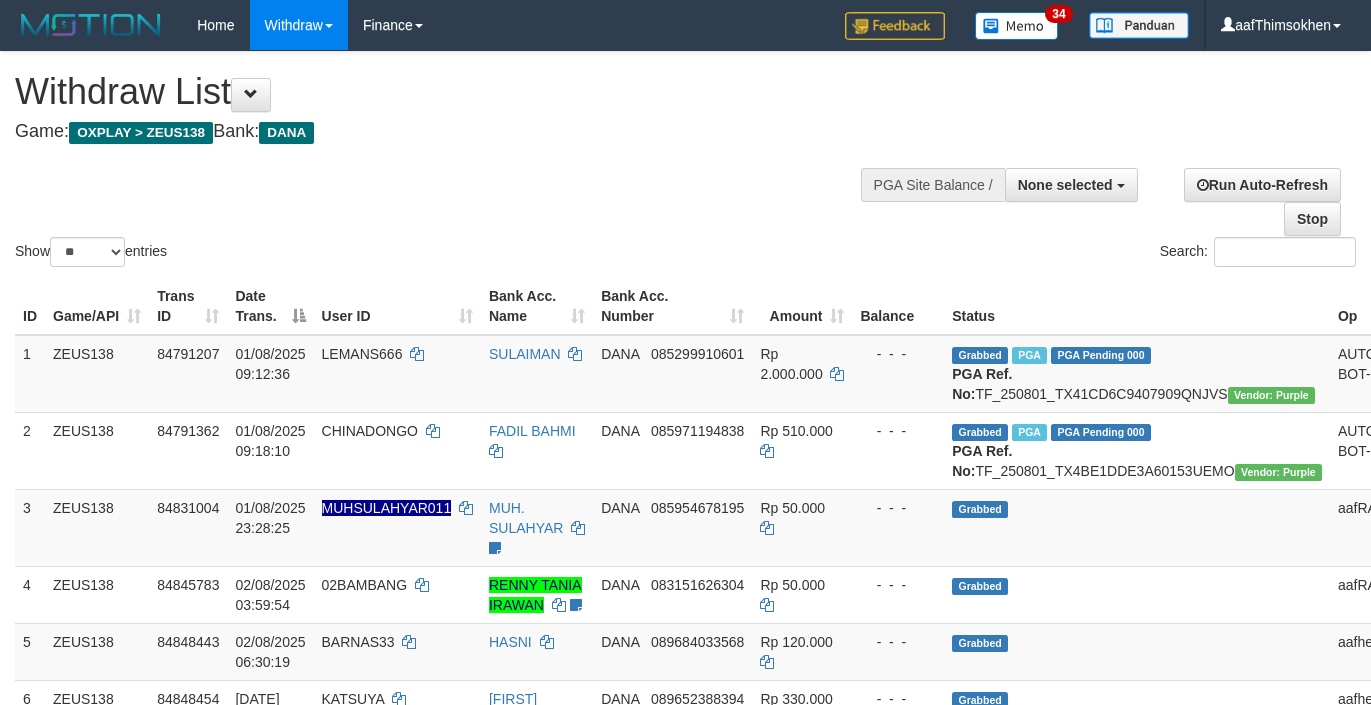 select 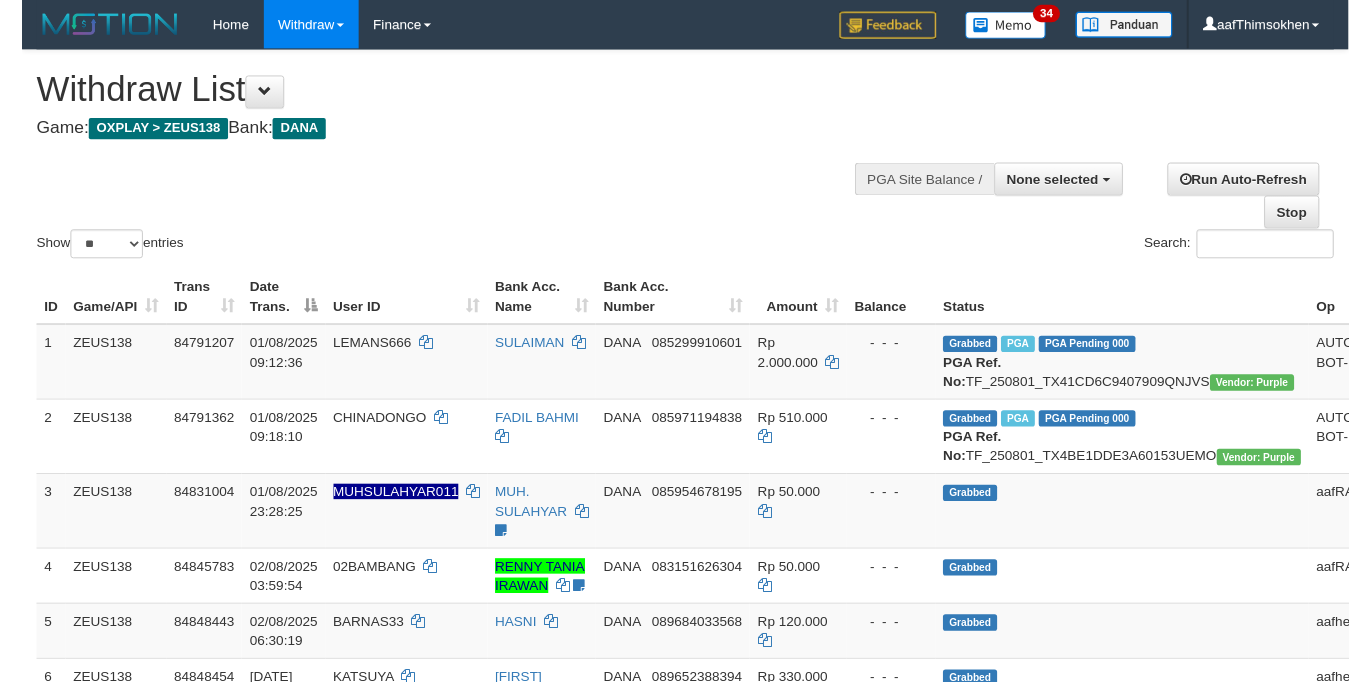 scroll, scrollTop: 349, scrollLeft: 0, axis: vertical 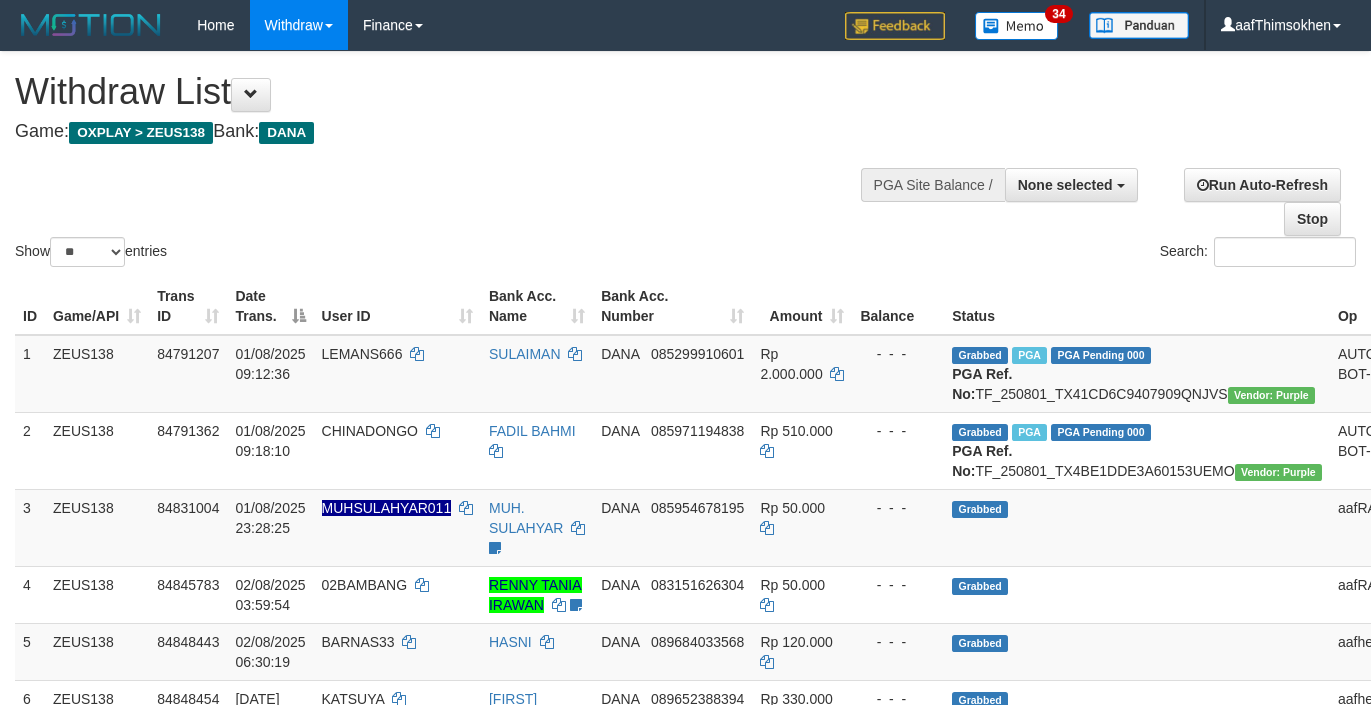 select 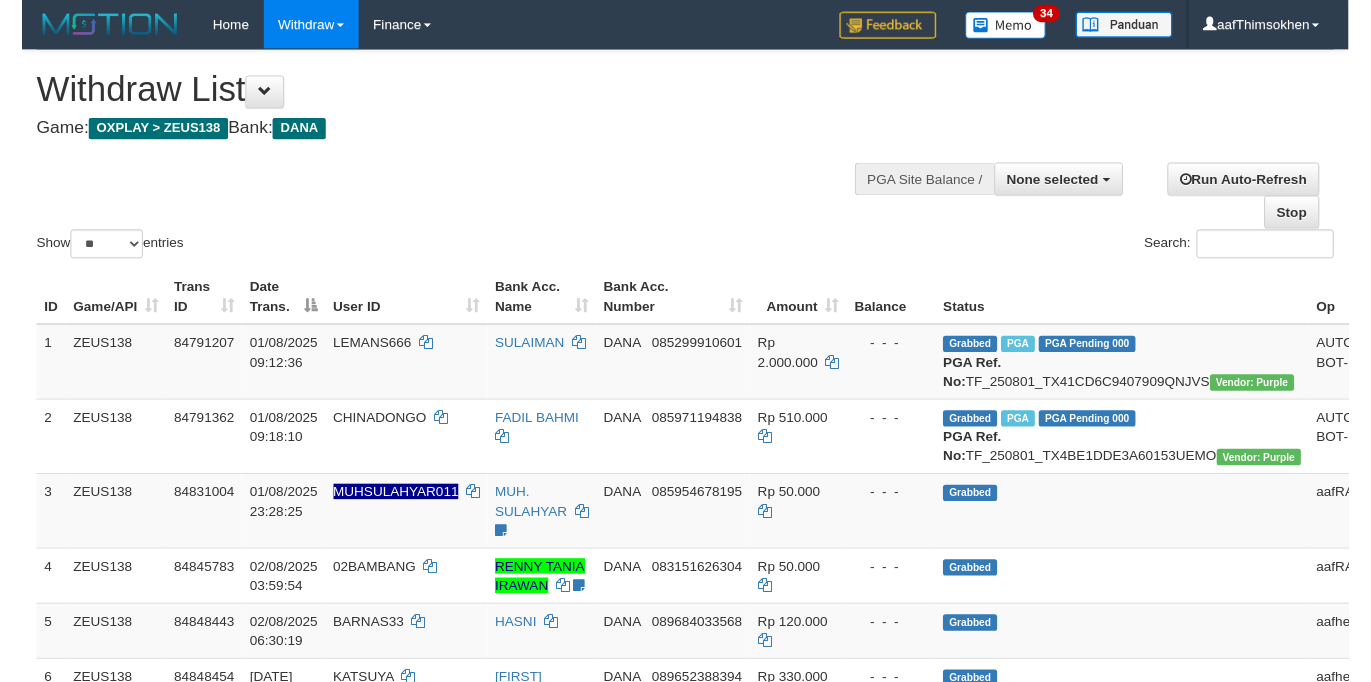 scroll, scrollTop: 349, scrollLeft: 0, axis: vertical 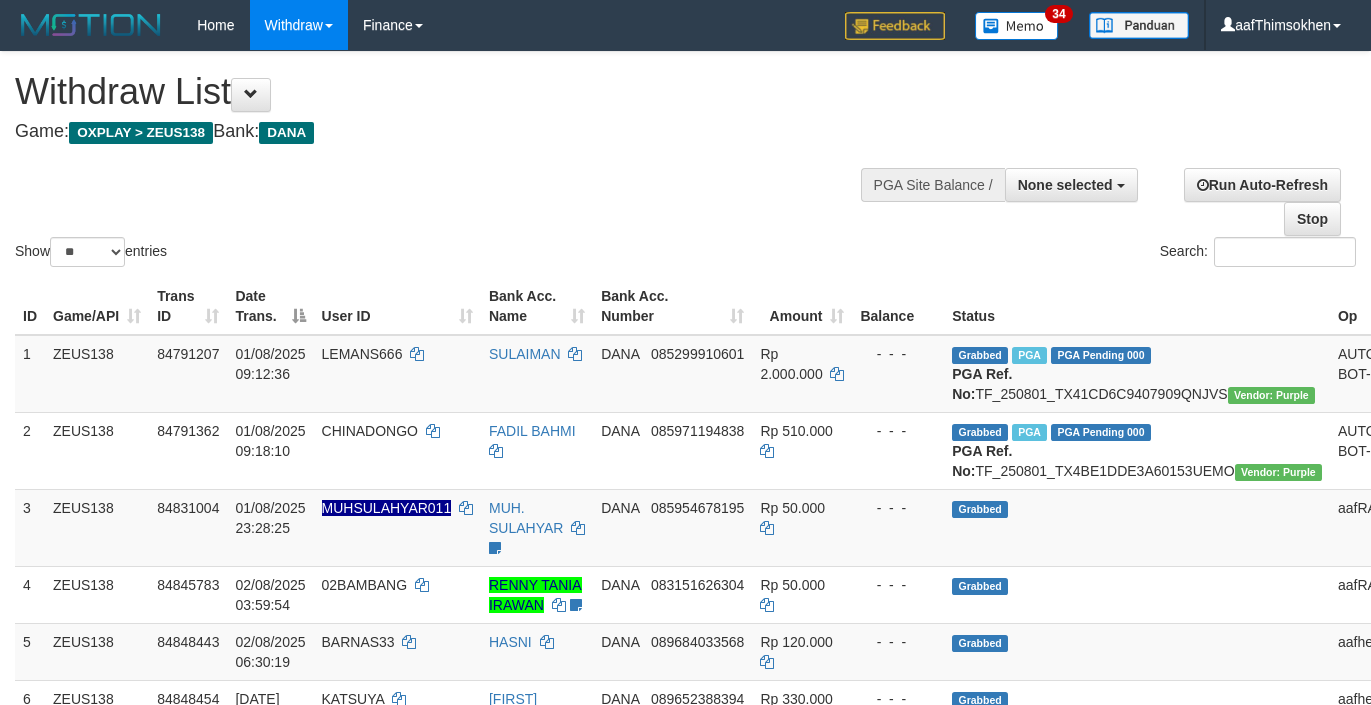 select 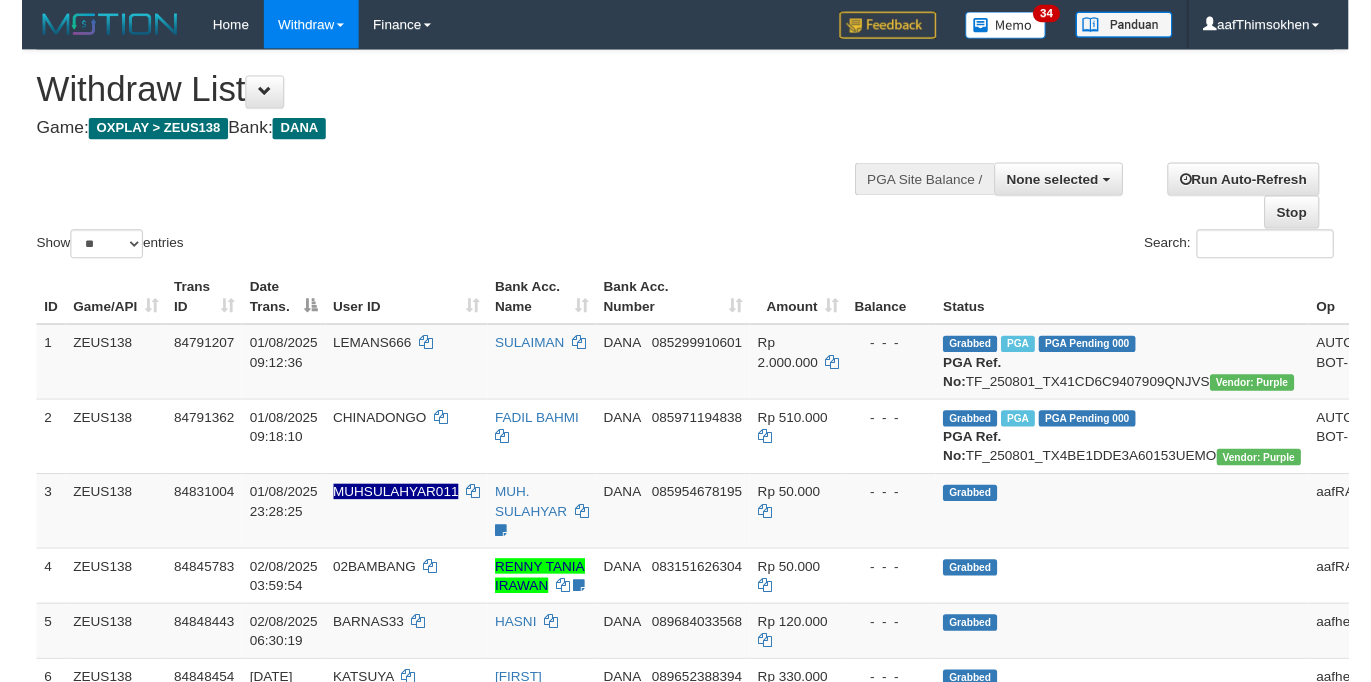 scroll, scrollTop: 349, scrollLeft: 0, axis: vertical 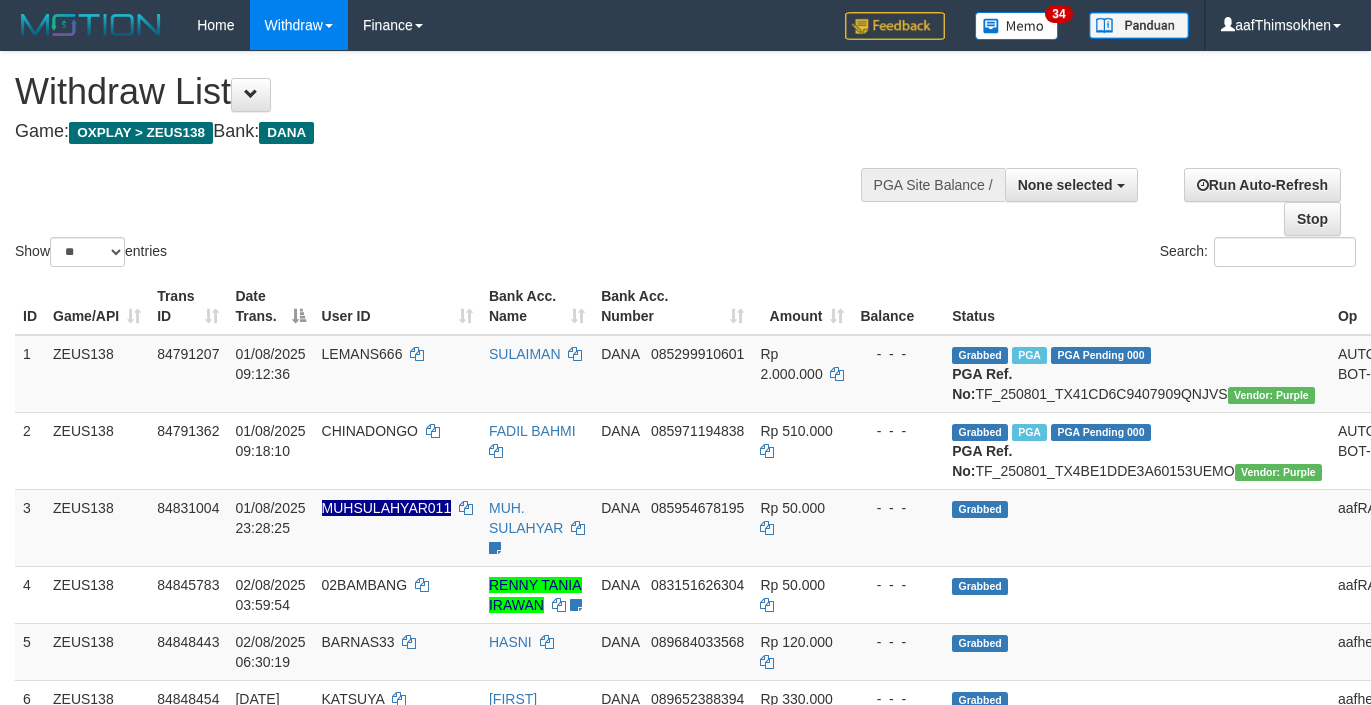 select 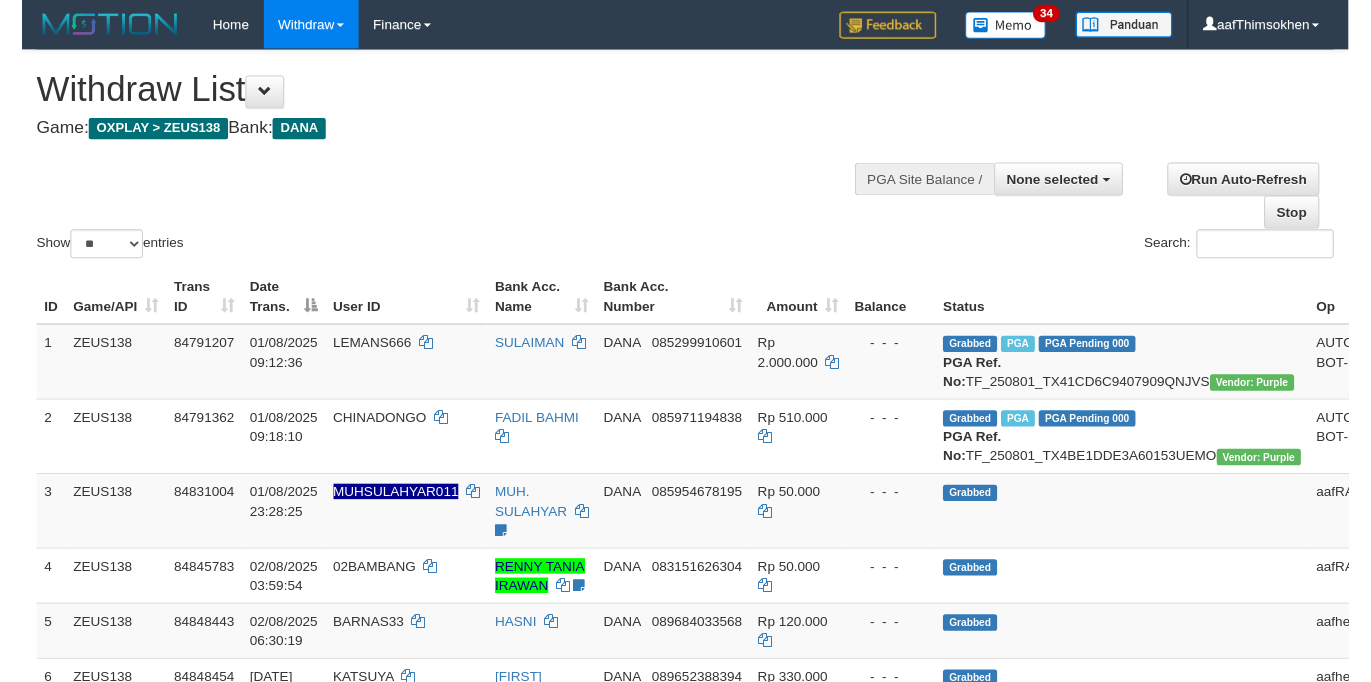 scroll, scrollTop: 349, scrollLeft: 0, axis: vertical 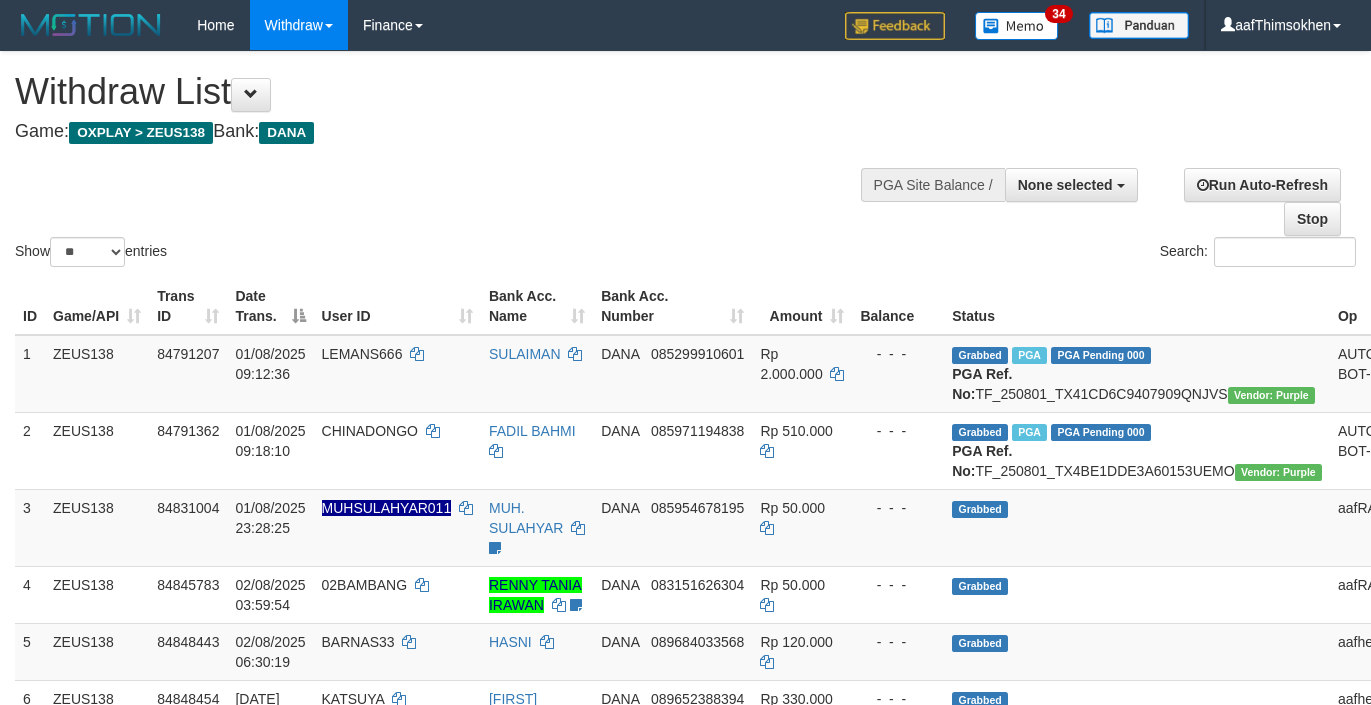 select 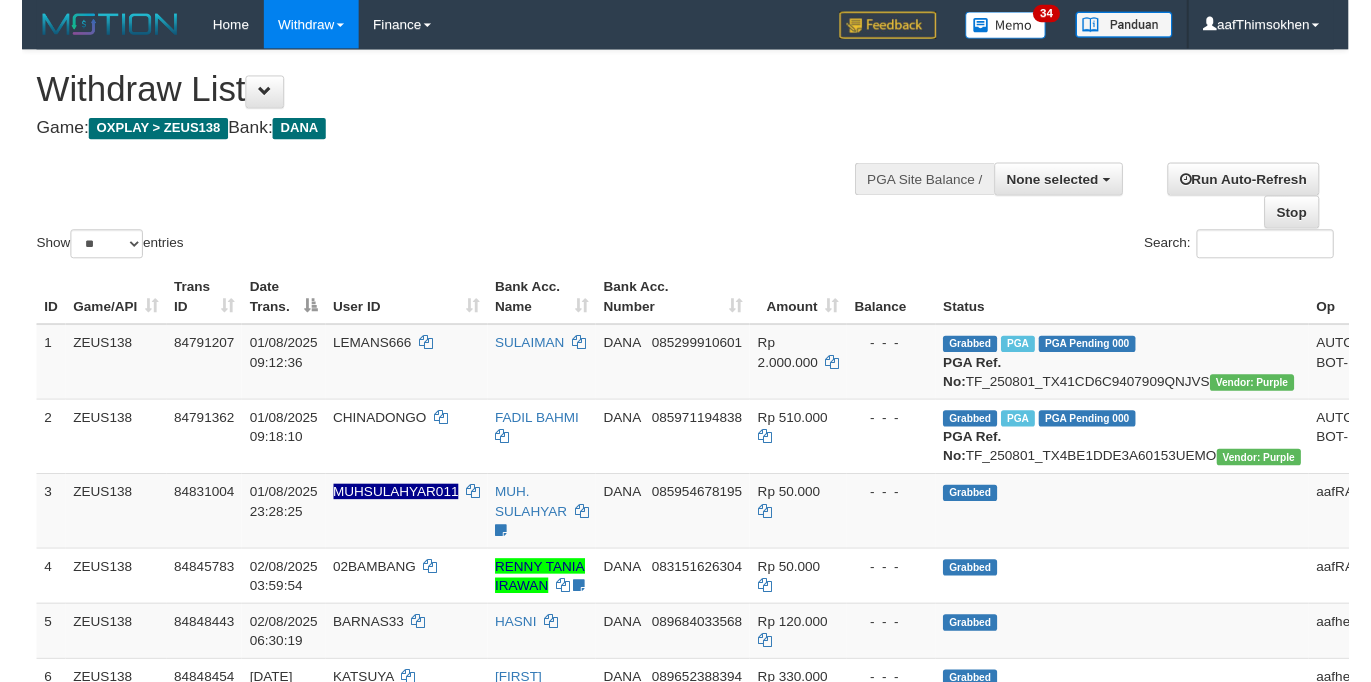 scroll, scrollTop: 349, scrollLeft: 0, axis: vertical 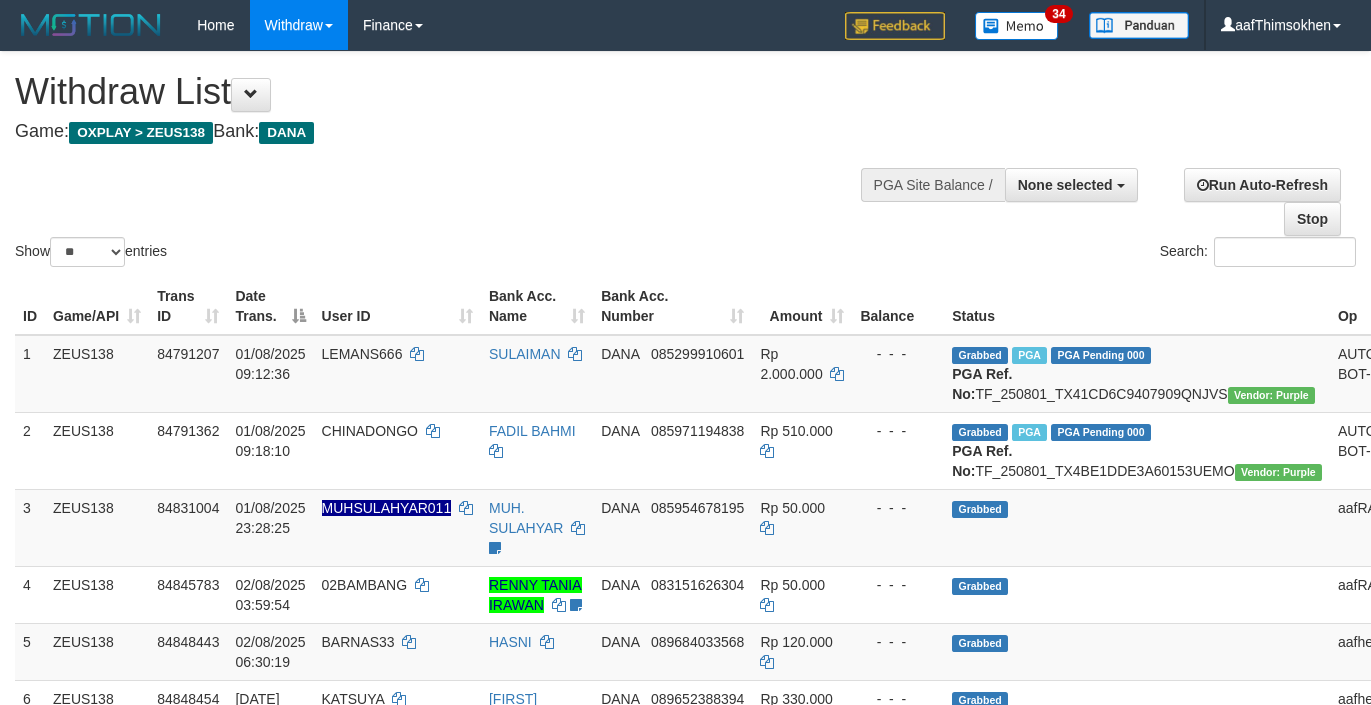select 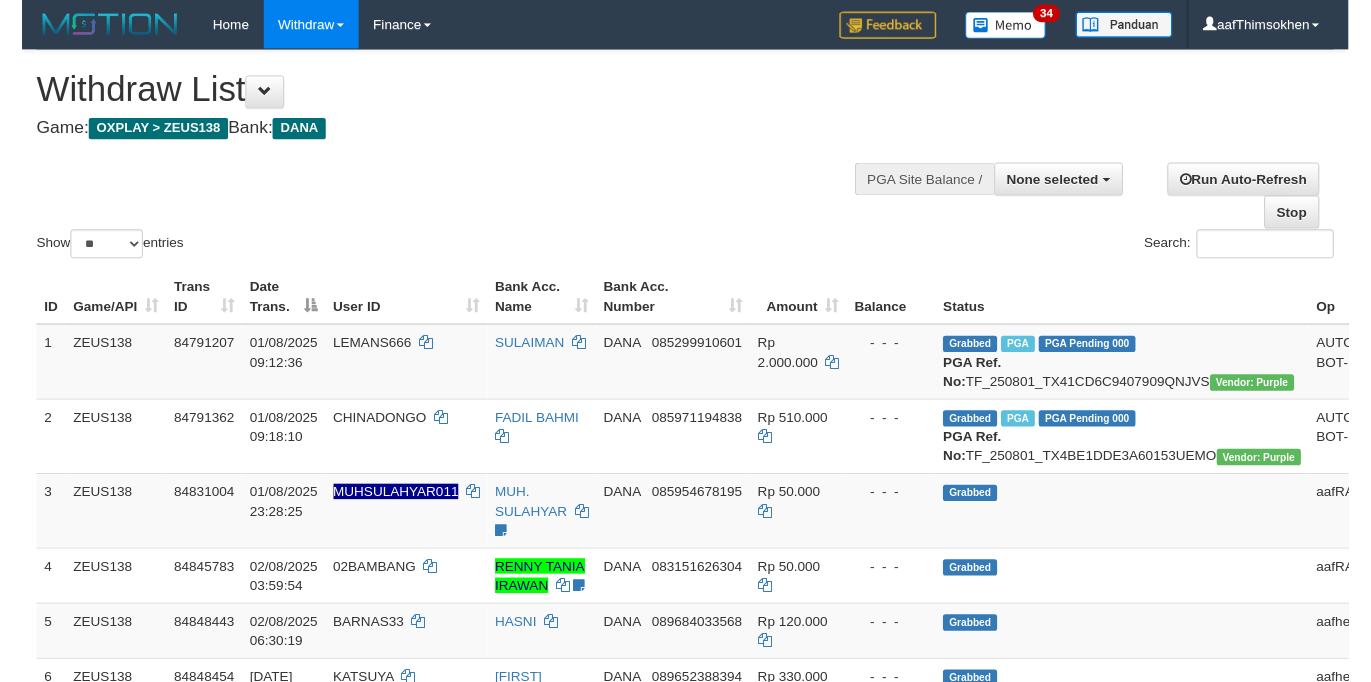 scroll, scrollTop: 349, scrollLeft: 0, axis: vertical 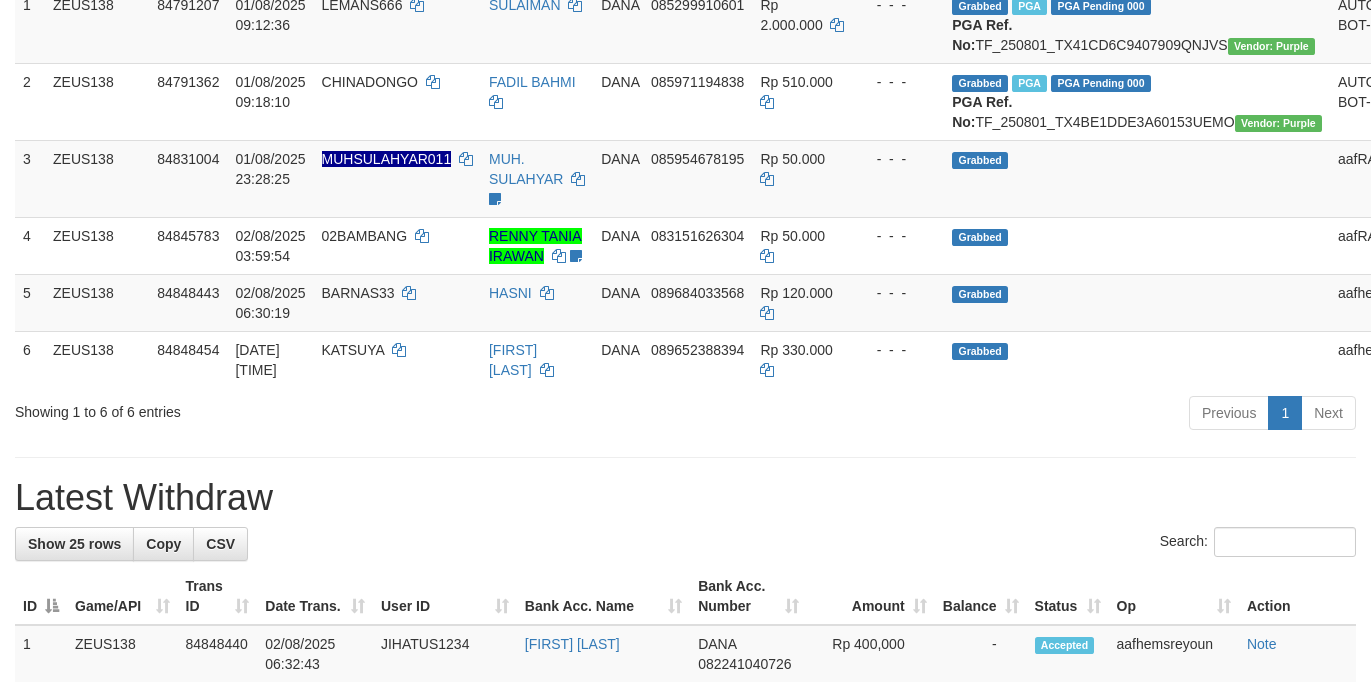 click on "Showing 1 to 6 of 6 entries Previous 1 Next" at bounding box center [685, 415] 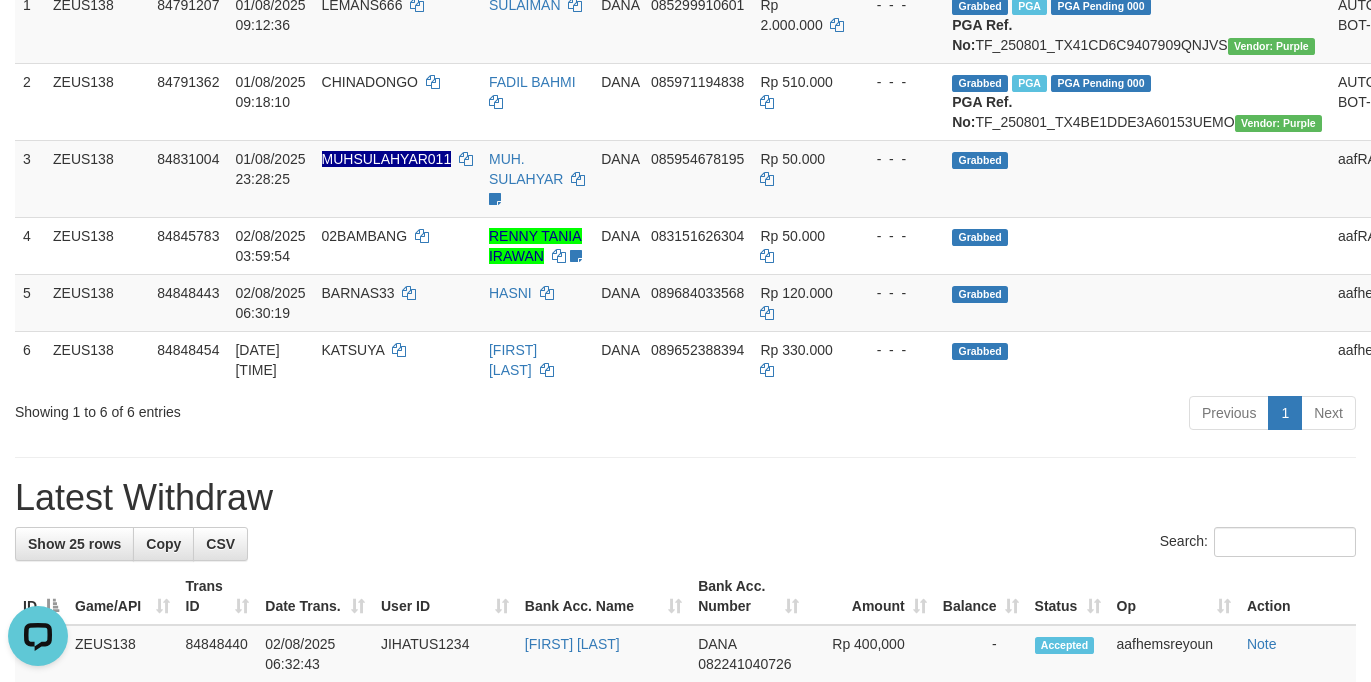 scroll, scrollTop: 0, scrollLeft: 0, axis: both 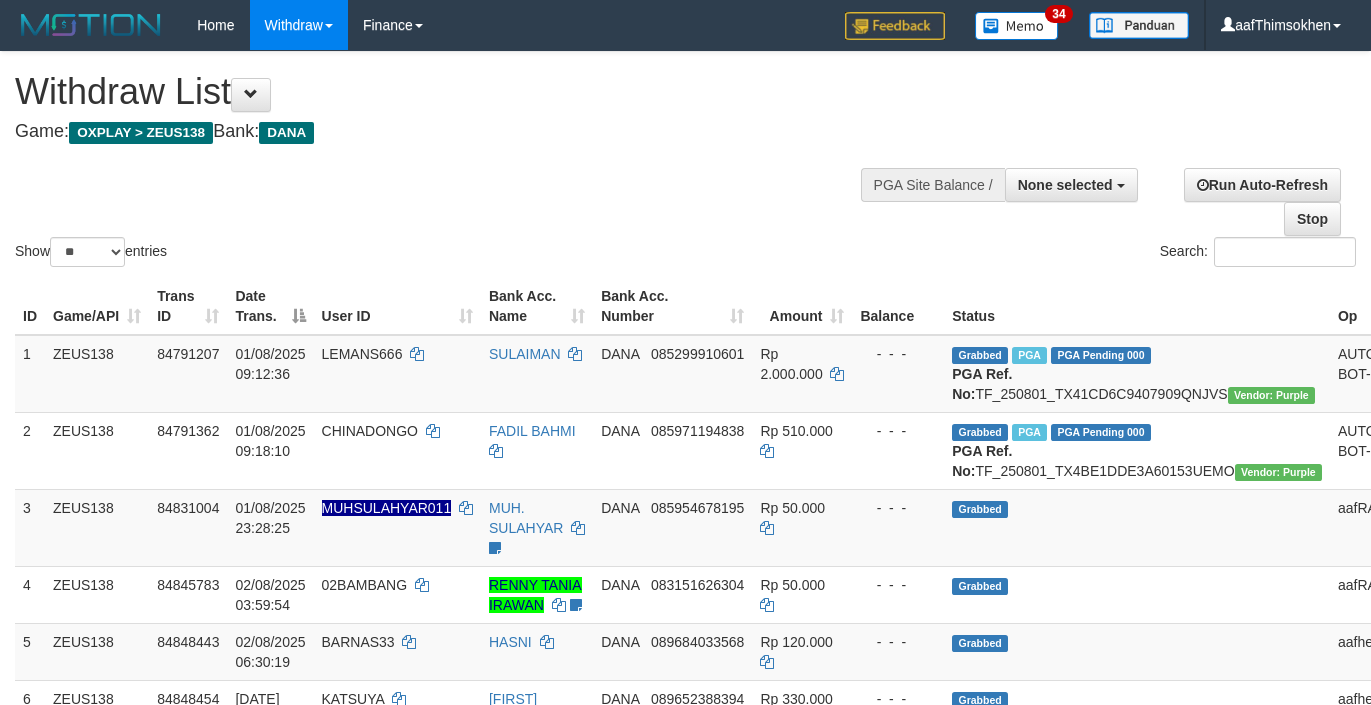 select 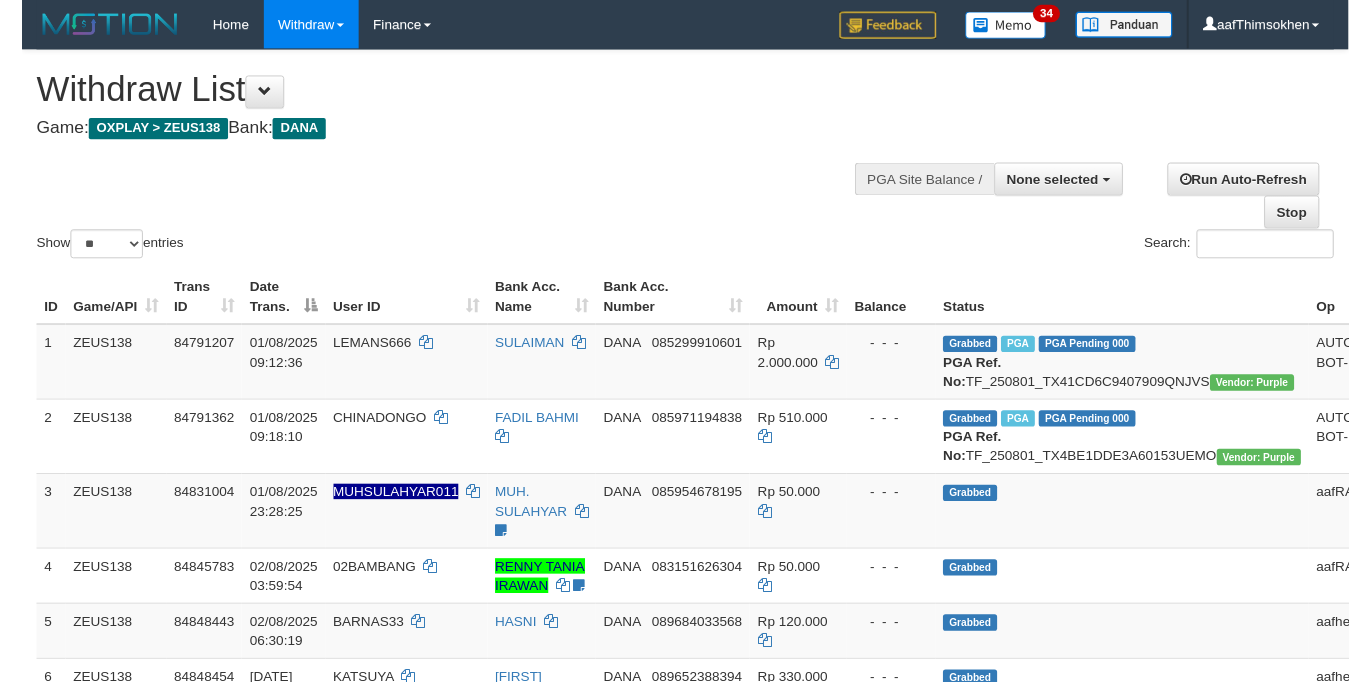scroll, scrollTop: 349, scrollLeft: 0, axis: vertical 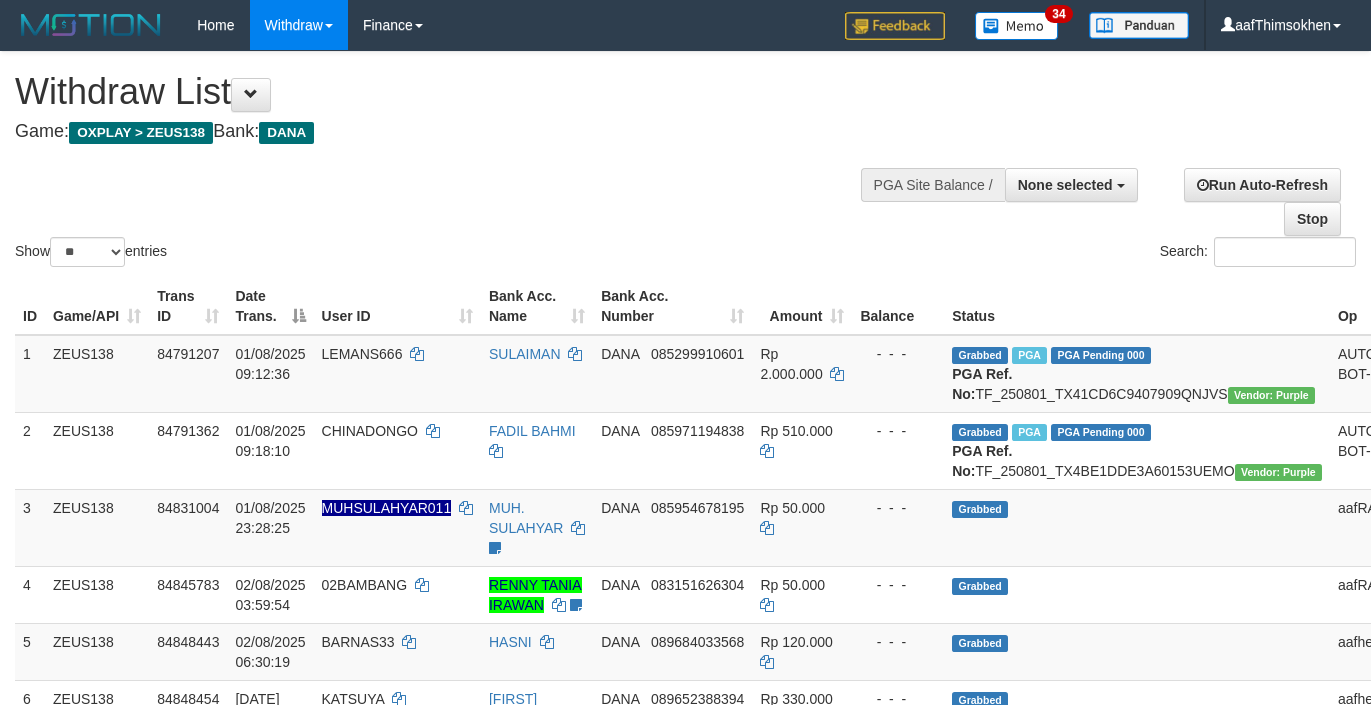 select 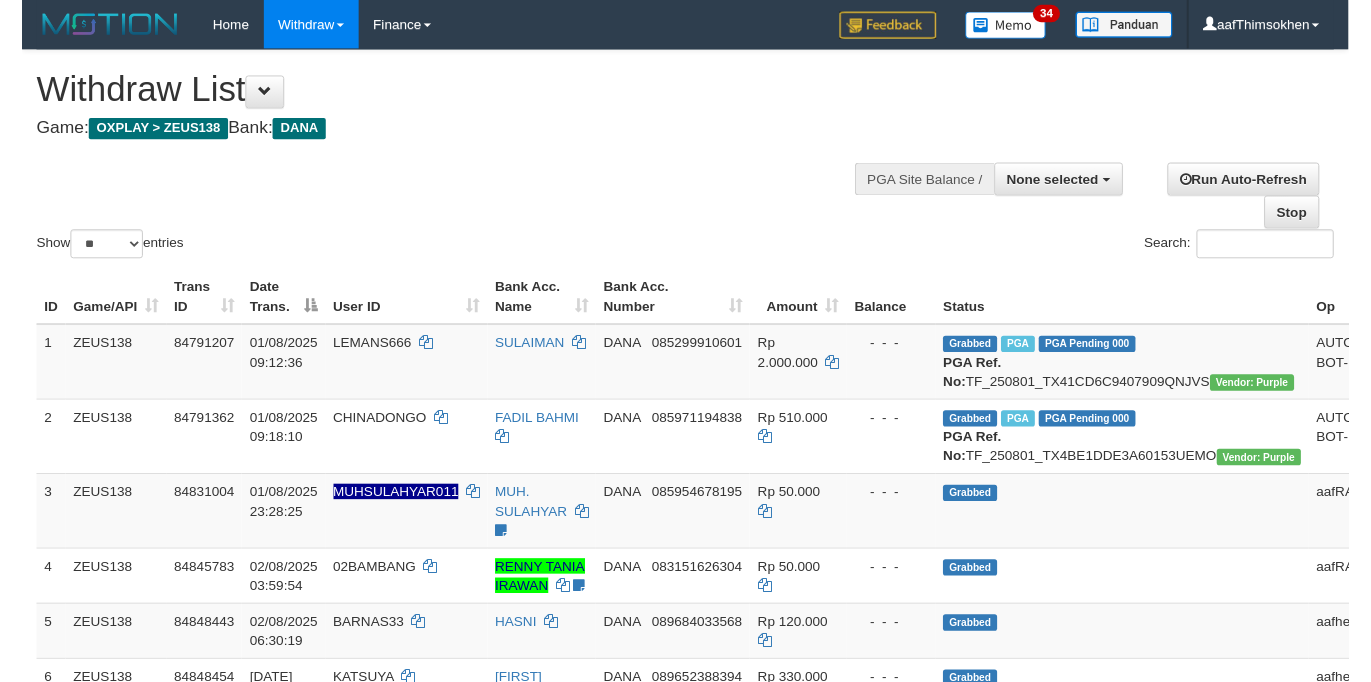 scroll, scrollTop: 349, scrollLeft: 0, axis: vertical 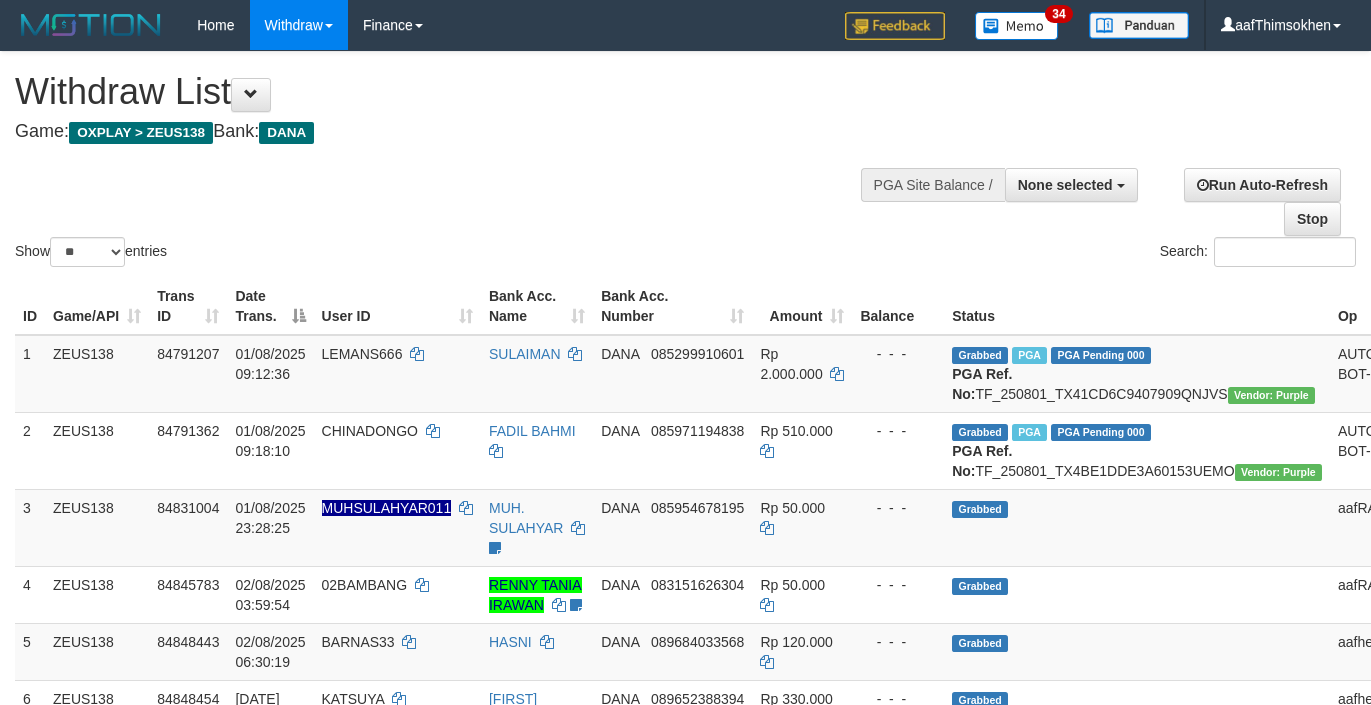select 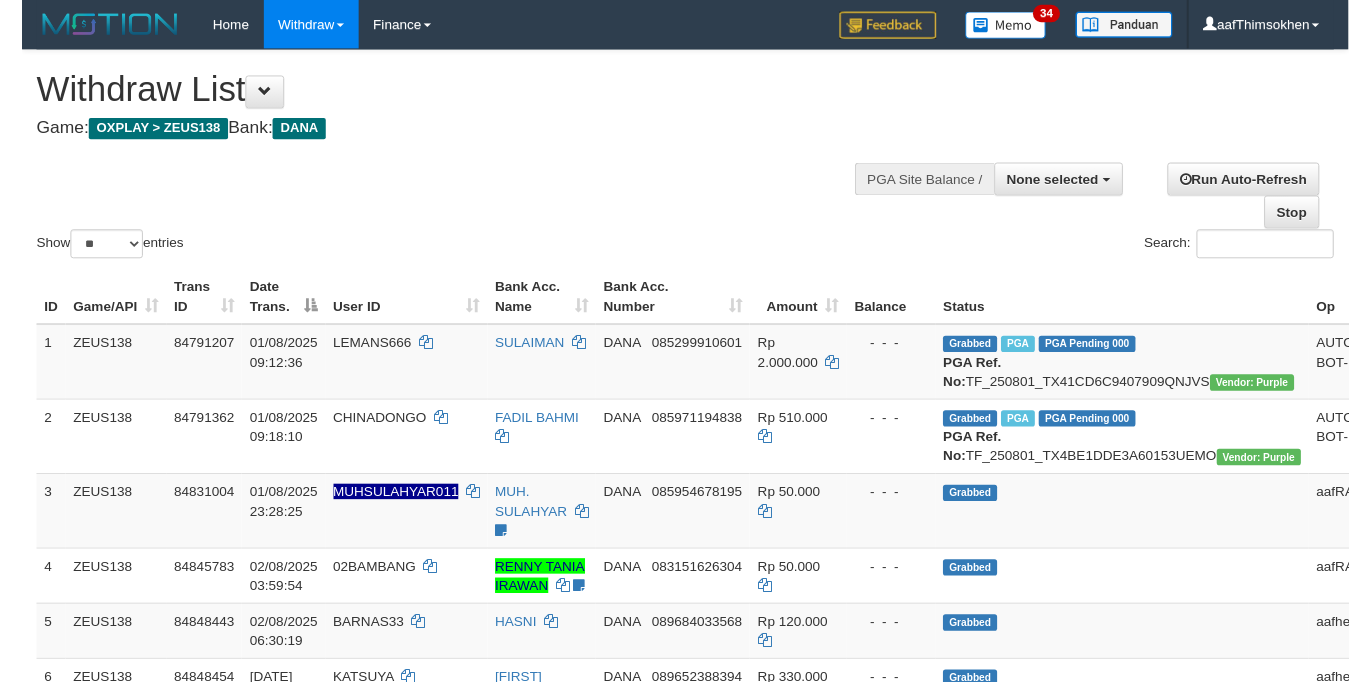 scroll, scrollTop: 349, scrollLeft: 0, axis: vertical 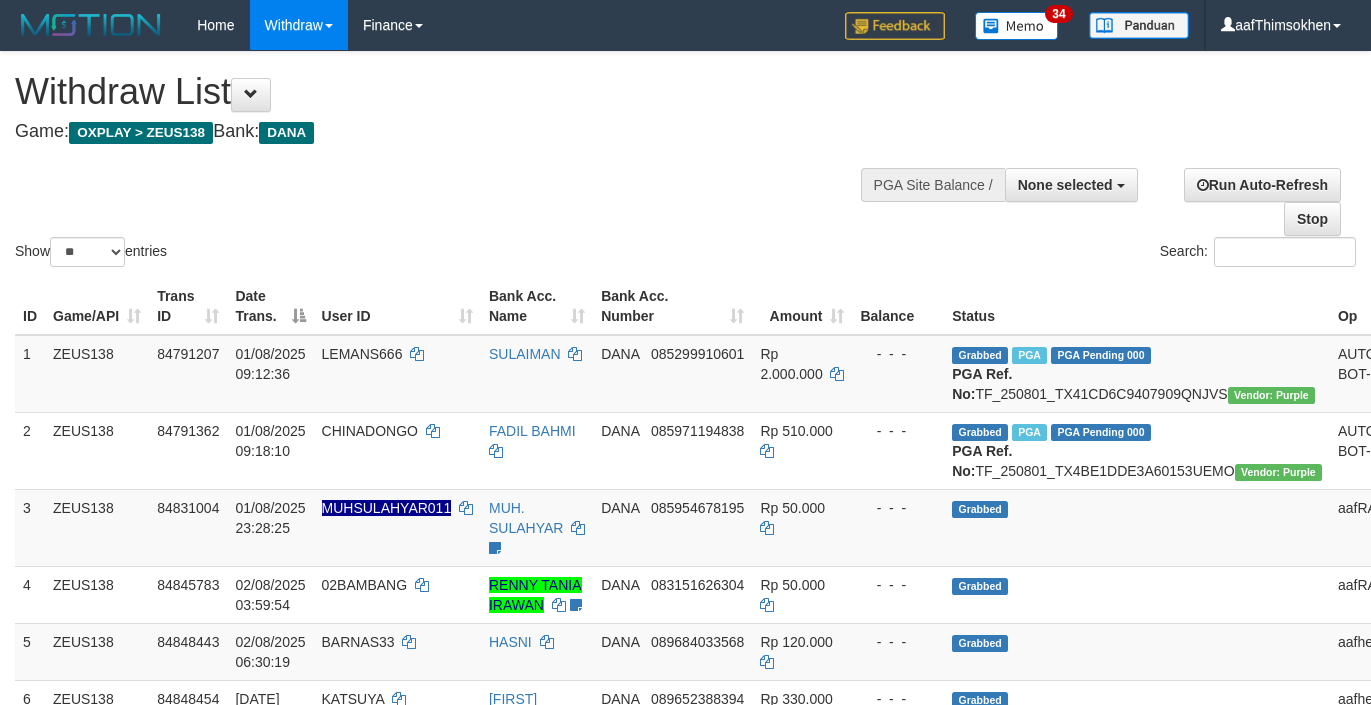 select 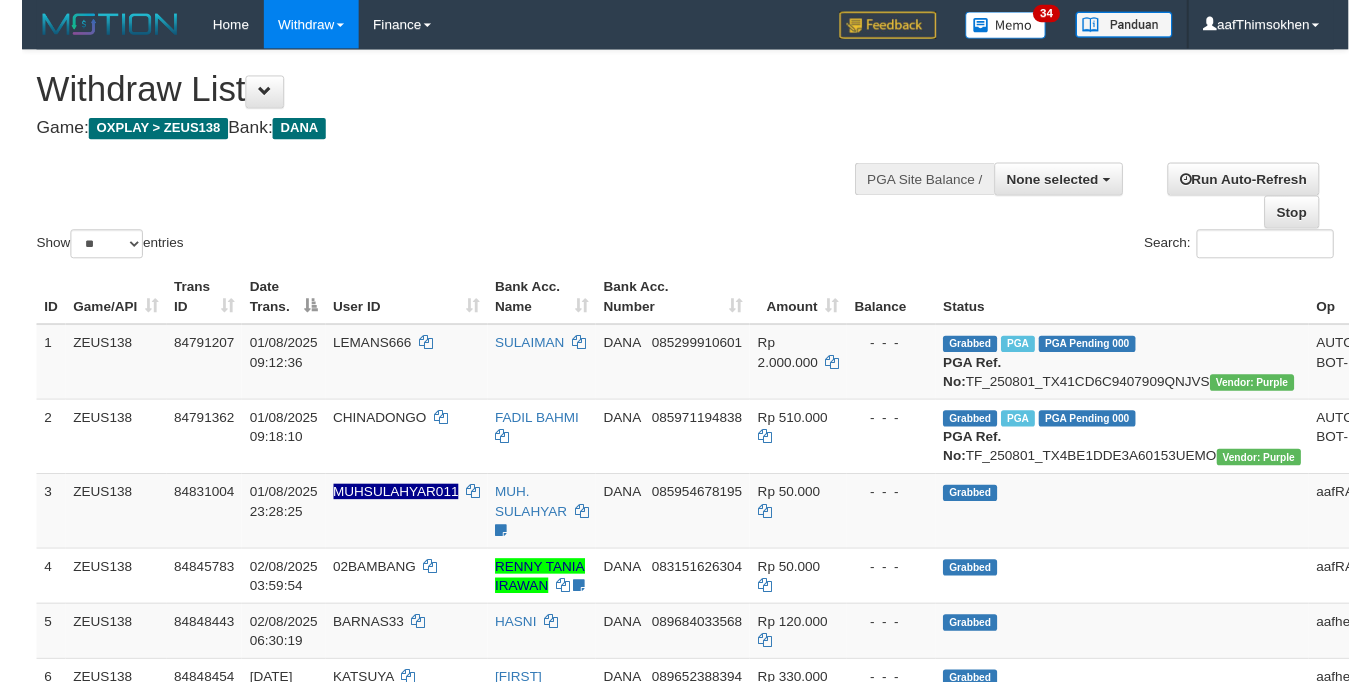scroll, scrollTop: 349, scrollLeft: 0, axis: vertical 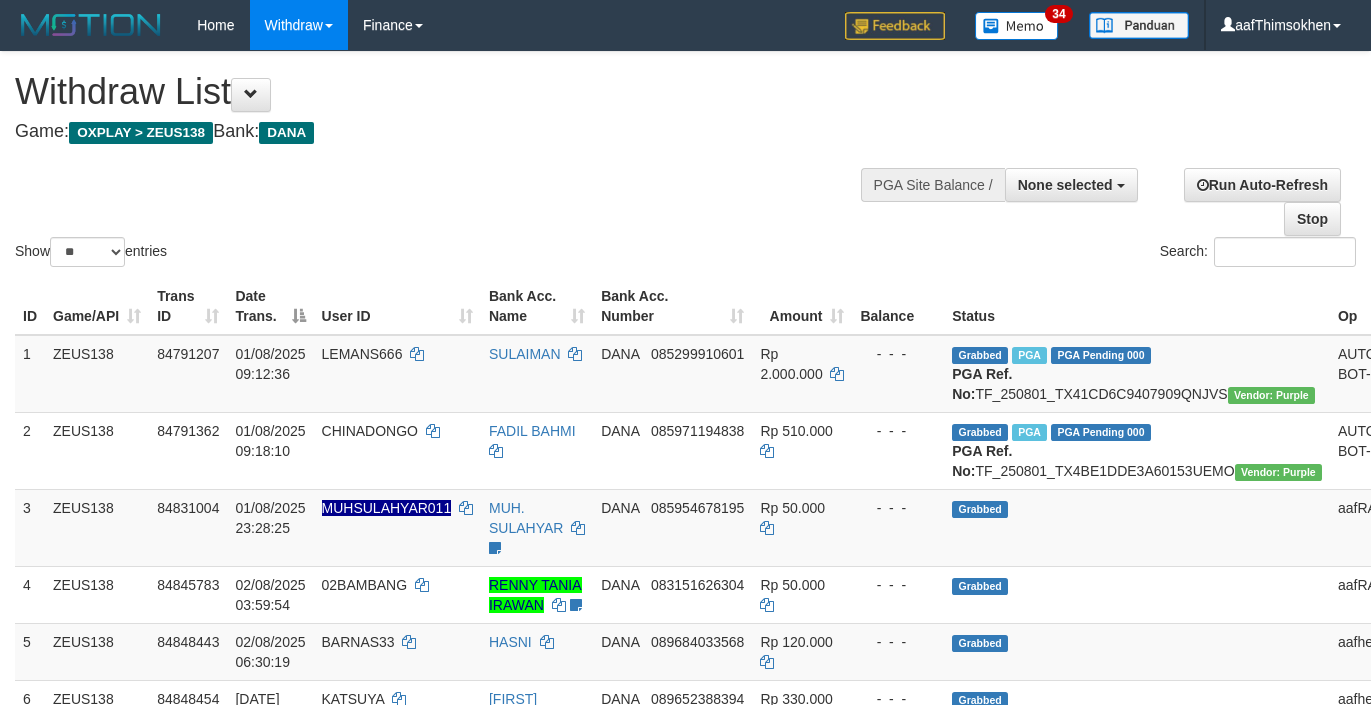 select 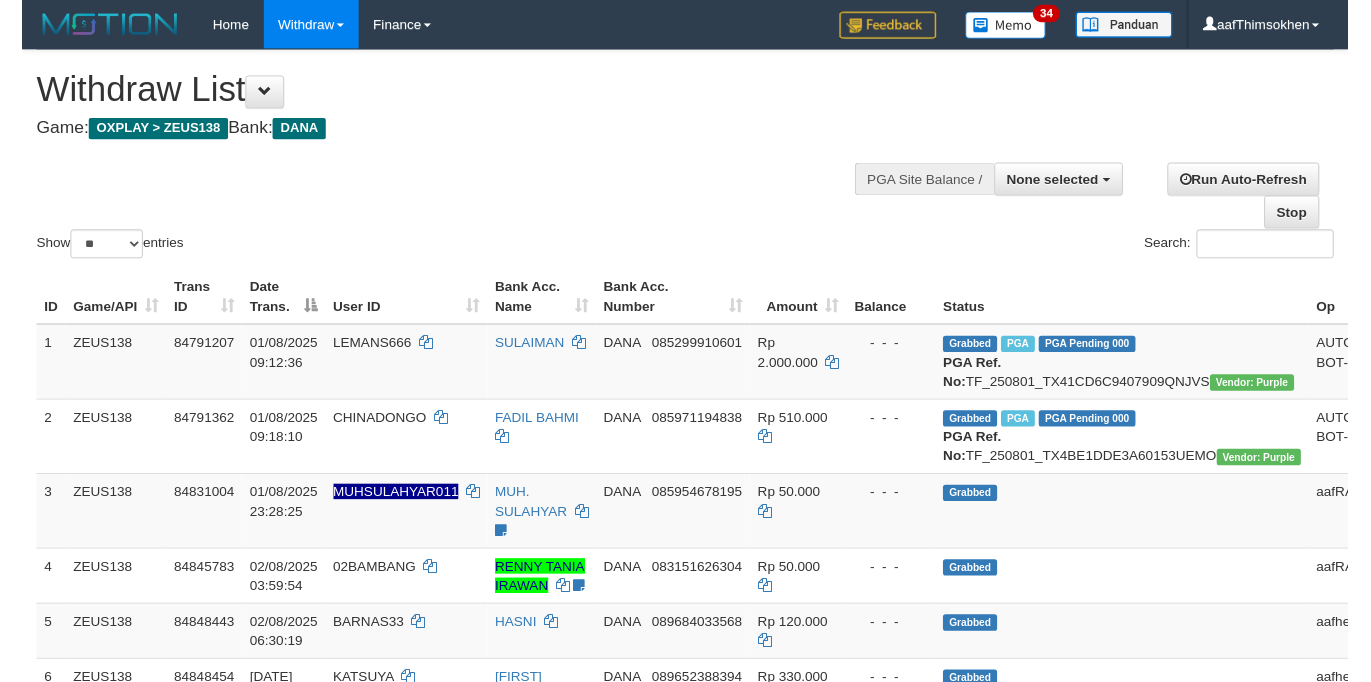 scroll, scrollTop: 349, scrollLeft: 0, axis: vertical 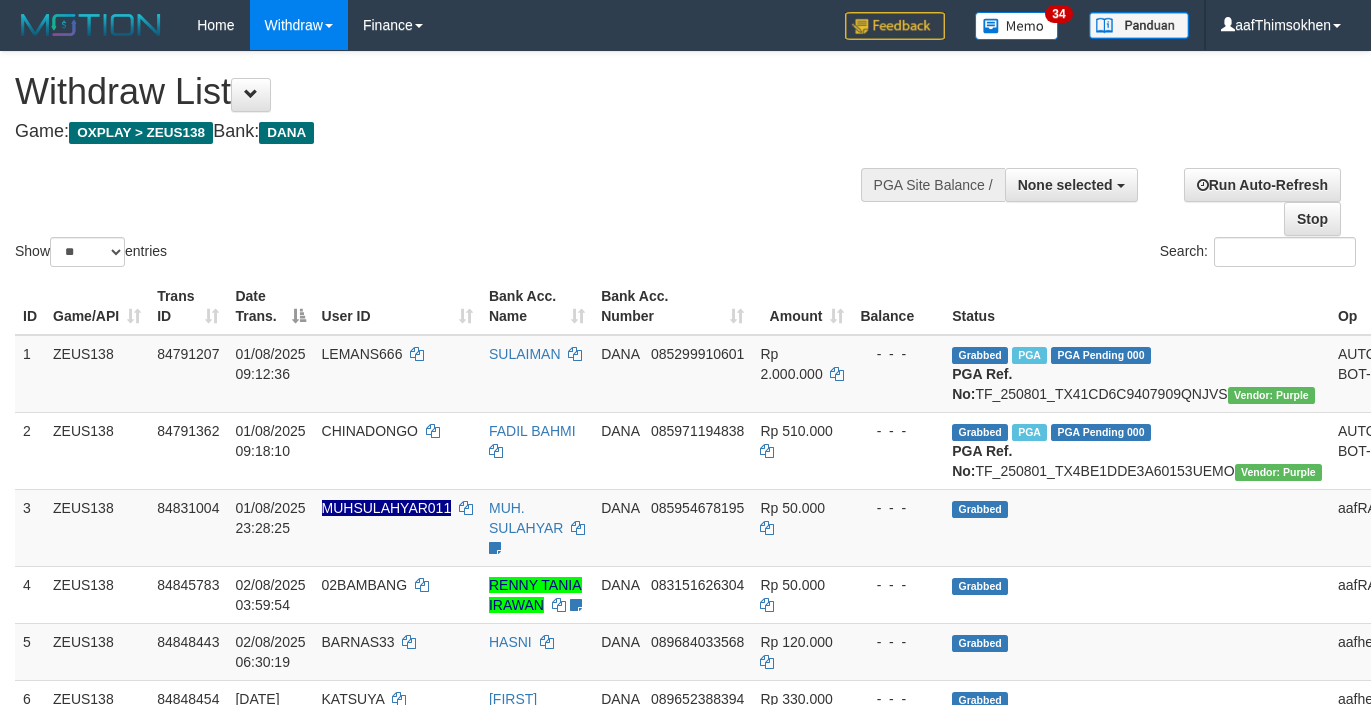 select 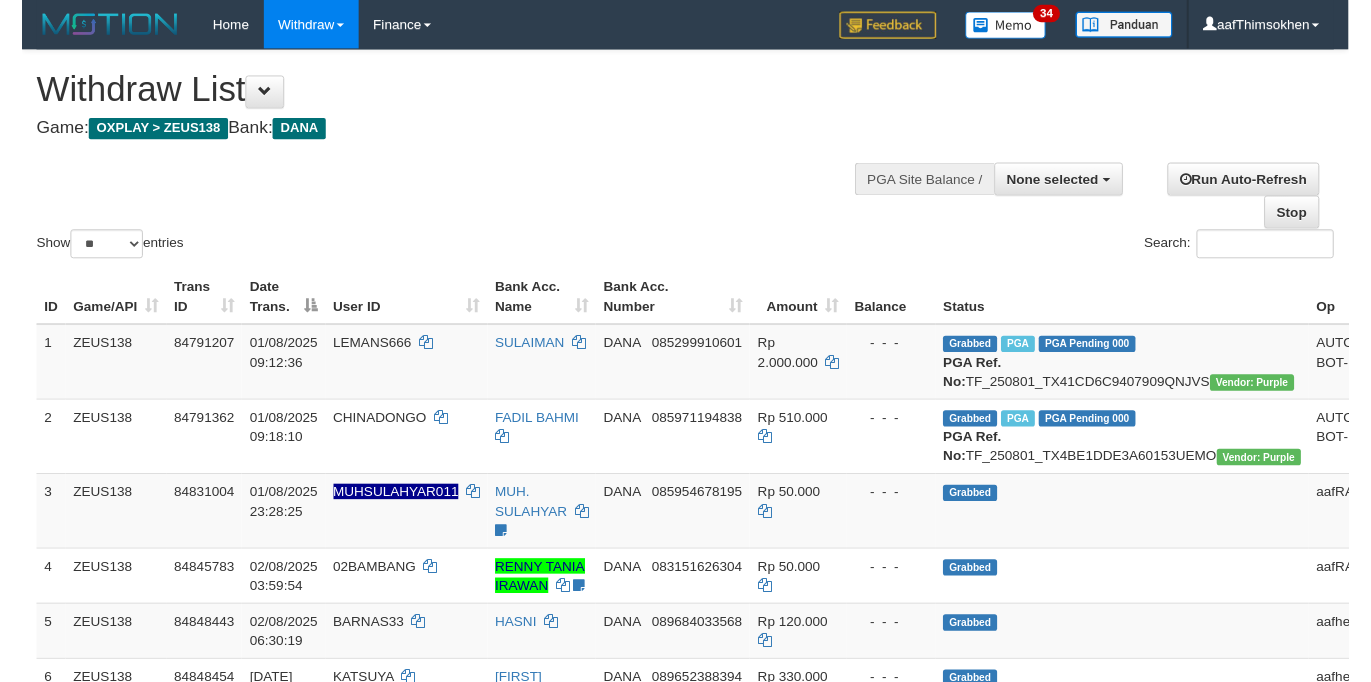 scroll, scrollTop: 349, scrollLeft: 0, axis: vertical 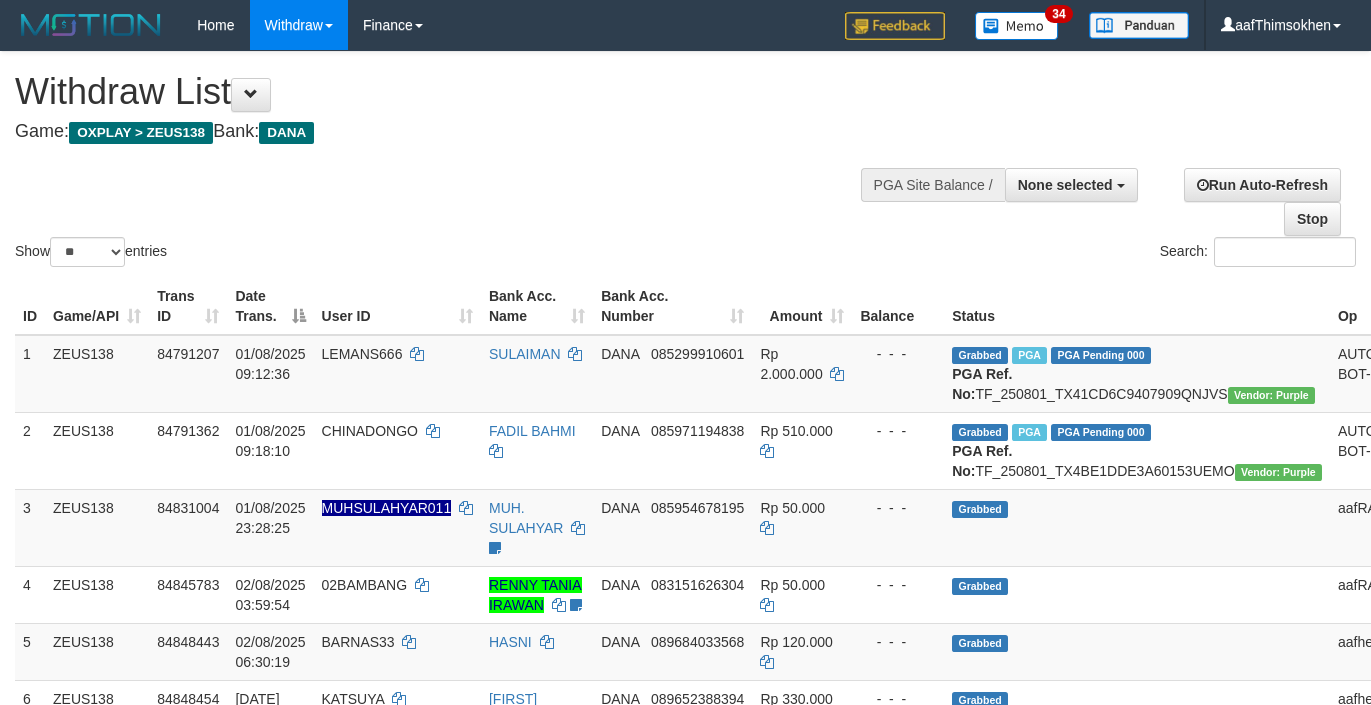 select 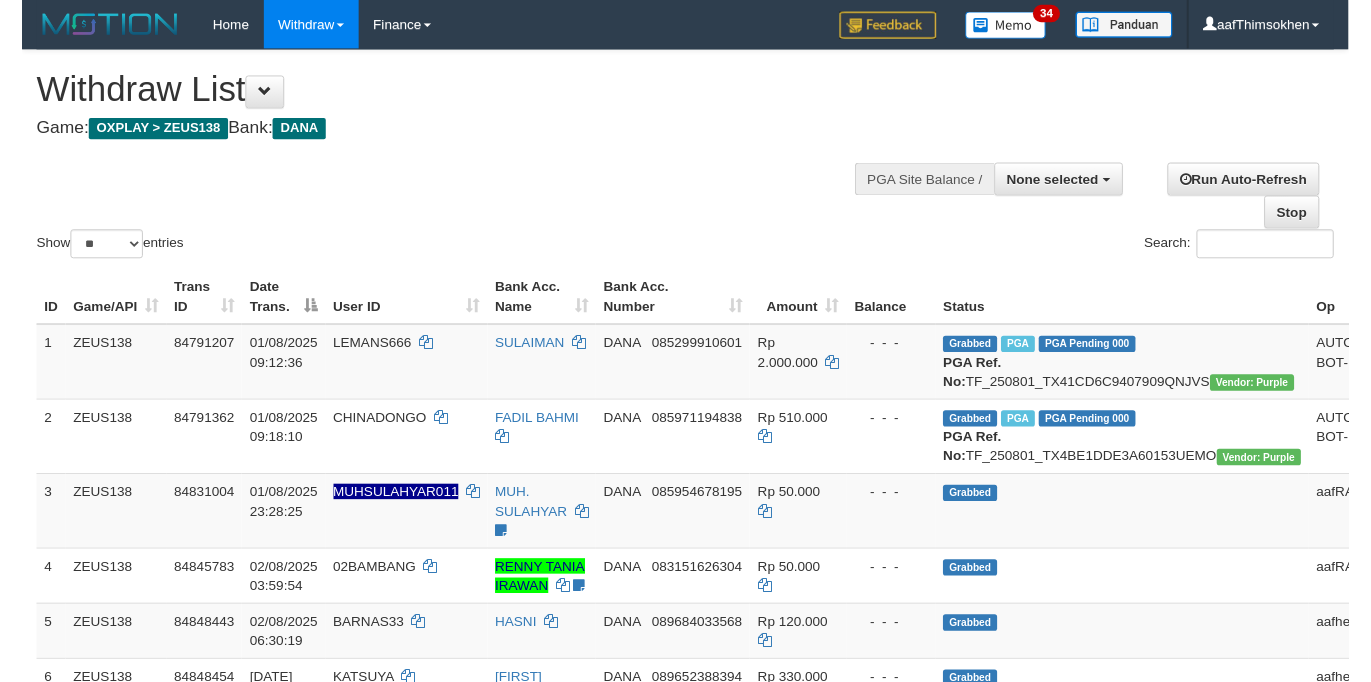 scroll, scrollTop: 349, scrollLeft: 0, axis: vertical 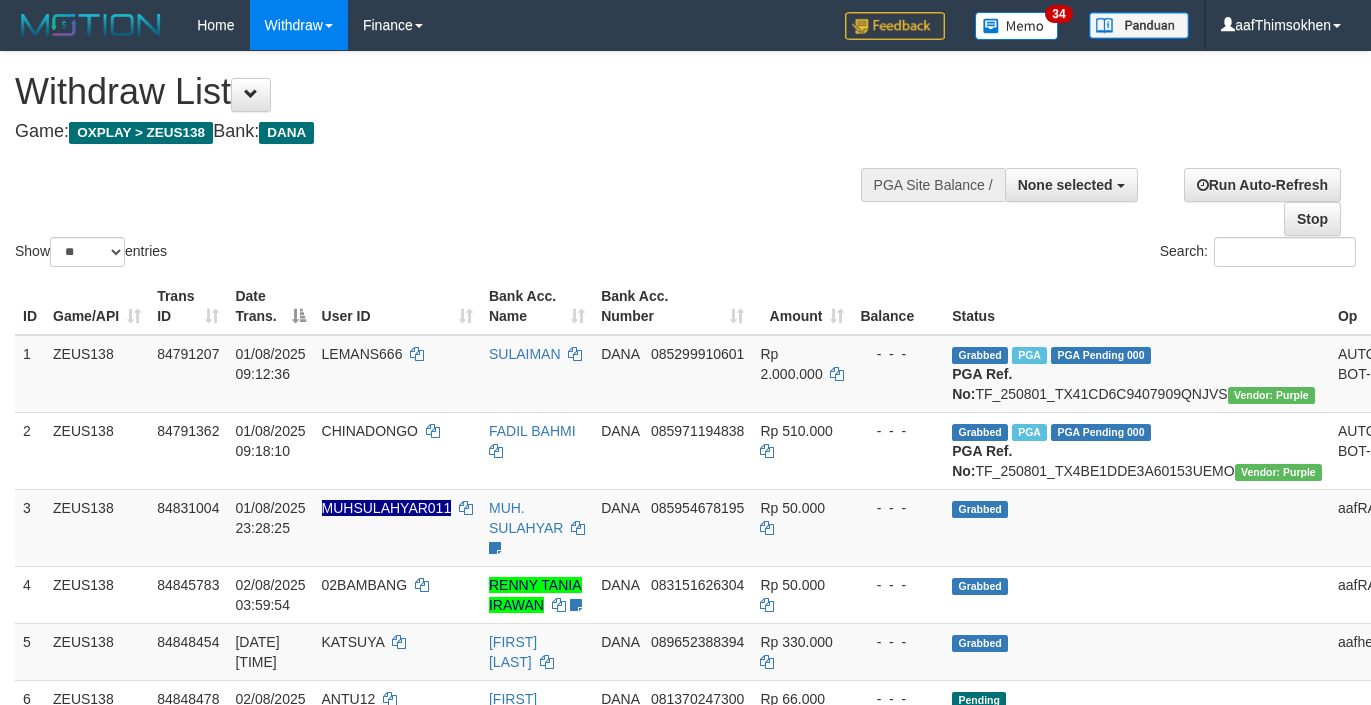 select 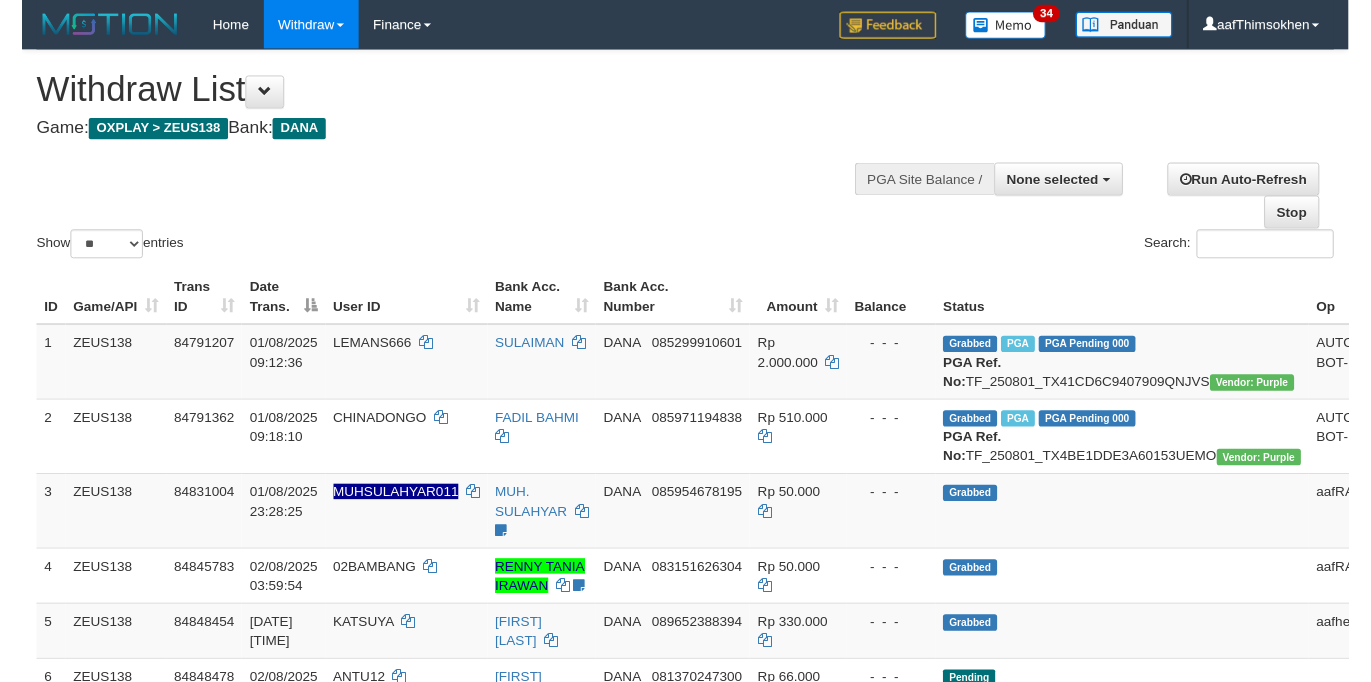 scroll, scrollTop: 349, scrollLeft: 0, axis: vertical 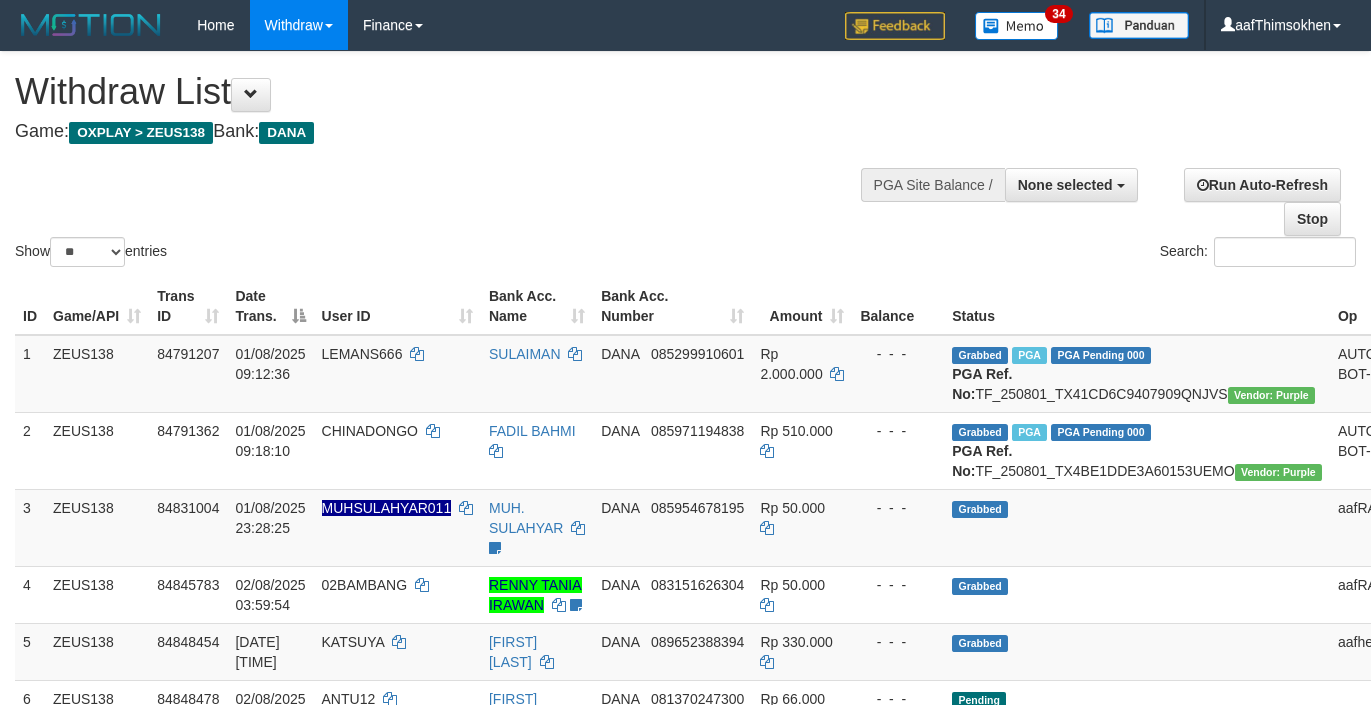 select 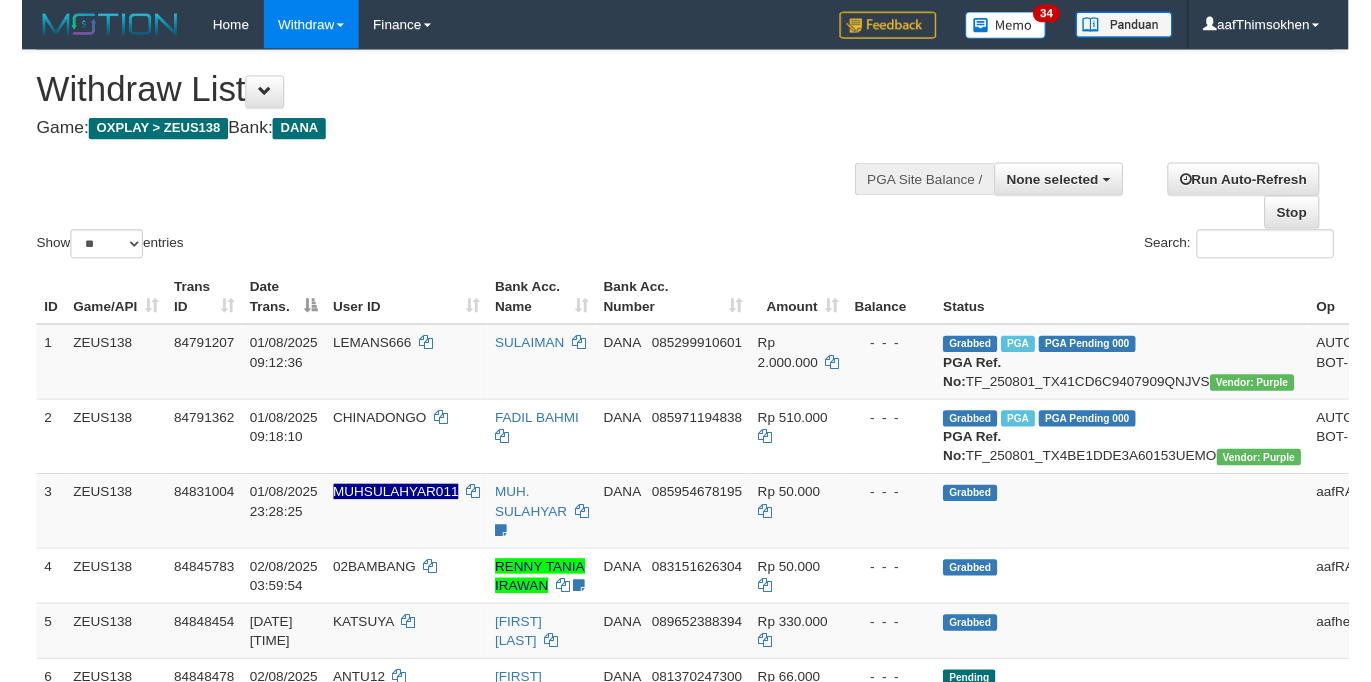 scroll, scrollTop: 349, scrollLeft: 0, axis: vertical 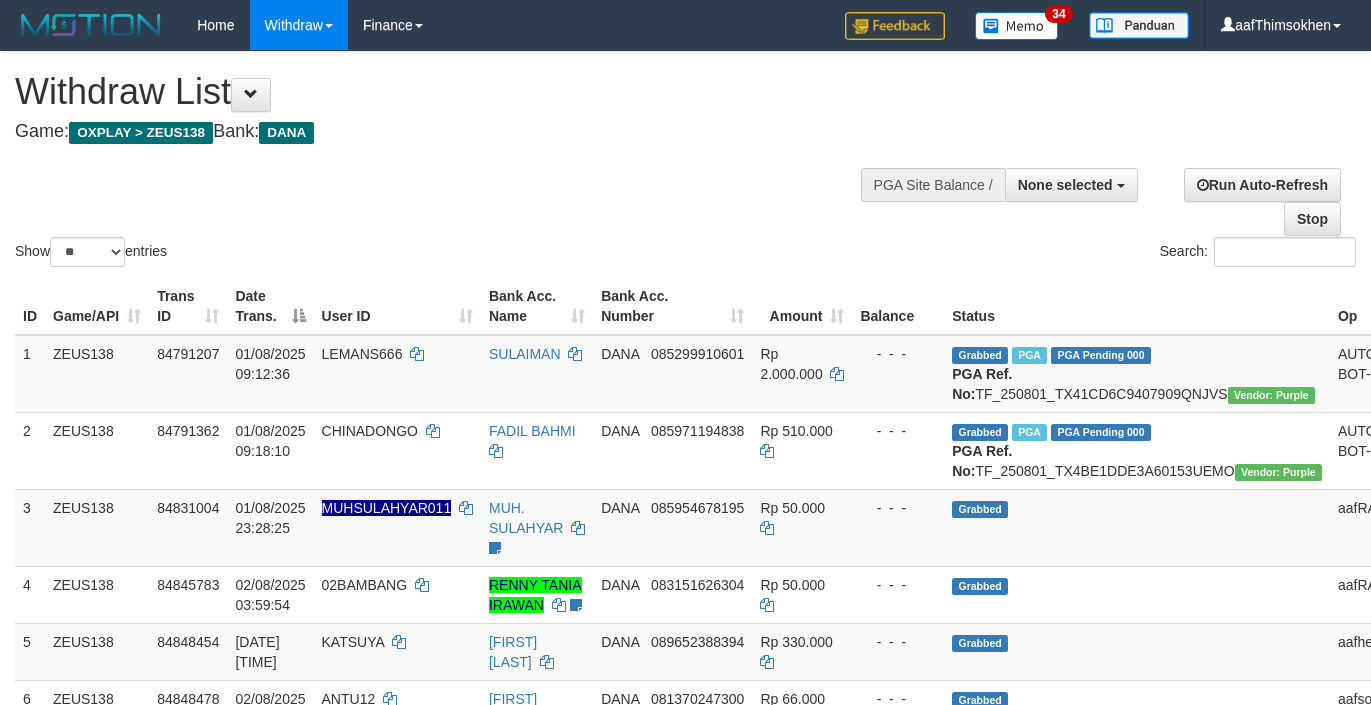 select 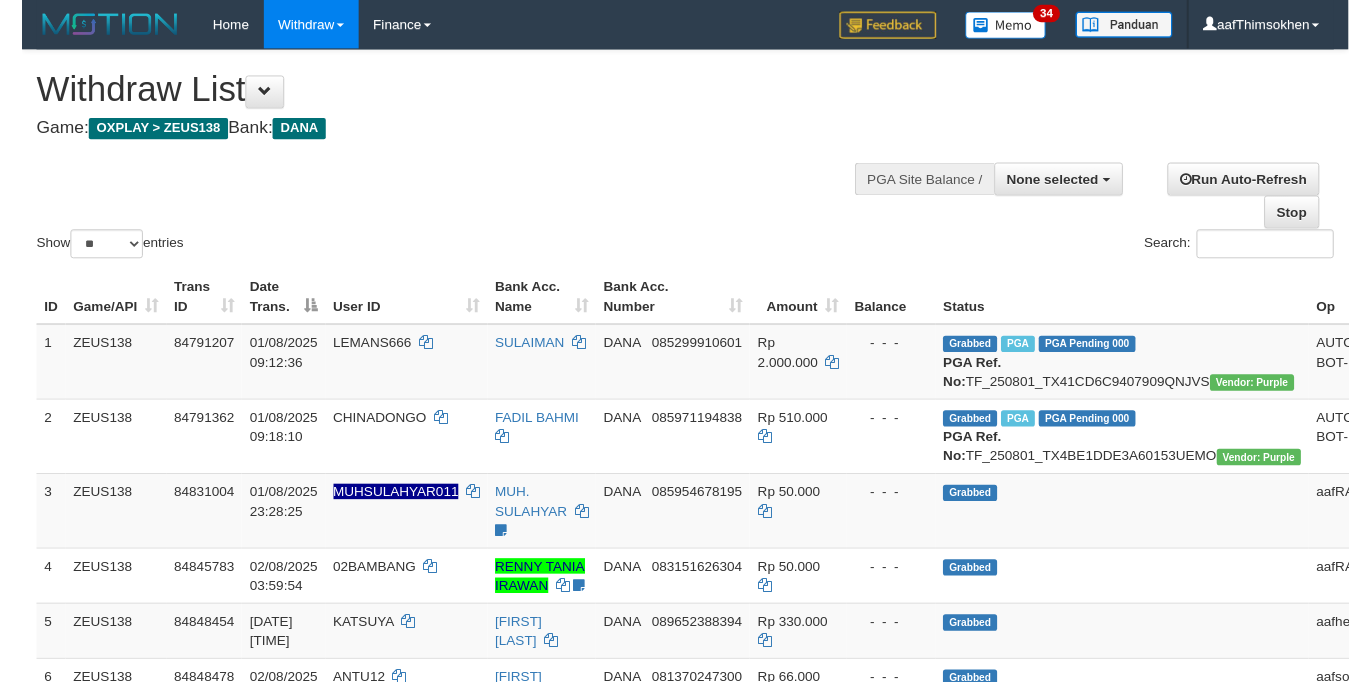 scroll, scrollTop: 349, scrollLeft: 0, axis: vertical 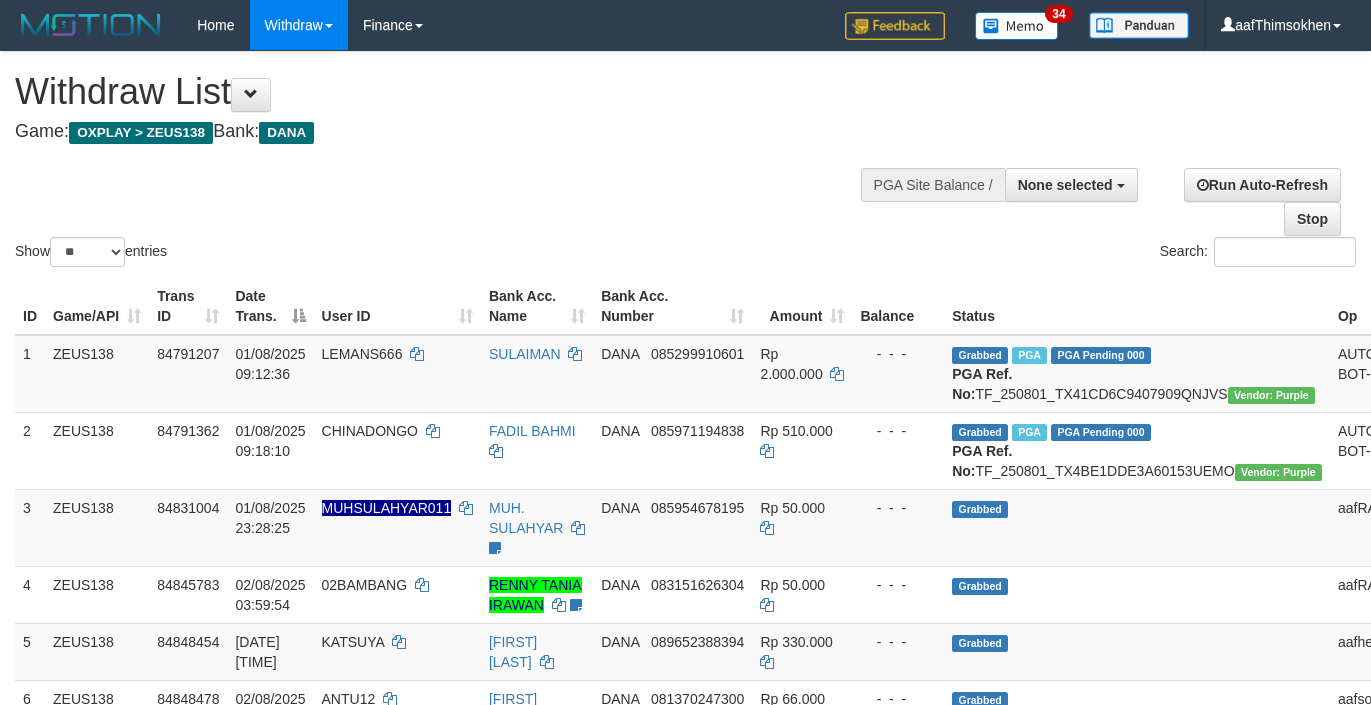 select 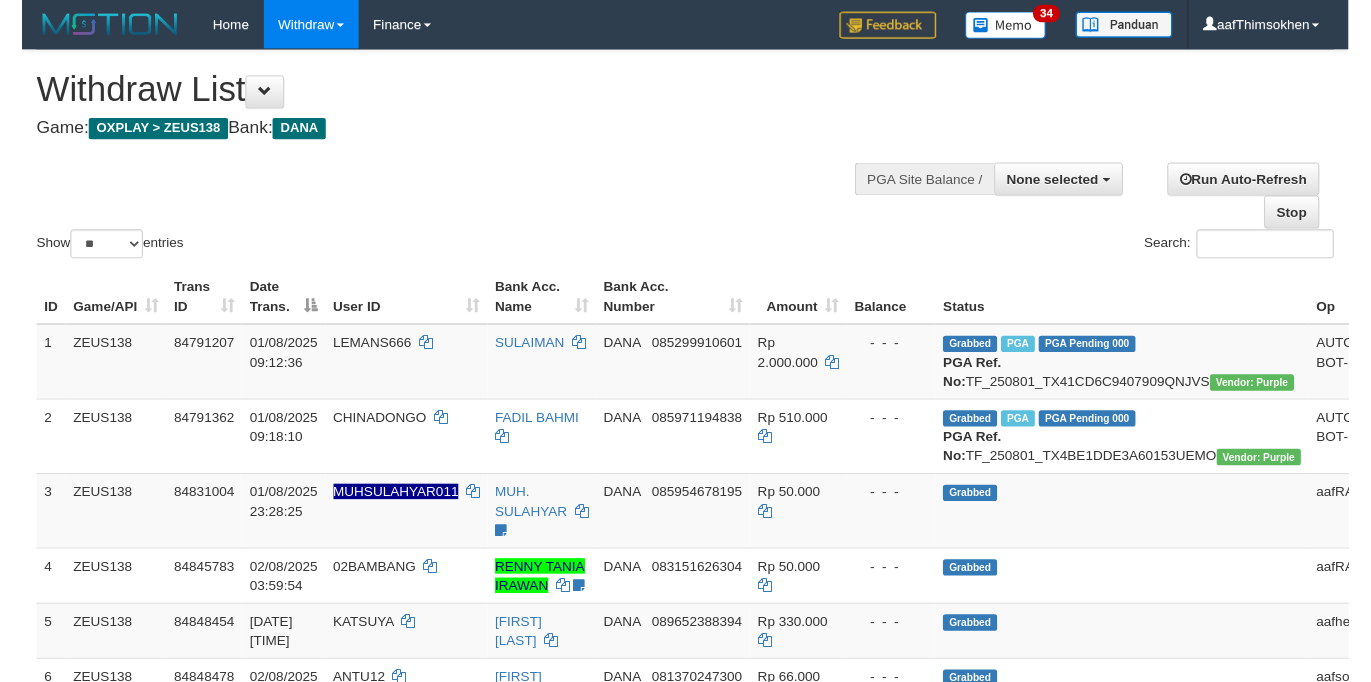 scroll, scrollTop: 349, scrollLeft: 0, axis: vertical 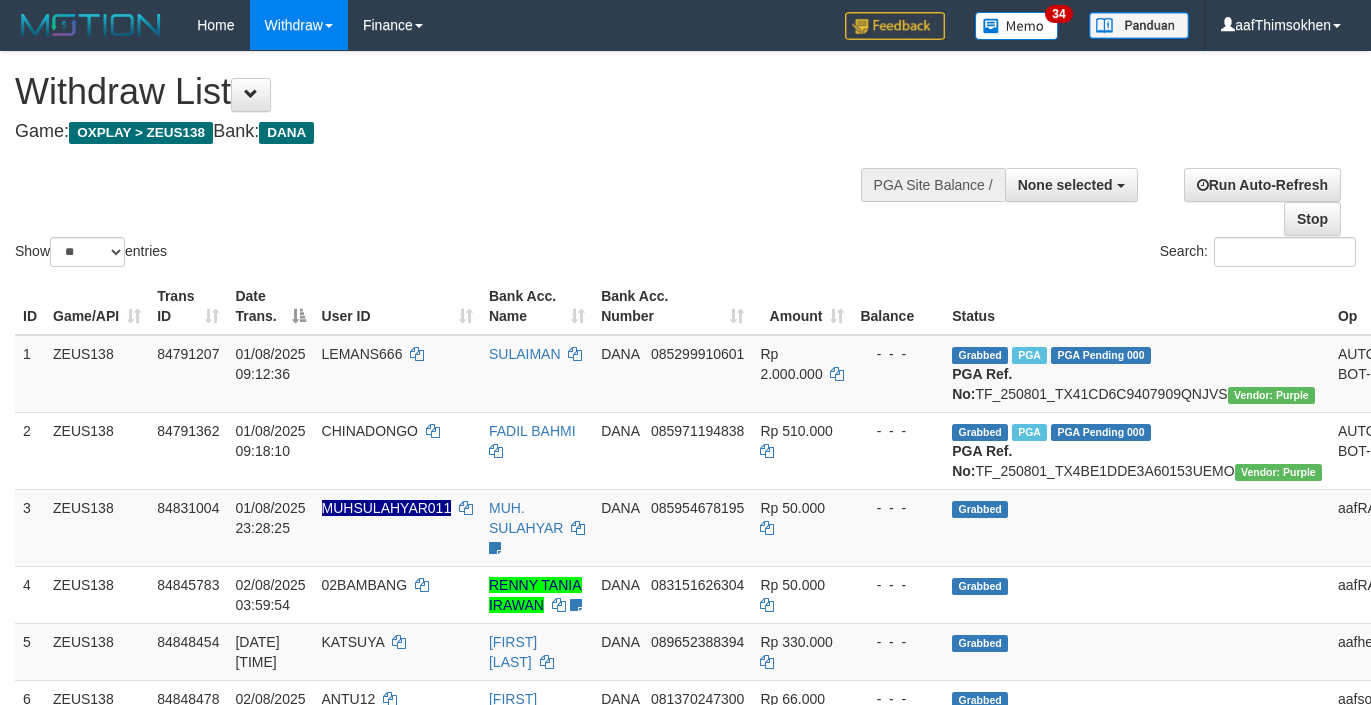 select 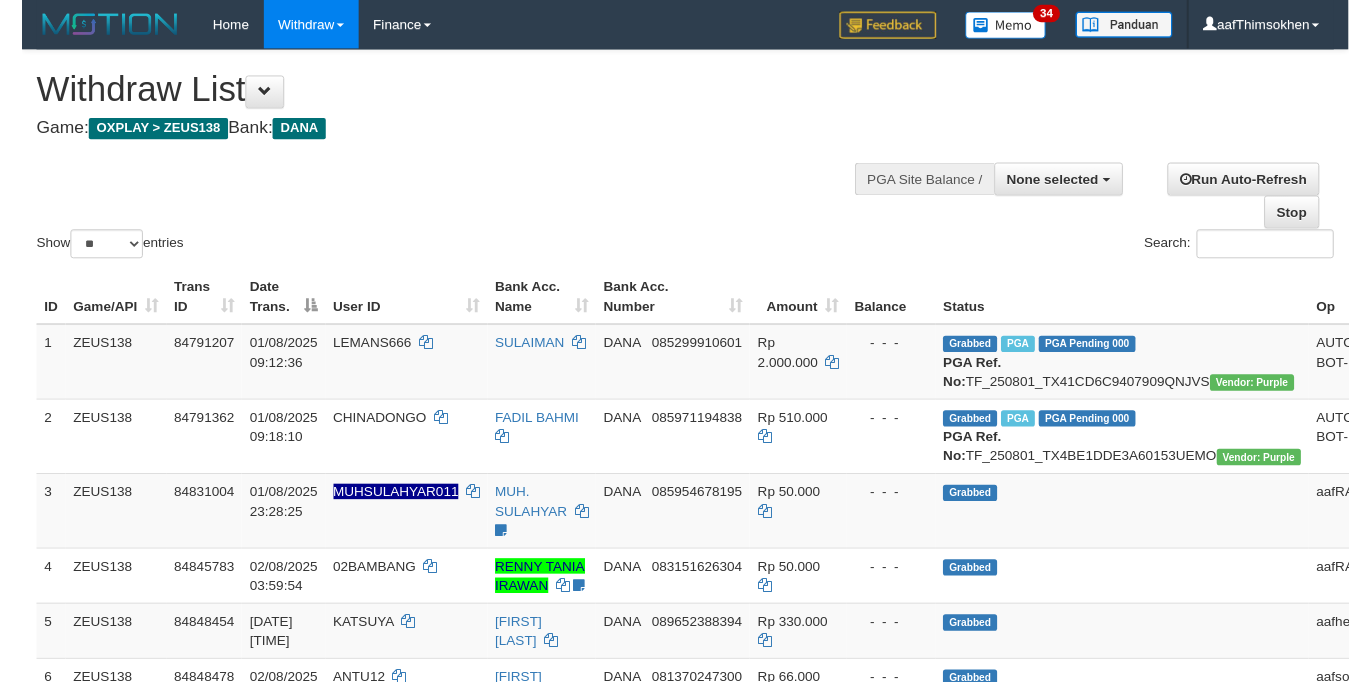 scroll, scrollTop: 349, scrollLeft: 0, axis: vertical 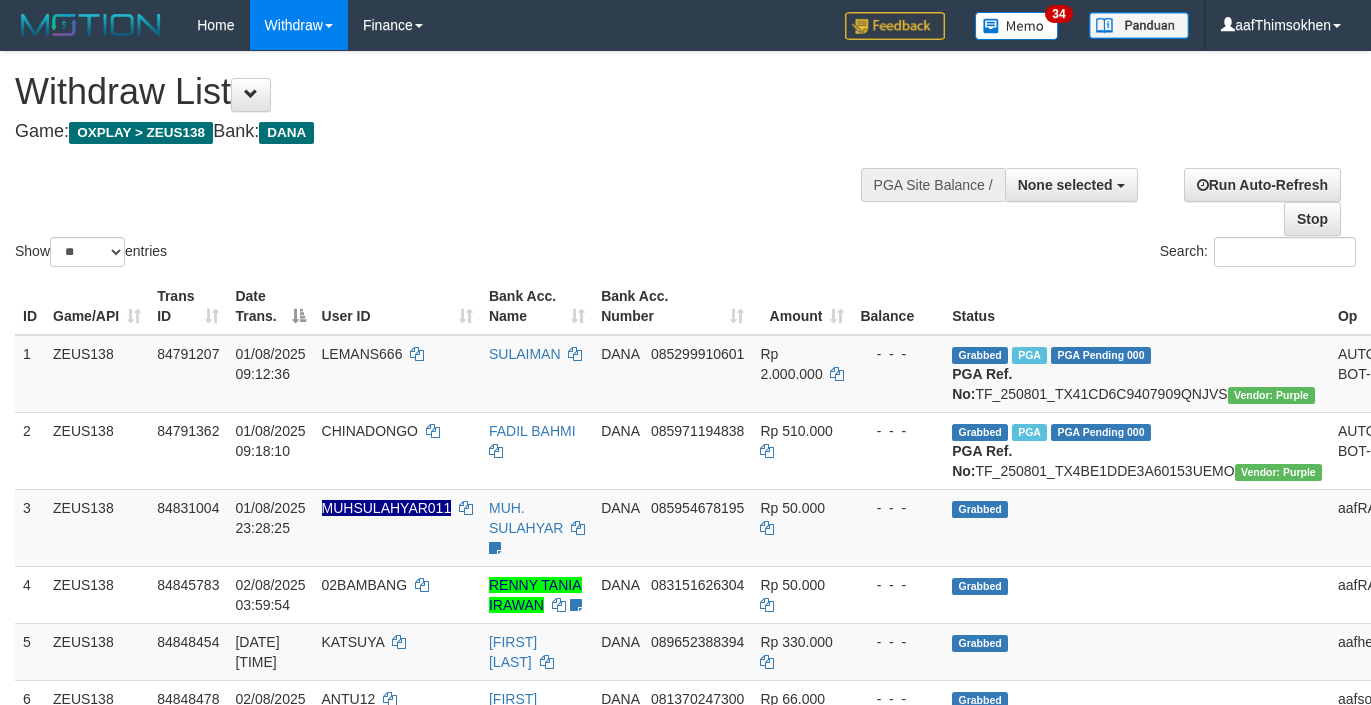 select 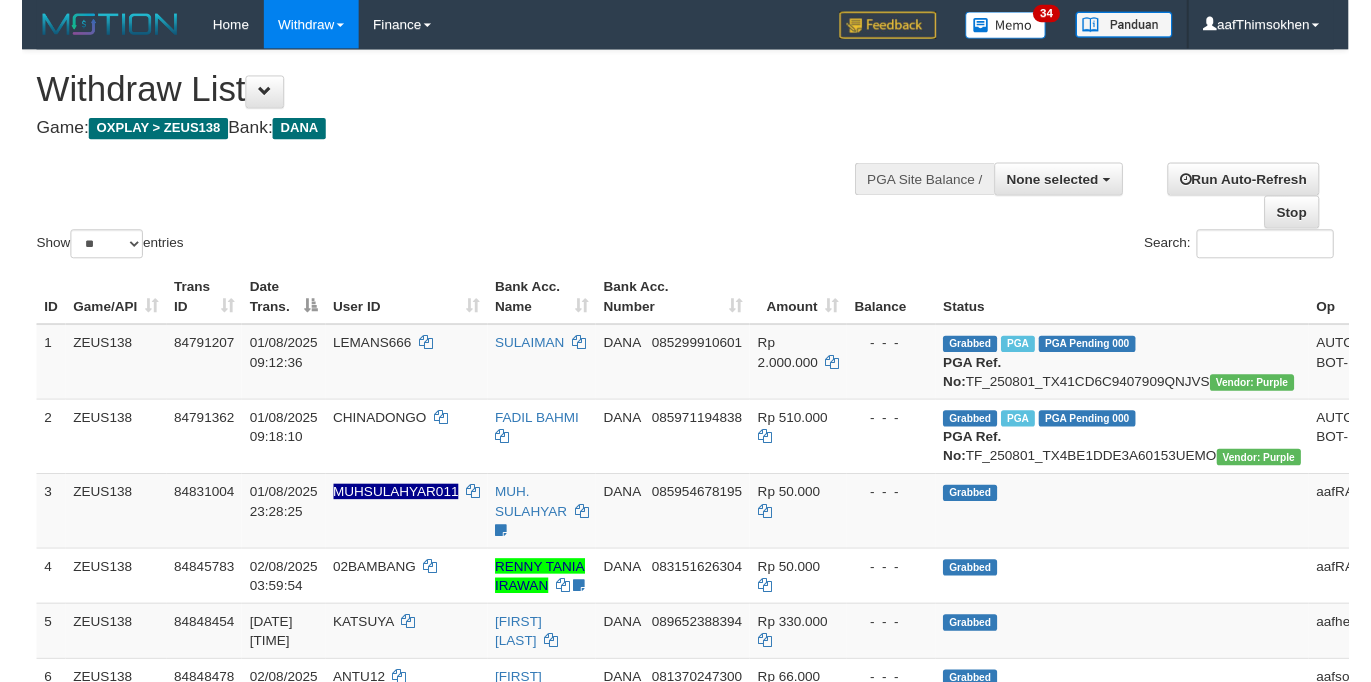 scroll, scrollTop: 349, scrollLeft: 0, axis: vertical 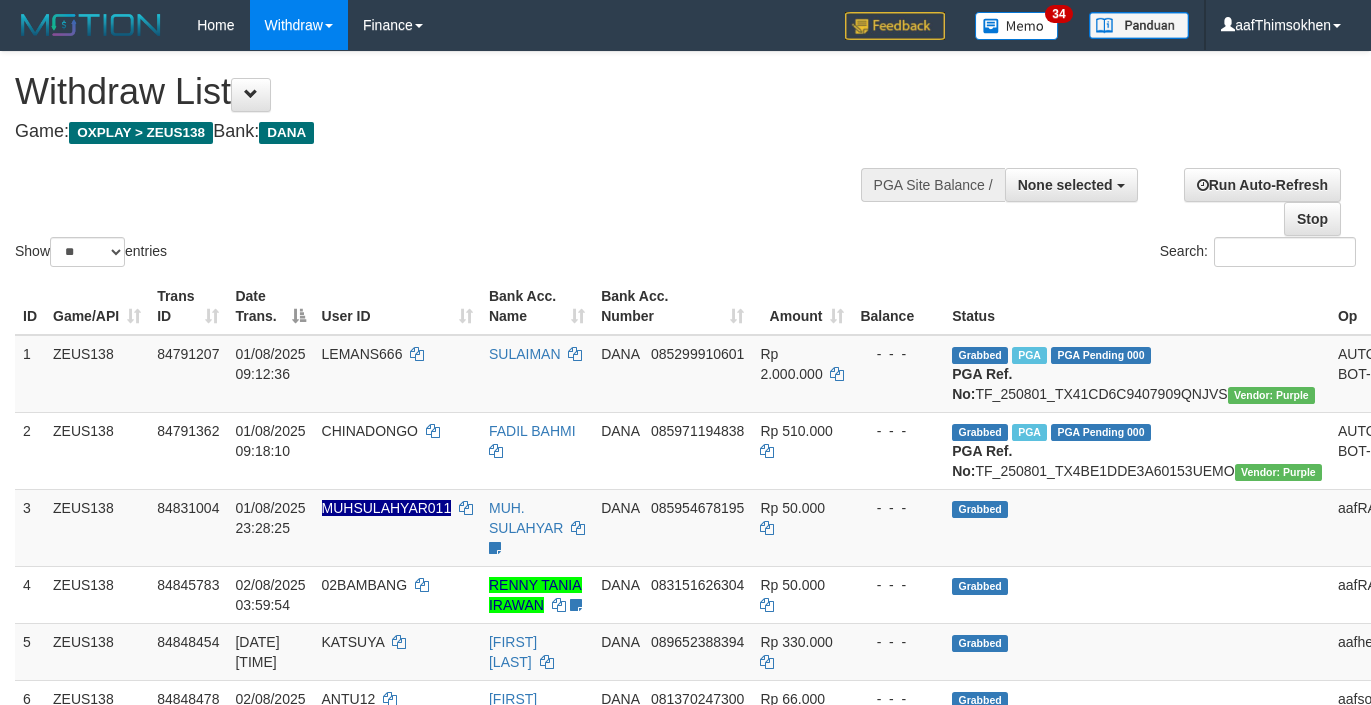 select 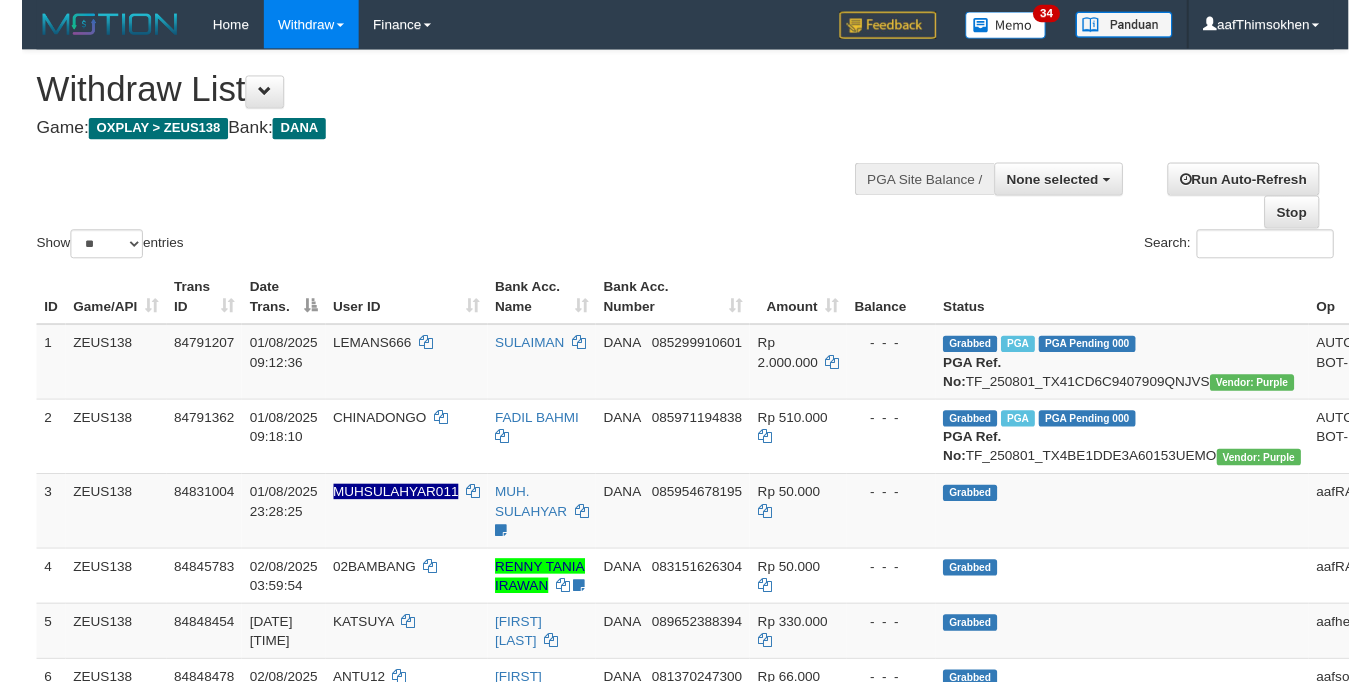 scroll, scrollTop: 349, scrollLeft: 0, axis: vertical 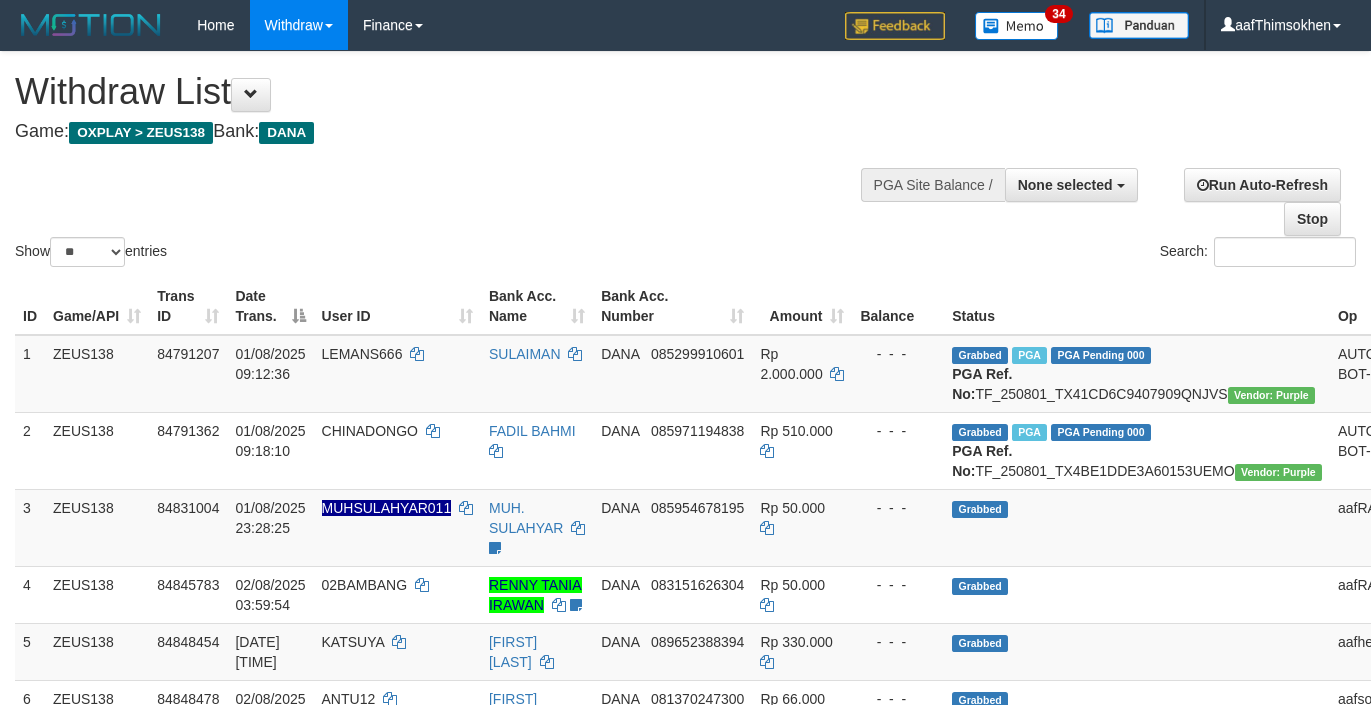 select 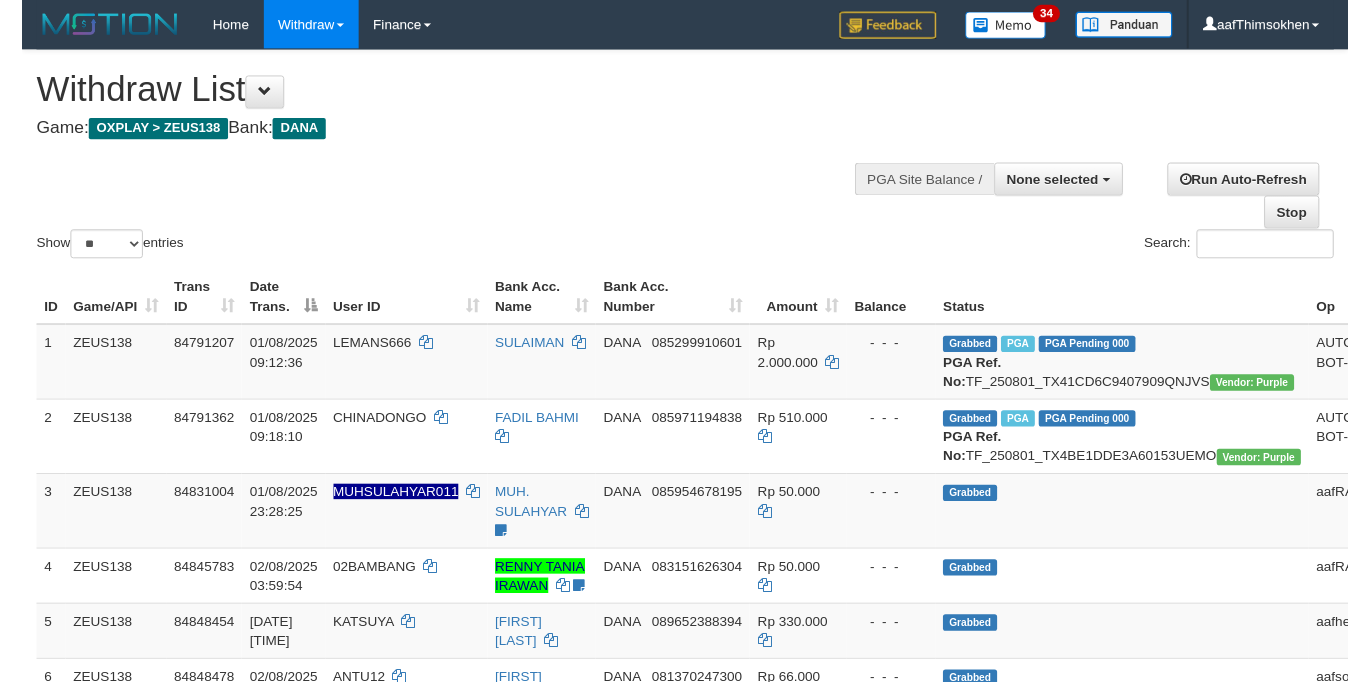 scroll, scrollTop: 349, scrollLeft: 0, axis: vertical 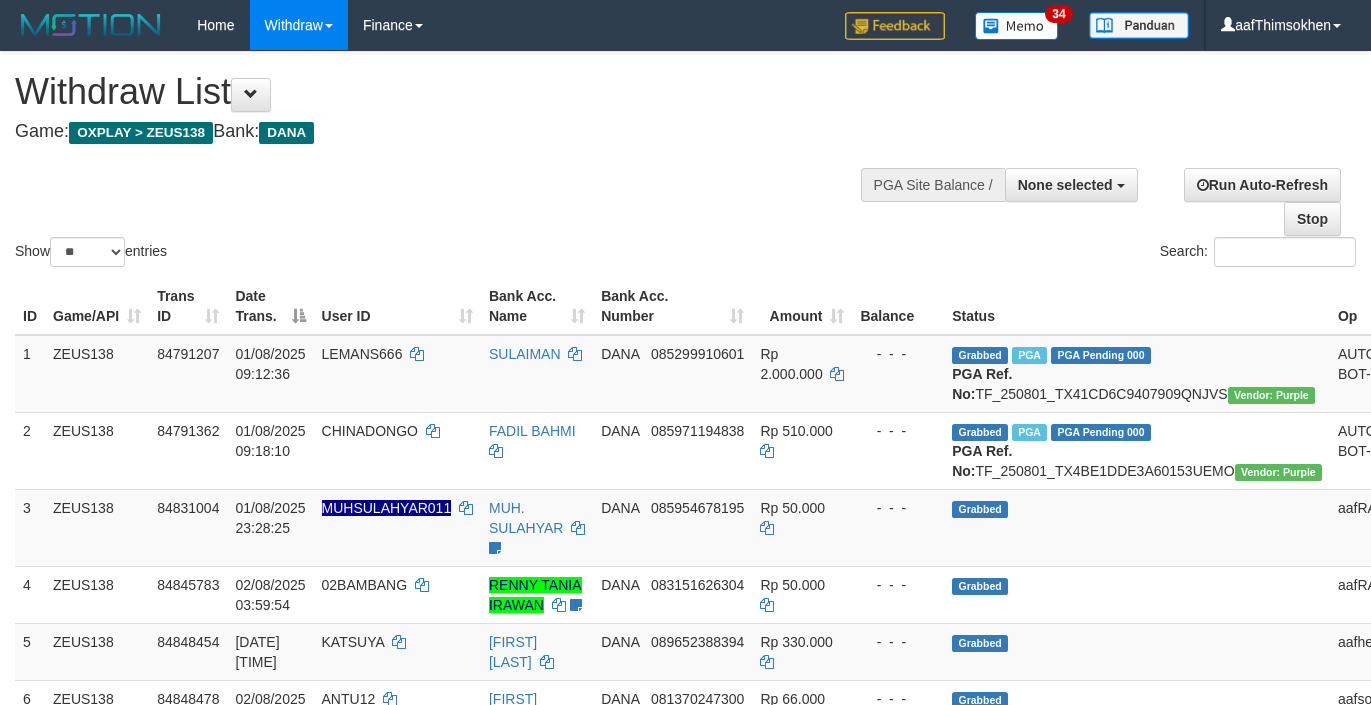 select 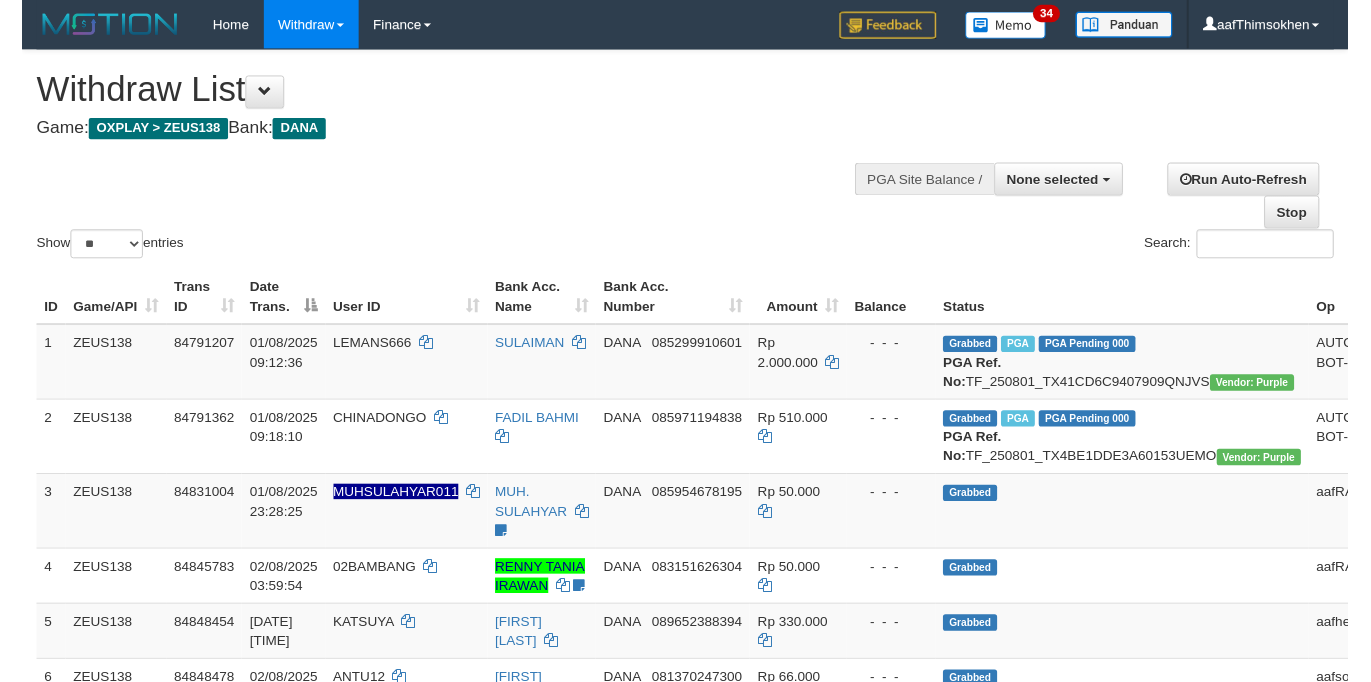 scroll, scrollTop: 349, scrollLeft: 0, axis: vertical 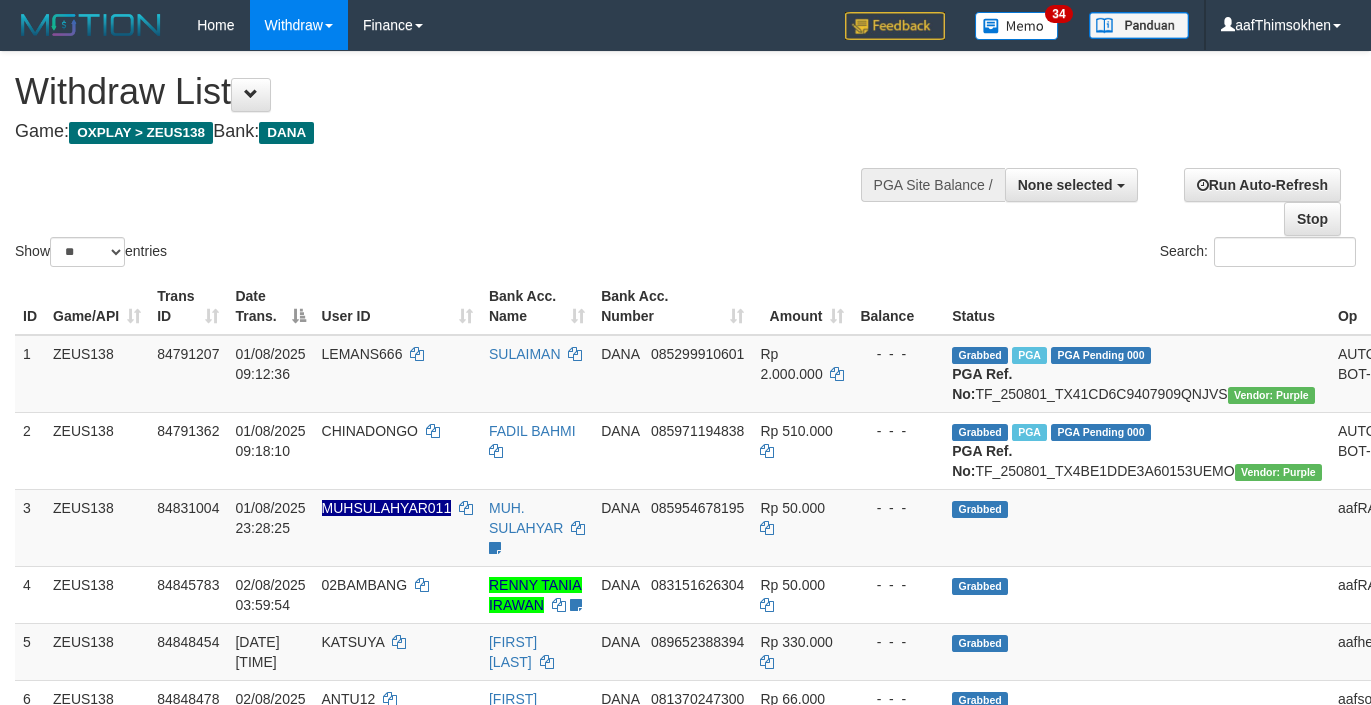 select 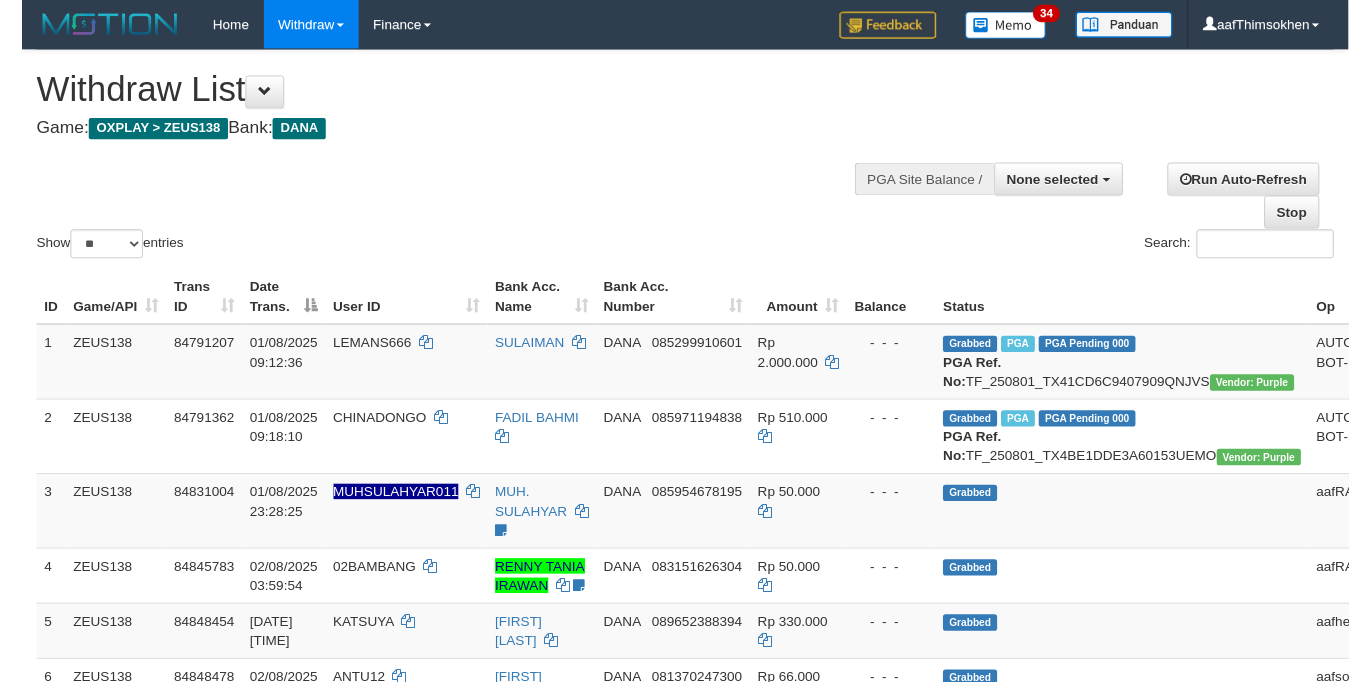 scroll, scrollTop: 349, scrollLeft: 0, axis: vertical 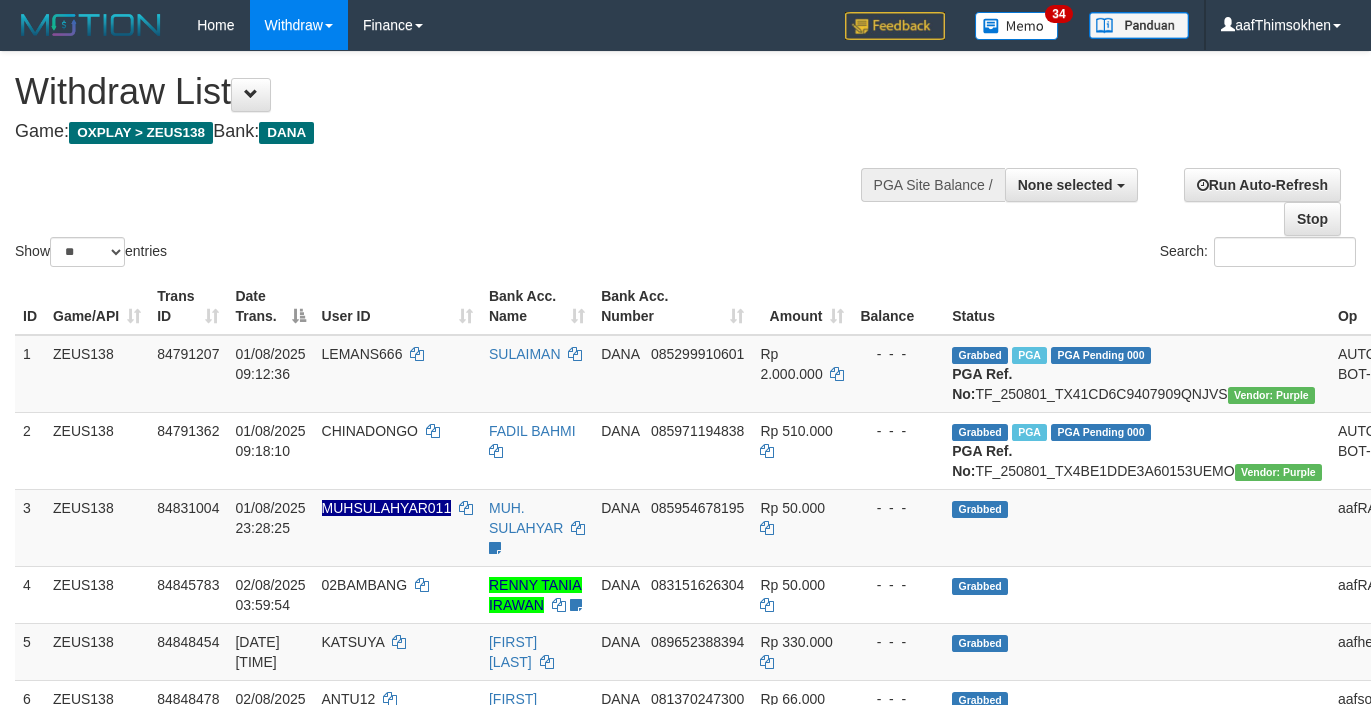 select 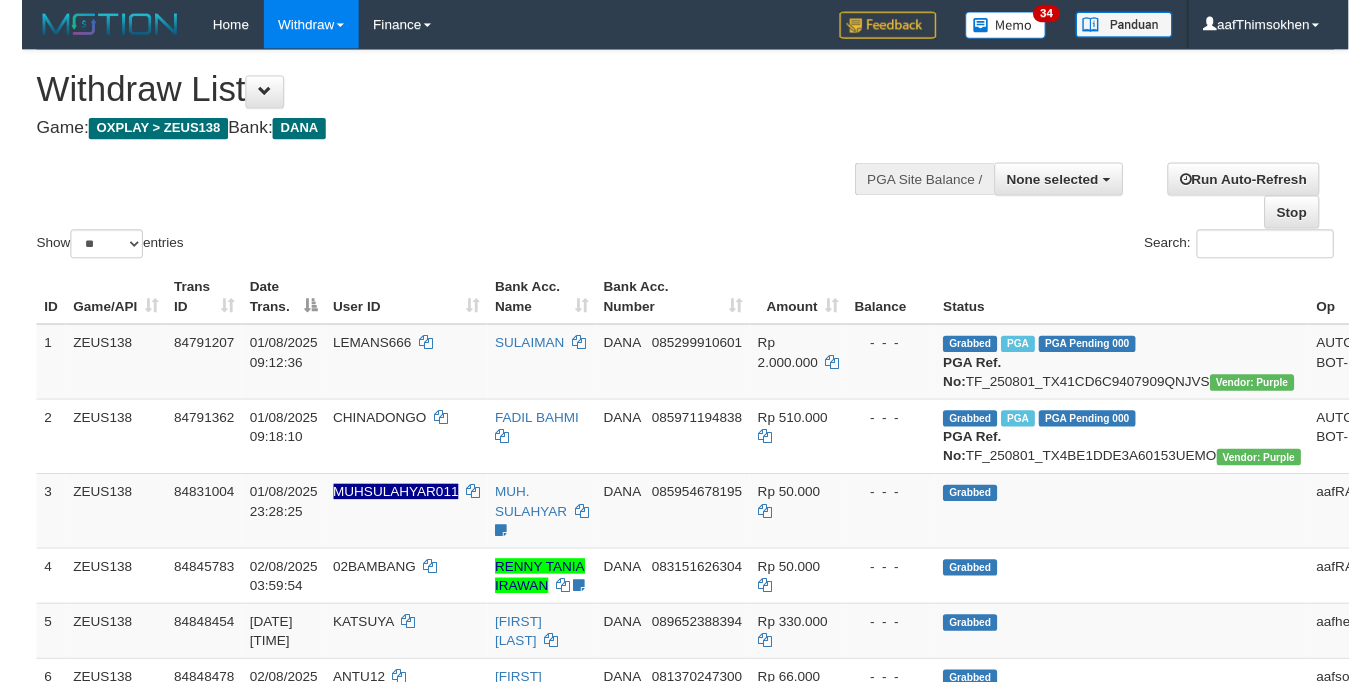 scroll, scrollTop: 349, scrollLeft: 0, axis: vertical 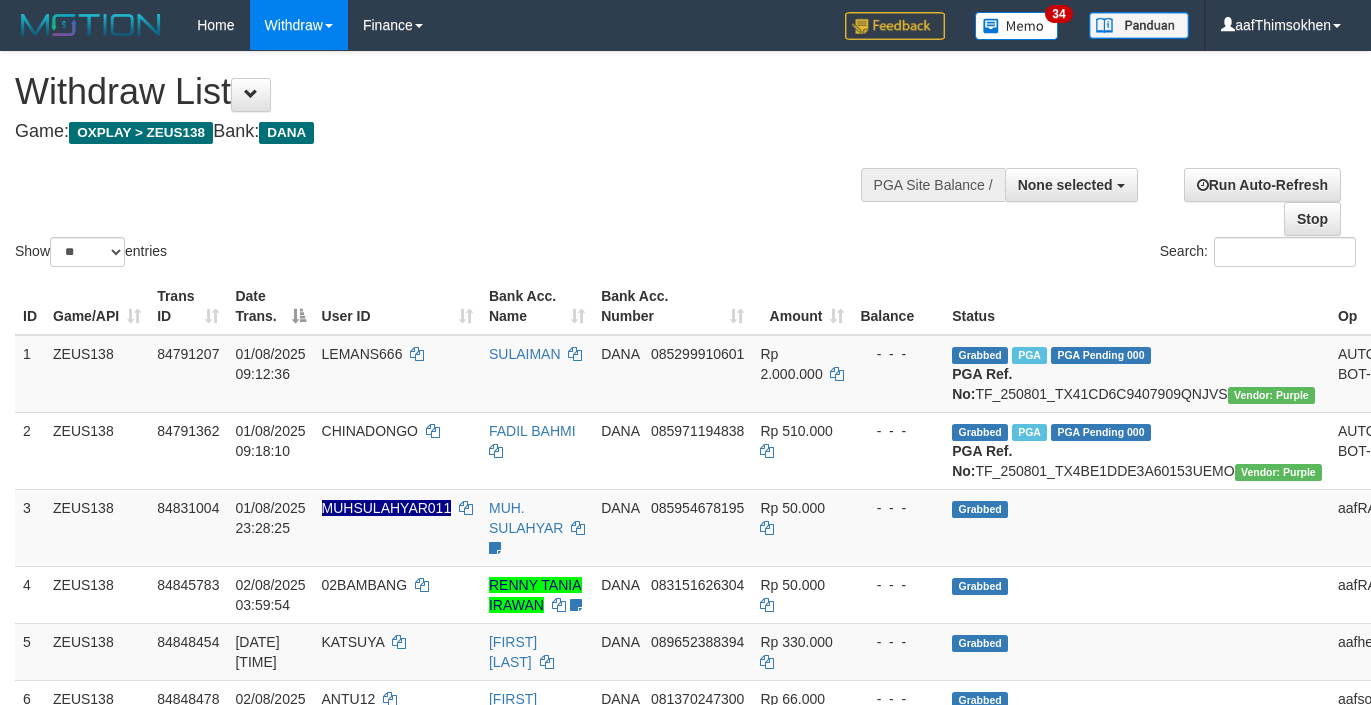 select 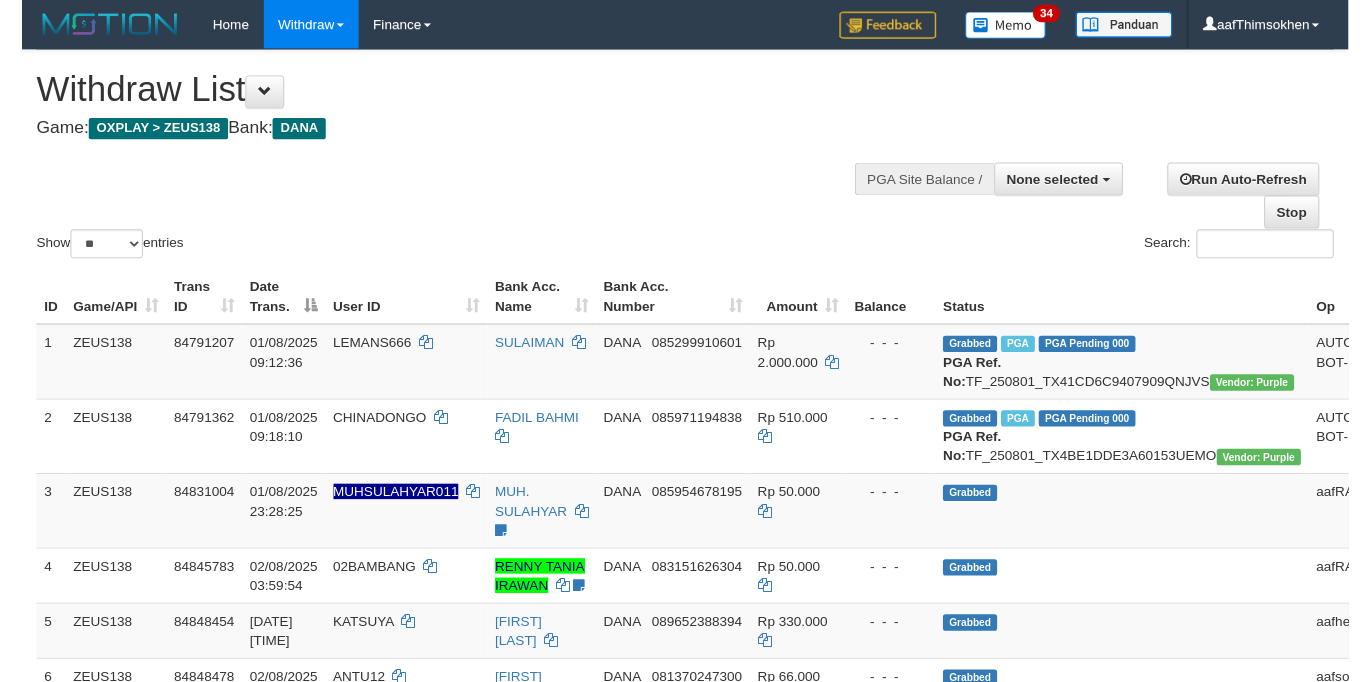 scroll, scrollTop: 349, scrollLeft: 0, axis: vertical 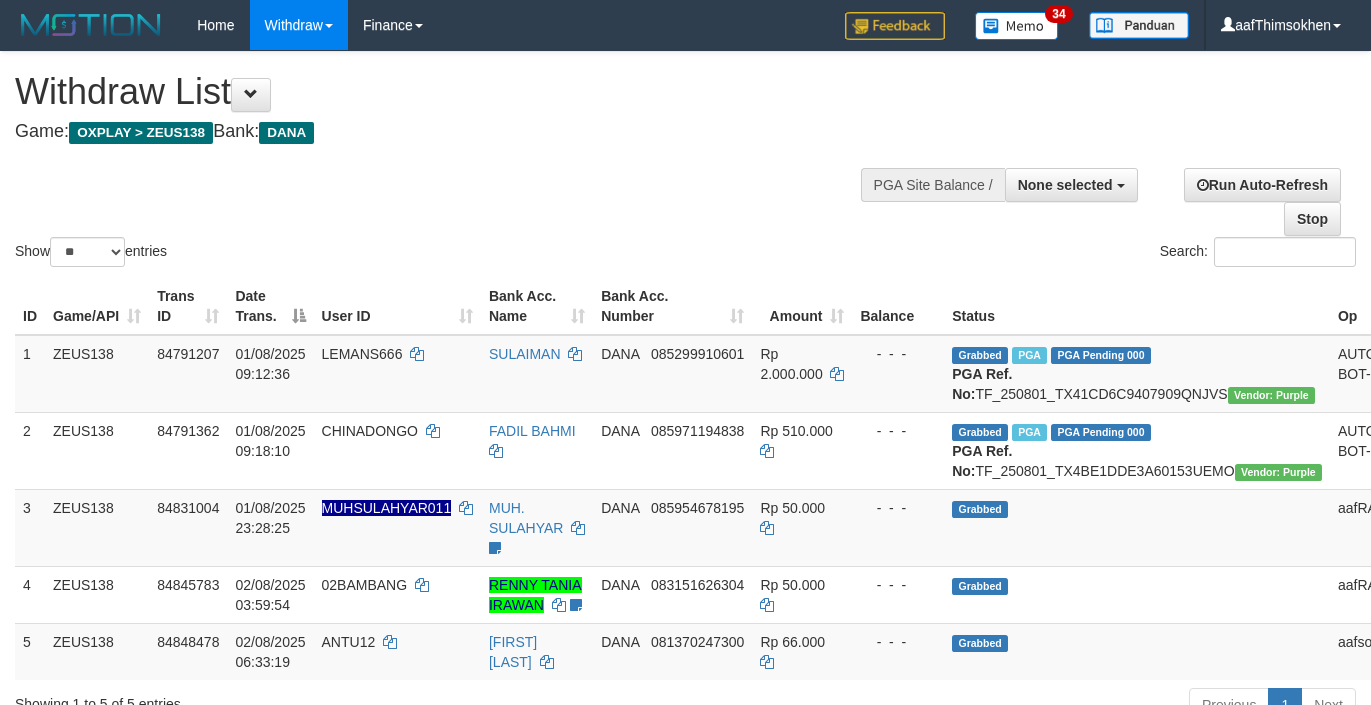 select 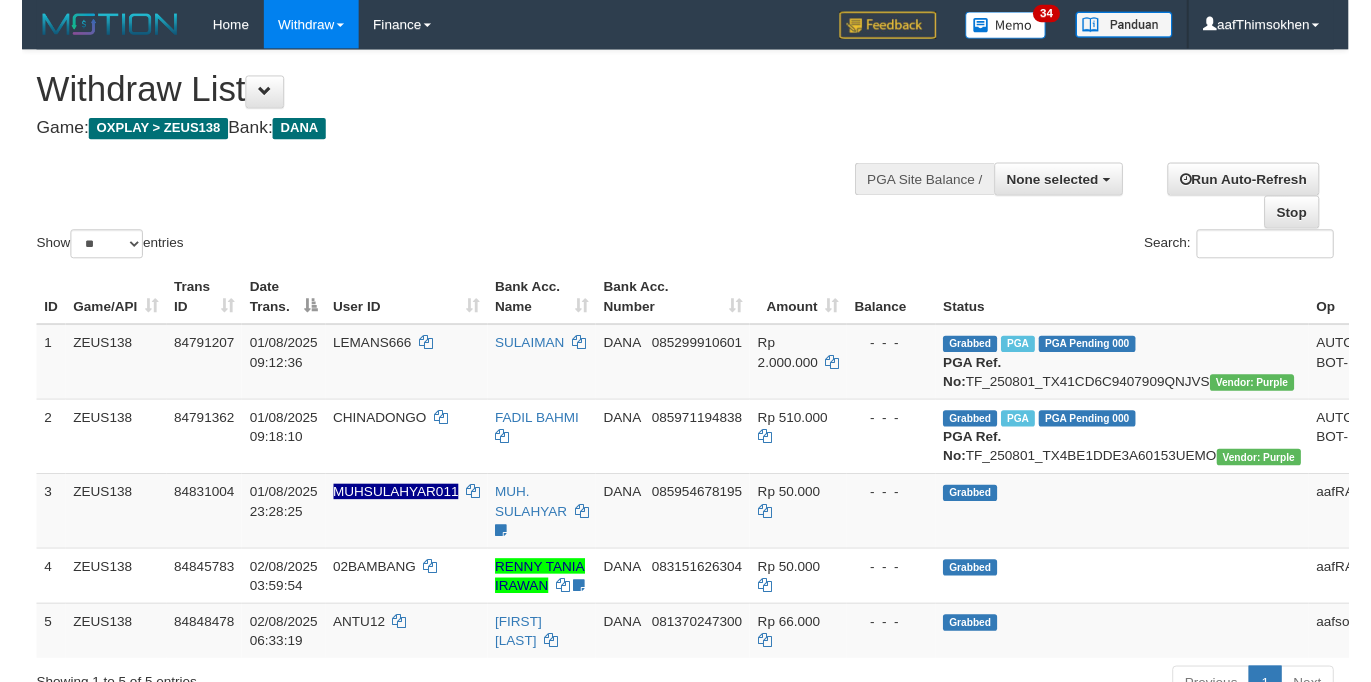 scroll, scrollTop: 349, scrollLeft: 0, axis: vertical 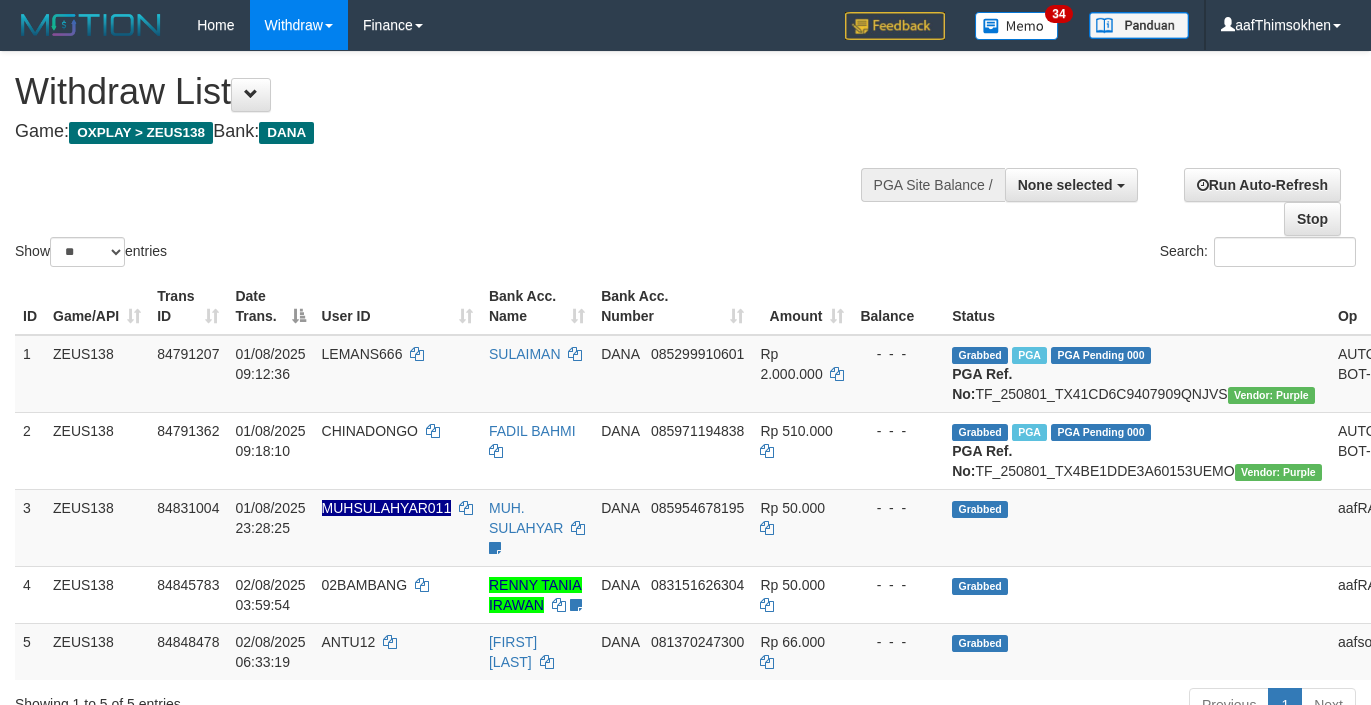 select 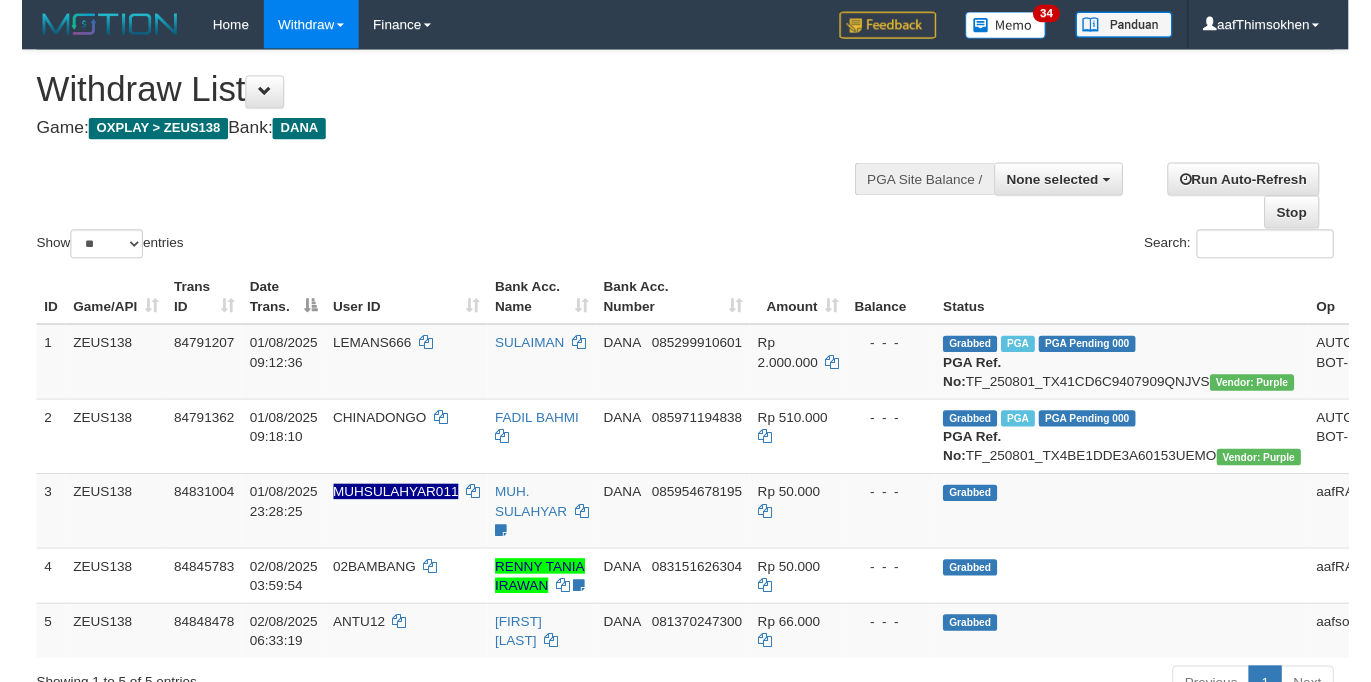 scroll, scrollTop: 349, scrollLeft: 0, axis: vertical 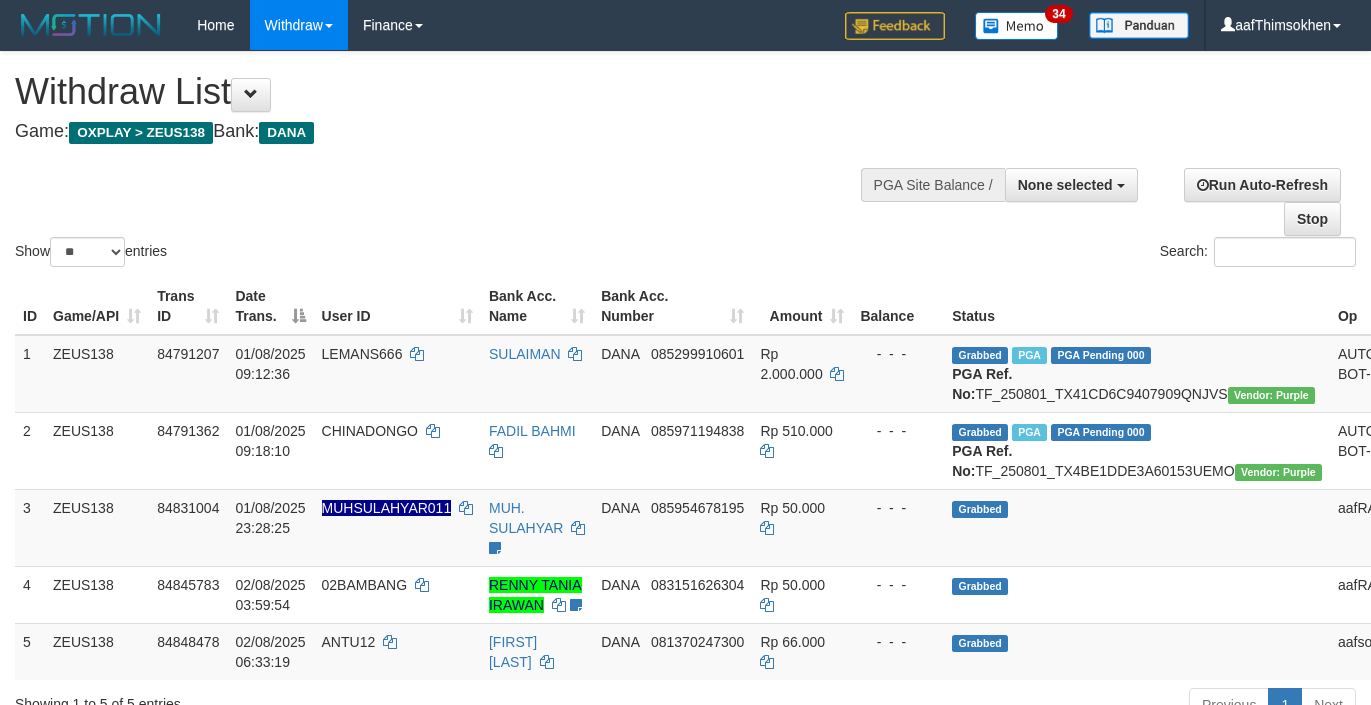 select 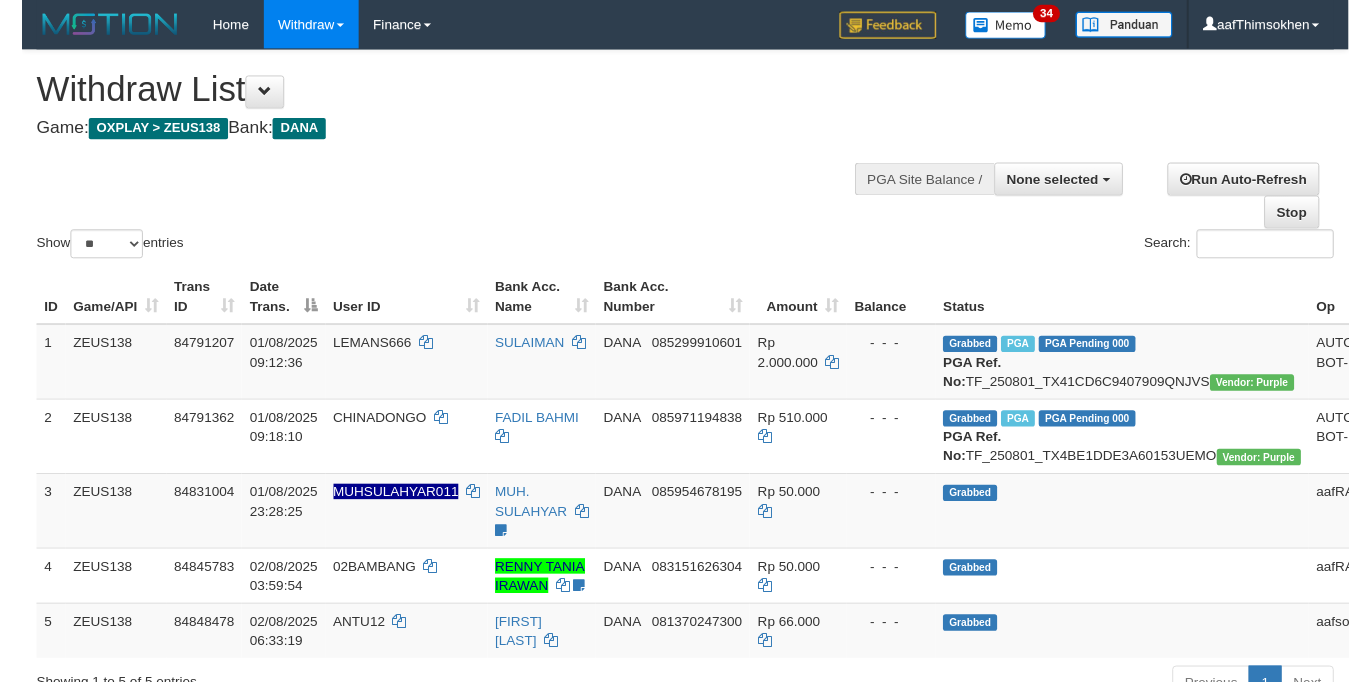 scroll, scrollTop: 349, scrollLeft: 0, axis: vertical 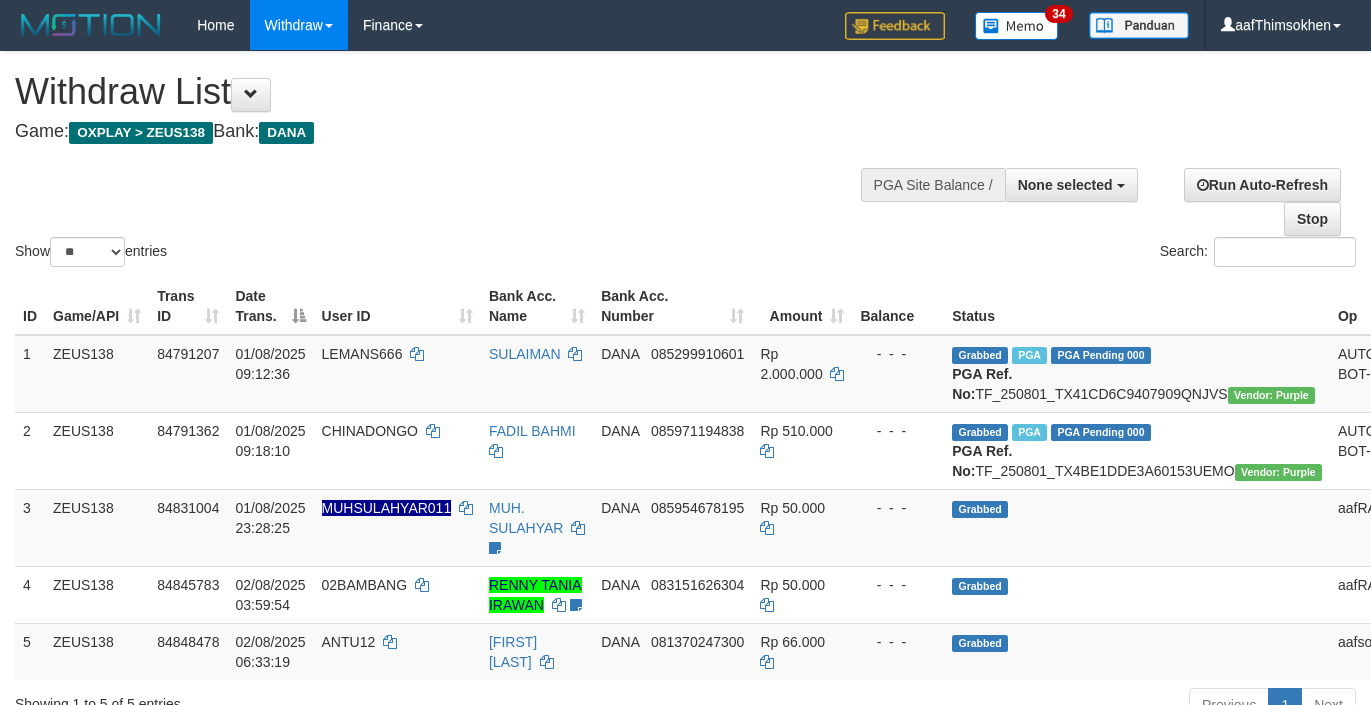 select 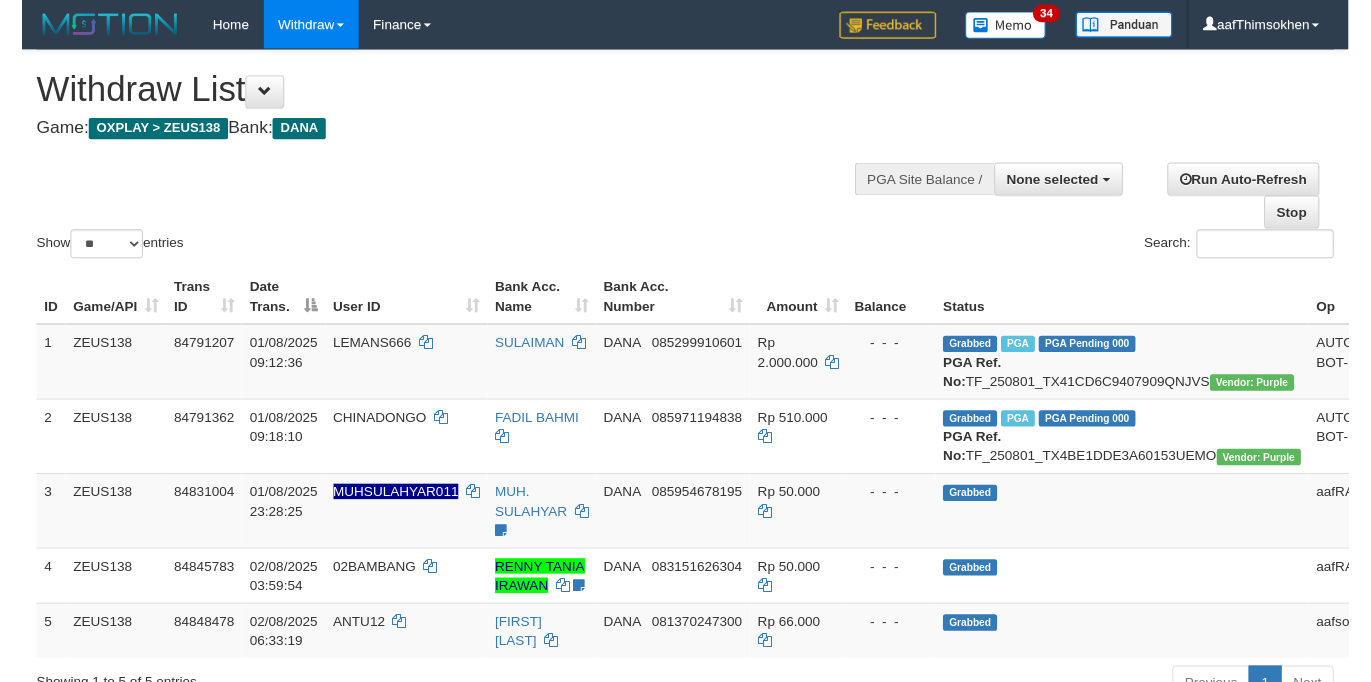 scroll, scrollTop: 349, scrollLeft: 0, axis: vertical 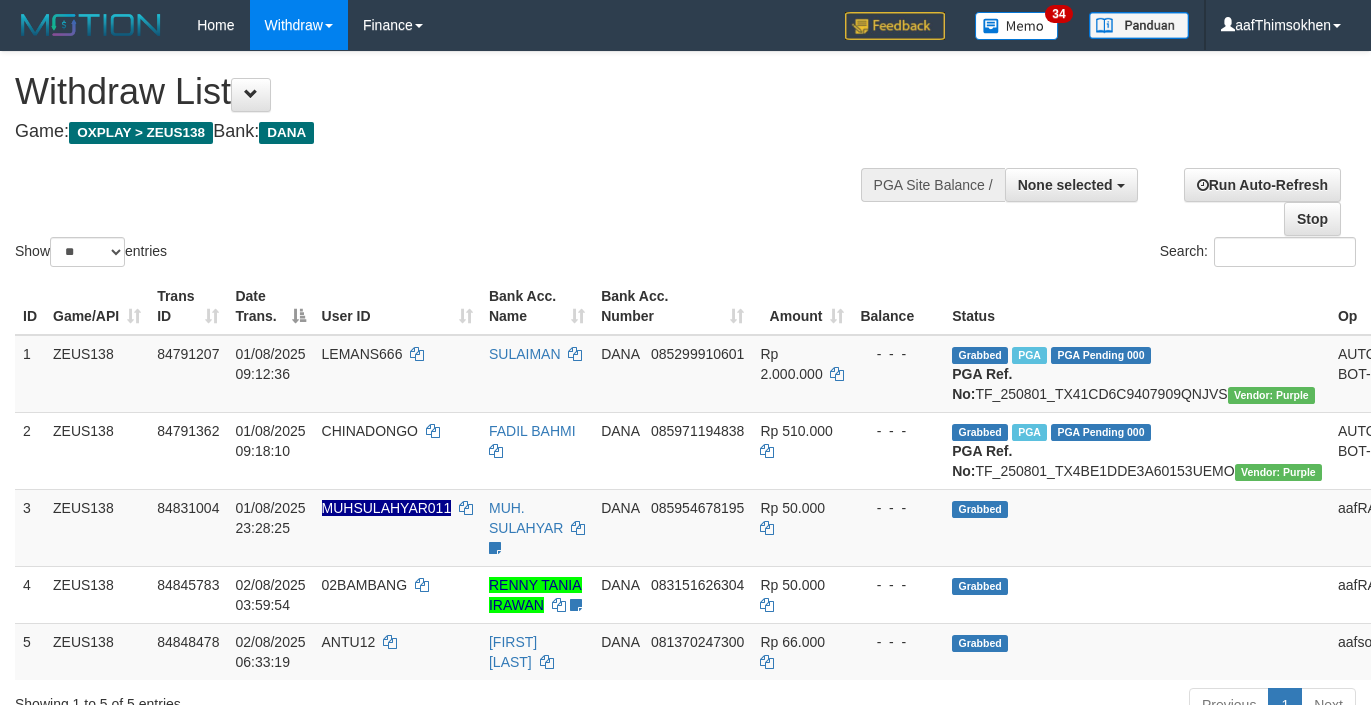 select 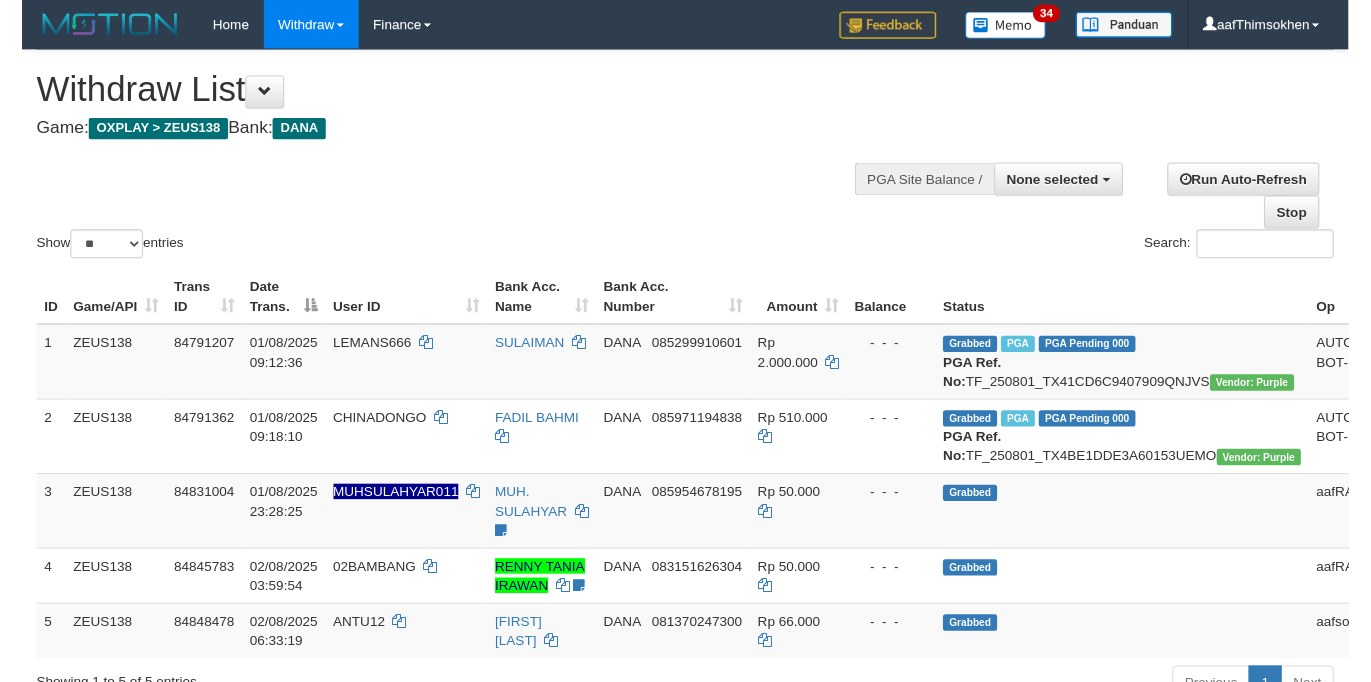 scroll, scrollTop: 349, scrollLeft: 0, axis: vertical 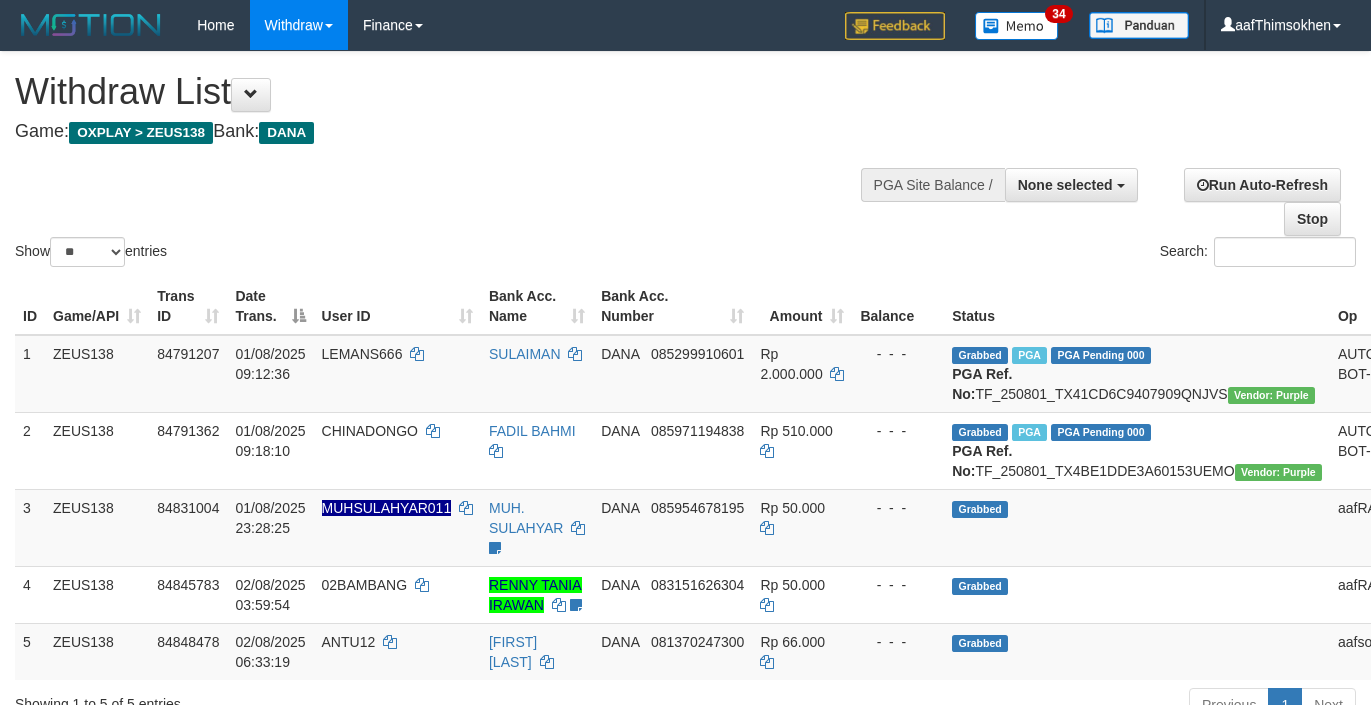 select 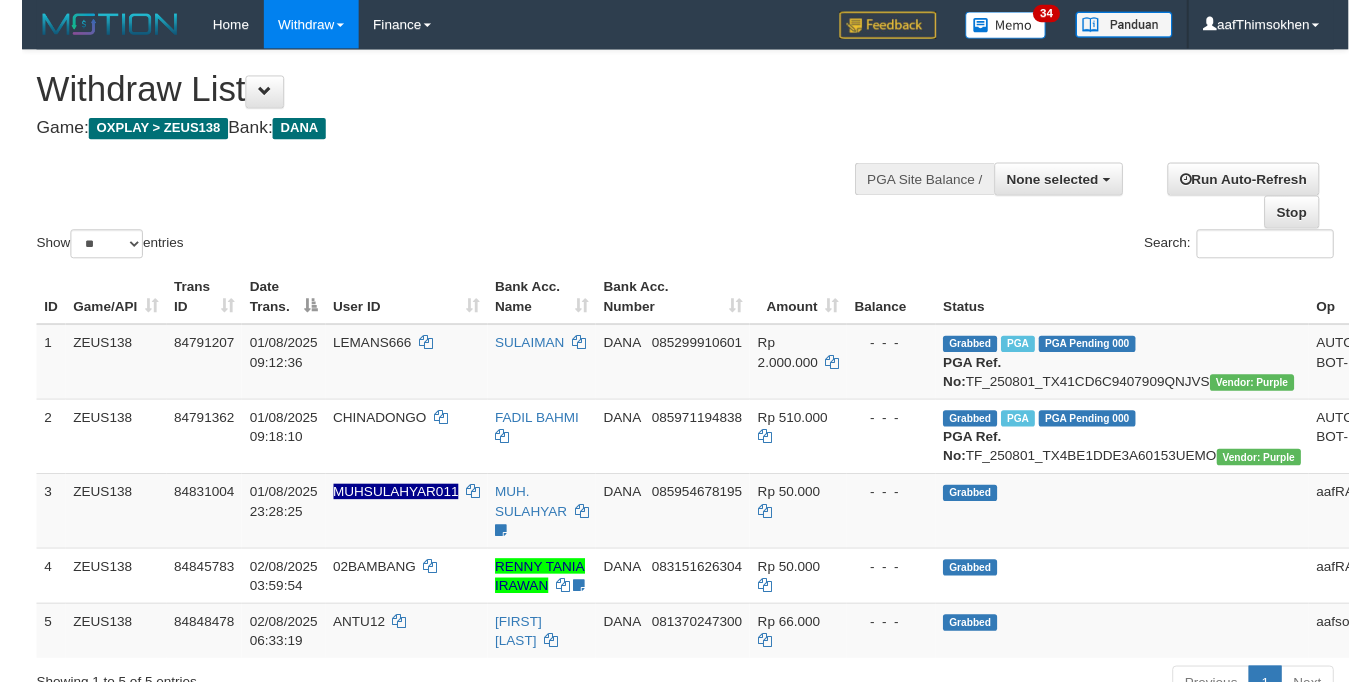 scroll, scrollTop: 349, scrollLeft: 0, axis: vertical 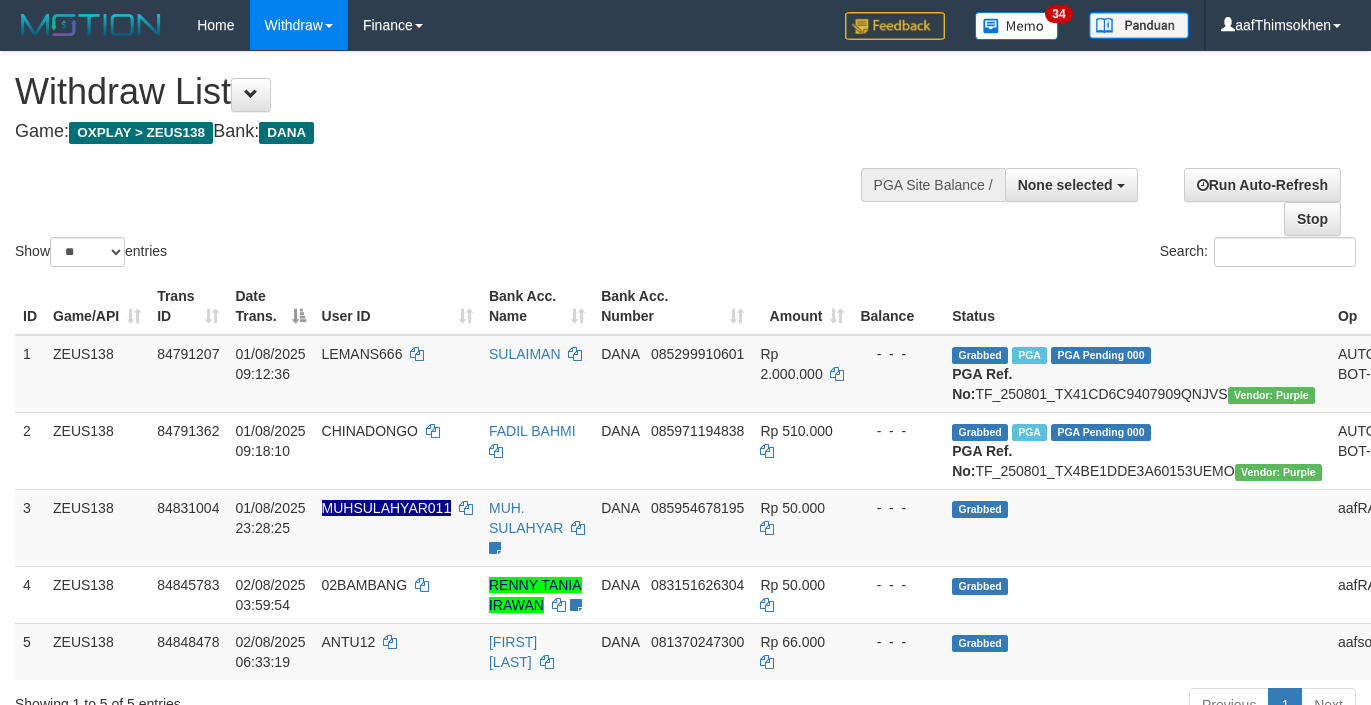 select 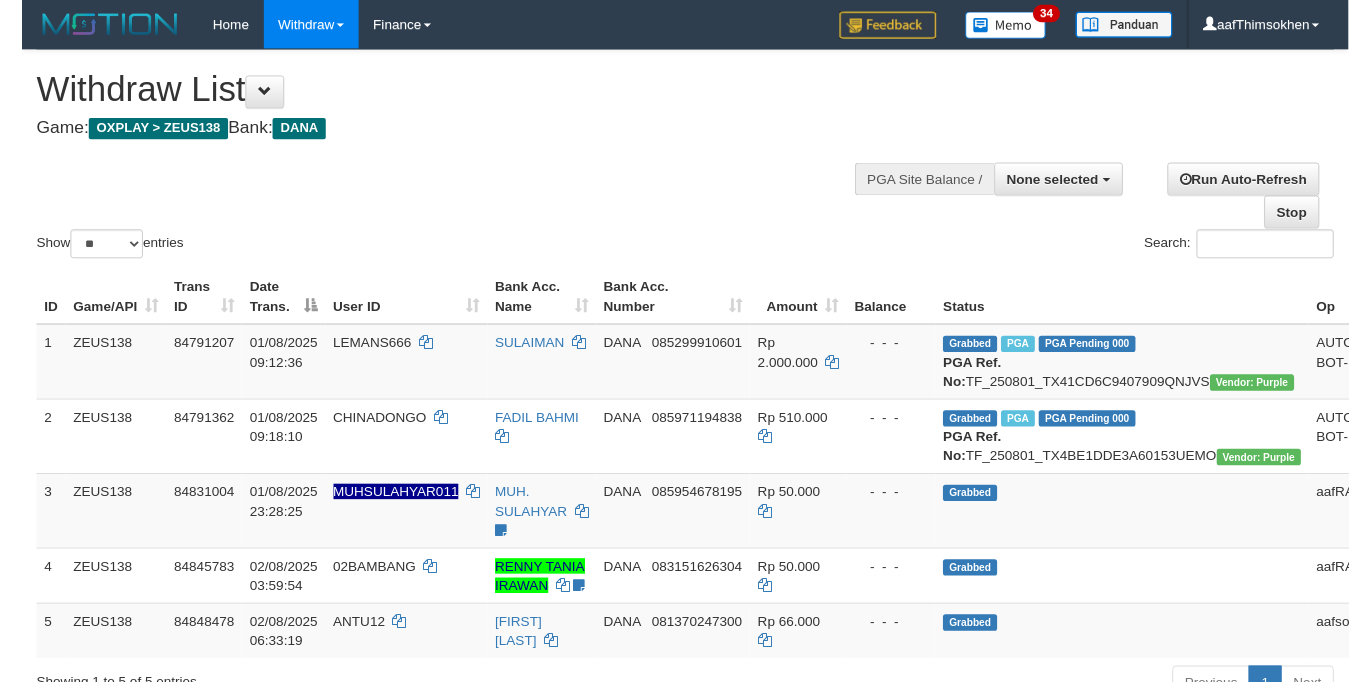 scroll, scrollTop: 349, scrollLeft: 0, axis: vertical 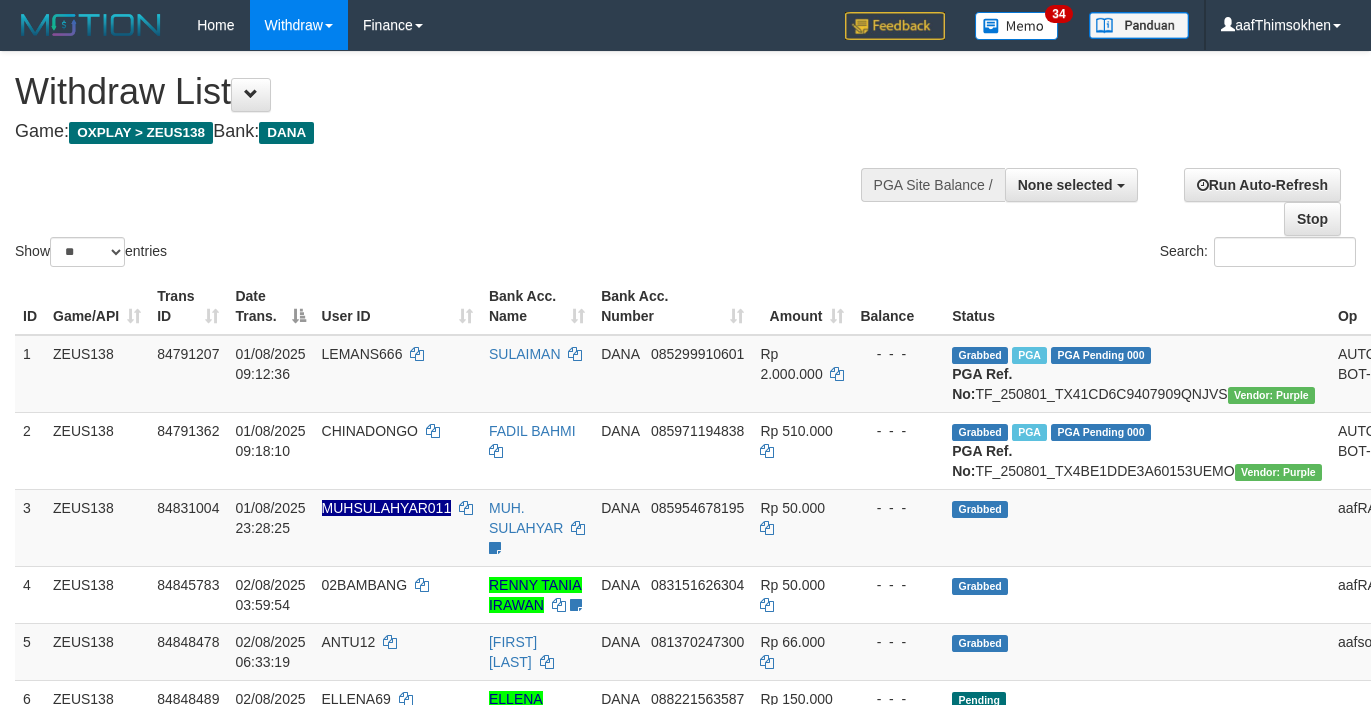 select 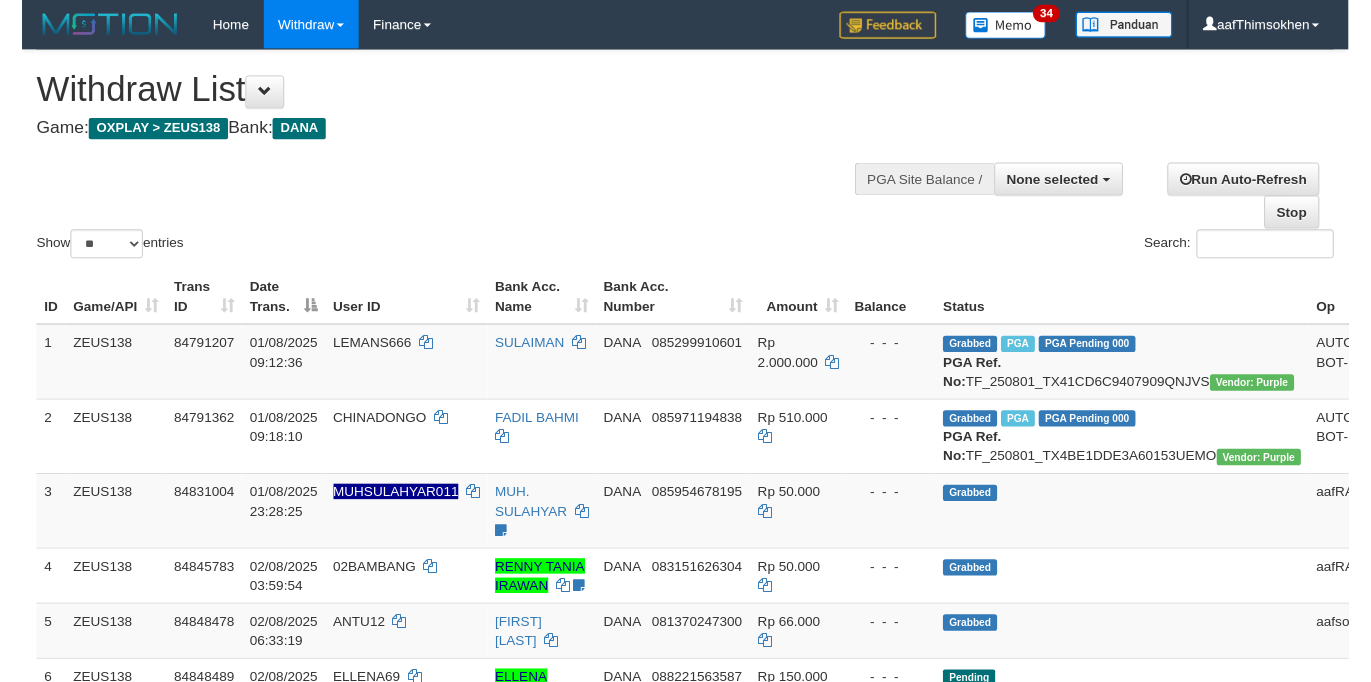 scroll, scrollTop: 349, scrollLeft: 0, axis: vertical 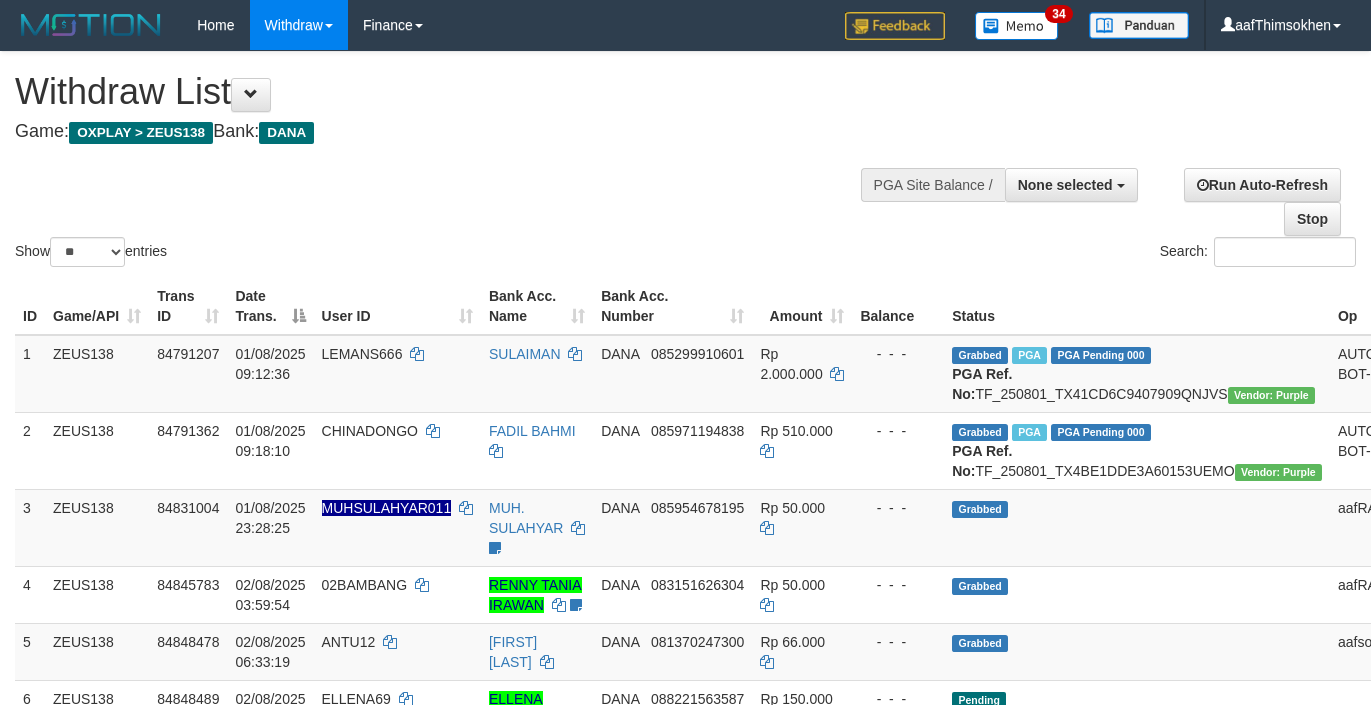 select 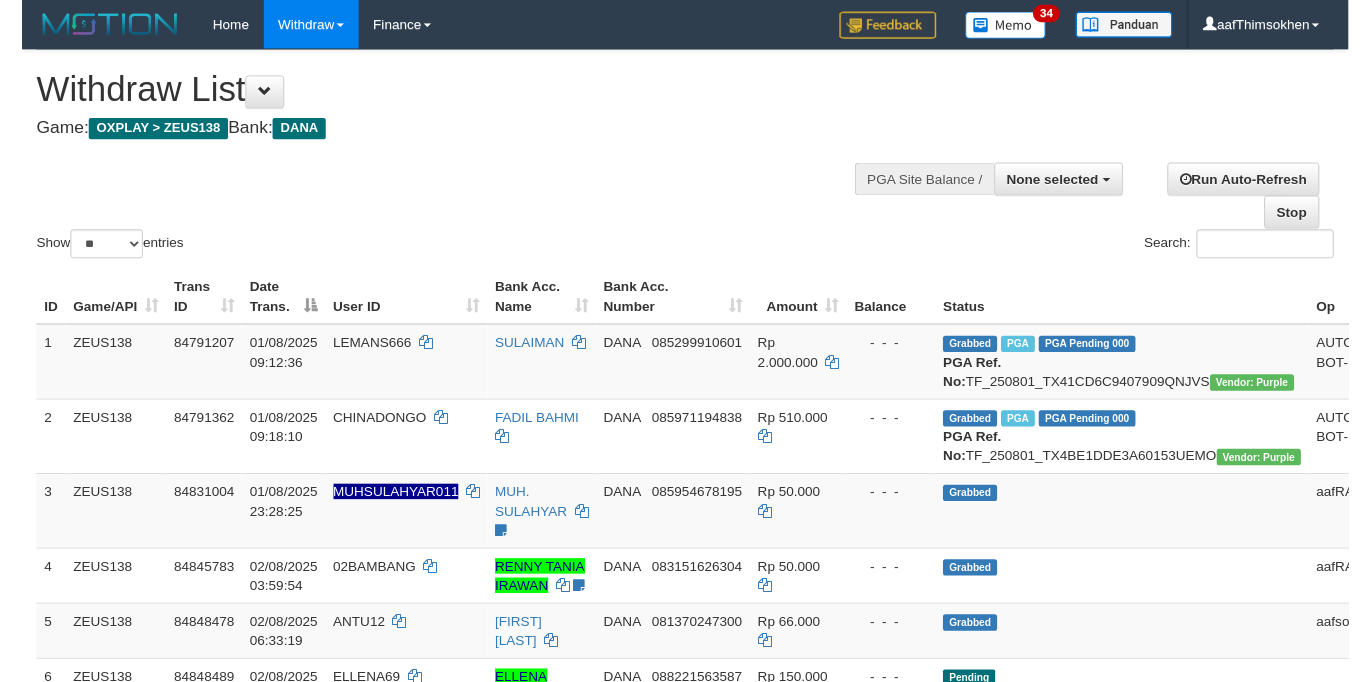 scroll, scrollTop: 349, scrollLeft: 0, axis: vertical 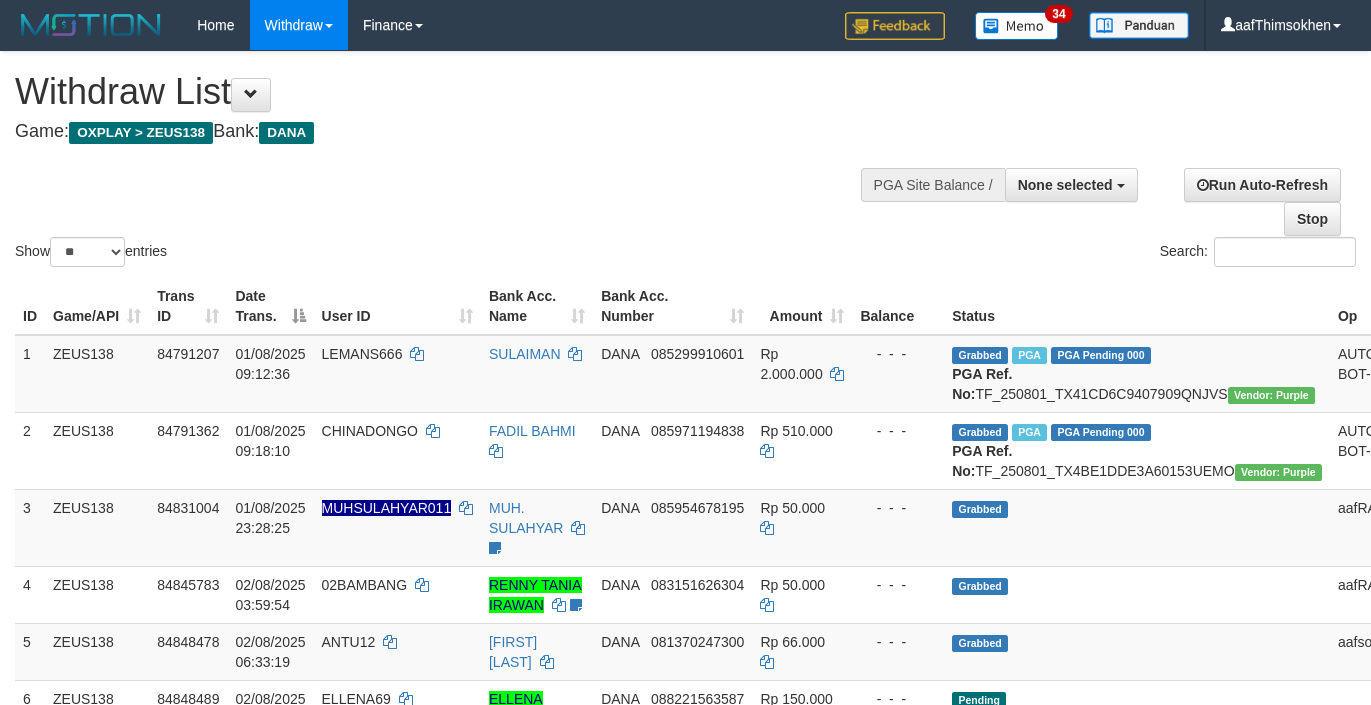 select 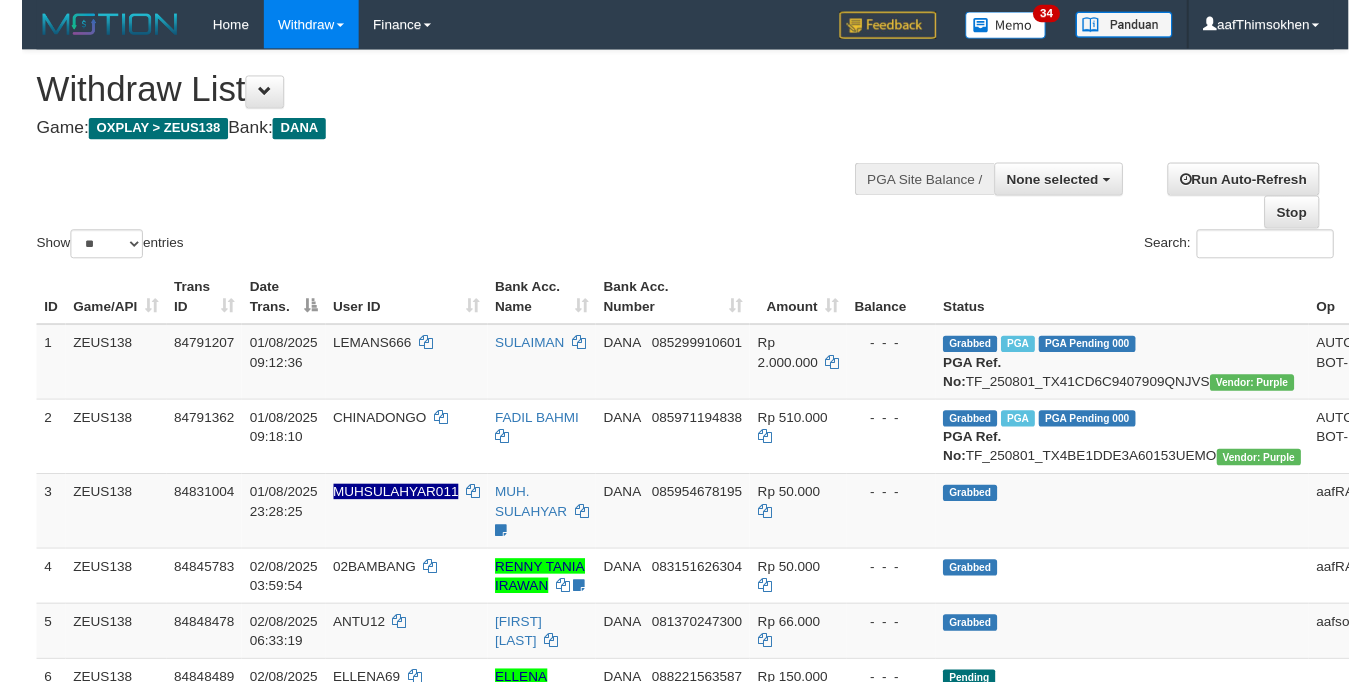 scroll, scrollTop: 349, scrollLeft: 0, axis: vertical 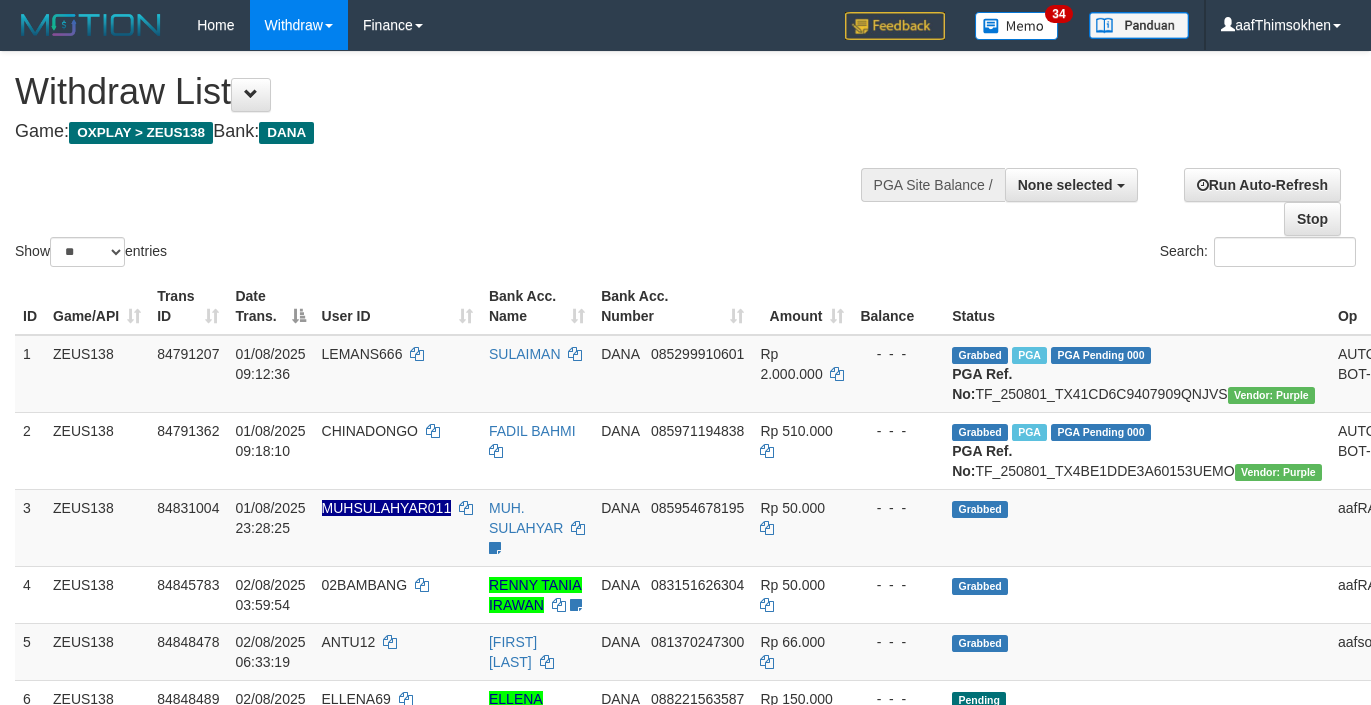 select 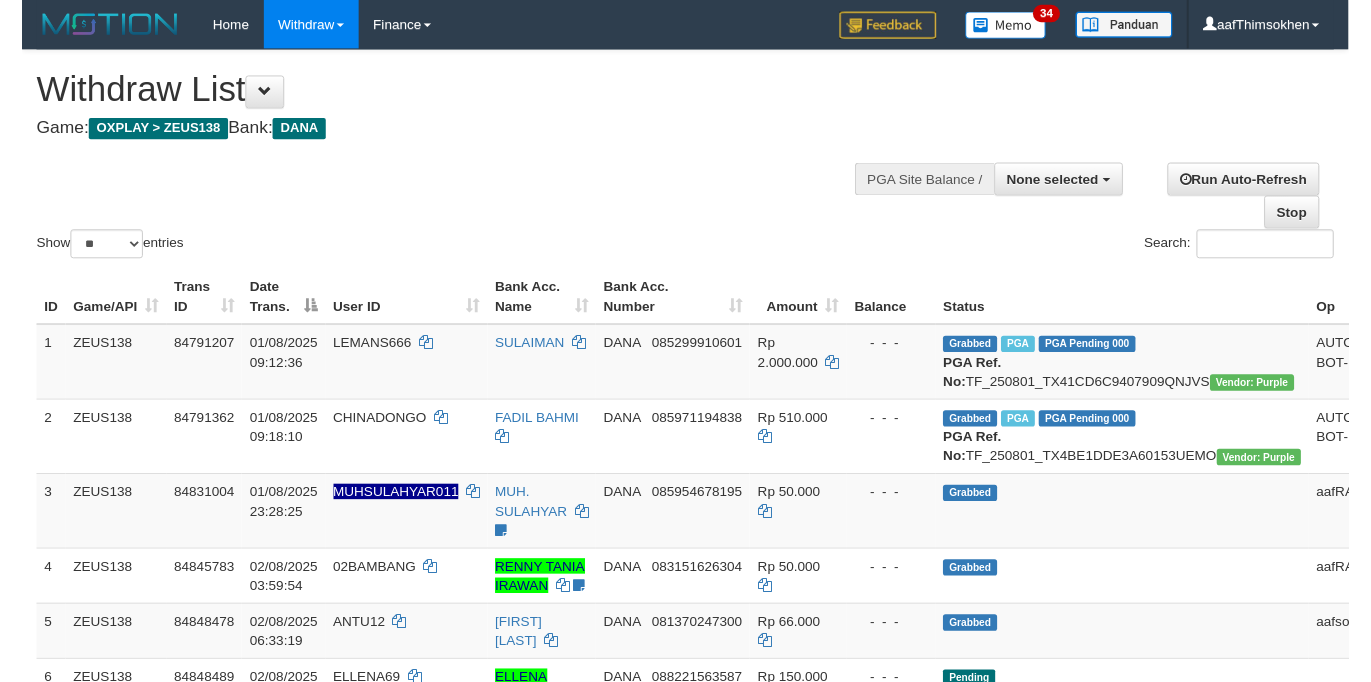scroll, scrollTop: 349, scrollLeft: 0, axis: vertical 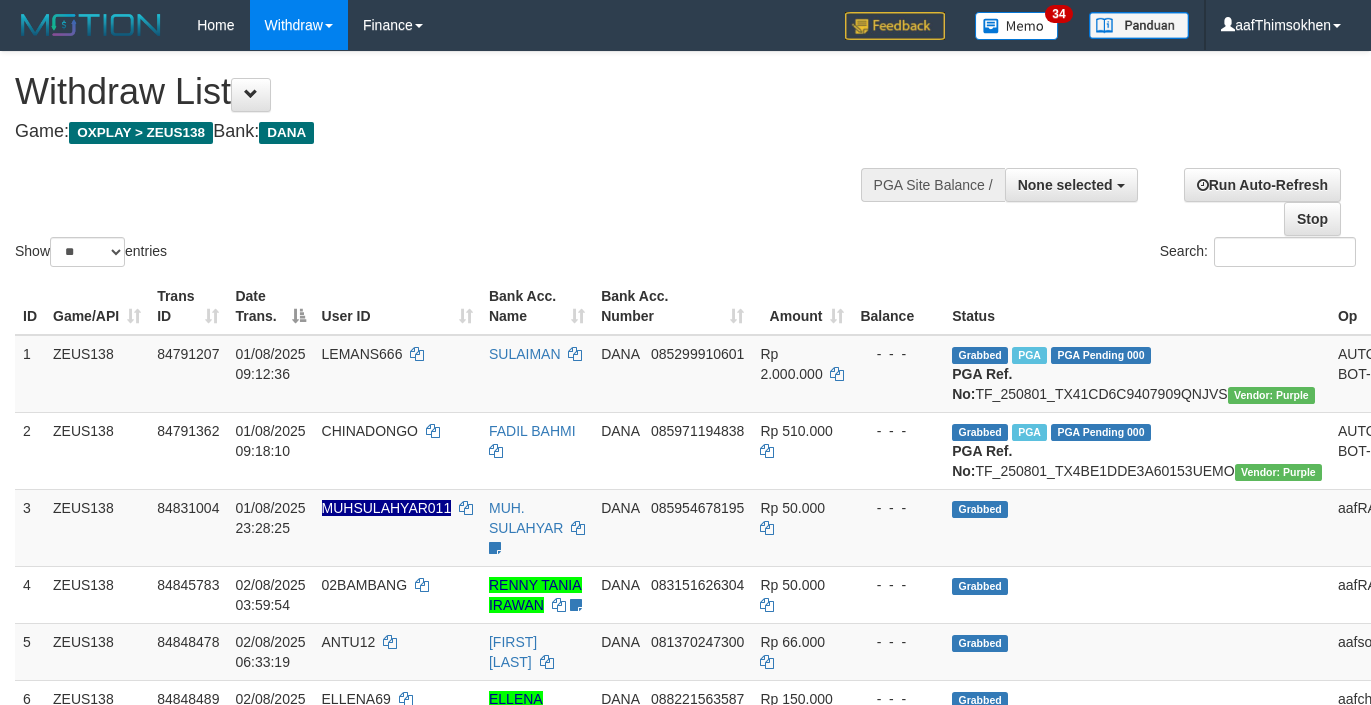 select 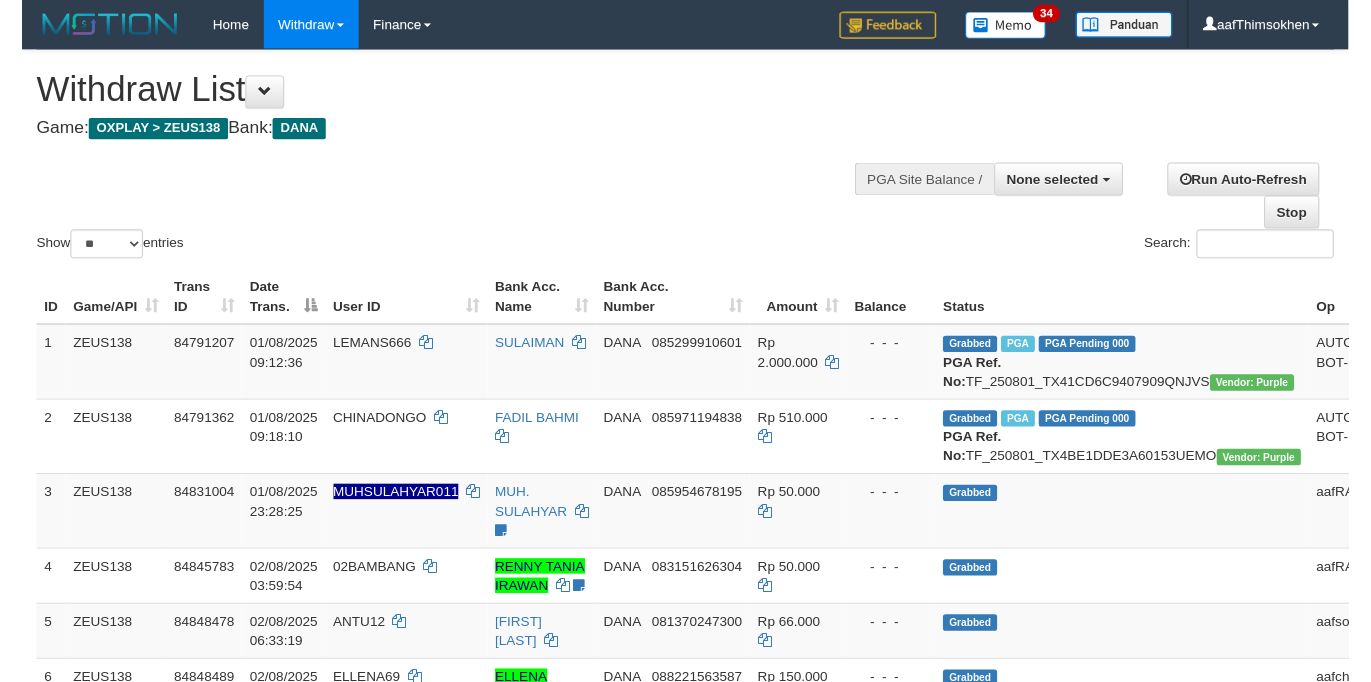 scroll, scrollTop: 349, scrollLeft: 0, axis: vertical 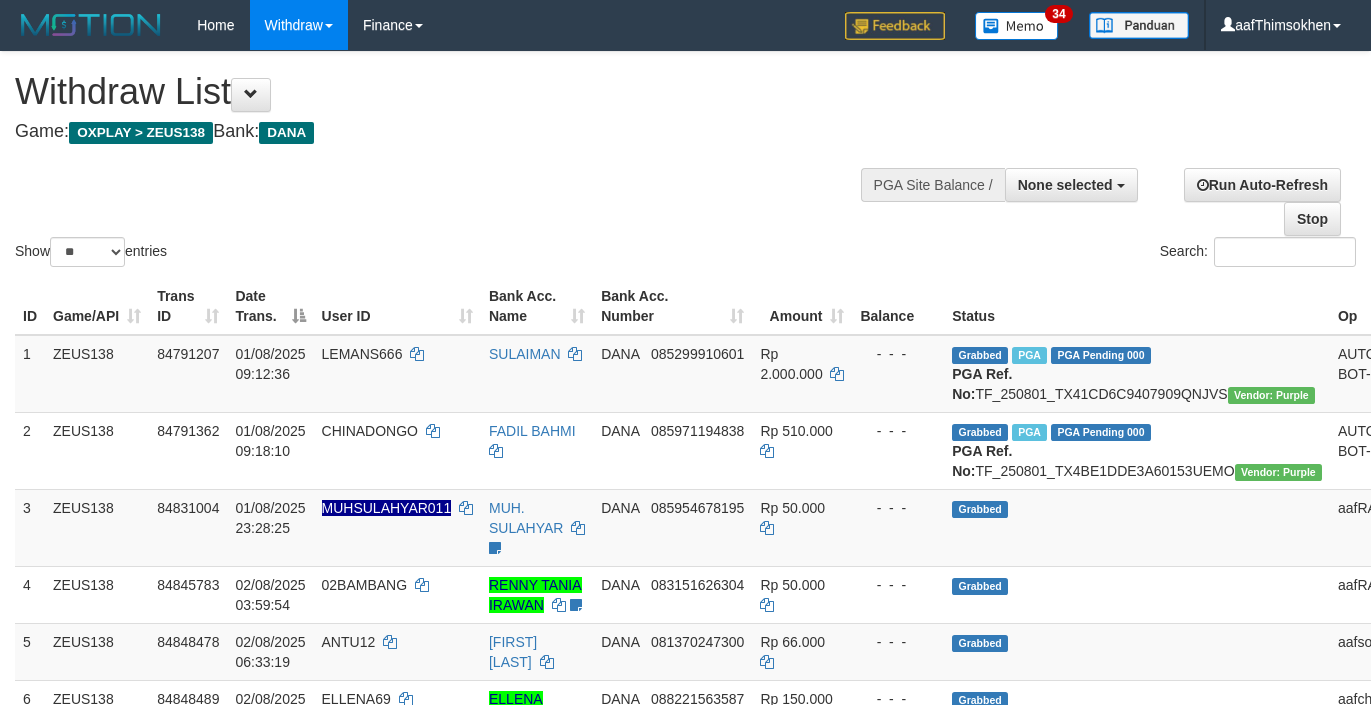select 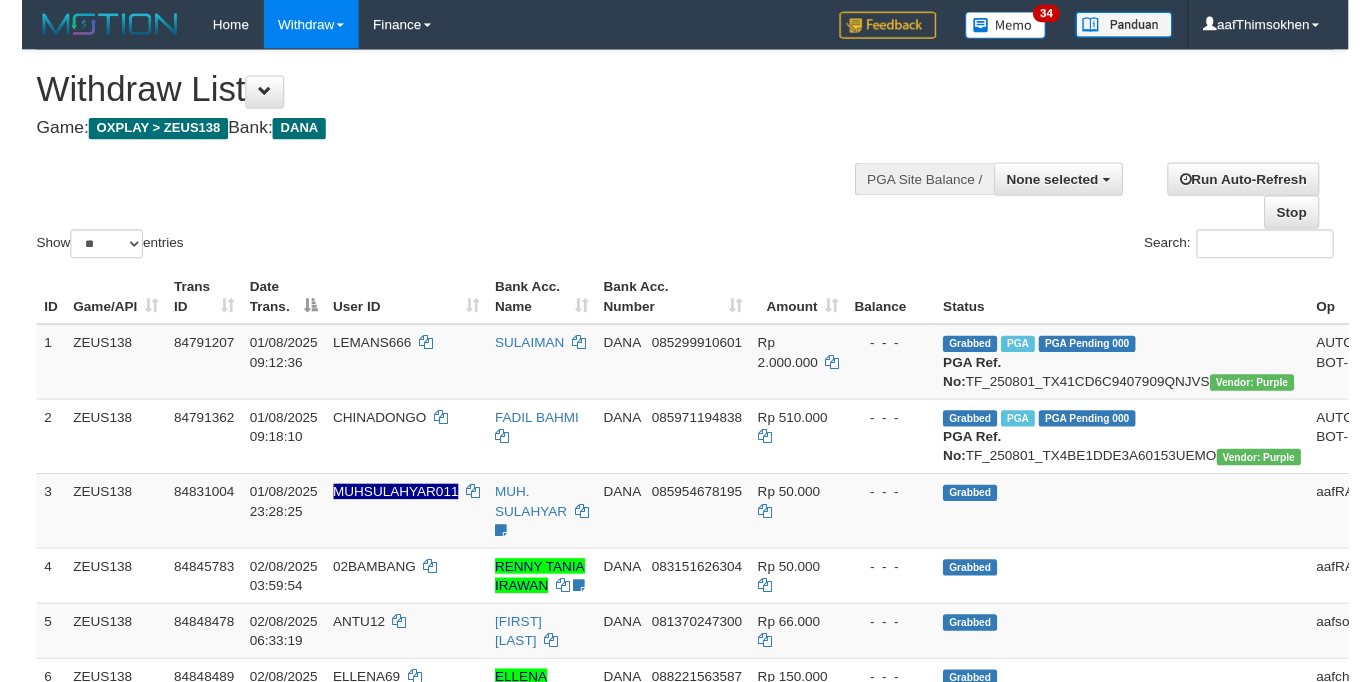 scroll, scrollTop: 349, scrollLeft: 0, axis: vertical 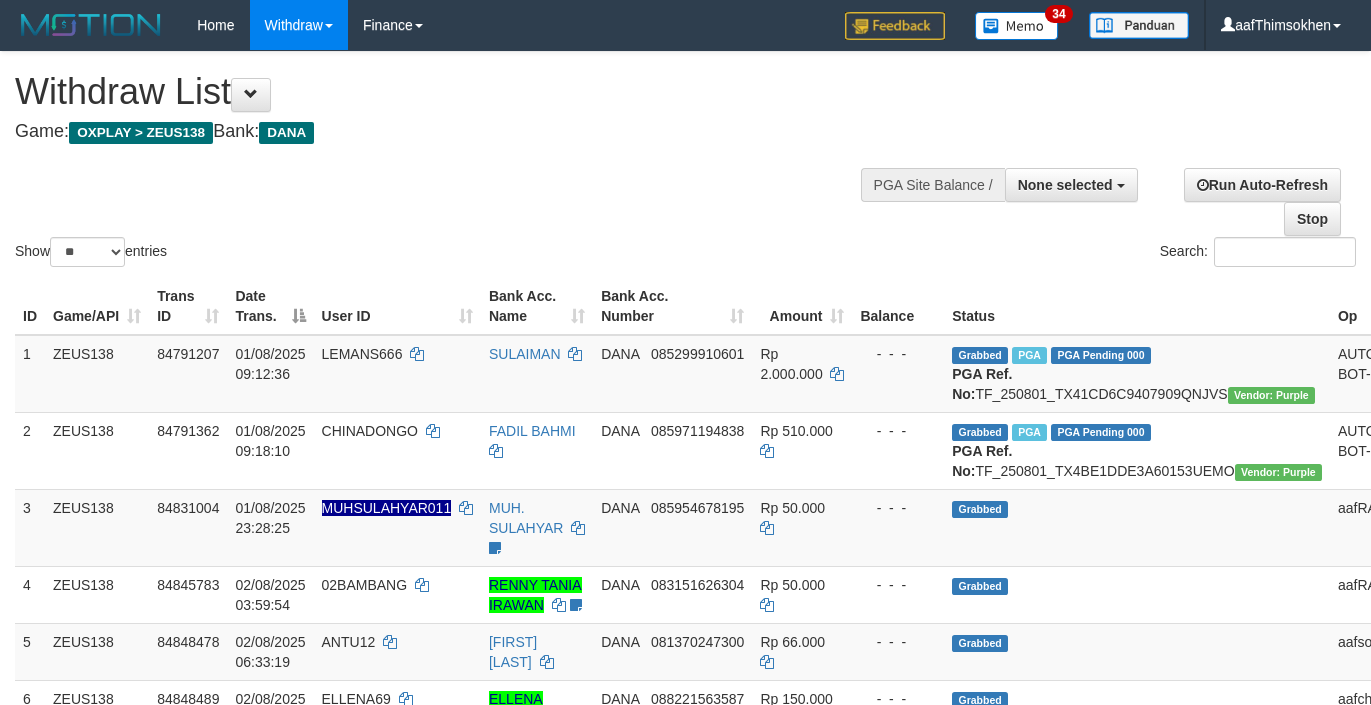 select 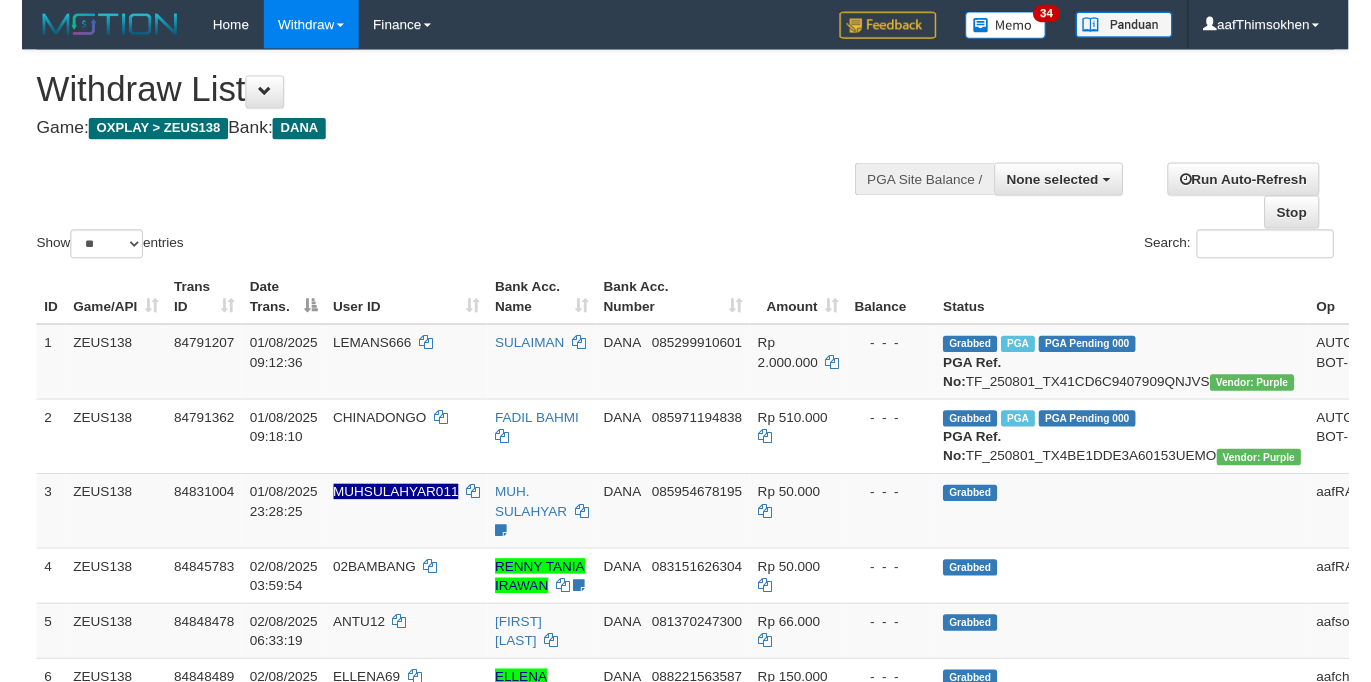 scroll, scrollTop: 349, scrollLeft: 0, axis: vertical 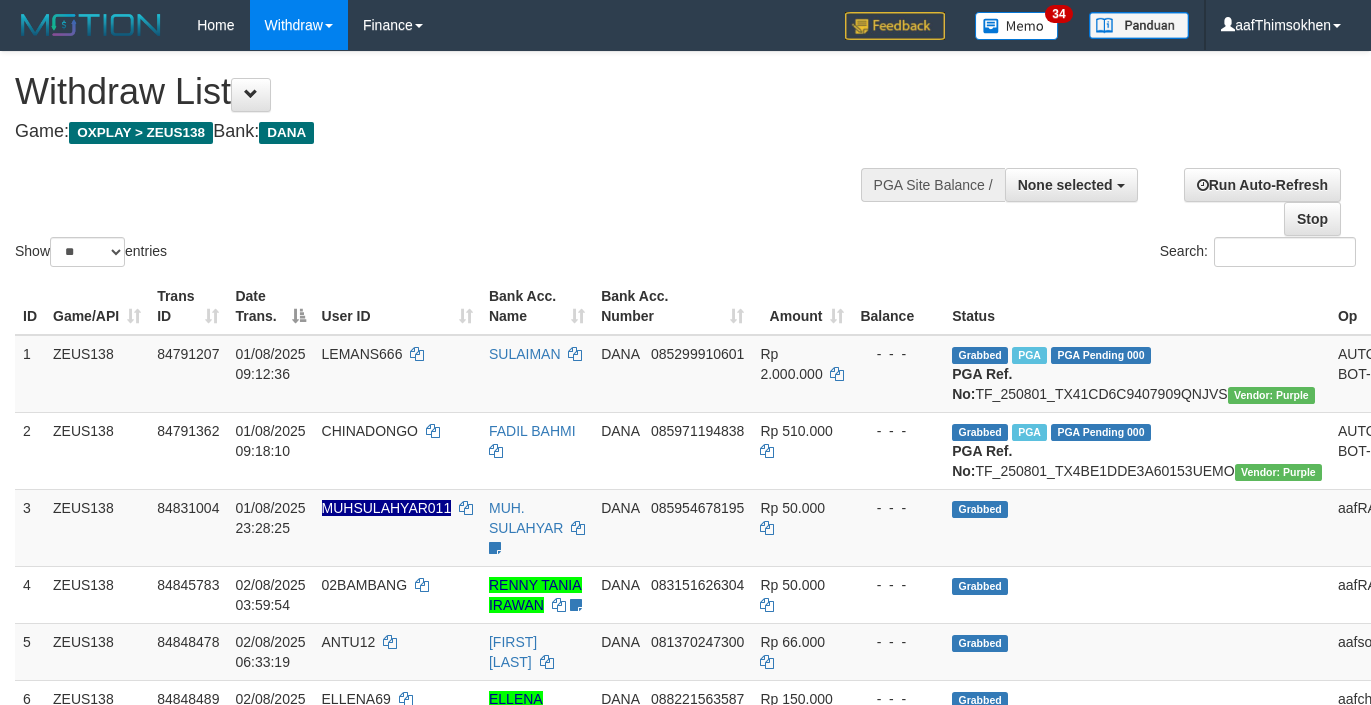 select 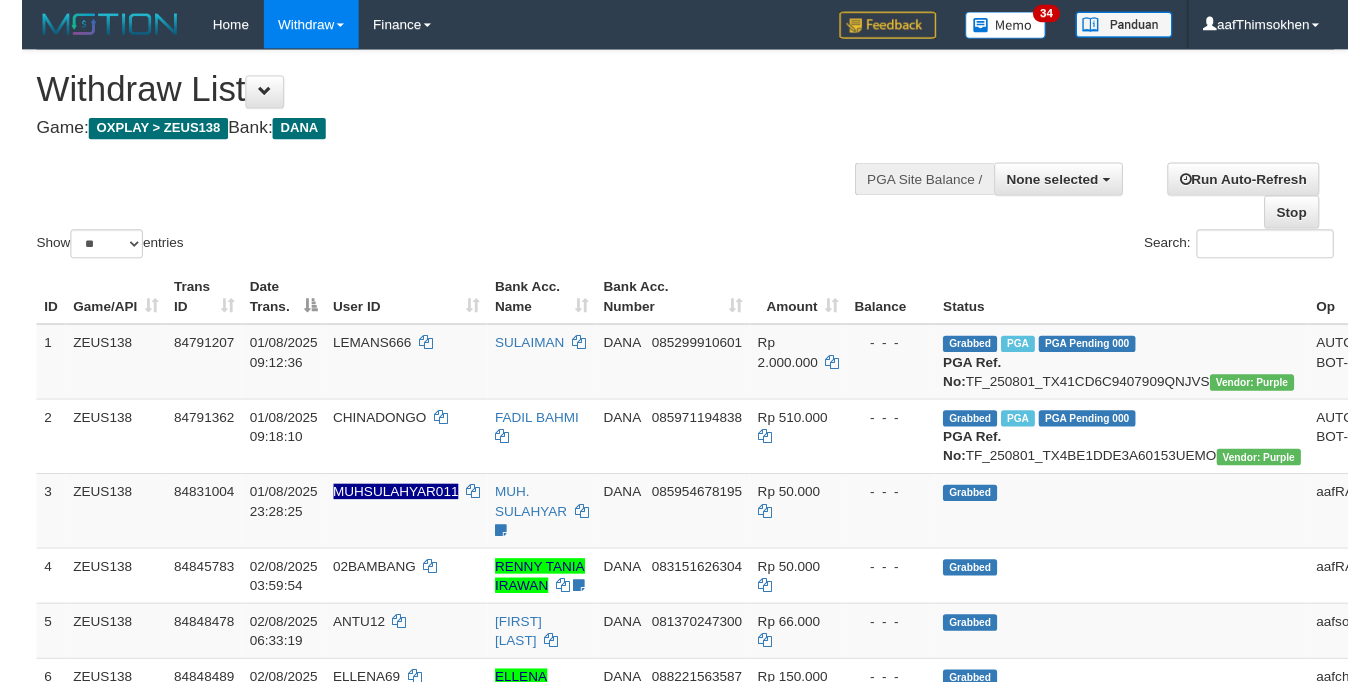 scroll, scrollTop: 349, scrollLeft: 0, axis: vertical 